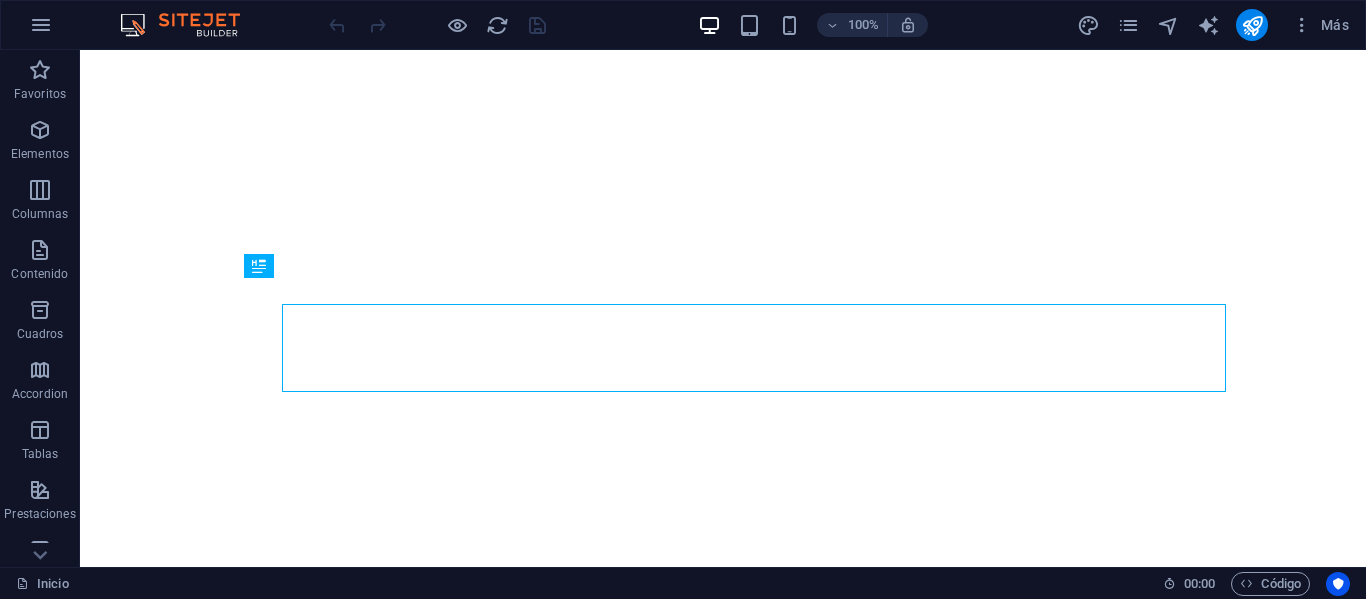 scroll, scrollTop: 0, scrollLeft: 0, axis: both 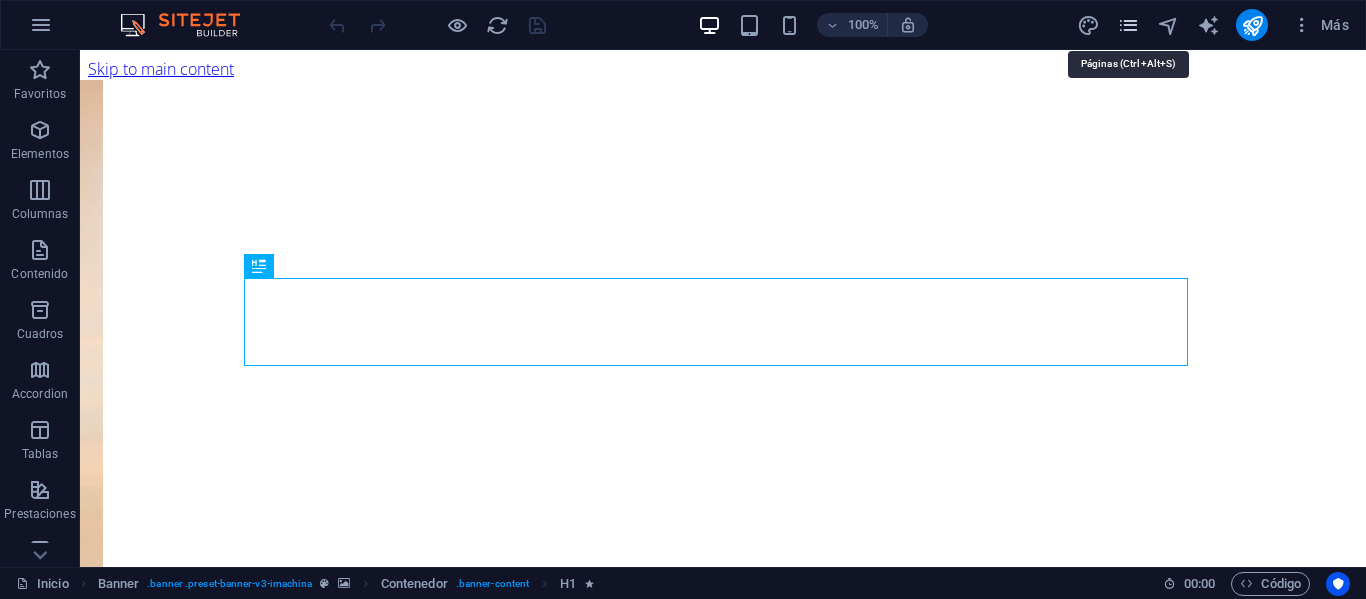 click at bounding box center (1128, 25) 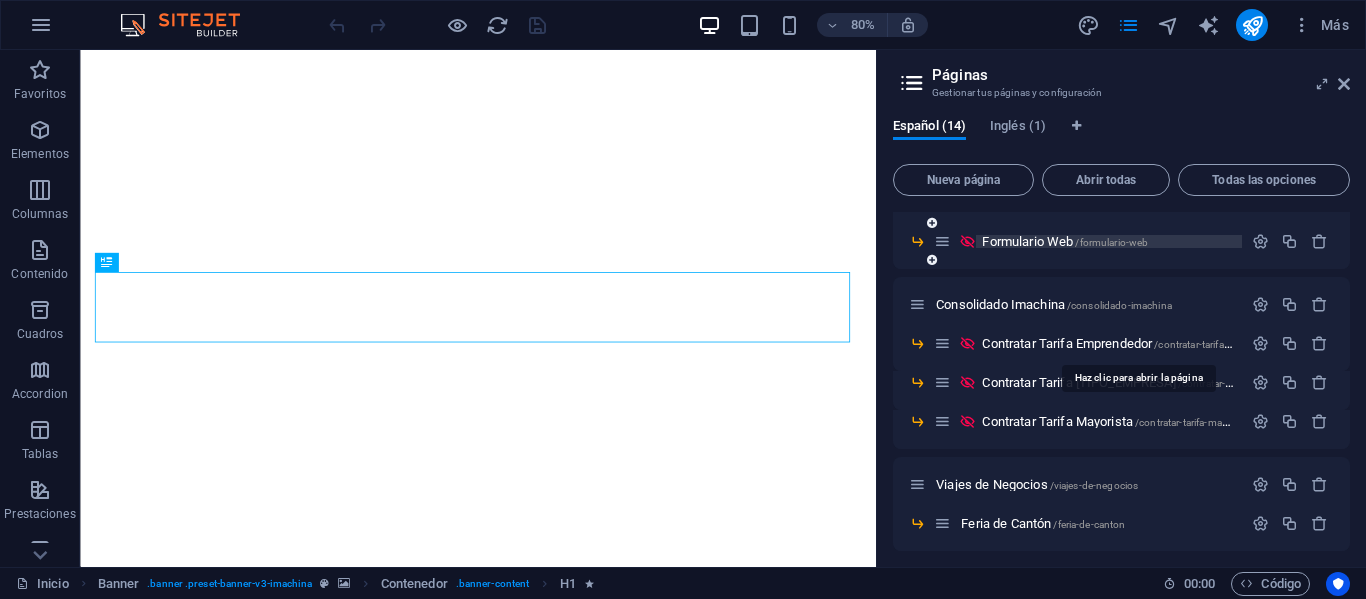 scroll, scrollTop: 200, scrollLeft: 0, axis: vertical 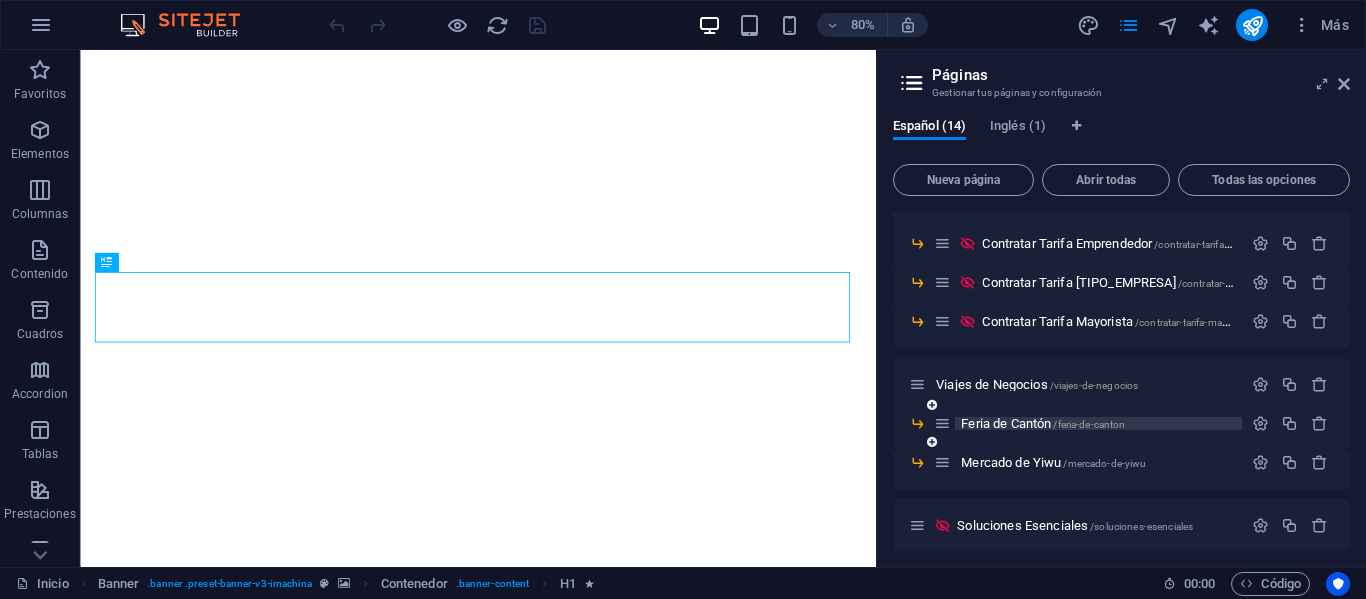 click on "Feria de Cantón /feria-de-canton" at bounding box center [1043, 423] 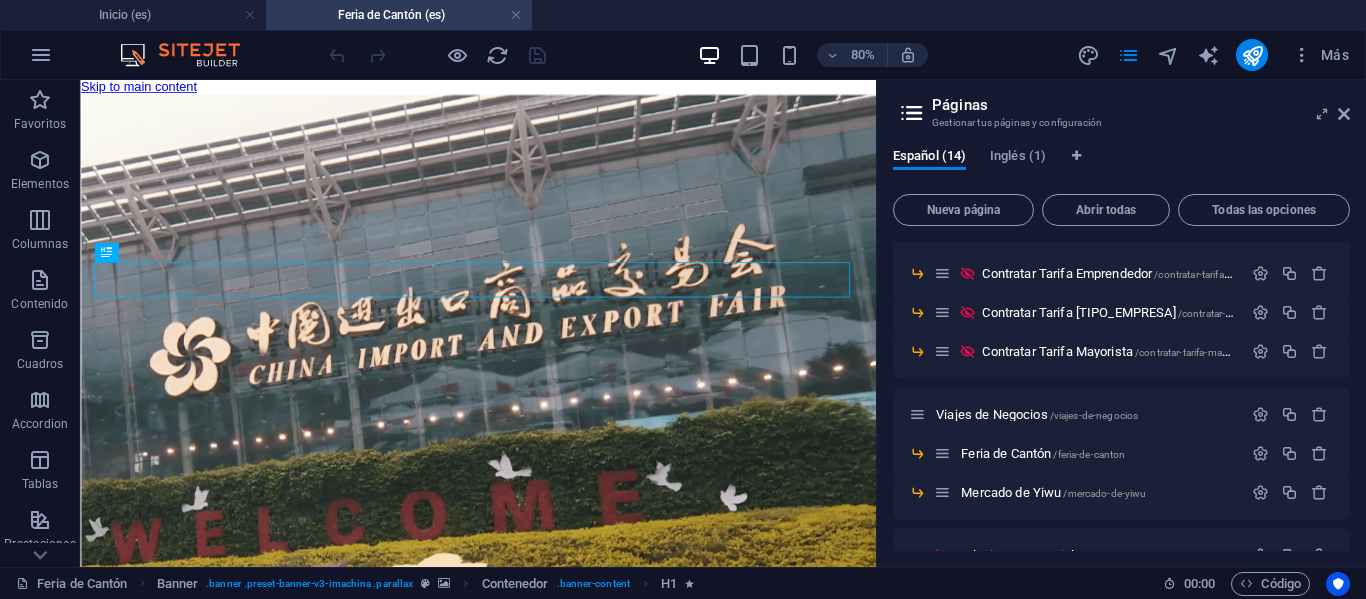 scroll, scrollTop: 0, scrollLeft: 0, axis: both 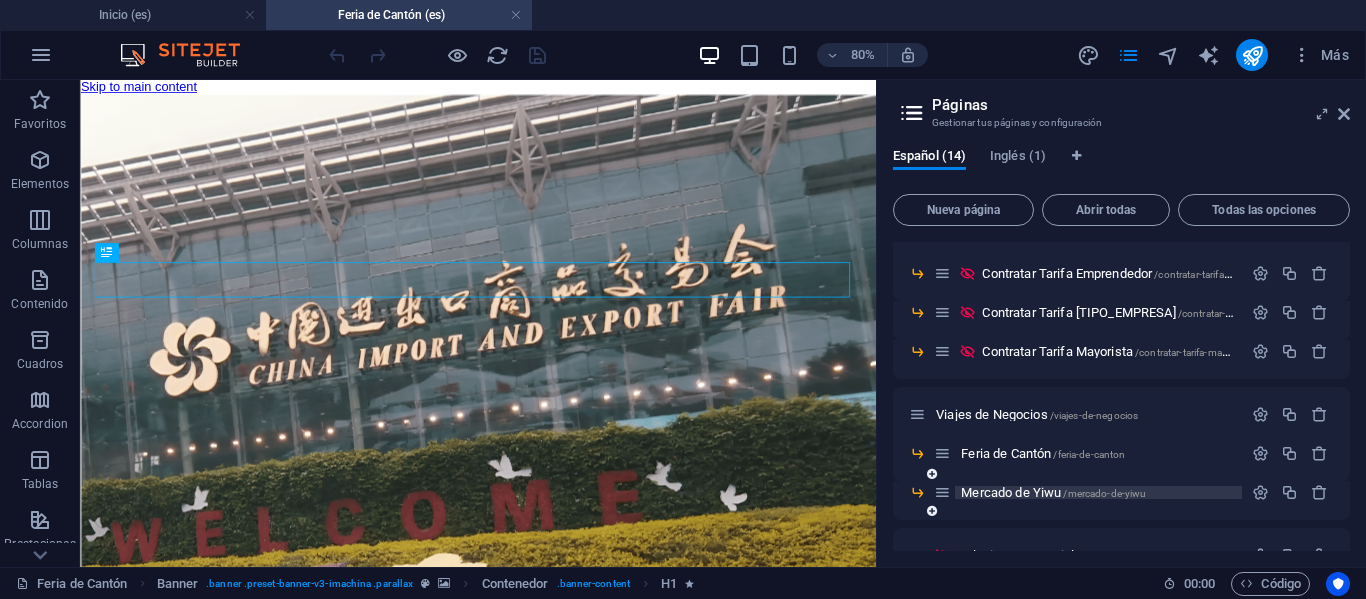 click on "Mercado de Yiwu /mercado-de-yiwu" at bounding box center [1053, 492] 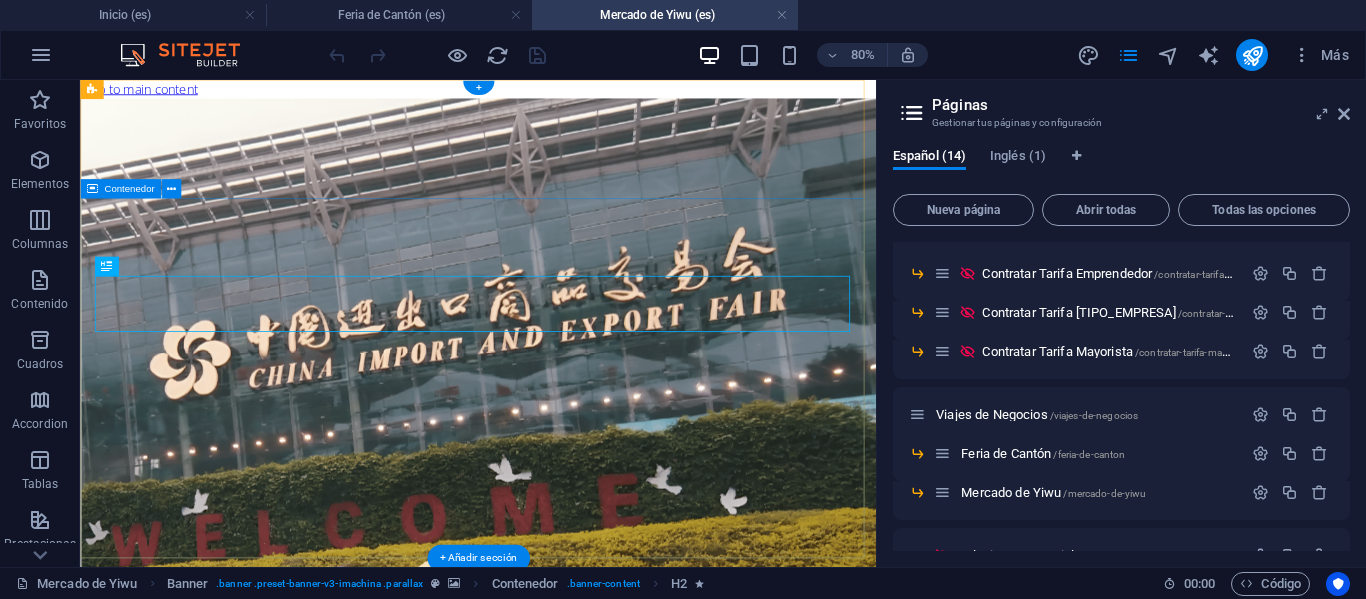 scroll, scrollTop: 0, scrollLeft: 0, axis: both 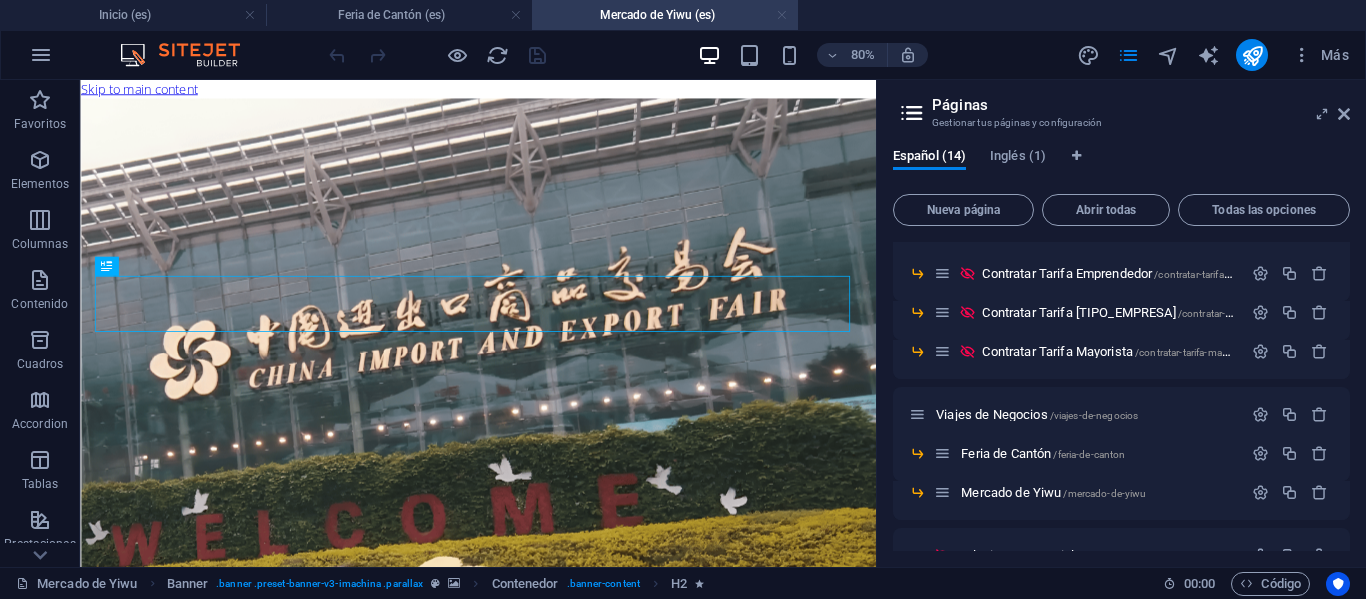 click at bounding box center (782, 15) 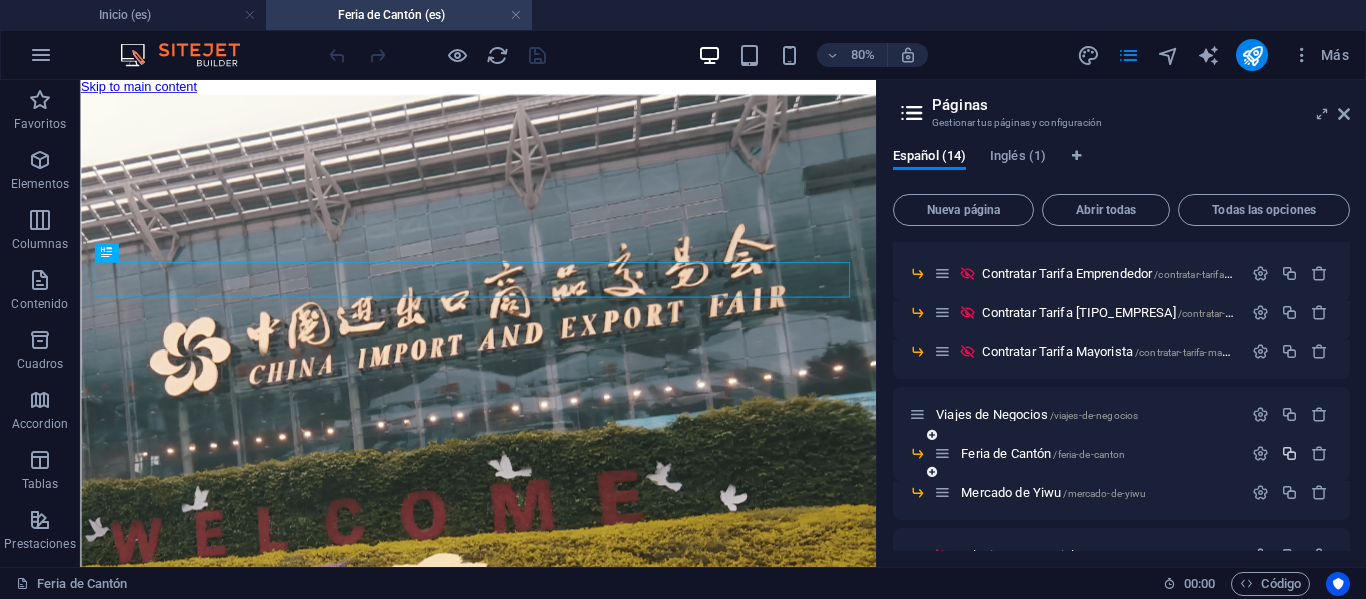 click at bounding box center [1289, 453] 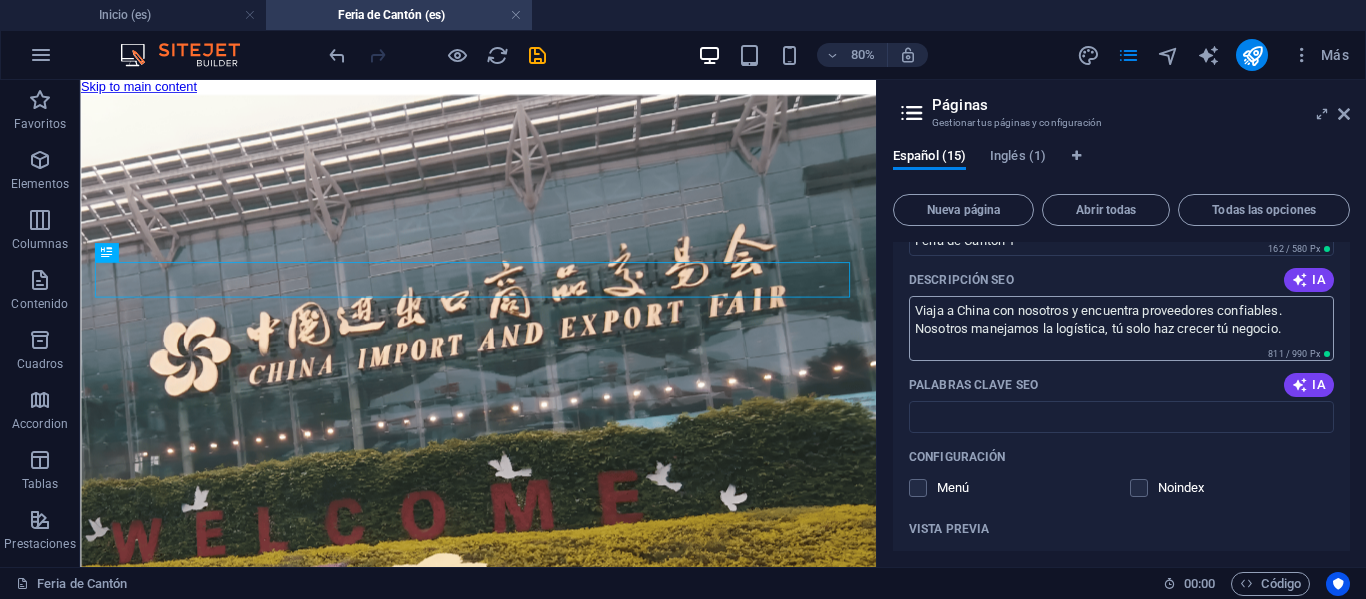scroll, scrollTop: 472, scrollLeft: 0, axis: vertical 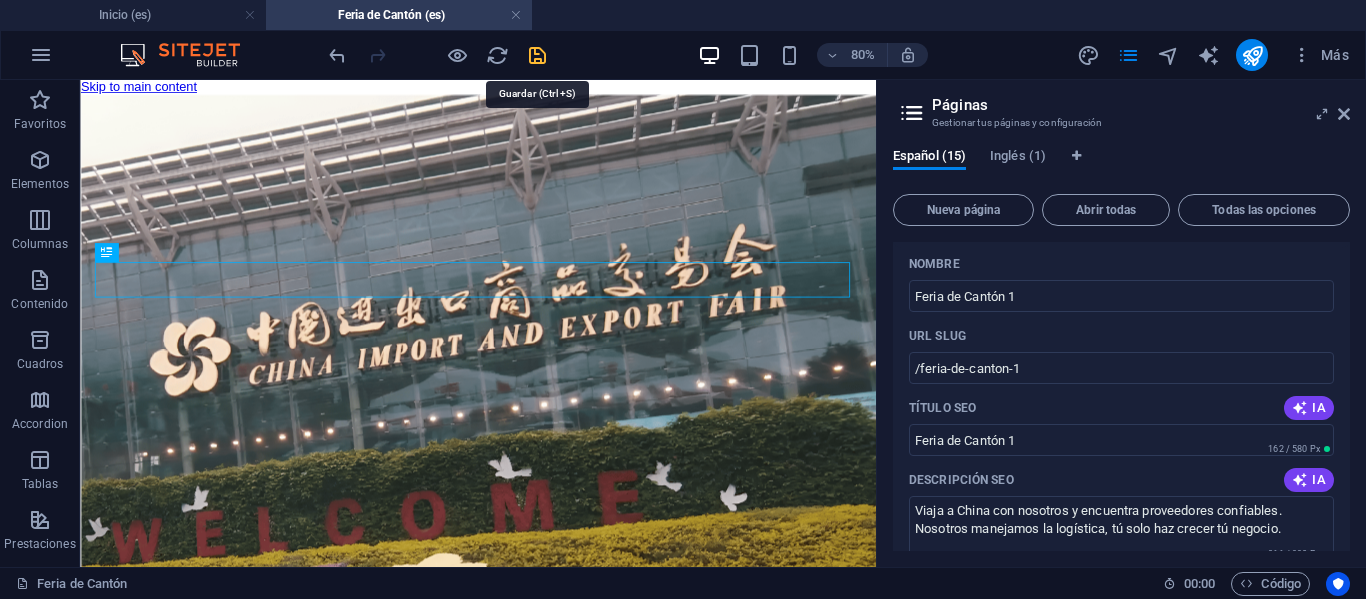 click at bounding box center [537, 55] 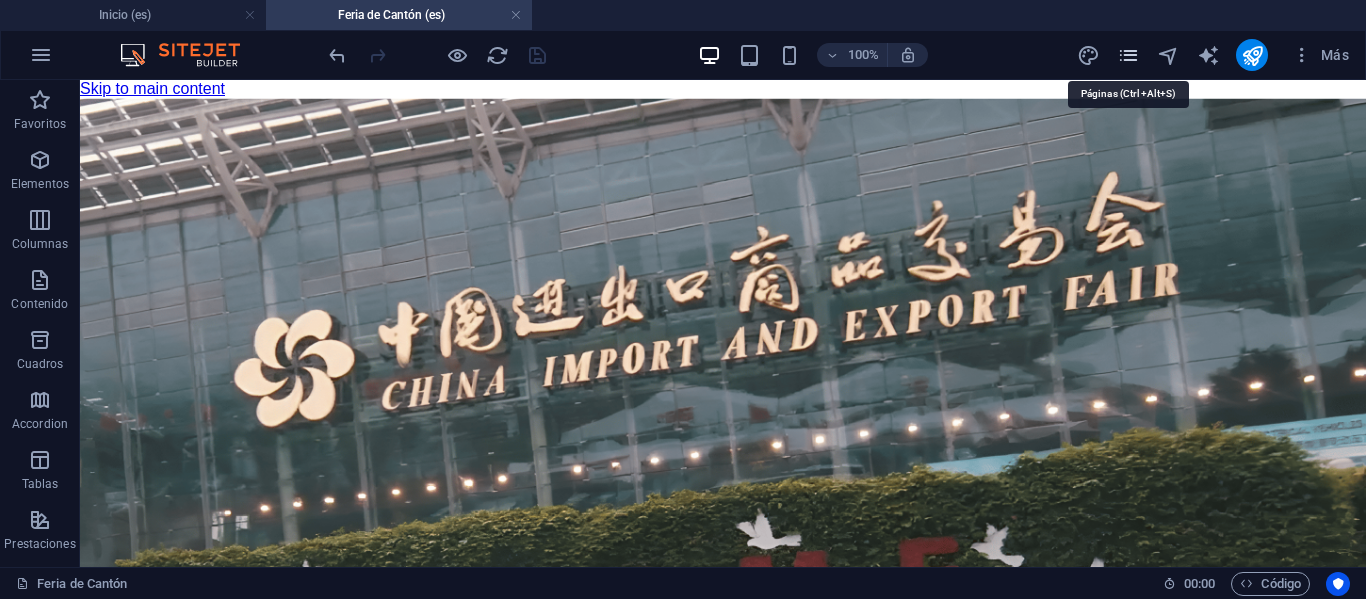 click at bounding box center (1128, 55) 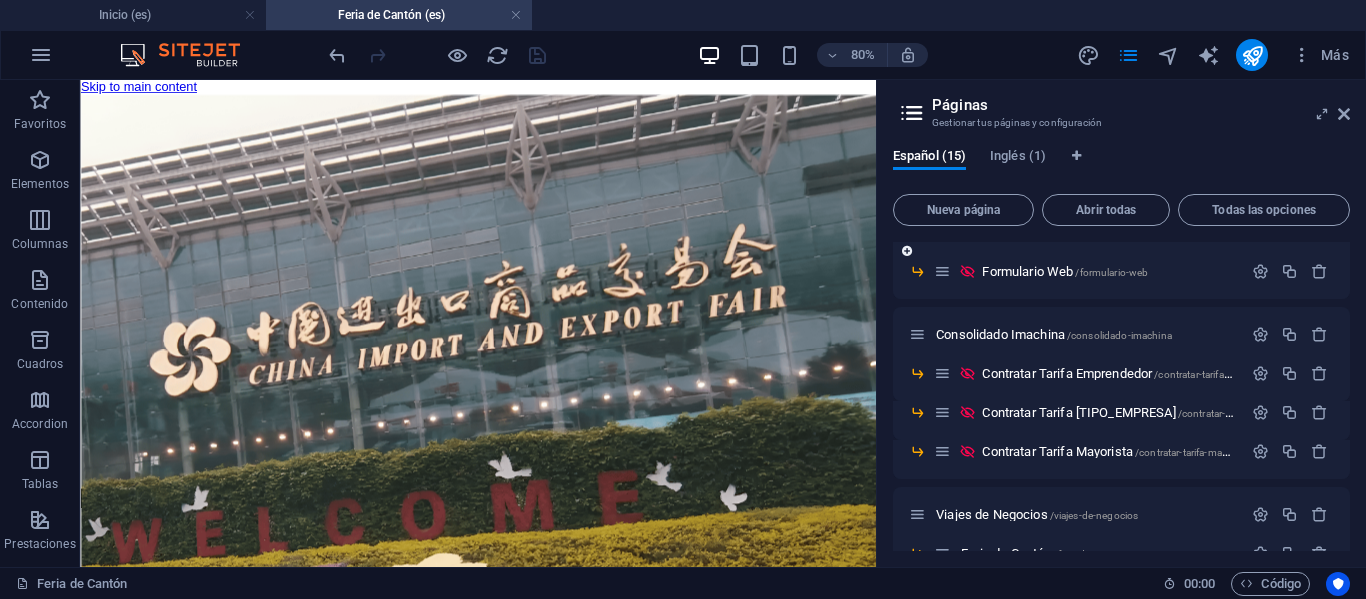 scroll, scrollTop: 200, scrollLeft: 0, axis: vertical 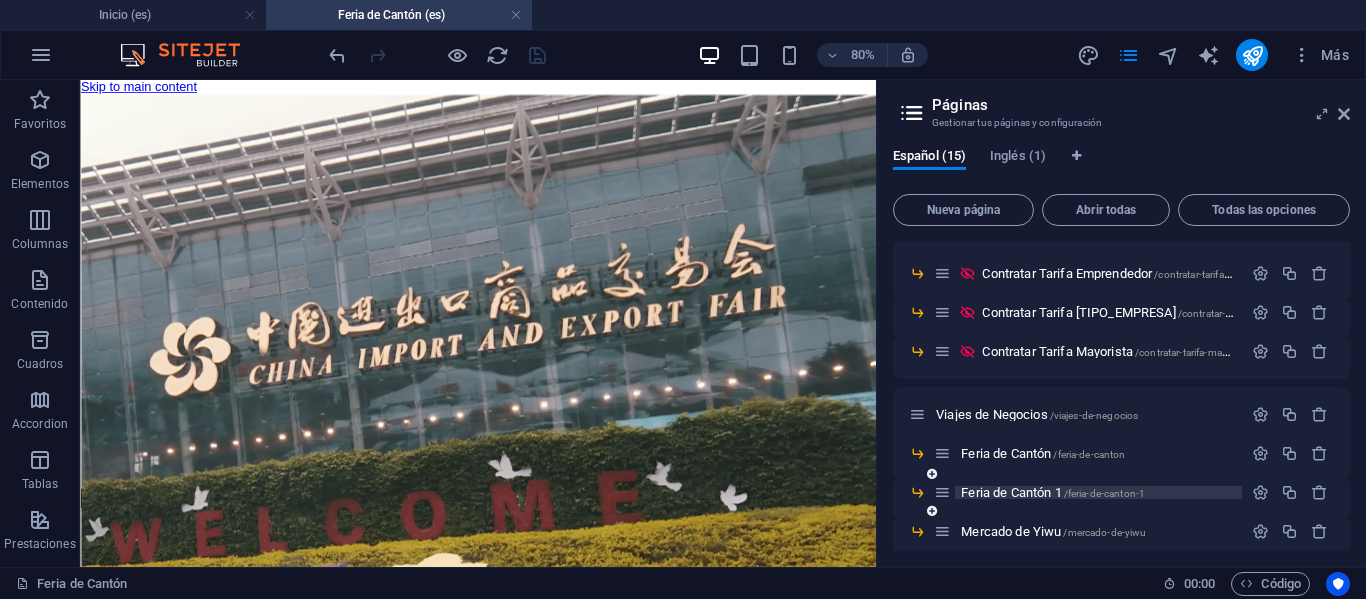 click on "Feria de Cantón 1 /feria-de-canton-1" at bounding box center (1053, 492) 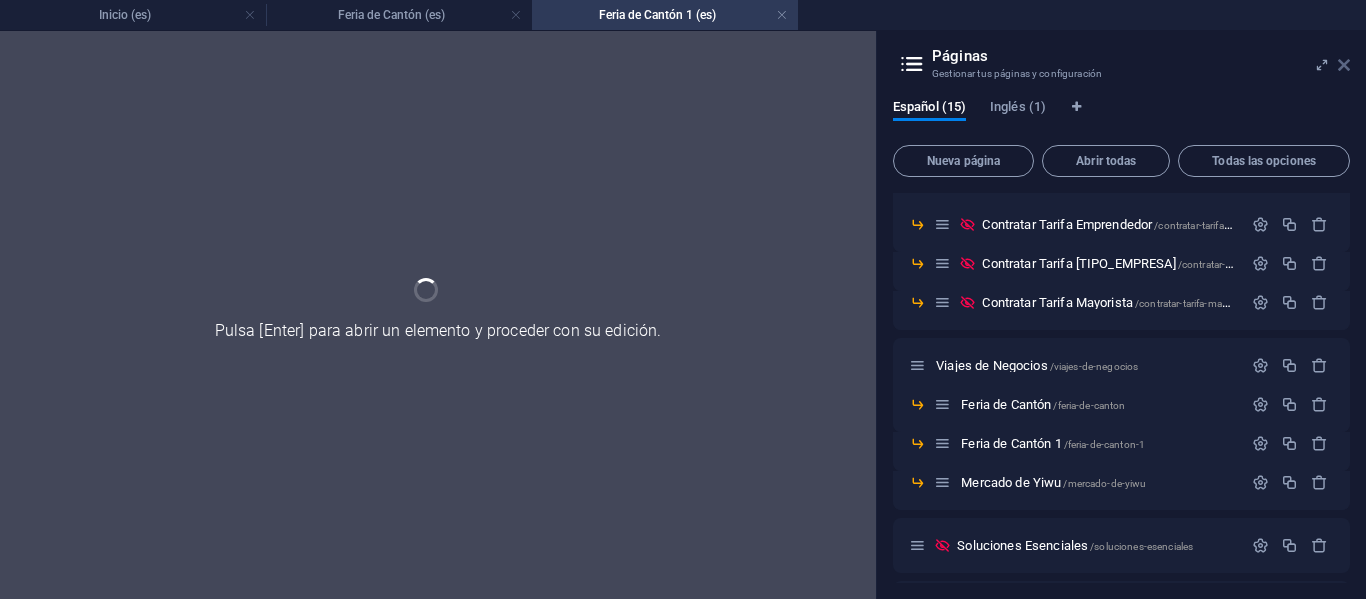 click at bounding box center [1344, 65] 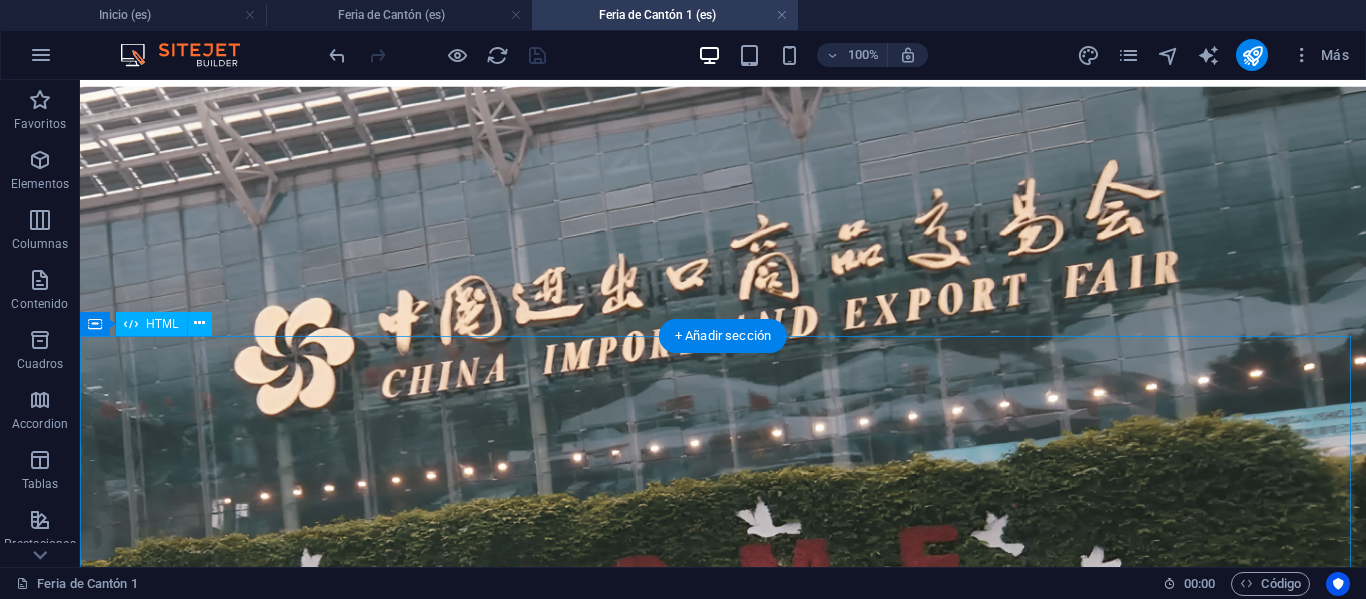scroll, scrollTop: 400, scrollLeft: 0, axis: vertical 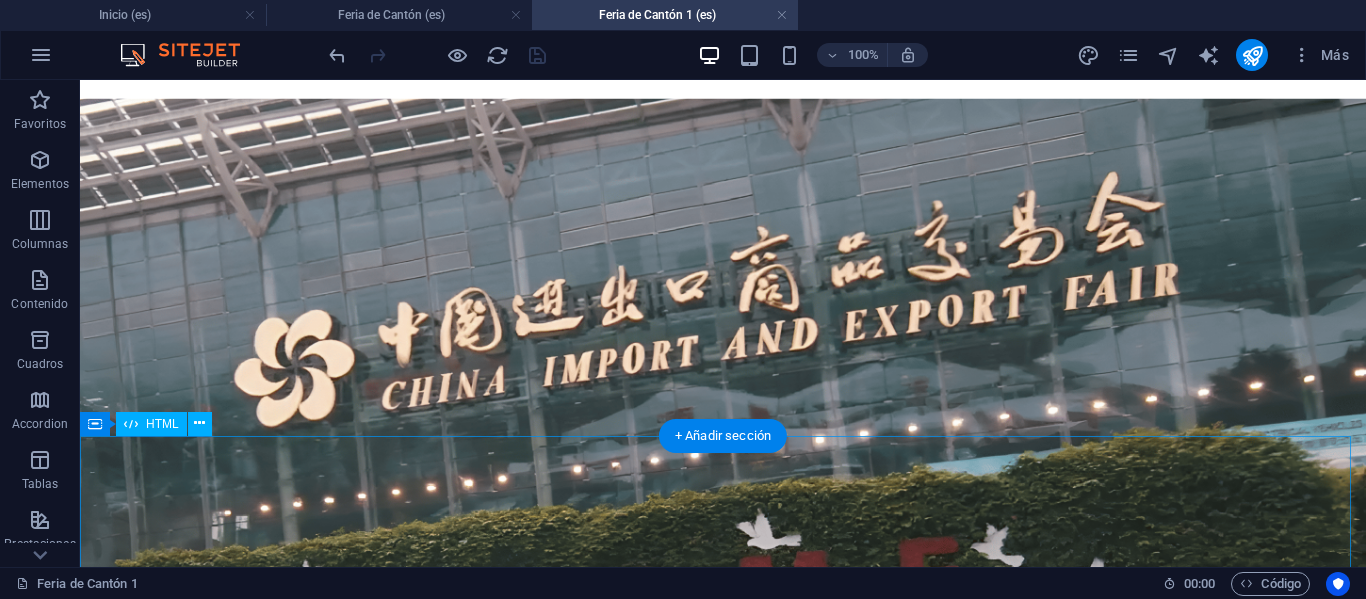 click on "LA FERIA MULTISECTORIAL MÁS GRANDE DEL MUNDO
La Feria de Importación y Exportación de China, mundialmente conocida como la  Feria de Cantón , se celebra cada primavera y otoño en Guangzhou desde 1957. Es el evento comercial  más grande, antiguo y completo de China , considerado el verdadero barómetro del comercio exterior del país.
Con 137 ediciones ininterrumpidas, ha conectado a millones de compradores de más de 229 países, generando un volumen de negocios que supera los  1.5 billones de dólares . En resumen, es el lugar donde debes estar para encontrar proveedores directos, productos innovadores y llevar tu negocio al siguiente nivel.
Fase 1
Fase 2
Fase 3
[FECHA]
[CATEGORIA_PRODUCTO]" at bounding box center (723, 10042) 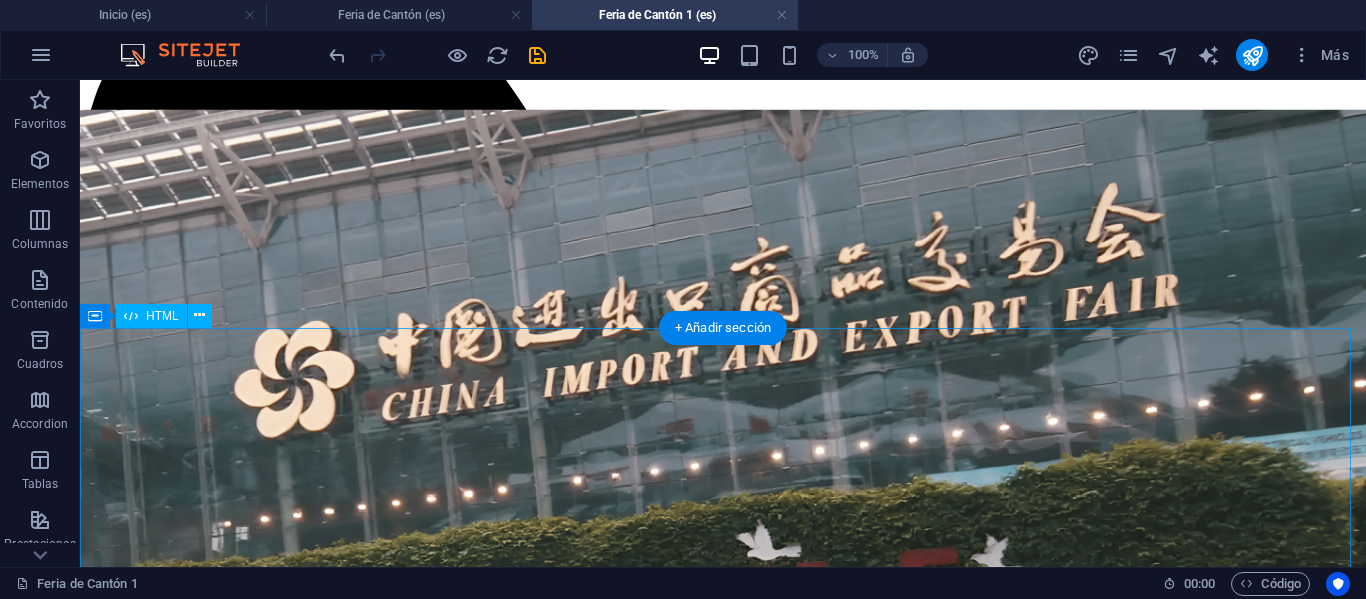scroll, scrollTop: 700, scrollLeft: 0, axis: vertical 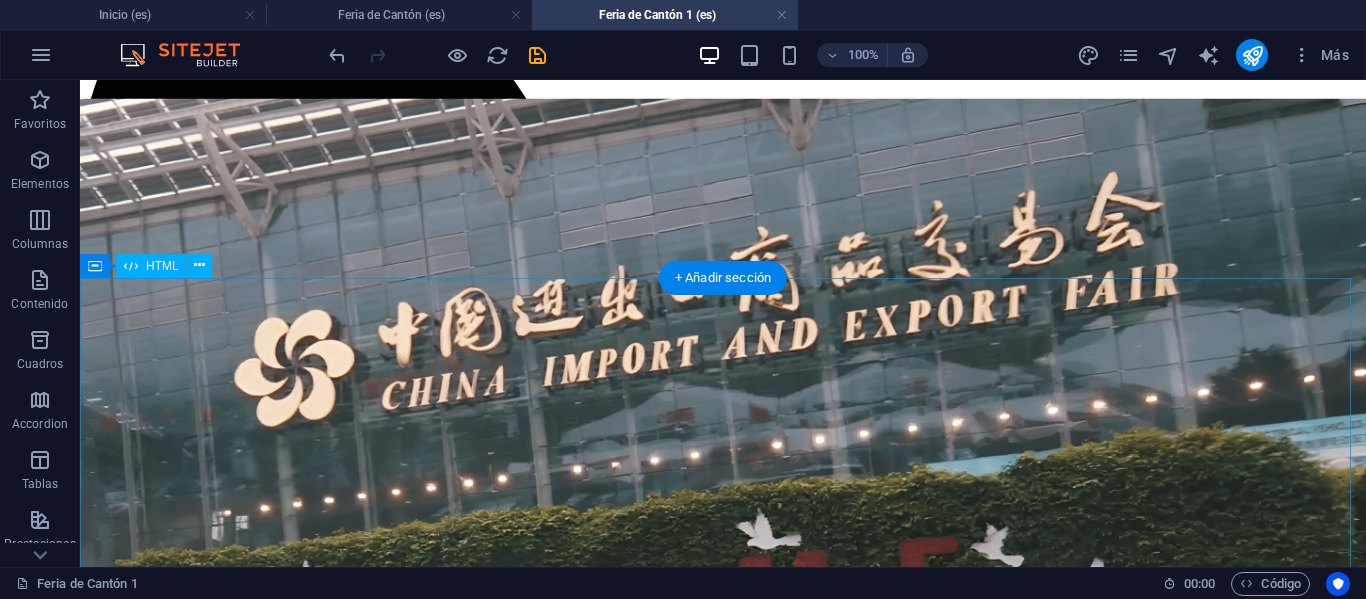 click on "Problema y Solución (Corregido)
Viajar a la feria mas grande del mundo es emocionante , pero el éxito no está garantizado solo con el pasaje de aéreo. La mayoría de los empresarios que viajan solos se enfrentan a los mismos obstáculos que terminan costando tiempo, dinero y oportunidades.
Barrera Cultural e Idioma La falta de una comunicación profesional con un traductor que entienda de negocios lleva a malentendidos y acuerdos débiles.
Variedad de Proveedores ¿Cómo organizarse para visitar a cada uno de los proveedores? Este es un problema habitual y corres el riesgo de perder reales oportunidades para tú negocio.
Inexperiencia en Negociación
El Abandono Post-Feria
"PREPARACIÓN"" at bounding box center [723, 10089] 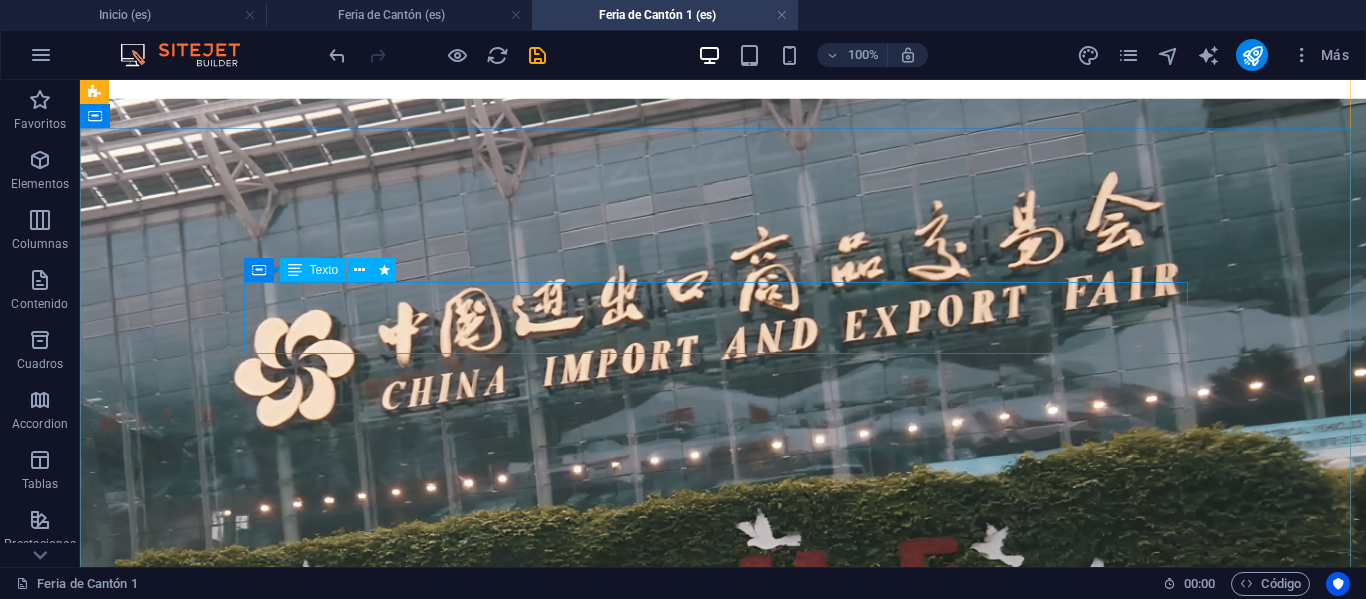 scroll, scrollTop: 0, scrollLeft: 0, axis: both 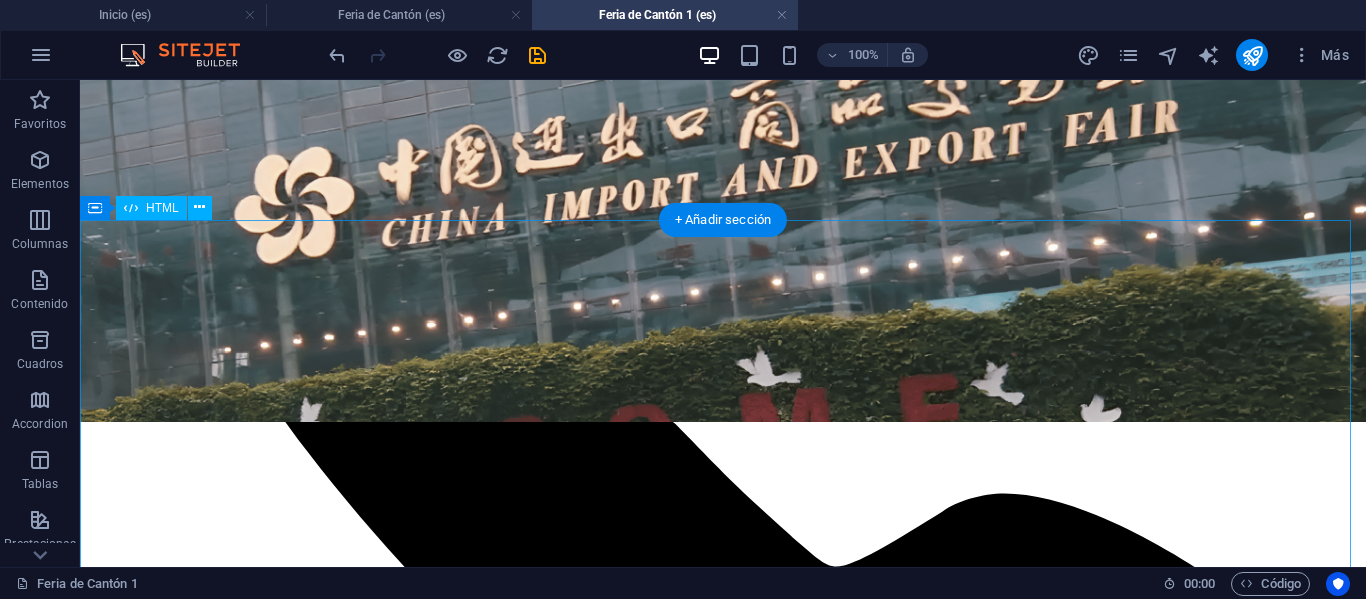 click on "IMACHINA - Planes Interactivos (Corregido)
Tres Planes, Un Objetivo: Tú Éxito Empresarial
Selecciona el plan que te acomode, y prepárate para la mejor experiencia de negocios en la Feria de Cantón.
MÁS POPULAR Plan Business Paquete todo incluido para una experiencia completa y sin preocupaciones. Workshop Online de Preparación. Pasajes Aéreos SCL-HKG (Round Trip) Traslados y Alojamientos en China. Cena de Bienvenida y Networking. Acreditación de Ingreso a Feria. Traductor Chino-Español Grupal. Desayunos Buffet en Hotel. Almuerzos Incluidos en Feria. Turismo en Guangzhou. Gestión Primera Importación Post-Feria. Ver Precios Tipo de Habitación:   Compartida   Doble   Single Fase de Interés: Fase 1 Fase 2 Fase 3 Fases 1 + 2 Fases 2 + 3 Feria Completa (3 Fases) Precio Final -- Tu Nombre: Tu Correo: Inscribirme en Plan Business ¡Inscripción Enviada! Cerrar
. -- ." at bounding box center (723, 9979) 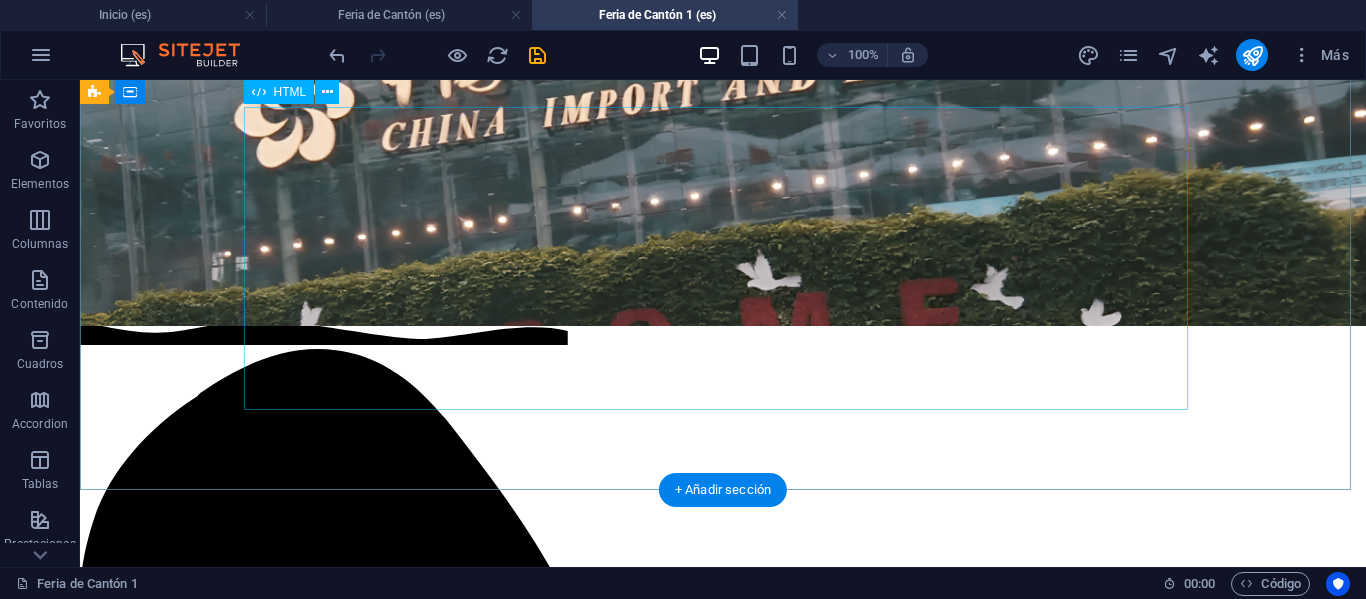 scroll, scrollTop: 0, scrollLeft: 0, axis: both 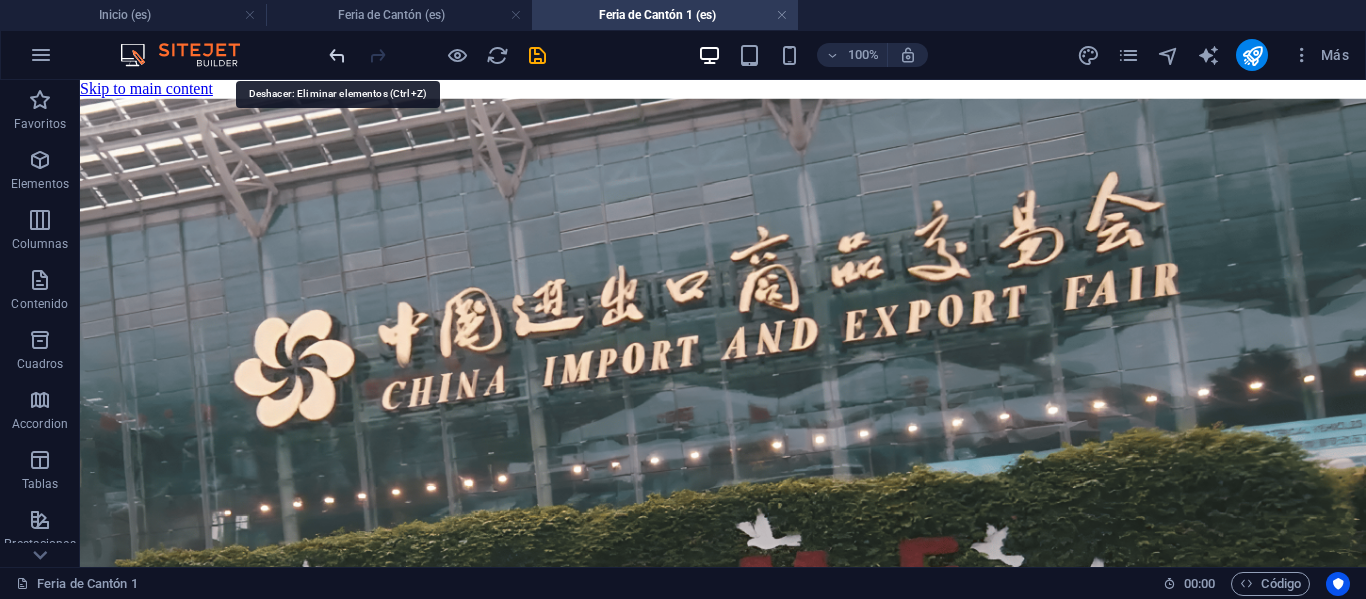 click at bounding box center [337, 55] 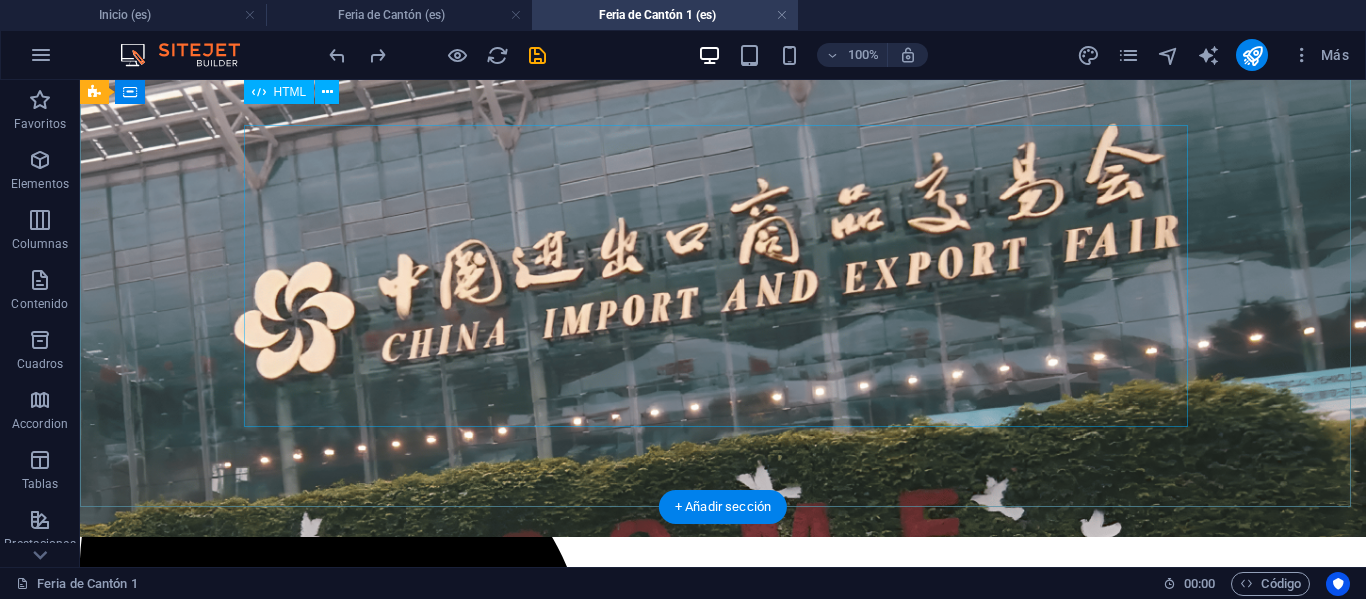 scroll, scrollTop: 0, scrollLeft: 0, axis: both 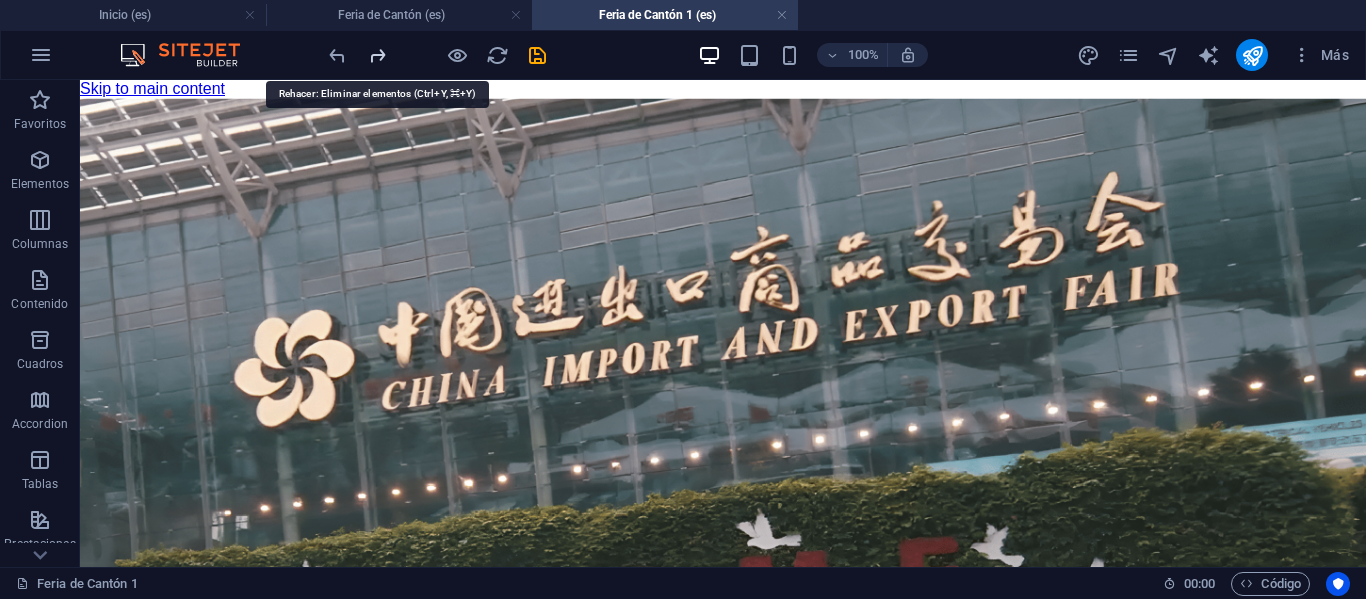 click at bounding box center (377, 55) 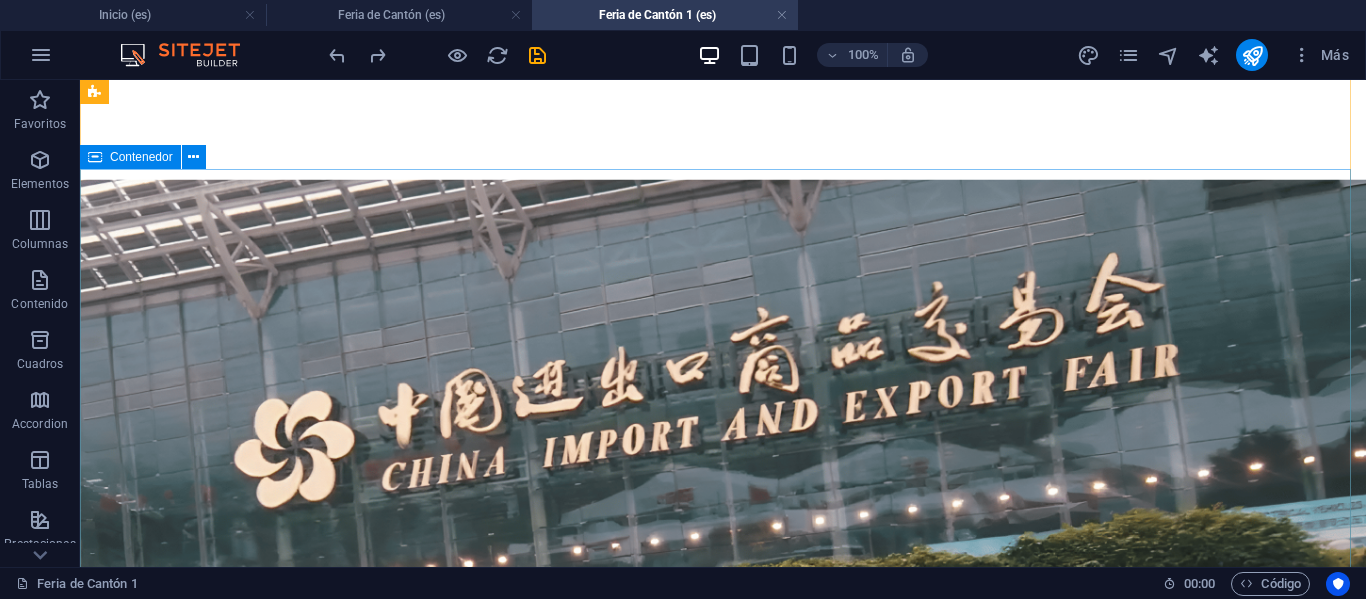 scroll, scrollTop: 0, scrollLeft: 0, axis: both 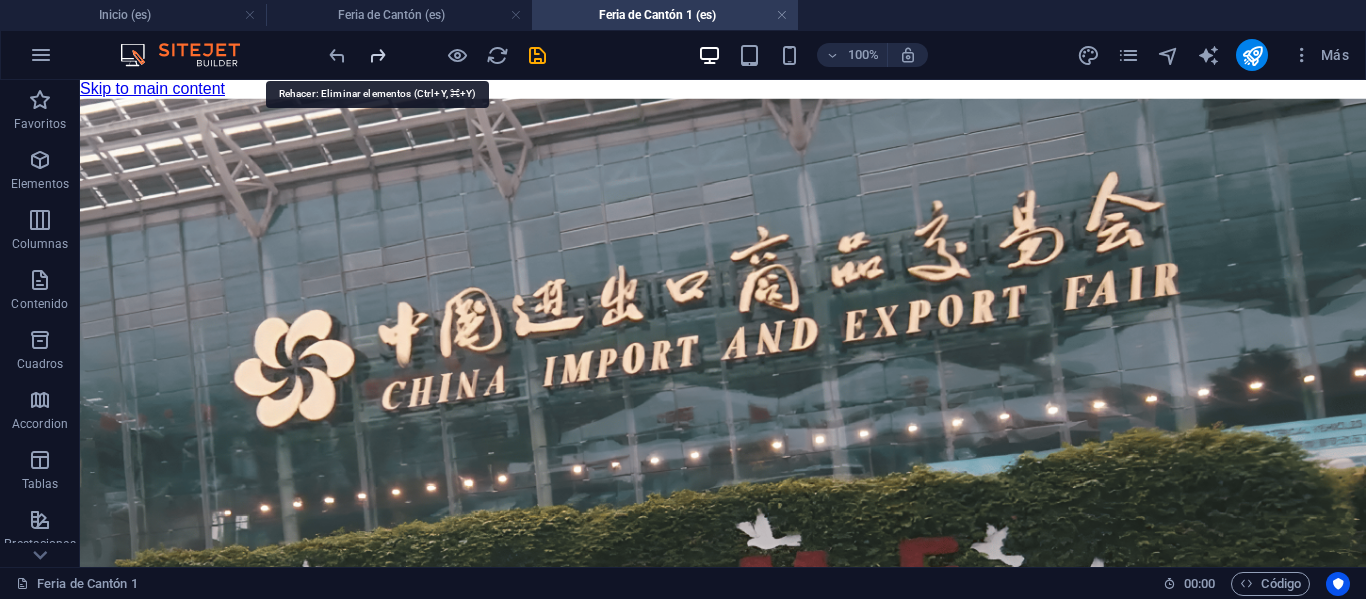 click at bounding box center (377, 55) 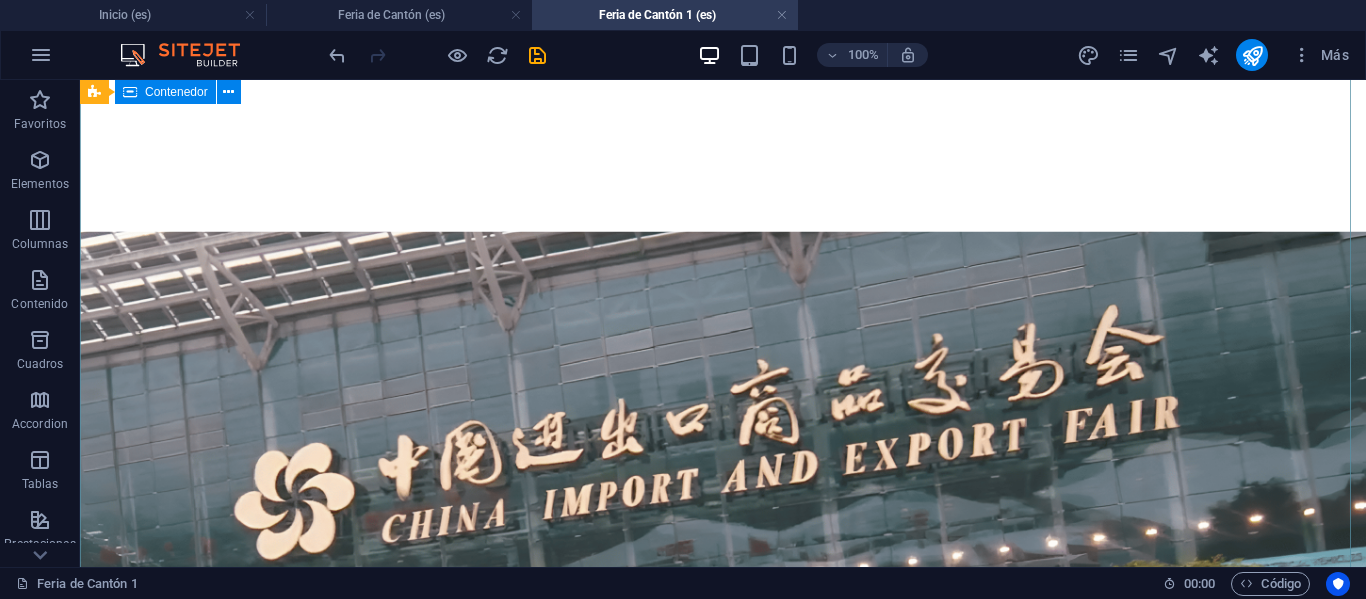 scroll, scrollTop: 0, scrollLeft: 0, axis: both 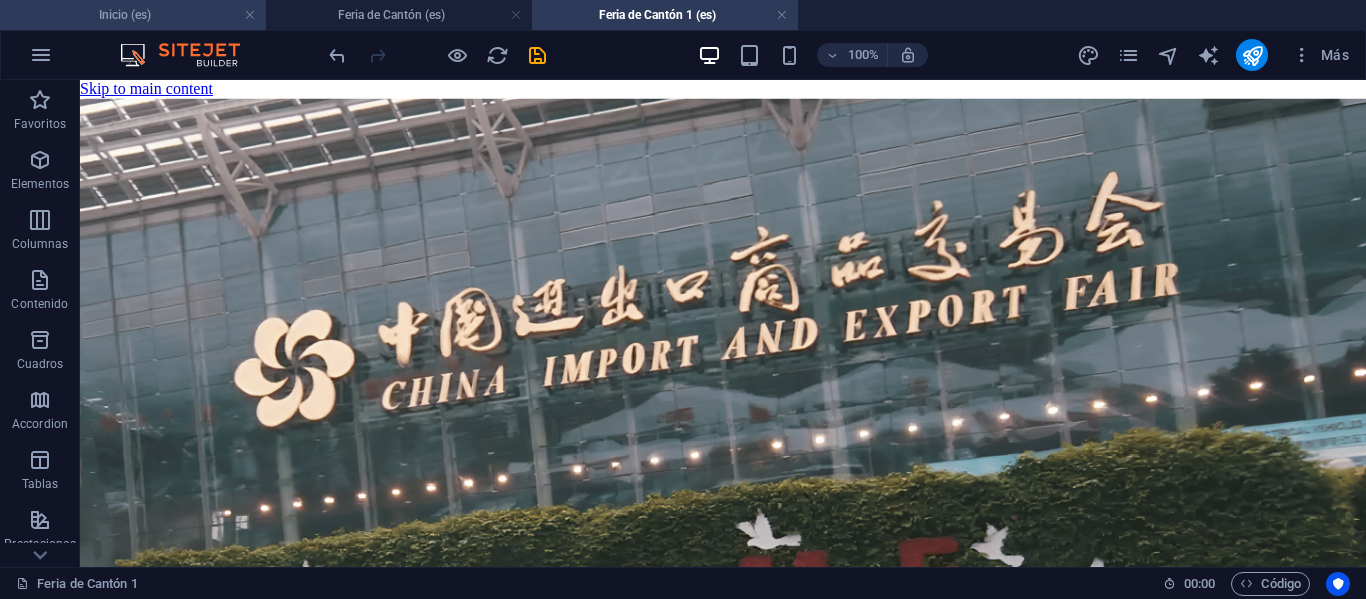click on "Inicio (es)" at bounding box center [133, 15] 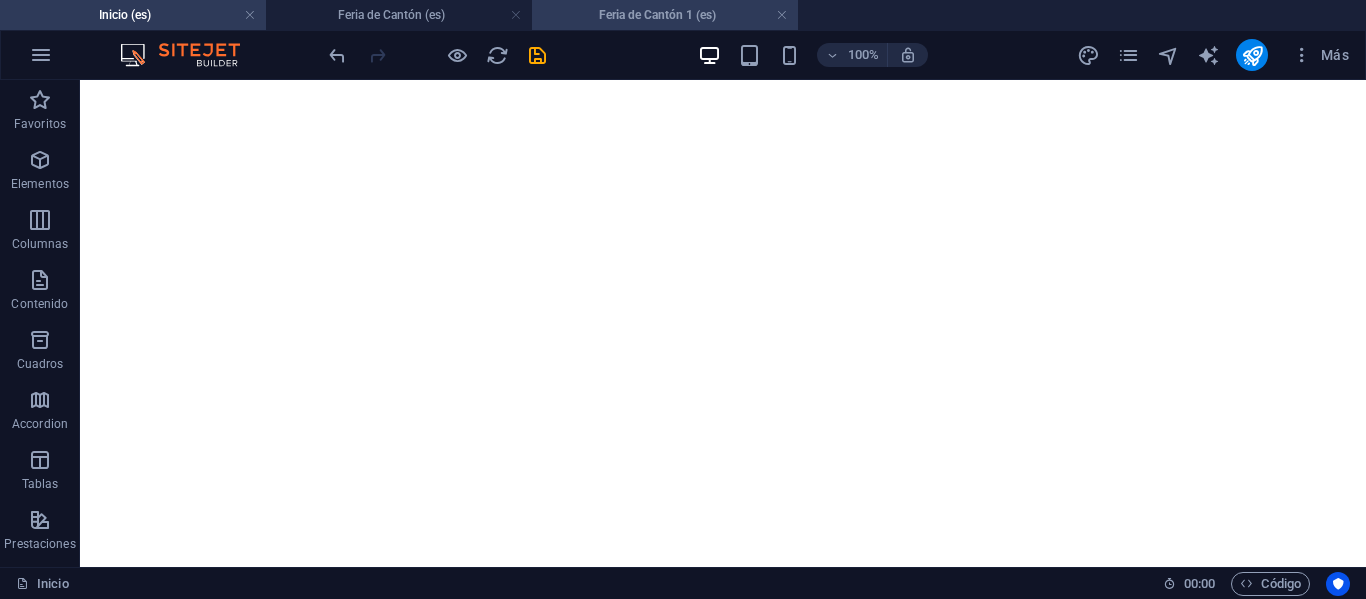 click on "Feria de Cantón 1 (es)" at bounding box center (665, 15) 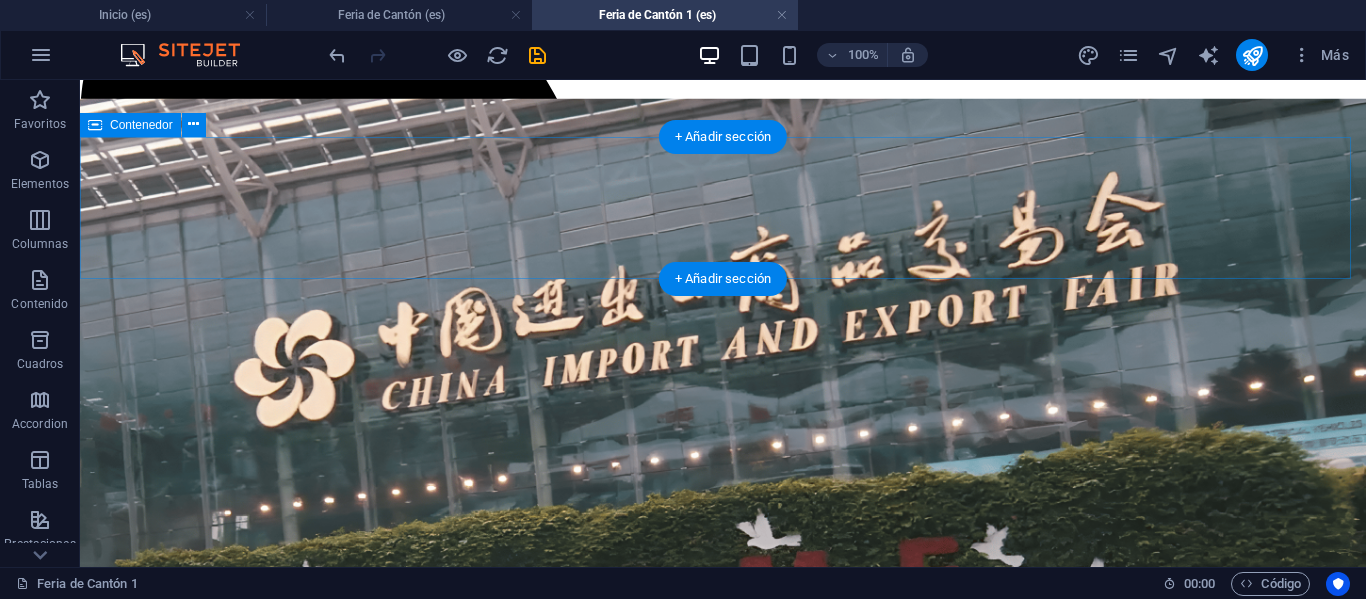 scroll, scrollTop: 800, scrollLeft: 0, axis: vertical 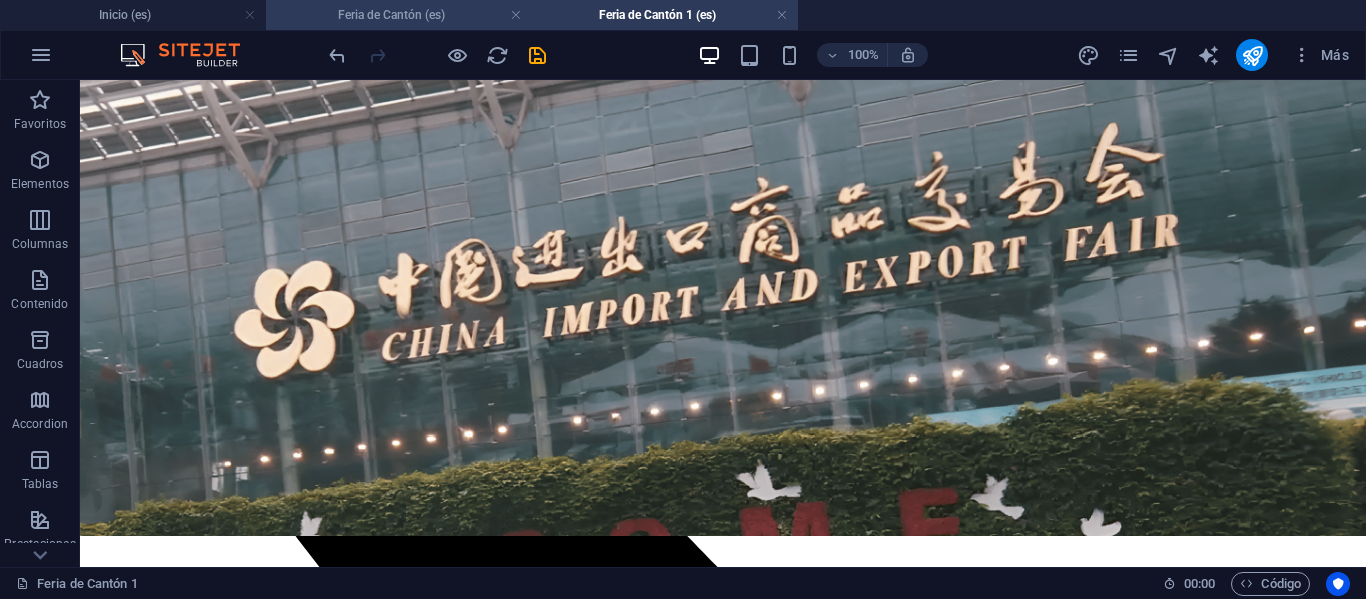 click on "Feria de Cantón (es)" at bounding box center (399, 15) 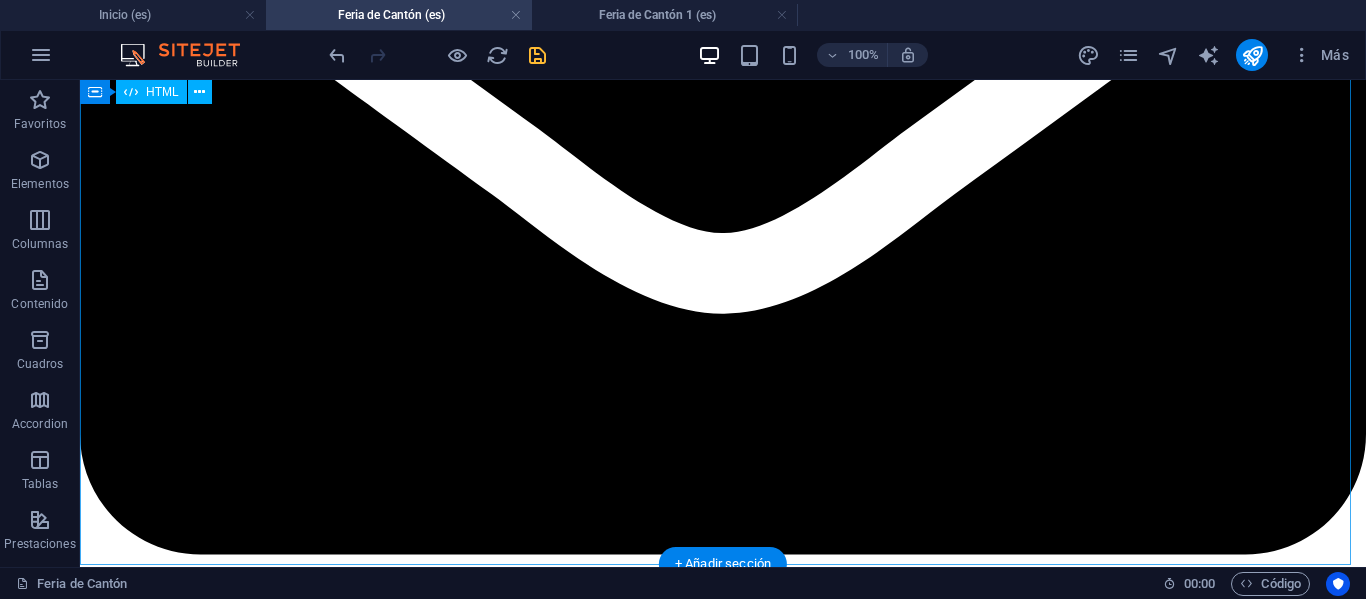 scroll, scrollTop: 2500, scrollLeft: 0, axis: vertical 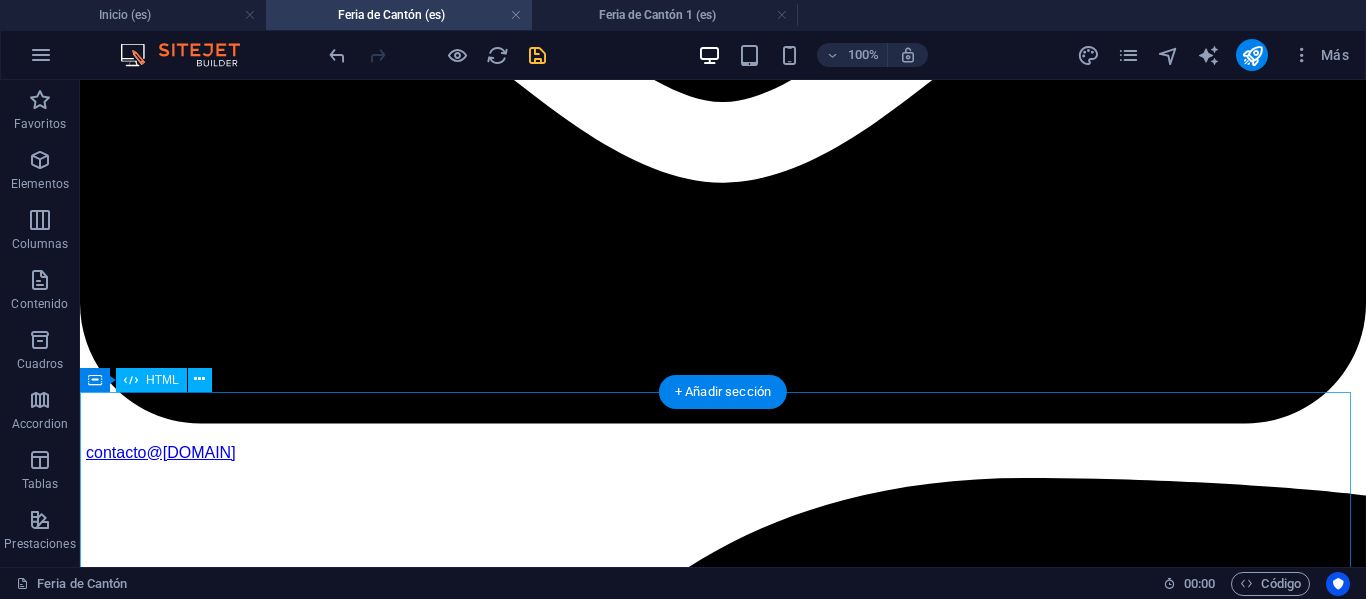 click on "IMACHINA - Planes Interactivos (Corregido)
Tres Planes, Un Objetivo: Tú Éxito Empresarial
Selecciona el plan que te acomode, y prepárate para la mejor experiencia de negocios en la Feria de Cantón.
MÁS POPULAR Plan Business Paquete todo incluido para una experiencia completa y sin preocupaciones. Workshop Online de Preparación. Pasajes Aéreos SCL-HKG (Round Trip) Traslados y Alojamientos en China. Cena de Bienvenida y Networking. Acreditación de Ingreso a Feria. Traductor Chino-Español Grupal. Desayunos Buffet en Hotel. Almuerzos Incluidos en Feria. Turismo en Guangzhou. Gestión Primera Importación Post-Feria. Ver Precios Tipo de Habitación:   Compartida   Doble   Single Fase de Interés: Fase 1 Fase 2 Fase 3 Fases 1 + 2 Fases 2 + 3 Feria Completa (3 Fases) Precio Final -- Tu Nombre: Tu Correo: Inscribirme en Plan Business ¡Inscripción Enviada! Cerrar
. -- ." at bounding box center (723, 10000) 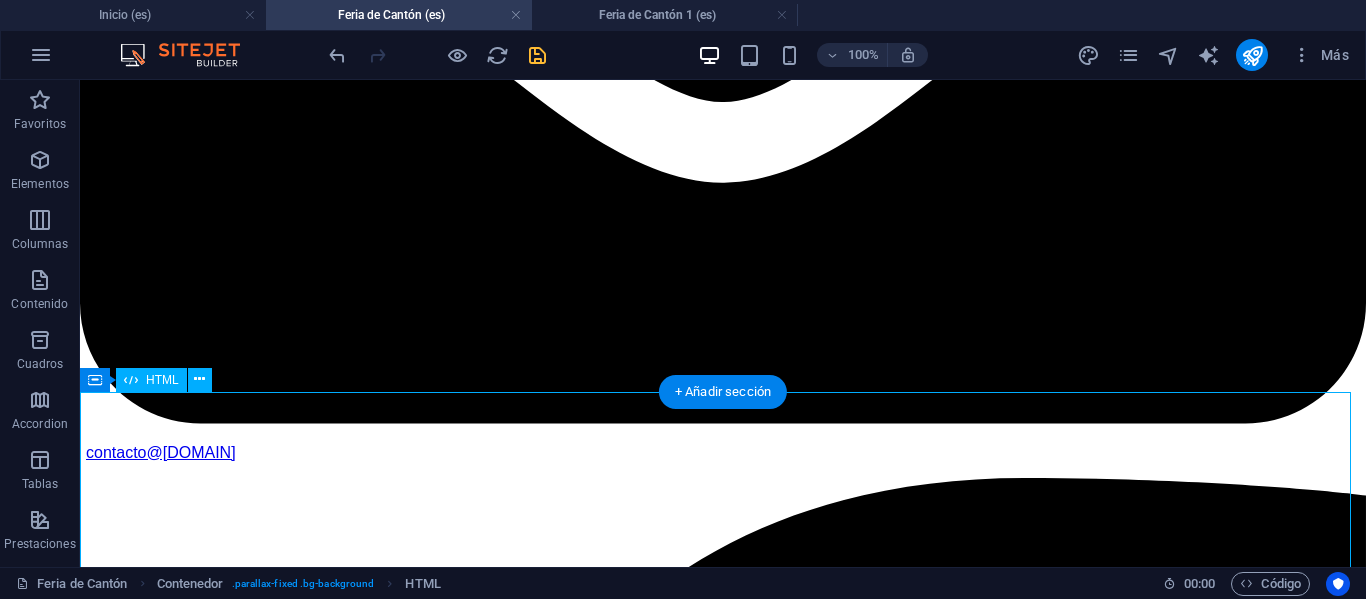 click on "IMACHINA - Planes Interactivos (Corregido)
Tres Planes, Un Objetivo: Tú Éxito Empresarial
Selecciona el plan que te acomode, y prepárate para la mejor experiencia de negocios en la Feria de Cantón.
MÁS POPULAR Plan Business Paquete todo incluido para una experiencia completa y sin preocupaciones. Workshop Online de Preparación. Pasajes Aéreos SCL-HKG (Round Trip) Traslados y Alojamientos en China. Cena de Bienvenida y Networking. Acreditación de Ingreso a Feria. Traductor Chino-Español Grupal. Desayunos Buffet en Hotel. Almuerzos Incluidos en Feria. Turismo en Guangzhou. Gestión Primera Importación Post-Feria. Ver Precios Tipo de Habitación:   Compartida   Doble   Single Fase de Interés: Fase 1 Fase 2 Fase 3 Fases 1 + 2 Fases 2 + 3 Feria Completa (3 Fases) Precio Final -- Tu Nombre: Tu Correo: Inscribirme en Plan Business ¡Inscripción Enviada! Cerrar
. -- ." at bounding box center [723, 10000] 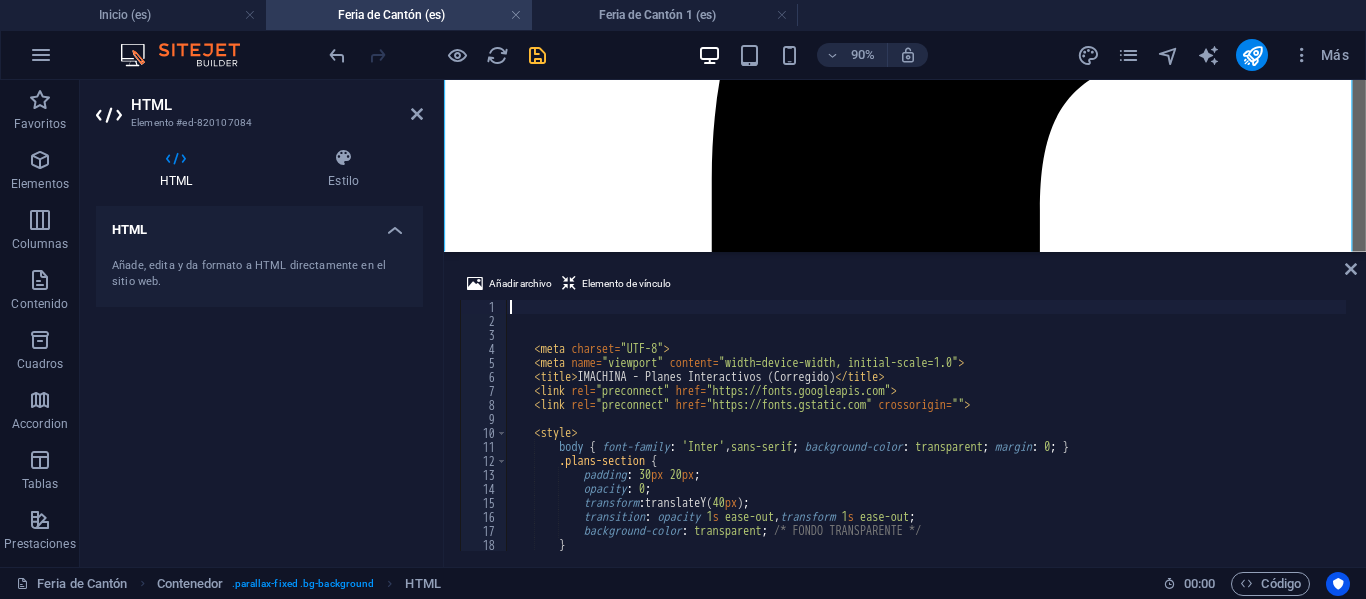scroll, scrollTop: 3928, scrollLeft: 0, axis: vertical 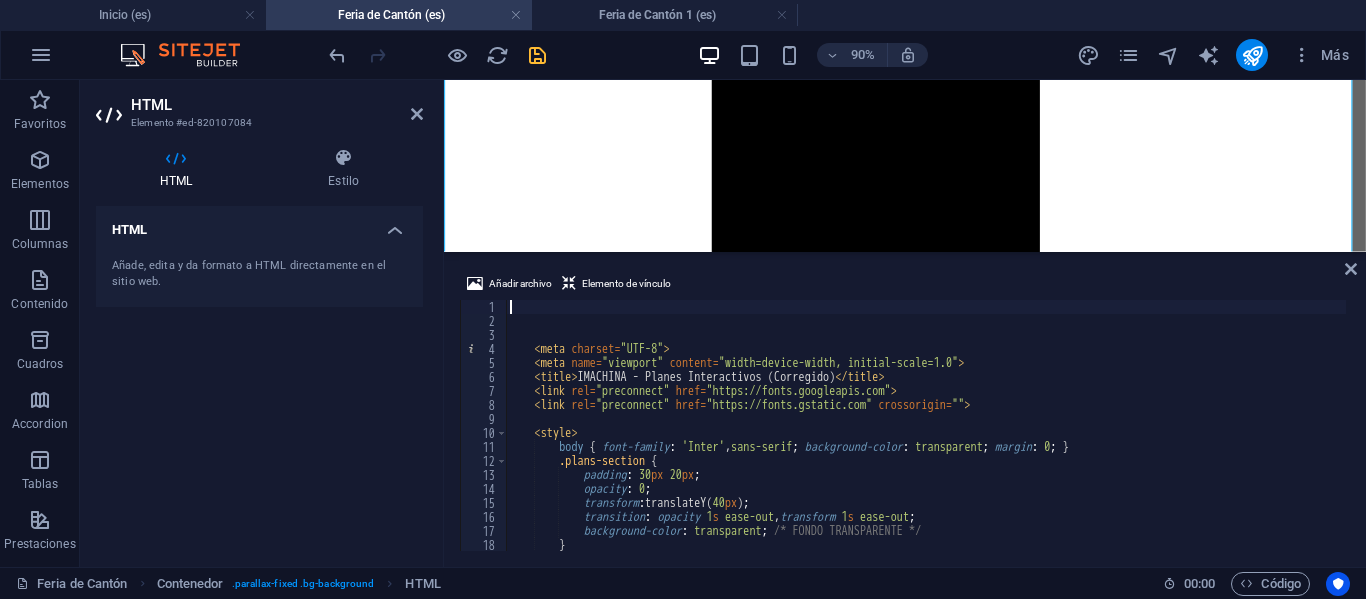 click on "11" at bounding box center (484, 447) 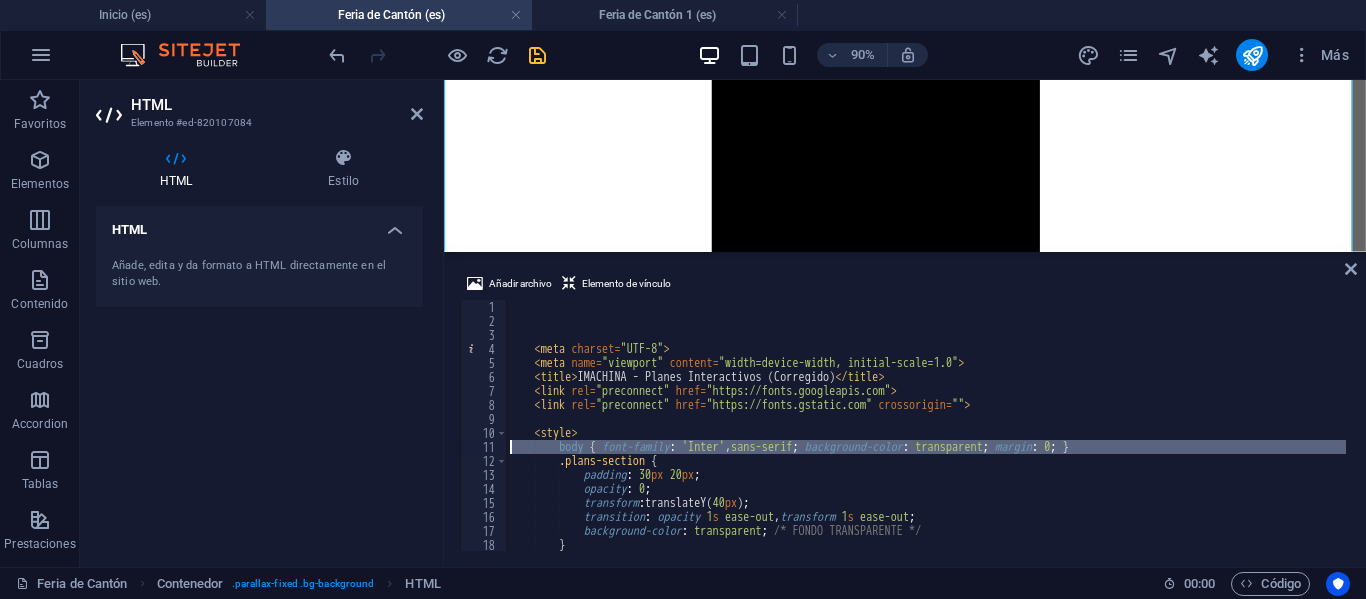 type on ".plans-section {" 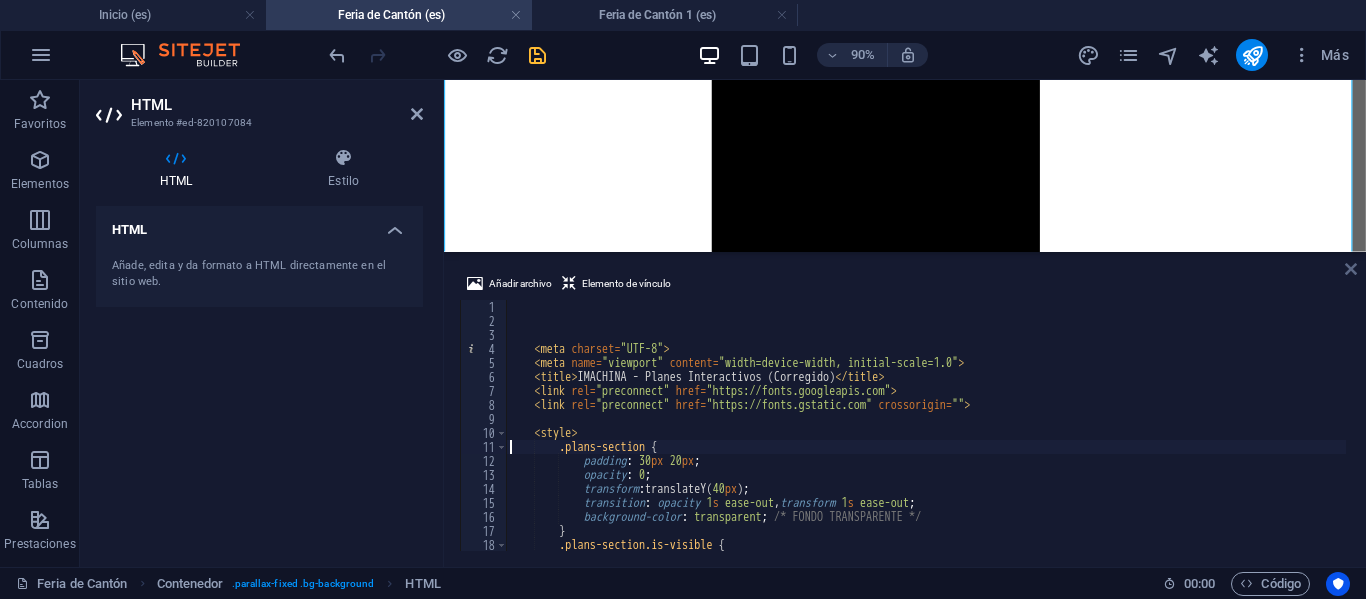 click at bounding box center [1351, 269] 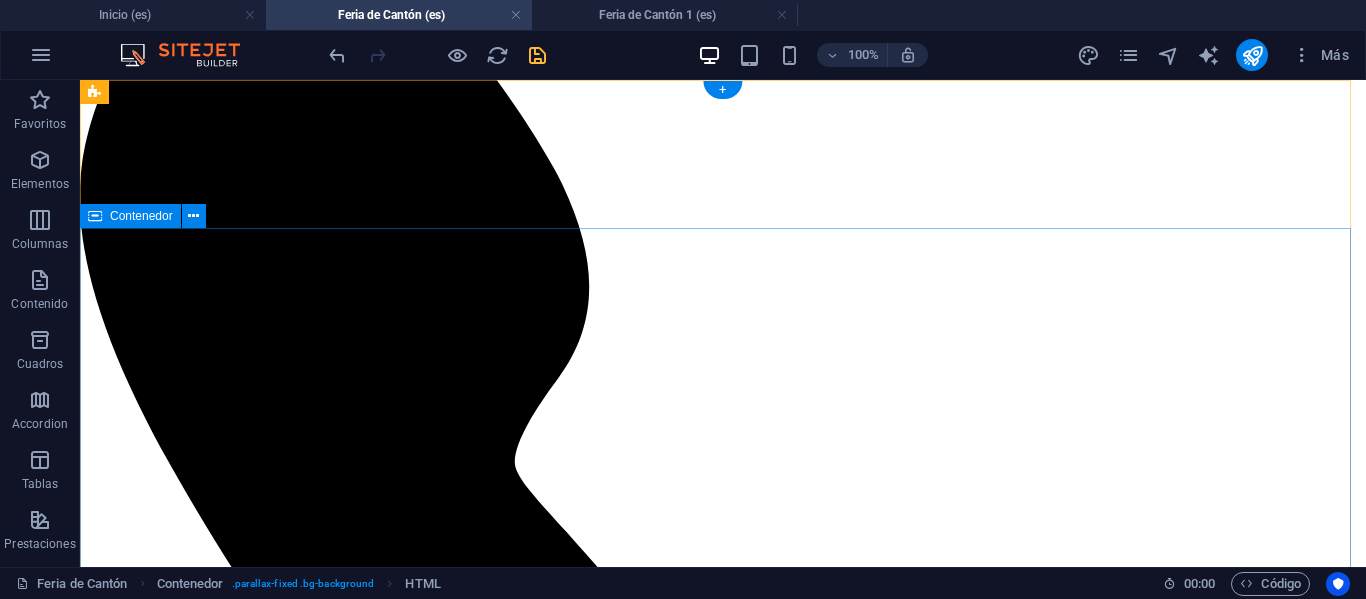 scroll, scrollTop: 0, scrollLeft: 0, axis: both 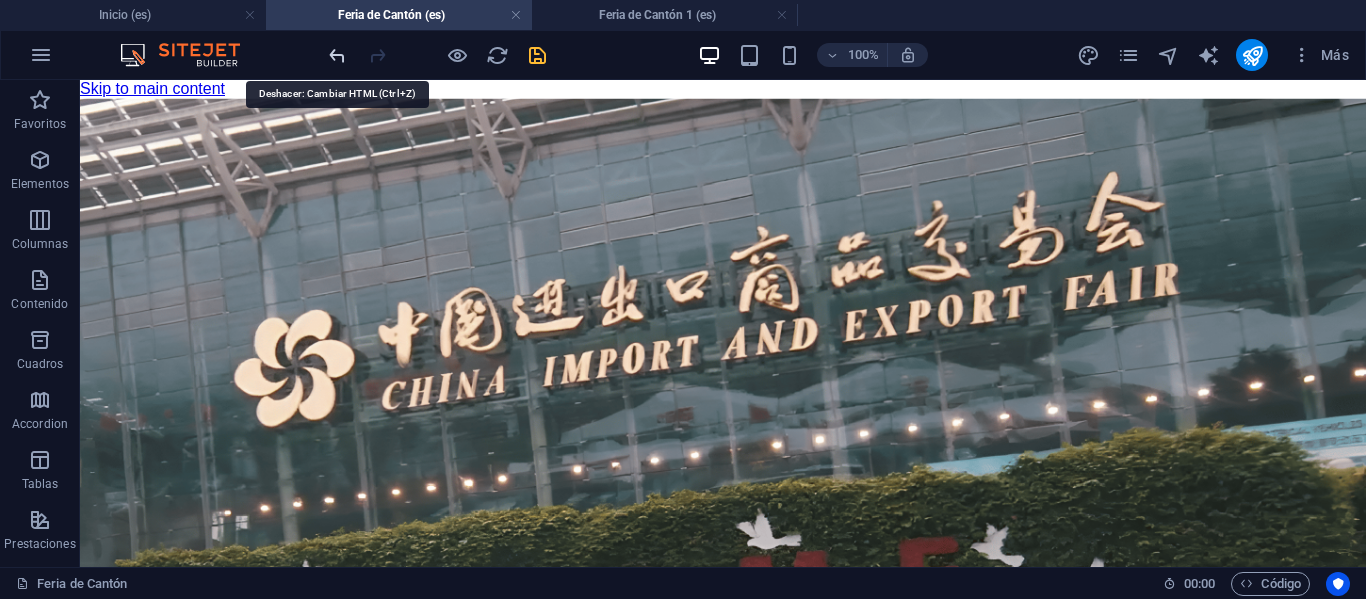 click at bounding box center [337, 55] 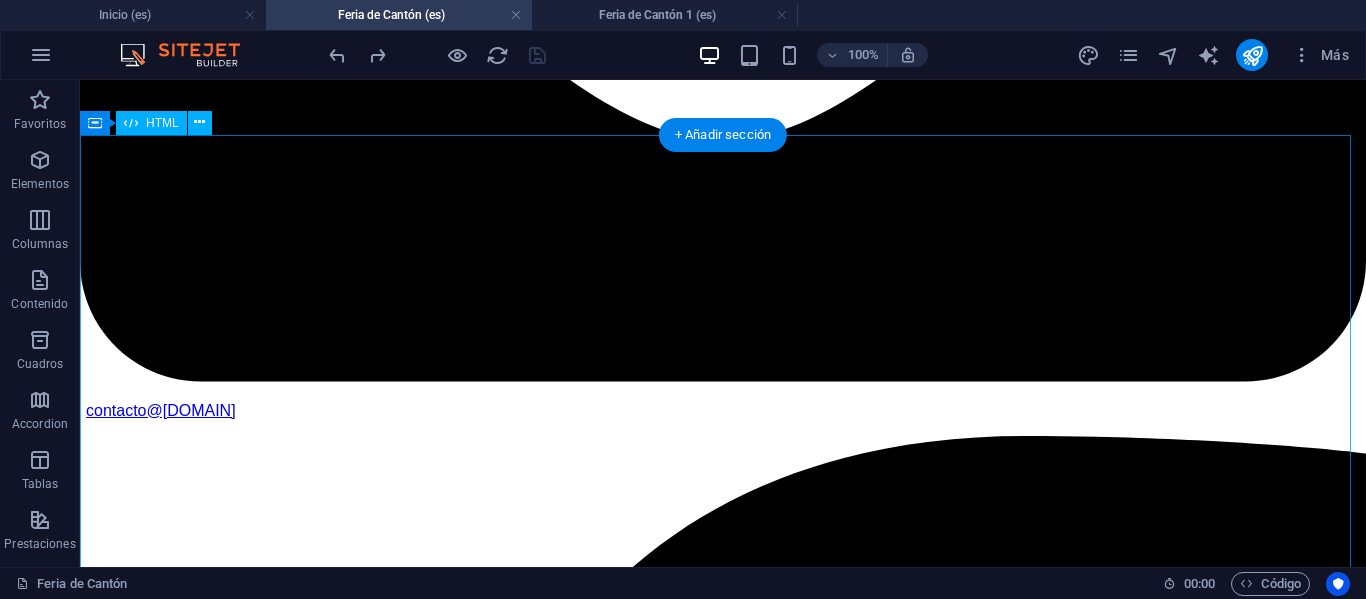 scroll, scrollTop: 2776, scrollLeft: 0, axis: vertical 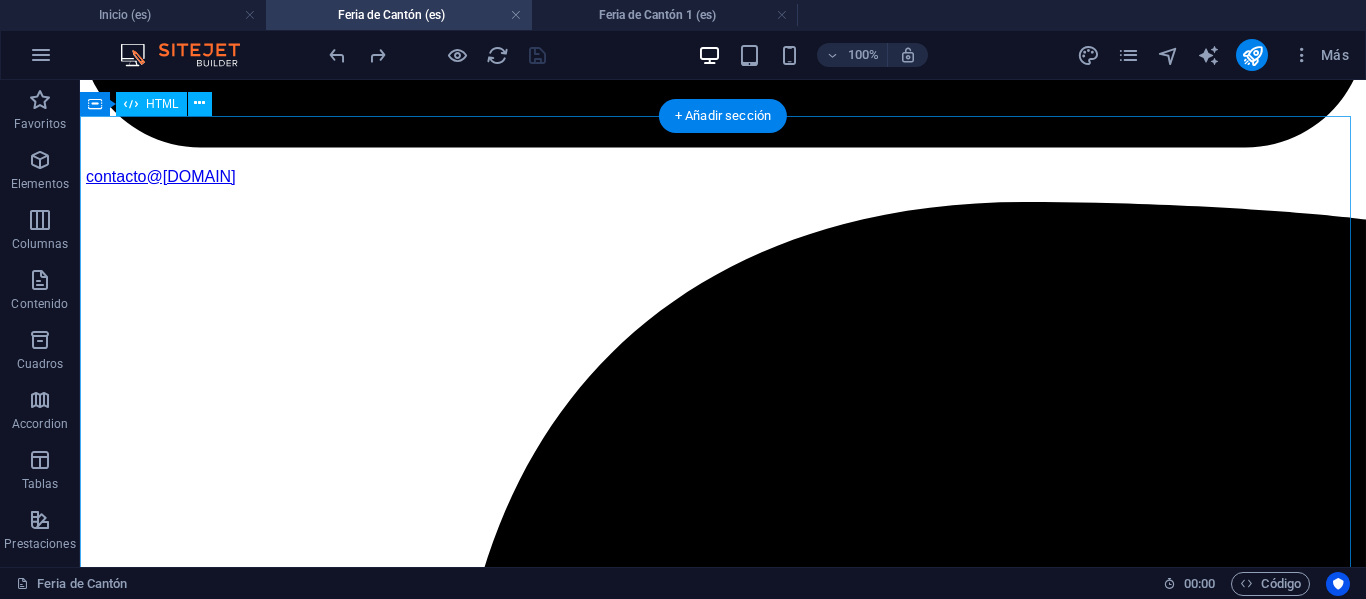 click on "IMACHINA - Planes Interactivos (Corregido)
Tres Planes, Un Objetivo: Tú Éxito Empresarial
Selecciona el plan que te acomode, y prepárate para la mejor experiencia de negocios en la Feria de Cantón.
MÁS POPULAR Plan Business Paquete todo incluido para una experiencia completa y sin preocupaciones. Workshop Online de Preparación. Pasajes Aéreos SCL-HKG (Round Trip) Traslados y Alojamientos en China. Cena de Bienvenida y Networking. Acreditación de Ingreso a Feria. Traductor Chino-Español Grupal. Desayunos Buffet en Hotel. Almuerzos Incluidos en Feria. Turismo en Guangzhou. Gestión Primera Importación Post-Feria. Ver Precios Tipo de Habitación:   Compartida   Doble   Single Fase de Interés: Fase 1 Fase 2 Fase 3 Fases 1 + 2 Fases 2 + 3 Feria Completa (3 Fases) Precio Final -- Tu Nombre: Tu Correo: Inscribirme en Plan Business ¡Inscripción Enviada! Cerrar
. -- ." at bounding box center (723, 9724) 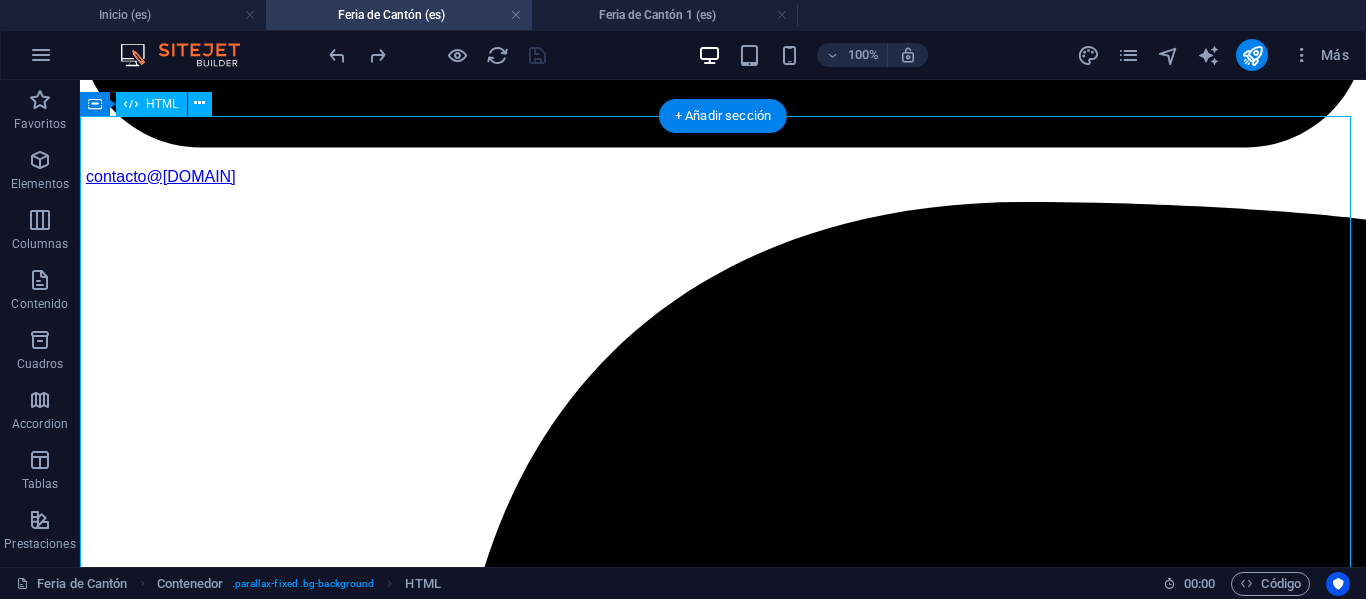 click on "IMACHINA - Planes Interactivos (Corregido)
Tres Planes, Un Objetivo: Tú Éxito Empresarial
Selecciona el plan que te acomode, y prepárate para la mejor experiencia de negocios en la Feria de Cantón.
MÁS POPULAR Plan Business Paquete todo incluido para una experiencia completa y sin preocupaciones. Workshop Online de Preparación. Pasajes Aéreos SCL-HKG (Round Trip) Traslados y Alojamientos en China. Cena de Bienvenida y Networking. Acreditación de Ingreso a Feria. Traductor Chino-Español Grupal. Desayunos Buffet en Hotel. Almuerzos Incluidos en Feria. Turismo en Guangzhou. Gestión Primera Importación Post-Feria. Ver Precios Tipo de Habitación:   Compartida   Doble   Single Fase de Interés: Fase 1 Fase 2 Fase 3 Fases 1 + 2 Fases 2 + 3 Feria Completa (3 Fases) Precio Final -- Tu Nombre: Tu Correo: Inscribirme en Plan Business ¡Inscripción Enviada! Cerrar
. -- ." at bounding box center (723, 9724) 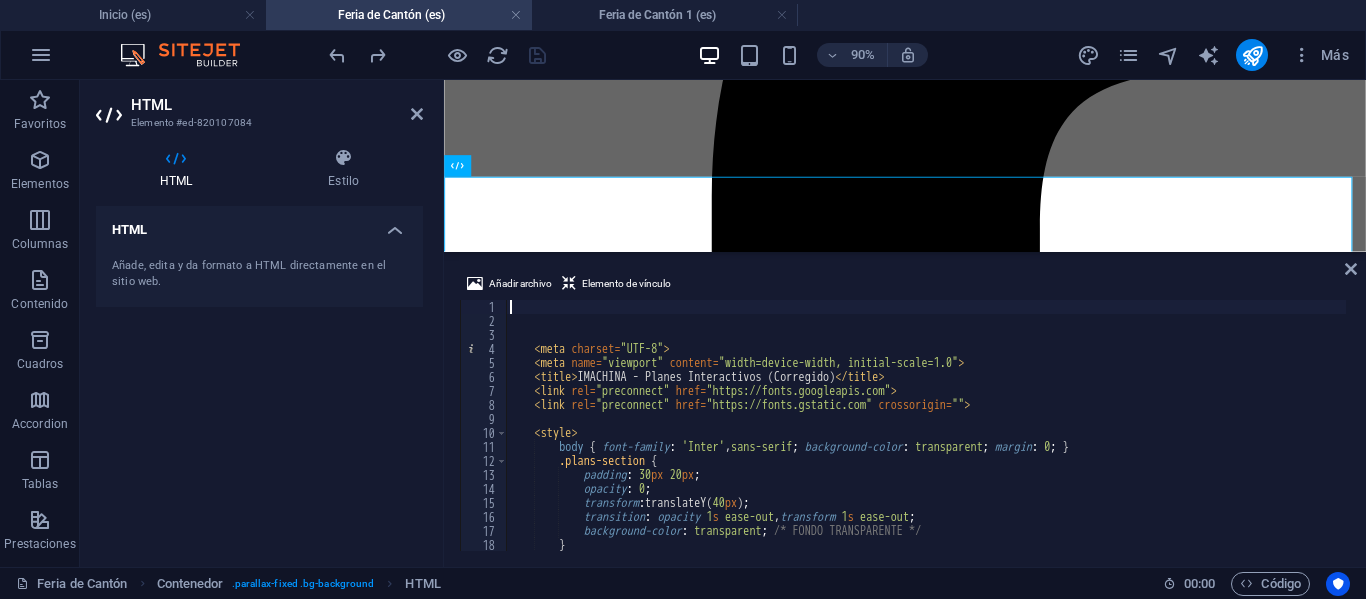 click on "8" at bounding box center [484, 405] 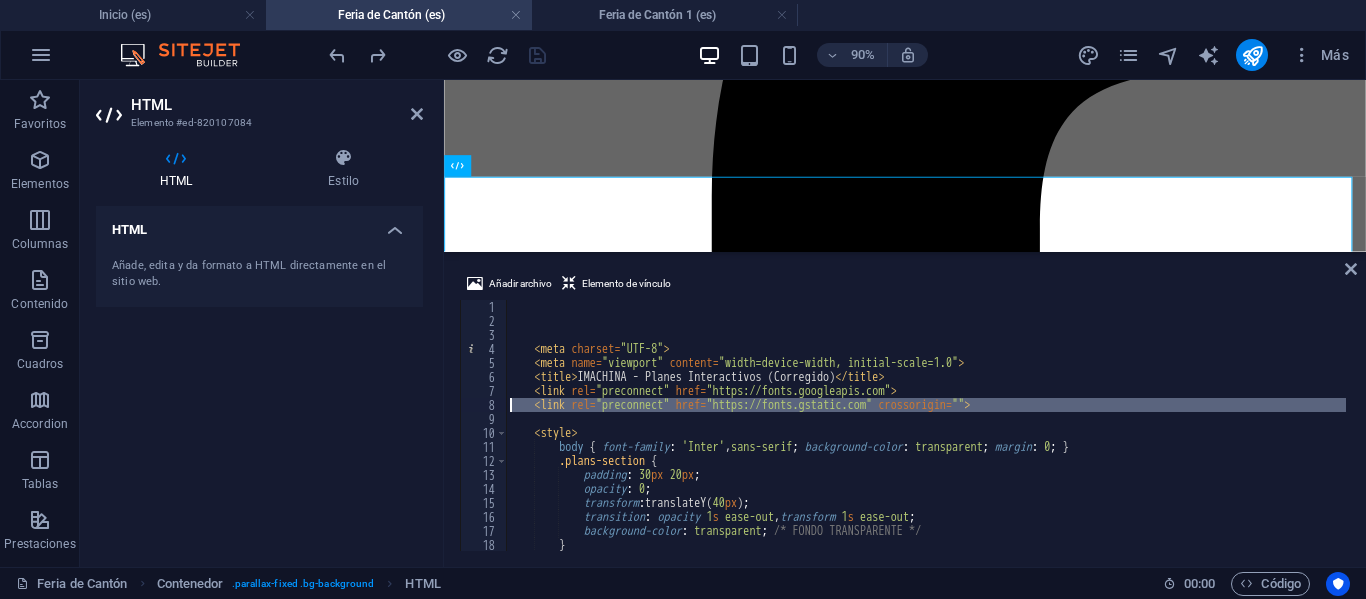 type 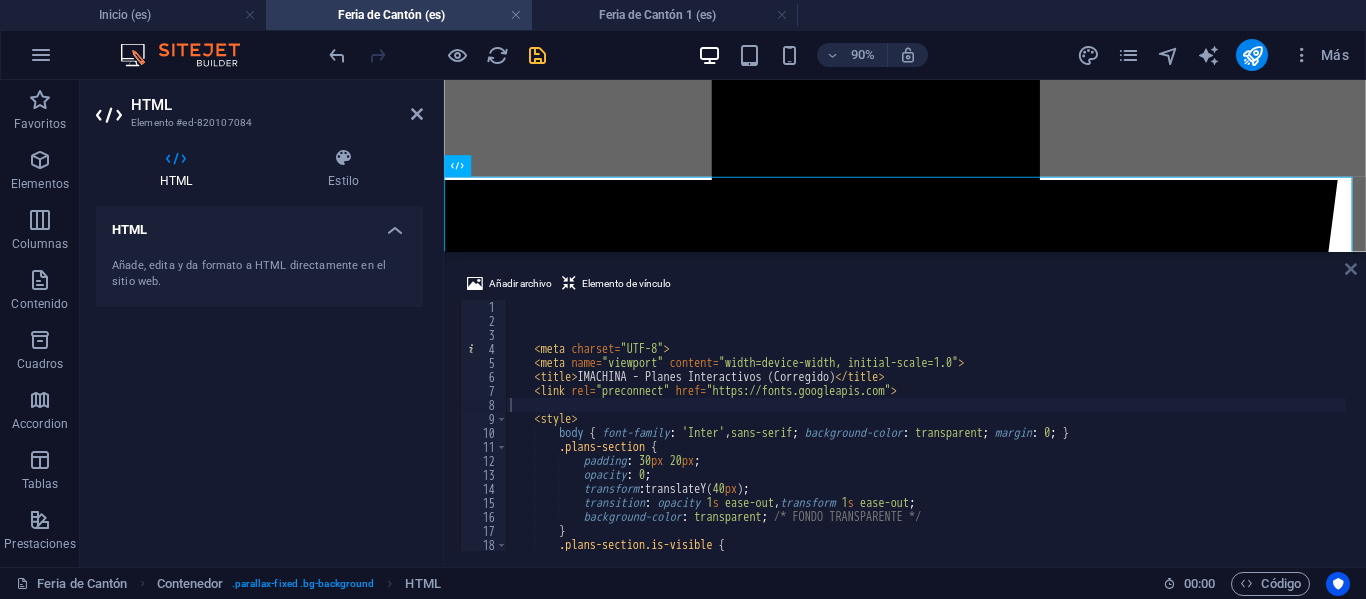 drag, startPoint x: 1347, startPoint y: 265, endPoint x: 1204, endPoint y: 183, distance: 164.84235 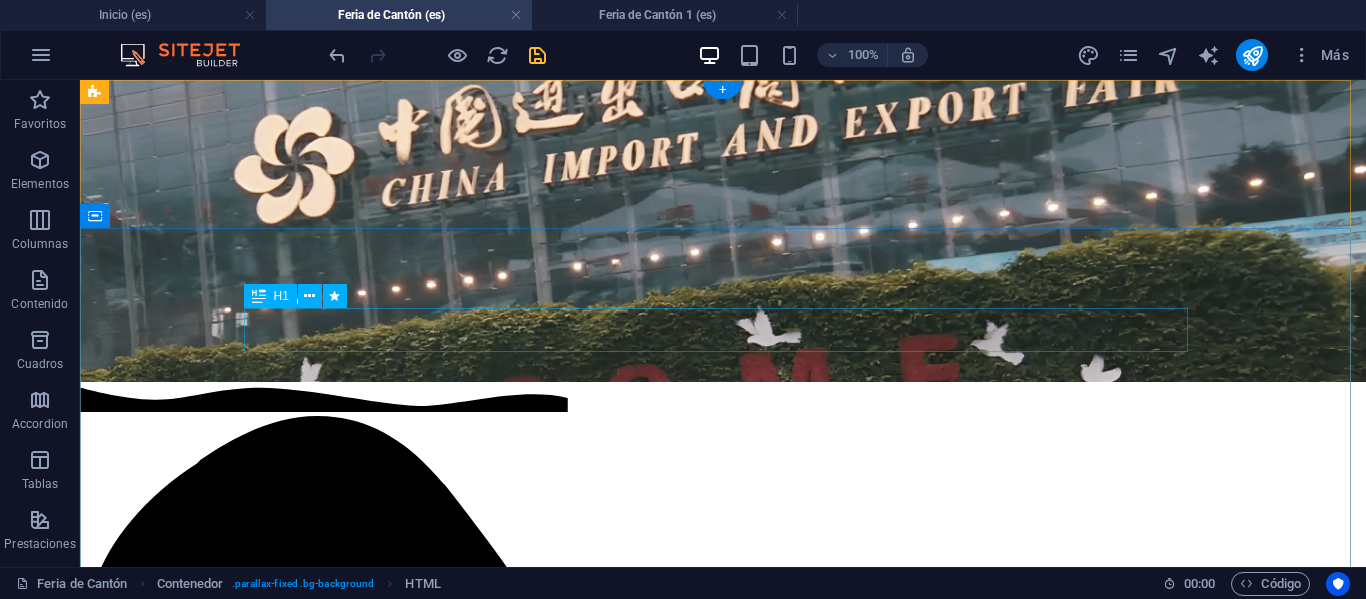 scroll, scrollTop: 0, scrollLeft: 0, axis: both 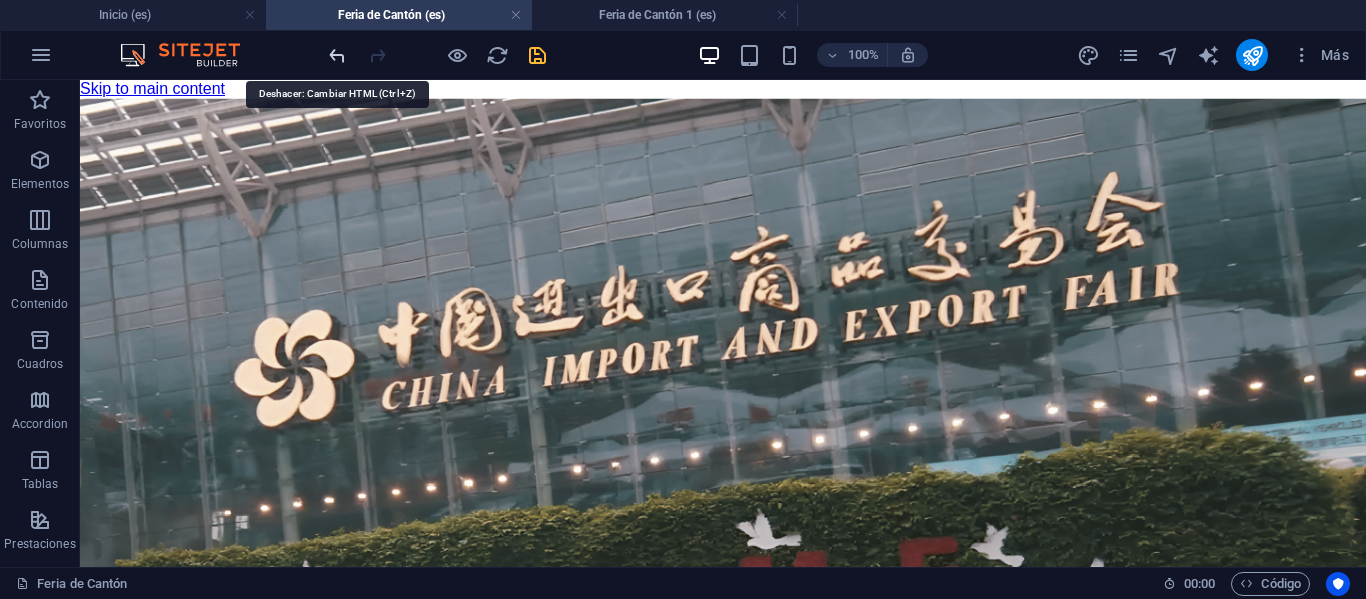 click at bounding box center (337, 55) 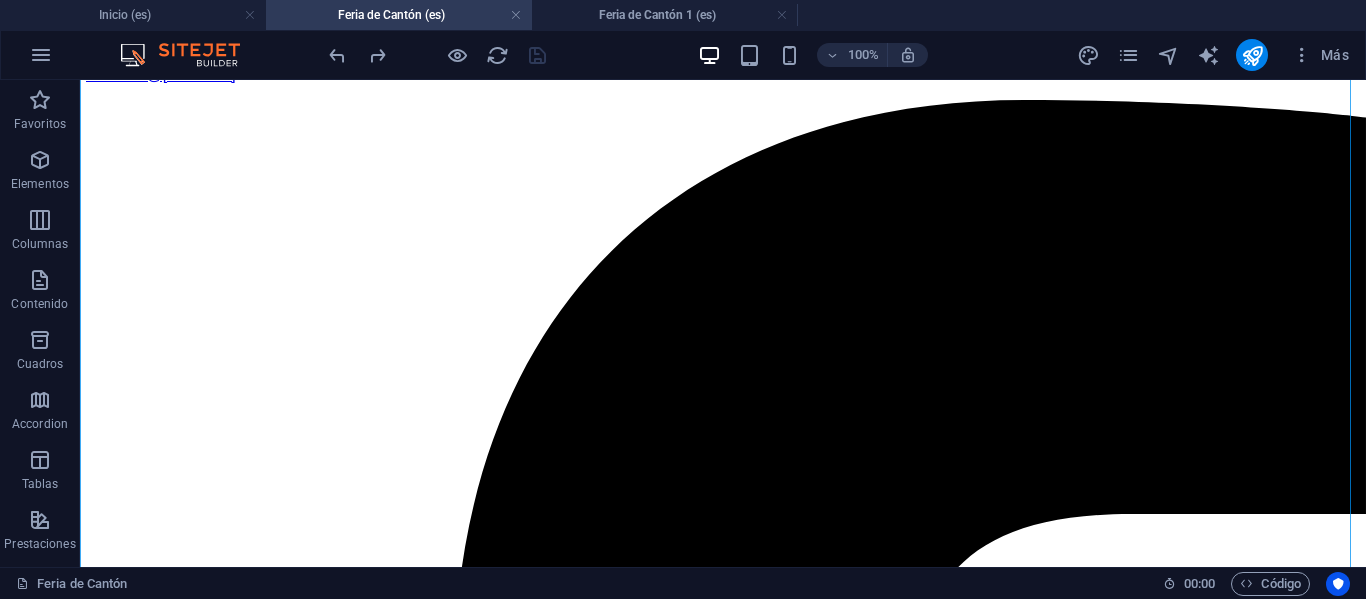 scroll, scrollTop: 2776, scrollLeft: 0, axis: vertical 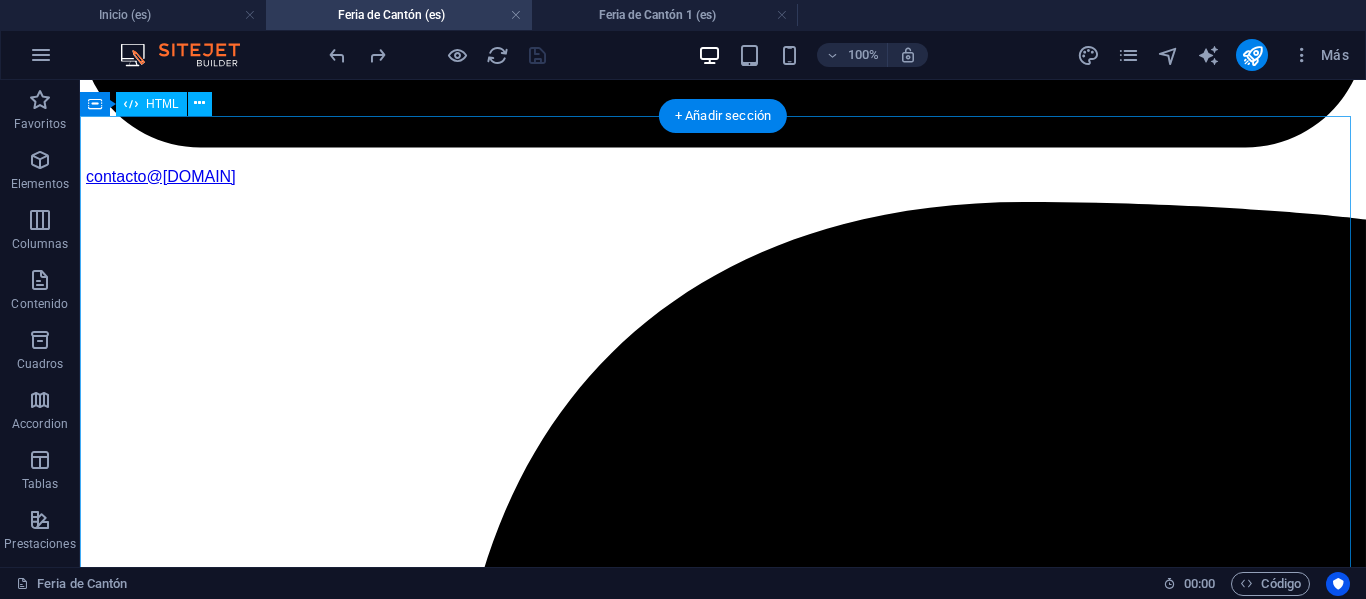 click on "IMACHINA - Planes Interactivos (Corregido)
Tres Planes, Un Objetivo: Tú Éxito Empresarial
Selecciona el plan que te acomode, y prepárate para la mejor experiencia de negocios en la Feria de Cantón.
MÁS POPULAR Plan Business Paquete todo incluido para una experiencia completa y sin preocupaciones. Workshop Online de Preparación. Pasajes Aéreos SCL-HKG (Round Trip) Traslados y Alojamientos en China. Cena de Bienvenida y Networking. Acreditación de Ingreso a Feria. Traductor Chino-Español Grupal. Desayunos Buffet en Hotel. Almuerzos Incluidos en Feria. Turismo en Guangzhou. Gestión Primera Importación Post-Feria. Ver Precios Tipo de Habitación:   Compartida   Doble   Single Fase de Interés: Fase 1 Fase 2 Fase 3 Fases 1 + 2 Fases 2 + 3 Feria Completa (3 Fases) Precio Final -- Tu Nombre: Tu Correo: Inscribirme en Plan Business ¡Inscripción Enviada! Cerrar
. -- ." at bounding box center [723, 9724] 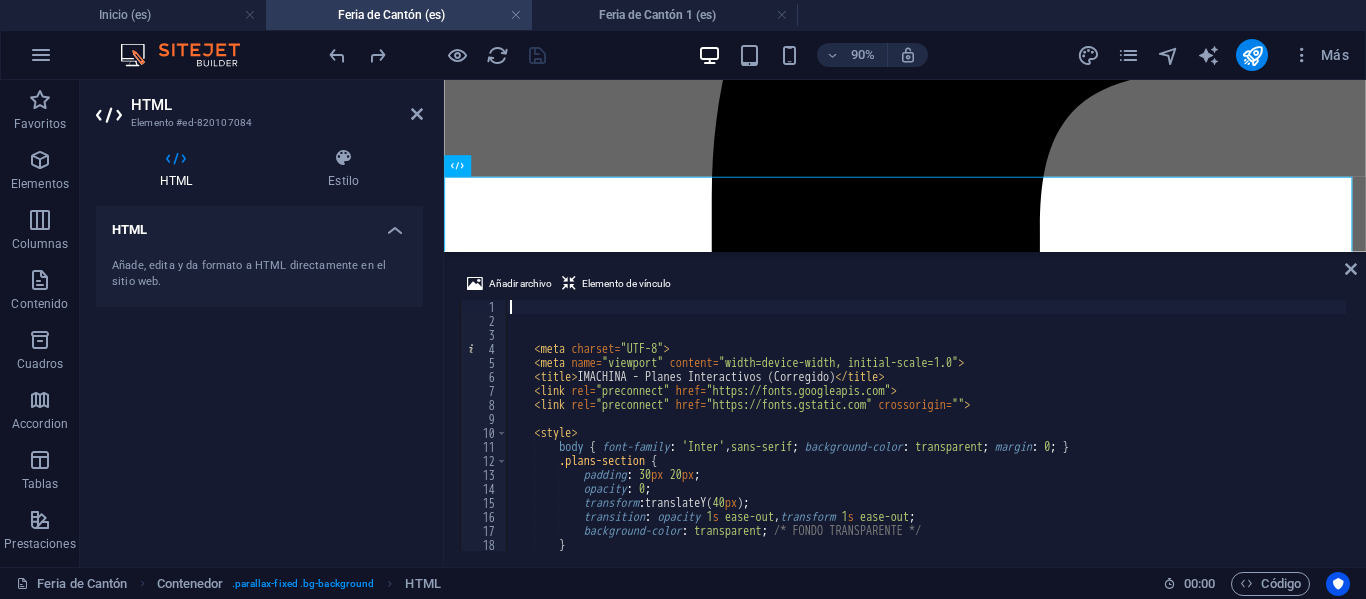click on "7" at bounding box center [484, 391] 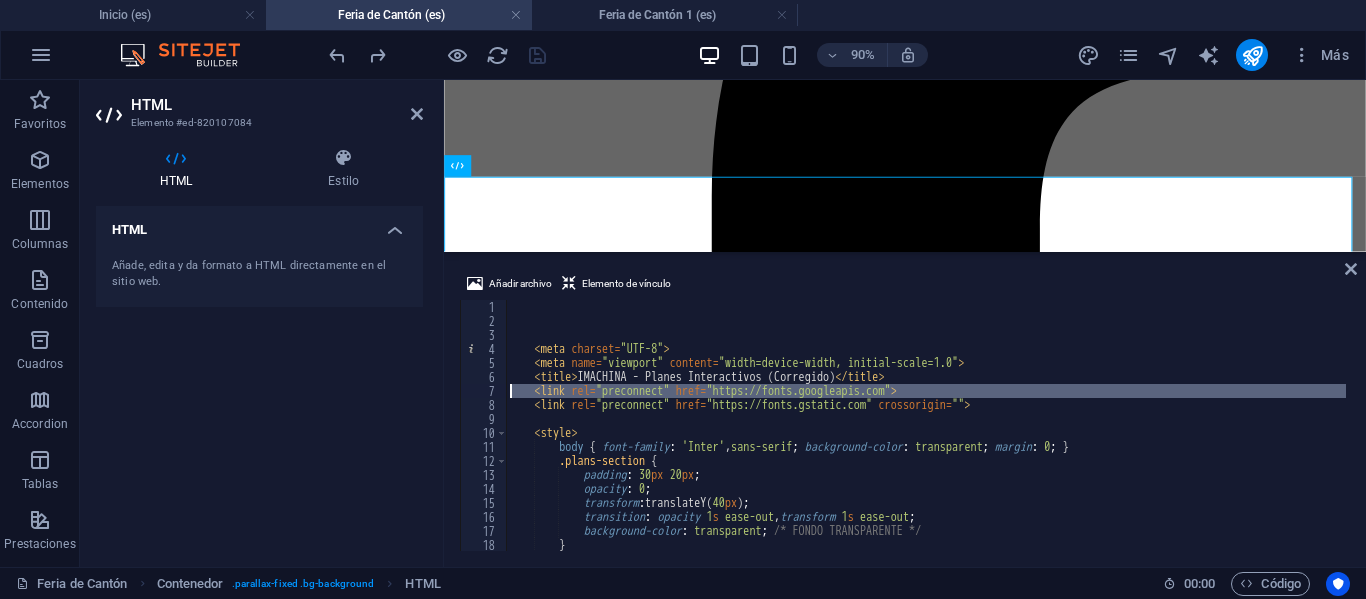 type on "<link rel="preconnect" href="https://fonts.gstatic.com" crossorigin="">" 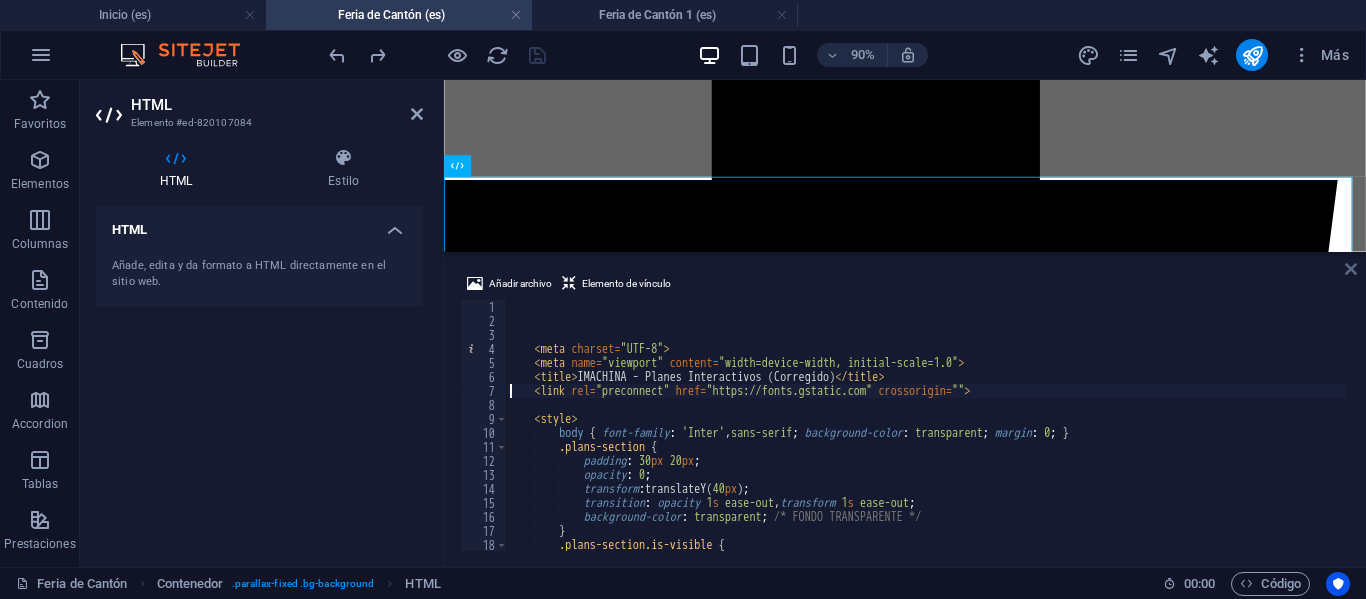 click at bounding box center (1351, 269) 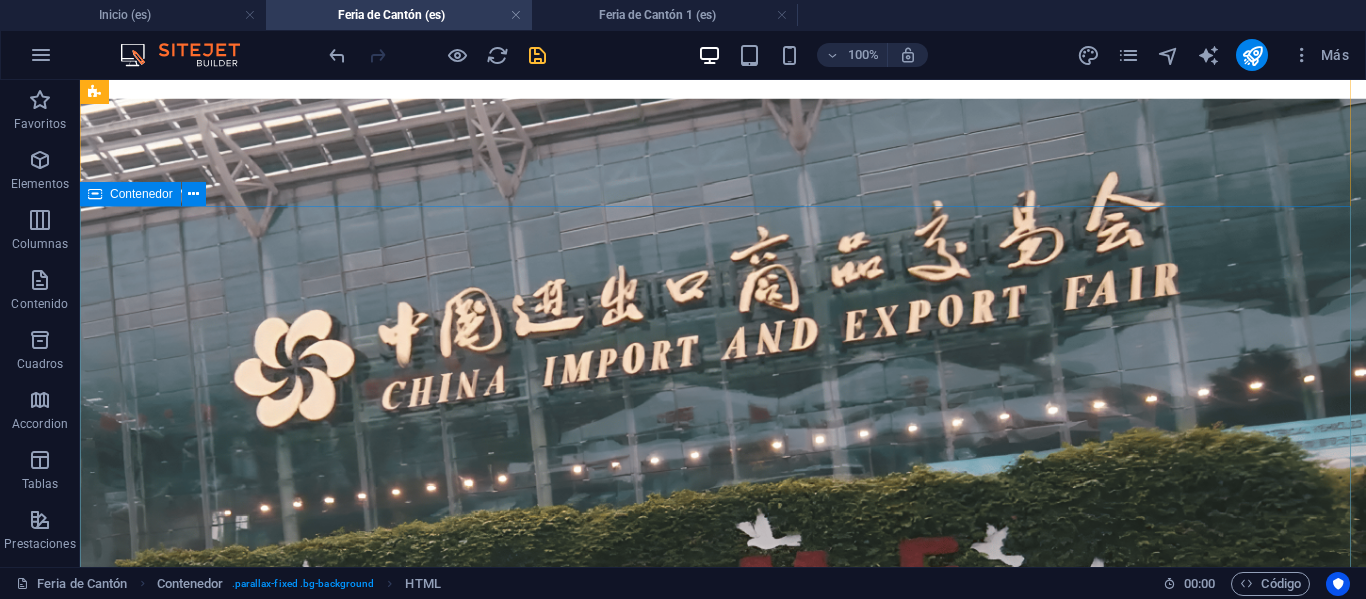 scroll, scrollTop: 0, scrollLeft: 0, axis: both 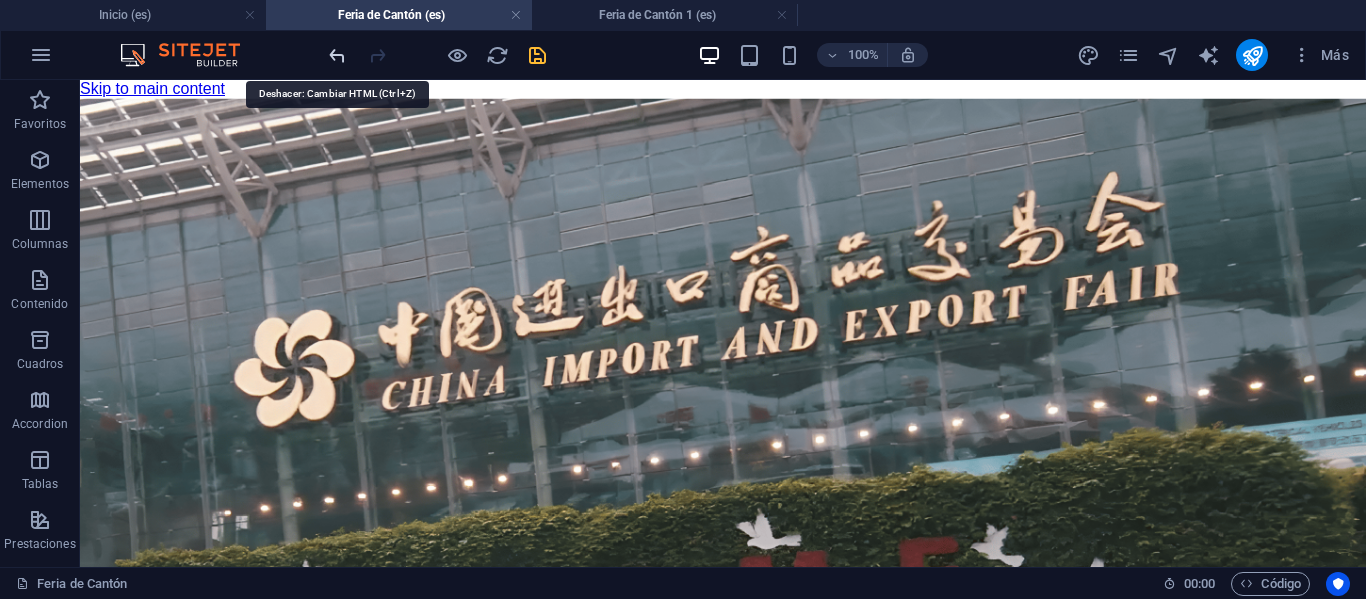 click at bounding box center (337, 55) 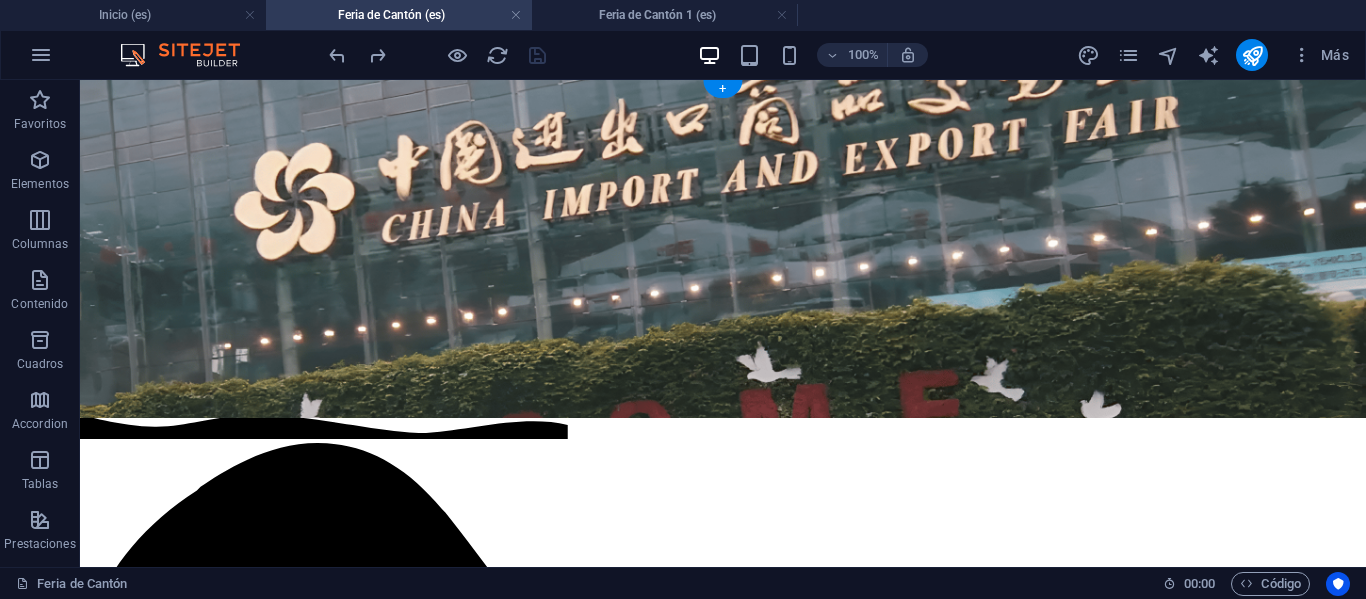 scroll, scrollTop: 0, scrollLeft: 0, axis: both 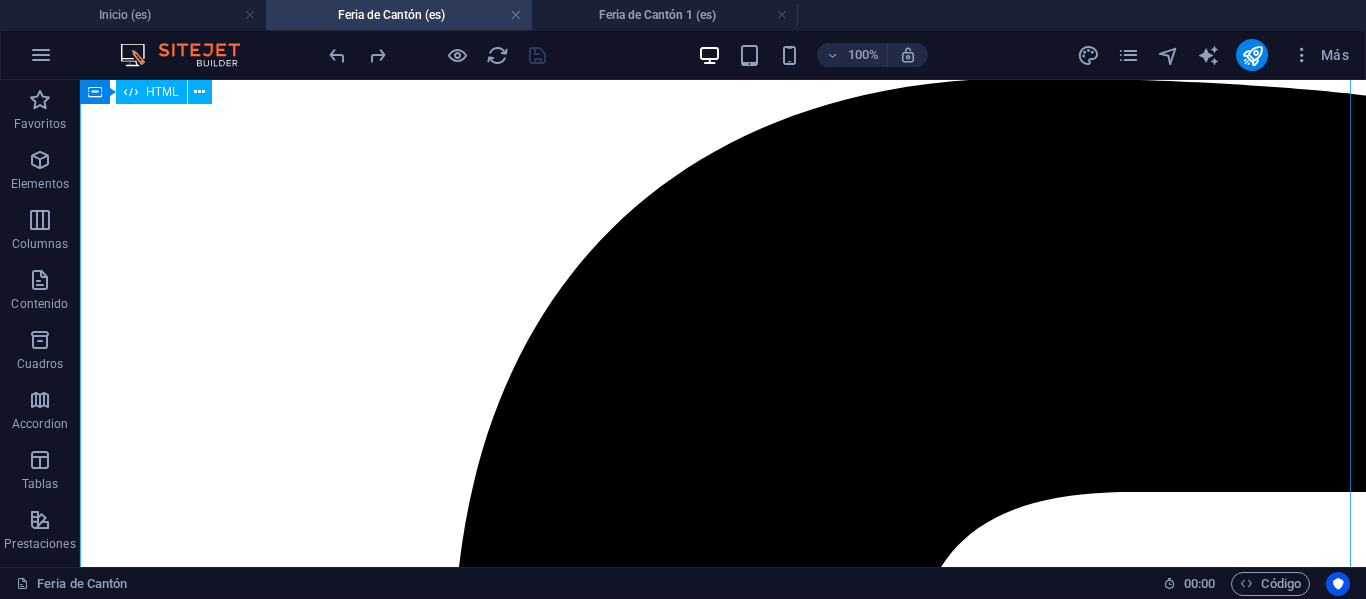 click on "IMACHINA - Planes Interactivos (Corregido)
Tres Planes, Un Objetivo: Tú Éxito Empresarial
Selecciona el plan que te acomode, y prepárate para la mejor experiencia de negocios en la Feria de Cantón.
MÁS POPULAR Plan Business Paquete todo incluido para una experiencia completa y sin preocupaciones. Workshop Online de Preparación. Pasajes Aéreos SCL-HKG (Round Trip) Traslados y Alojamientos en China. Cena de Bienvenida y Networking. Acreditación de Ingreso a Feria. Traductor Chino-Español Grupal. Desayunos Buffet en Hotel. Almuerzos Incluidos en Feria. Turismo en Guangzhou. Gestión Primera Importación Post-Feria. Ver Precios Tipo de Habitación:   Compartida   Doble   Single Fase de Interés: Fase 1 Fase 2 Fase 3 Fases 1 + 2 Fases 2 + 3 Feria Completa (3 Fases) Precio Final -- Tu Nombre: Tu Correo: Inscribirme en Plan Business ¡Inscripción Enviada! Cerrar
. -- ." at bounding box center [723, 9600] 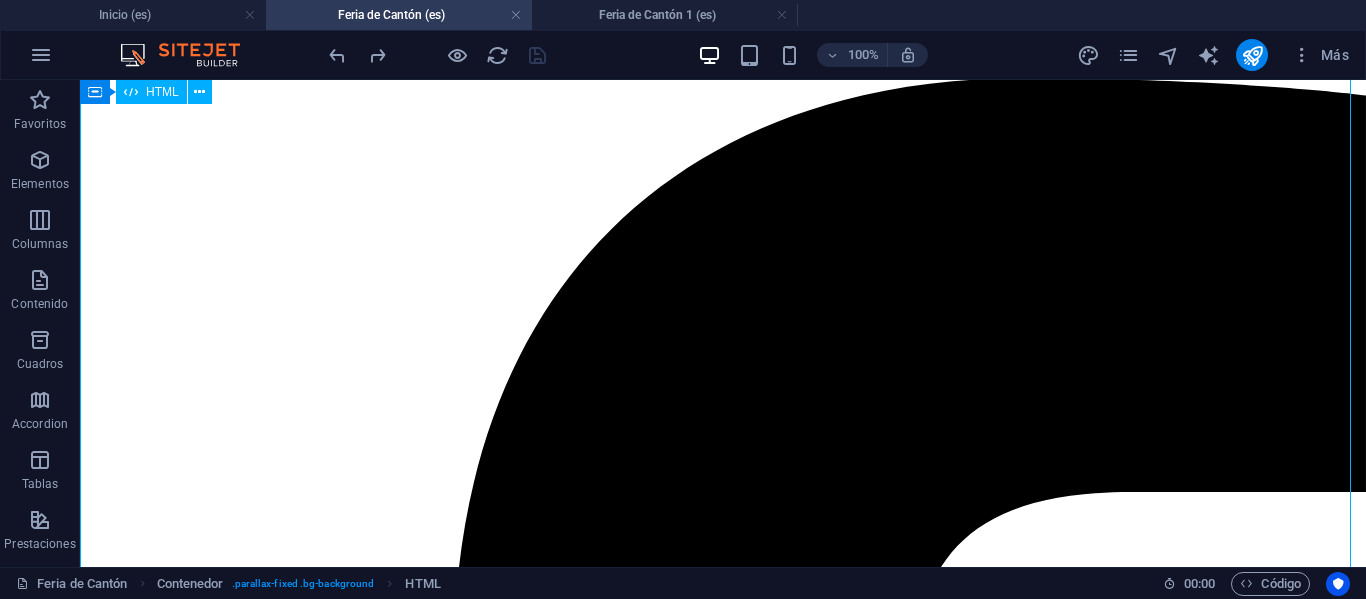 click on "IMACHINA - Planes Interactivos (Corregido)
Tres Planes, Un Objetivo: Tú Éxito Empresarial
Selecciona el plan que te acomode, y prepárate para la mejor experiencia de negocios en la Feria de Cantón.
MÁS POPULAR Plan Business Paquete todo incluido para una experiencia completa y sin preocupaciones. Workshop Online de Preparación. Pasajes Aéreos SCL-HKG (Round Trip) Traslados y Alojamientos en China. Cena de Bienvenida y Networking. Acreditación de Ingreso a Feria. Traductor Chino-Español Grupal. Desayunos Buffet en Hotel. Almuerzos Incluidos en Feria. Turismo en Guangzhou. Gestión Primera Importación Post-Feria. Ver Precios Tipo de Habitación:   Compartida   Doble   Single Fase de Interés: Fase 1 Fase 2 Fase 3 Fases 1 + 2 Fases 2 + 3 Feria Completa (3 Fases) Precio Final -- Tu Nombre: Tu Correo: Inscribirme en Plan Business ¡Inscripción Enviada! Cerrar
. -- ." at bounding box center (723, 9600) 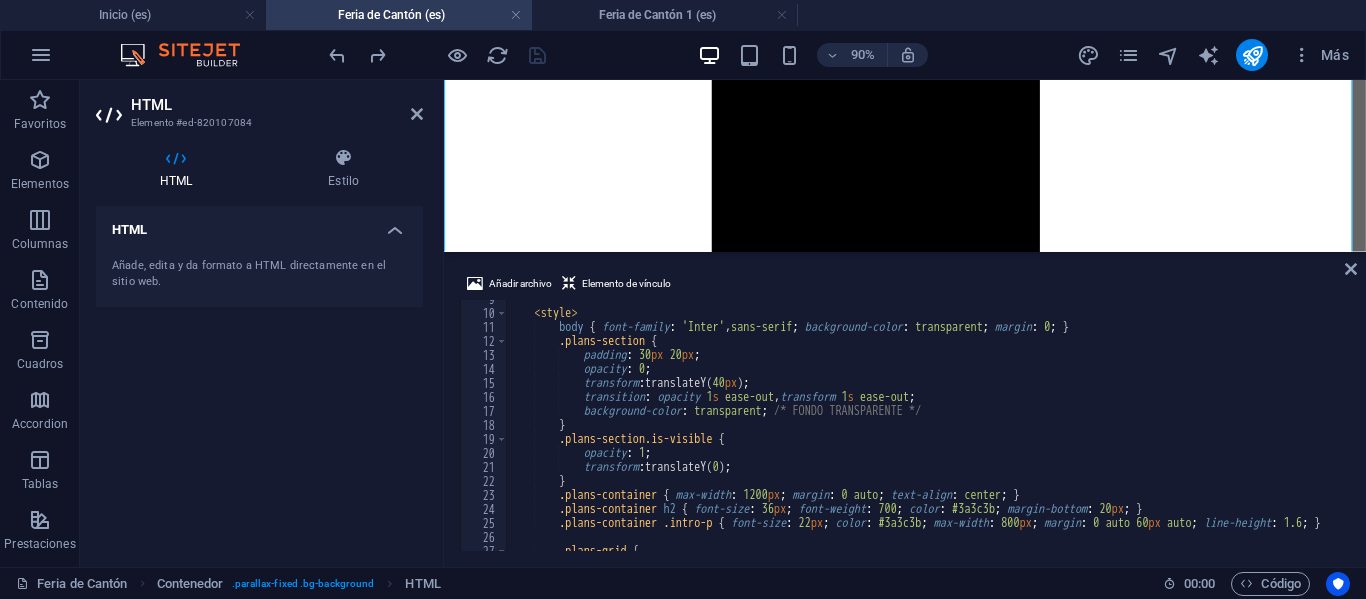 scroll, scrollTop: 120, scrollLeft: 0, axis: vertical 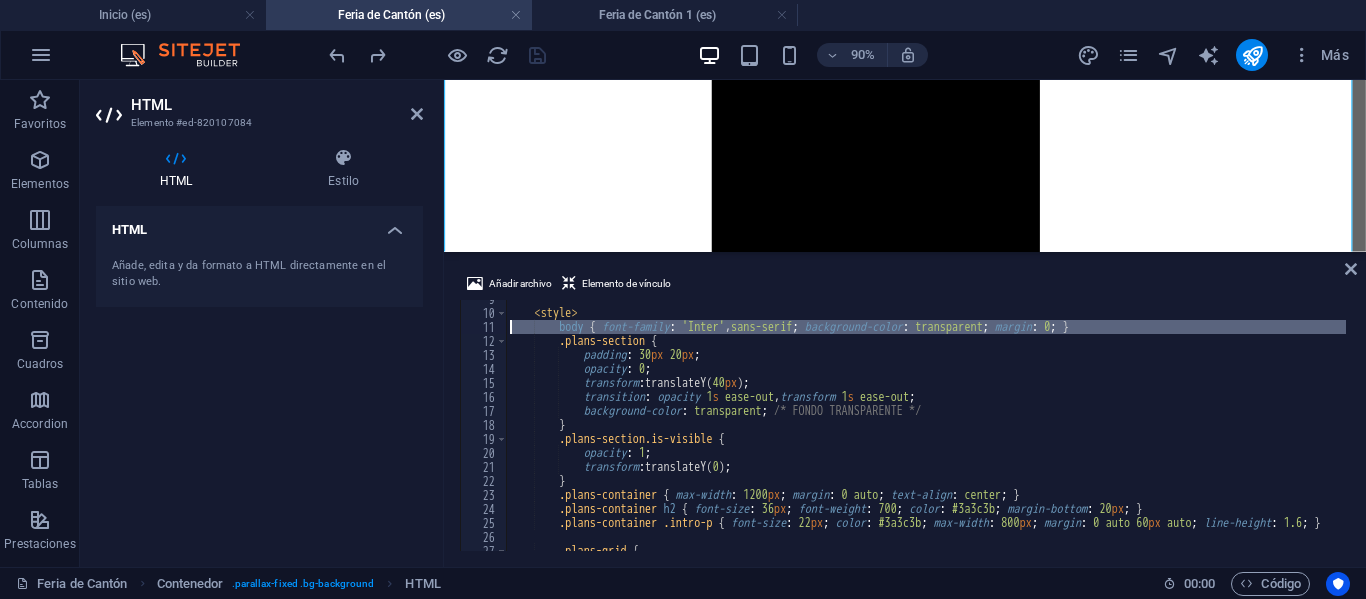 type on ".plans-section {" 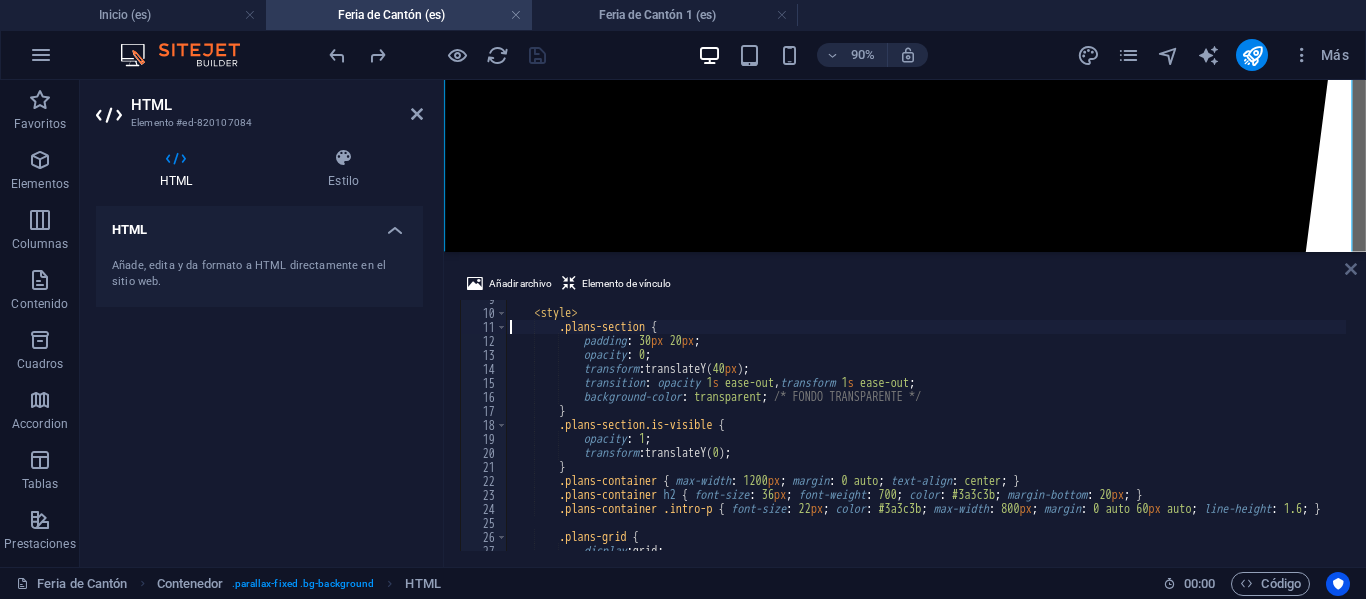 click at bounding box center [1351, 269] 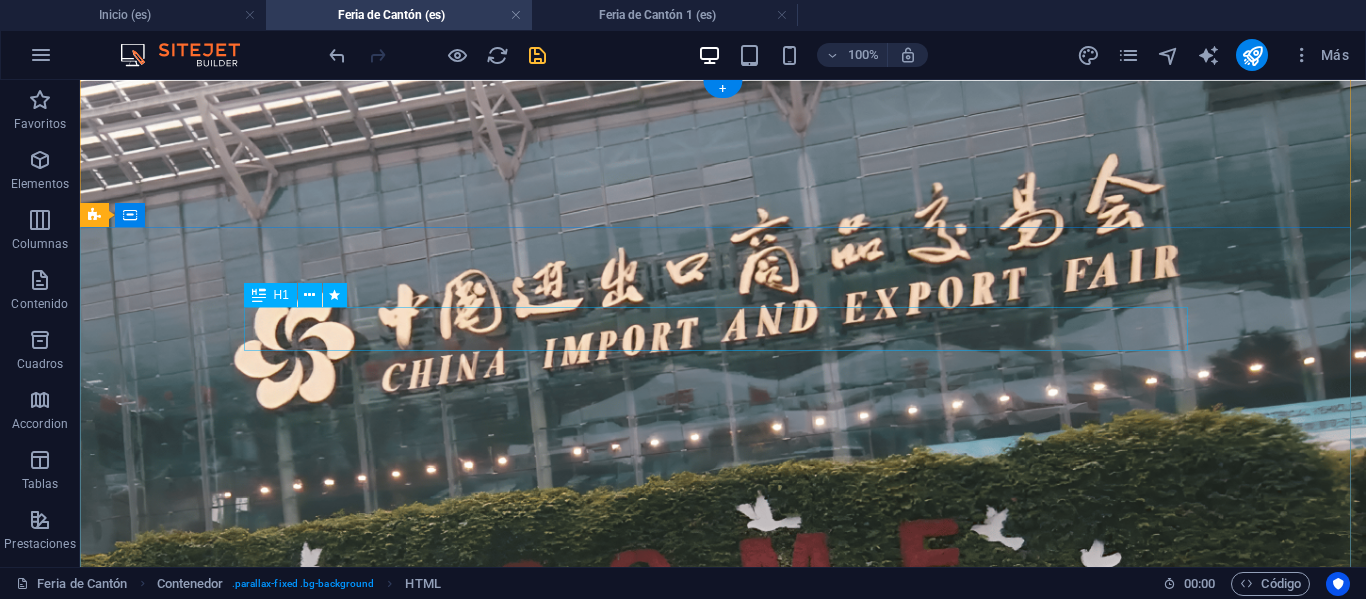 scroll, scrollTop: 0, scrollLeft: 0, axis: both 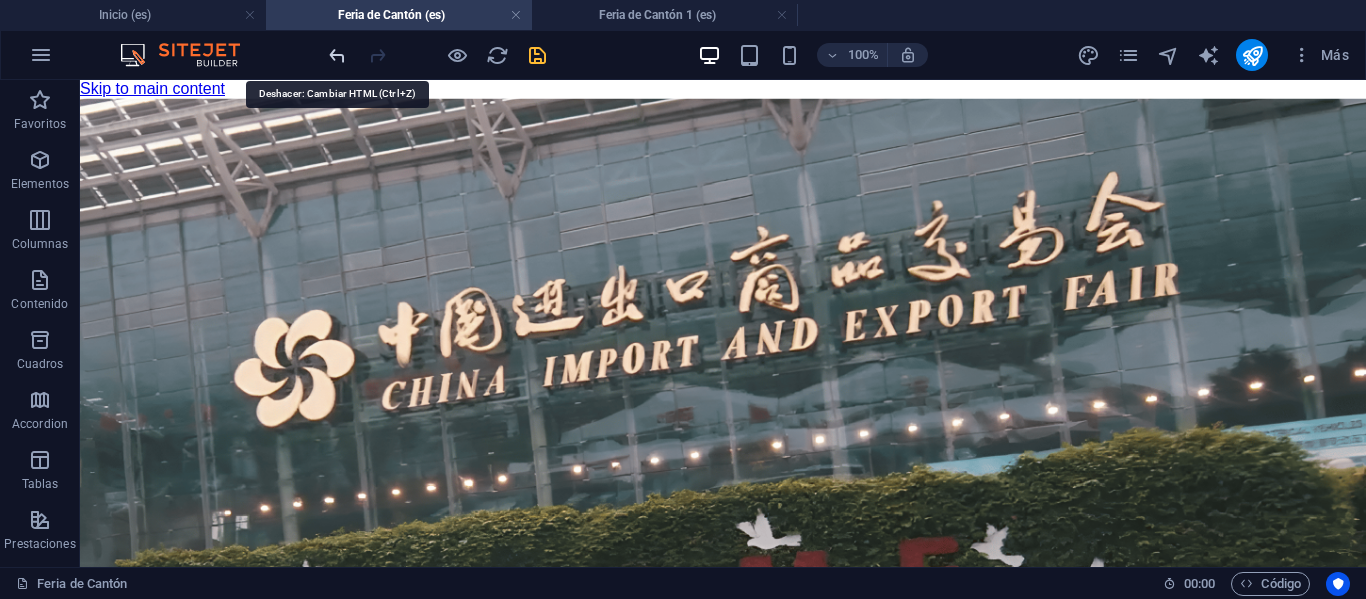 click at bounding box center (337, 55) 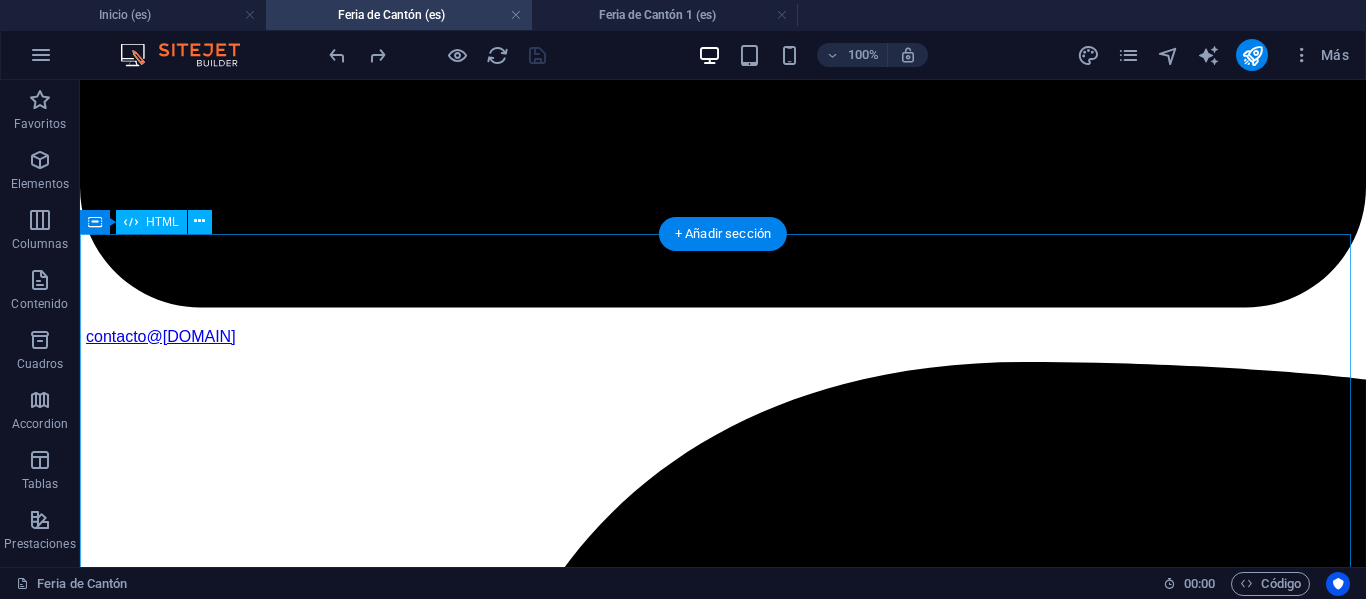 scroll, scrollTop: 2576, scrollLeft: 0, axis: vertical 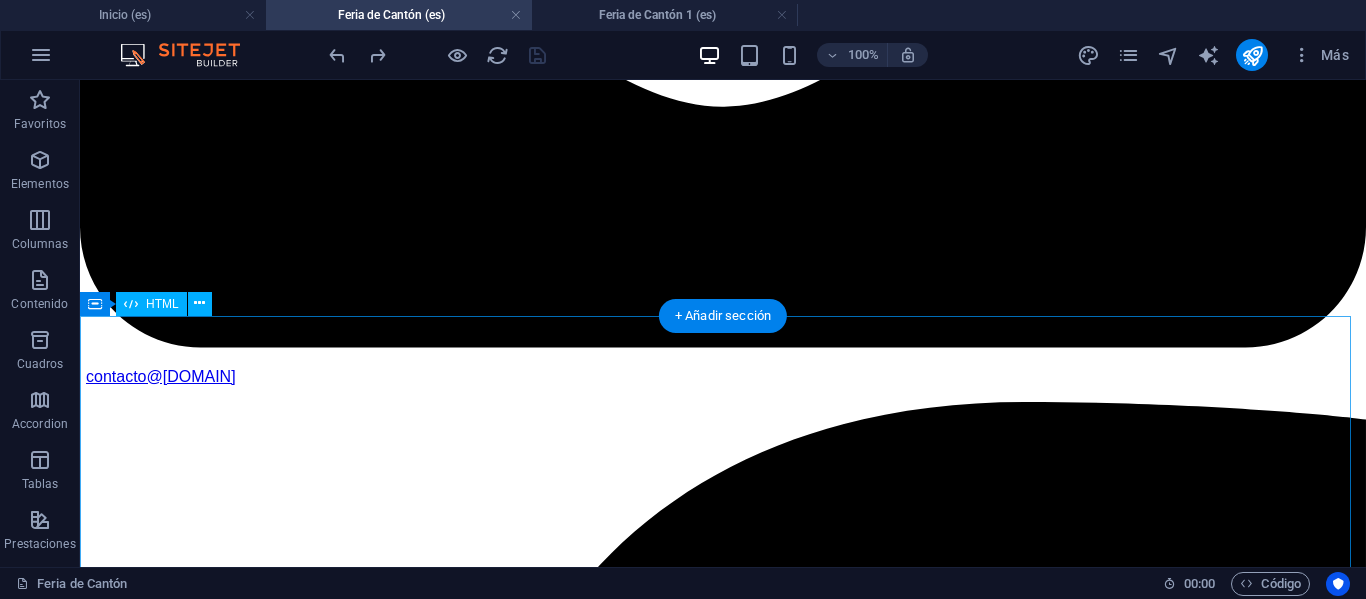 click on "IMACHINA - Planes Interactivos (Corregido)
Tres Planes, Un Objetivo: Tú Éxito Empresarial
Selecciona el plan que te acomode, y prepárate para la mejor experiencia de negocios en la Feria de Cantón.
MÁS POPULAR Plan Business Paquete todo incluido para una experiencia completa y sin preocupaciones. Workshop Online de Preparación. Pasajes Aéreos SCL-HKG (Round Trip) Traslados y Alojamientos en China. Cena de Bienvenida y Networking. Acreditación de Ingreso a Feria. Traductor Chino-Español Grupal. Desayunos Buffet en Hotel. Almuerzos Incluidos en Feria. Turismo en Guangzhou. Gestión Primera Importación Post-Feria. Ver Precios Tipo de Habitación:   Compartida   Doble   Single Fase de Interés: Fase 1 Fase 2 Fase 3 Fases 1 + 2 Fases 2 + 3 Feria Completa (3 Fases) Precio Final -- Tu Nombre: Tu Correo: Inscribirme en Plan Business ¡Inscripción Enviada! Cerrar
. -- ." at bounding box center (723, 9924) 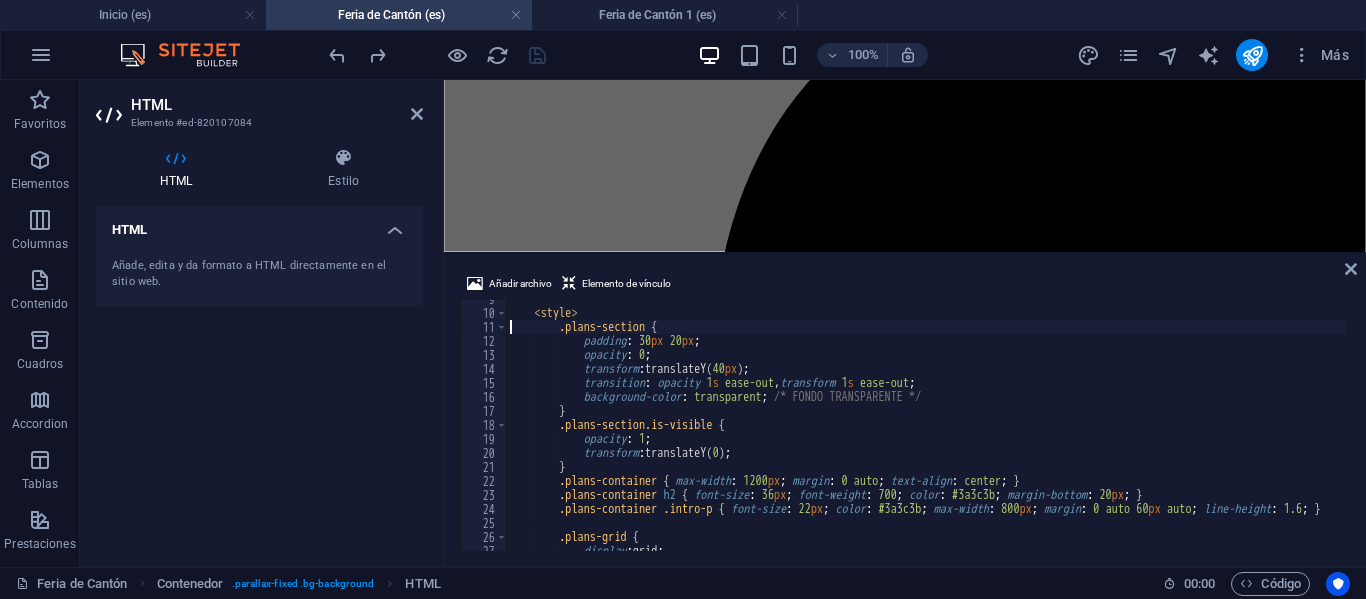 scroll, scrollTop: 3928, scrollLeft: 0, axis: vertical 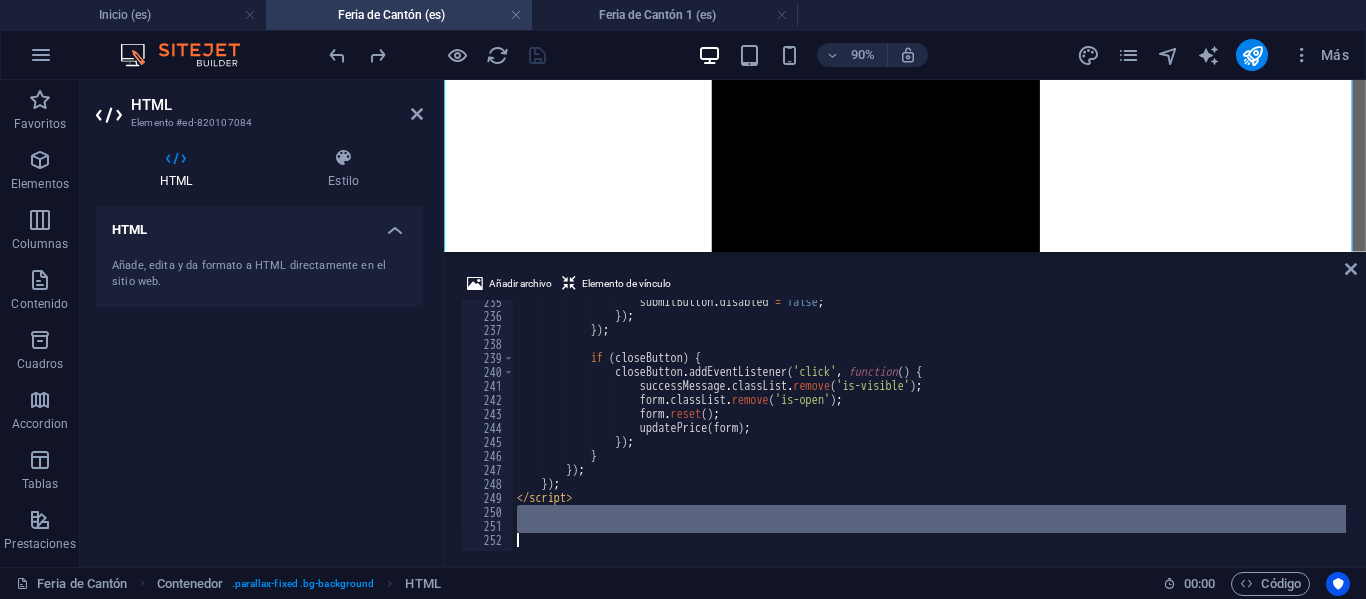 drag, startPoint x: 491, startPoint y: 514, endPoint x: 490, endPoint y: 544, distance: 30.016663 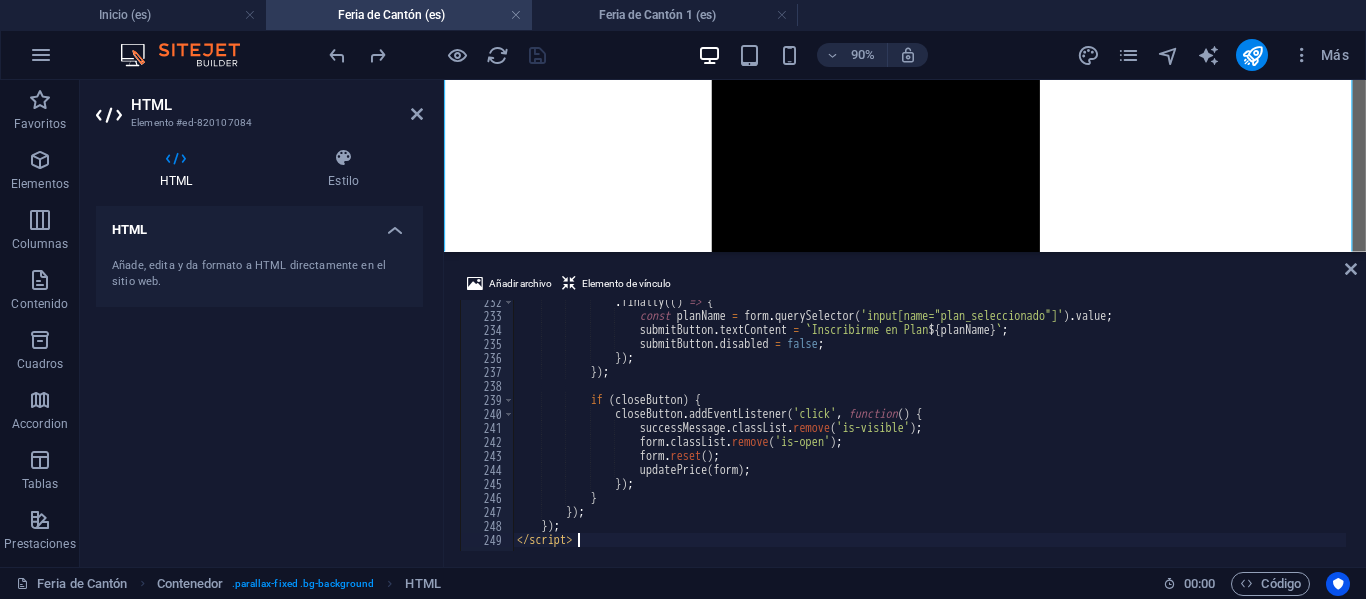 scroll, scrollTop: 3239, scrollLeft: 0, axis: vertical 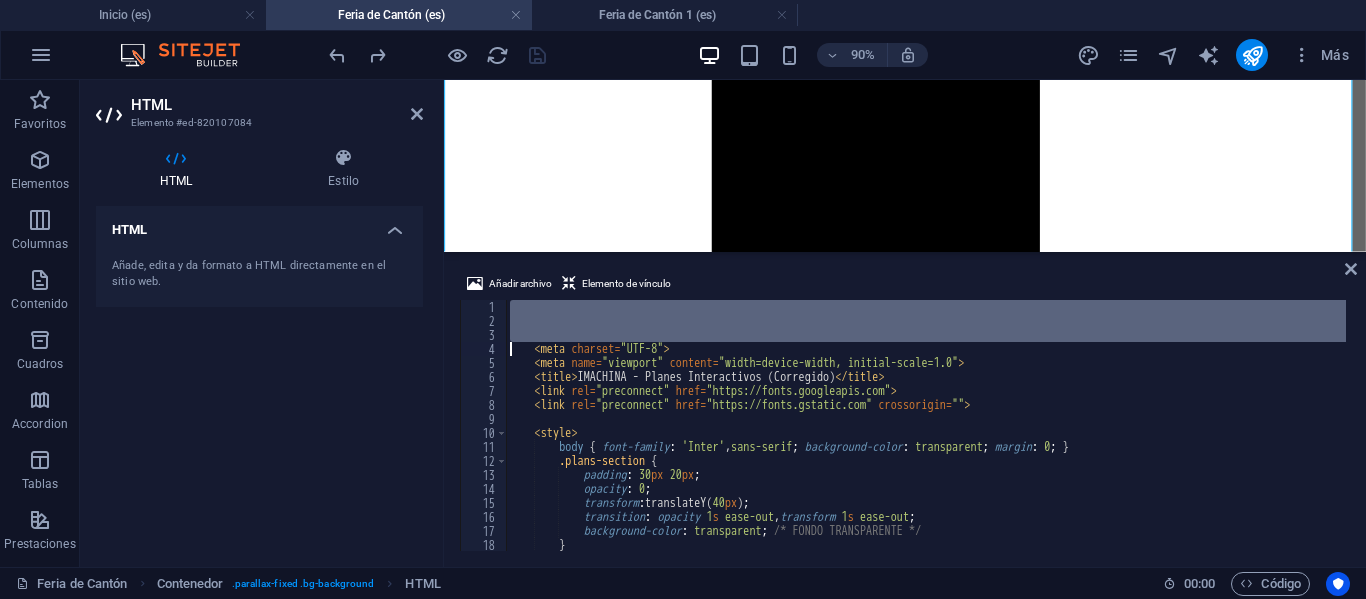 drag, startPoint x: 485, startPoint y: 309, endPoint x: 485, endPoint y: 342, distance: 33 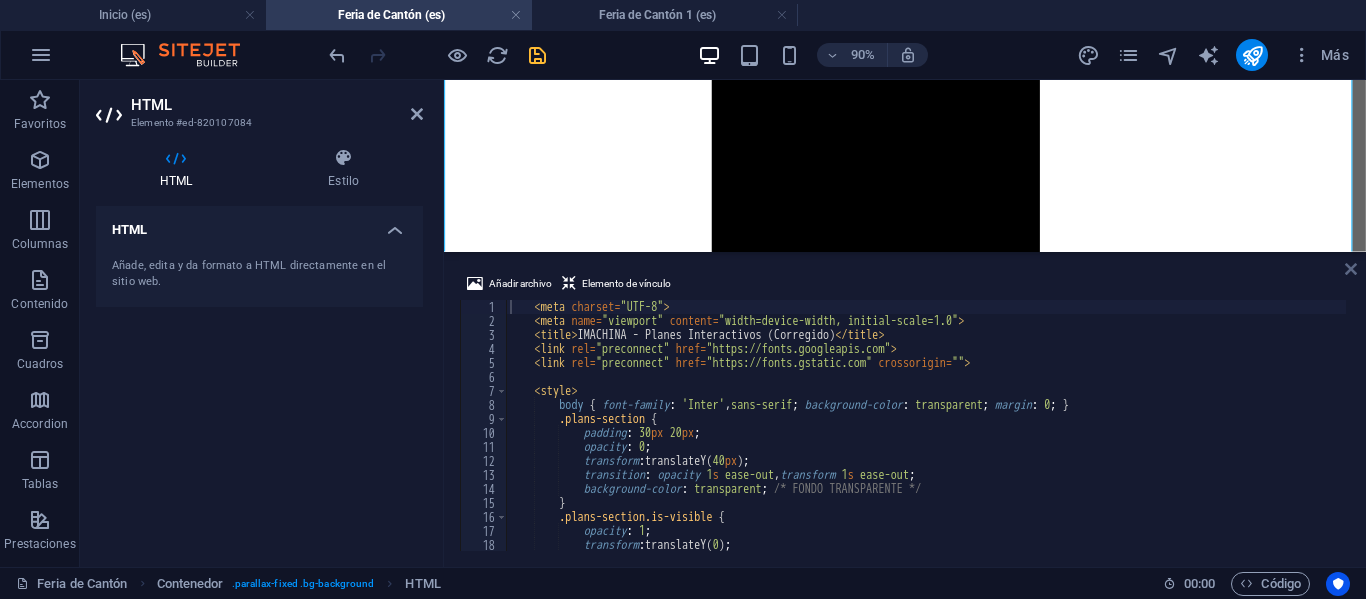 click at bounding box center (1351, 269) 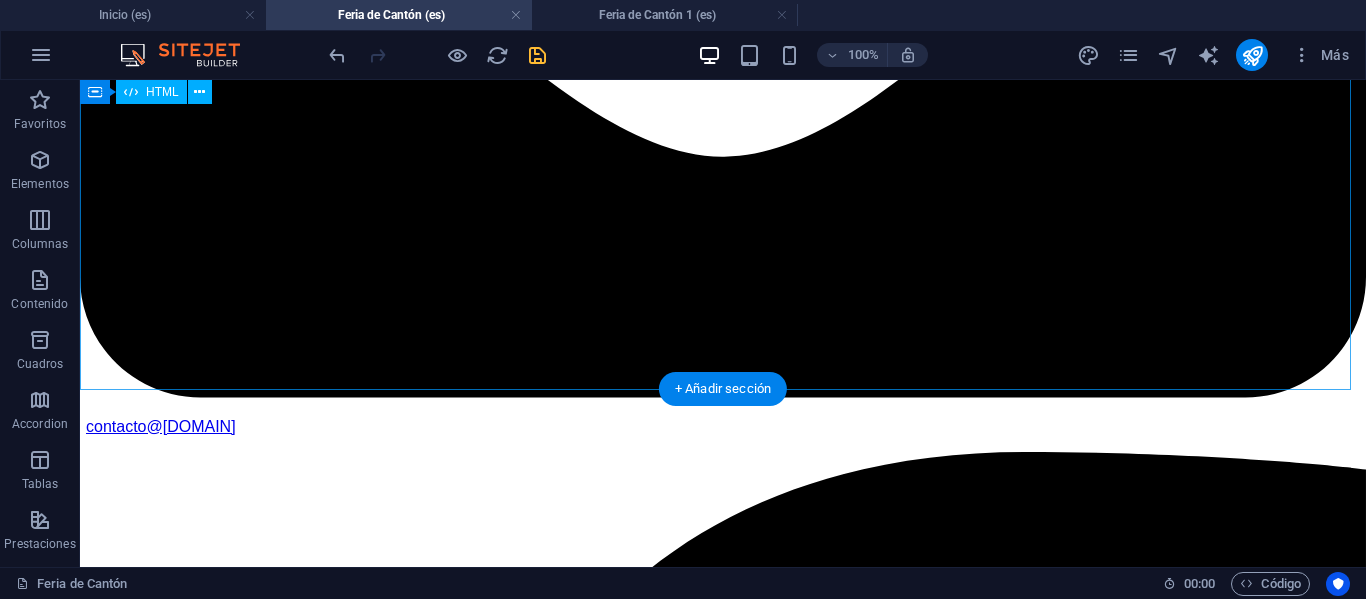 scroll, scrollTop: 2700, scrollLeft: 0, axis: vertical 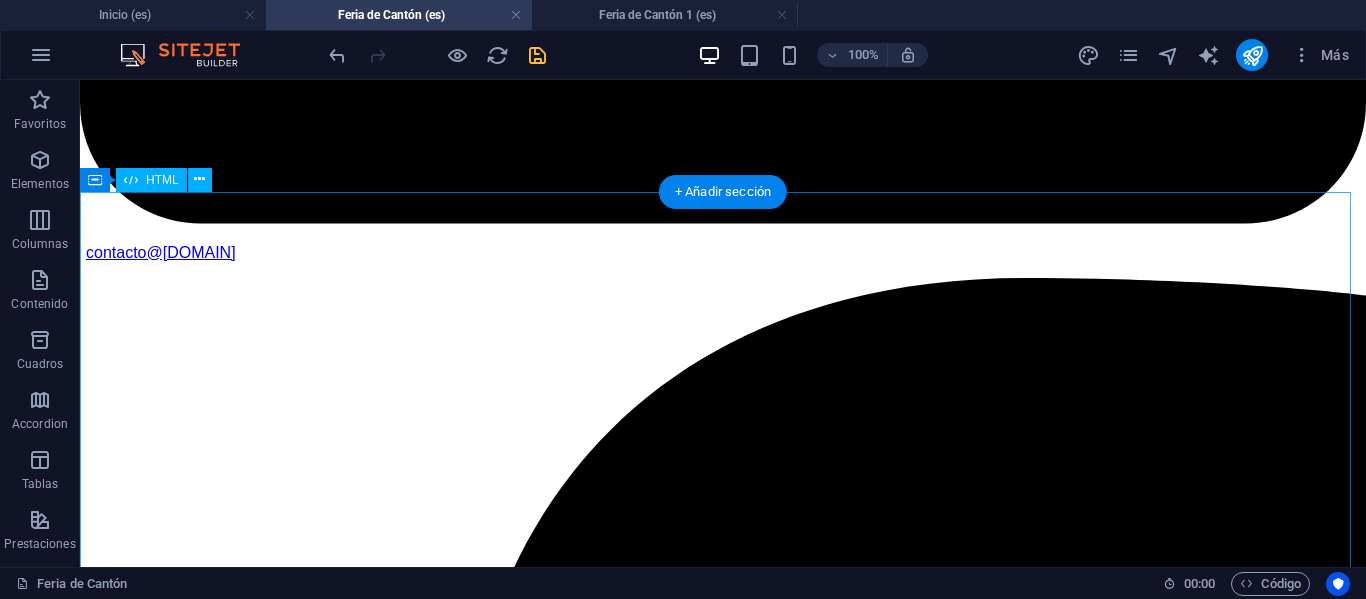 click on "IMACHINA - Planes Interactivos (Corregido)
Tres Planes, Un Objetivo: Tú Éxito Empresarial
Selecciona el plan que te acomode, y prepárate para la mejor experiencia de negocios en la Feria de Cantón.
MÁS POPULAR Plan Business Paquete todo incluido para una experiencia completa y sin preocupaciones. Workshop Online de Preparación. Pasajes Aéreos SCL-HKG (Round Trip) Traslados y Alojamientos en China. Cena de Bienvenida y Networking. Acreditación de Ingreso a Feria. Traductor Chino-Español Grupal. Desayunos Buffet en Hotel. Almuerzos Incluidos en Feria. Turismo en Guangzhou. Gestión Primera Importación Post-Feria. Ver Precios Tipo de Habitación:   Compartida   Doble   Single Fase de Interés: Fase 1 Fase 2 Fase 3 Fases 1 + 2 Fases 2 + 3 Feria Completa (3 Fases) Precio Final -- Tu Nombre: Tu Correo: Inscribirme en Plan Business ¡Inscripción Enviada! Cerrar
Chilenos" at bounding box center [723, 9800] 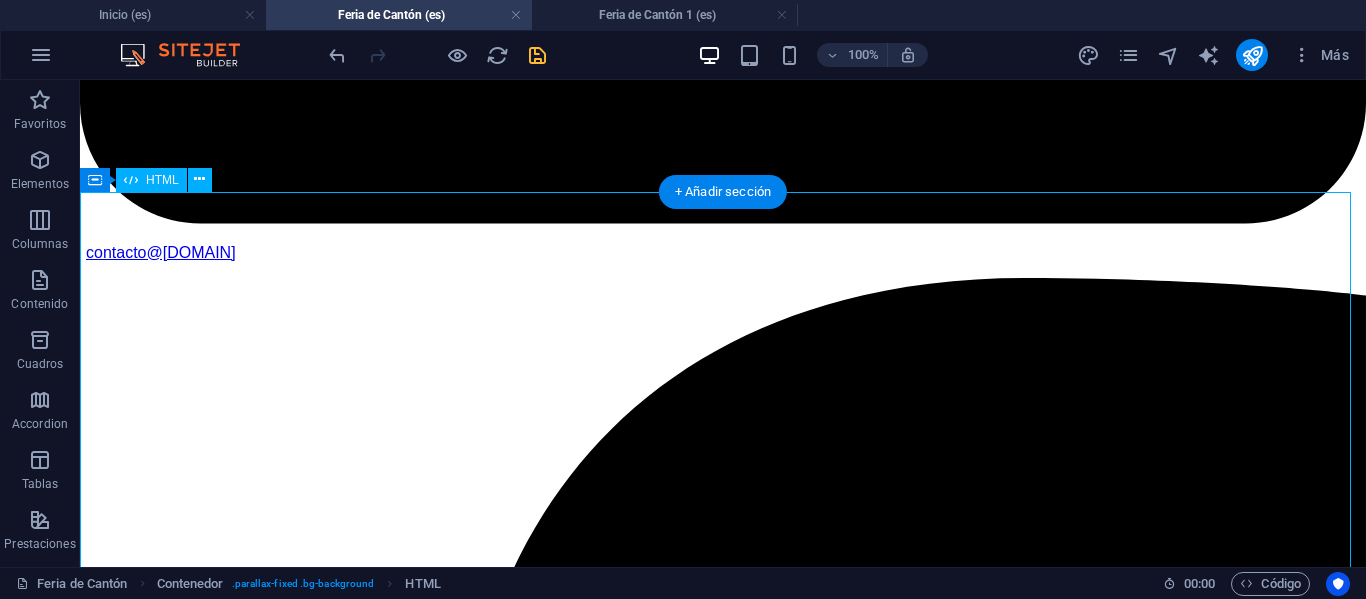 click on "IMACHINA - Planes Interactivos (Corregido)
Tres Planes, Un Objetivo: Tú Éxito Empresarial
Selecciona el plan que te acomode, y prepárate para la mejor experiencia de negocios en la Feria de Cantón.
MÁS POPULAR Plan Business Paquete todo incluido para una experiencia completa y sin preocupaciones. Workshop Online de Preparación. Pasajes Aéreos SCL-HKG (Round Trip) Traslados y Alojamientos en China. Cena de Bienvenida y Networking. Acreditación de Ingreso a Feria. Traductor Chino-Español Grupal. Desayunos Buffet en Hotel. Almuerzos Incluidos en Feria. Turismo en Guangzhou. Gestión Primera Importación Post-Feria. Ver Precios Tipo de Habitación:   Compartida   Doble   Single Fase de Interés: Fase 1 Fase 2 Fase 3 Fases 1 + 2 Fases 2 + 3 Feria Completa (3 Fases) Precio Final -- Tu Nombre: Tu Correo: Inscribirme en Plan Business ¡Inscripción Enviada! Cerrar
Chilenos" at bounding box center [723, 9800] 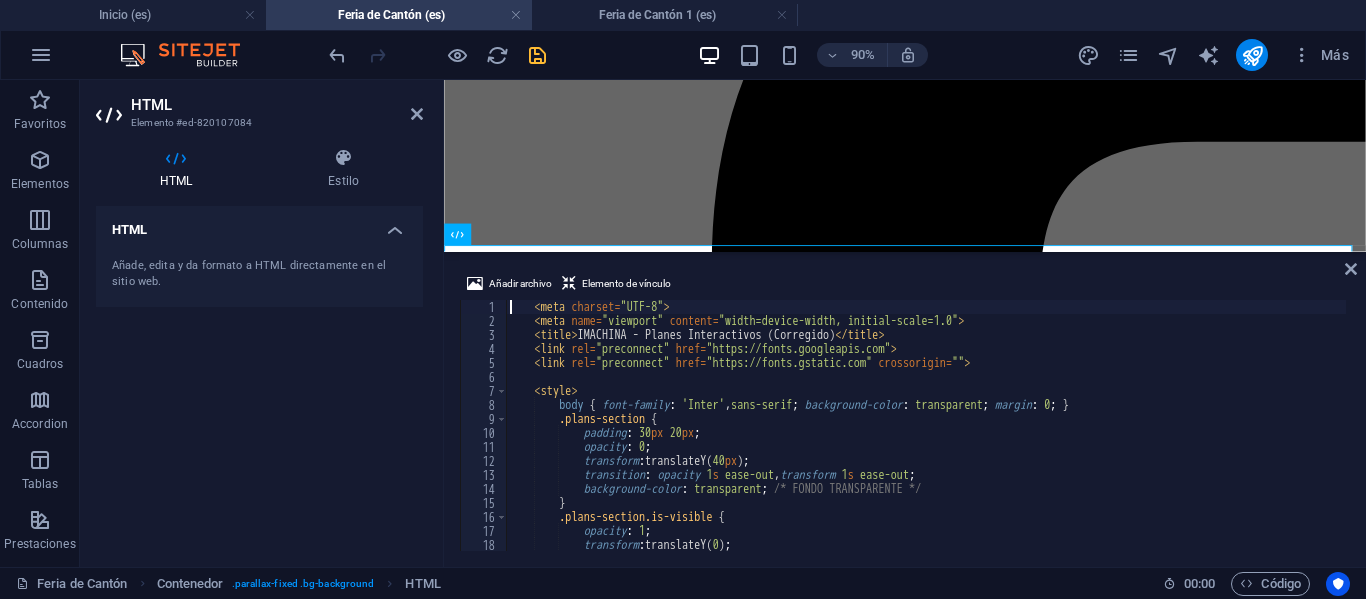 click on "< meta   charset = "UTF-8" >      < meta   name = "viewport"   content = "width=device-width, initial-scale=1.0" >      < title > IMACHINA - Planes Interactivos (Corregido) </ title >      < link   rel = "preconnect"   href = "https://fonts.googleapis.com" >      < link   rel = "preconnect"   href = "https://fonts.gstatic.com"   crossorigin = "" >      < style >           body   {   font-family :   ' Inter ' ,  sans-serif ;   background-color :   transparent ;   margin :   0 ;   }           .plans-section   {                padding :   30 px   20 px ;                opacity :   0 ;                transform :  translateY( 40 px ) ;                transition :   opacity   1 s   ease-out ,  transform   1 s   ease-out ;                background-color :   transparent ;   /* FONDO TRANSPARENTE */           }           .plans-section.is-visible   {                opacity :   1 ;                transform :  translateY( 0 ) ;           }" at bounding box center [10108, 437] 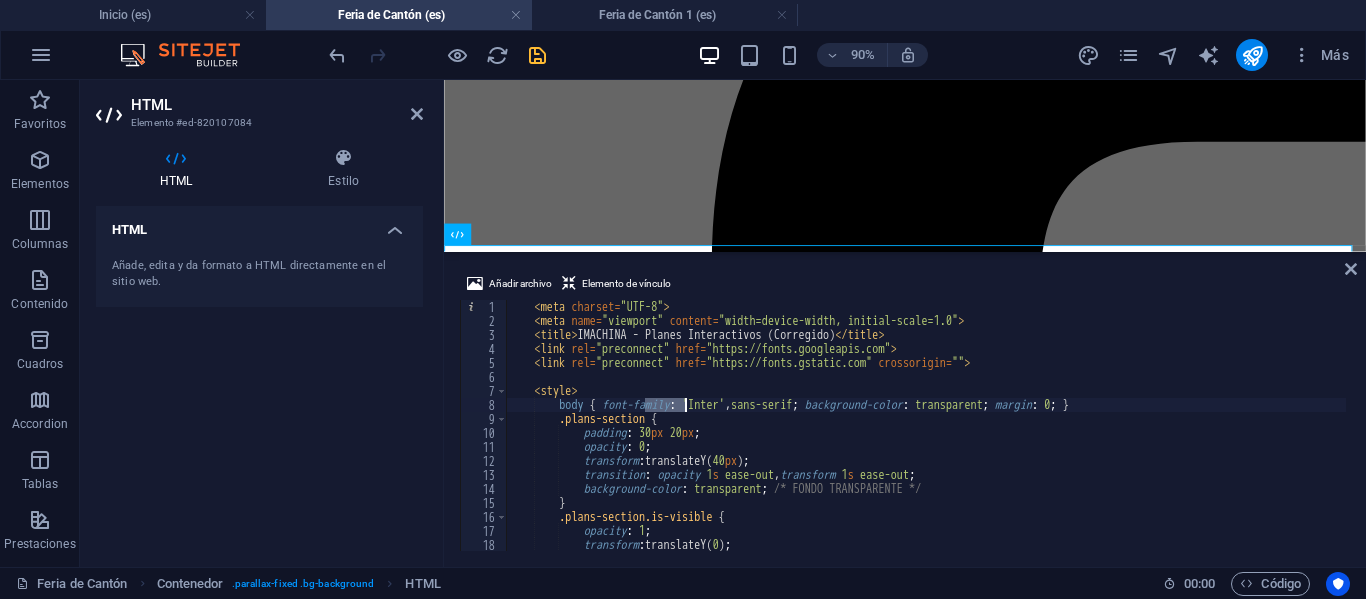 click on "< meta   charset = "UTF-8" >      < meta   name = "viewport"   content = "width=device-width, initial-scale=1.0" >      < title > IMACHINA - Planes Interactivos (Corregido) </ title >      < link   rel = "preconnect"   href = "https://fonts.googleapis.com" >      < link   rel = "preconnect"   href = "https://fonts.gstatic.com"   crossorigin = "" >      < style >           body   {   font-family :   ' Inter ' ,  sans-serif ;   background-color :   transparent ;   margin :   0 ;   }           .plans-section   {                padding :   30 px   20 px ;                opacity :   0 ;                transform :  translateY( 40 px ) ;                transition :   opacity   1 s   ease-out ,  transform   1 s   ease-out ;                background-color :   transparent ;   /* FONDO TRANSPARENTE */           }           .plans-section.is-visible   {                opacity :   1 ;                transform :  translateY( 0 ) ;           }" at bounding box center [10108, 437] 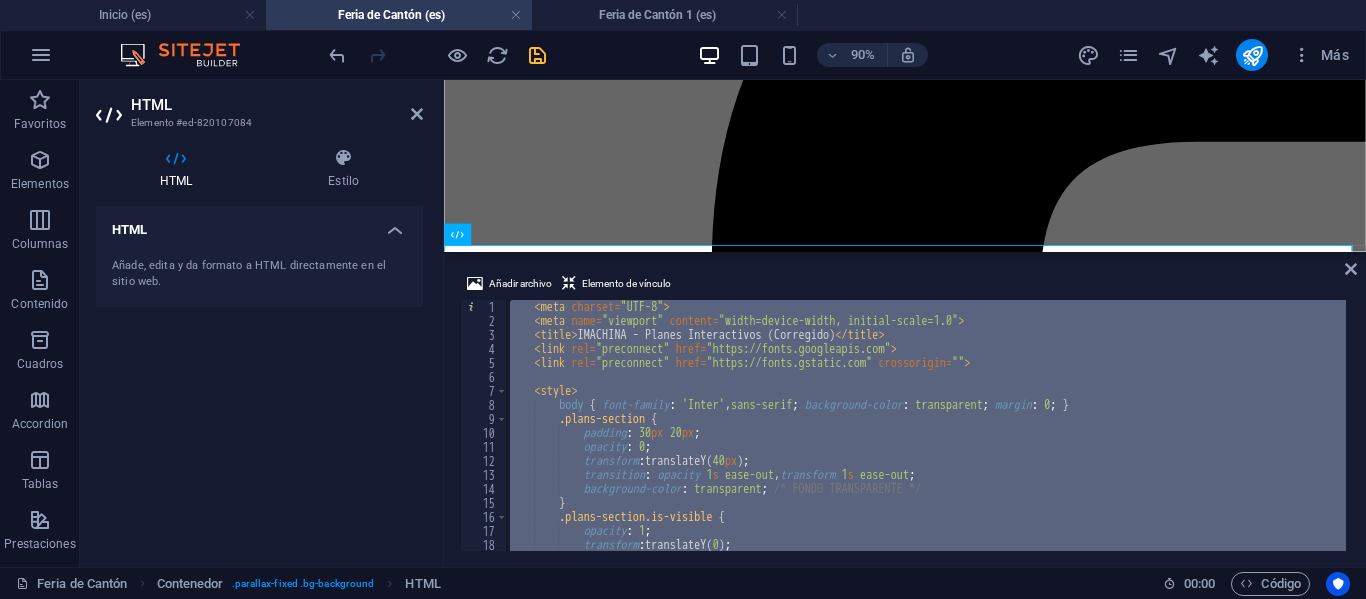 click on "< meta   charset = "UTF-8" >      < meta   name = "viewport"   content = "width=device-width, initial-scale=1.0" >      < title > IMACHINA - Planes Interactivos (Corregido) </ title >      < link   rel = "preconnect"   href = "https://fonts.googleapis.com" >      < link   rel = "preconnect"   href = "https://fonts.gstatic.com"   crossorigin = "" >      < style >           body   {   font-family :   ' Inter ' ,  sans-serif ;   background-color :   transparent ;   margin :   0 ;   }           .plans-section   {                padding :   30 px   20 px ;                opacity :   0 ;                transform :  translateY( 40 px ) ;                transition :   opacity   1 s   ease-out ,  transform   1 s   ease-out ;                background-color :   transparent ;   /* FONDO TRANSPARENTE */           }           .plans-section.is-visible   {                opacity :   1 ;                transform :  translateY( 0 ) ;           }" at bounding box center [10108, 437] 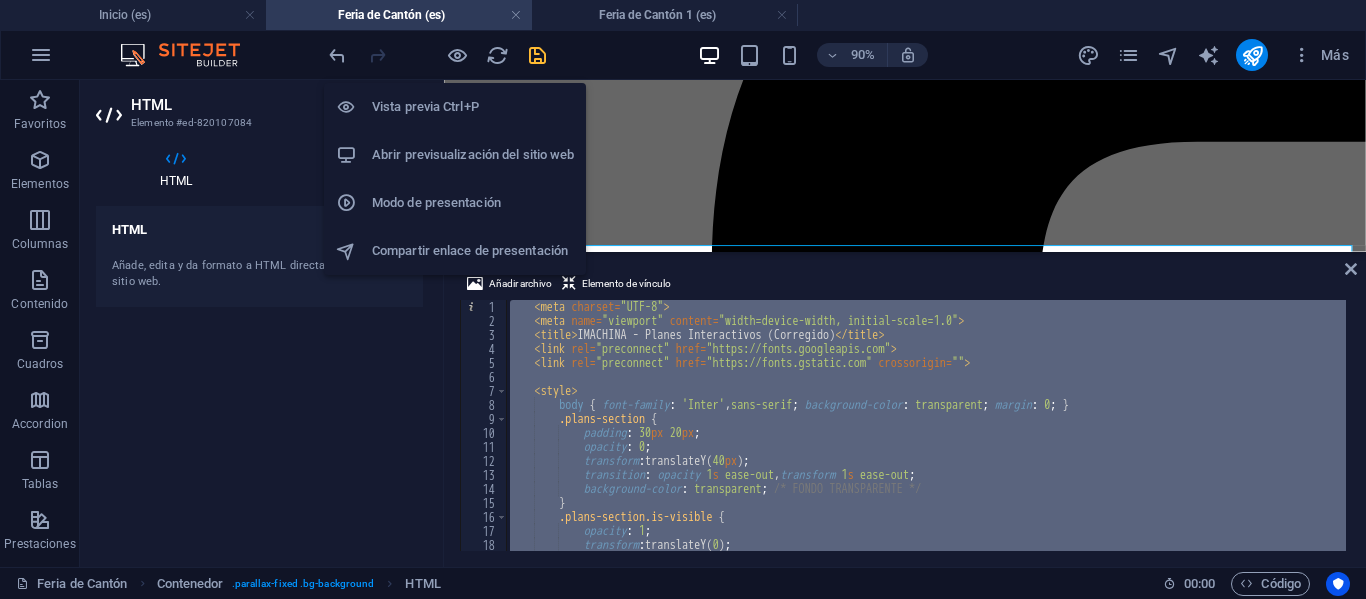 click on "Abrir previsualización del sitio web" at bounding box center (455, 155) 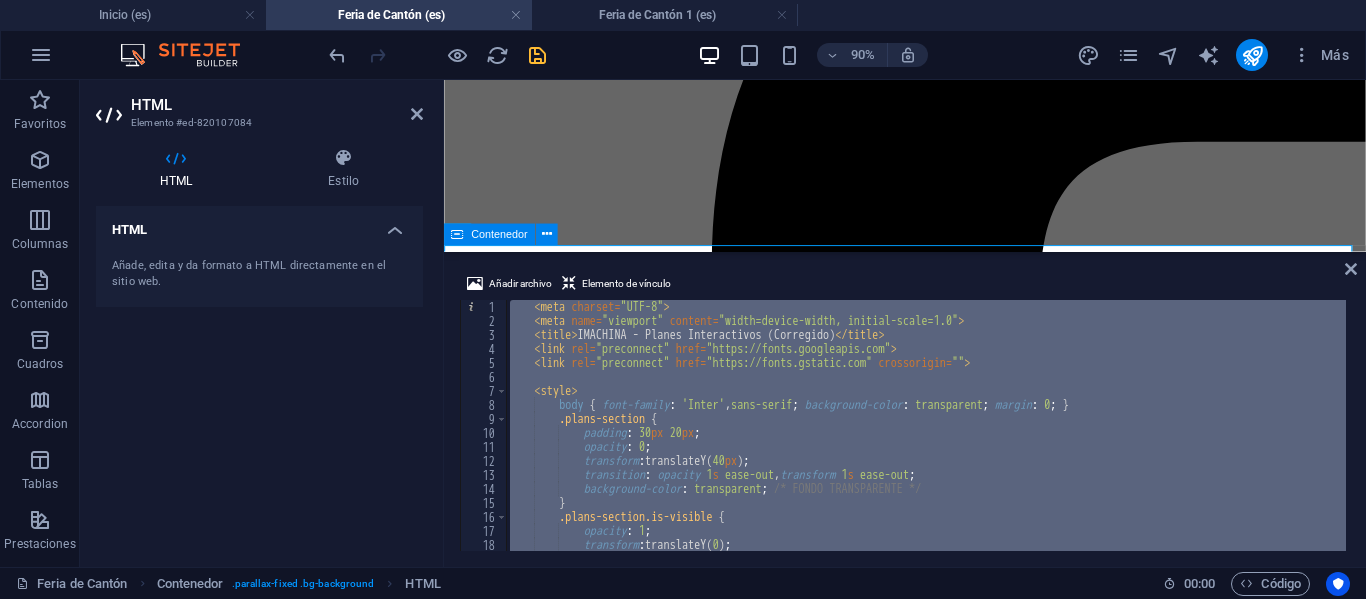click on "< meta   charset = "UTF-8" >      < meta   name = "viewport"   content = "width=device-width, initial-scale=1.0" >      < title > IMACHINA - Planes Interactivos (Corregido) </ title >      < link   rel = "preconnect"   href = "https://fonts.googleapis.com" >      < link   rel = "preconnect"   href = "https://fonts.gstatic.com"   crossorigin = "" >      < style >           body   {   font-family :   ' Inter ' ,  sans-serif ;   background-color :   transparent ;   margin :   0 ;   }           .plans-section   {                padding :   30 px   20 px ;                opacity :   0 ;                transform :  translateY( 40 px ) ;                transition :   opacity   1 s   ease-out ,  transform   1 s   ease-out ;                background-color :   transparent ;   /* FONDO TRANSPARENTE */           }           .plans-section.is-visible   {                opacity :   1 ;                transform :  translateY( 0 ) ;           }" at bounding box center [926, 425] 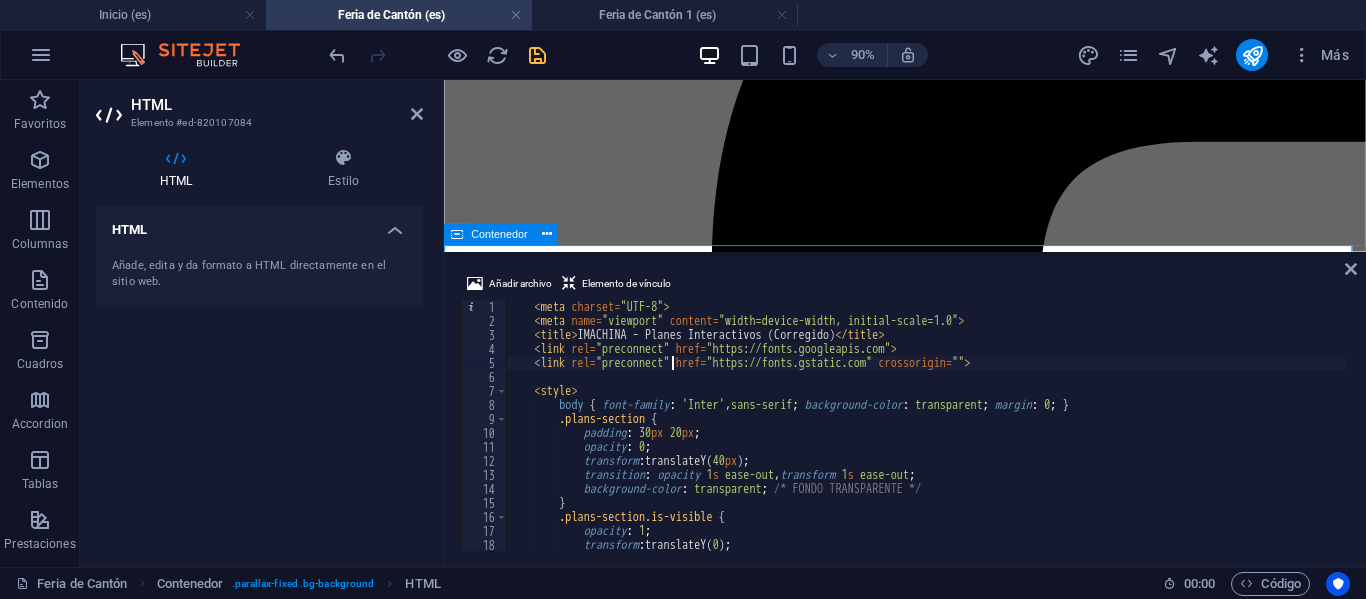 click on "< meta   charset = "UTF-8" >      < meta   name = "viewport"   content = "width=device-width, initial-scale=1.0" >      < title > IMACHINA - Planes Interactivos (Corregido) </ title >      < link   rel = "preconnect"   href = "https://fonts.googleapis.com" >      < link   rel = "preconnect"   href = "https://fonts.gstatic.com"   crossorigin = "" >      < style >           body   {   font-family :   ' Inter ' ,  sans-serif ;   background-color :   transparent ;   margin :   0 ;   }           .plans-section   {                padding :   30 px   20 px ;                opacity :   0 ;                transform :  translateY( 40 px ) ;                transition :   opacity   1 s   ease-out ,  transform   1 s   ease-out ;                background-color :   transparent ;   /* FONDO TRANSPARENTE */           }           .plans-section.is-visible   {                opacity :   1 ;                transform :  translateY( 0 ) ;           }" at bounding box center (10108, 437) 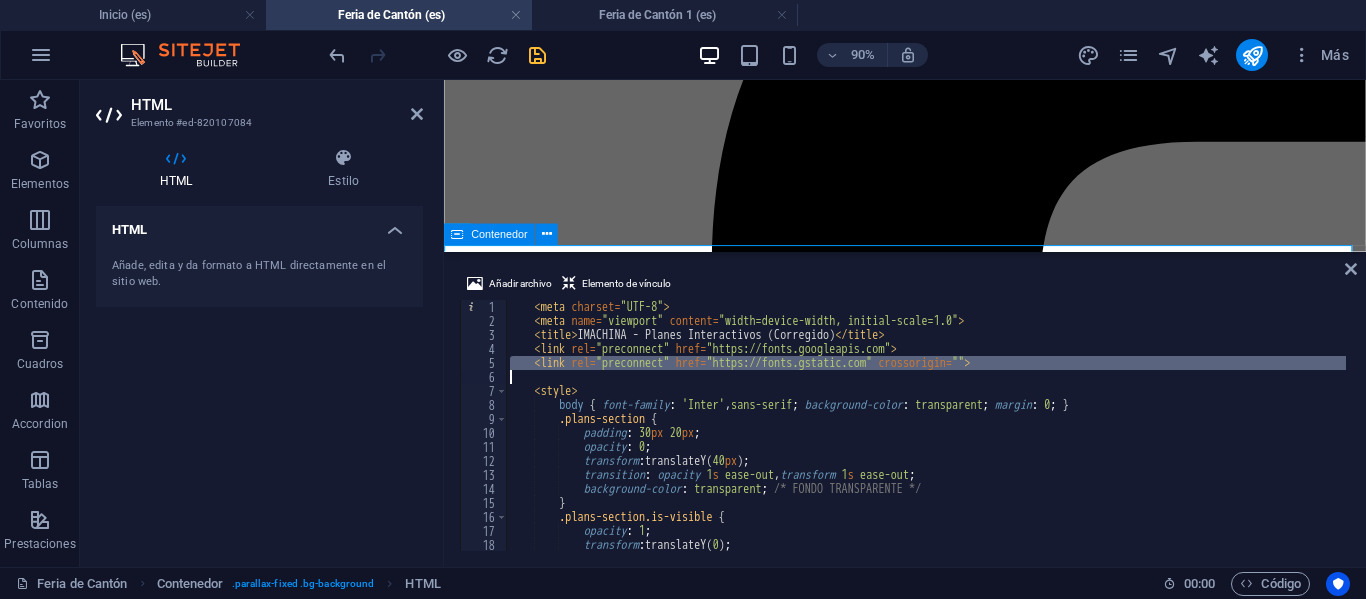 click on "< meta   charset = "UTF-8" >      < meta   name = "viewport"   content = "width=device-width, initial-scale=1.0" >      < title > IMACHINA - Planes Interactivos (Corregido) </ title >      < link   rel = "preconnect"   href = "https://fonts.googleapis.com" >      < link   rel = "preconnect"   href = "https://fonts.gstatic.com"   crossorigin = "" >      < style >           body   {   font-family :   ' Inter ' ,  sans-serif ;   background-color :   transparent ;   margin :   0 ;   }           .plans-section   {                padding :   30 px   20 px ;                opacity :   0 ;                transform :  translateY( 40 px ) ;                transition :   opacity   1 s   ease-out ,  transform   1 s   ease-out ;                background-color :   transparent ;   /* FONDO TRANSPARENTE */           }           .plans-section.is-visible   {                opacity :   1 ;                transform :  translateY( 0 ) ;           }" at bounding box center [10108, 437] 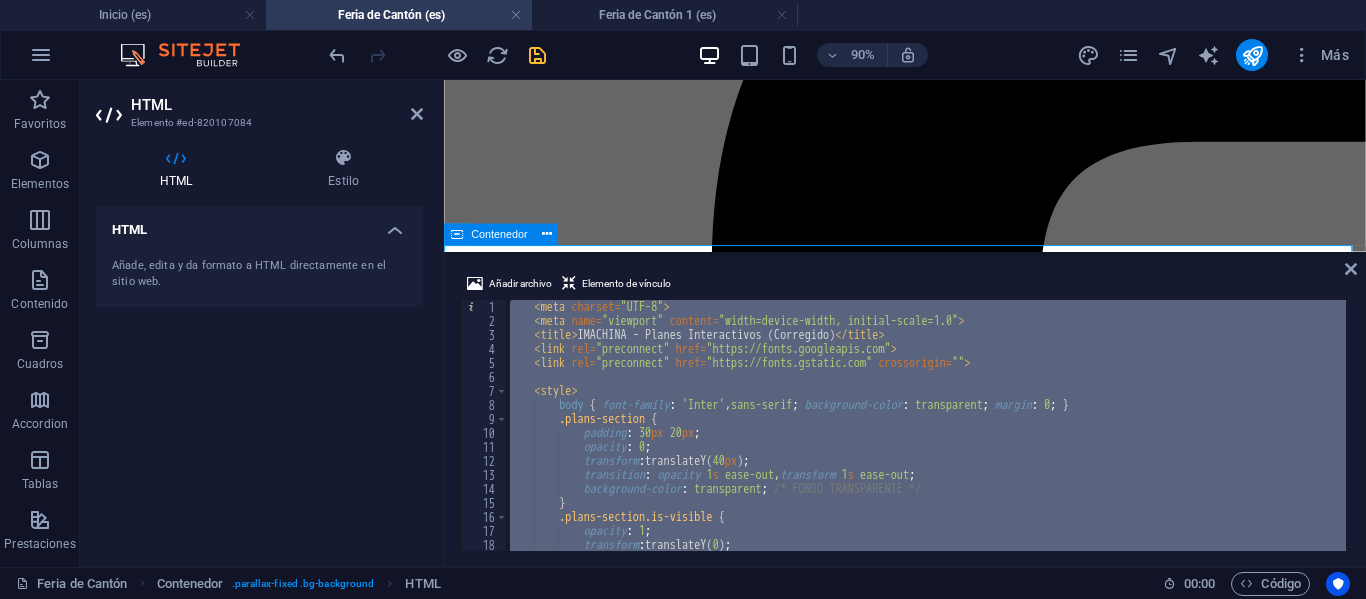 paste on "</html" 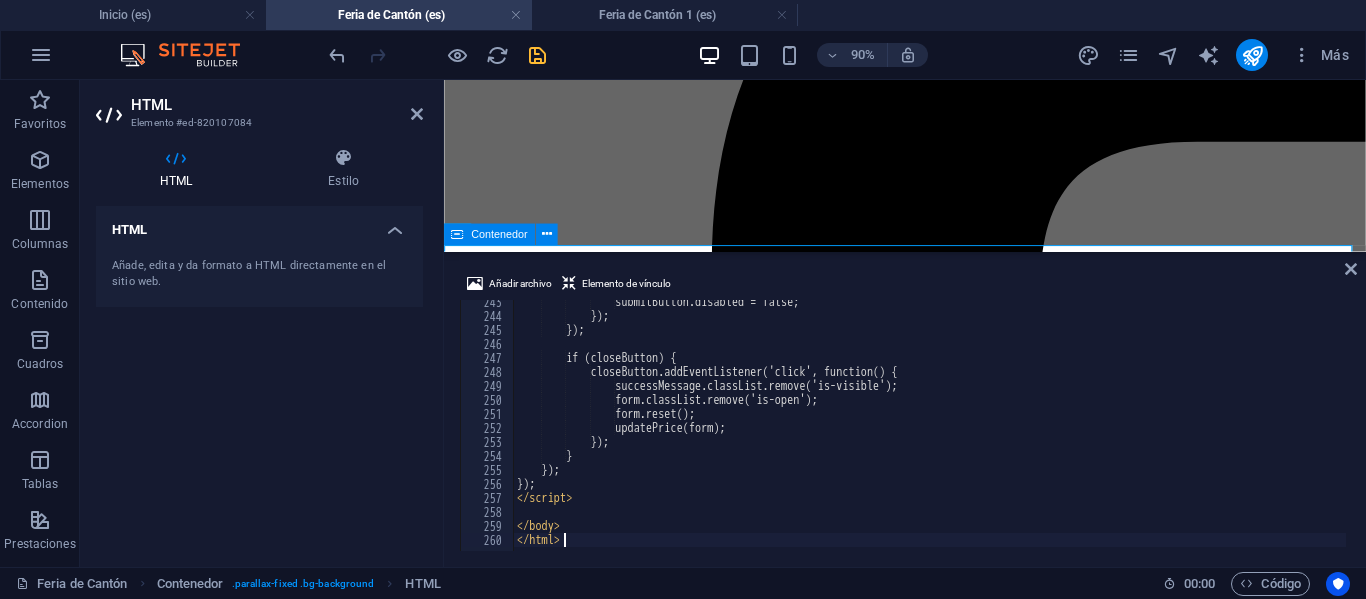 scroll, scrollTop: 3393, scrollLeft: 0, axis: vertical 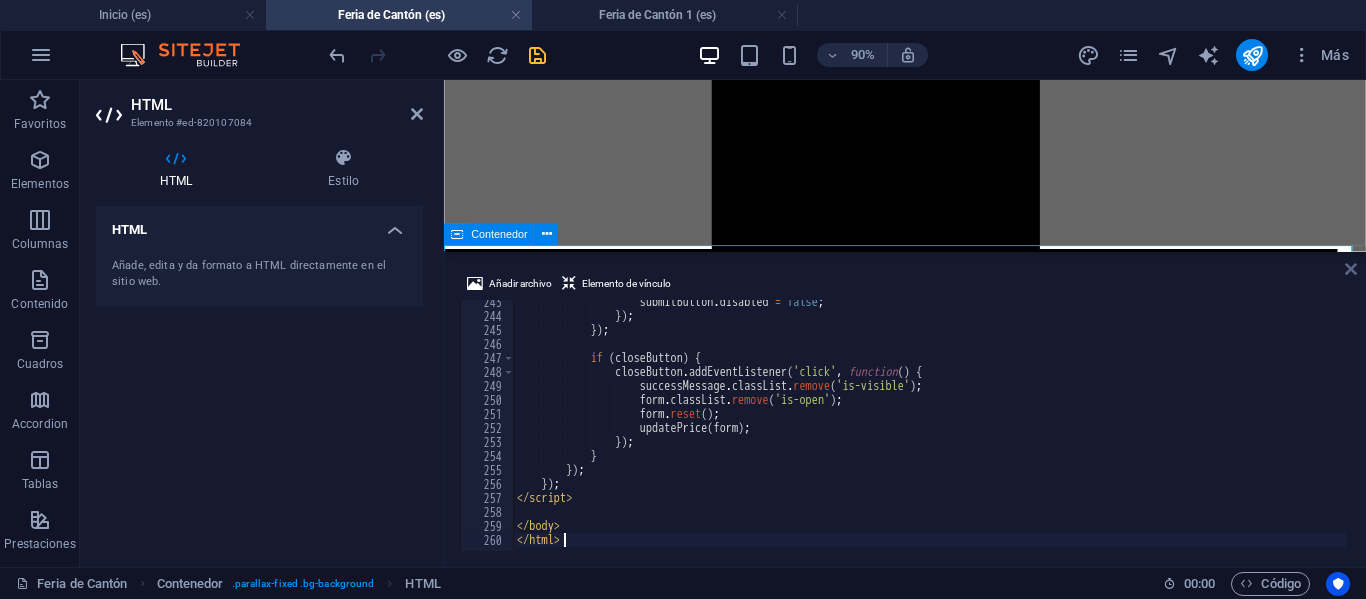 drag, startPoint x: 1351, startPoint y: 273, endPoint x: 1270, endPoint y: 193, distance: 113.84639 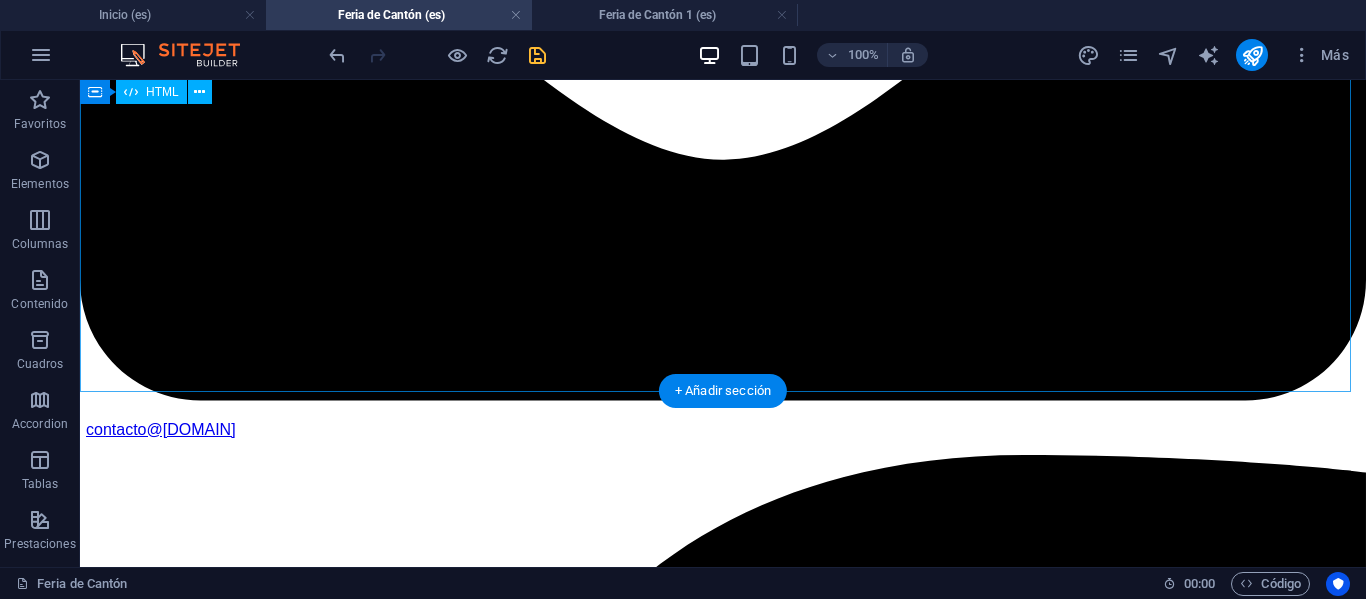 scroll, scrollTop: 2500, scrollLeft: 0, axis: vertical 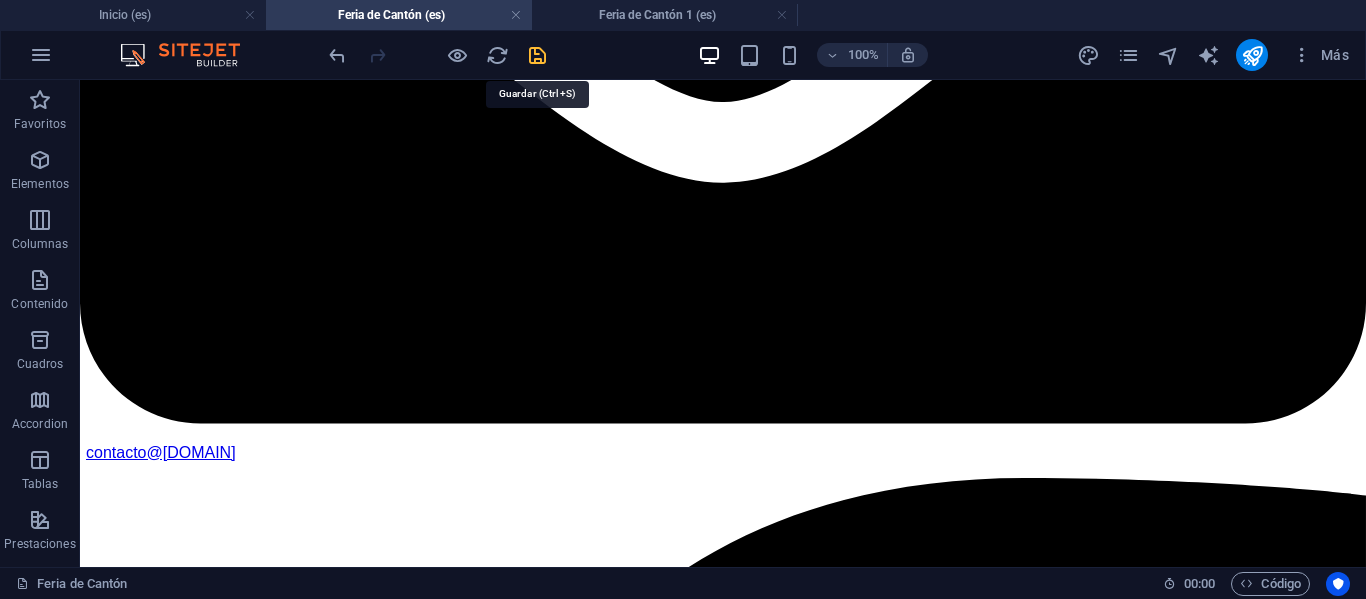click at bounding box center [537, 55] 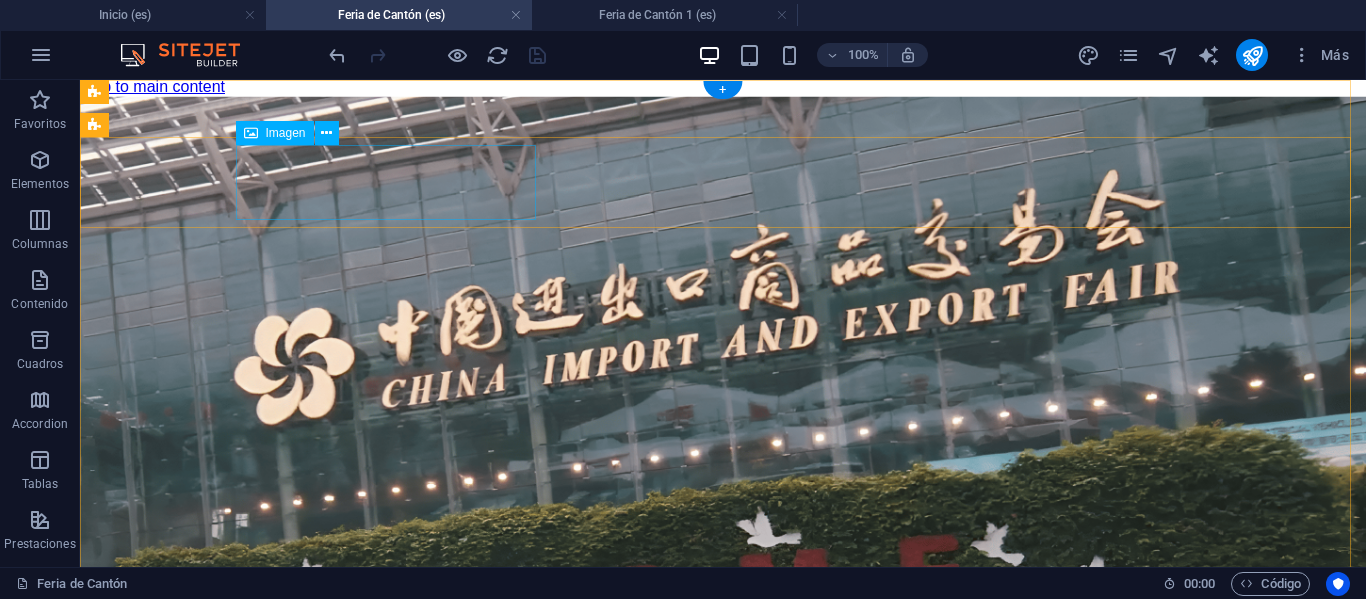 scroll, scrollTop: 0, scrollLeft: 0, axis: both 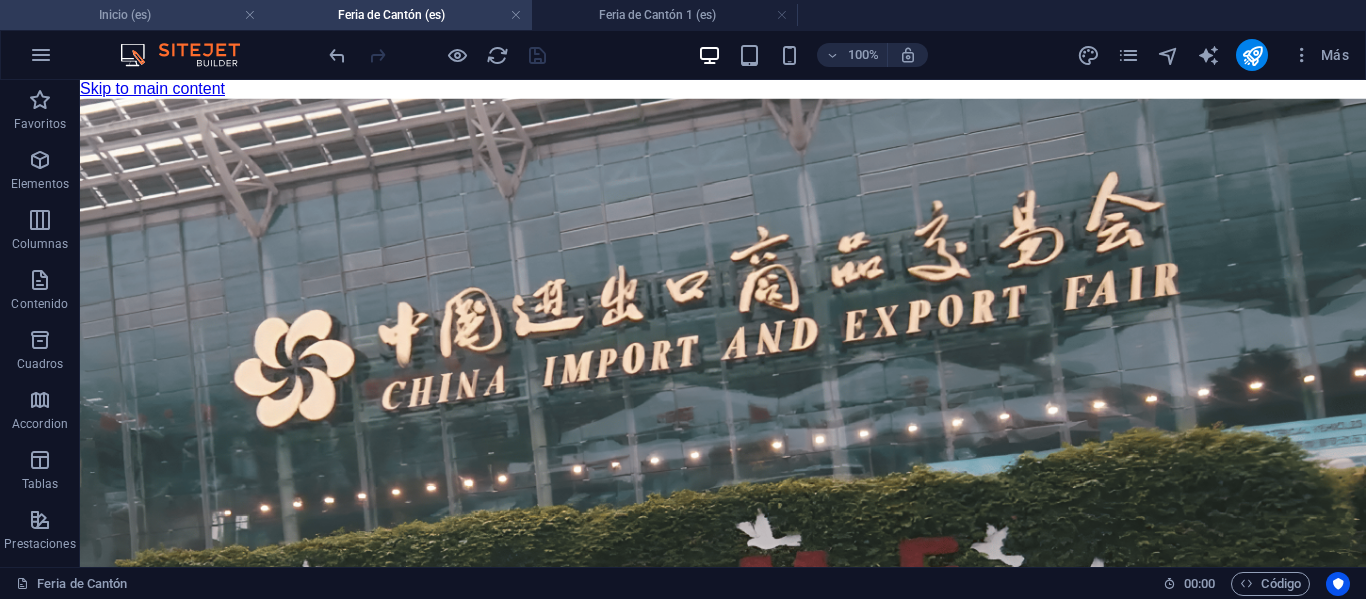 click on "Inicio (es)" at bounding box center (133, 15) 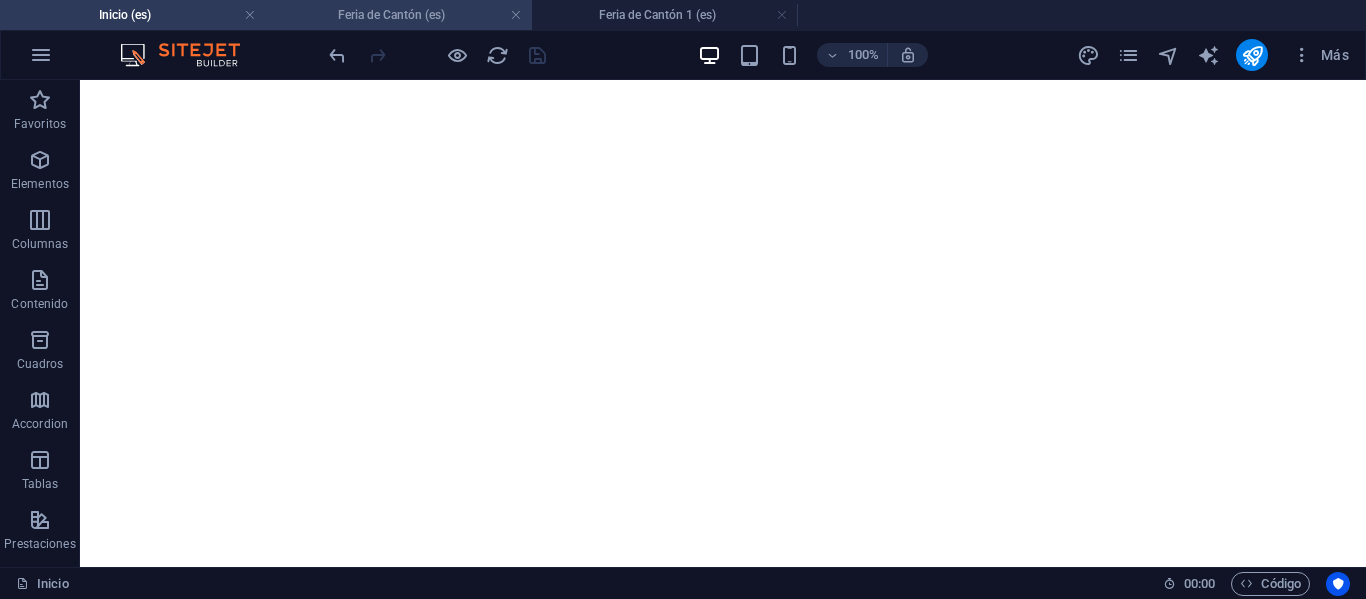 click on "Feria de Cantón (es)" at bounding box center (399, 15) 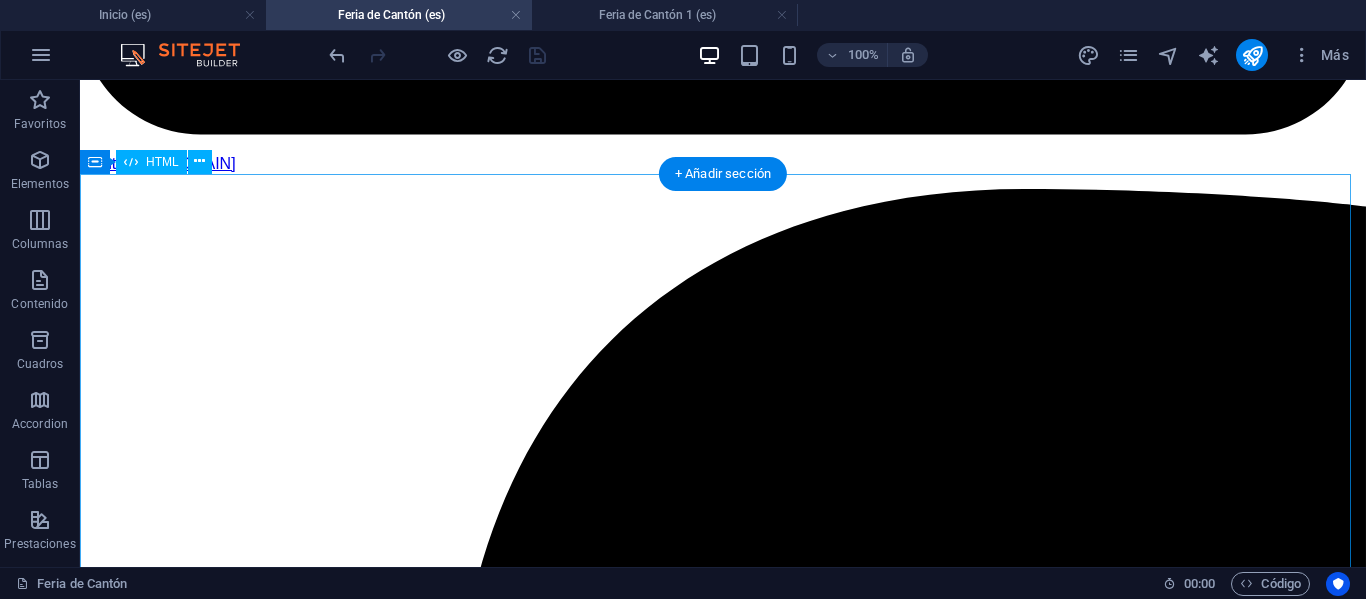 scroll, scrollTop: 2800, scrollLeft: 0, axis: vertical 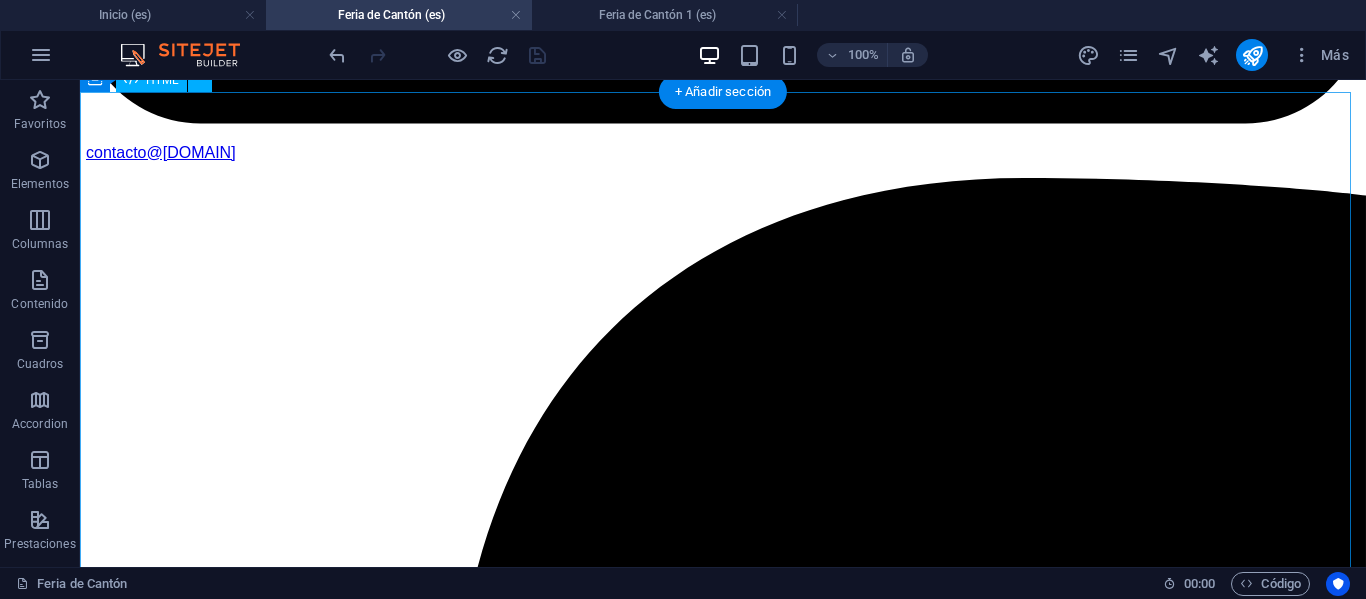 click on "IMACHINA - Planes Interactivos (Corregido)
Tres Planes, Un Objetivo: Tú Éxito Empresarial
Selecciona el plan que te acomode, y prepárate para la mejor experiencia de negocios en la Feria de Cantón.
MÁS POPULAR Plan Business Paquete todo incluido para una experiencia completa y sin preocupaciones. Workshop Online de Preparación. Pasajes Aéreos SCL-HKG (Round Trip) Traslados y Alojamientos en China. Cena de Bienvenida y Networking. Acreditación de Ingreso a Feria. Traductor Chino-Español Grupal. Desayunos Buffet en Hotel. Almuerzos Incluidos en Feria. Turismo en Guangzhou. Gestión Primera Importación Post-Feria. Ver Precios Tipo de Habitación:   Compartida   Doble   Single Fase de Interés: Fase 1 Fase 2 Fase 3 Fases 1 + 2 Fases 2 + 3 Feria Completa (3 Fases) Precio Final -- Tu Nombre: Tu Correo: Inscribirme en Plan Business ¡Inscripción Enviada! Cerrar
. -- ." at bounding box center (723, 9700) 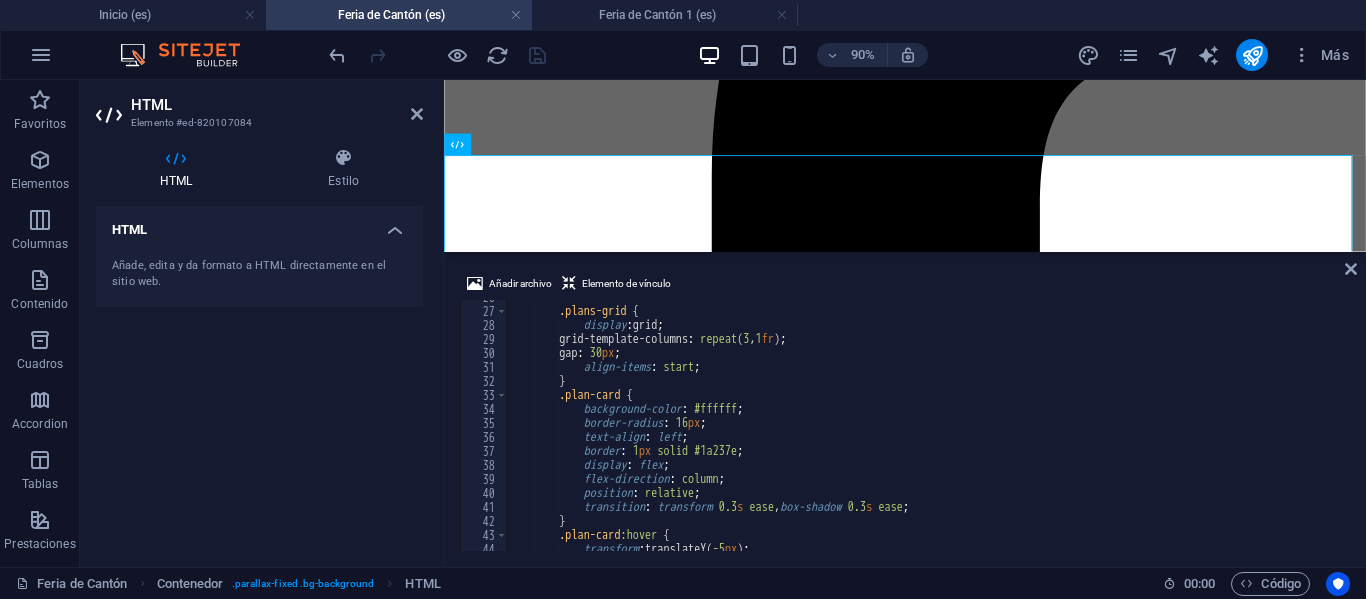 scroll, scrollTop: 480, scrollLeft: 0, axis: vertical 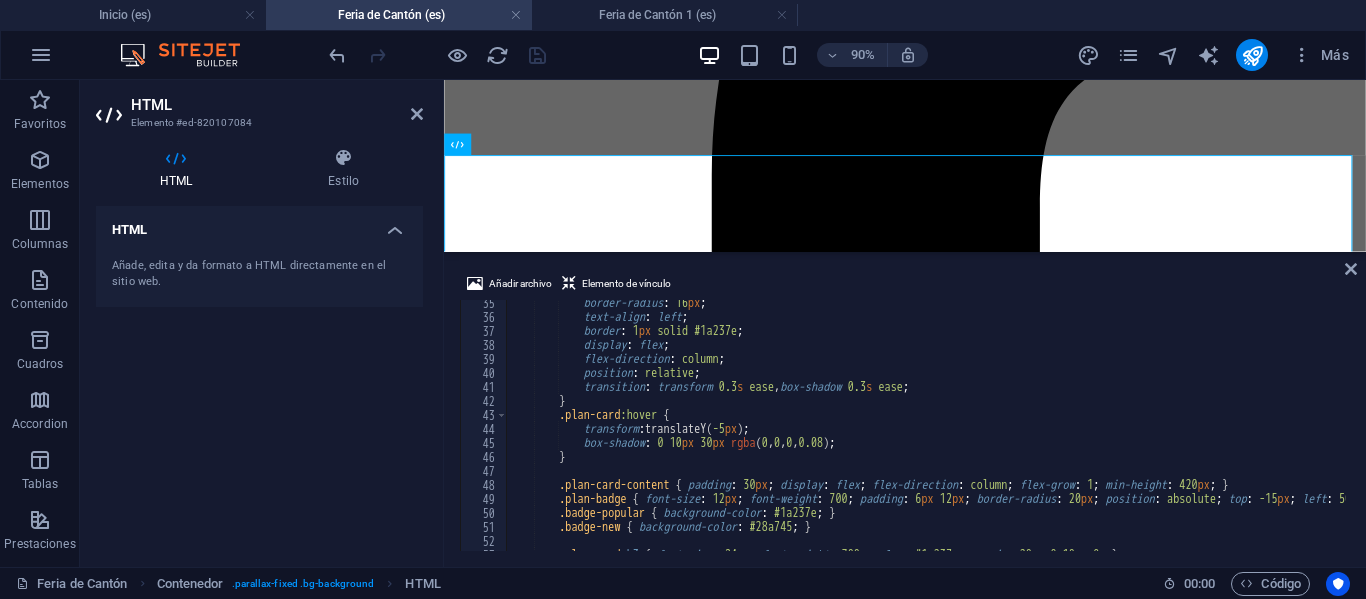 click on "border-radius :   16 px ;                text-align :   left ;                border :   1 px   solid   #1a237e ;                display :   flex ;                flex-direction :   column ;                position :   relative ;                transition :   transform   0.3 s   ease ,  box-shadow   0.3 s   ease ;           }           .plan-card :hover   {                transform :  translateY( -5 px ) ;                box-shadow :   0   10 px   30 px   rgba ( 0 , 0 , 0 , 0.08 ) ;           }                     .plan-card-content   {   padding :   30 px ;   display :   flex ;   flex-direction :   column ;   flex-grow :   1 ;   min-height :   420 px ;   }           .plan-badge   {   font-size :   12 px ;   font-weight :   700 ;   padding :   6 px   12 px ;   border-radius :   20 px ;   position :   absolute ;   top :   -15 px ;   left :   50 % ;   transform :  translateX( -50 % ) ;   color :   #fff ;   z-index :   2 ;   }           .badge-popular   {   background-color :   #1a237e ;   }" at bounding box center (10108, 433) 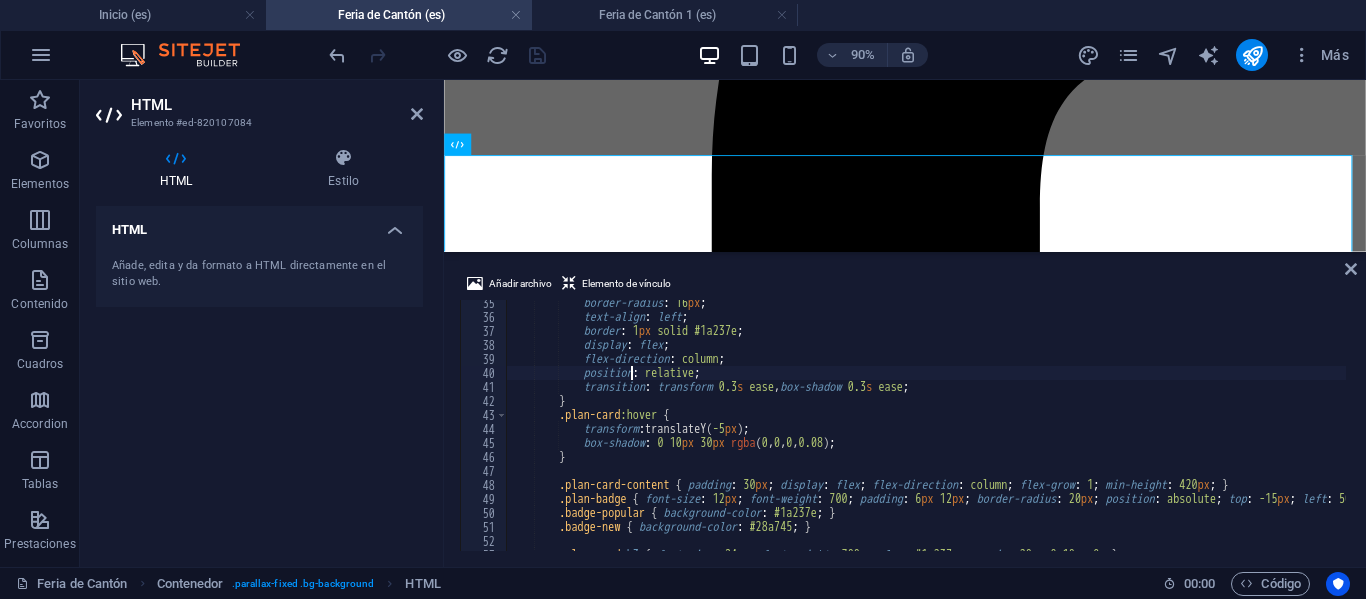 click on "border-radius :   16 px ;                text-align :   left ;                border :   1 px   solid   #1a237e ;                display :   flex ;                flex-direction :   column ;                position :   relative ;                transition :   transform   0.3 s   ease ,  box-shadow   0.3 s   ease ;           }           .plan-card :hover   {                transform :  translateY( -5 px ) ;                box-shadow :   0   10 px   30 px   rgba ( 0 , 0 , 0 , 0.08 ) ;           }                     .plan-card-content   {   padding :   30 px ;   display :   flex ;   flex-direction :   column ;   flex-grow :   1 ;   min-height :   420 px ;   }           .plan-badge   {   font-size :   12 px ;   font-weight :   700 ;   padding :   6 px   12 px ;   border-radius :   20 px ;   position :   absolute ;   top :   -15 px ;   left :   50 % ;   transform :  translateX( -50 % ) ;   color :   #fff ;   z-index :   2 ;   }           .badge-popular   {   background-color :   #1a237e ;   }" at bounding box center (10108, 433) 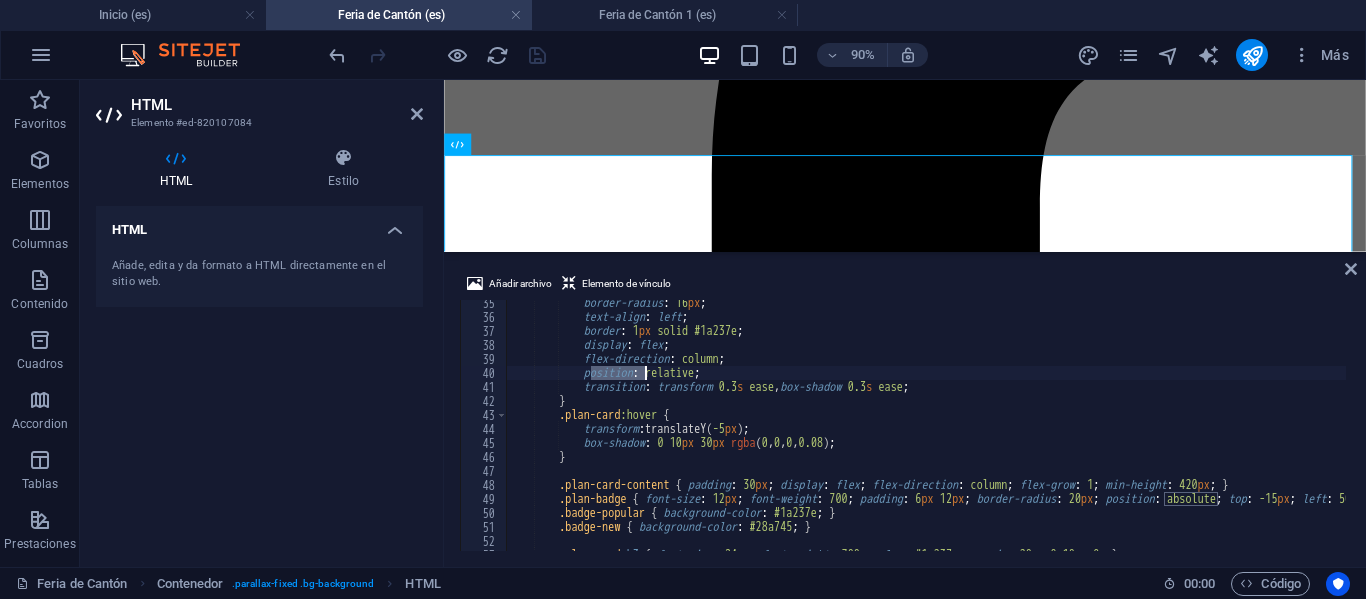 click on "border-radius :   16 px ;                text-align :   left ;                border :   1 px   solid   #1a237e ;                display :   flex ;                flex-direction :   column ;                position :   relative ;                transition :   transform   0.3 s   ease ,  box-shadow   0.3 s   ease ;           }           .plan-card :hover   {                transform :  translateY( -5 px ) ;                box-shadow :   0   10 px   30 px   rgba ( 0 , 0 , 0 , 0.08 ) ;           }                     .plan-card-content   {   padding :   30 px ;   display :   flex ;   flex-direction :   column ;   flex-grow :   1 ;   min-height :   420 px ;   }           .plan-badge   {   font-size :   12 px ;   font-weight :   700 ;   padding :   6 px   12 px ;   border-radius :   20 px ;   position :   absolute ;   top :   -15 px ;   left :   50 % ;   transform :  translateX( -50 % ) ;   color :   #fff ;   z-index :   2 ;   }           .badge-popular   {   background-color :   #1a237e ;   }" at bounding box center [10108, 433] 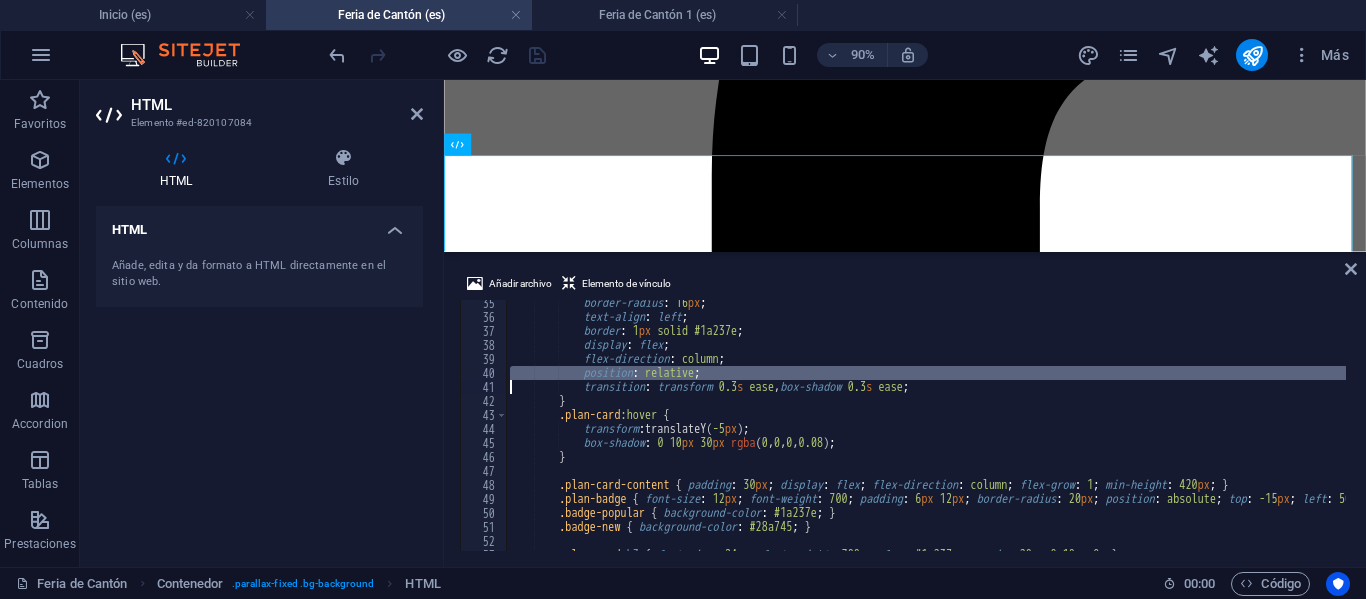 click on "border-radius :   16 px ;                text-align :   left ;                border :   1 px   solid   #1a237e ;                display :   flex ;                flex-direction :   column ;                position :   relative ;                transition :   transform   0.3 s   ease ,  box-shadow   0.3 s   ease ;           }           .plan-card :hover   {                transform :  translateY( -5 px ) ;                box-shadow :   0   10 px   30 px   rgba ( 0 , 0 , 0 , 0.08 ) ;           }                     .plan-card-content   {   padding :   30 px ;   display :   flex ;   flex-direction :   column ;   flex-grow :   1 ;   min-height :   420 px ;   }           .plan-badge   {   font-size :   12 px ;   font-weight :   700 ;   padding :   6 px   12 px ;   border-radius :   20 px ;   position :   absolute ;   top :   -15 px ;   left :   50 % ;   transform :  translateX( -50 % ) ;   color :   #fff ;   z-index :   2 ;   }           .badge-popular   {   background-color :   #1a237e ;   }" at bounding box center [10108, 433] 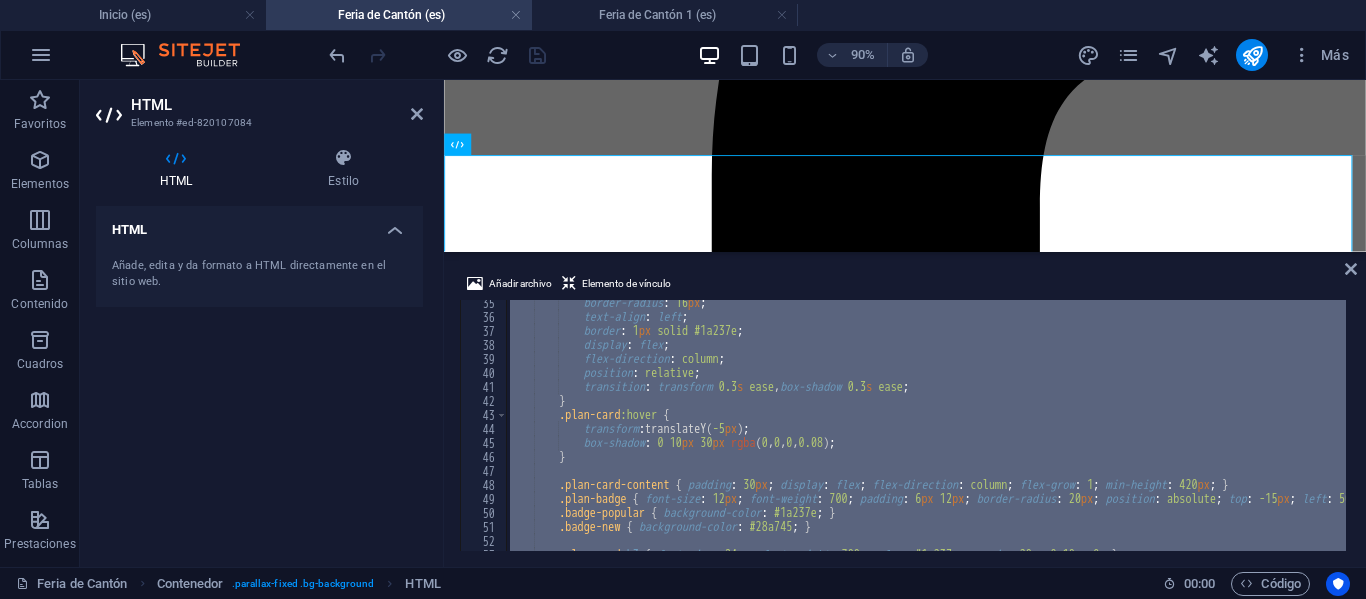 paste 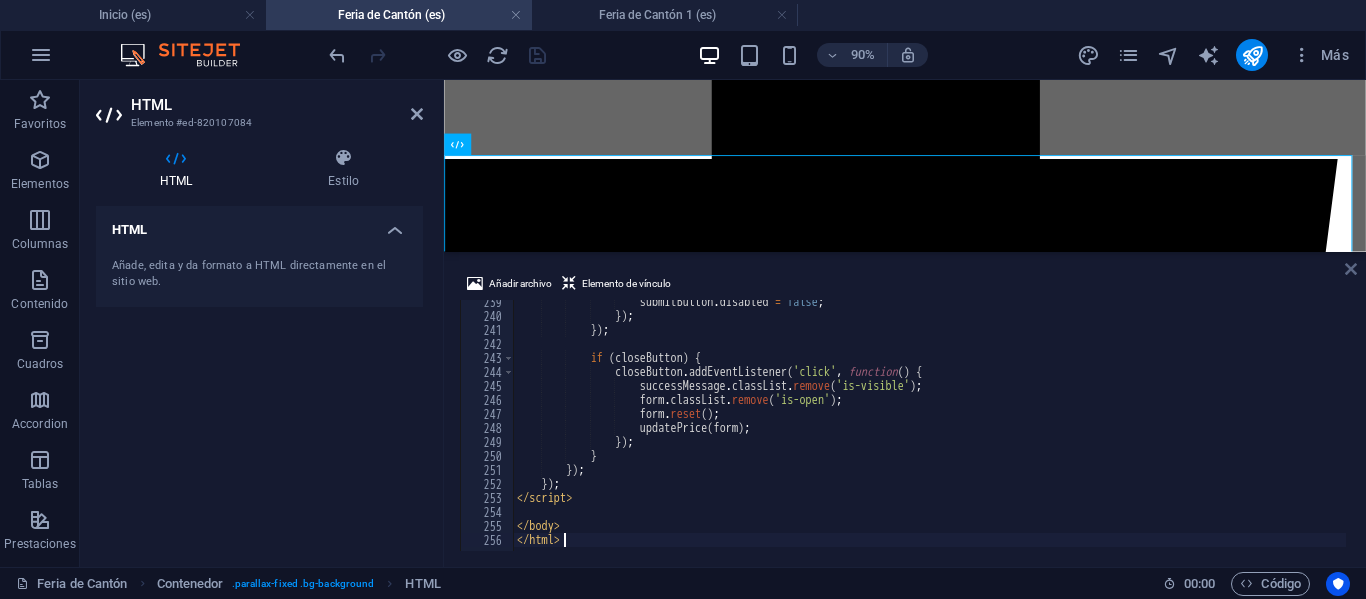 click at bounding box center (1351, 269) 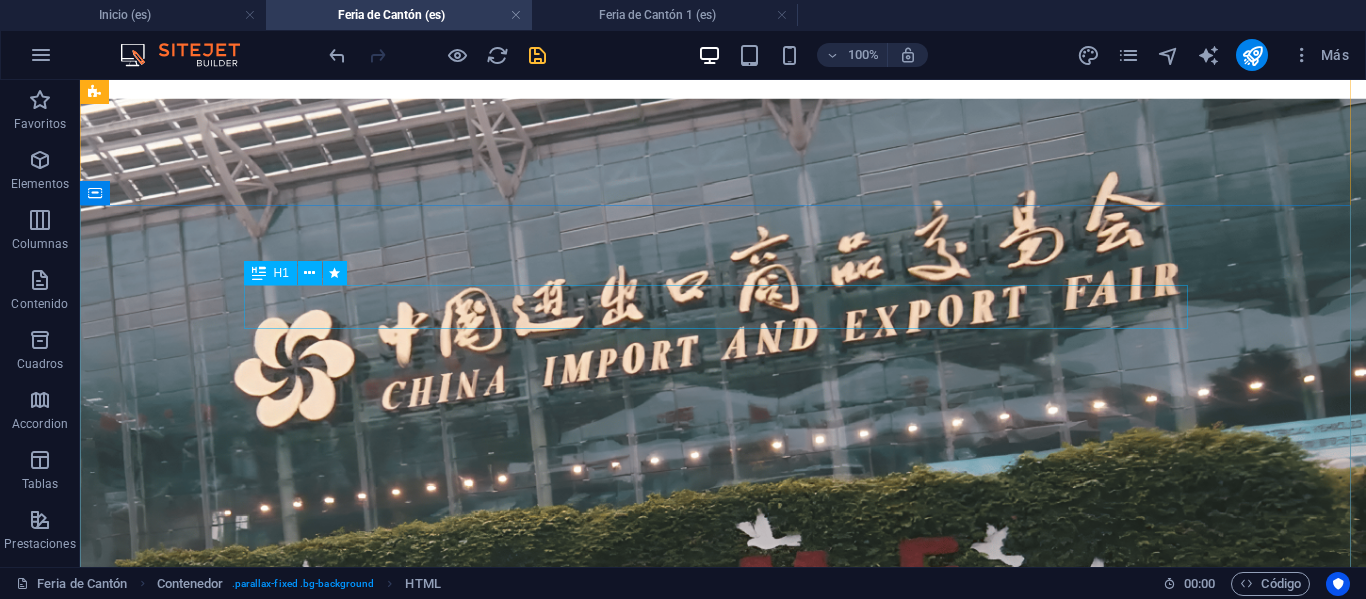 scroll, scrollTop: 0, scrollLeft: 0, axis: both 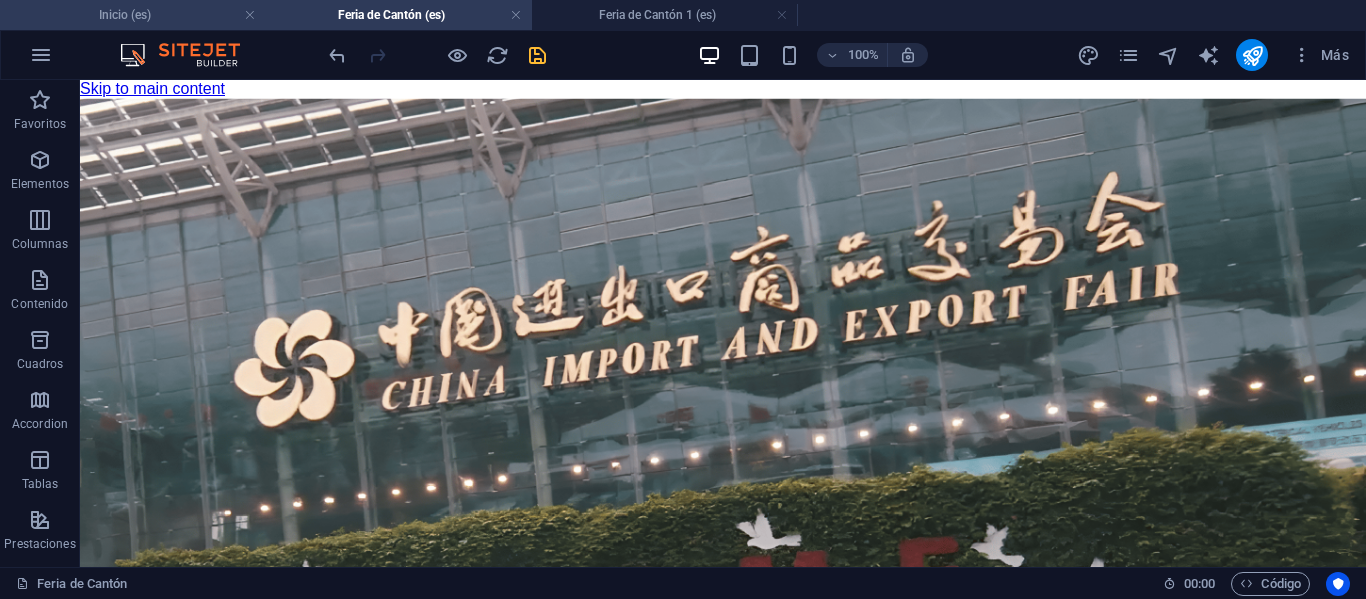 click on "Inicio (es)" at bounding box center (133, 15) 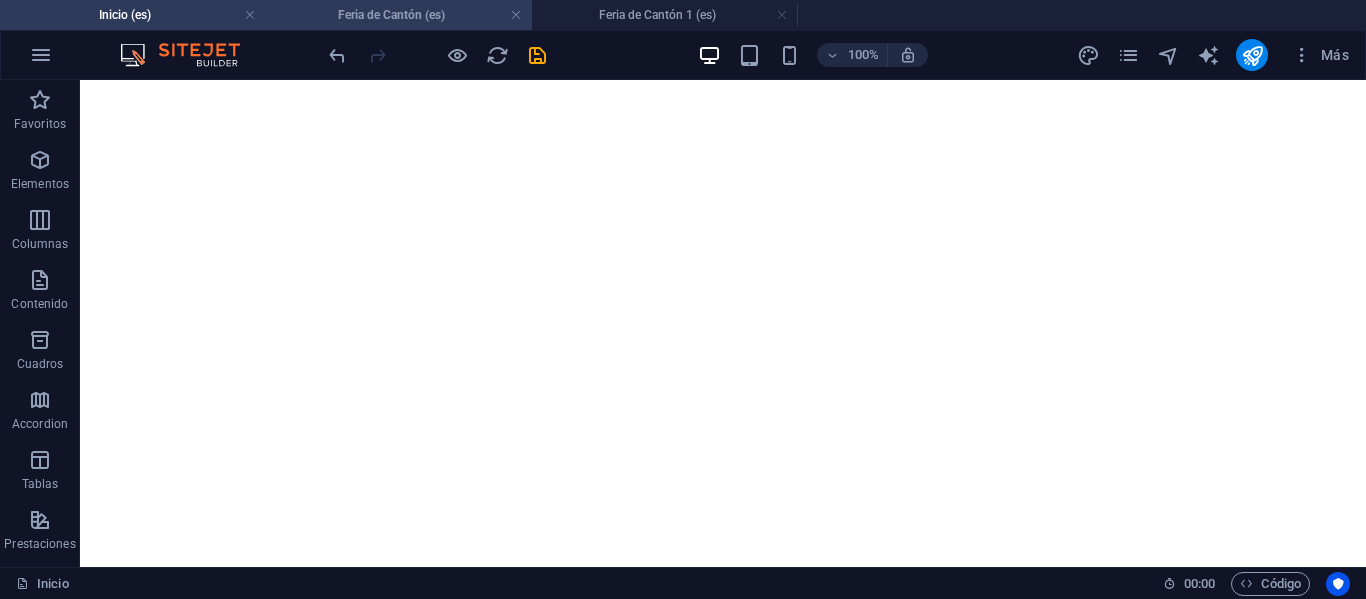 click on "Feria de Cantón (es)" at bounding box center [399, 15] 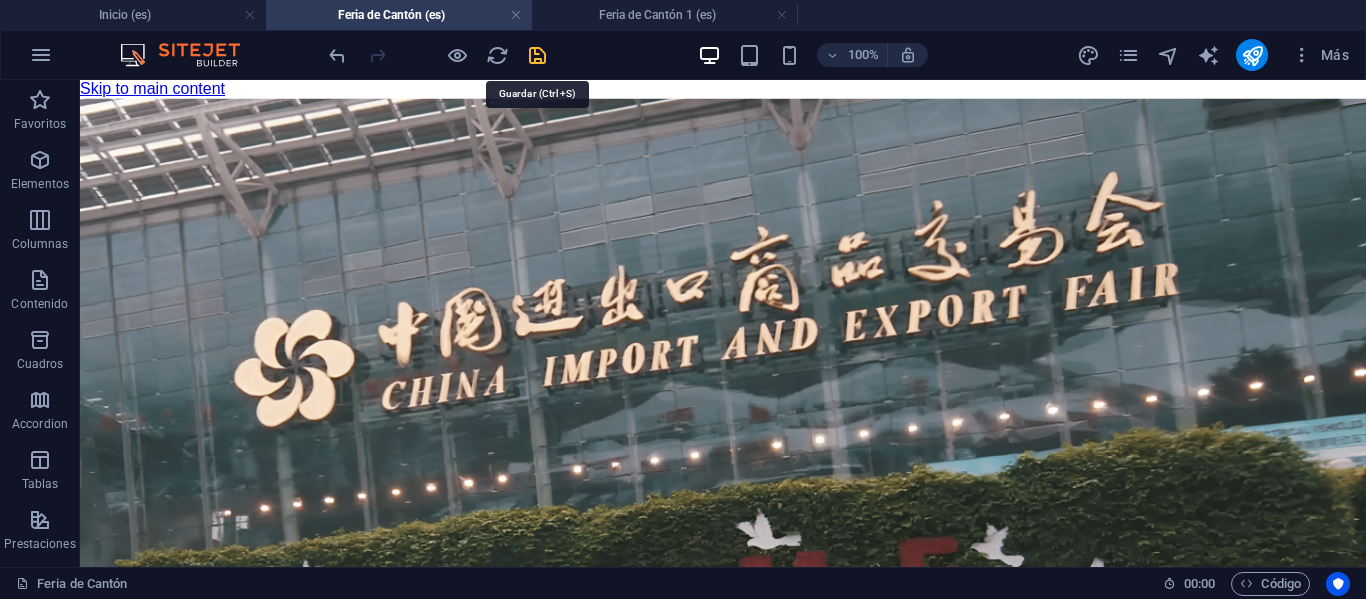 click at bounding box center (537, 55) 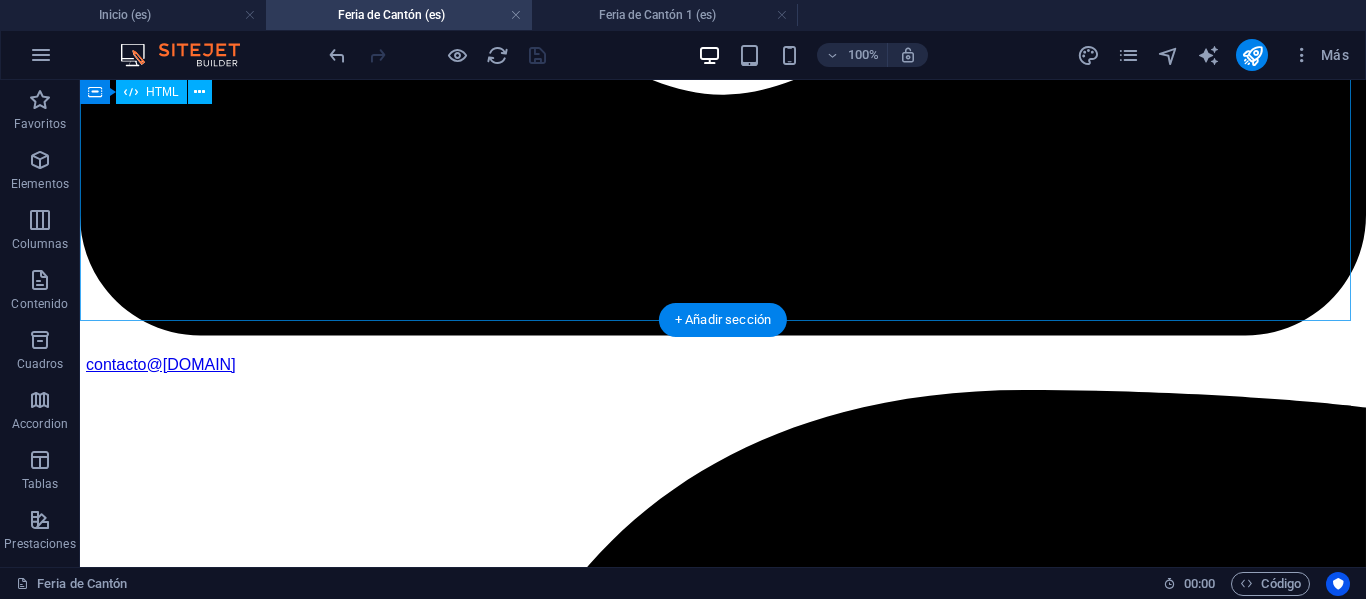 scroll, scrollTop: 2600, scrollLeft: 0, axis: vertical 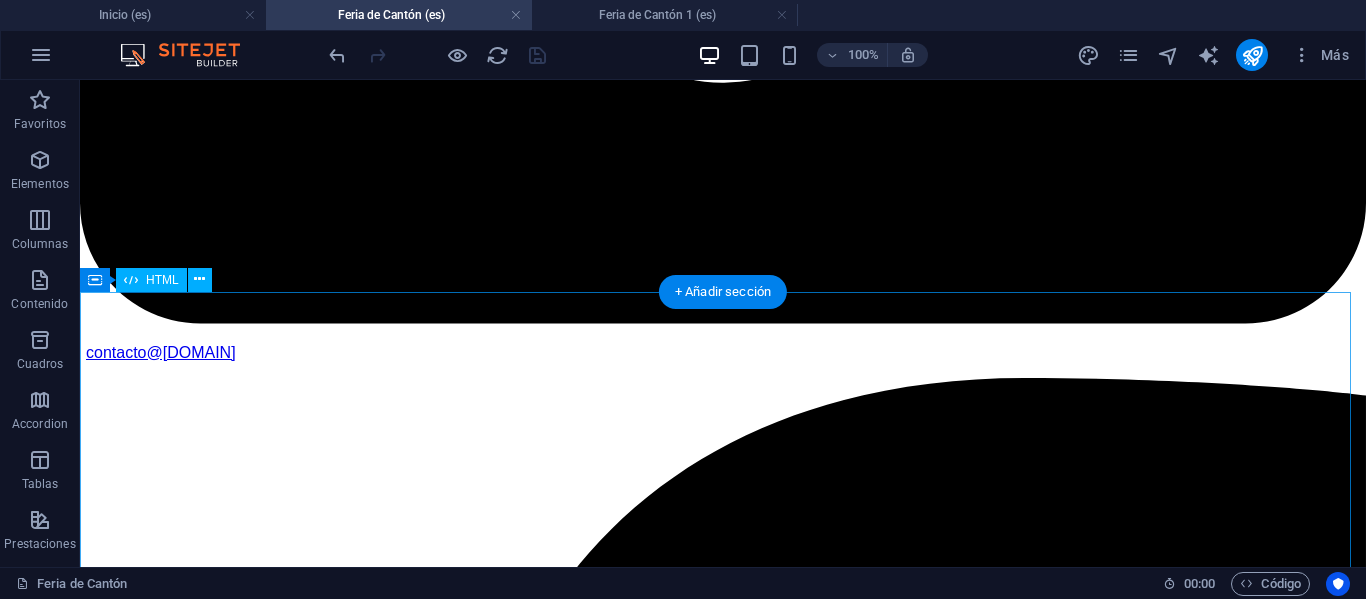 click on "IMACHINA - Planes Interactivos (Corregido y Encapsulado)
Tres Planes, Un Objetivo: Tú Éxito Empresarial
Selecciona el plan que te acomode, y prepárate para la mejor experiencia de negocios en la Feria de Cantón.
MÁS POPULAR Plan Business Paquete todo incluido para una experiencia completa y sin preocupaciones. Workshop Online de Preparación. Pasajes Aéreos SCL-HKG (Round Trip) Traslados y Alojamientos en China. Cena de Bienvenida y Networking. Acreditación de Ingreso a Feria. Traductor Chino-Español Grupal. Desayunos Buffet en Hotel. Almuerzos Incluidos en Feria. Turismo en Guangzhou. Gestión Primera Importación Post-Feria. Ver Precios Tipo de Habitación:   Compartida   Doble   Single Fase de Interés: Fase 1 Fase 2 Fase 3 Fases 1 + 2 Fases 2 + 3 Feria Completa (3 Fases) Precio Final -- Tu Nombre: Tu Correo: Inscribirme en Plan Business ¡Inscripción Enviada! Cerrar . -- ." at bounding box center (723, 9900) 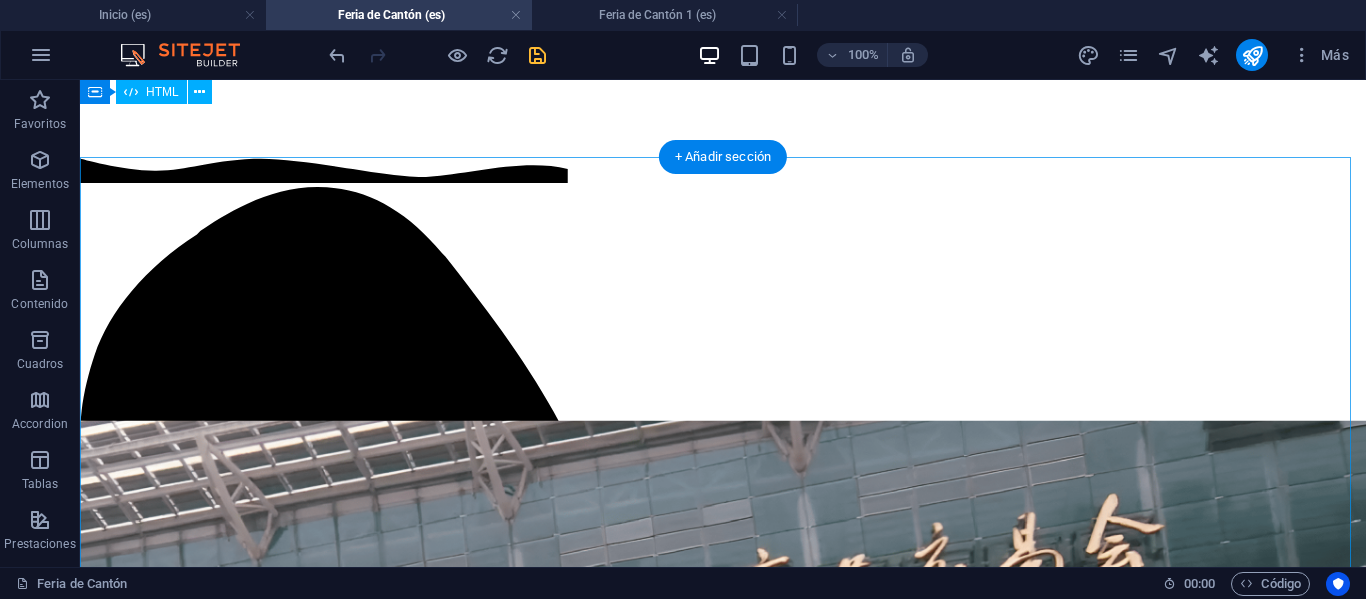 scroll, scrollTop: 0, scrollLeft: 0, axis: both 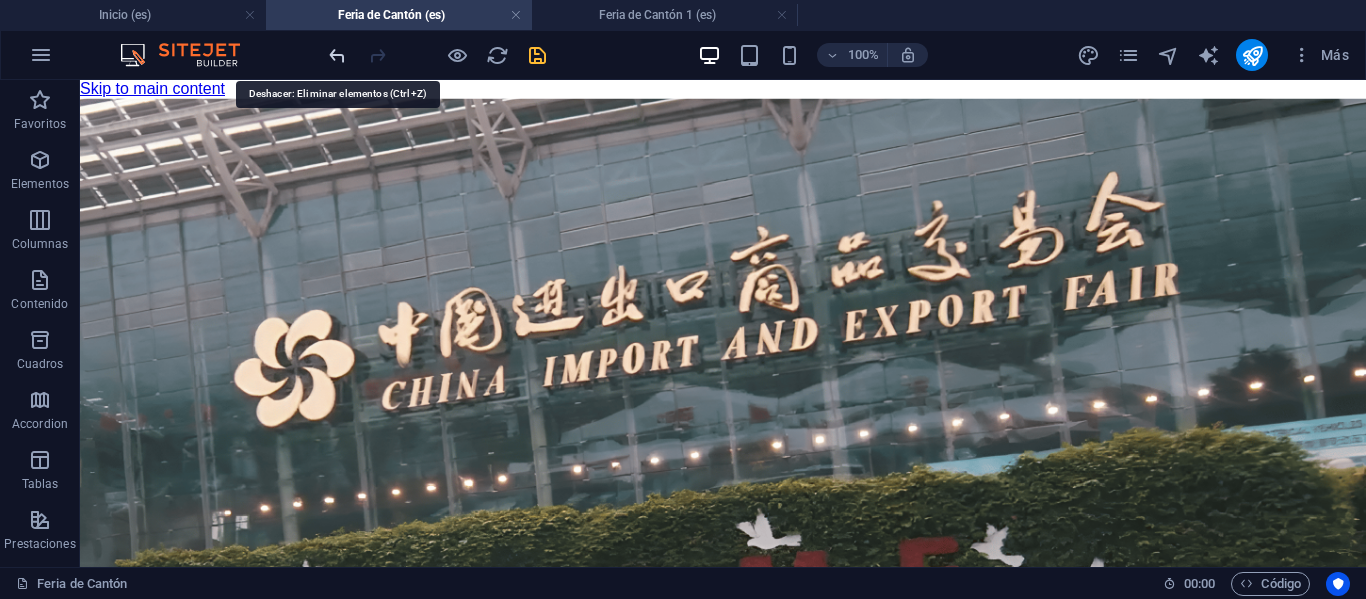 click at bounding box center [337, 55] 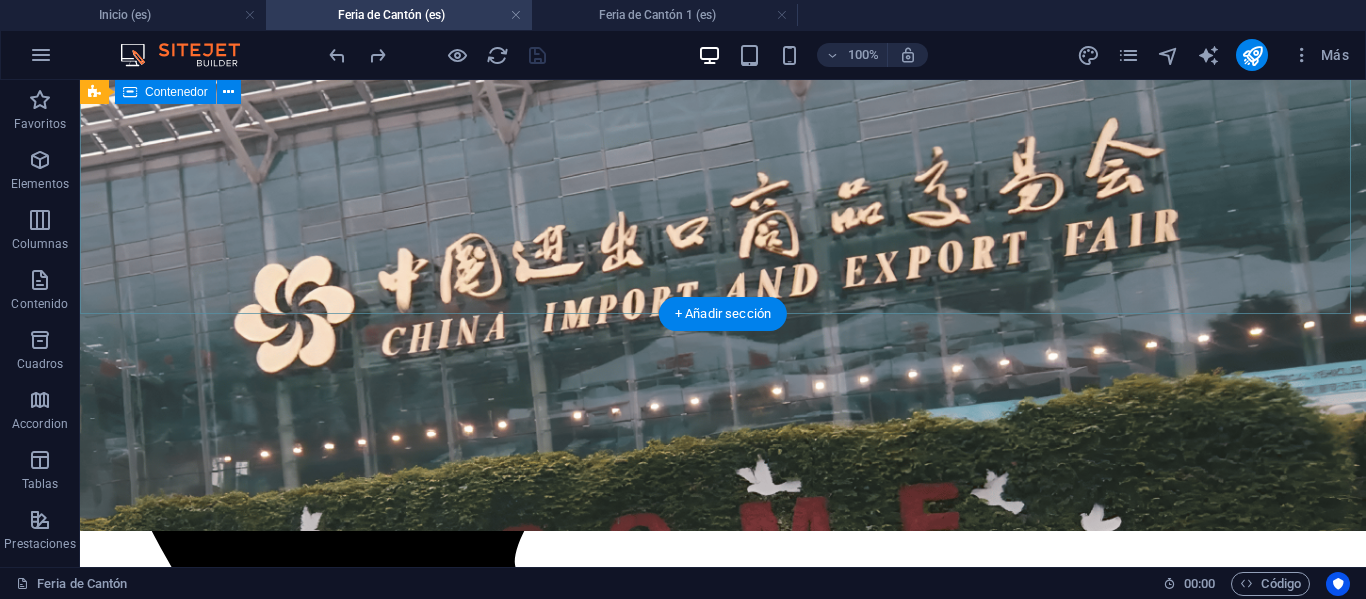 scroll, scrollTop: 0, scrollLeft: 0, axis: both 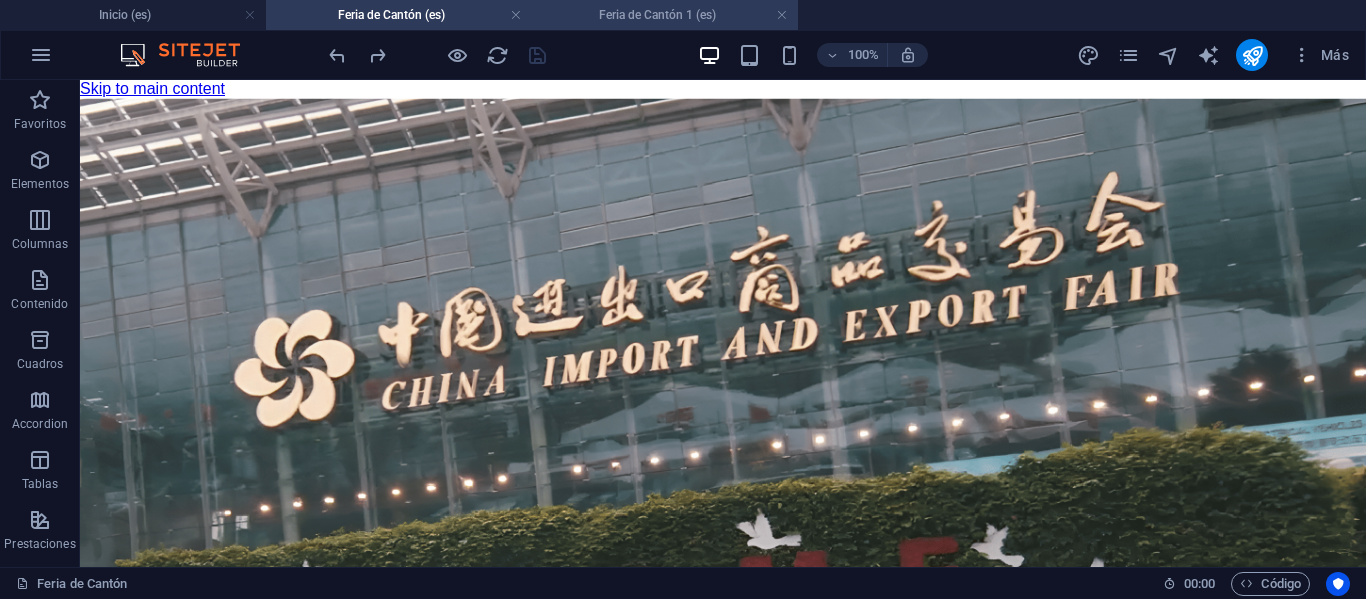 click on "Feria de Cantón 1 (es)" at bounding box center [665, 15] 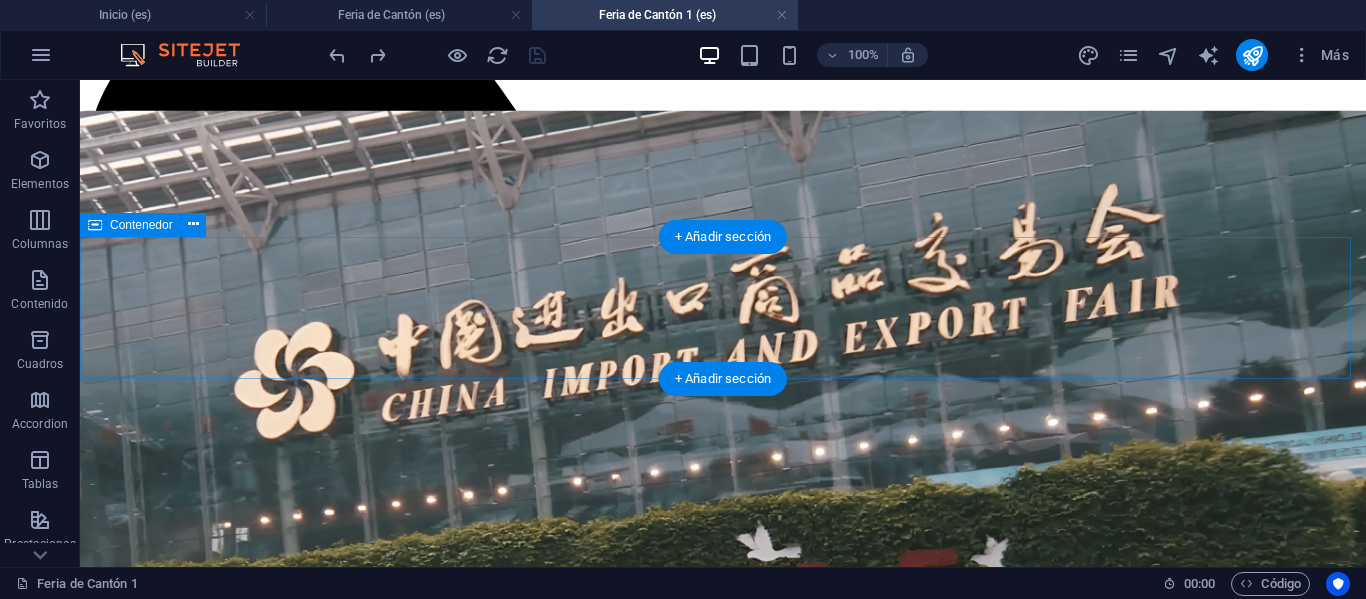 scroll, scrollTop: 700, scrollLeft: 0, axis: vertical 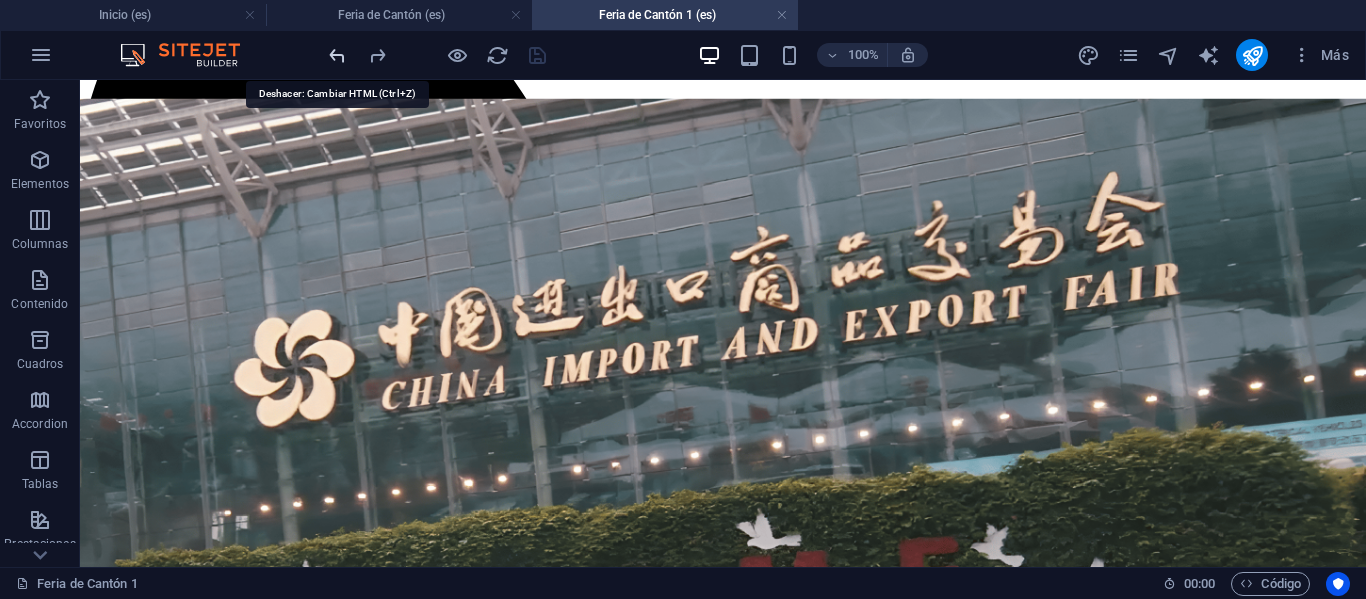 click at bounding box center [337, 55] 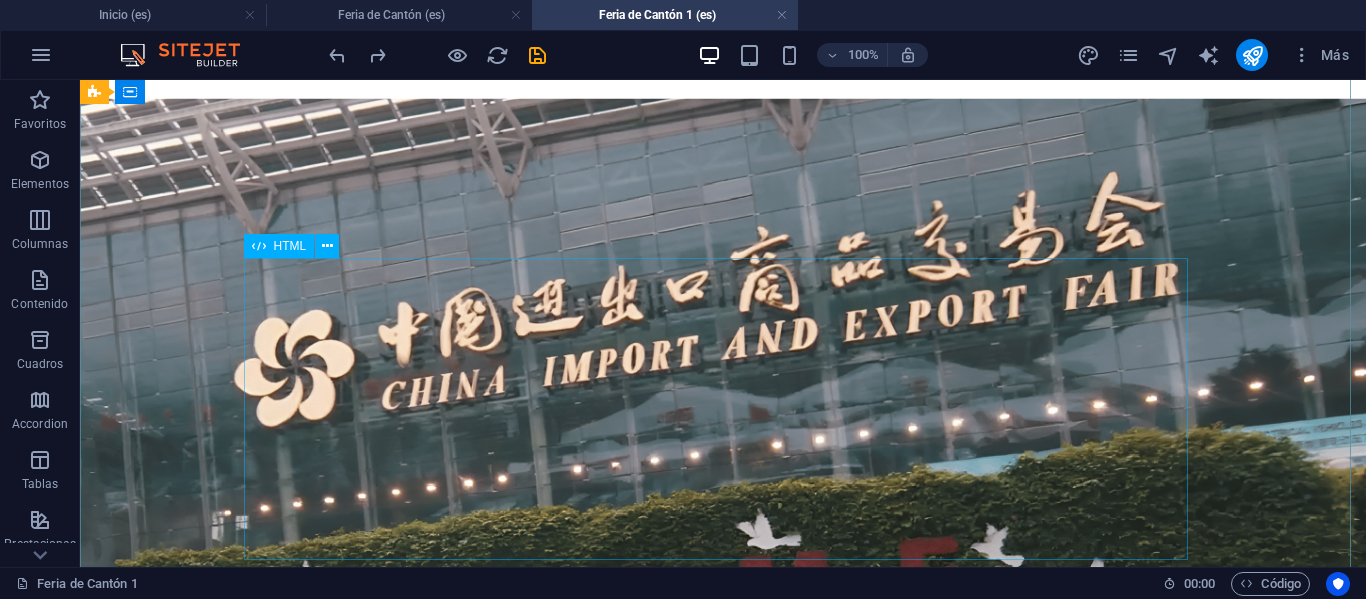 scroll, scrollTop: 0, scrollLeft: 0, axis: both 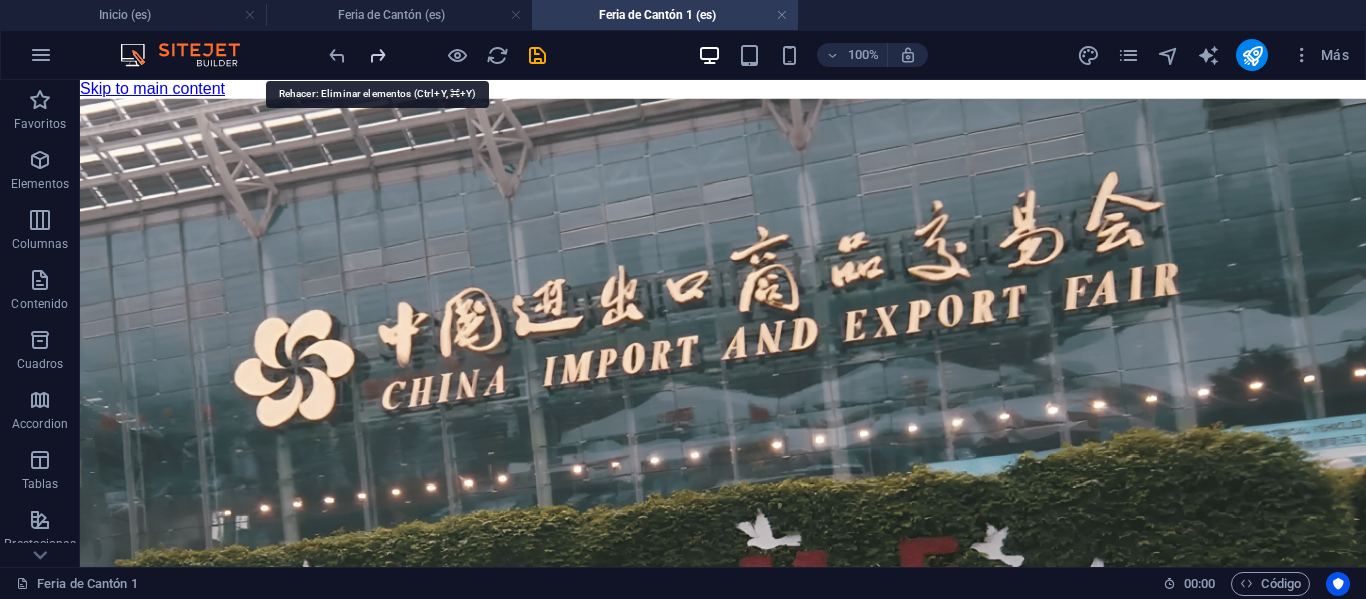 click at bounding box center (377, 55) 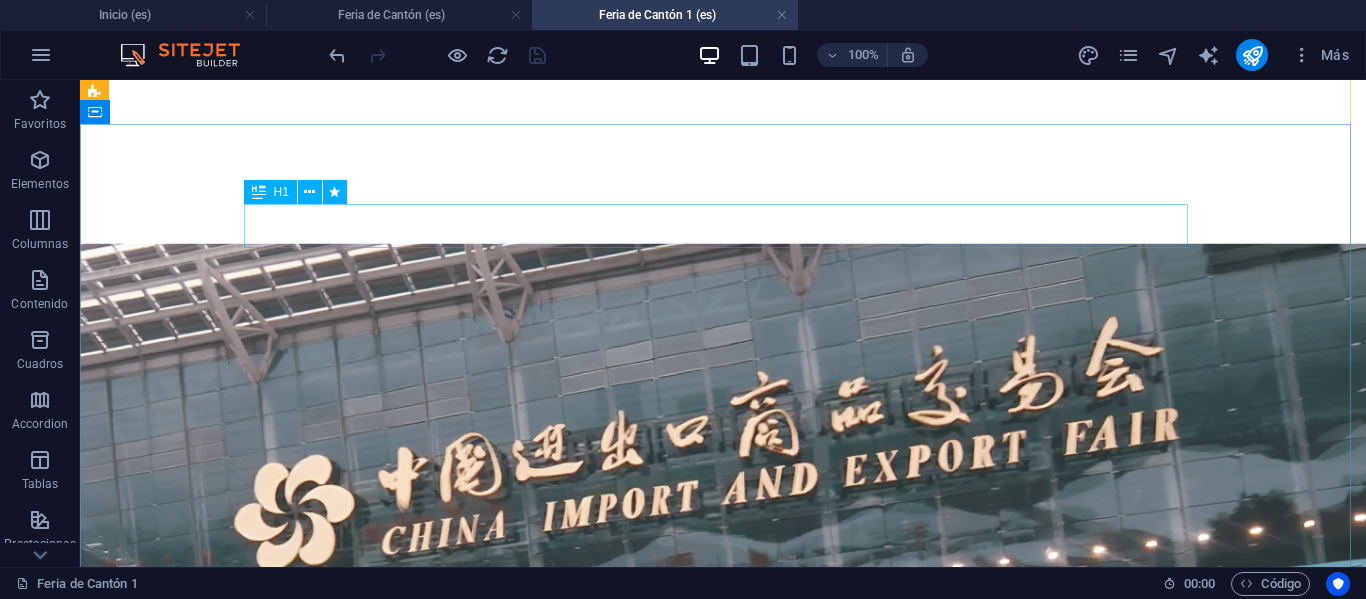 scroll, scrollTop: 604, scrollLeft: 0, axis: vertical 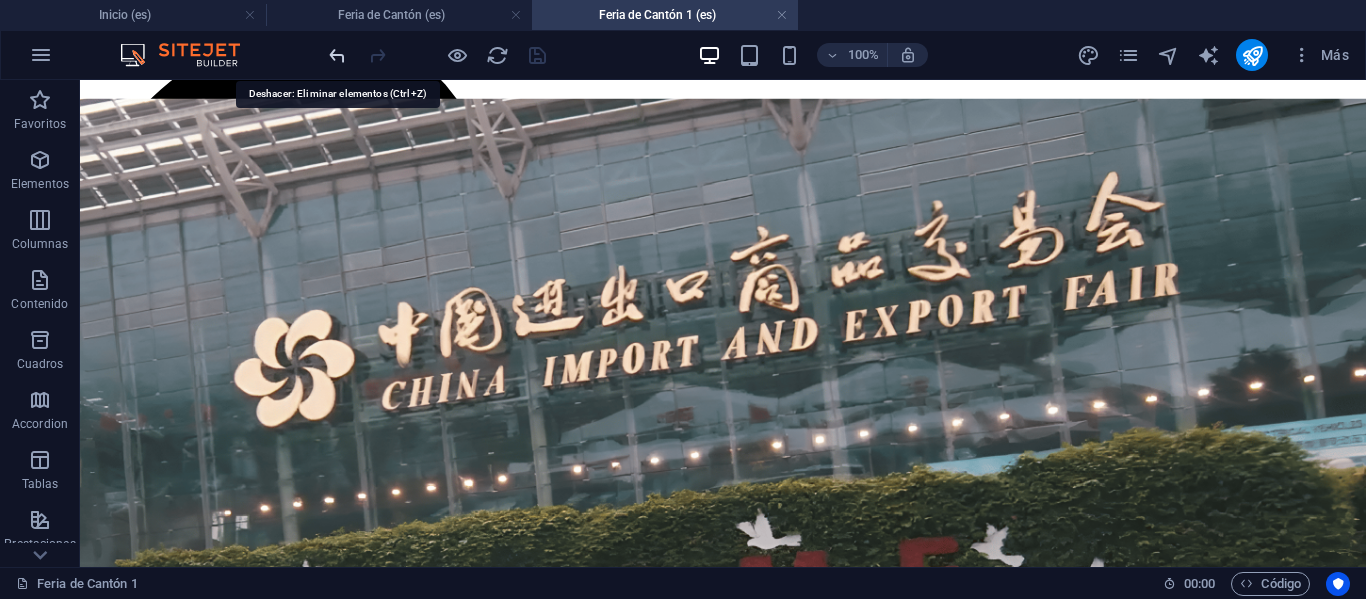 click at bounding box center (337, 55) 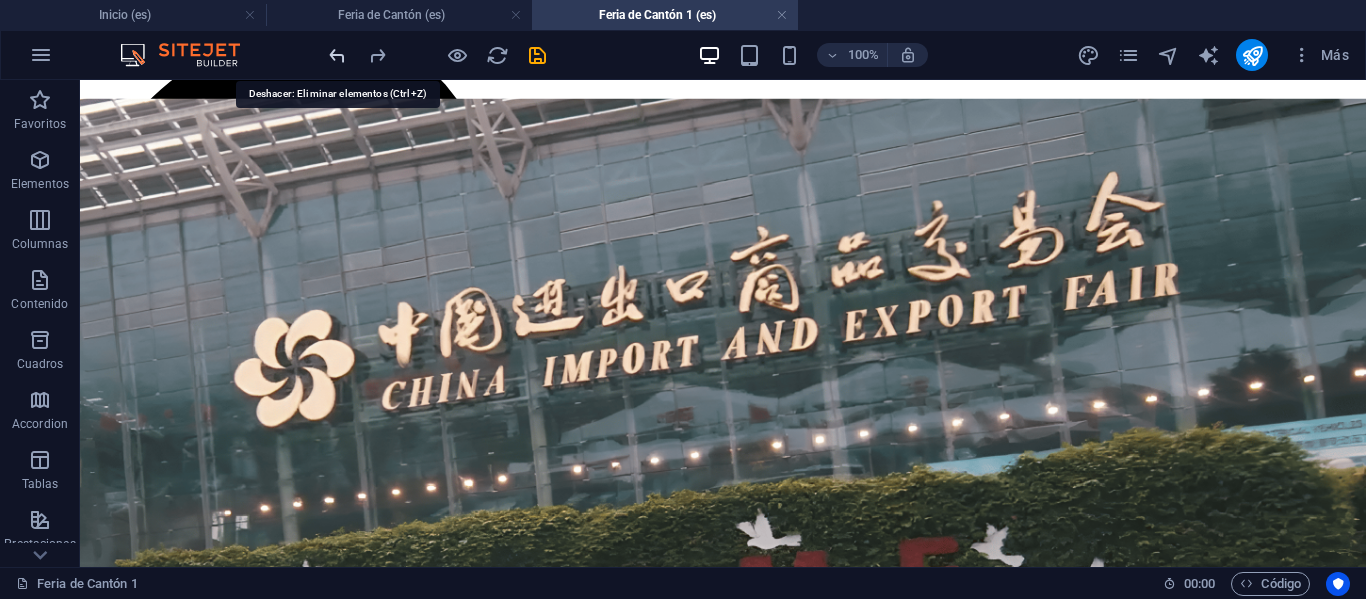 click at bounding box center (337, 55) 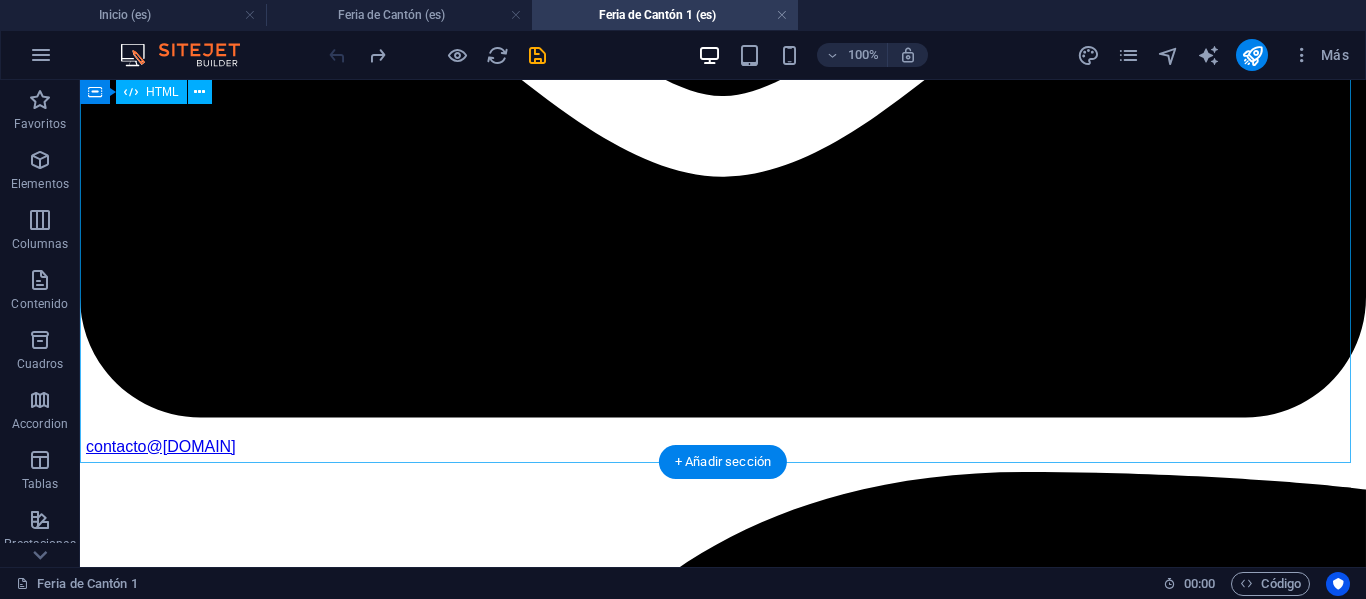 scroll, scrollTop: 2704, scrollLeft: 0, axis: vertical 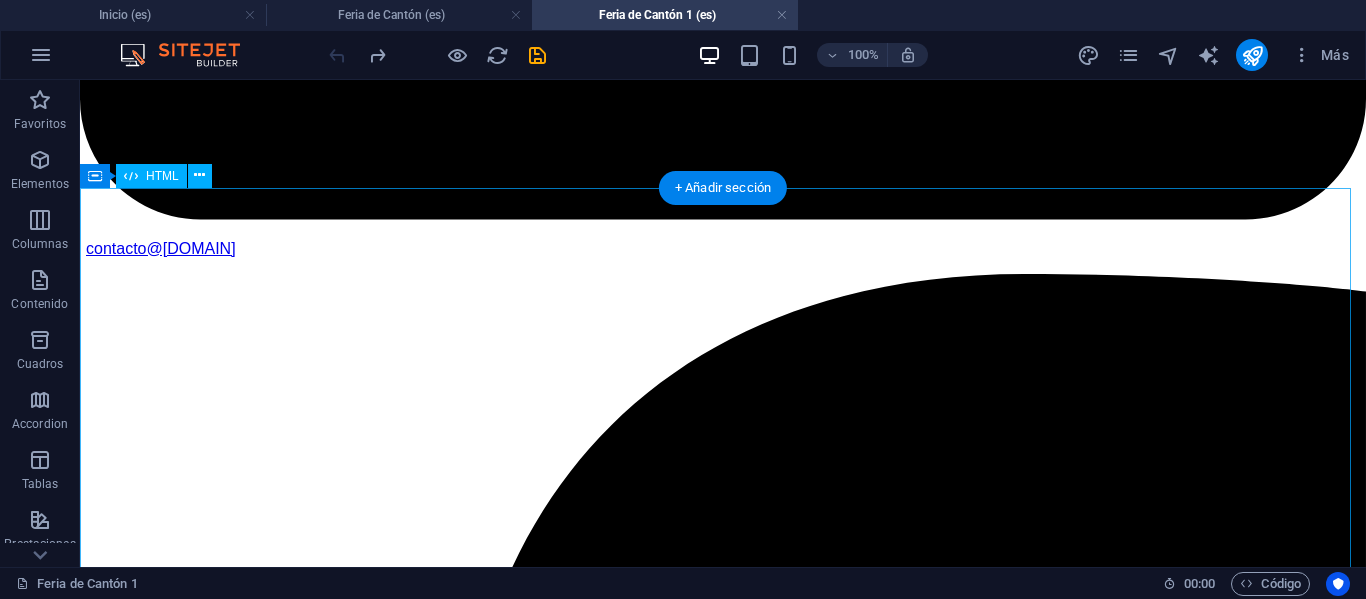 click on "IMACHINA - Planes Interactivos (Corregido)
Tres Planes, Un Objetivo: Tú Éxito Empresarial
Selecciona el plan que te acomode, y prepárate para la mejor experiencia de negocios en la Feria de Cantón.
MÁS POPULAR Plan Business Paquete todo incluido para una experiencia completa y sin preocupaciones. Workshop Online de Preparación. Pasajes Aéreos SCL-HKG (Round Trip) Traslados y Alojamientos en China. Cena de Bienvenida y Networking. Acreditación de Ingreso a Feria. Traductor Chino-Español Grupal. Desayunos Buffet en Hotel. Almuerzos Incluidos en Feria. Turismo en Guangzhou. Gestión Primera Importación Post-Feria. Ver Precios Tipo de Habitación:   Compartida   Doble   Single Fase de Interés: Fase 1 Fase 2 Fase 3 Fases 1 + 2 Fases 2 + 3 Feria Completa (3 Fases) Precio Final -- Tu Nombre: Tu Correo: Inscribirme en Plan Business ¡Inscripción Enviada! Cerrar
. -- ." at bounding box center [723, 9796] 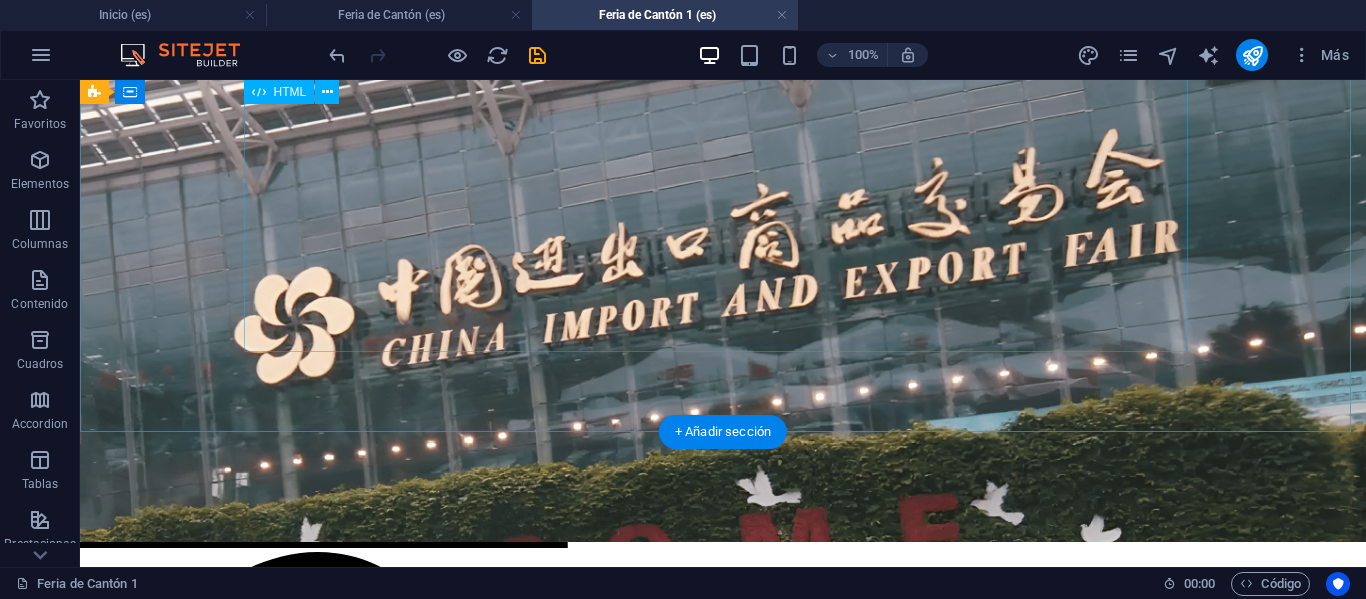 scroll, scrollTop: 0, scrollLeft: 0, axis: both 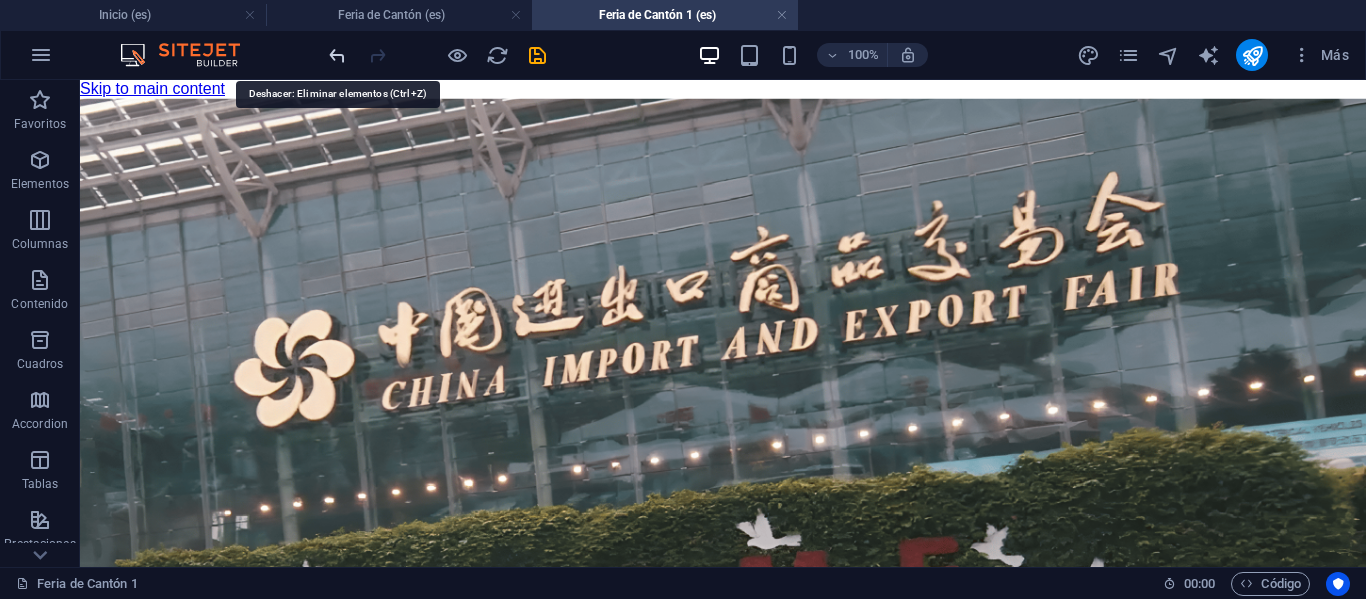 click at bounding box center [337, 55] 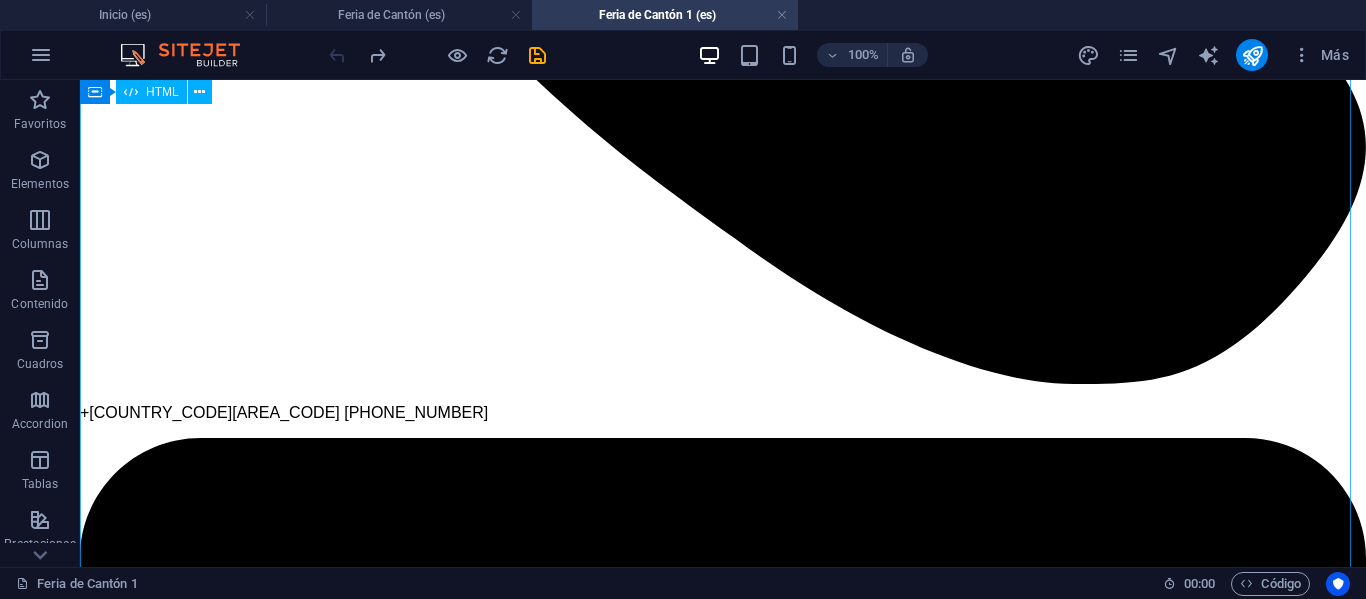 scroll, scrollTop: 1500, scrollLeft: 0, axis: vertical 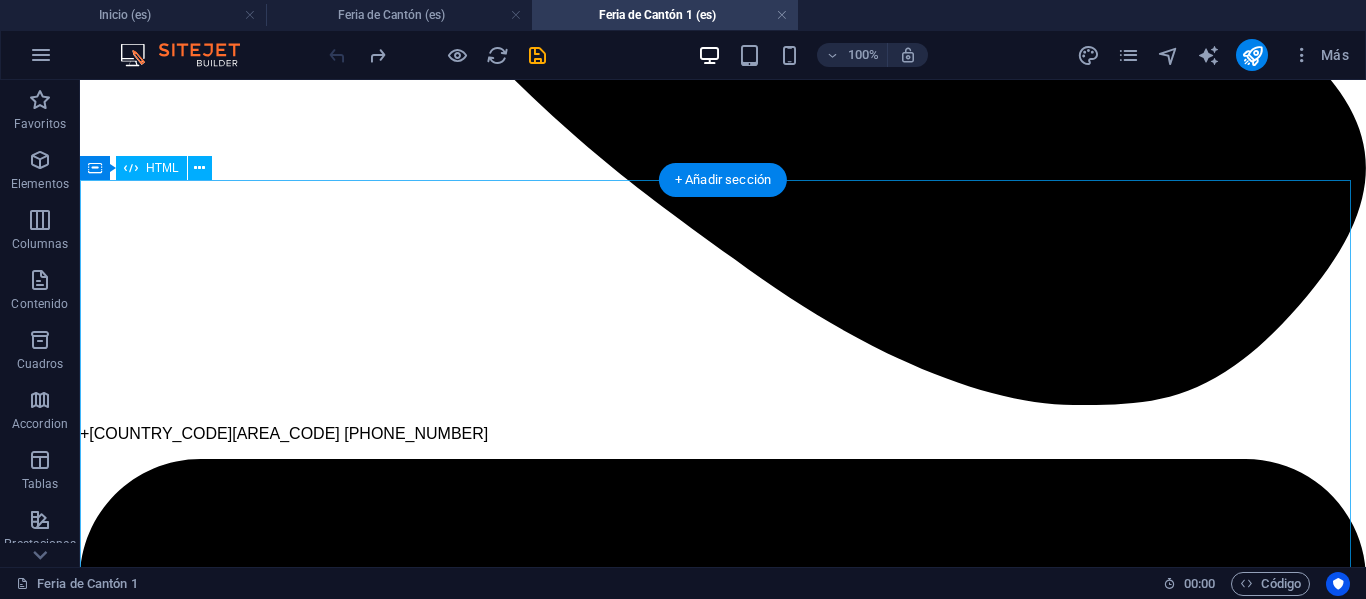 click on "Problema y Solución (Corregido)
Viajar a la feria mas grande del mundo es emocionante , pero el éxito no está garantizado solo con el pasaje de aéreo. La mayoría de los empresarios que viajan solos se enfrentan a los mismos obstáculos que terminan costando tiempo, dinero y oportunidades.
Barrera Cultural e Idioma La falta de una comunicación profesional con un traductor que entienda de negocios lleva a malentendidos y acuerdos débiles.
Variedad de Proveedores ¿Cómo organizarse para visitar a cada uno de los proveedores? Este es un problema habitual y corres el riesgo de perder reales oportunidades para tú negocio.
Inexperiencia en Negociación
El Abandono Post-Feria
"PREPARACIÓN"" at bounding box center (723, 9928) 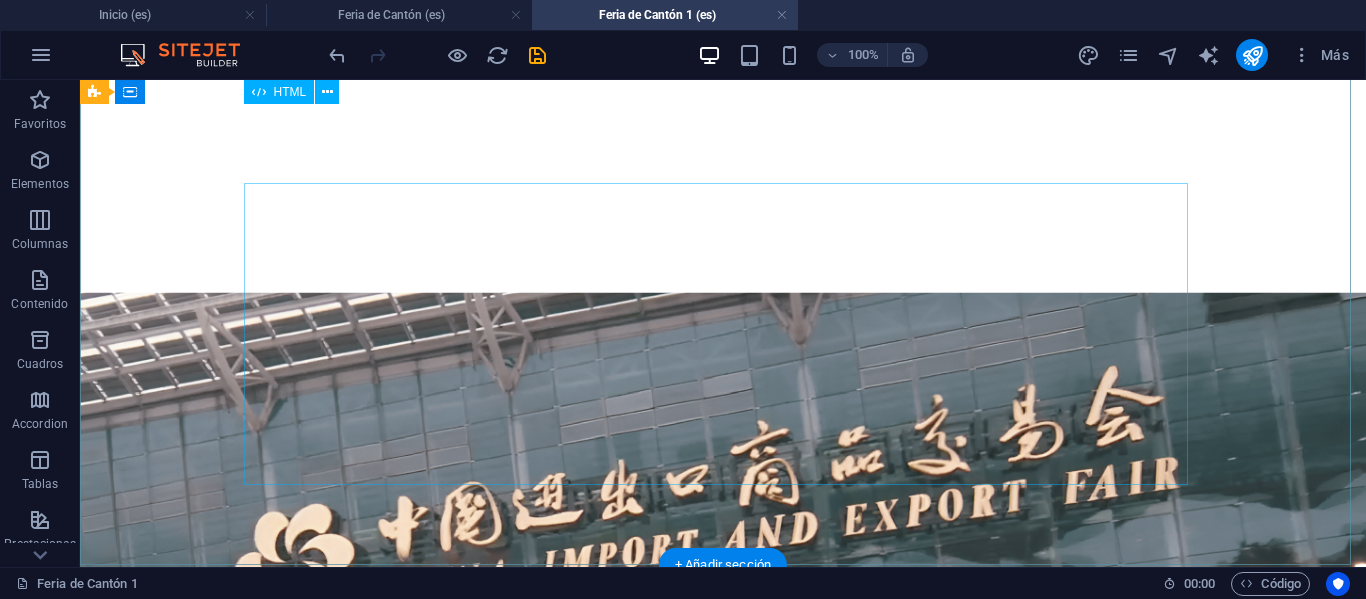 scroll, scrollTop: 0, scrollLeft: 0, axis: both 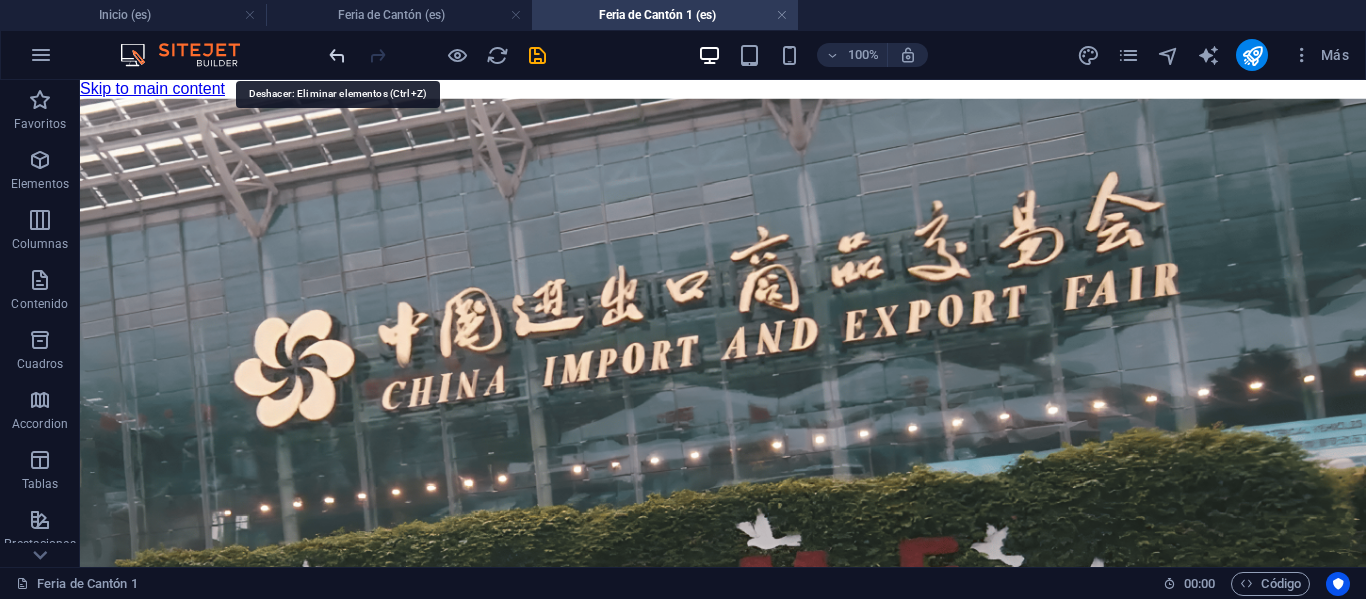 click at bounding box center [337, 55] 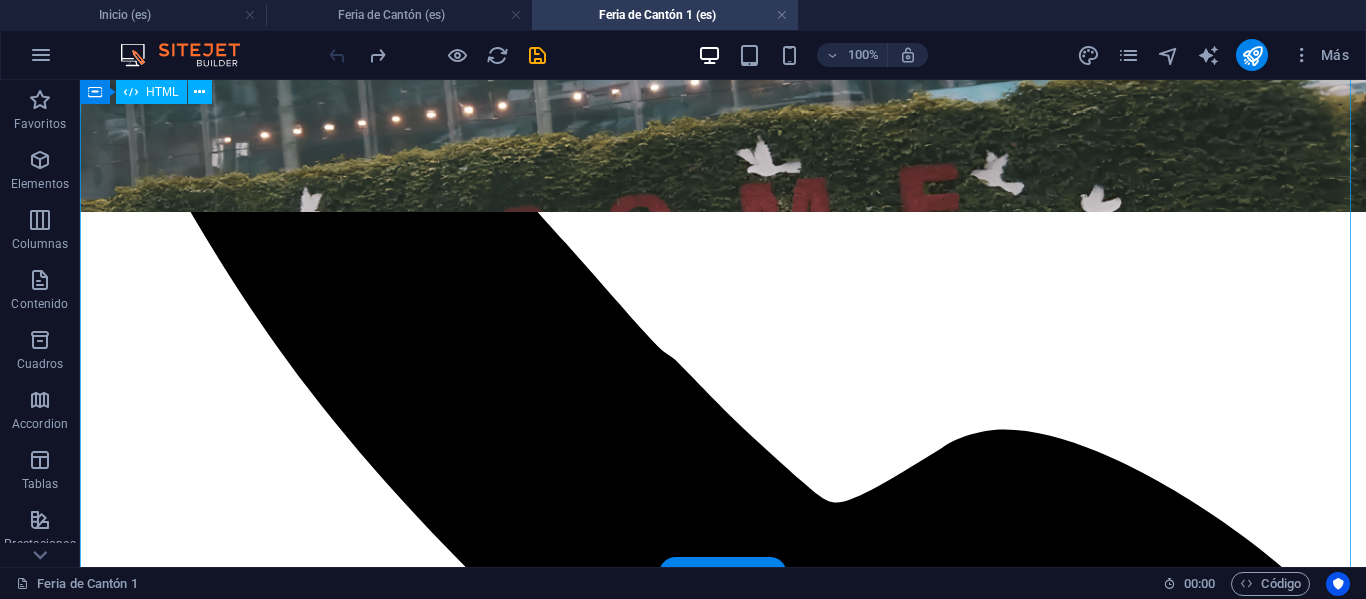 scroll, scrollTop: 962, scrollLeft: 0, axis: vertical 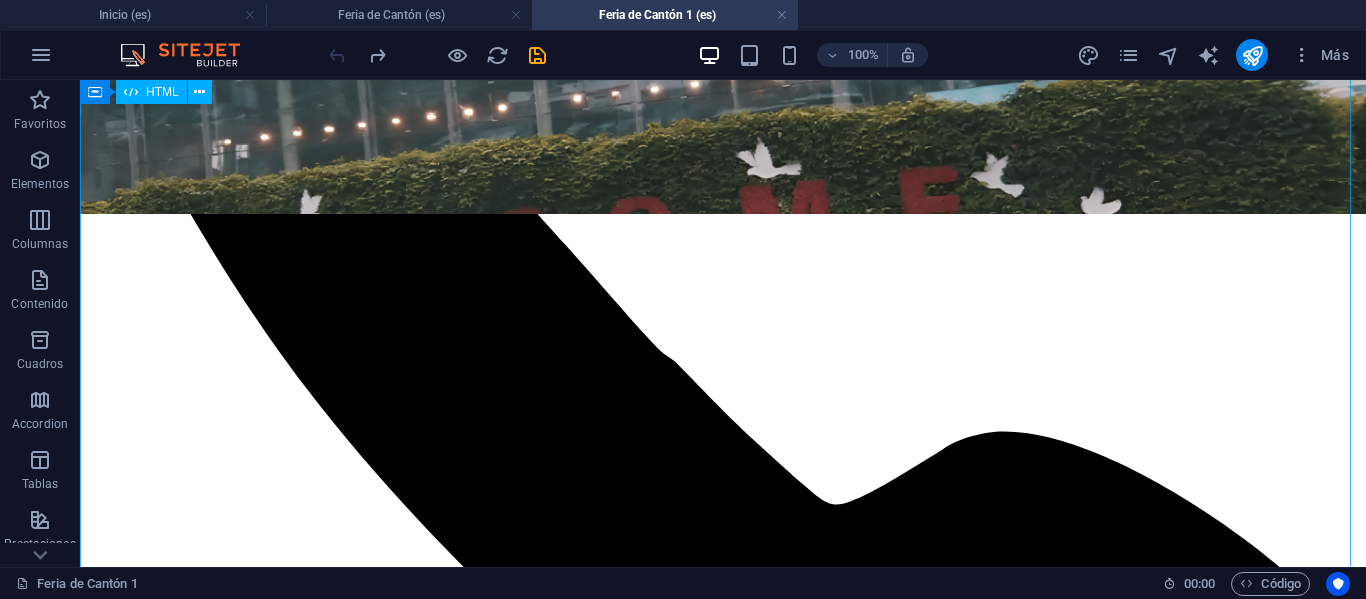 click on "LA FERIA MULTISECTORIAL MÁS GRANDE DEL MUNDO
La Feria de Importación y Exportación de China, mundialmente conocida como la  Feria de Cantón , se celebra cada primavera y otoño en Guangzhou desde 1957. Es el evento comercial  más grande, antiguo y completo de China , considerado el verdadero barómetro del comercio exterior del país.
Con 137 ediciones ininterrumpidas, ha conectado a millones de compradores de más de 229 países, generando un volumen de negocios que supera los  1.5 billones de dólares . En resumen, es el lugar donde debes estar para encontrar proveedores directos, productos innovadores y llevar tu negocio al siguiente nivel.
Fase 1
Fase 2
Fase 3
[FECHA]
[CATEGORIA_PRODUCTO]" at bounding box center (723, 9480) 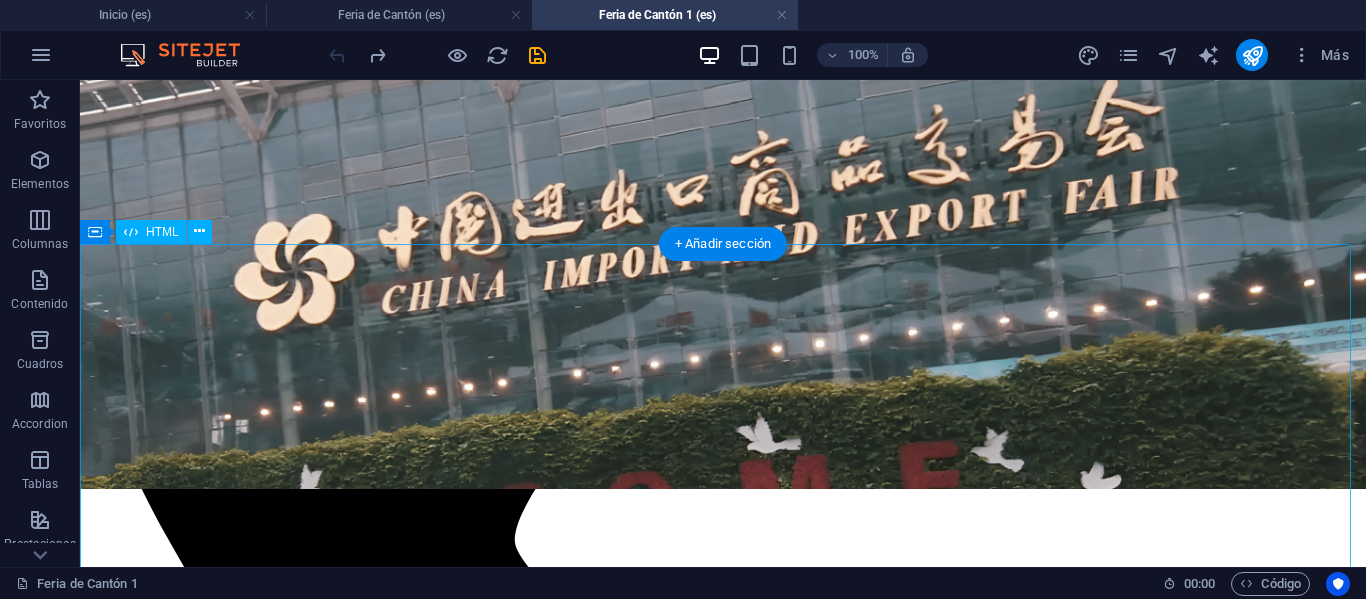 scroll, scrollTop: 600, scrollLeft: 0, axis: vertical 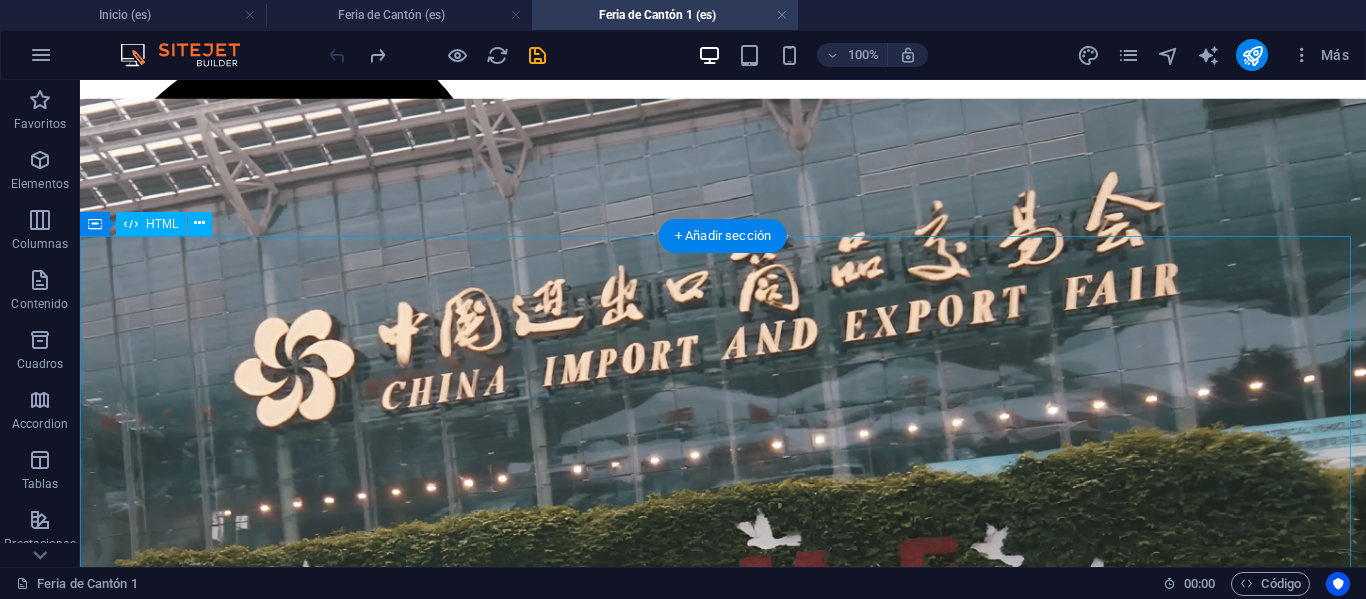 click on "LA FERIA MULTISECTORIAL MÁS GRANDE DEL MUNDO
La Feria de Importación y Exportación de China, mundialmente conocida como la  Feria de Cantón , se celebra cada primavera y otoño en Guangzhou desde 1957. Es el evento comercial  más grande, antiguo y completo de China , considerado el verdadero barómetro del comercio exterior del país.
Con 137 ediciones ininterrumpidas, ha conectado a millones de compradores de más de 229 países, generando un volumen de negocios que supera los  1.5 billones de dólares . En resumen, es el lugar donde debes estar para encontrar proveedores directos, productos innovadores y llevar tu negocio al siguiente nivel.
Fase 1
Fase 2
Fase 3
[FECHA]
[CATEGORIA_PRODUCTO]" at bounding box center [723, 9842] 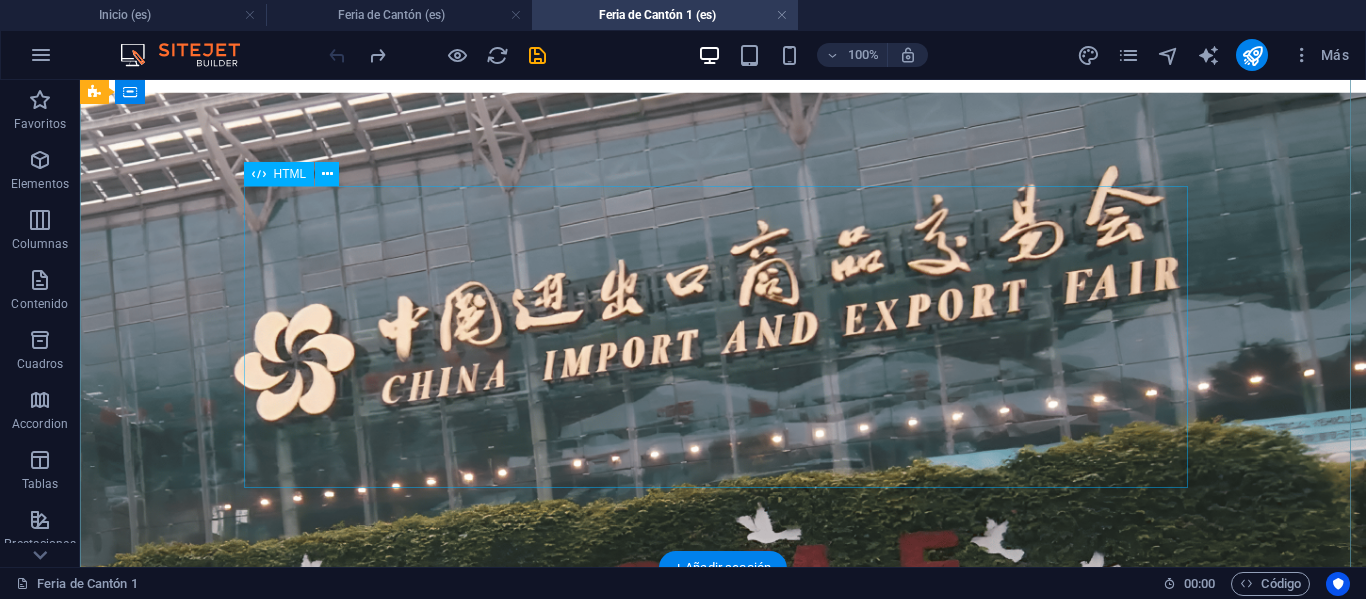scroll, scrollTop: 600, scrollLeft: 0, axis: vertical 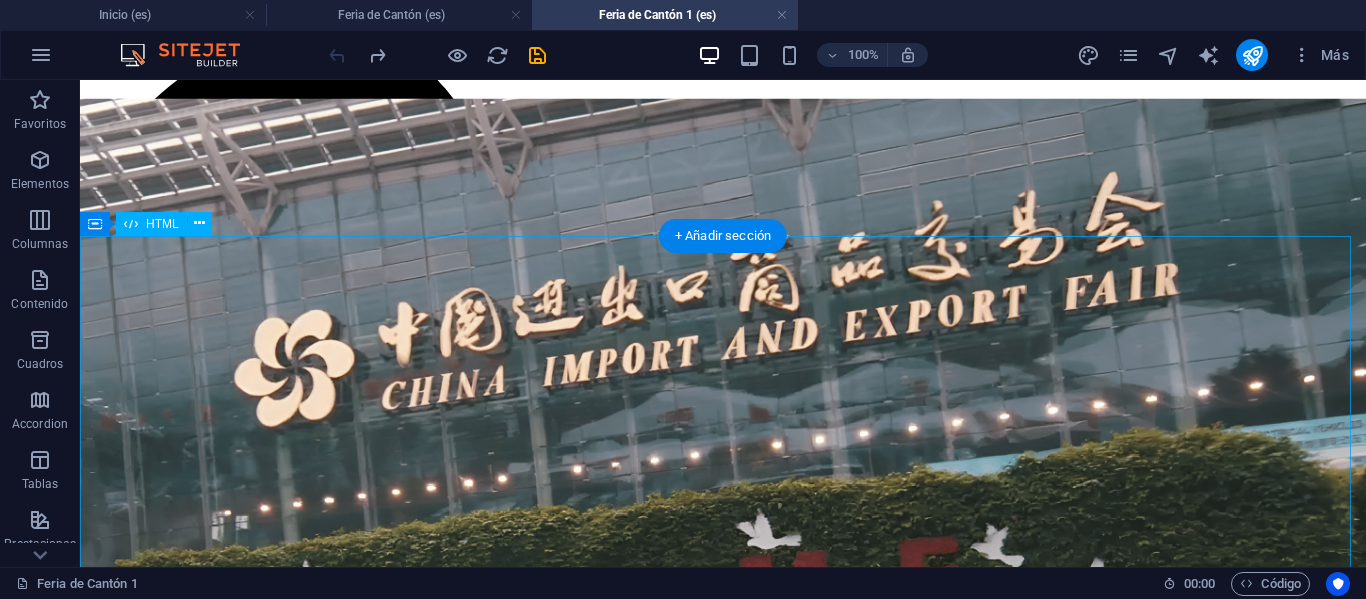 click on "LA FERIA MULTISECTORIAL MÁS GRANDE DEL MUNDO
La Feria de Importación y Exportación de China, mundialmente conocida como la  Feria de Cantón , se celebra cada primavera y otoño en Guangzhou desde 1957. Es el evento comercial  más grande, antiguo y completo de China , considerado el verdadero barómetro del comercio exterior del país.
Con 137 ediciones ininterrumpidas, ha conectado a millones de compradores de más de 229 países, generando un volumen de negocios que supera los  1.5 billones de dólares . En resumen, es el lugar donde debes estar para encontrar proveedores directos, productos innovadores y llevar tu negocio al siguiente nivel.
Fase 1
Fase 2
Fase 3
[FECHA]
[CATEGORIA_PRODUCTO]" at bounding box center (723, 9842) 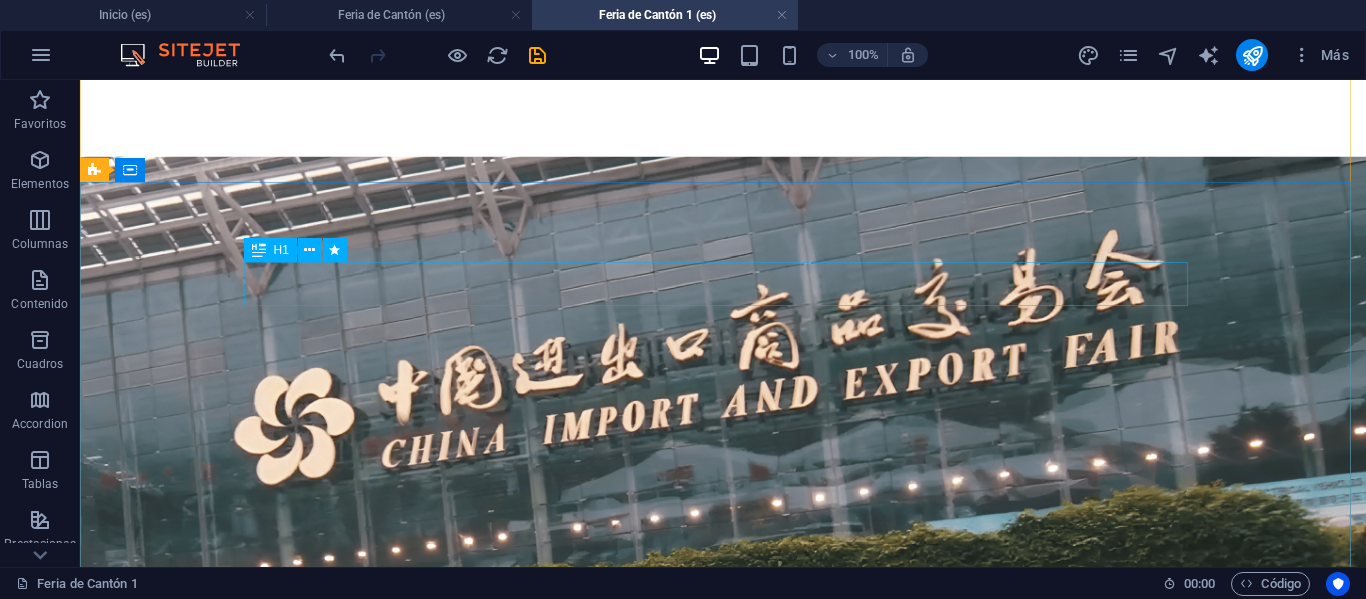scroll, scrollTop: 0, scrollLeft: 0, axis: both 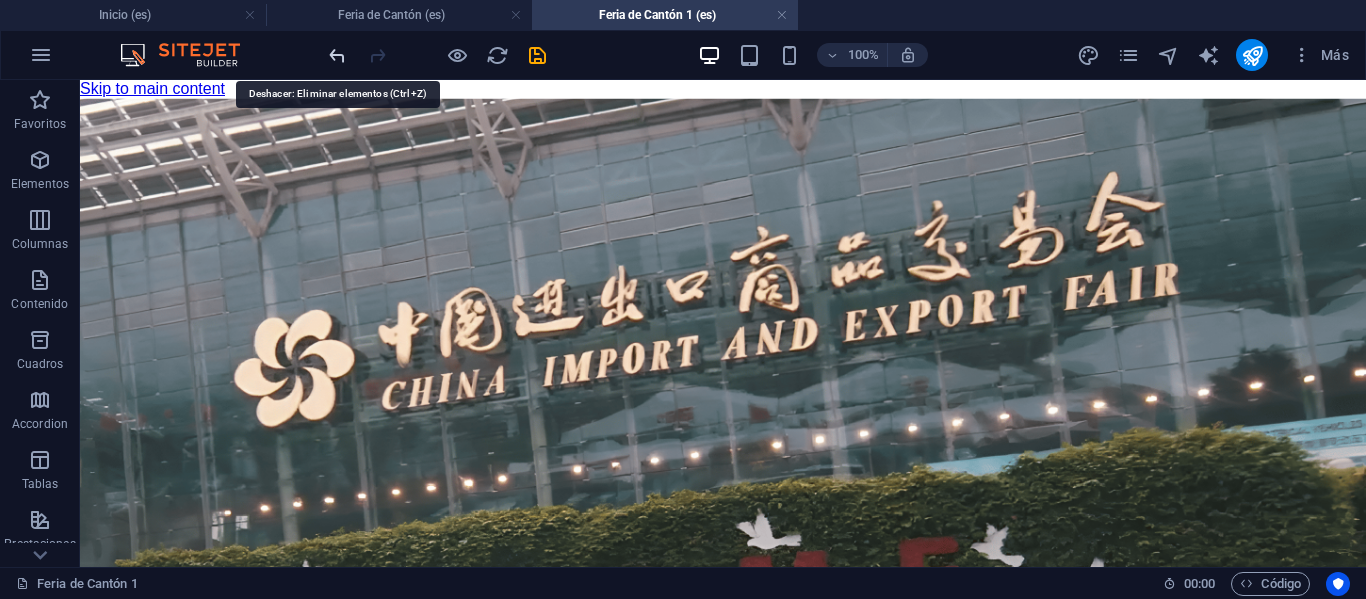 click at bounding box center [337, 55] 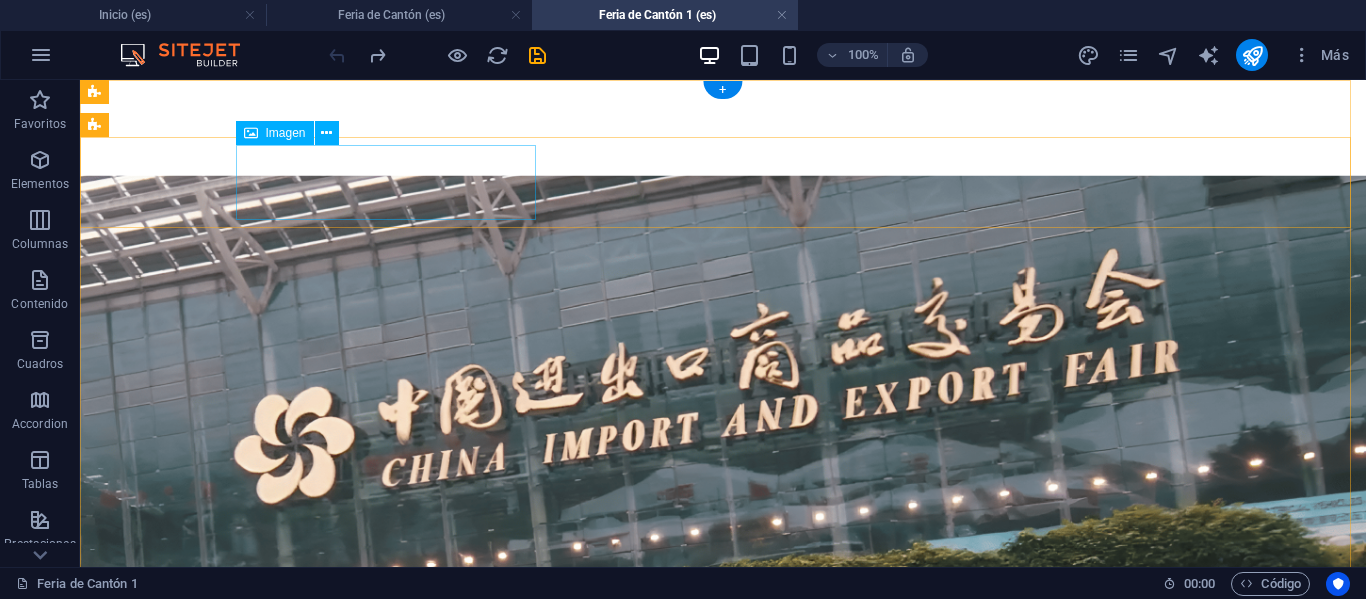 scroll, scrollTop: 0, scrollLeft: 0, axis: both 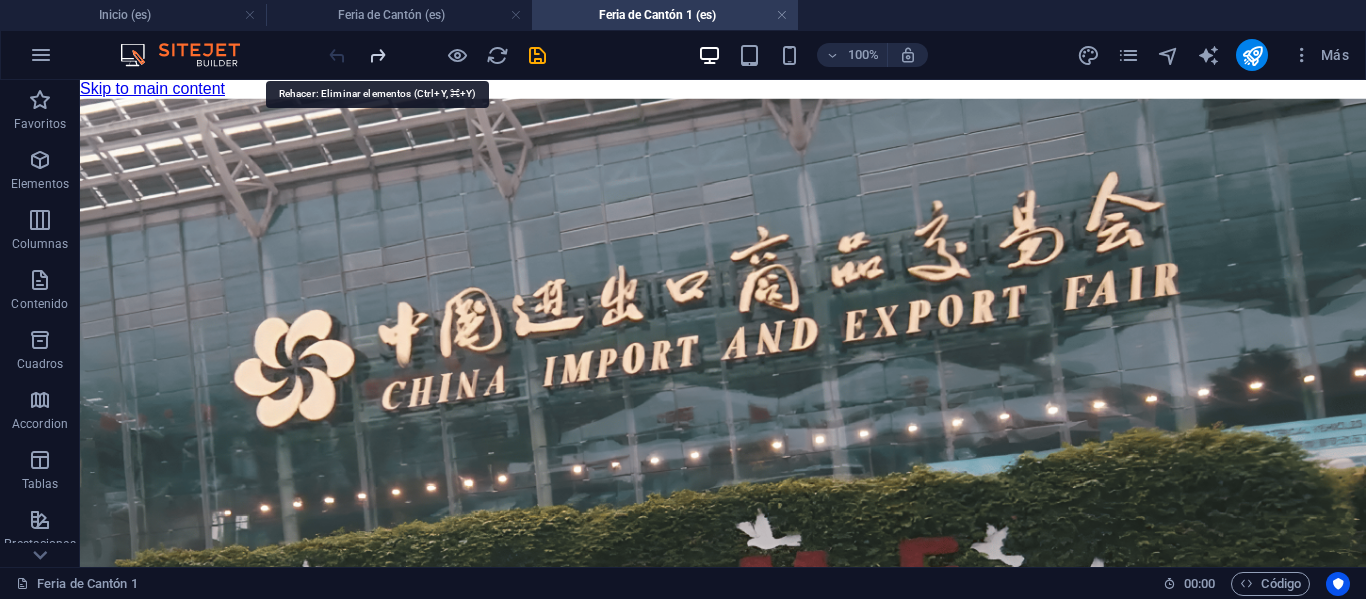 click at bounding box center [377, 55] 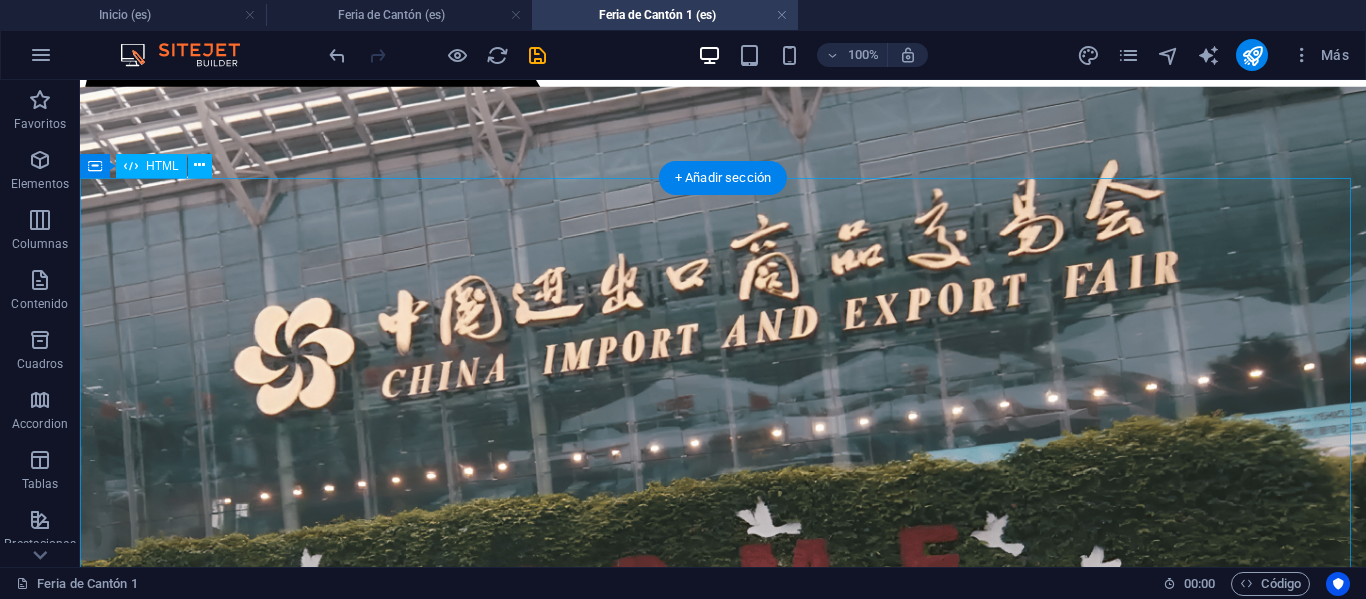 scroll, scrollTop: 700, scrollLeft: 0, axis: vertical 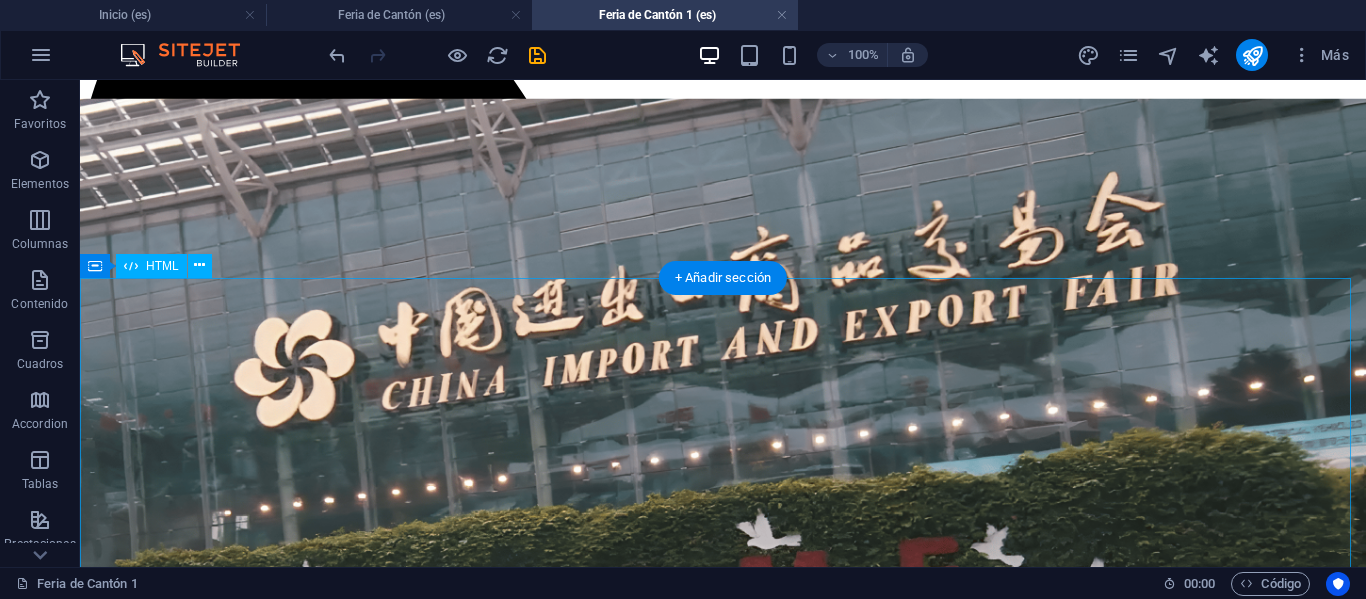 click on "Problema y Solución (Corregido)
Viajar a la feria mas grande del mundo es emocionante , pero el éxito no está garantizado solo con el pasaje de aéreo. La mayoría de los empresarios que viajan solos se enfrentan a los mismos obstáculos que terminan costando tiempo, dinero y oportunidades.
Barrera Cultural e Idioma La falta de una comunicación profesional con un traductor que entienda de negocios lleva a malentendidos y acuerdos débiles.
Variedad de Proveedores ¿Cómo organizarse para visitar a cada uno de los proveedores? Este es un problema habitual y corres el riesgo de perder reales oportunidades para tú negocio.
Inexperiencia en Negociación
El Abandono Post-Feria
"PREPARACIÓN"" at bounding box center [723, 10089] 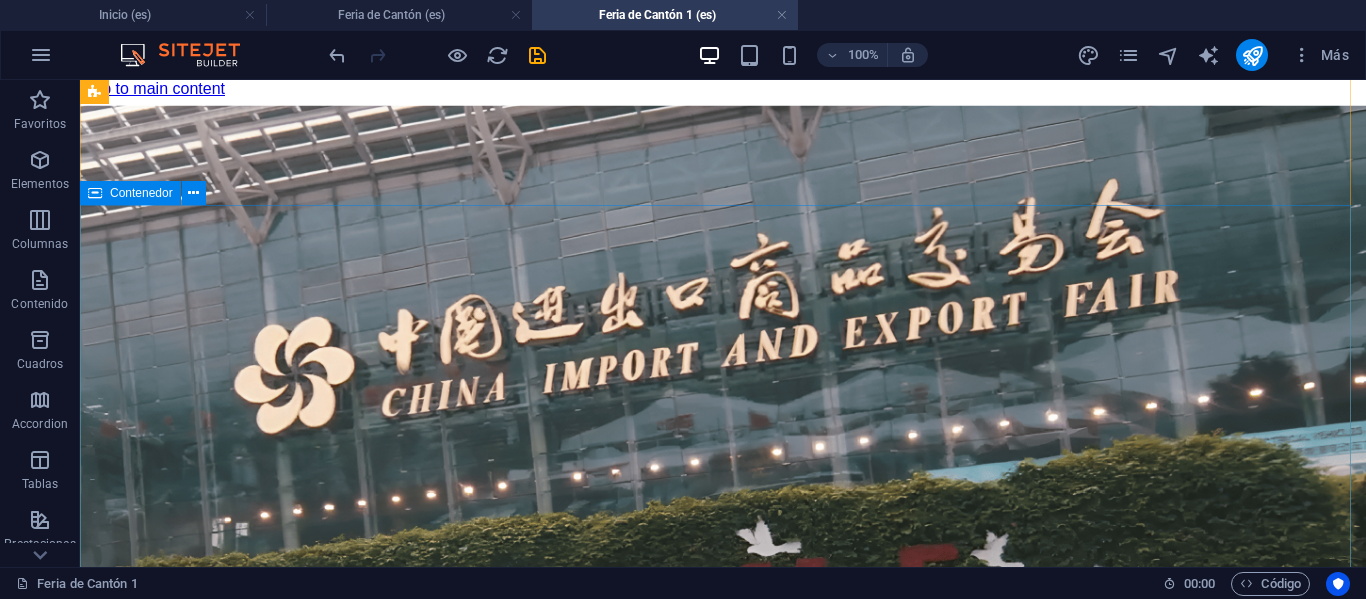 scroll, scrollTop: 8, scrollLeft: 0, axis: vertical 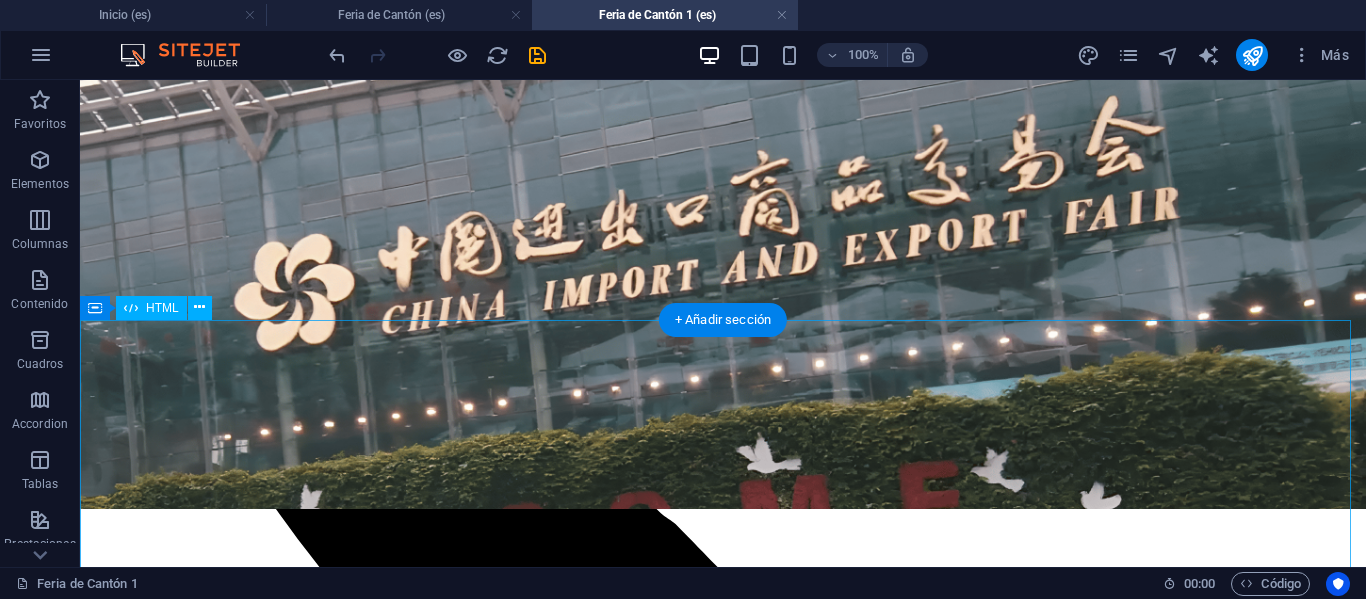 click on "IMACHINA - Planes Interactivos (Corregido)
Tres Planes, Un Objetivo: Tú Éxito Empresarial
Selecciona el plan que te acomode, y prepárate para la mejor experiencia de negocios en la Feria de Cantón.
MÁS POPULAR Plan Business Paquete todo incluido para una experiencia completa y sin preocupaciones. Workshop Online de Preparación. Pasajes Aéreos SCL-HKG (Round Trip) Traslados y Alojamientos en China. Cena de Bienvenida y Networking. Acreditación de Ingreso a Feria. Traductor Chino-Español Grupal. Desayunos Buffet en Hotel. Almuerzos Incluidos en Feria. Turismo en Guangzhou. Gestión Primera Importación Post-Feria. Ver Precios Tipo de Habitación:   Compartida   Doble   Single Fase de Interés: Fase 1 Fase 2 Fase 3 Fases 1 + 2 Fases 2 + 3 Feria Completa (3 Fases) Precio Final -- Tu Nombre: Tu Correo: Inscribirme en Plan Business ¡Inscripción Enviada! Cerrar
. -- ." at bounding box center (723, 10079) 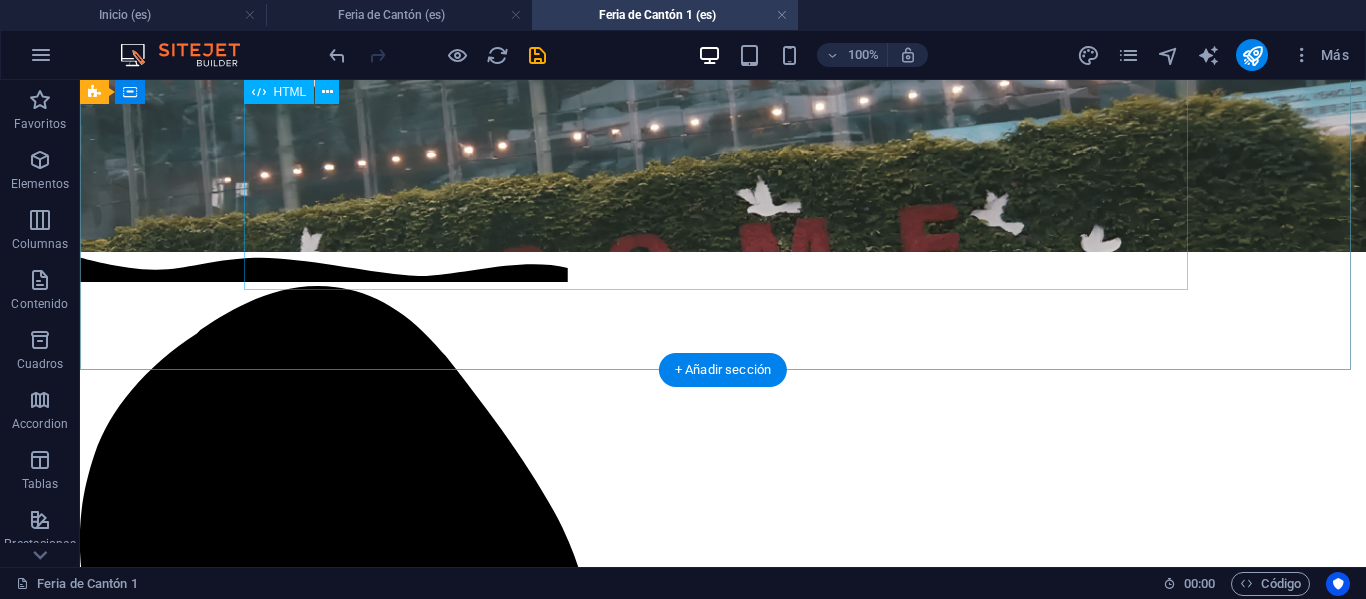 scroll, scrollTop: 0, scrollLeft: 0, axis: both 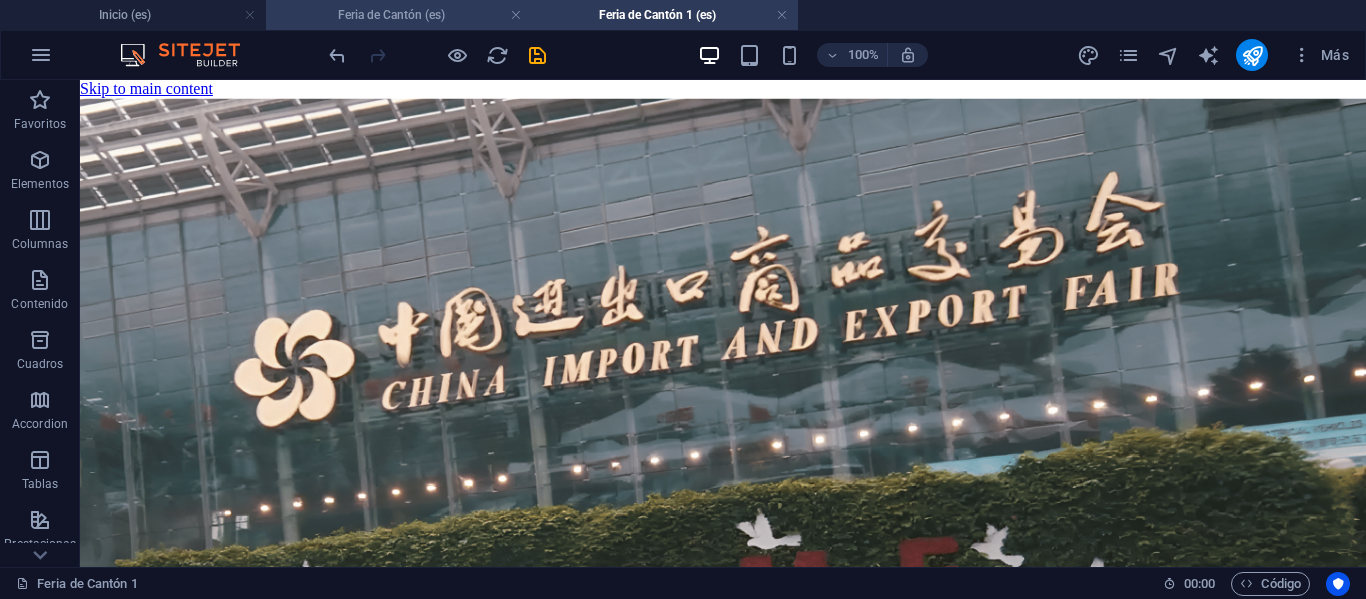 click on "Feria de Cantón (es)" at bounding box center [399, 15] 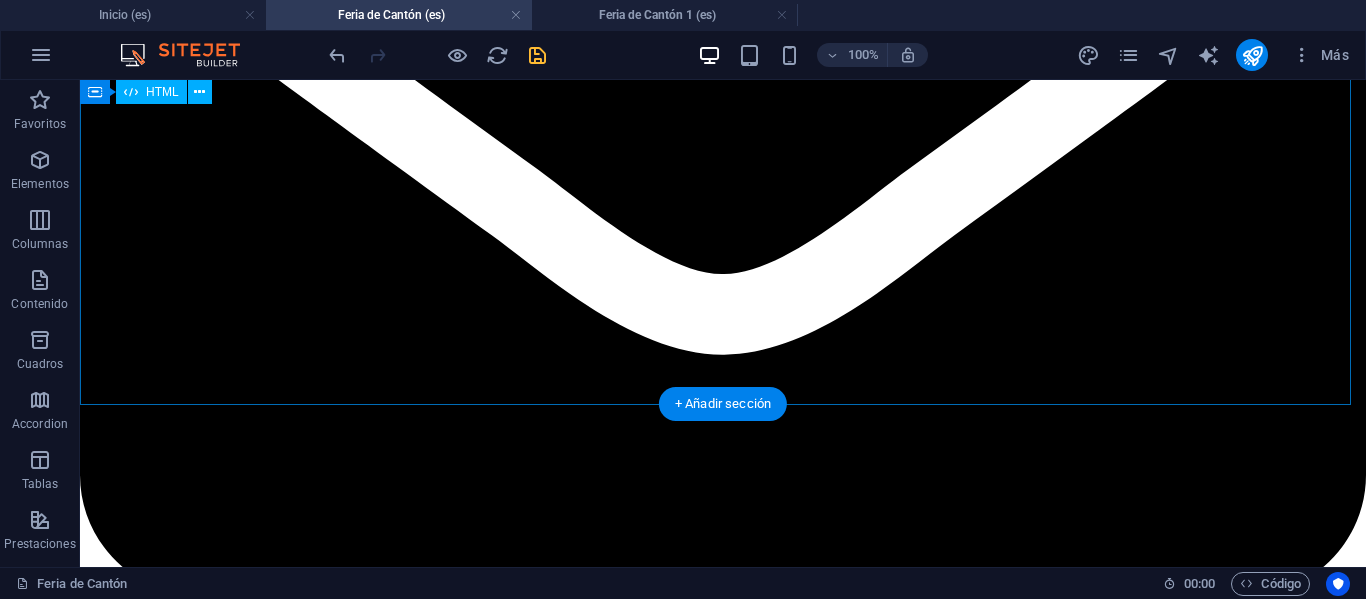 scroll, scrollTop: 2500, scrollLeft: 0, axis: vertical 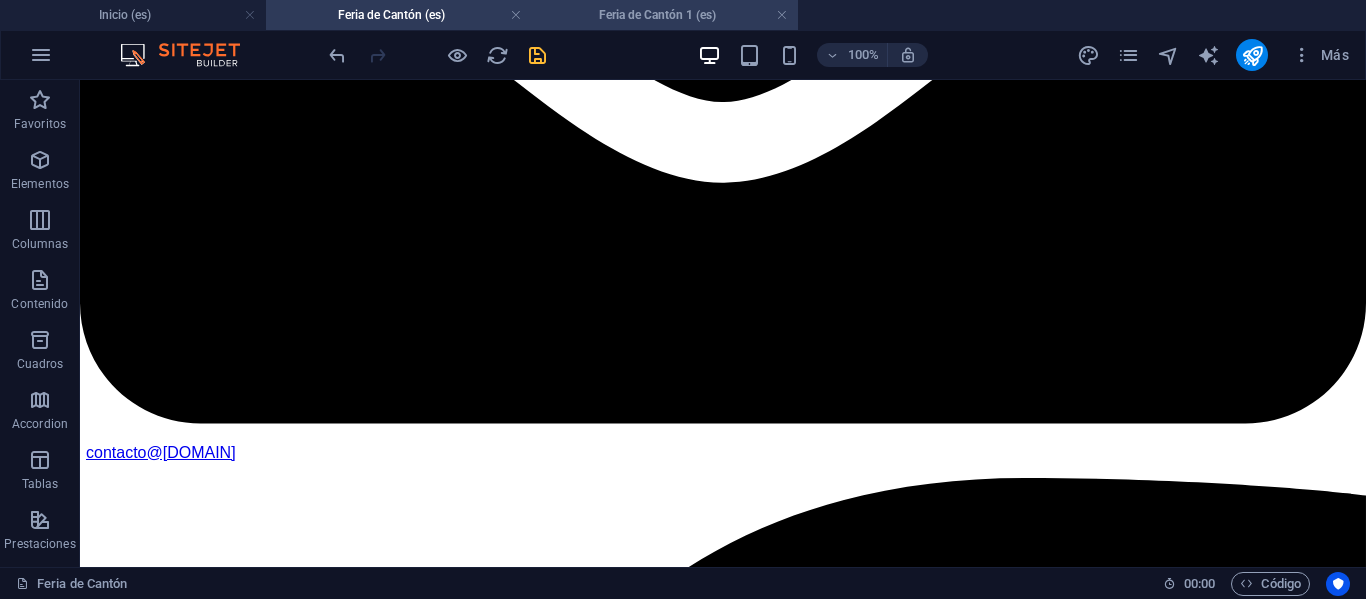 click on "Feria de Cantón 1 (es)" at bounding box center [665, 15] 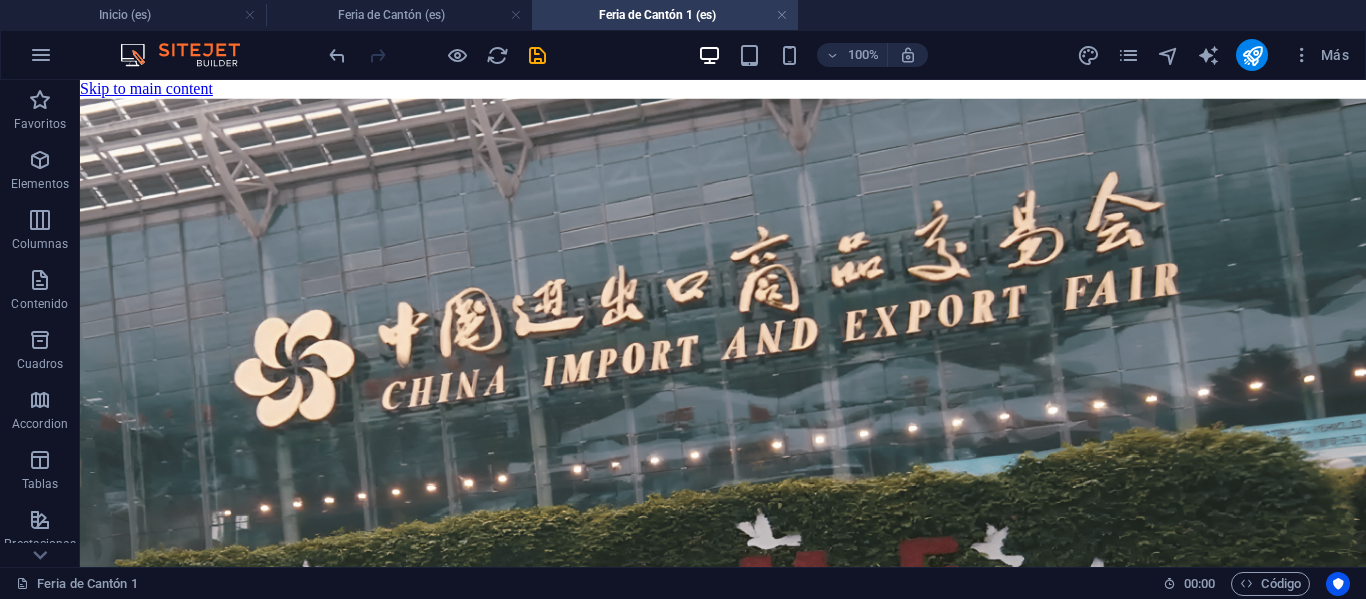 scroll, scrollTop: 0, scrollLeft: 0, axis: both 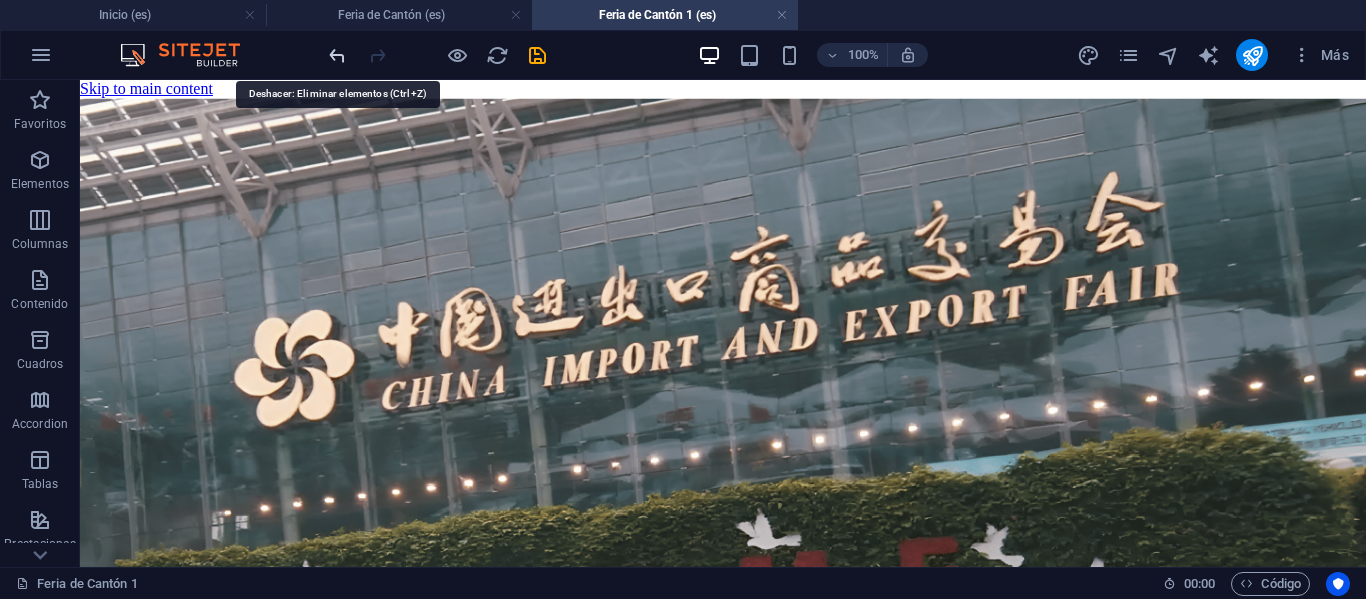 click at bounding box center [337, 55] 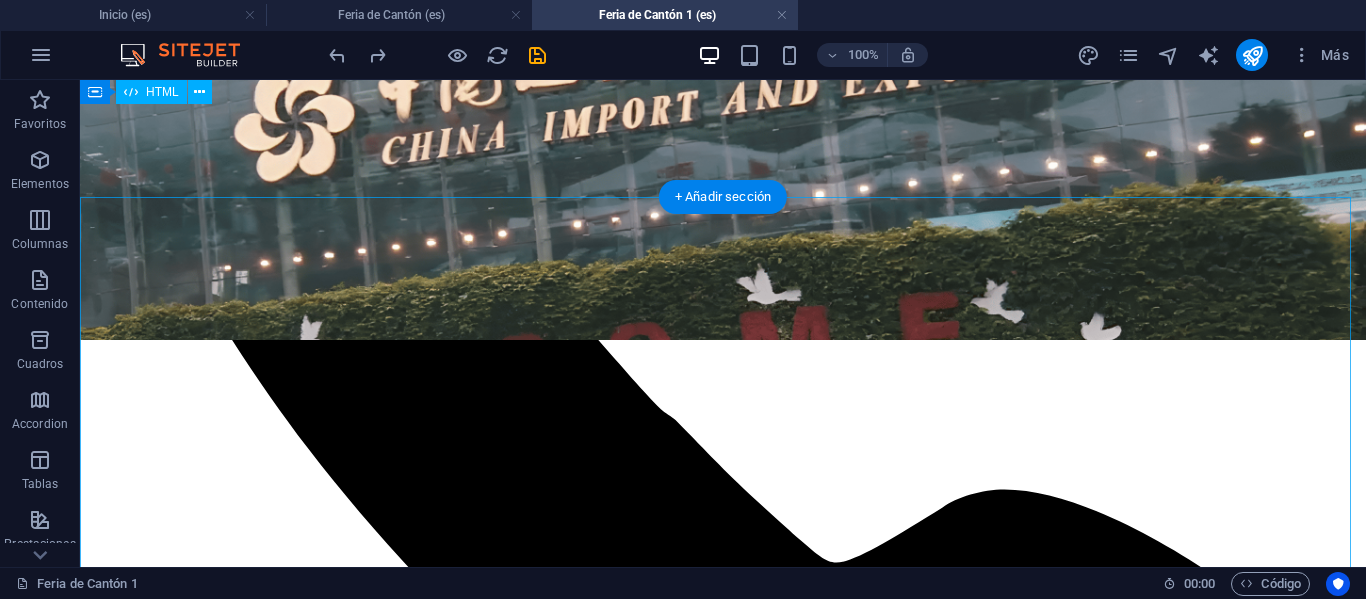 scroll, scrollTop: 804, scrollLeft: 0, axis: vertical 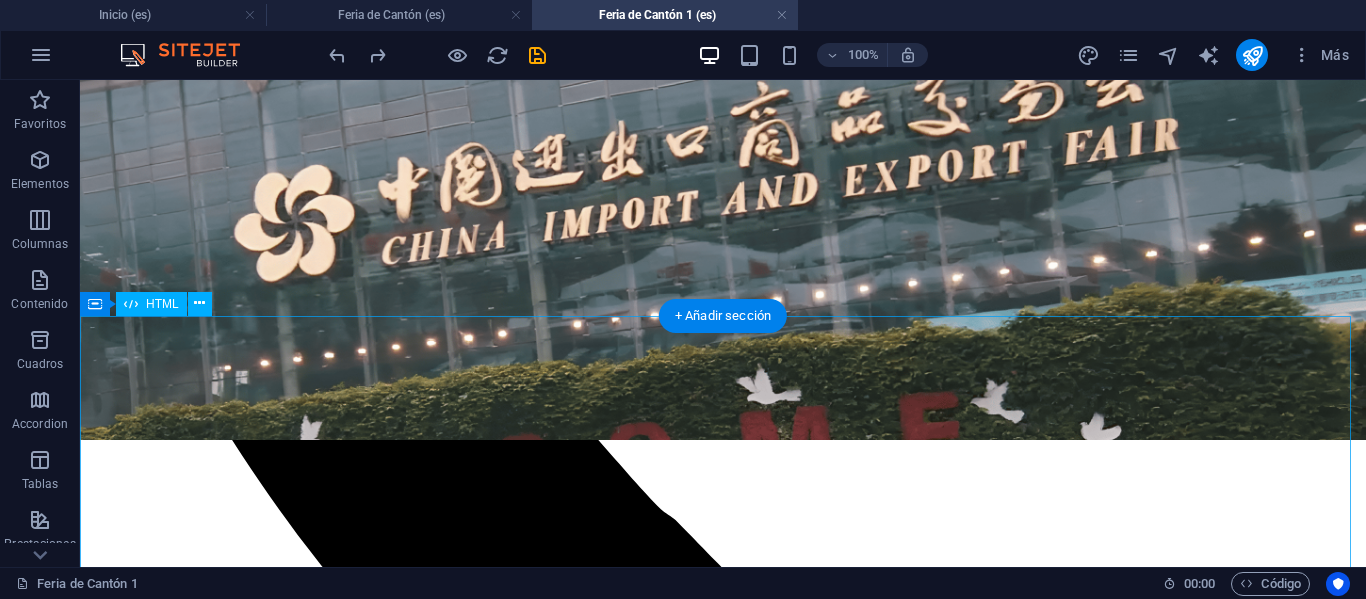 click on "IMACHINA - Planes Interactivos (Corregido)
Tres Planes, Un Objetivo: Tú Éxito Empresarial
Selecciona el plan que te acomode, y prepárate para la mejor experiencia de negocios en la Feria de Cantón.
MÁS POPULAR Plan Business Paquete todo incluido para una experiencia completa y sin preocupaciones. Workshop Online de Preparación. Pasajes Aéreos SCL-HKG (Round Trip) Traslados y Alojamientos en China. Cena de Bienvenida y Networking. Acreditación de Ingreso a Feria. Traductor Chino-Español Grupal. Desayunos Buffet en Hotel. Almuerzos Incluidos en Feria. Turismo en Guangzhou. Gestión Primera Importación Post-Feria. Ver Precios Tipo de Habitación:   Compartida   Doble   Single Fase de Interés: Fase 1 Fase 2 Fase 3 Fases 1 + 2 Fases 2 + 3 Feria Completa (3 Fases) Precio Final -- Tu Nombre: Tu Correo: Inscribirme en Plan Business ¡Inscripción Enviada! Cerrar
. -- ." at bounding box center (723, 10075) 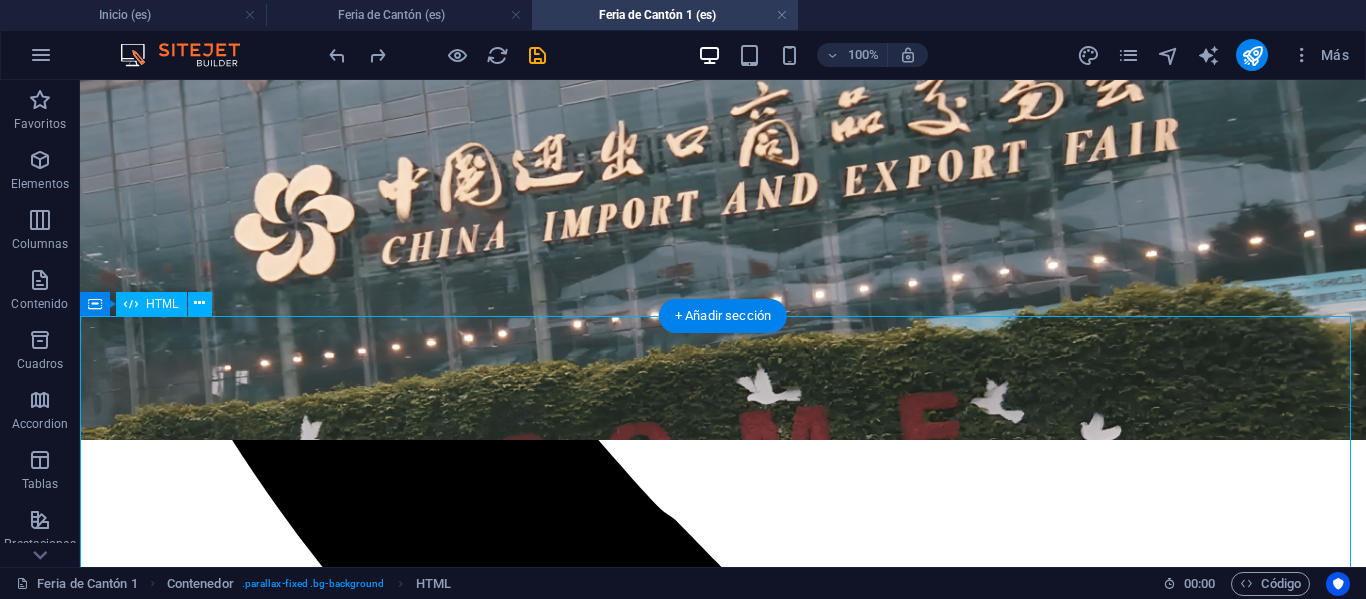 click on "IMACHINA - Planes Interactivos (Corregido)
Tres Planes, Un Objetivo: Tú Éxito Empresarial
Selecciona el plan que te acomode, y prepárate para la mejor experiencia de negocios en la Feria de Cantón.
MÁS POPULAR Plan Business Paquete todo incluido para una experiencia completa y sin preocupaciones. Workshop Online de Preparación. Pasajes Aéreos SCL-HKG (Round Trip) Traslados y Alojamientos en China. Cena de Bienvenida y Networking. Acreditación de Ingreso a Feria. Traductor Chino-Español Grupal. Desayunos Buffet en Hotel. Almuerzos Incluidos en Feria. Turismo en Guangzhou. Gestión Primera Importación Post-Feria. Ver Precios Tipo de Habitación:   Compartida   Doble   Single Fase de Interés: Fase 1 Fase 2 Fase 3 Fases 1 + 2 Fases 2 + 3 Feria Completa (3 Fases) Precio Final -- Tu Nombre: Tu Correo: Inscribirme en Plan Business ¡Inscripción Enviada! Cerrar
. -- ." at bounding box center [723, 10075] 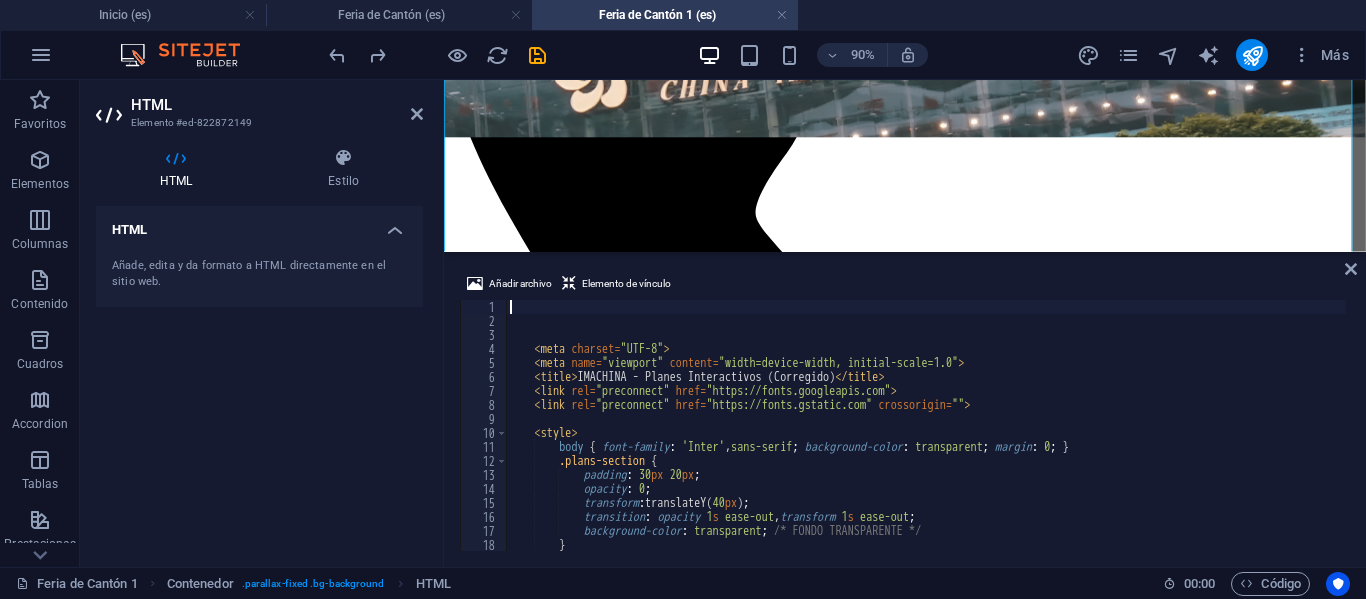 scroll, scrollTop: 2084, scrollLeft: 0, axis: vertical 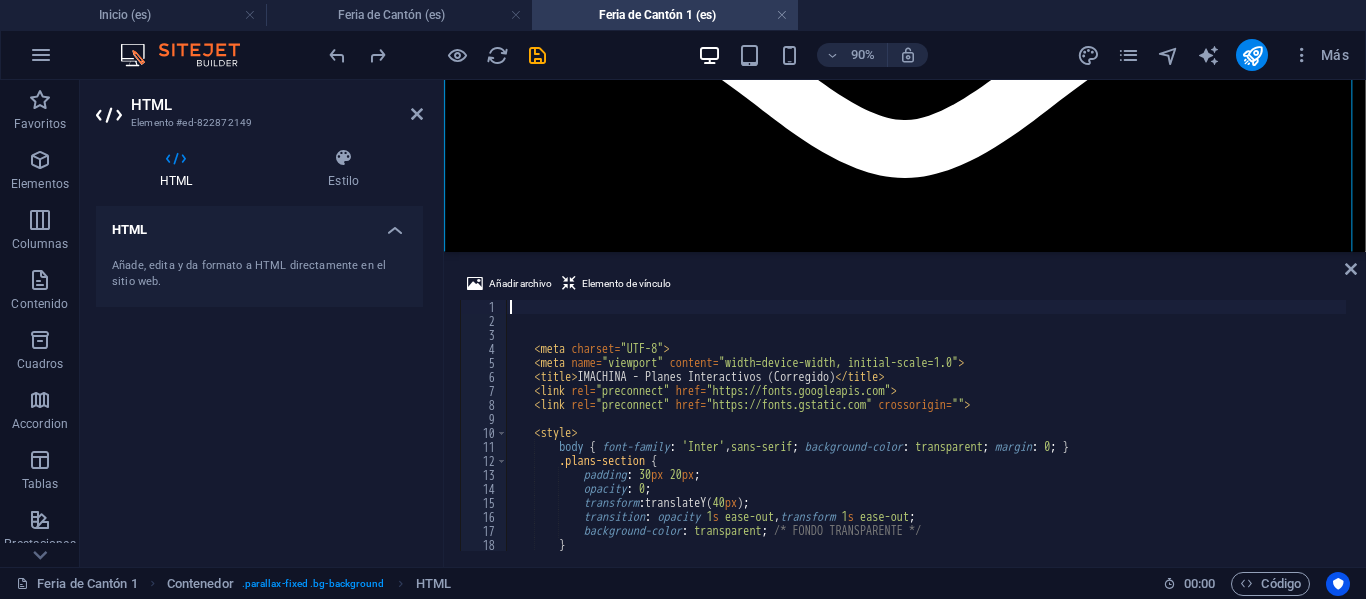 click on "< meta   charset = "UTF-8" >      < meta   name = "viewport"   content = "width=device-width, initial-scale=1.0" >      < title > IMACHINA - Planes Interactivos (Corregido) </ title >      < link   rel = "preconnect"   href = "https://fonts.googleapis.com" >      < link   rel = "preconnect"   href = "https://fonts.gstatic.com"   crossorigin = "" >      < style >           body   {   font-family :   ' Inter ' ,  sans-serif ;   background-color :   transparent ;   margin :   0 ;   }           .plans-section   {                padding :   30 px   20 px ;                opacity :   0 ;                transform :  translateY( 40 px ) ;                transition :   opacity   1 s   ease-out ,  transform   1 s   ease-out ;                background-color :   transparent ;   /* FONDO TRANSPARENTE */           }           .plans-section.is-visible   {" at bounding box center (10108, 437) 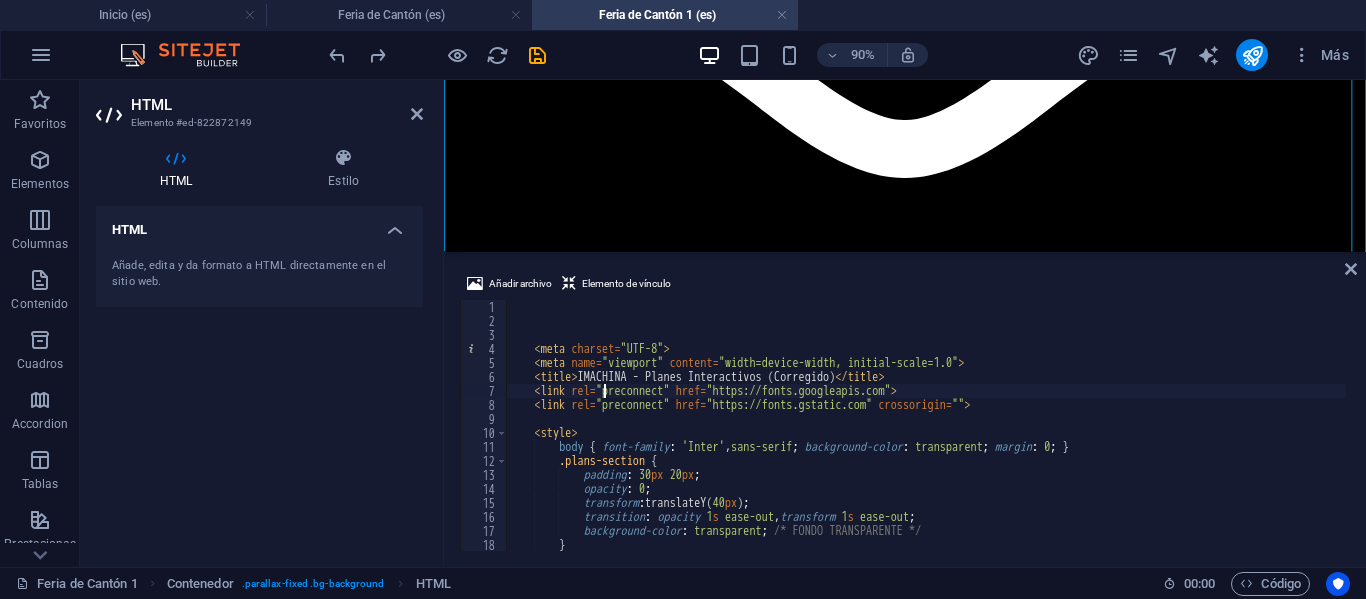 click on "< meta   charset = "UTF-8" >      < meta   name = "viewport"   content = "width=device-width, initial-scale=1.0" >      < title > IMACHINA - Planes Interactivos (Corregido) </ title >      < link   rel = "preconnect"   href = "https://fonts.googleapis.com" >      < link   rel = "preconnect"   href = "https://fonts.gstatic.com"   crossorigin = "" >      < style >           body   {   font-family :   ' Inter ' ,  sans-serif ;   background-color :   transparent ;   margin :   0 ;   }           .plans-section   {                padding :   30 px   20 px ;                opacity :   0 ;                transform :  translateY( 40 px ) ;                transition :   opacity   1 s   ease-out ,  transform   1 s   ease-out ;                background-color :   transparent ;   /* FONDO TRANSPARENTE */           }           .plans-section.is-visible   {" at bounding box center [10108, 437] 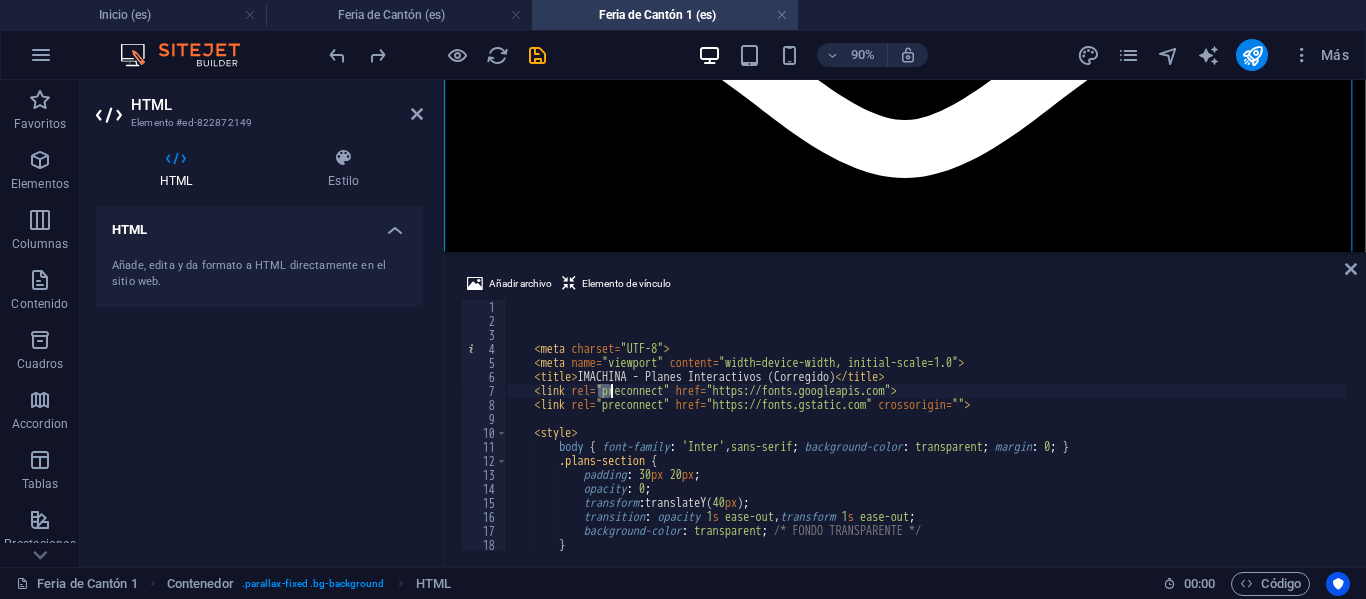 click on "< meta   charset = "UTF-8" >      < meta   name = "viewport"   content = "width=device-width, initial-scale=1.0" >      < title > IMACHINA - Planes Interactivos (Corregido) </ title >      < link   rel = "preconnect"   href = "https://fonts.googleapis.com" >      < link   rel = "preconnect"   href = "https://fonts.gstatic.com"   crossorigin = "" >      < style >           body   {   font-family :   ' Inter ' ,  sans-serif ;   background-color :   transparent ;   margin :   0 ;   }           .plans-section   {                padding :   30 px   20 px ;                opacity :   0 ;                transform :  translateY( 40 px ) ;                transition :   opacity   1 s   ease-out ,  transform   1 s   ease-out ;                background-color :   transparent ;   /* FONDO TRANSPARENTE */           }           .plans-section.is-visible   {" at bounding box center [10108, 437] 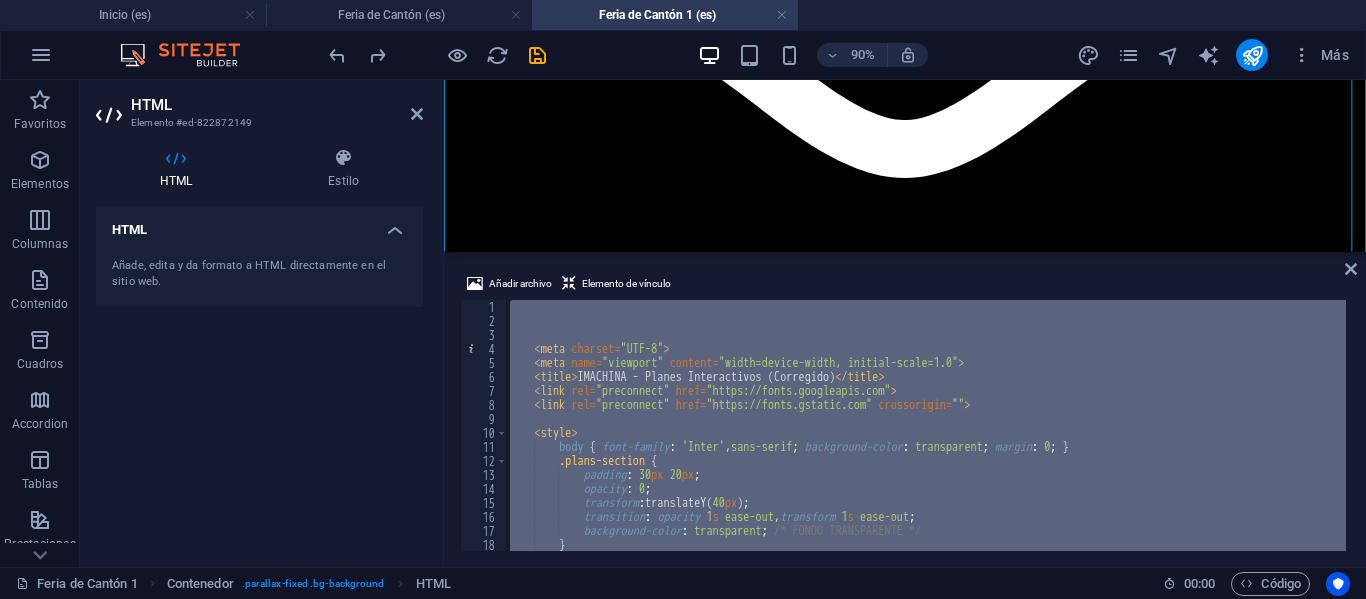 click on "< meta   charset = "UTF-8" >      < meta   name = "viewport"   content = "width=device-width, initial-scale=1.0" >      < title > IMACHINA - Planes Interactivos (Corregido) </ title >      < link   rel = "preconnect"   href = "https://fonts.googleapis.com" >      < link   rel = "preconnect"   href = "https://fonts.gstatic.com"   crossorigin = "" >      < style >           body   {   font-family :   ' Inter ' ,  sans-serif ;   background-color :   transparent ;   margin :   0 ;   }           .plans-section   {                padding :   30 px   20 px ;                opacity :   0 ;                transform :  translateY( 40 px ) ;                transition :   opacity   1 s   ease-out ,  transform   1 s   ease-out ;                background-color :   transparent ;   /* FONDO TRANSPARENTE */           }           .plans-section.is-visible   {" at bounding box center (10108, 437) 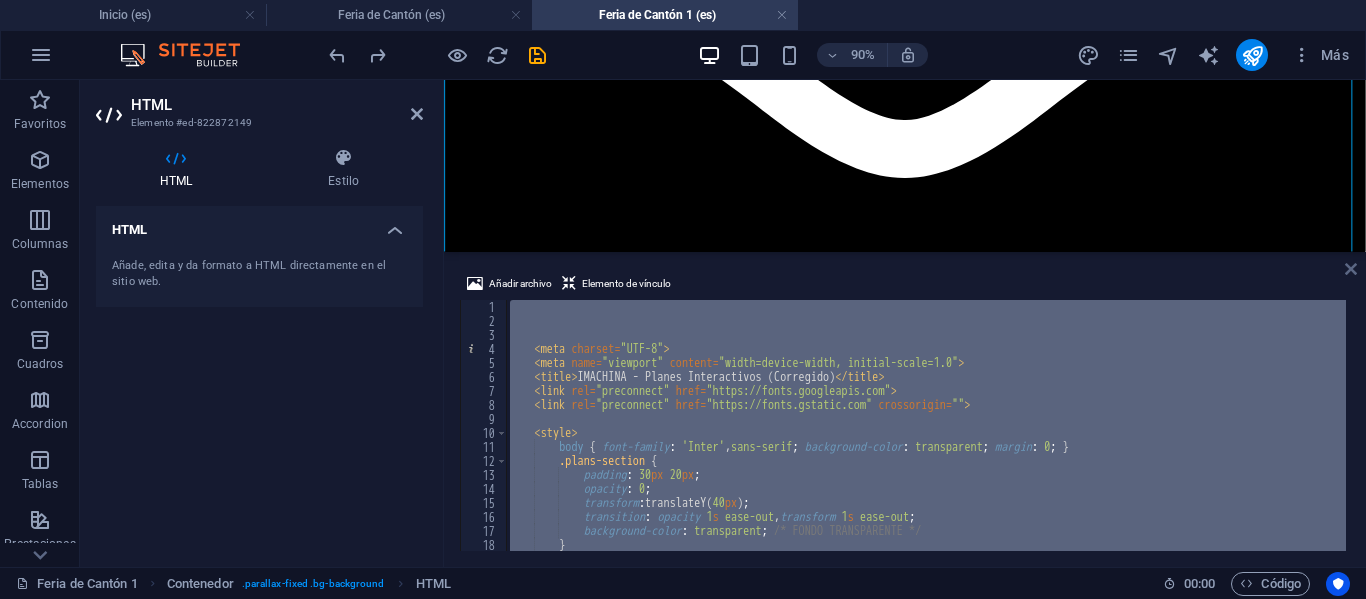 drag, startPoint x: 1351, startPoint y: 264, endPoint x: 1230, endPoint y: 174, distance: 150.8012 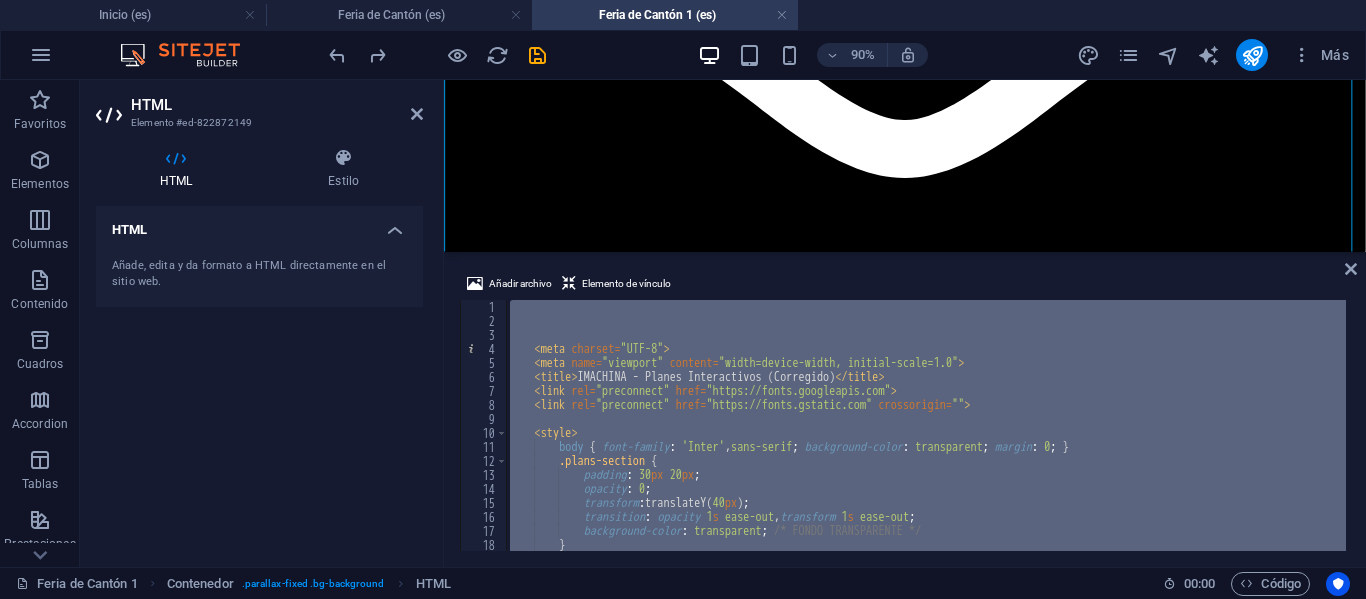 scroll, scrollTop: 1304, scrollLeft: 0, axis: vertical 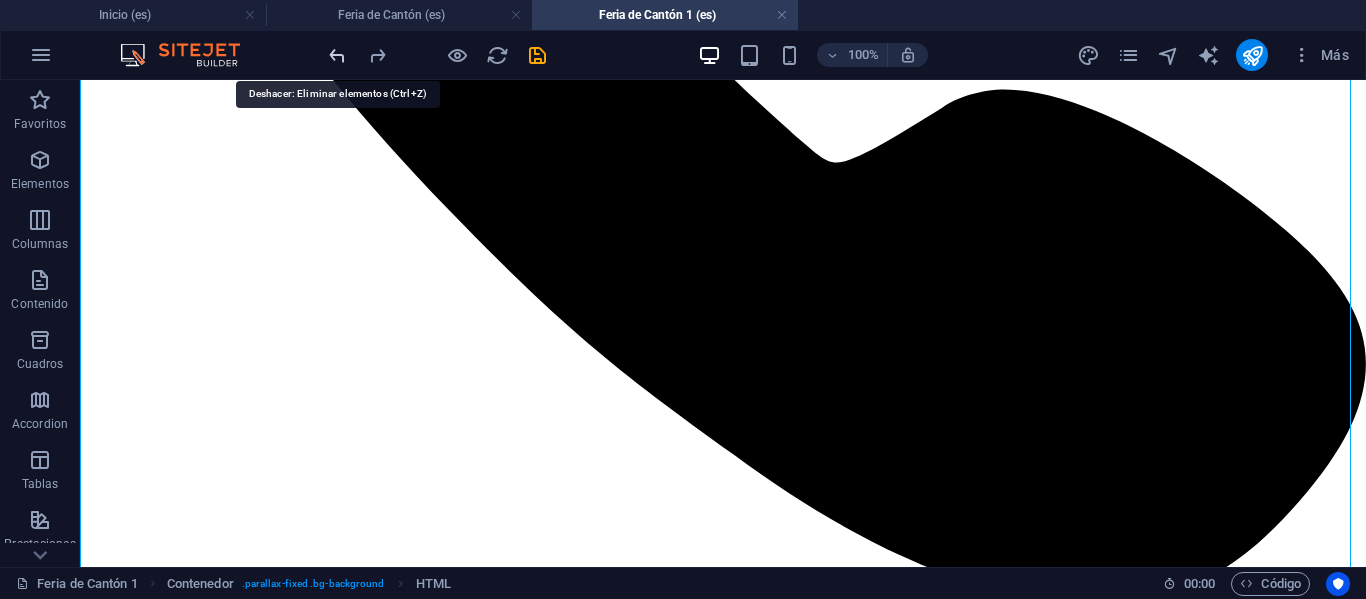 click at bounding box center (337, 55) 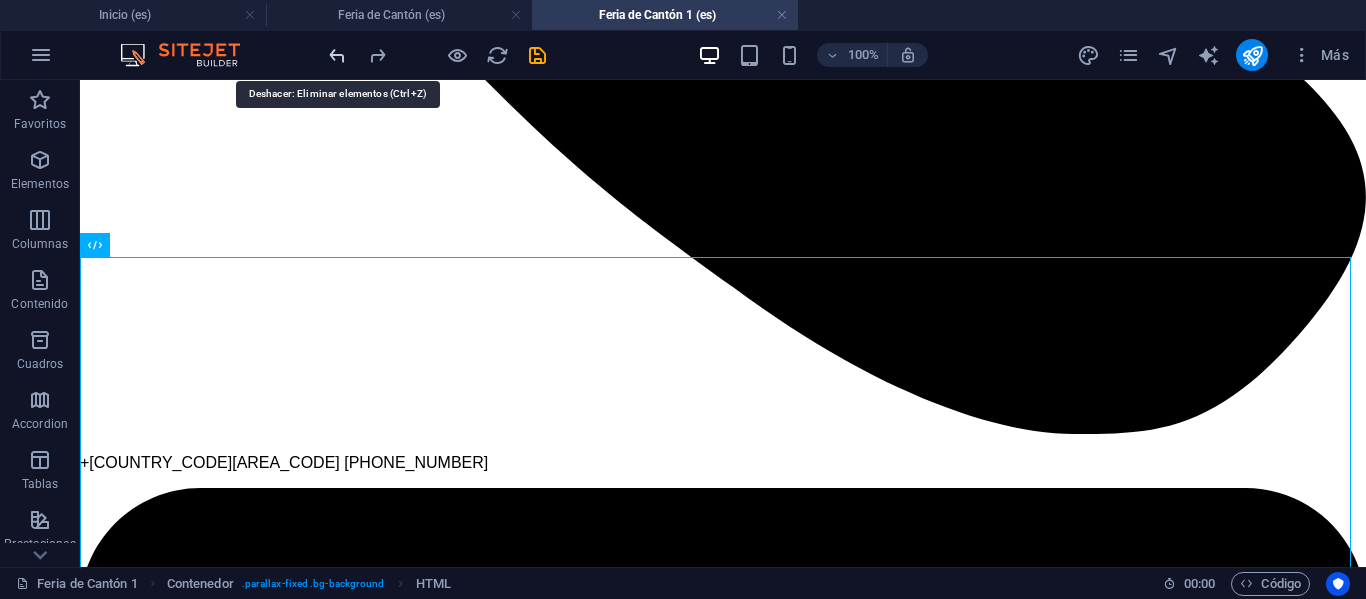 scroll, scrollTop: 1260, scrollLeft: 0, axis: vertical 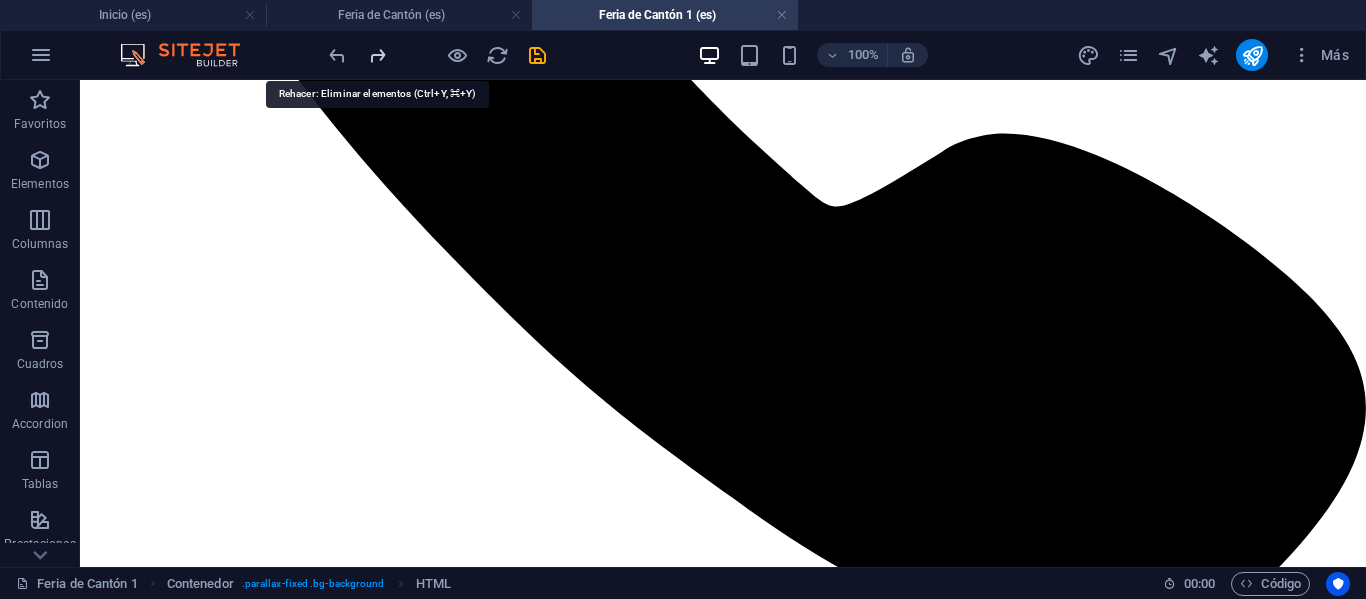 click at bounding box center (377, 55) 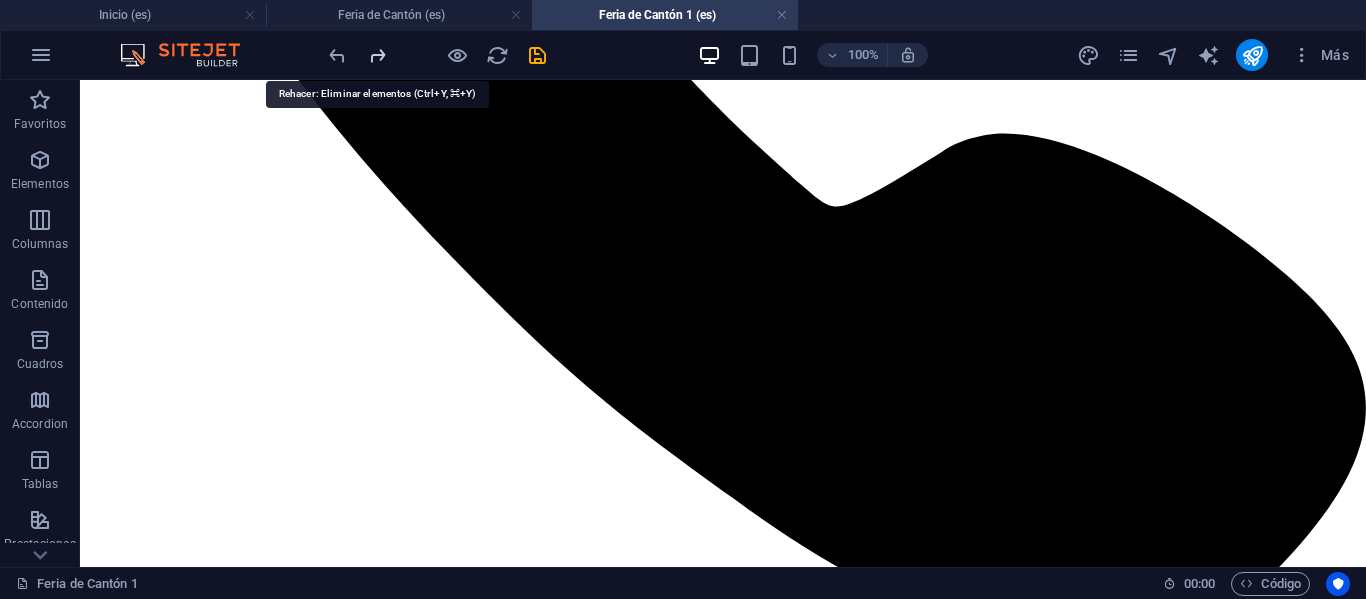 click at bounding box center [377, 55] 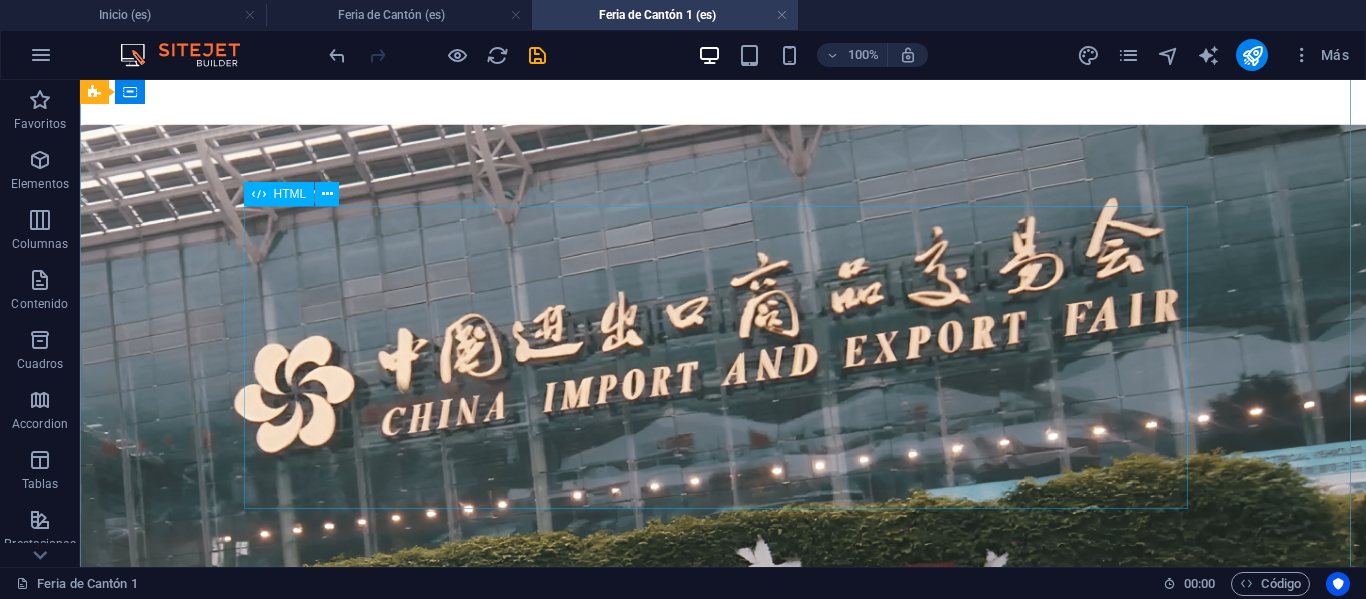 scroll, scrollTop: 0, scrollLeft: 0, axis: both 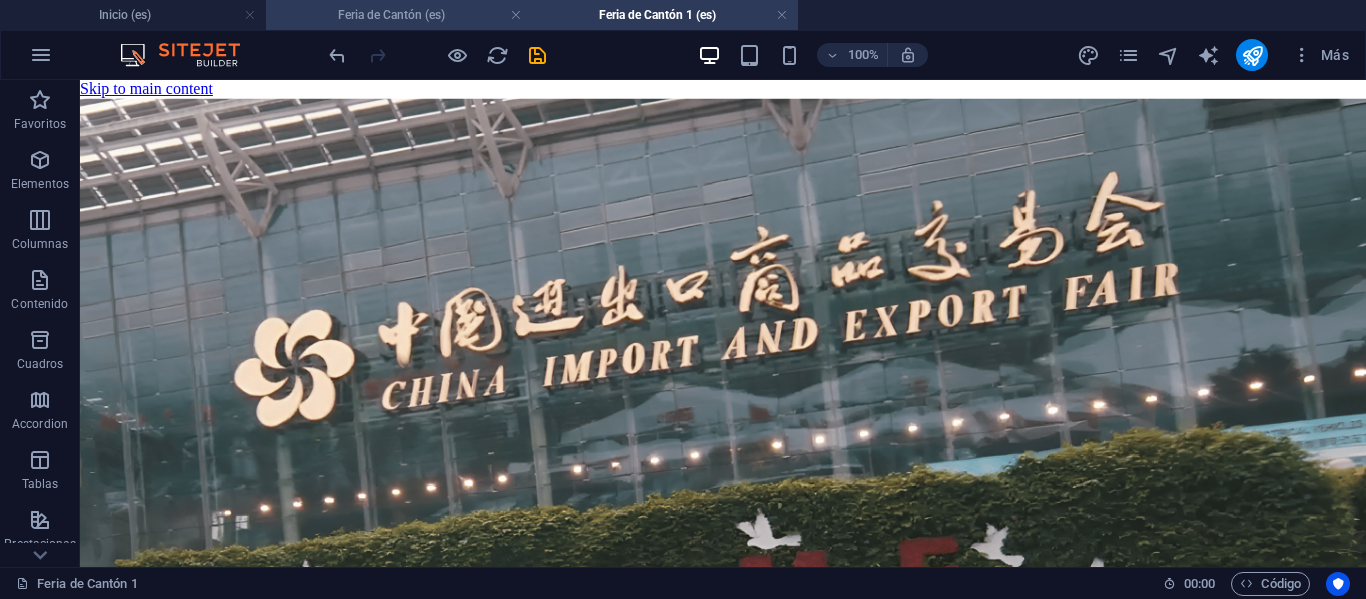 click on "Feria de Cantón (es)" at bounding box center [399, 15] 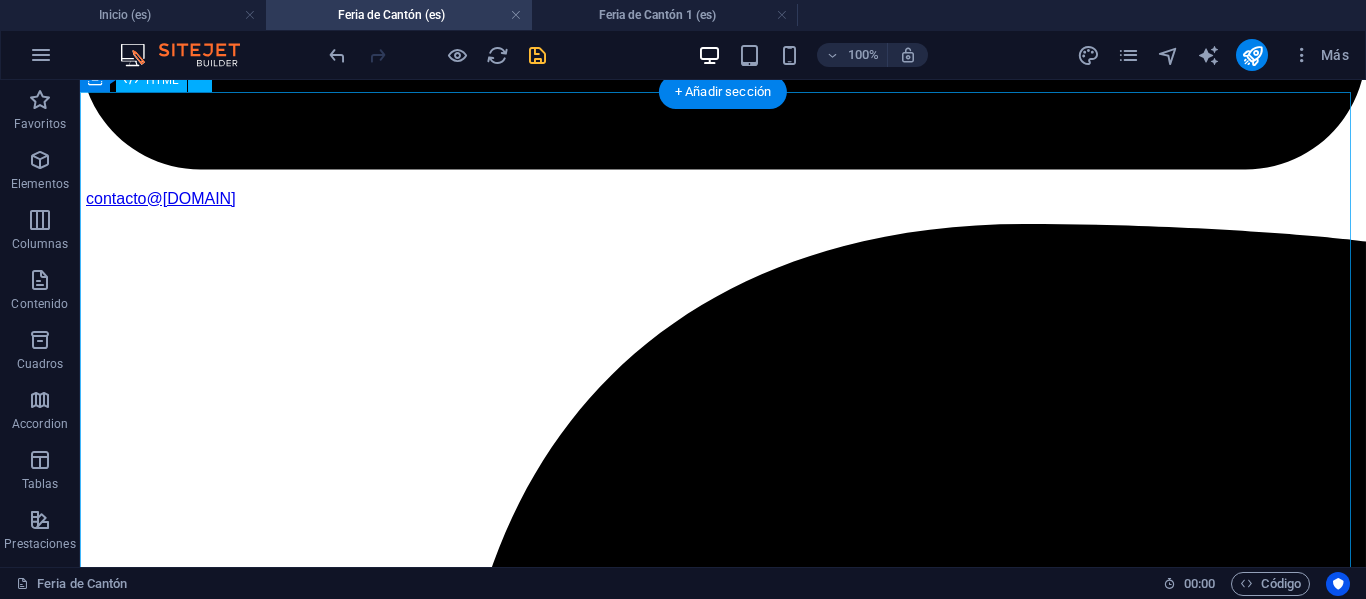 scroll, scrollTop: 2800, scrollLeft: 0, axis: vertical 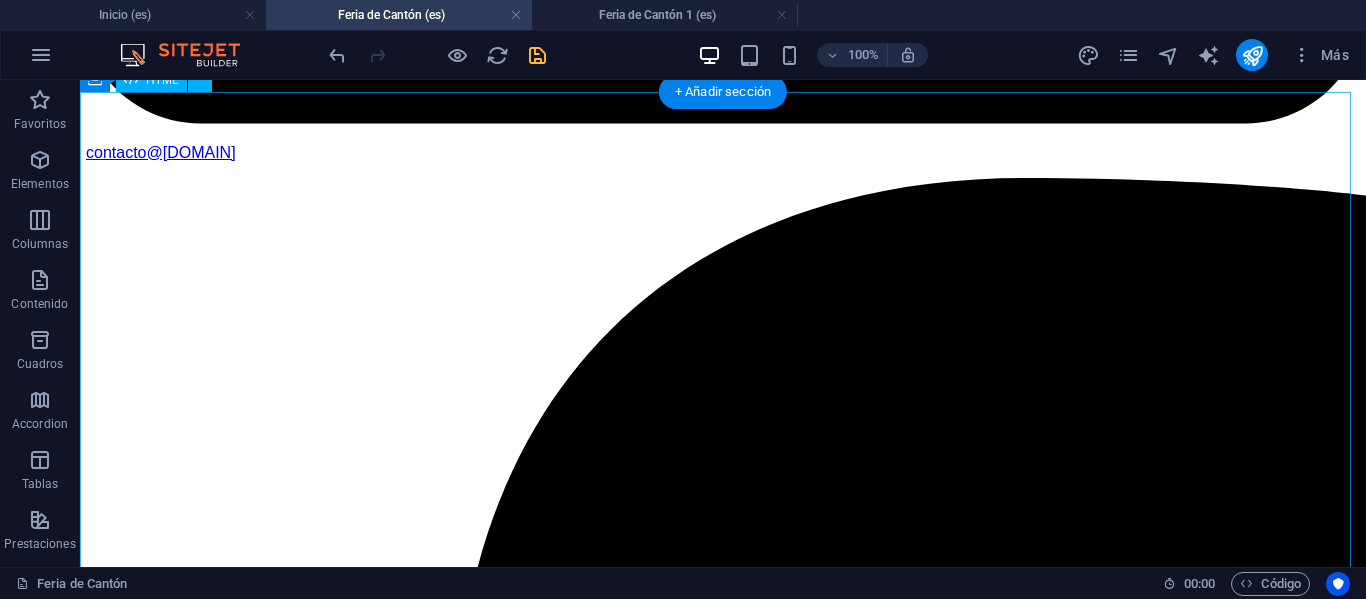 click on "IMACHINA - Planes Interactivos (Corregido y Encapsulado)
Tres Planes, Un Objetivo: Tú Éxito Empresarial
Selecciona el plan que te acomode, y prepárate para la mejor experiencia de negocios en la Feria de Cantón.
MÁS POPULAR Plan Business Paquete todo incluido para una experiencia completa y sin preocupaciones. Workshop Online de Preparación. Pasajes Aéreos SCL-HKG (Round Trip) Traslados y Alojamientos en China. Cena de Bienvenida y Networking. Acreditación de Ingreso a Feria. Traductor Chino-Español Grupal. Desayunos Buffet en Hotel. Almuerzos Incluidos en Feria. Turismo en Guangzhou. Gestión Primera Importación Post-Feria. Ver Precios Tipo de Habitación:   Compartida   Doble   Single Fase de Interés: Fase 1 Fase 2 Fase 3 Fases 1 + 2 Fases 2 + 3 Feria Completa (3 Fases) Precio Final -- Tu Nombre: Tu Correo: Inscribirme en Plan Business ¡Inscripción Enviada! Cerrar . -- ." at bounding box center [723, 9700] 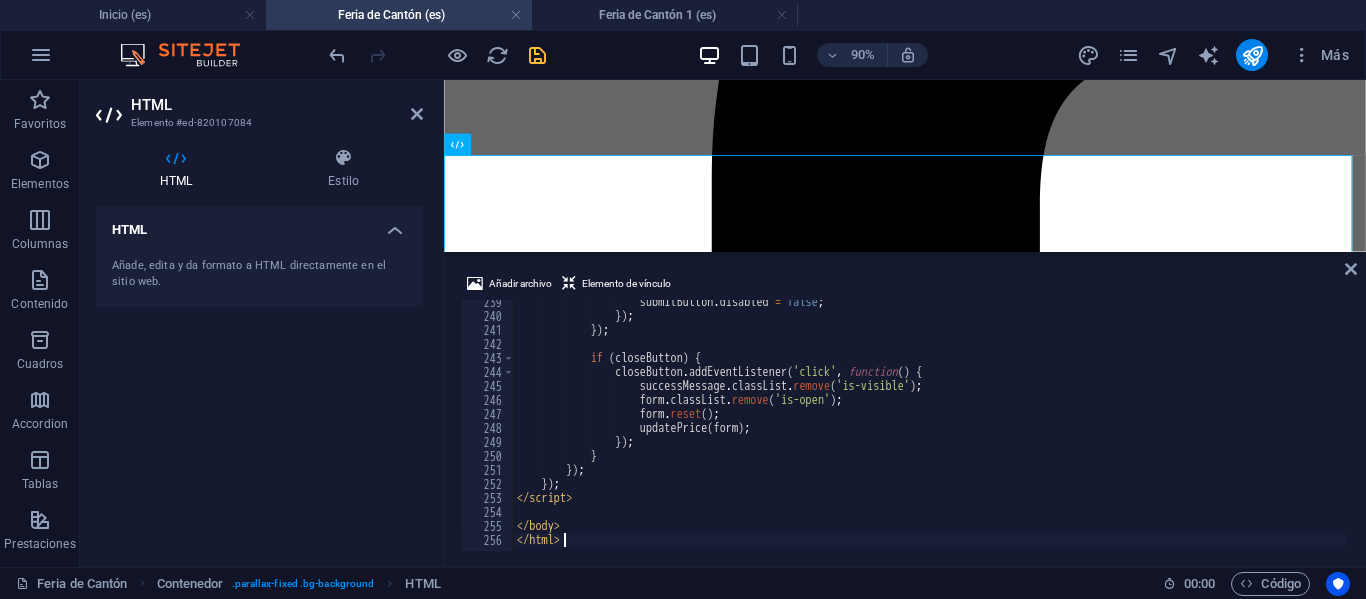 click on "submitButton . disabled   =   false ;                     }) ;                }) ;                if   ( closeButton )   {                     closeButton . addEventListener ( 'click' ,   function ( )   {                          successMessage . classList . remove ( 'is-visible' ) ;                          form . classList . remove ( 'is-open' ) ;                          form . reset ( ) ;                          updatePrice ( form ) ;                     }) ;                }           }) ;      }) ; </ script > </ body > </ html >" at bounding box center (10115, 432) 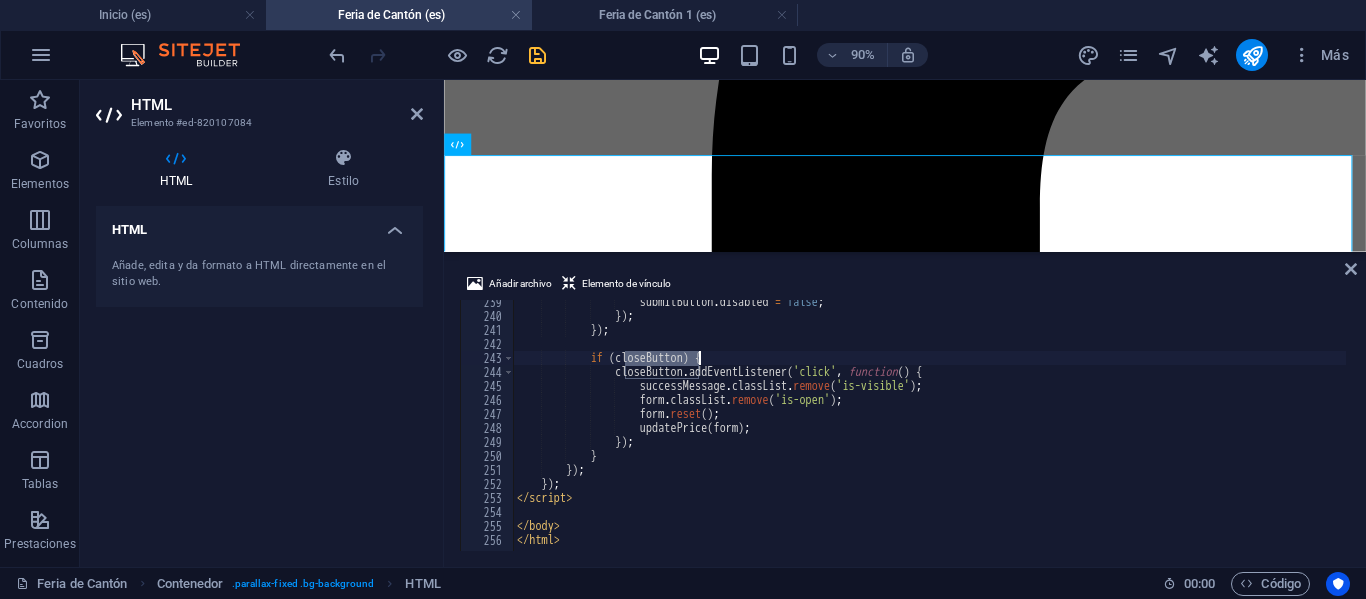 click on "submitButton . disabled   =   false ;                     }) ;                }) ;                if   ( closeButton )   {                     closeButton . addEventListener ( 'click' ,   function ( )   {                          successMessage . classList . remove ( 'is-visible' ) ;                          form . classList . remove ( 'is-open' ) ;                          form . reset ( ) ;                          updatePrice ( form ) ;                     }) ;                }           }) ;      }) ; </ script > </ body > </ html >" at bounding box center (10115, 432) 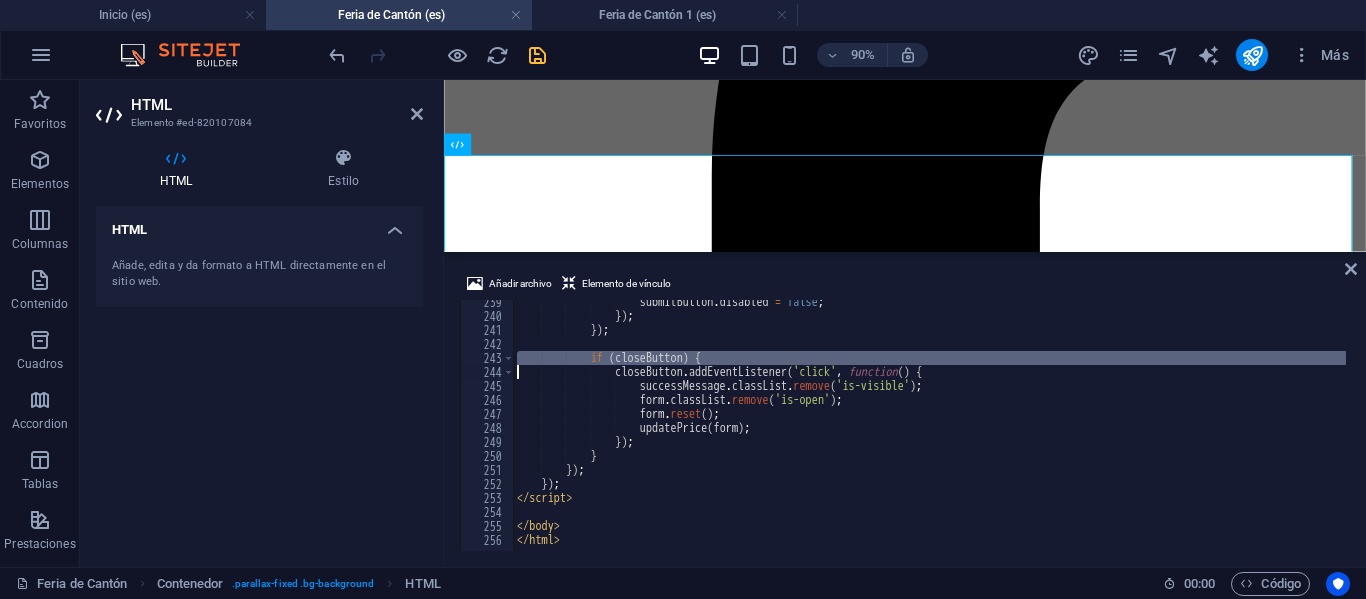 click on "submitButton . disabled   =   false ;                     }) ;                }) ;                if   ( closeButton )   {                     closeButton . addEventListener ( 'click' ,   function ( )   {                          successMessage . classList . remove ( 'is-visible' ) ;                          form . classList . remove ( 'is-open' ) ;                          form . reset ( ) ;                          updatePrice ( form ) ;                     }) ;                }           }) ;      }) ; </ script > </ body > </ html >" at bounding box center (10115, 432) 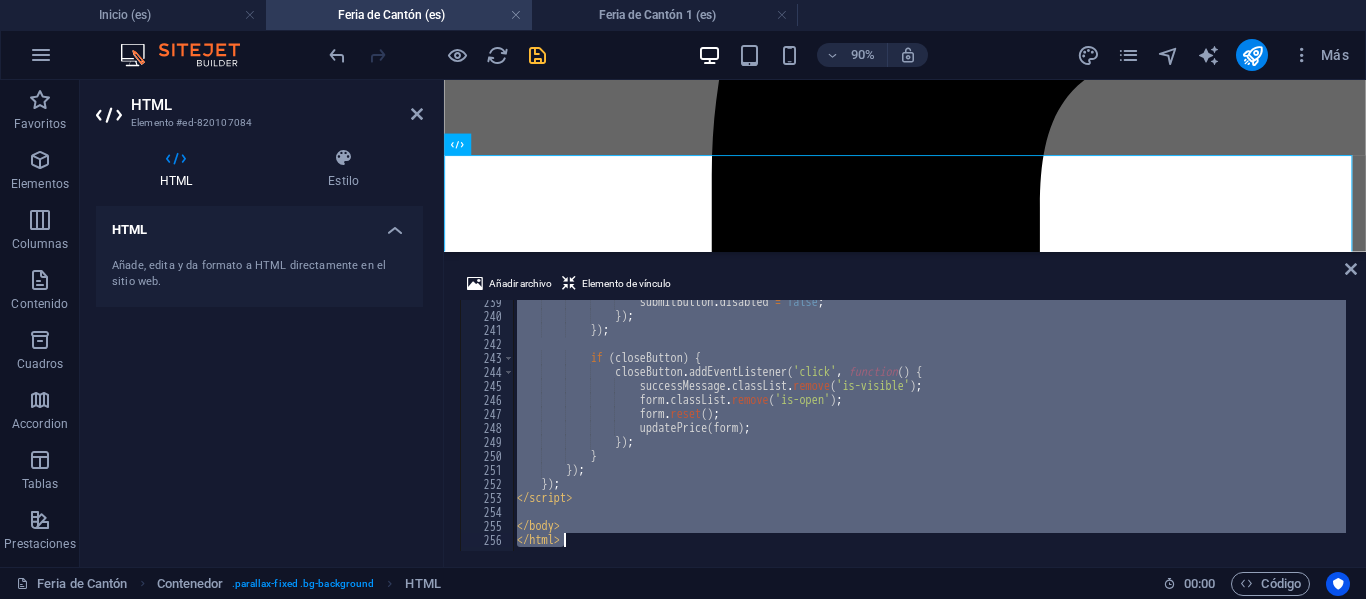type 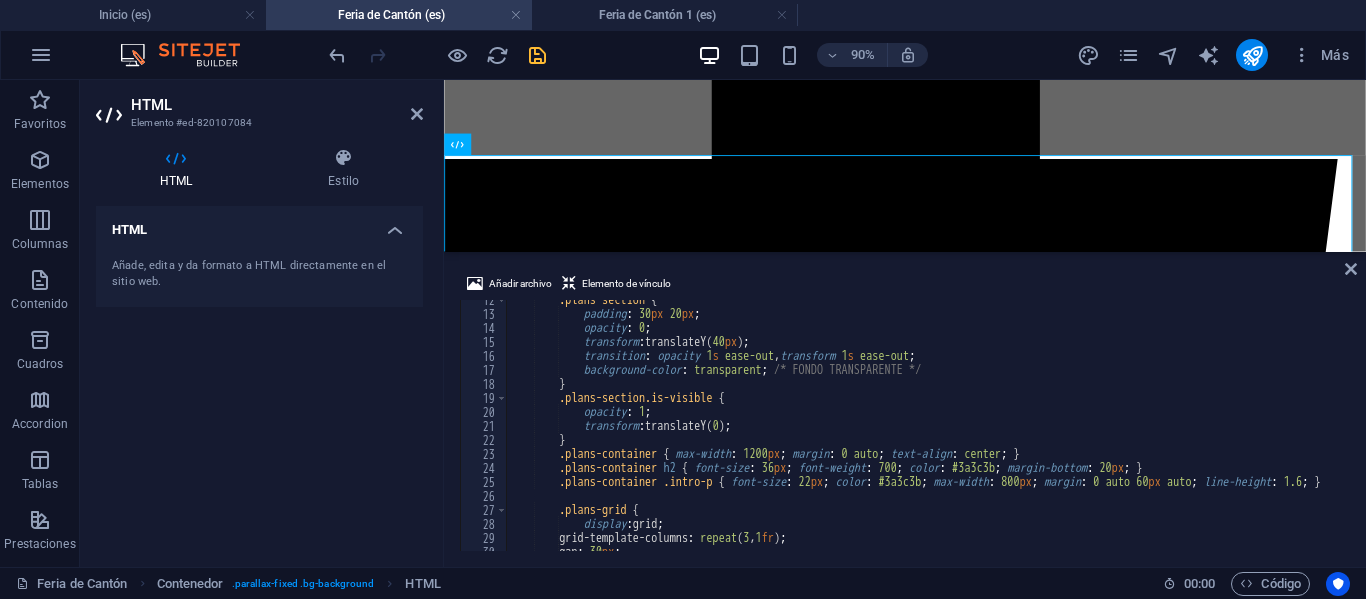 scroll, scrollTop: 0, scrollLeft: 0, axis: both 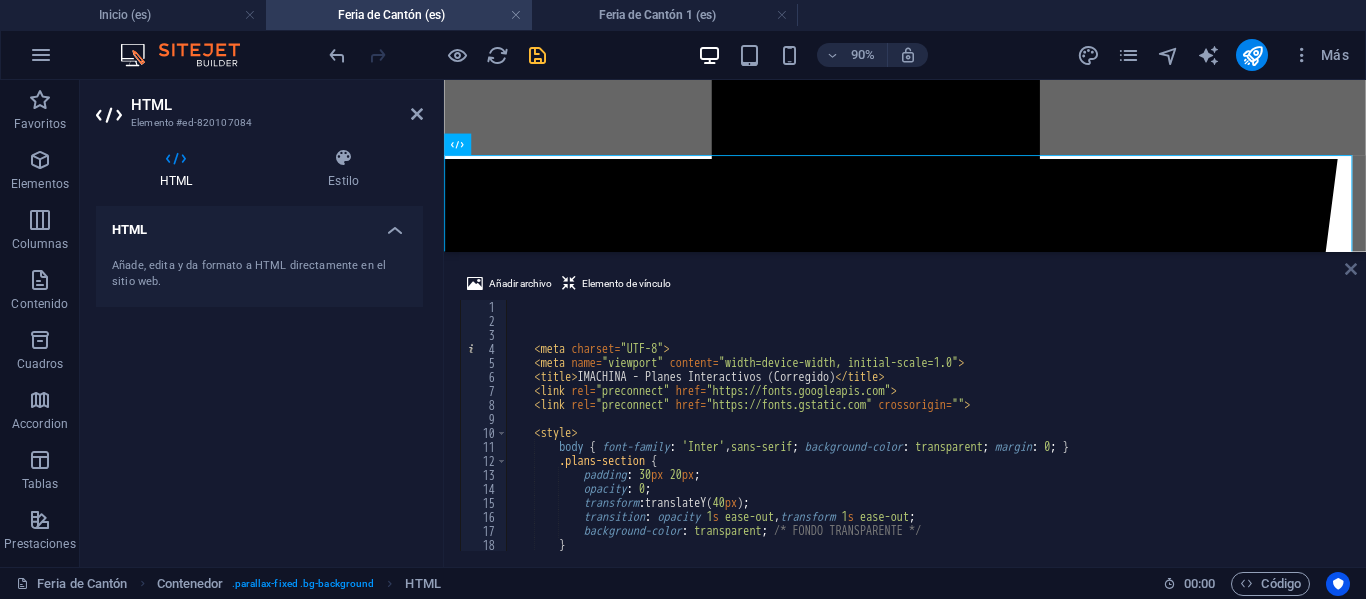 click at bounding box center [1351, 269] 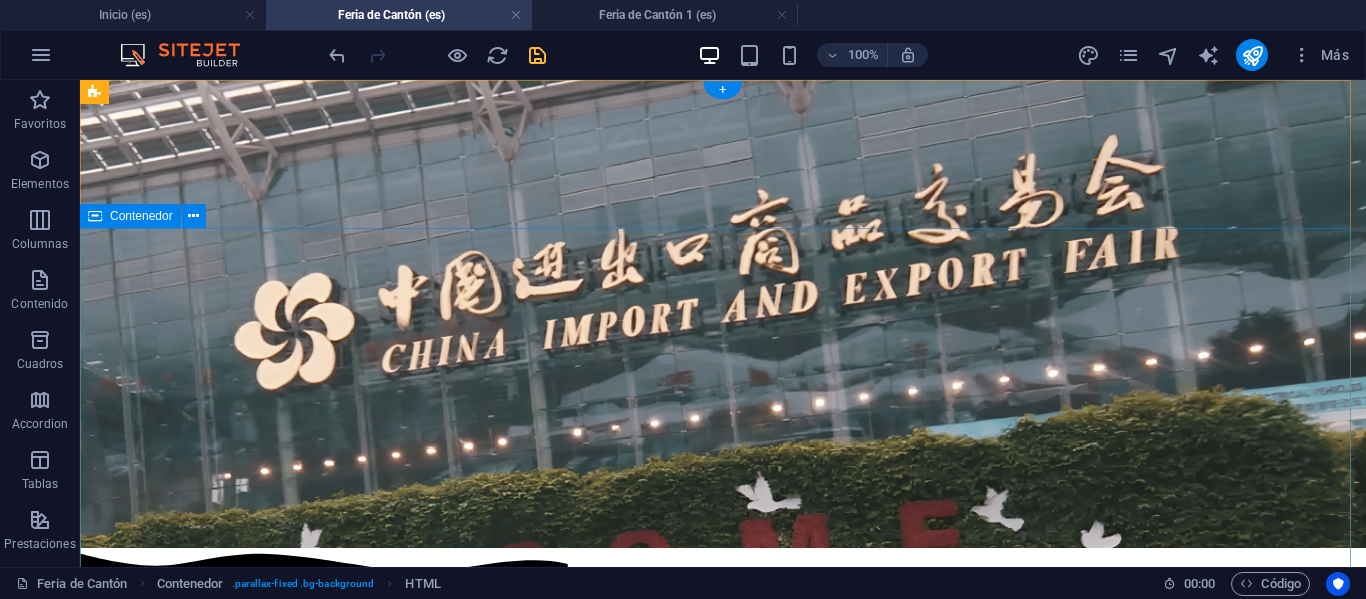 scroll, scrollTop: 0, scrollLeft: 0, axis: both 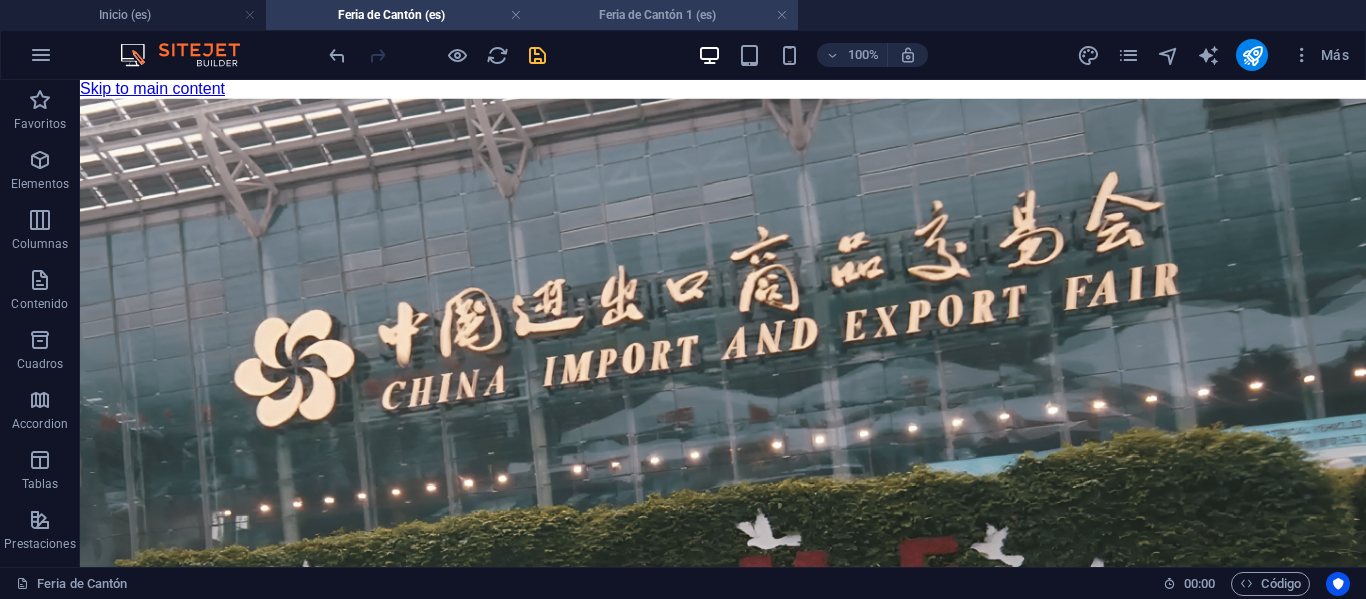 click on "Feria de Cantón 1 (es)" at bounding box center [665, 15] 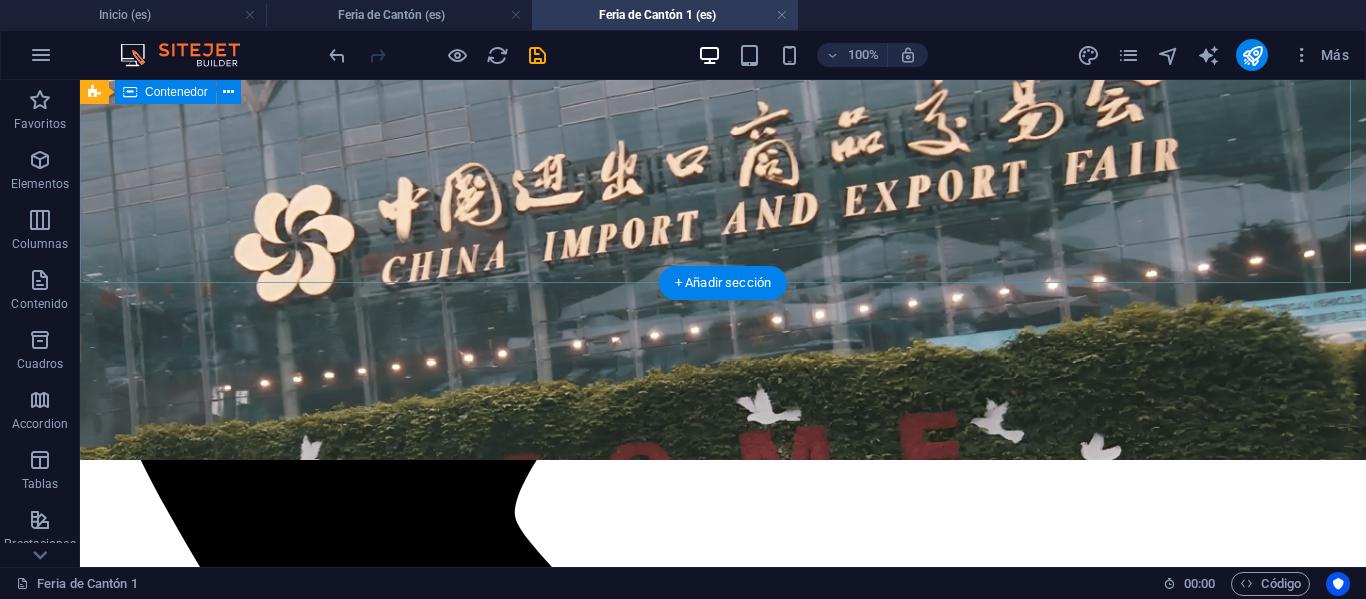scroll, scrollTop: 800, scrollLeft: 0, axis: vertical 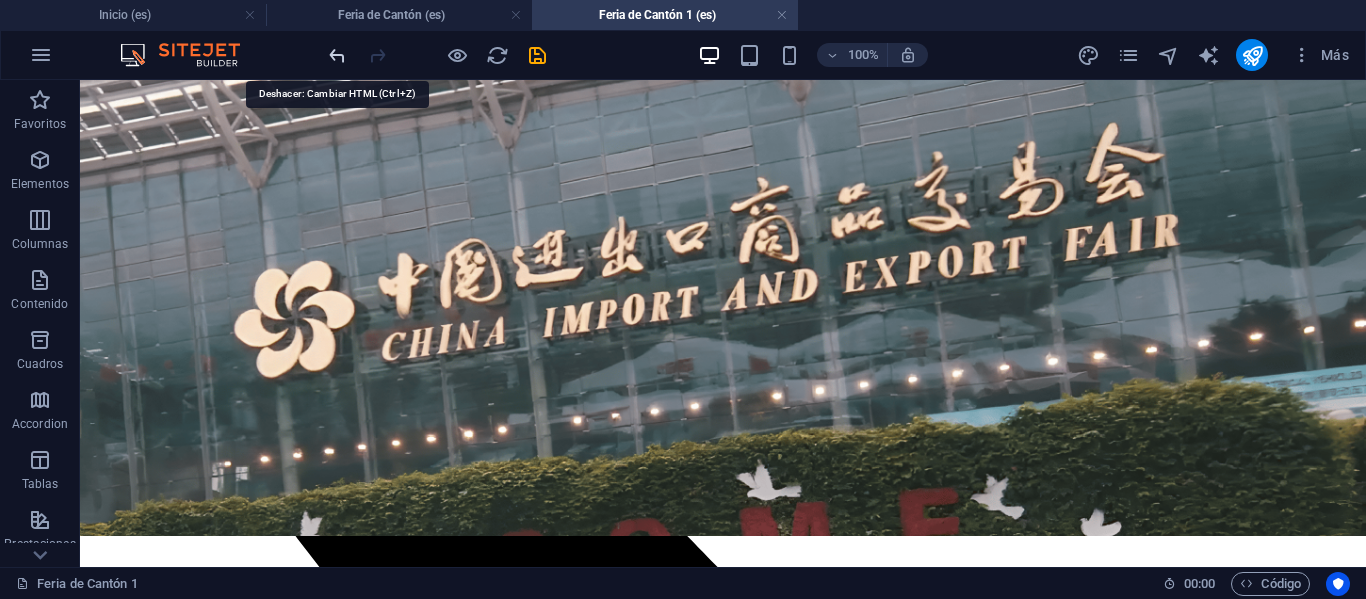 click at bounding box center (337, 55) 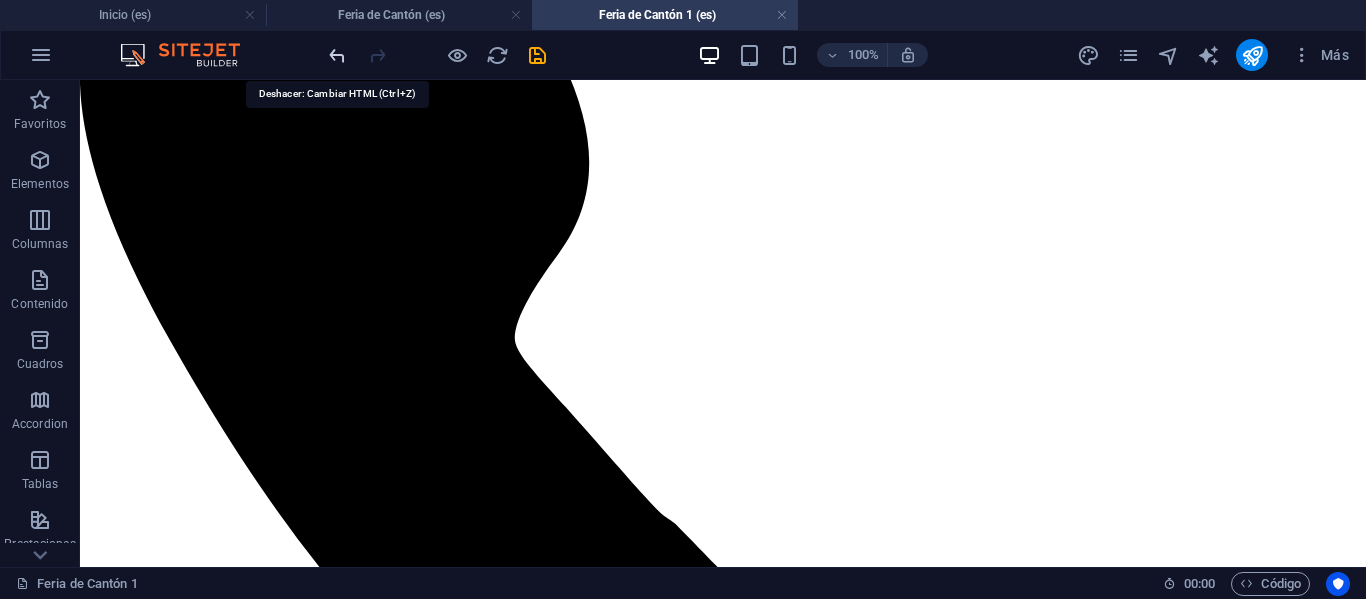 scroll, scrollTop: 799, scrollLeft: 0, axis: vertical 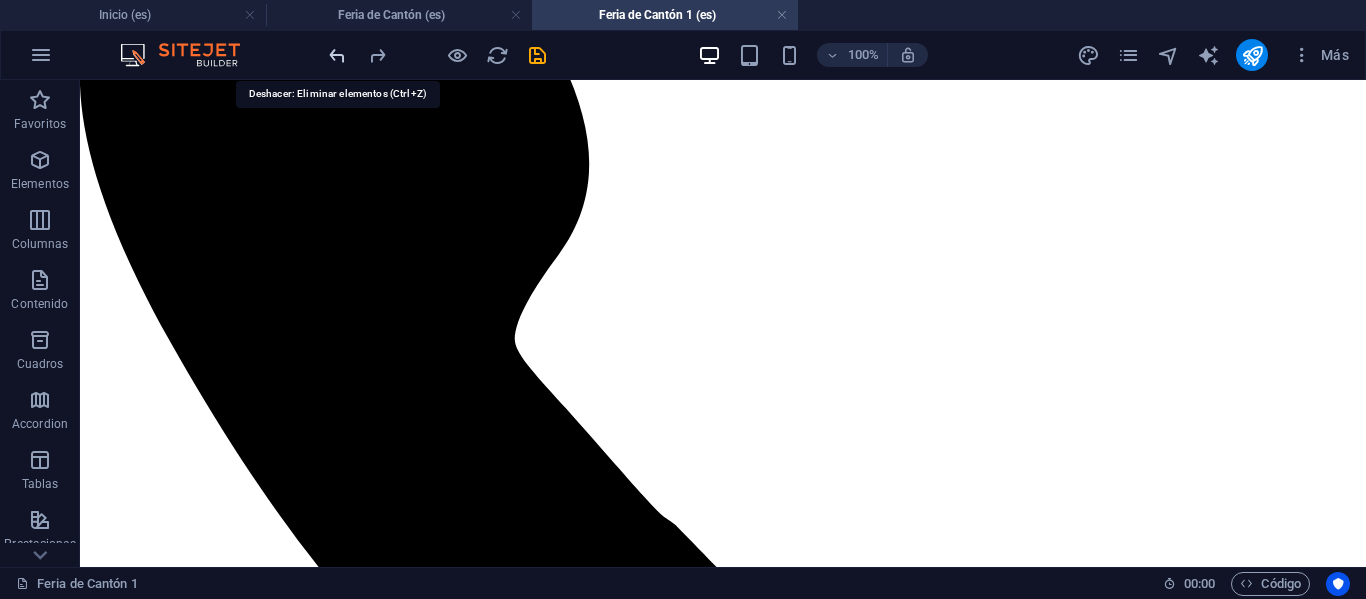 click at bounding box center [337, 55] 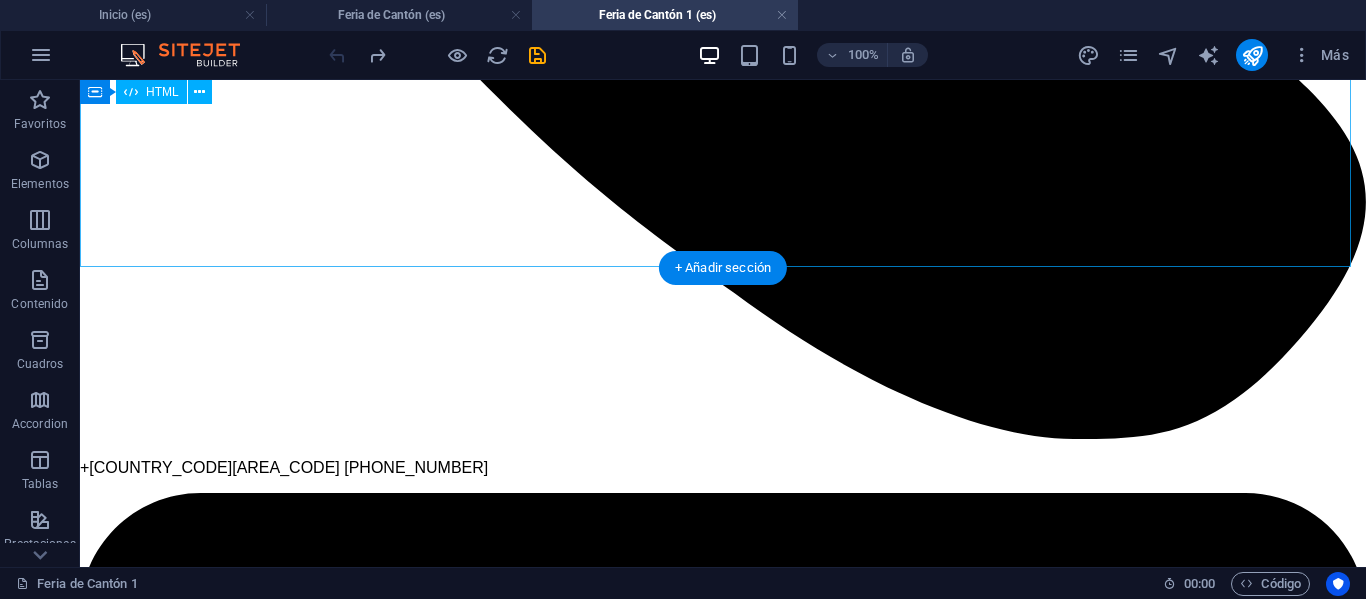 scroll, scrollTop: 1499, scrollLeft: 0, axis: vertical 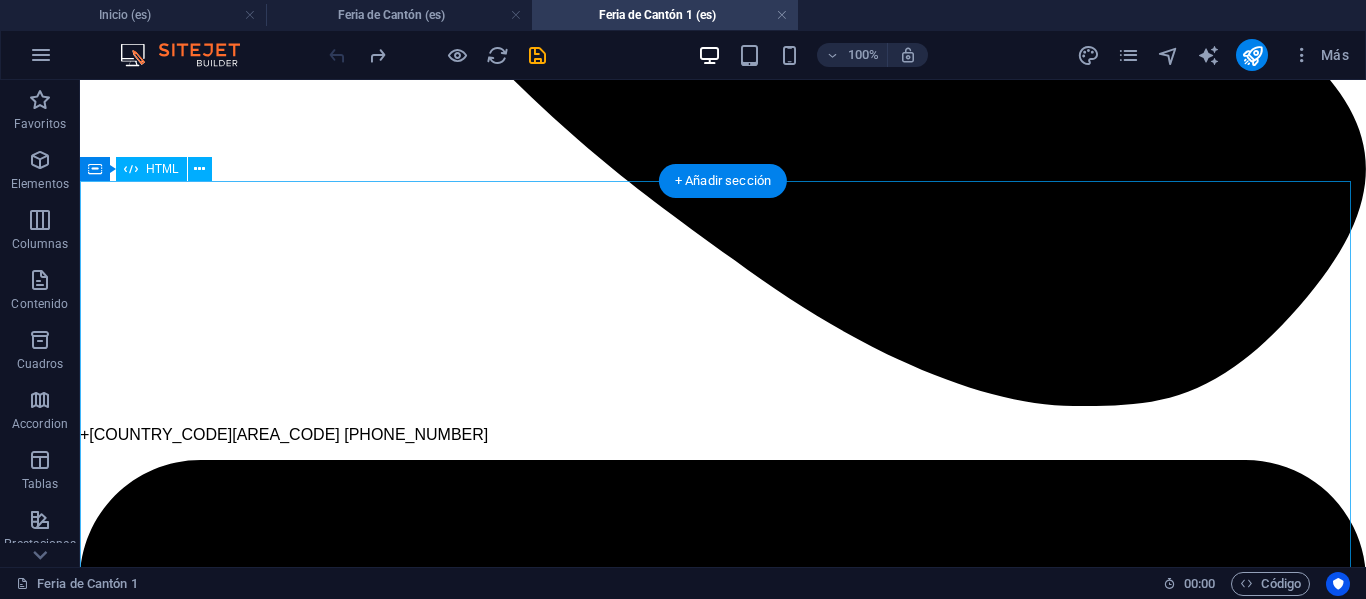 click on "Problema y Solución (Corregido)
Viajar a la feria mas grande del mundo es emocionante , pero el éxito no está garantizado solo con el pasaje de aéreo. La mayoría de los empresarios que viajan solos se enfrentan a los mismos obstáculos que terminan costando tiempo, dinero y oportunidades.
Barrera Cultural e Idioma La falta de una comunicación profesional con un traductor que entienda de negocios lleva a malentendidos y acuerdos débiles.
Variedad de Proveedores ¿Cómo organizarse para visitar a cada uno de los proveedores? Este es un problema habitual y corres el riesgo de perder reales oportunidades para tú negocio.
Inexperiencia en Negociación
El Abandono Post-Feria
"PREPARACIÓN"" at bounding box center [723, 9929] 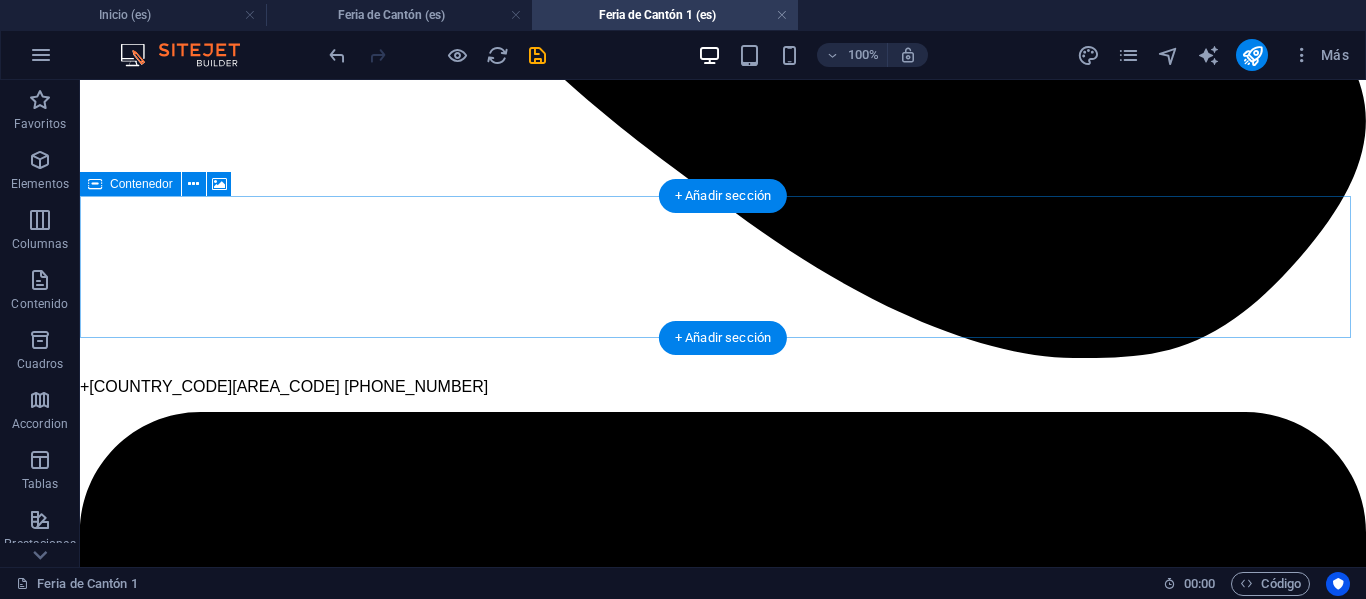 scroll, scrollTop: 1600, scrollLeft: 0, axis: vertical 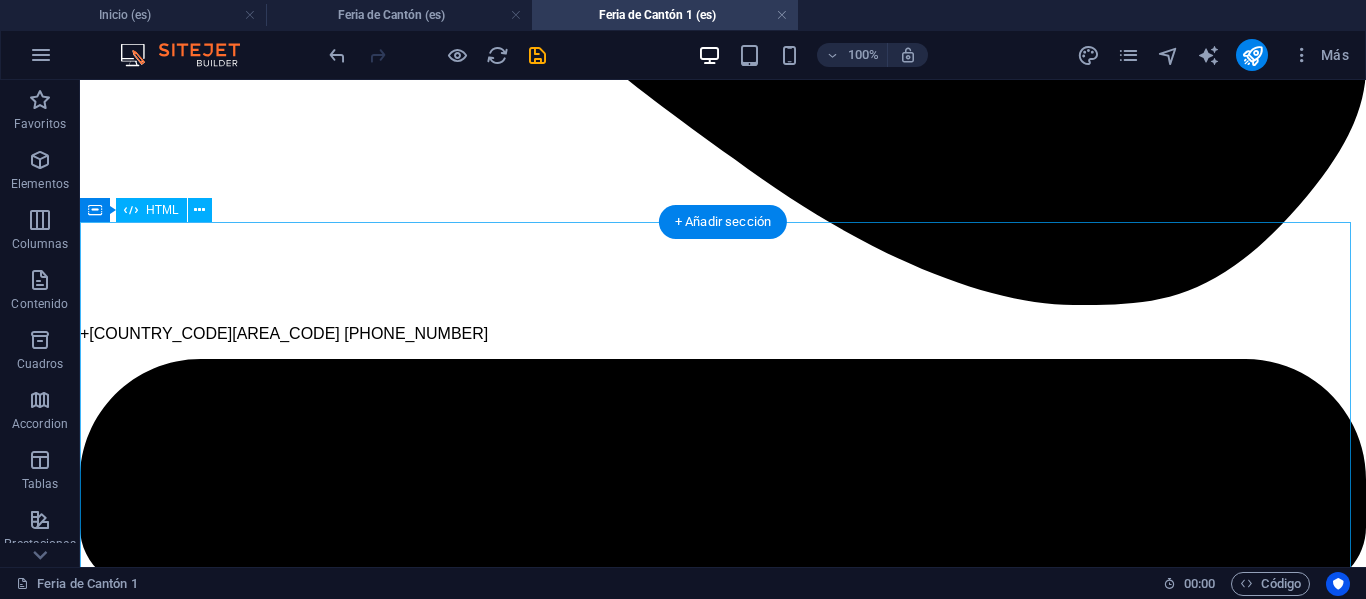 click on "IMACHINA - Planes Interactivos (Corregido)
Tres Planes, Un Objetivo: Tú Éxito Empresarial
Selecciona el plan que te acomode, y prepárate para la mejor experiencia de negocios en la Feria de Cantón.
MÁS POPULAR Plan Business Paquete todo incluido para una experiencia completa y sin preocupaciones. Workshop Online de Preparación. Pasajes Aéreos SCL-HKG (Round Trip) Traslados y Alojamientos en China. Cena de Bienvenida y Networking. Acreditación de Ingreso a Feria. Traductor Chino-Español Grupal. Desayunos Buffet en Hotel. Almuerzos Incluidos en Feria. Turismo en Guangzhou. Gestión Primera Importación Post-Feria. Ver Precios Tipo de Habitación:   Compartida   Doble   Single Fase de Interés: Fase 1 Fase 2 Fase 3 Fases 1 + 2 Fases 2 + 3 Feria Completa (3 Fases) Precio Final -- Tu Nombre: Tu Correo: Inscribirme en Plan Business ¡Inscripción Enviada! Cerrar
. -- ." at bounding box center [723, 9918] 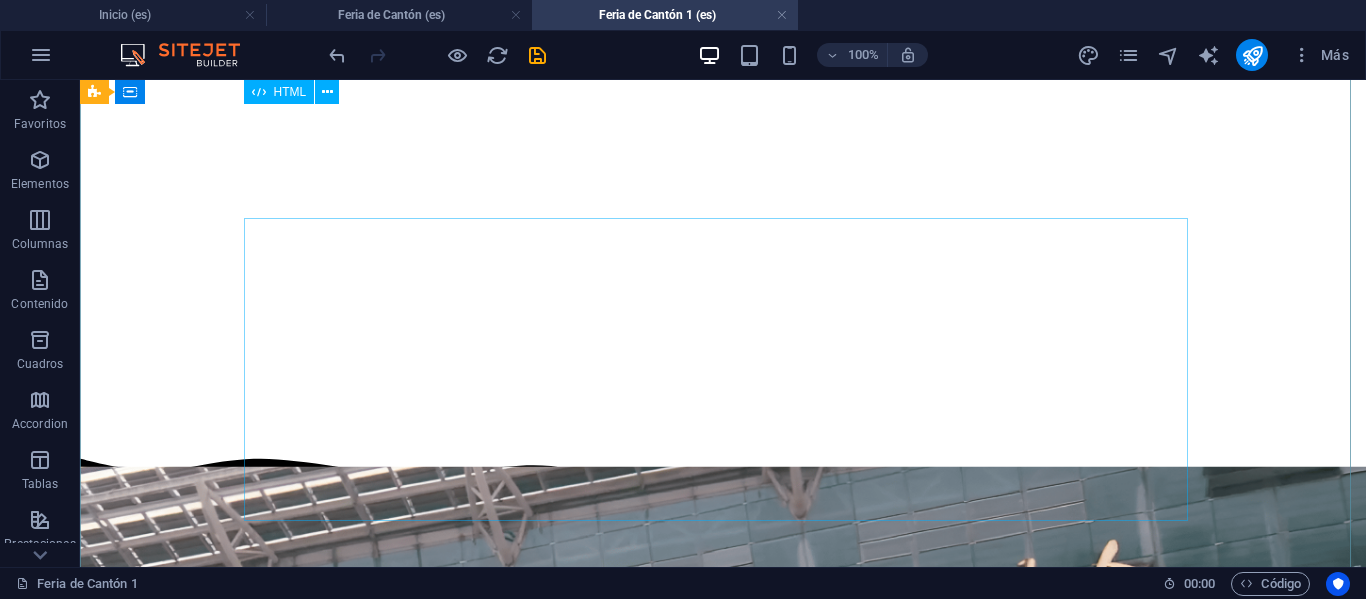 scroll, scrollTop: 0, scrollLeft: 0, axis: both 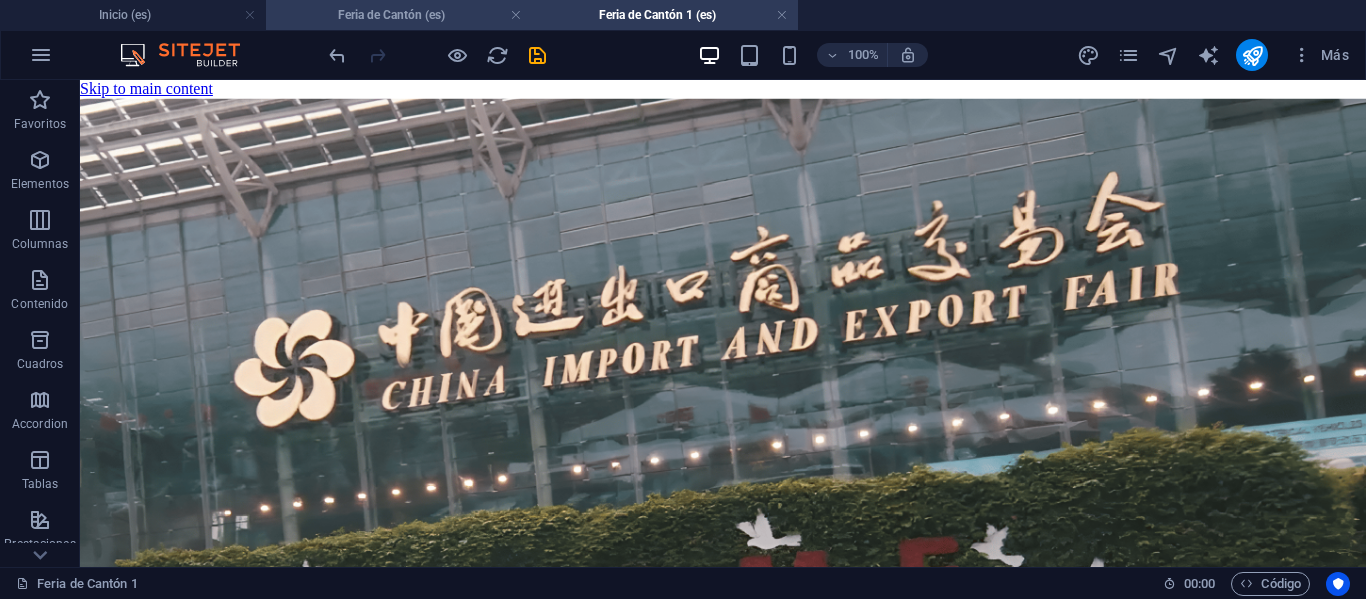 click on "Feria de Cantón (es)" at bounding box center [399, 15] 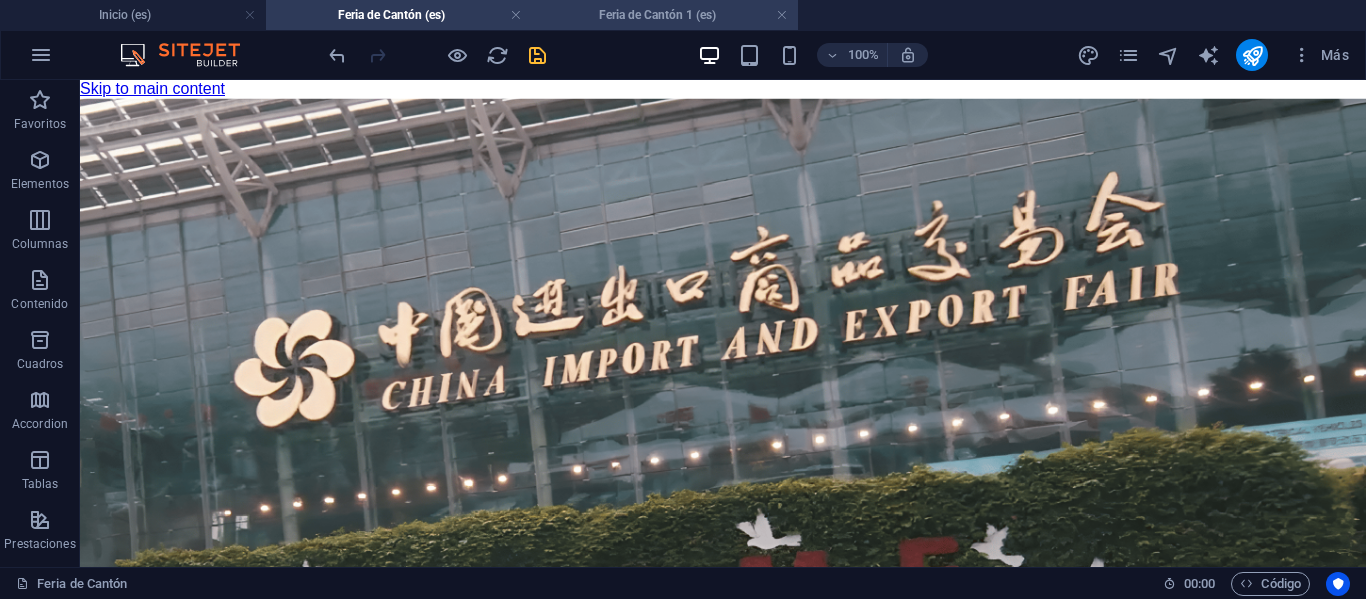 click on "Feria de Cantón 1 (es)" at bounding box center [665, 15] 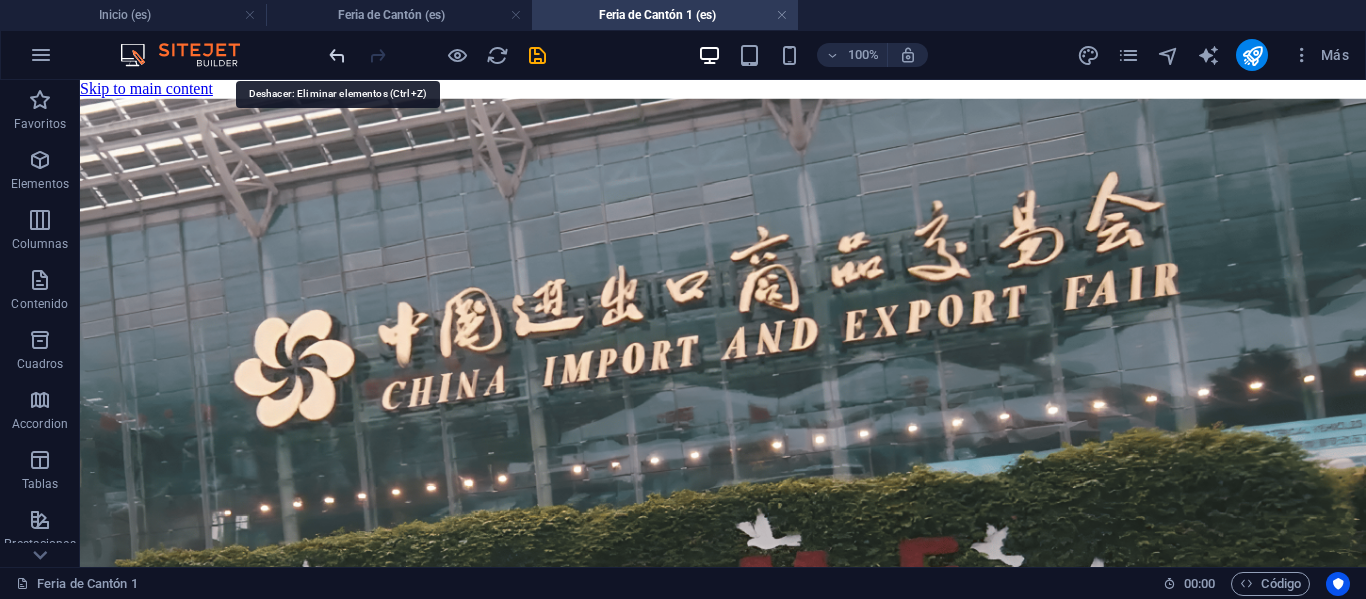 click at bounding box center [337, 55] 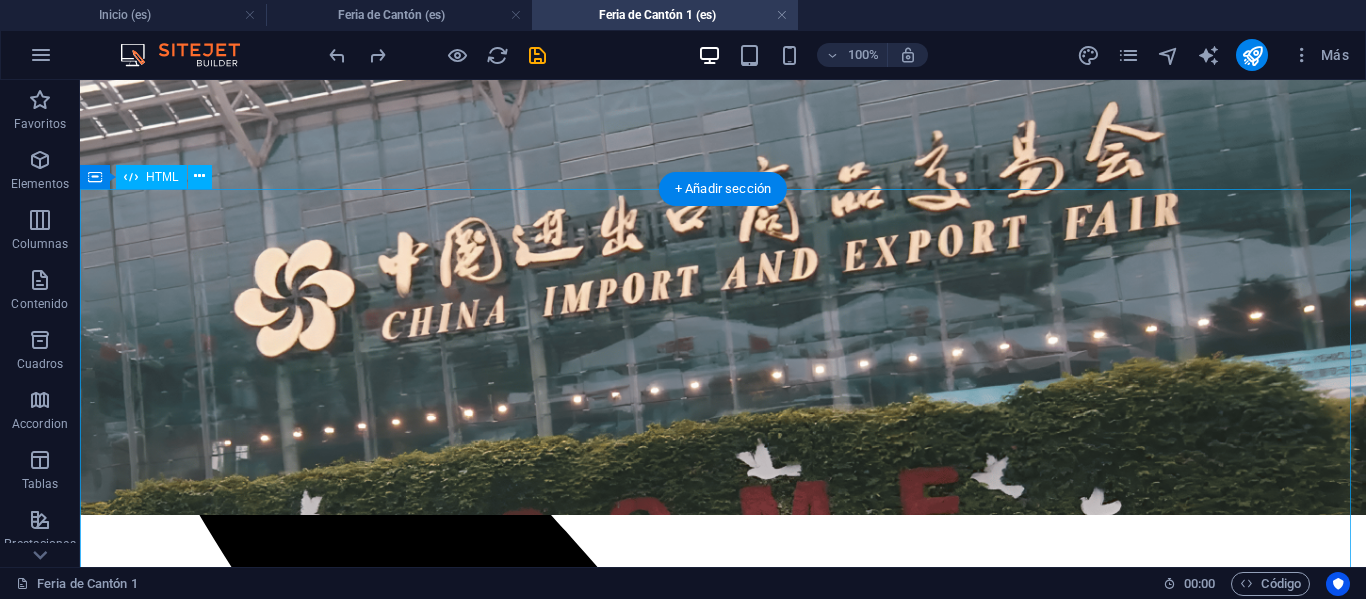scroll, scrollTop: 706, scrollLeft: 0, axis: vertical 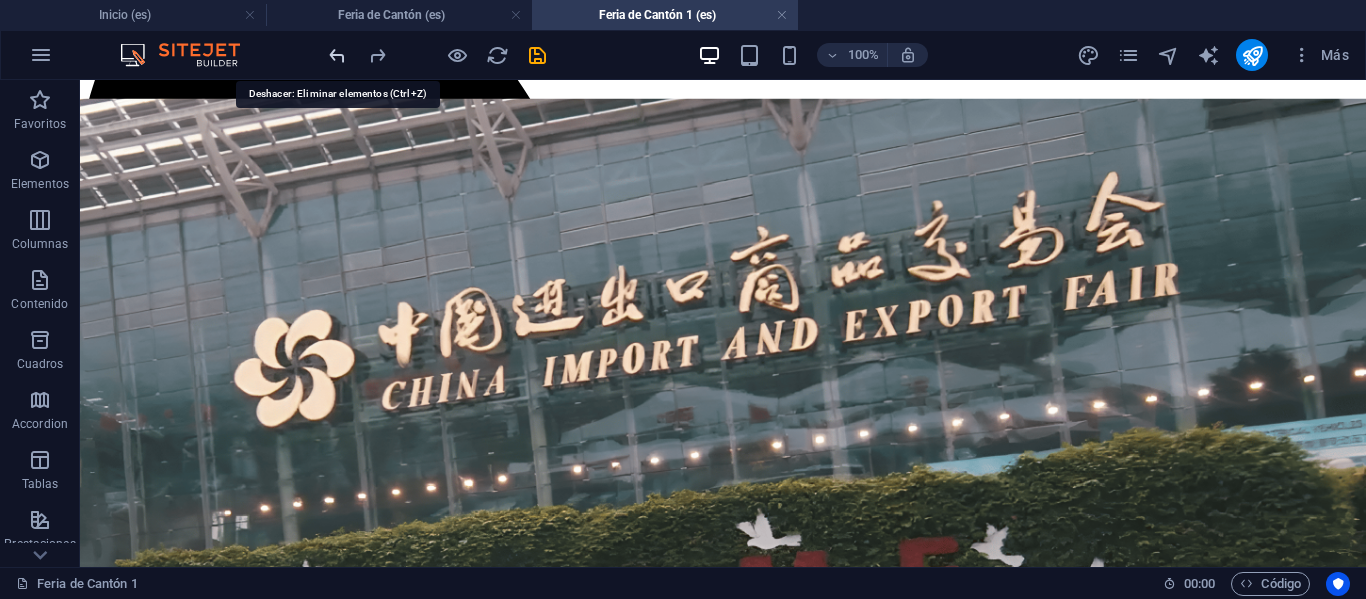 click at bounding box center [337, 55] 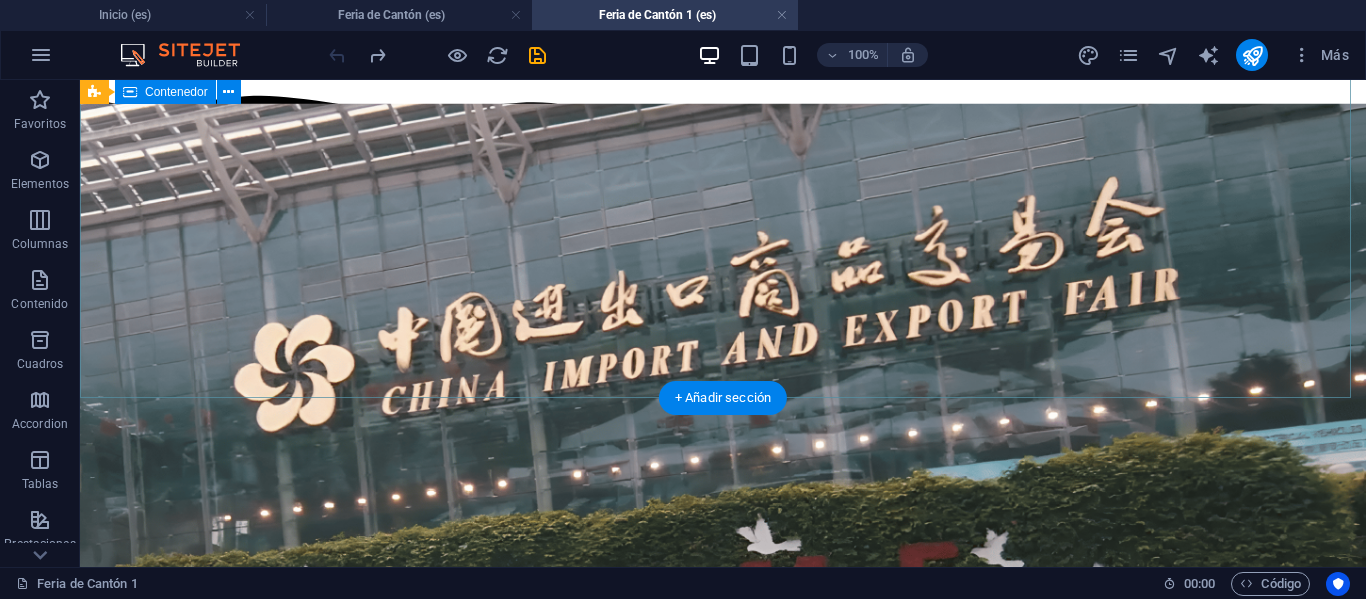 scroll, scrollTop: 500, scrollLeft: 0, axis: vertical 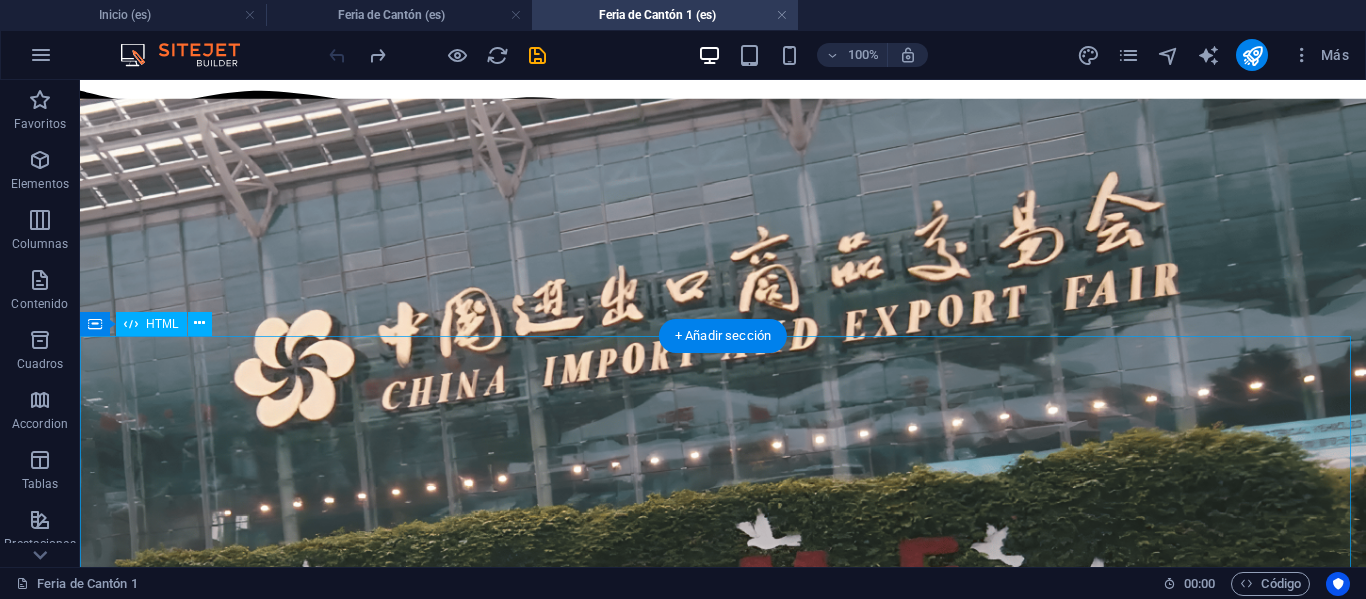 click on "LA FERIA MULTISECTORIAL MÁS GRANDE DEL MUNDO
La Feria de Importación y Exportación de China, mundialmente conocida como la  Feria de Cantón , se celebra cada primavera y otoño en Guangzhou desde 1957. Es el evento comercial  más grande, antiguo y completo de China , considerado el verdadero barómetro del comercio exterior del país.
Con 137 ediciones ininterrumpidas, ha conectado a millones de compradores de más de 229 países, generando un volumen de negocios que supera los  1.5 billones de dólares . En resumen, es el lugar donde debes estar para encontrar proveedores directos, productos innovadores y llevar tu negocio al siguiente nivel.
Fase 1
Fase 2
Fase 3
[FECHA]
[CATEGORIA_PRODUCTO]" at bounding box center [723, 9942] 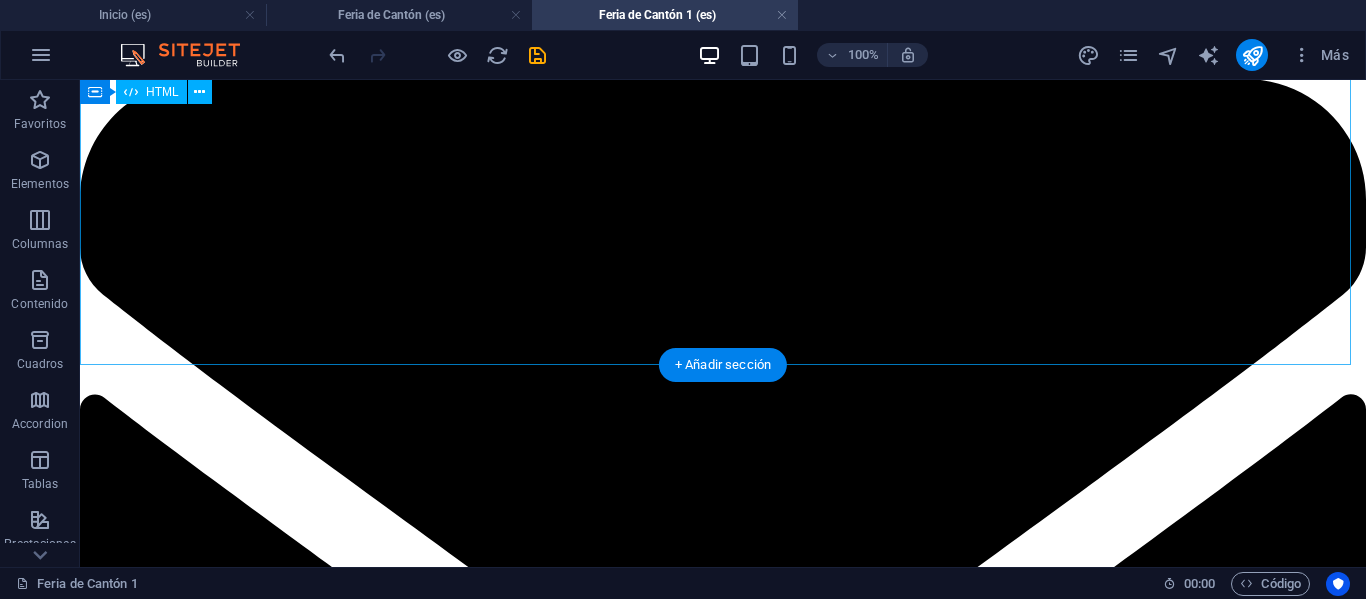 scroll, scrollTop: 2000, scrollLeft: 0, axis: vertical 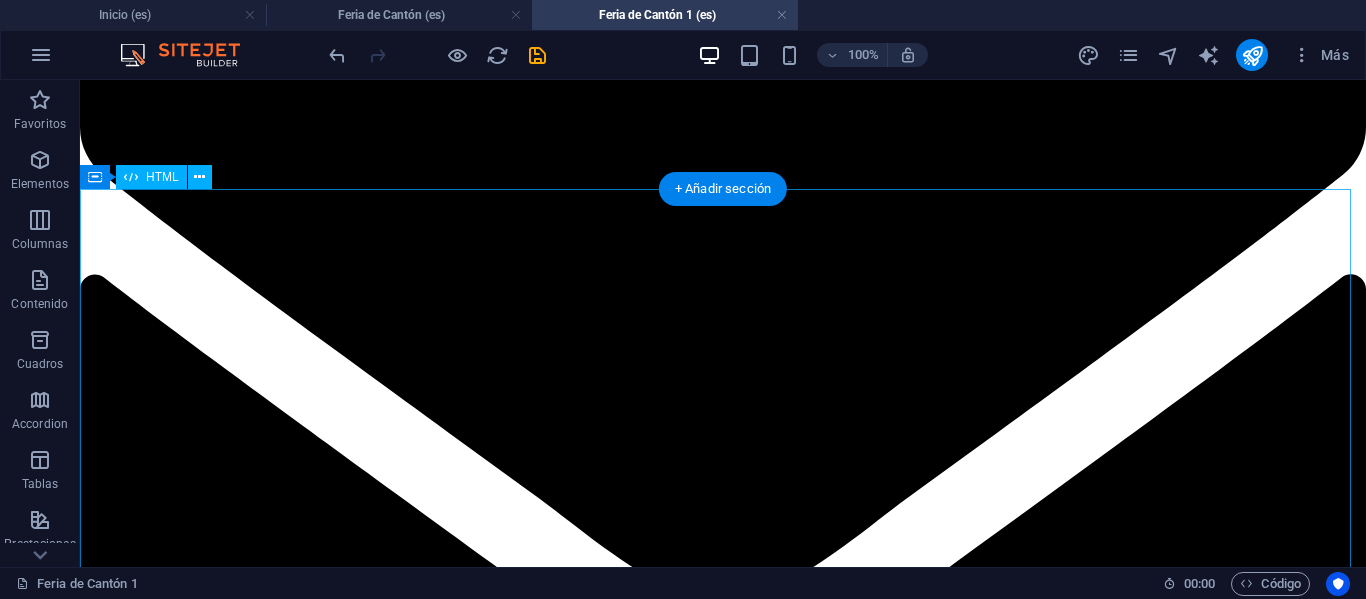 click on "IMACHINA - Planes Interactivos (Corregido)
Tres Planes, Un Objetivo: Tú Éxito Empresarial
Selecciona el plan que te acomode, y prepárate para la mejor experiencia de negocios en la Feria de Cantón.
MÁS POPULAR Plan Business Paquete todo incluido para una experiencia completa y sin preocupaciones. Workshop Online de Preparación. Pasajes Aéreos SCL-HKG (Round Trip) Traslados y Alojamientos en China. Cena de Bienvenida y Networking. Acreditación de Ingreso a Feria. Traductor Chino-Español Grupal. Desayunos Buffet en Hotel. Almuerzos Incluidos en Feria. Turismo en Guangzhou. Gestión Primera Importación Post-Feria. Ver Precios Tipo de Habitación:   Compartida   Doble   Single Fase de Interés: Fase 1 Fase 2 Fase 3 Fases 1 + 2 Fases 2 + 3 Feria Completa (3 Fases) Precio Final -- Tu Nombre: Tu Correo: Inscribirme en Plan Business ¡Inscripción Enviada! Cerrar
. -- ." at bounding box center [723, 9860] 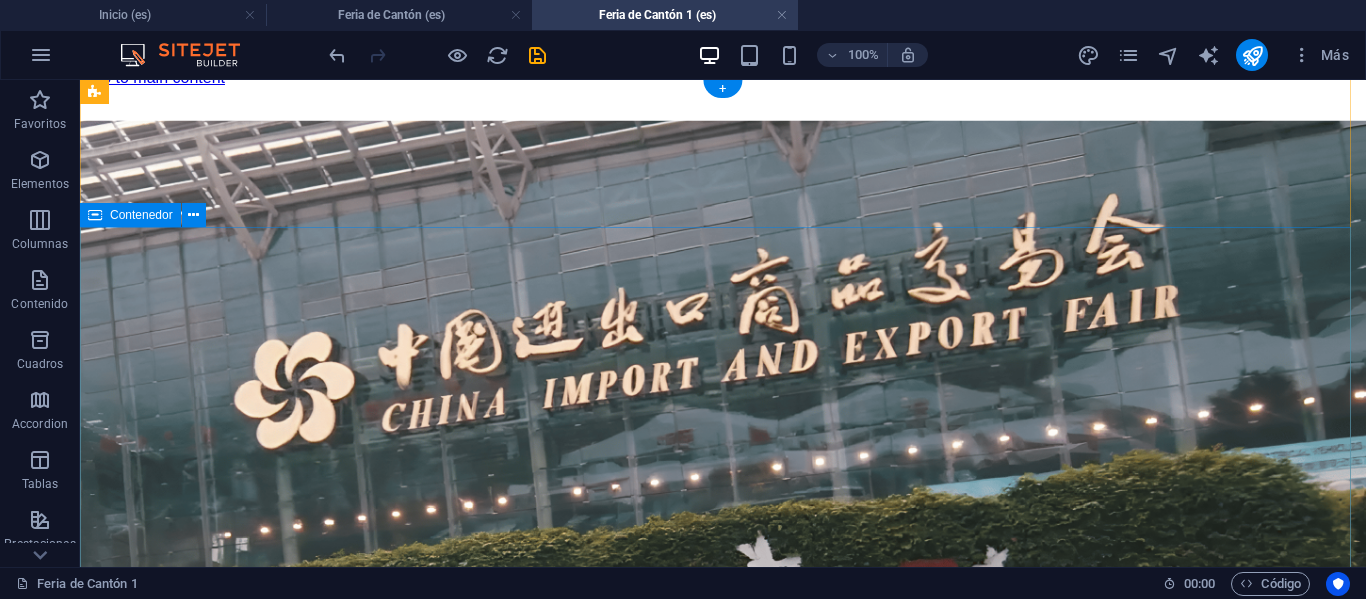 scroll, scrollTop: 0, scrollLeft: 0, axis: both 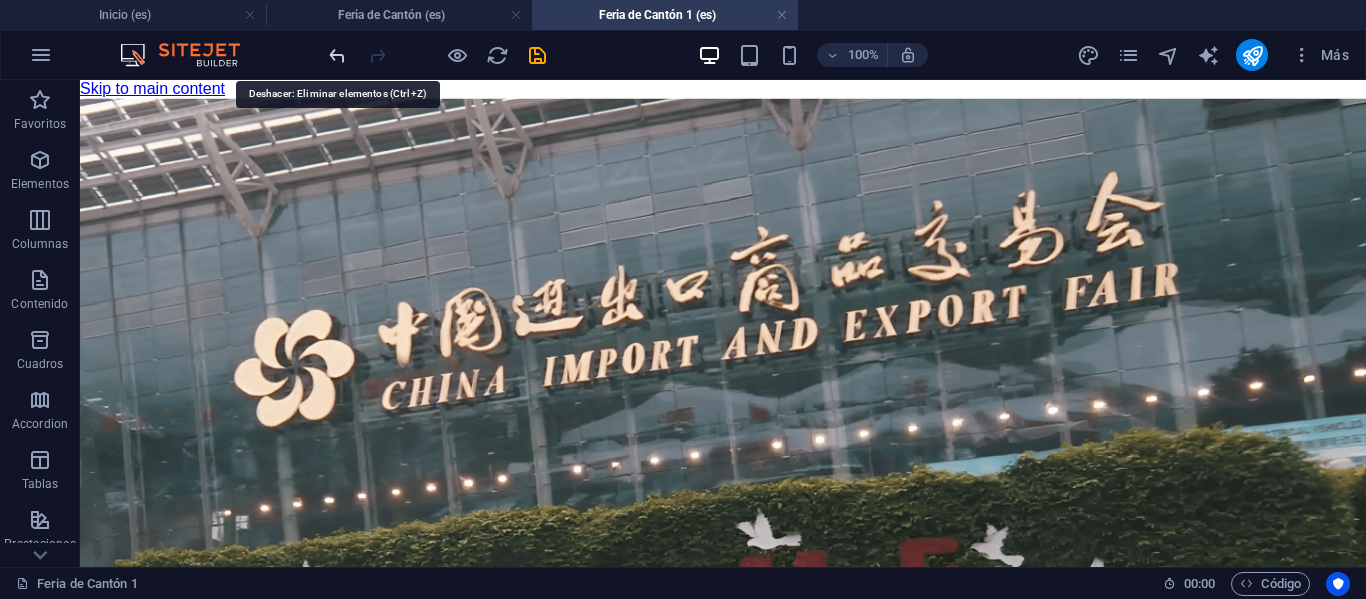 click at bounding box center (337, 55) 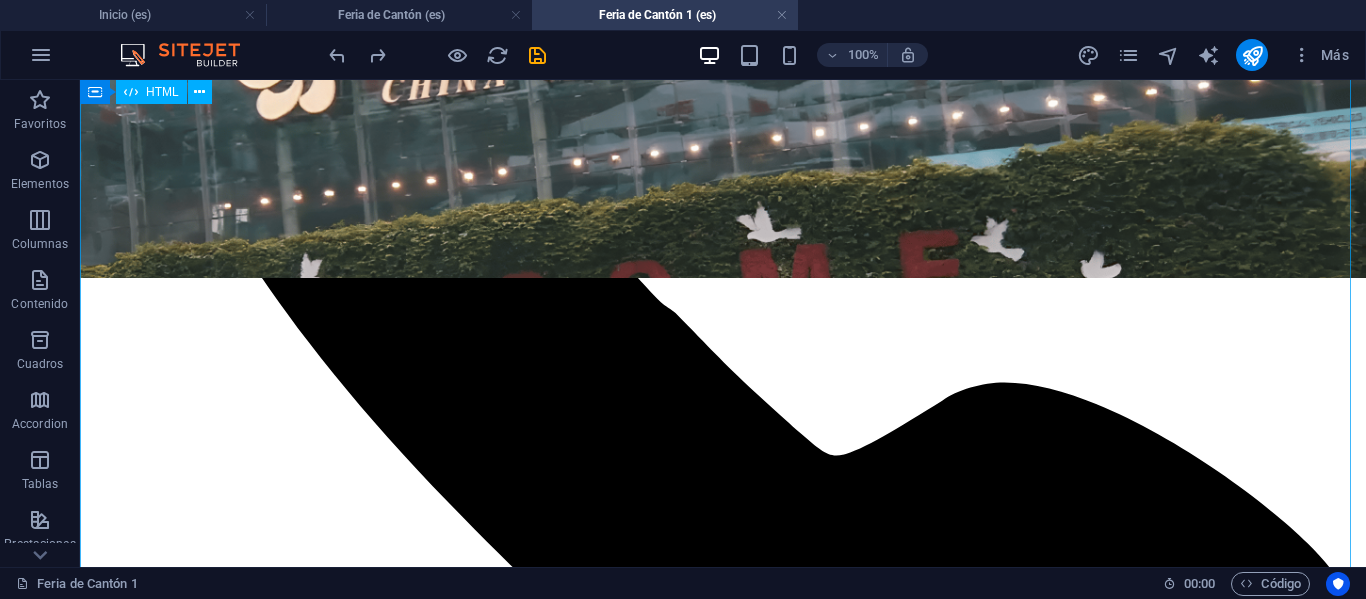 scroll, scrollTop: 773, scrollLeft: 0, axis: vertical 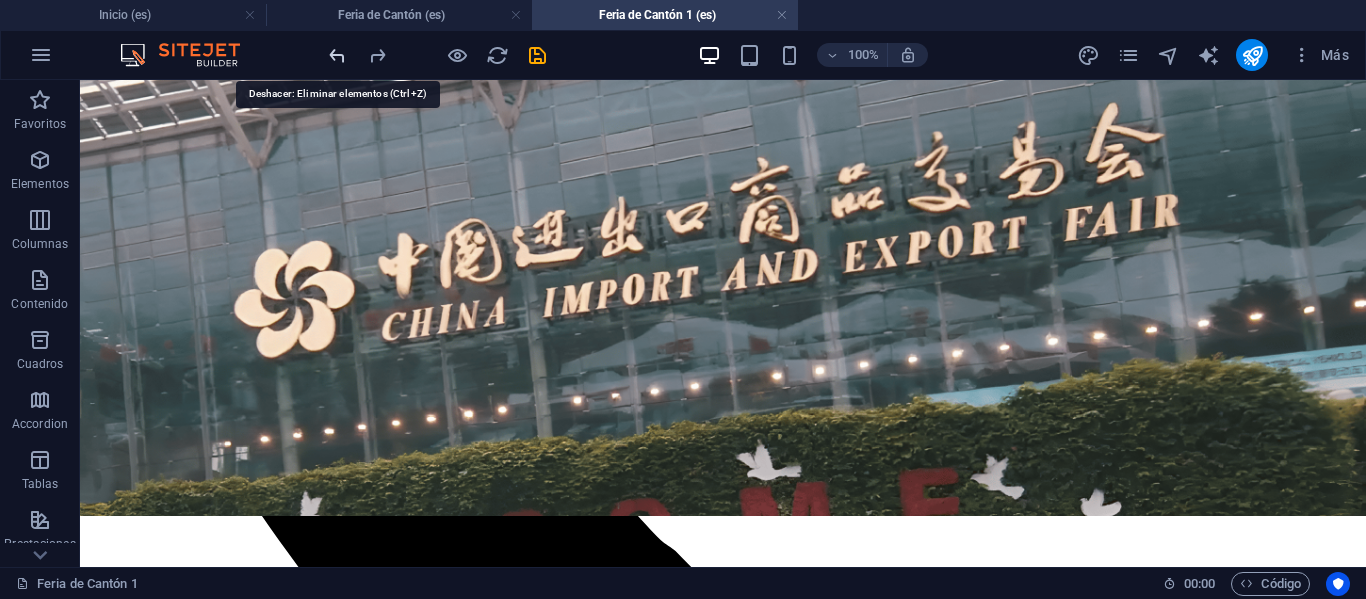 click at bounding box center (337, 55) 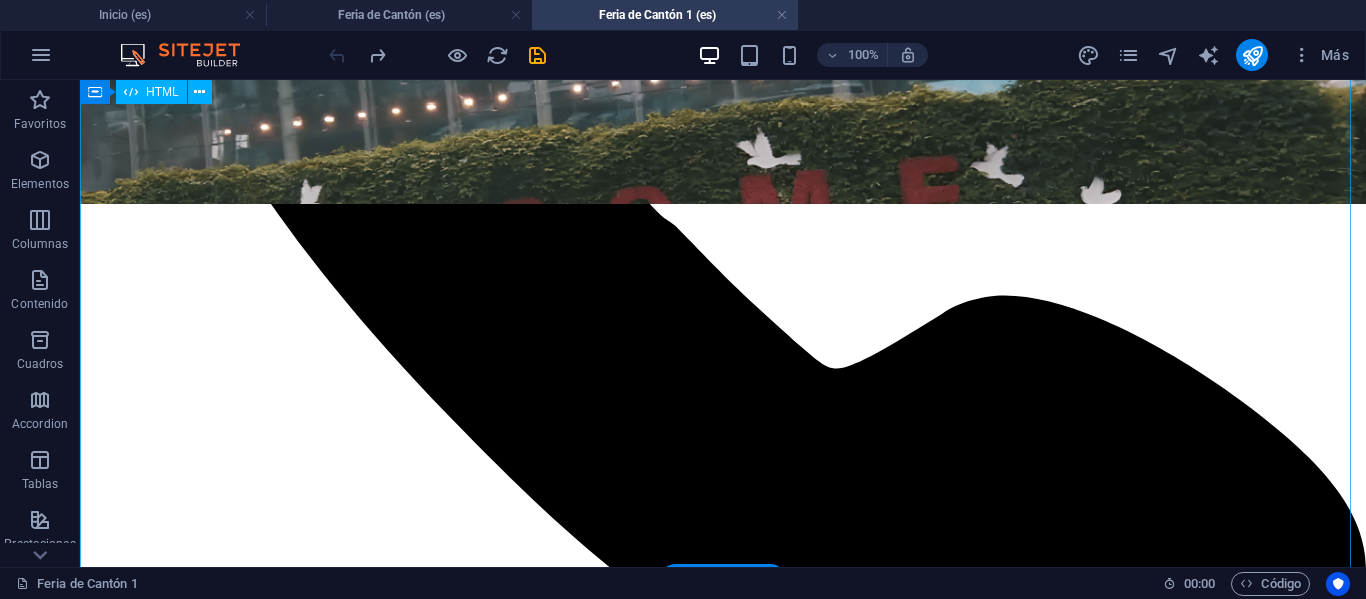scroll, scrollTop: 1100, scrollLeft: 0, axis: vertical 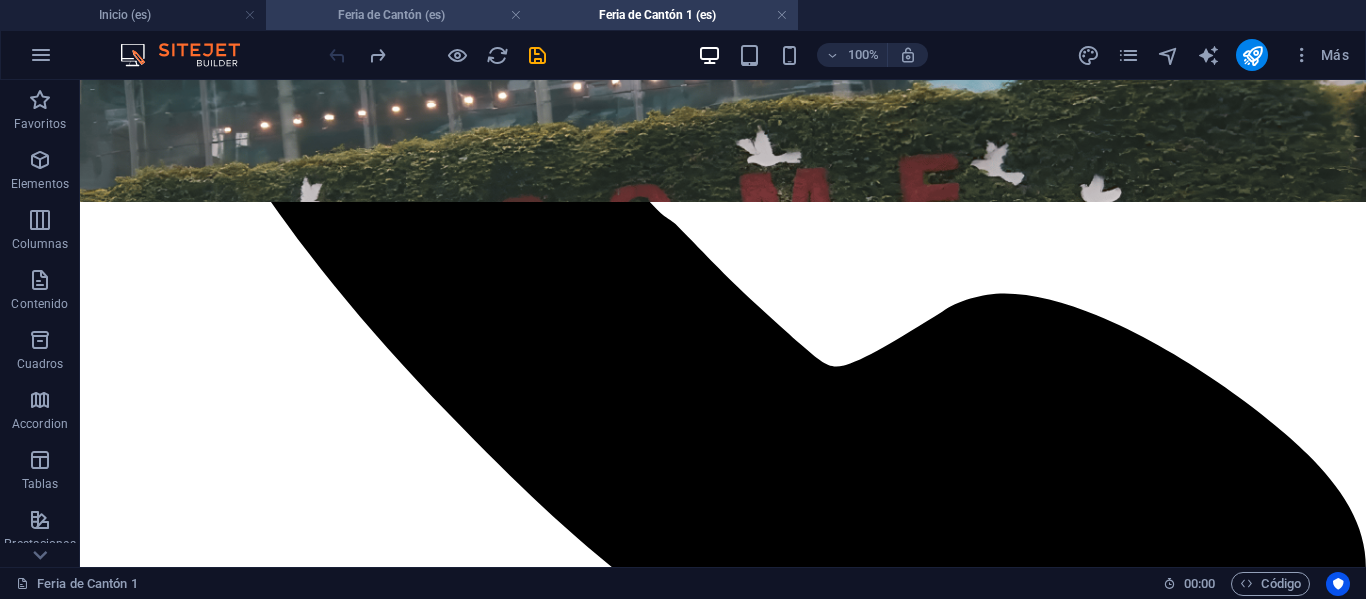 click on "Feria de Cantón (es)" at bounding box center (399, 15) 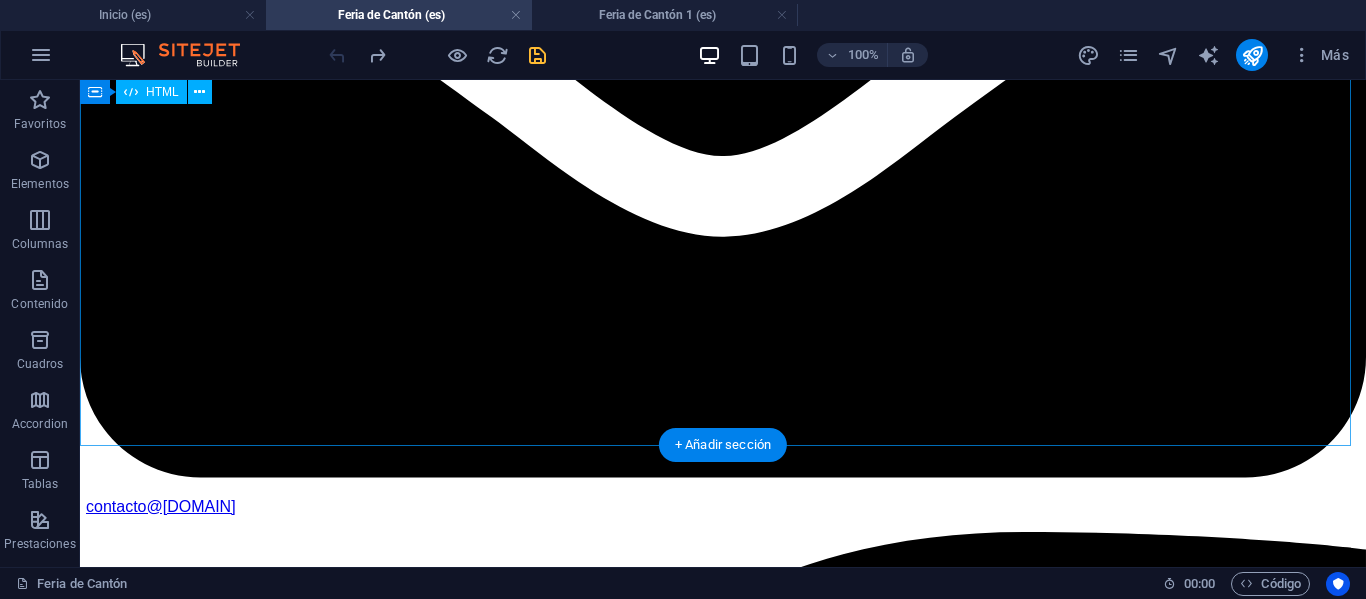 scroll, scrollTop: 2500, scrollLeft: 0, axis: vertical 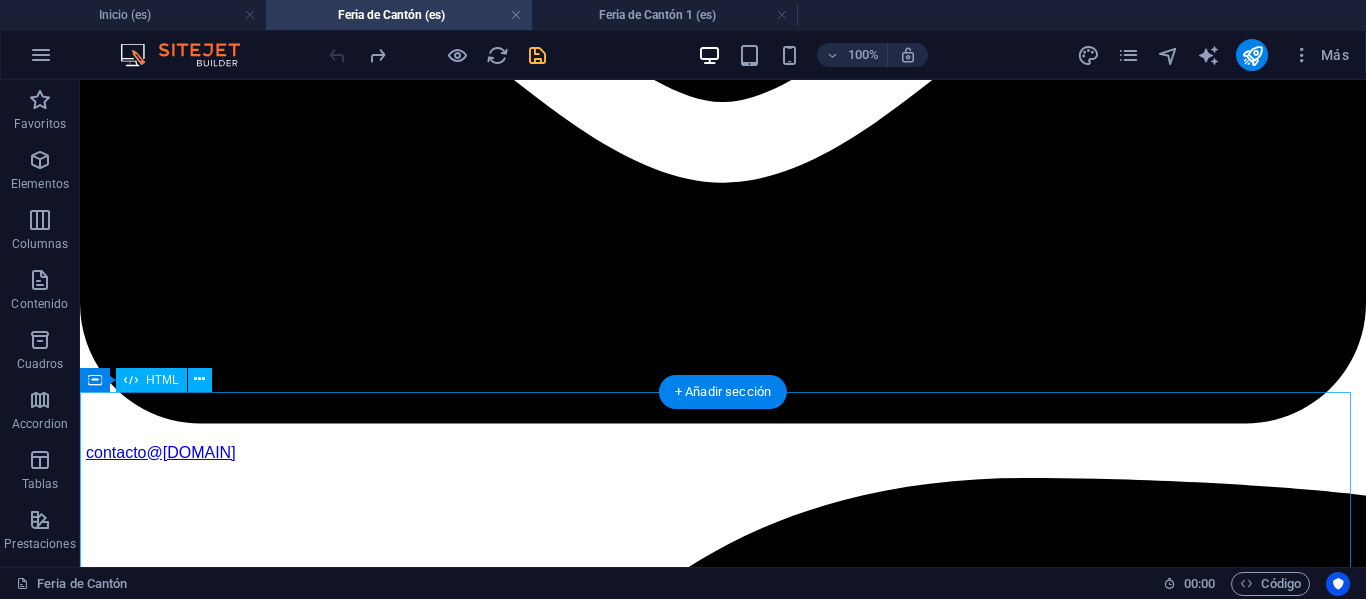 click on "IMACHINA - Planes Interactivos (Corregido)
Tres Planes, Un Objetivo: Tú Éxito Empresarial
Selecciona el plan que te acomode, y prepárate para la mejor experiencia de negocios en la Feria de Cantón.
MÁS POPULAR Plan Business Paquete todo incluido para una experiencia completa y sin preocupaciones. Workshop Online de Preparación. Pasajes Aéreos SCL-HKG (Round Trip) Traslados y Alojamientos en China. Cena de Bienvenida y Networking. Acreditación de Ingreso a Feria. Traductor Chino-Español Grupal. Desayunos Buffet en Hotel. Almuerzos Incluidos en Feria. Turismo en Guangzhou. Gestión Primera Importación Post-Feria. Ver Precios Tipo de Habitación:   Compartida   Doble   Single Fase de Interés: Fase 1 Fase 2 Fase 3 Fases 1 + 2 Fases 2 + 3 Feria Completa (3 Fases) Precio Final -- Tu Nombre: Tu Correo: Inscribirme en Plan Business ¡Inscripción Enviada! Cerrar
. -- ." at bounding box center [723, 10000] 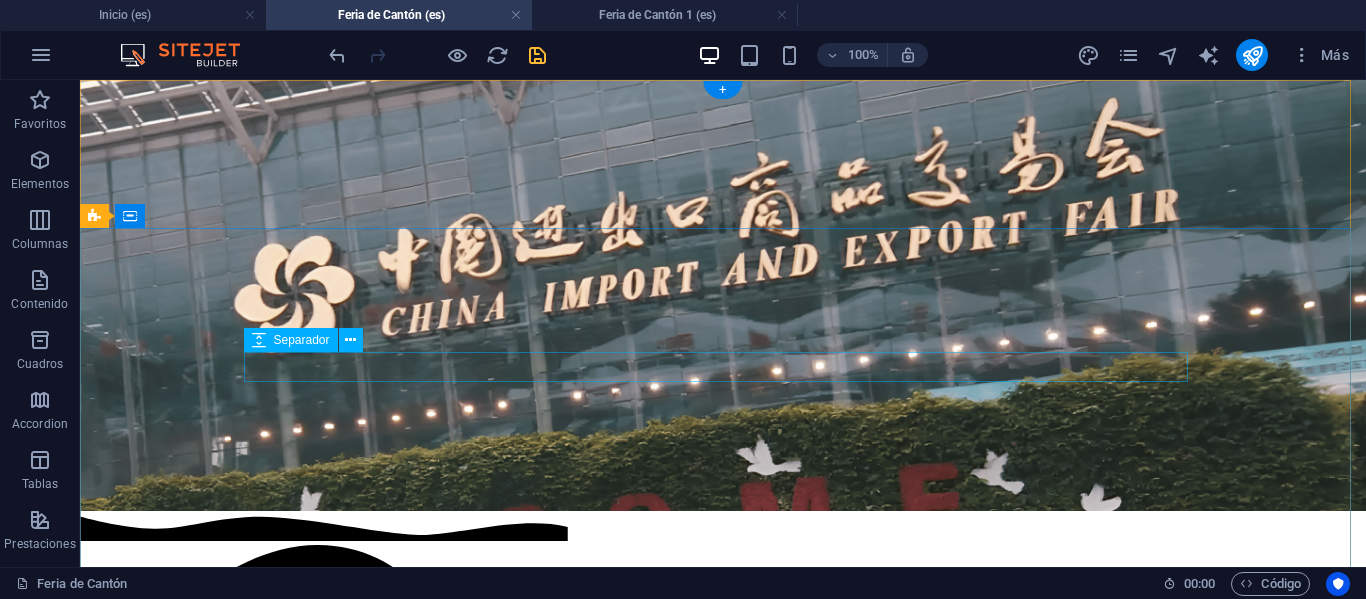 scroll, scrollTop: 0, scrollLeft: 0, axis: both 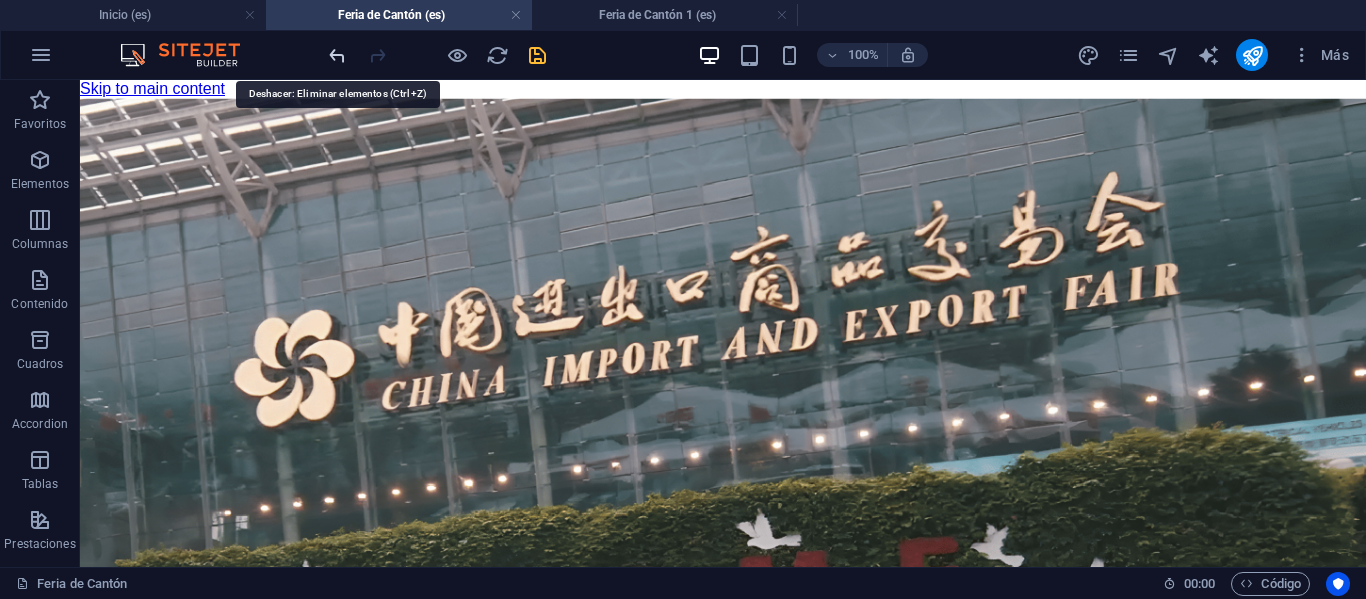 click at bounding box center (337, 55) 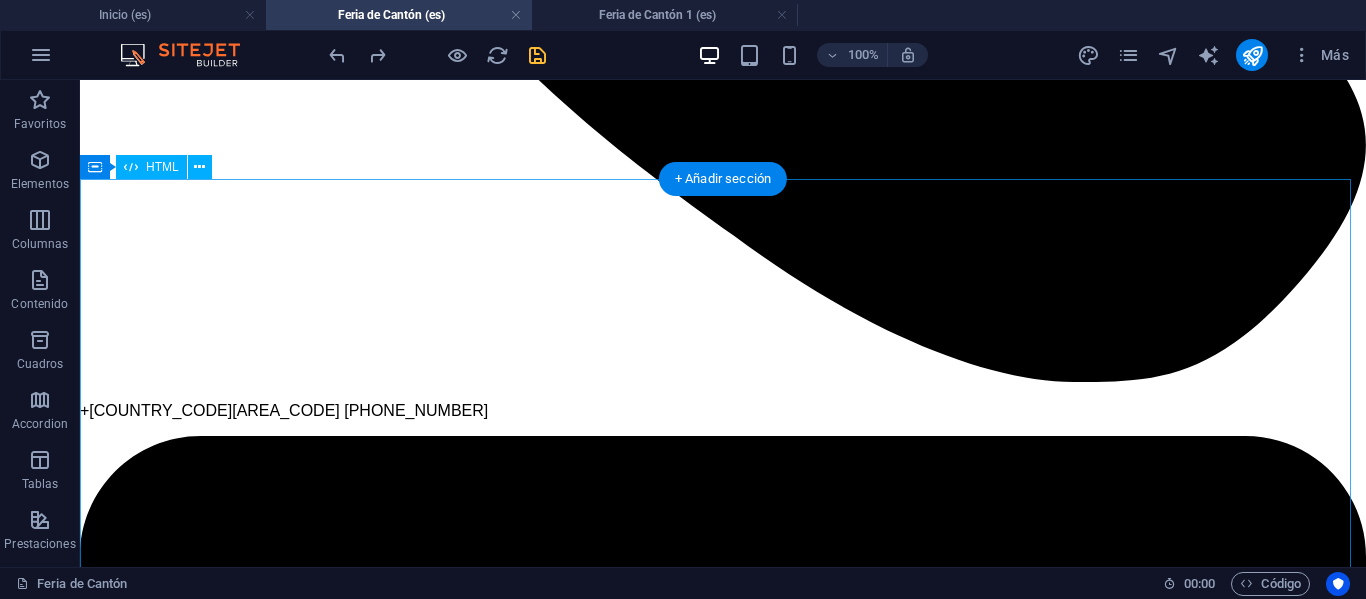 scroll, scrollTop: 1500, scrollLeft: 0, axis: vertical 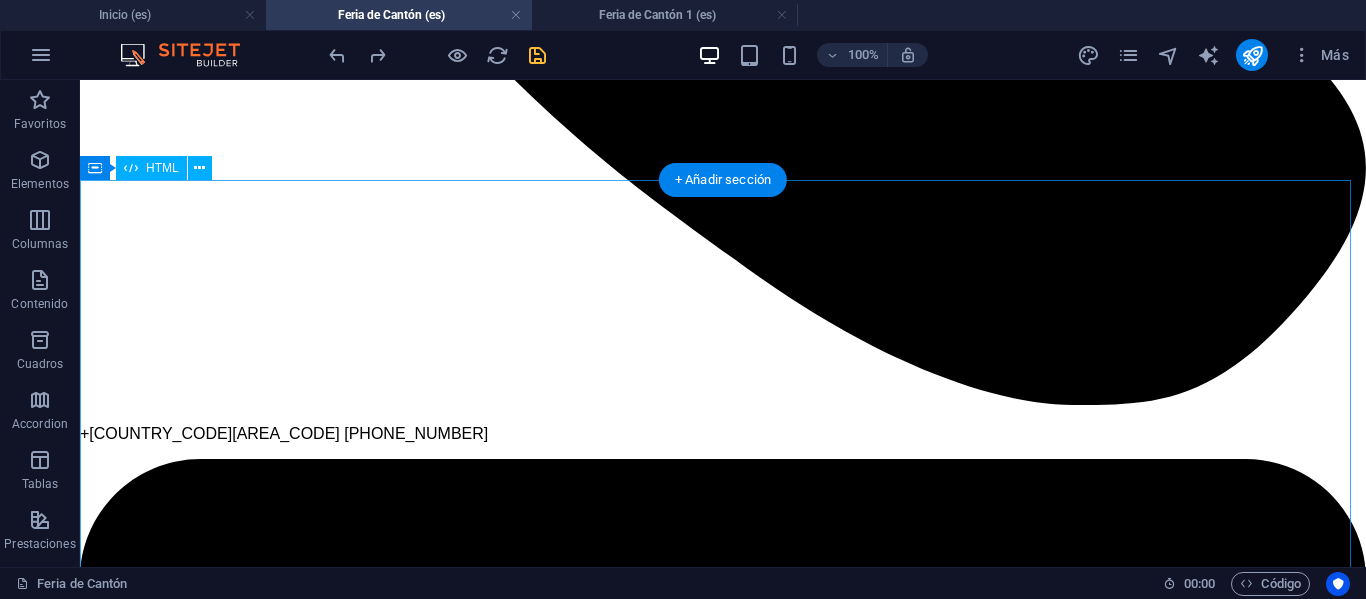 click on "Problema y Solución (Corregido)
Viajar a la feria mas grande del mundo es emocionante , pero el éxito no está garantizado solo con el pasaje de aéreo. La mayoría de los empresarios que viajan solos se enfrentan a los mismos obstáculos que terminan costando tiempo, dinero y oportunidades.
Barrera Cultural e Idioma La falta de una comunicación profesional con un traductor que entienda de negocios lleva a malentendidos y acuerdos débiles.
Variedad de Proveedores ¿Cómo organizarse para visitar a cada uno de los proveedores? Este es un problema habitual y corres el riesgo de perder reales oportunidades para tú negocio.
Inexperiencia en Negociación
El Abandono Post-Feria
"PREPARACIÓN"" at bounding box center [723, 9928] 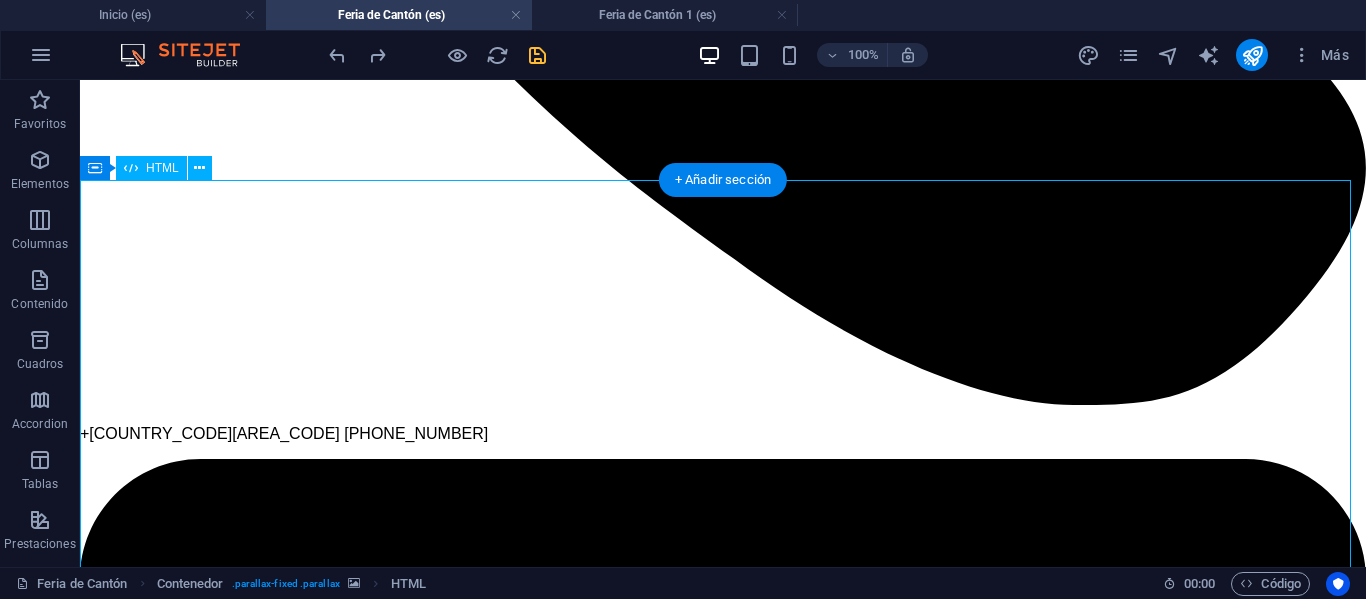 click on "Problema y Solución (Corregido)
Viajar a la feria mas grande del mundo es emocionante , pero el éxito no está garantizado solo con el pasaje de aéreo. La mayoría de los empresarios que viajan solos se enfrentan a los mismos obstáculos que terminan costando tiempo, dinero y oportunidades.
Barrera Cultural e Idioma La falta de una comunicación profesional con un traductor que entienda de negocios lleva a malentendidos y acuerdos débiles.
Variedad de Proveedores ¿Cómo organizarse para visitar a cada uno de los proveedores? Este es un problema habitual y corres el riesgo de perder reales oportunidades para tú negocio.
Inexperiencia en Negociación
El Abandono Post-Feria
"PREPARACIÓN"" at bounding box center (723, 9928) 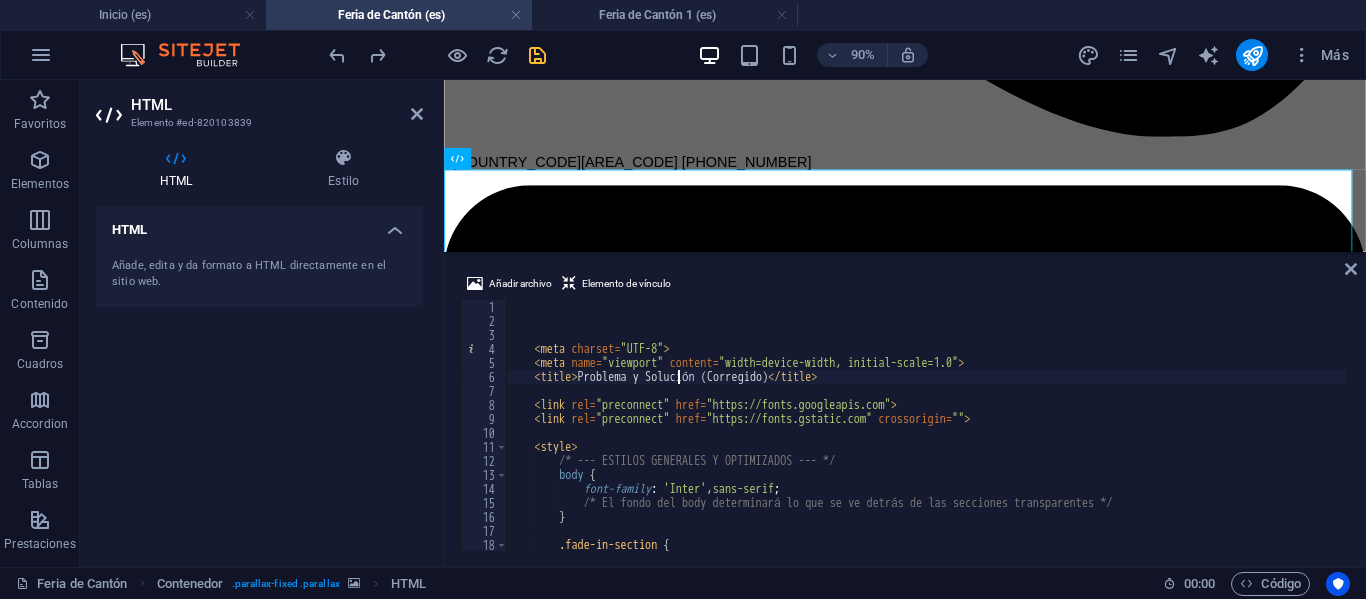 click on "< meta   charset = "UTF-8" >      < meta   name = "viewport"   content = "width=device-width, initial-scale=1.0" >      < title > Problema y Solución (Corregido) </ title >           < link   rel = "preconnect"   href = "https://fonts.googleapis.com" >      < link   rel = "preconnect"   href = "https://fonts.gstatic.com"   crossorigin = "" >      < style >           /* --- ESTILOS GENERALES Y OPTIMIZADOS --- */           body   {                font-family :   ' Inter ' ,  sans-serif ;                /* El fondo del body determinará lo que se ve detrás de las secciones transparentes */           }           .fade-in-section   {                opacity :   0 ;" at bounding box center [2218, 437] 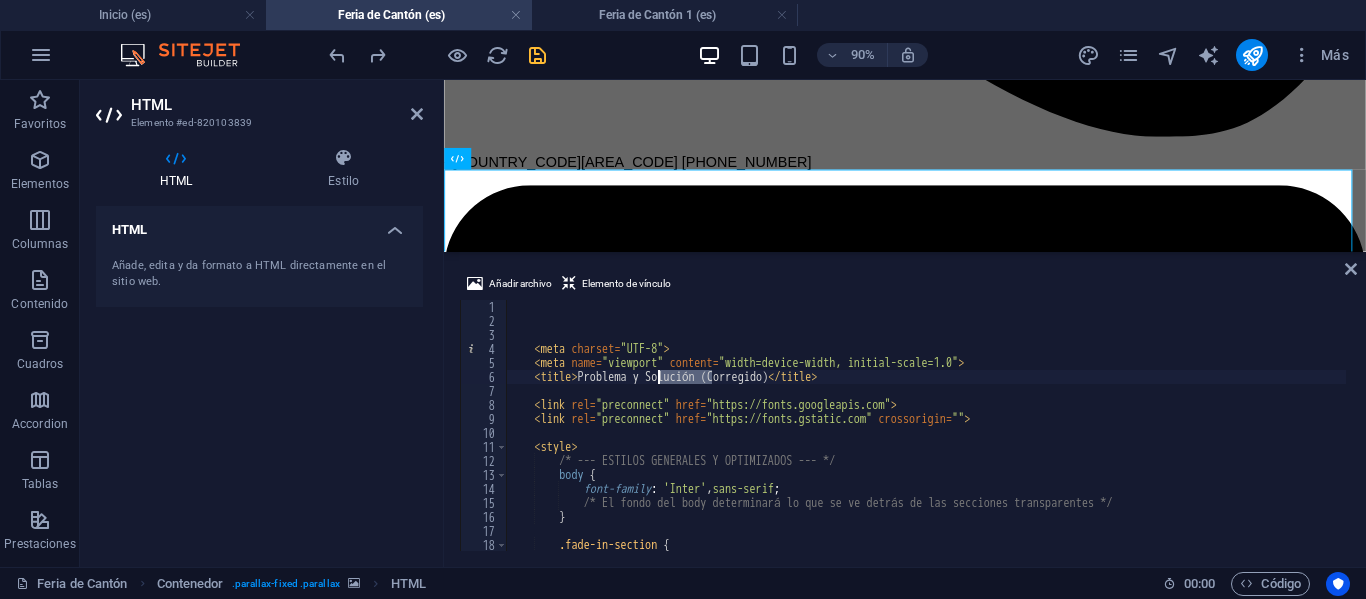click on "< meta   charset = "UTF-8" >      < meta   name = "viewport"   content = "width=device-width, initial-scale=1.0" >      < title > Problema y Solución (Corregido) </ title >           < link   rel = "preconnect"   href = "https://fonts.googleapis.com" >      < link   rel = "preconnect"   href = "https://fonts.gstatic.com"   crossorigin = "" >      < style >           /* --- ESTILOS GENERALES Y OPTIMIZADOS --- */           body   {                font-family :   ' Inter ' ,  sans-serif ;                /* El fondo del body determinará lo que se ve detrás de las secciones transparentes */           }           .fade-in-section   {                opacity :   0 ;" at bounding box center (2218, 437) 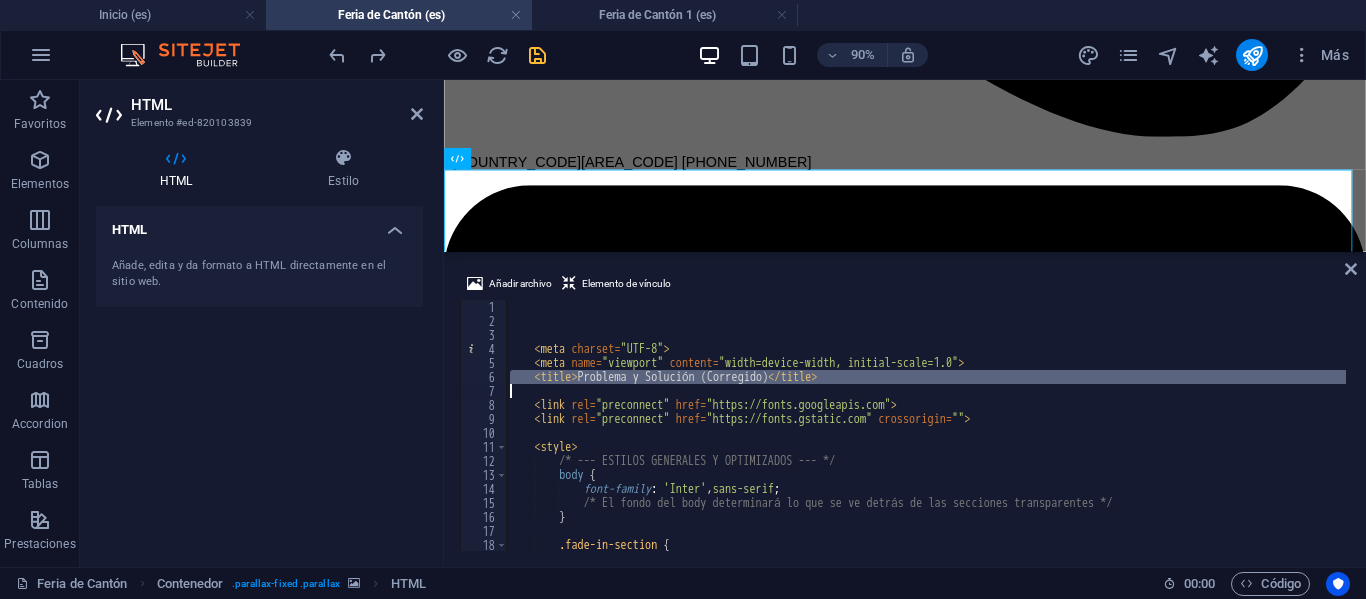 click on "< meta   charset = "UTF-8" >      < meta   name = "viewport"   content = "width=device-width, initial-scale=1.0" >      < title > Problema y Solución (Corregido) </ title >           < link   rel = "preconnect"   href = "https://fonts.googleapis.com" >      < link   rel = "preconnect"   href = "https://fonts.gstatic.com"   crossorigin = "" >      < style >           /* --- ESTILOS GENERALES Y OPTIMIZADOS --- */           body   {                font-family :   ' Inter ' ,  sans-serif ;                /* El fondo del body determinará lo que se ve detrás de las secciones transparentes */           }           .fade-in-section   {                opacity :   0 ;" at bounding box center [2218, 437] 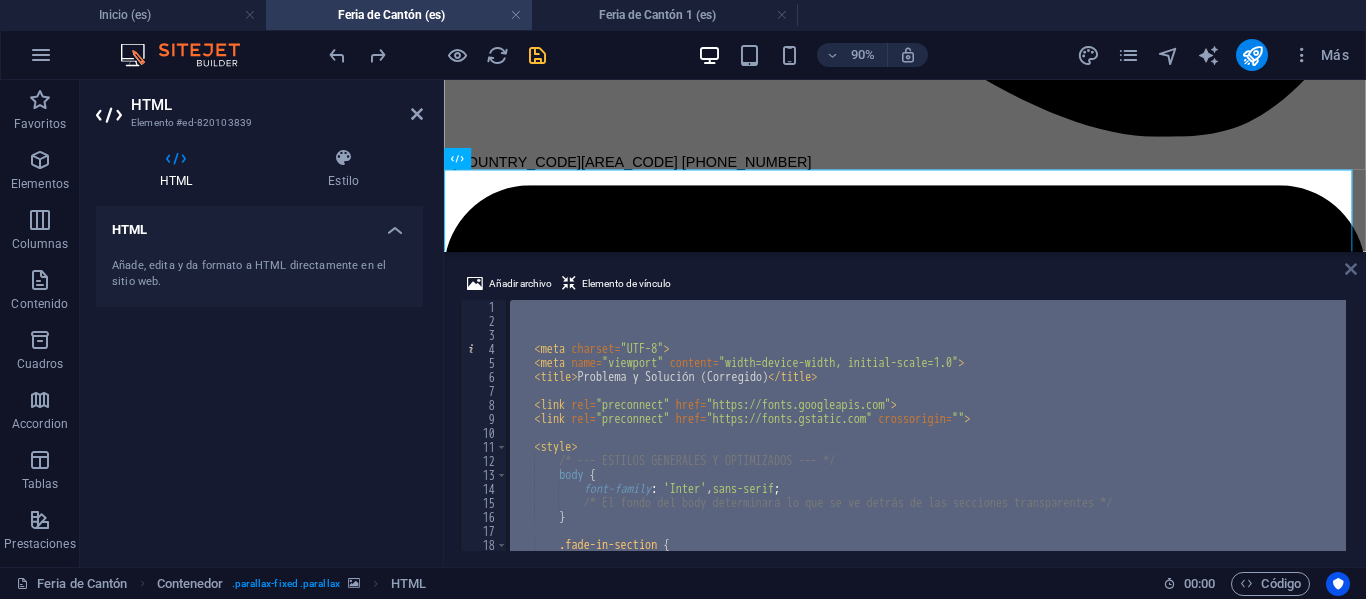 drag, startPoint x: 1349, startPoint y: 268, endPoint x: 1264, endPoint y: 188, distance: 116.72617 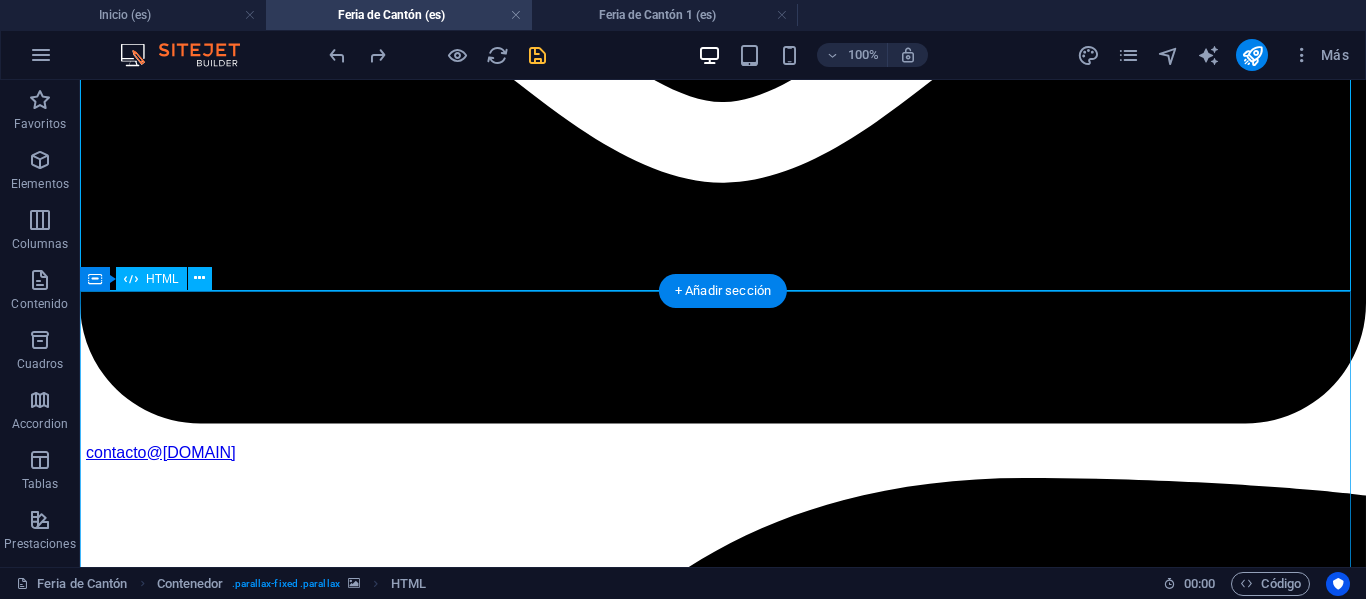 scroll, scrollTop: 2800, scrollLeft: 0, axis: vertical 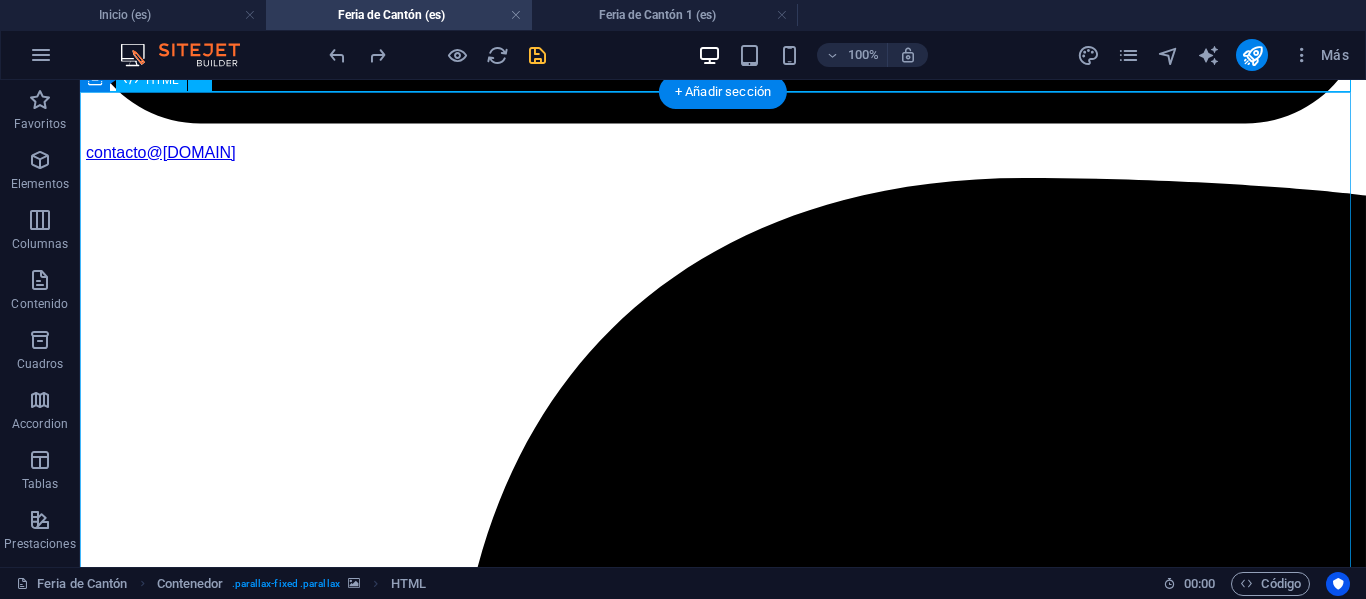 click on "IMACHINA - Planes Interactivos (Corregido)
Tres Planes, Un Objetivo: Tú Éxito Empresarial
Selecciona el plan que te acomode, y prepárate para la mejor experiencia de negocios en la Feria de Cantón.
MÁS POPULAR Plan Business Paquete todo incluido para una experiencia completa y sin preocupaciones. Workshop Online de Preparación. Pasajes Aéreos SCL-HKG (Round Trip) Traslados y Alojamientos en China. Cena de Bienvenida y Networking. Acreditación de Ingreso a Feria. Traductor Chino-Español Grupal. Desayunos Buffet en Hotel. Almuerzos Incluidos en Feria. Turismo en Guangzhou. Gestión Primera Importación Post-Feria. Ver Precios Tipo de Habitación:   Compartida   Doble   Single Fase de Interés: Fase 1 Fase 2 Fase 3 Fases 1 + 2 Fases 2 + 3 Feria Completa (3 Fases) Precio Final -- Tu Nombre: Tu Correo: Inscribirme en Plan Business ¡Inscripción Enviada! Cerrar
. -- ." at bounding box center (723, 9700) 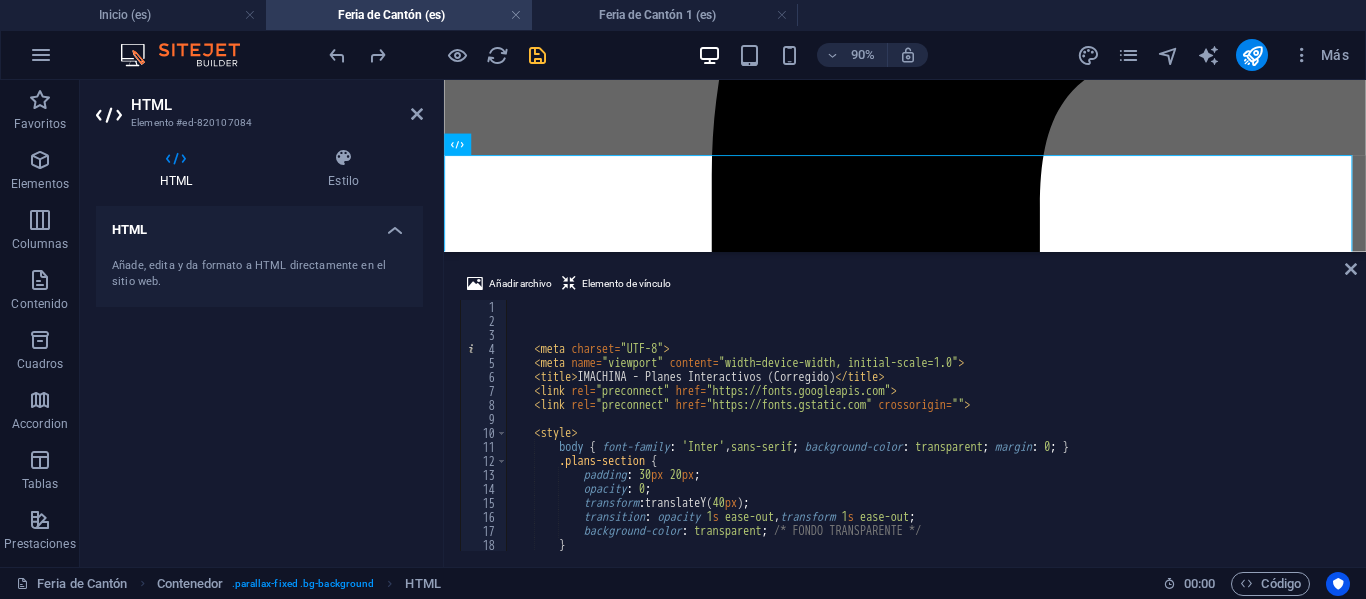click on "< meta   charset = "UTF-8" >      < meta   name = "viewport"   content = "width=device-width, initial-scale=1.0" >      < title > IMACHINA - Planes Interactivos (Corregido) </ title >      < link   rel = "preconnect"   href = "https://fonts.googleapis.com" >      < link   rel = "preconnect"   href = "https://fonts.gstatic.com"   crossorigin = "" >      < style >           body   {   font-family :   ' Inter ' ,  sans-serif ;   background-color :   transparent ;   margin :   0 ;   }           .plans-section   {                padding :   30 px   20 px ;                opacity :   0 ;                transform :  translateY( 40 px ) ;                transition :   opacity   1 s   ease-out ,  transform   1 s   ease-out ;                background-color :   transparent ;   /* FONDO TRANSPARENTE */           }           .plans-section.is-visible   {" at bounding box center [10108, 437] 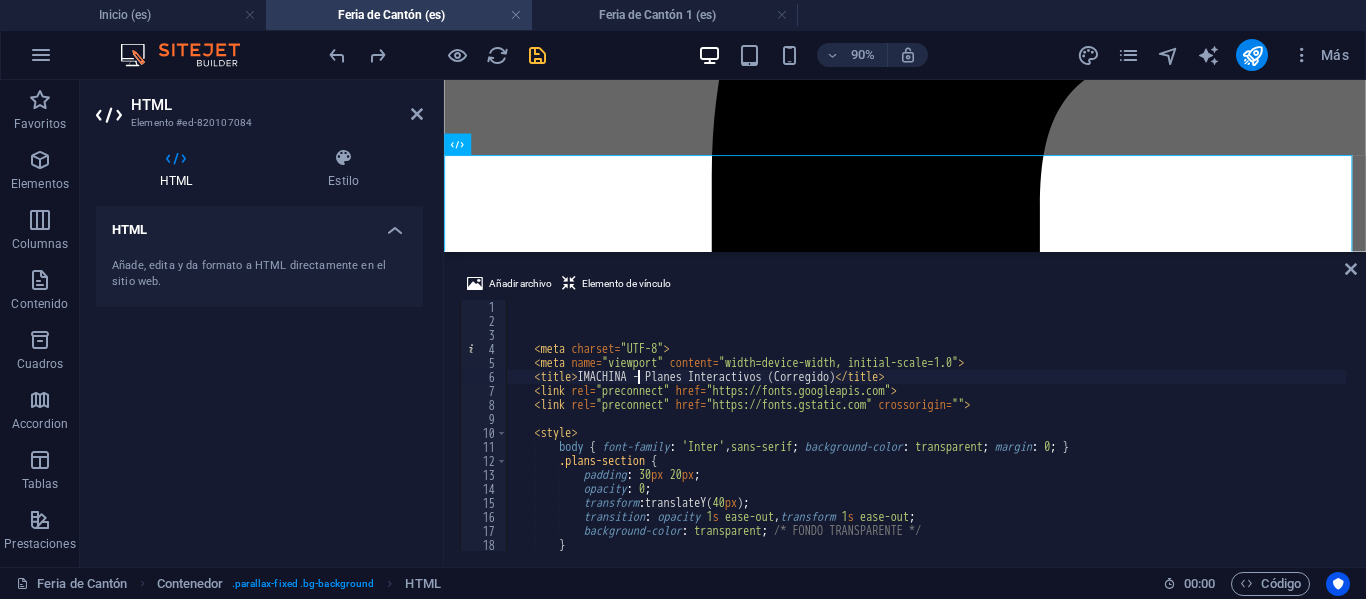 click on "< meta   charset = "UTF-8" >      < meta   name = "viewport"   content = "width=device-width, initial-scale=1.0" >      < title > IMACHINA - Planes Interactivos (Corregido) </ title >      < link   rel = "preconnect"   href = "https://fonts.googleapis.com" >      < link   rel = "preconnect"   href = "https://fonts.gstatic.com"   crossorigin = "" >      < style >           body   {   font-family :   ' Inter ' ,  sans-serif ;   background-color :   transparent ;   margin :   0 ;   }           .plans-section   {                padding :   30 px   20 px ;                opacity :   0 ;                transform :  translateY( 40 px ) ;                transition :   opacity   1 s   ease-out ,  transform   1 s   ease-out ;                background-color :   transparent ;   /* FONDO TRANSPARENTE */           }           .plans-section.is-visible   {" at bounding box center [10108, 437] 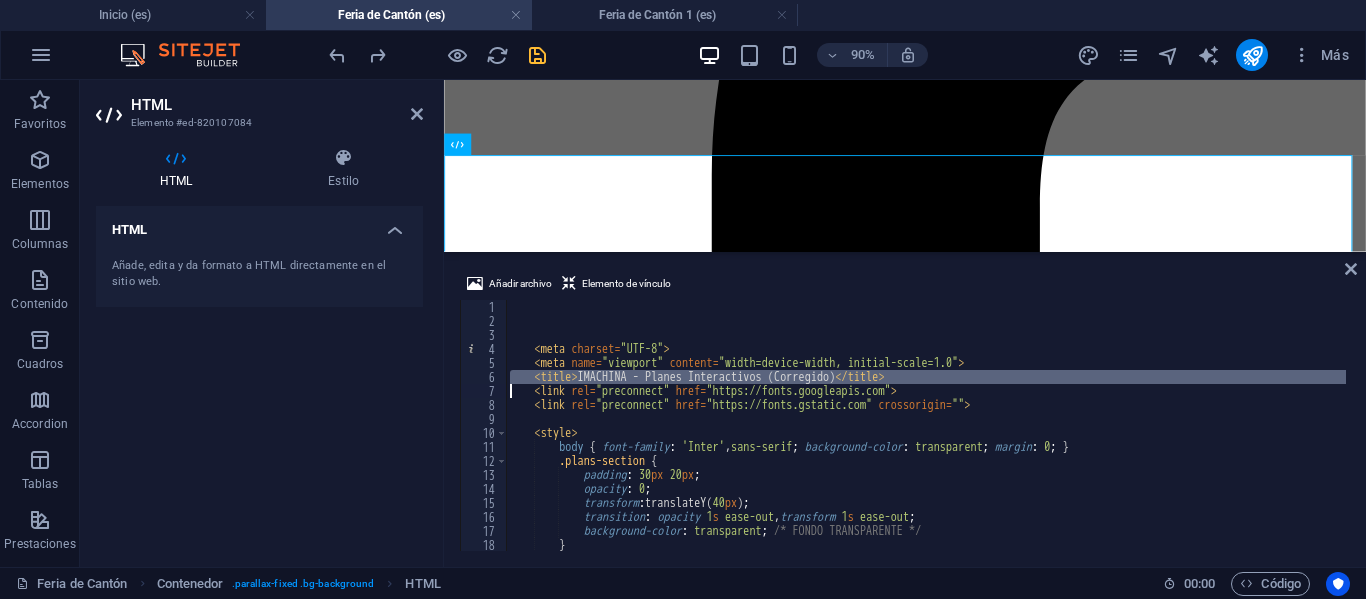 click on "< meta   charset = "UTF-8" >      < meta   name = "viewport"   content = "width=device-width, initial-scale=1.0" >      < title > IMACHINA - Planes Interactivos (Corregido) </ title >      < link   rel = "preconnect"   href = "https://fonts.googleapis.com" >      < link   rel = "preconnect"   href = "https://fonts.gstatic.com"   crossorigin = "" >      < style >           body   {   font-family :   ' Inter ' ,  sans-serif ;   background-color :   transparent ;   margin :   0 ;   }           .plans-section   {                padding :   30 px   20 px ;                opacity :   0 ;                transform :  translateY( 40 px ) ;                transition :   opacity   1 s   ease-out ,  transform   1 s   ease-out ;                background-color :   transparent ;   /* FONDO TRANSPARENTE */           }           .plans-section.is-visible   {" at bounding box center [10108, 437] 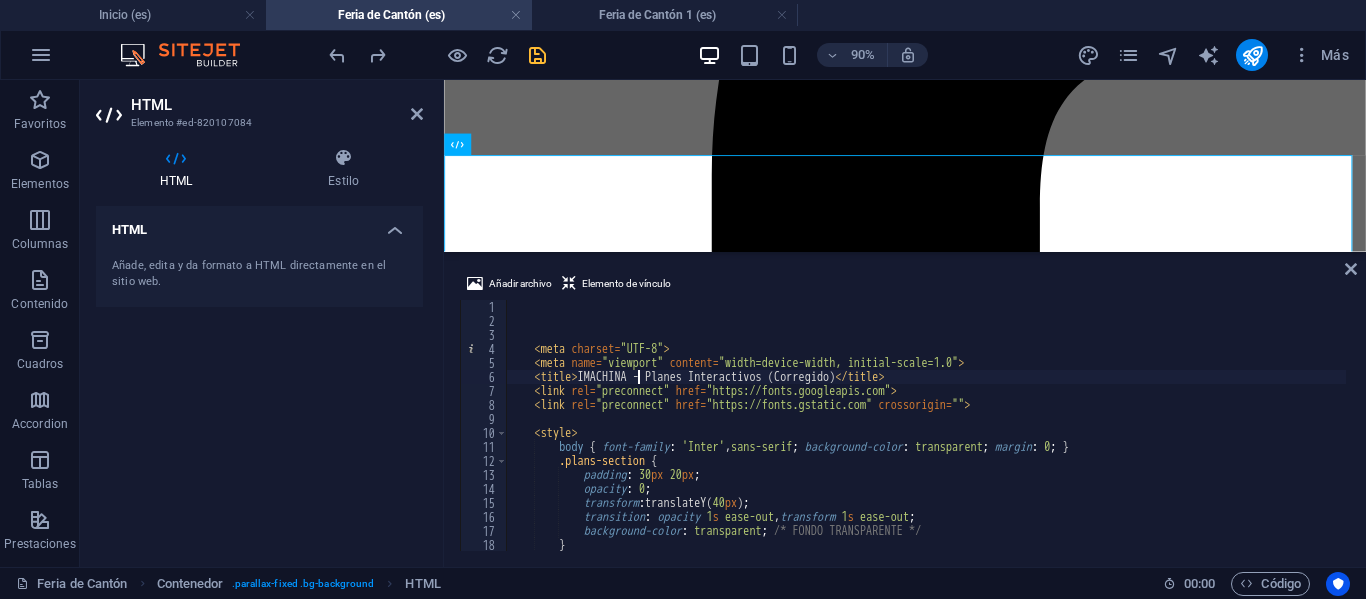click on "< meta   charset = "UTF-8" >      < meta   name = "viewport"   content = "width=device-width, initial-scale=1.0" >      < title > IMACHINA - Planes Interactivos (Corregido) </ title >      < link   rel = "preconnect"   href = "https://fonts.googleapis.com" >      < link   rel = "preconnect"   href = "https://fonts.gstatic.com"   crossorigin = "" >      < style >           body   {   font-family :   ' Inter ' ,  sans-serif ;   background-color :   transparent ;   margin :   0 ;   }           .plans-section   {                padding :   30 px   20 px ;                opacity :   0 ;                transform :  translateY( 40 px ) ;                transition :   opacity   1 s   ease-out ,  transform   1 s   ease-out ;                background-color :   transparent ;   /* FONDO TRANSPARENTE */           }           .plans-section.is-visible   {" at bounding box center [10108, 437] 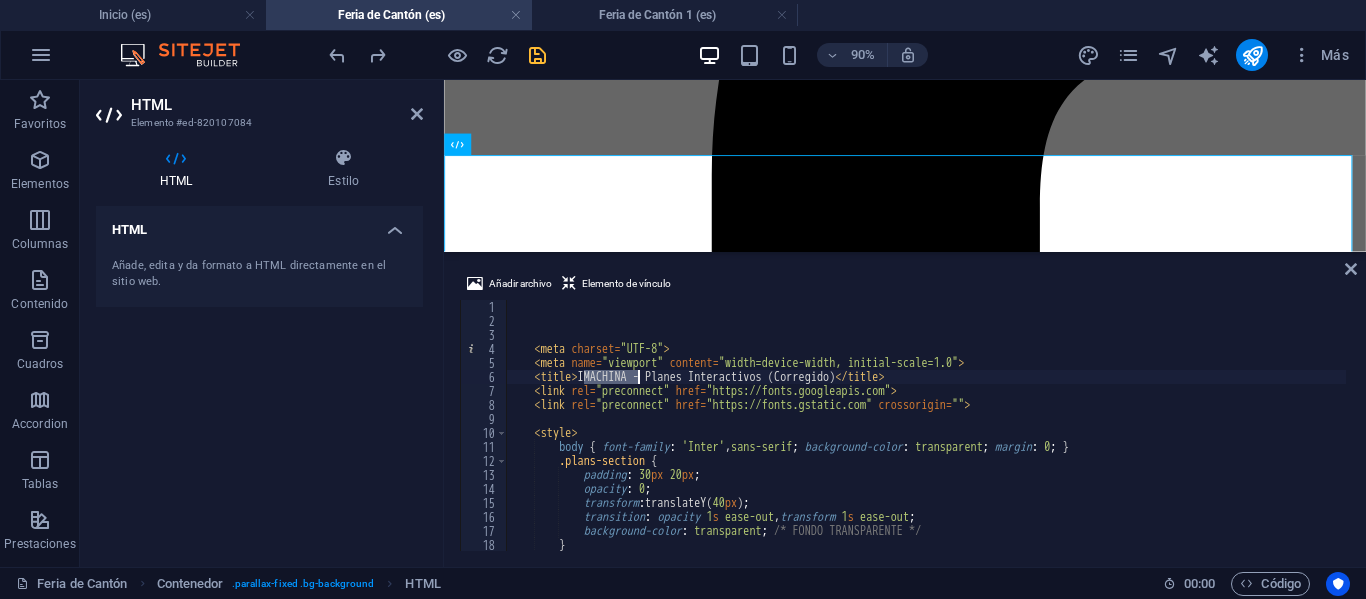 click on "< meta   charset = "UTF-8" >      < meta   name = "viewport"   content = "width=device-width, initial-scale=1.0" >      < title > IMACHINA - Planes Interactivos (Corregido) </ title >      < link   rel = "preconnect"   href = "https://fonts.googleapis.com" >      < link   rel = "preconnect"   href = "https://fonts.gstatic.com"   crossorigin = "" >      < style >           body   {   font-family :   ' Inter ' ,  sans-serif ;   background-color :   transparent ;   margin :   0 ;   }           .plans-section   {                padding :   30 px   20 px ;                opacity :   0 ;                transform :  translateY( 40 px ) ;                transition :   opacity   1 s   ease-out ,  transform   1 s   ease-out ;                background-color :   transparent ;   /* FONDO TRANSPARENTE */           }           .plans-section.is-visible   {" at bounding box center (10108, 437) 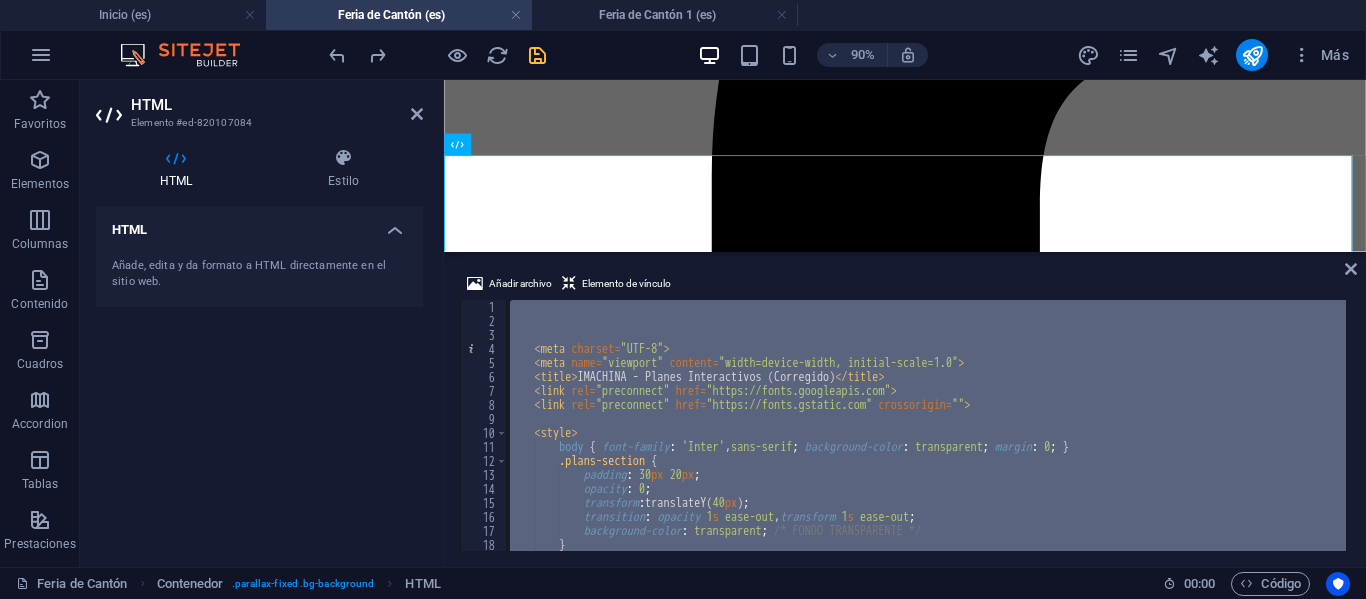 click on "< meta   charset = "UTF-8" >      < meta   name = "viewport"   content = "width=device-width, initial-scale=1.0" >      < title > IMACHINA - Planes Interactivos (Corregido) </ title >      < link   rel = "preconnect"   href = "https://fonts.googleapis.com" >      < link   rel = "preconnect"   href = "https://fonts.gstatic.com"   crossorigin = "" >      < style >           body   {   font-family :   ' Inter ' ,  sans-serif ;   background-color :   transparent ;   margin :   0 ;   }           .plans-section   {                padding :   30 px   20 px ;                opacity :   0 ;                transform :  translateY( 40 px ) ;                transition :   opacity   1 s   ease-out ,  transform   1 s   ease-out ;                background-color :   transparent ;   /* FONDO TRANSPARENTE */           }           .plans-section.is-visible   {" at bounding box center (10108, 437) 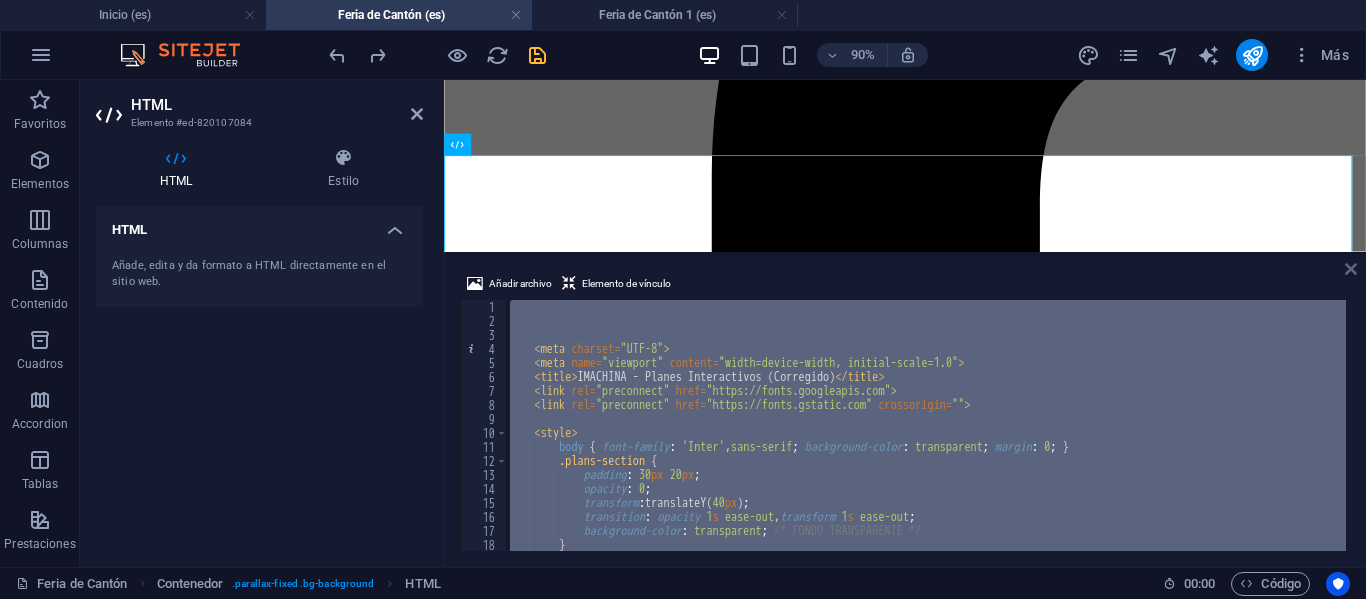 click at bounding box center (1351, 269) 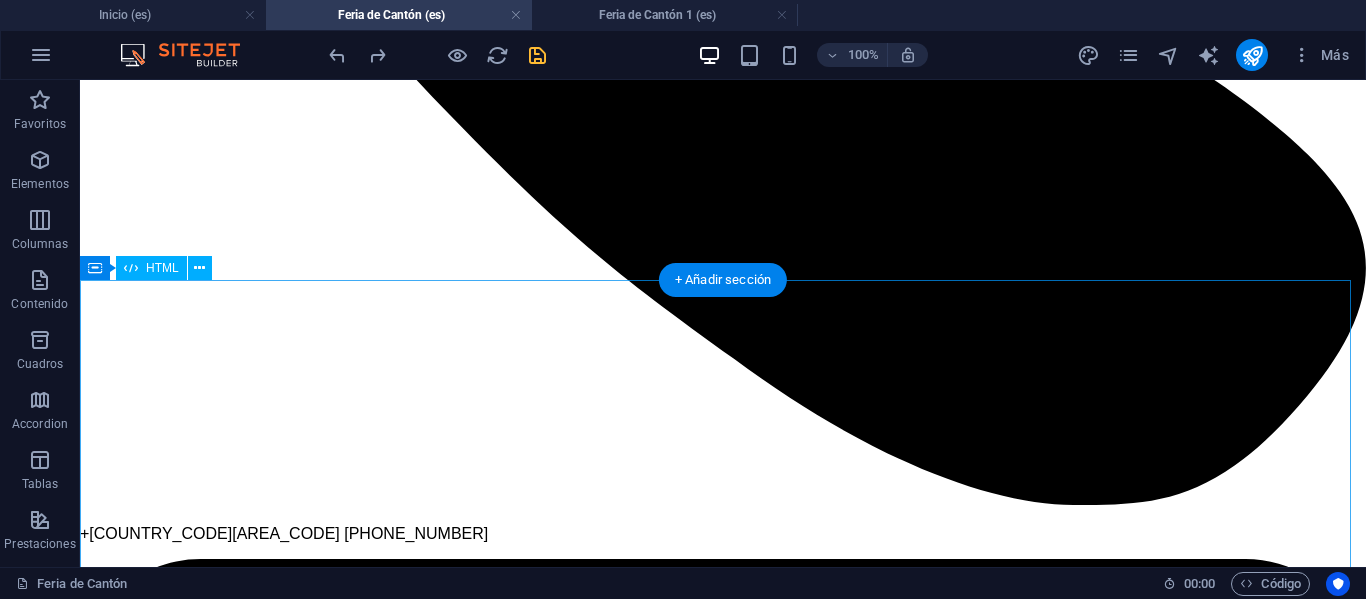click on "Problema y Solución (Corregido)
Viajar a la feria mas grande del mundo es emocionante , pero el éxito no está garantizado solo con el pasaje de aéreo. La mayoría de los empresarios que viajan solos se enfrentan a los mismos obstáculos que terminan costando tiempo, dinero y oportunidades.
Barrera Cultural e Idioma La falta de una comunicación profesional con un traductor que entienda de negocios lleva a malentendidos y acuerdos débiles.
Variedad de Proveedores ¿Cómo organizarse para visitar a cada uno de los proveedores? Este es un problema habitual y corres el riesgo de perder reales oportunidades para tú negocio.
Inexperiencia en Negociación
El Abandono Post-Feria
"PREPARACIÓN"" at bounding box center (723, 10028) 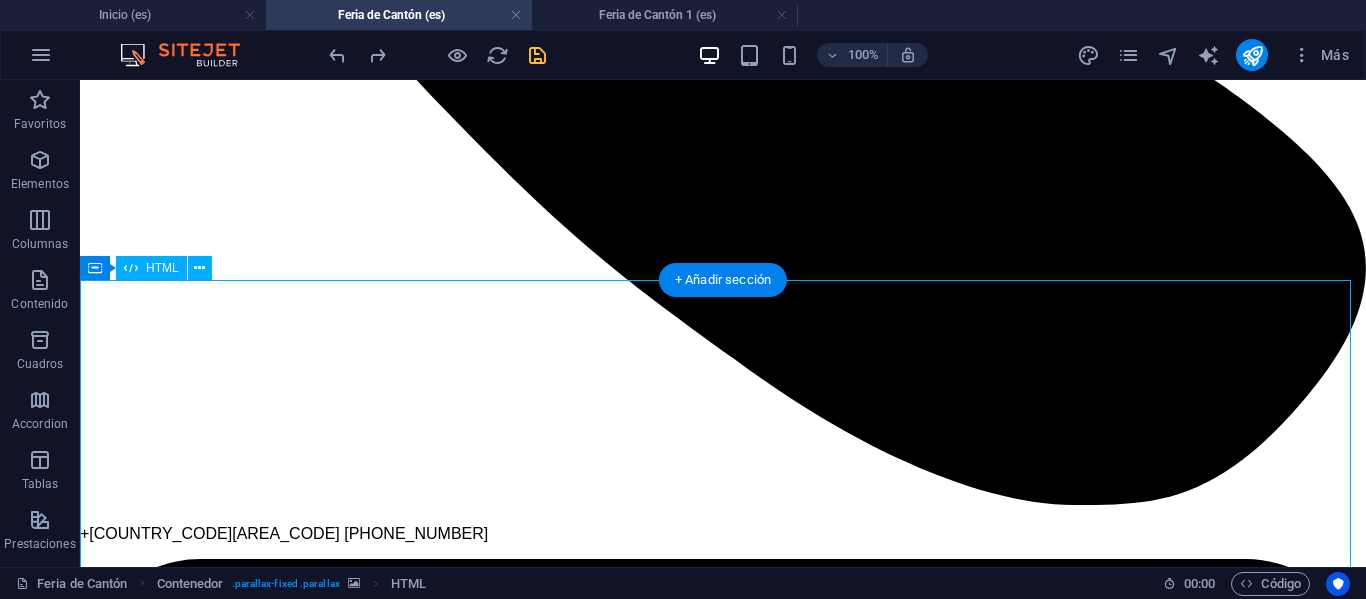 click on "Problema y Solución (Corregido)
Viajar a la feria mas grande del mundo es emocionante , pero el éxito no está garantizado solo con el pasaje de aéreo. La mayoría de los empresarios que viajan solos se enfrentan a los mismos obstáculos que terminan costando tiempo, dinero y oportunidades.
Barrera Cultural e Idioma La falta de una comunicación profesional con un traductor que entienda de negocios lleva a malentendidos y acuerdos débiles.
Variedad de Proveedores ¿Cómo organizarse para visitar a cada uno de los proveedores? Este es un problema habitual y corres el riesgo de perder reales oportunidades para tú negocio.
Inexperiencia en Negociación
El Abandono Post-Feria
"PREPARACIÓN"" at bounding box center [723, 10028] 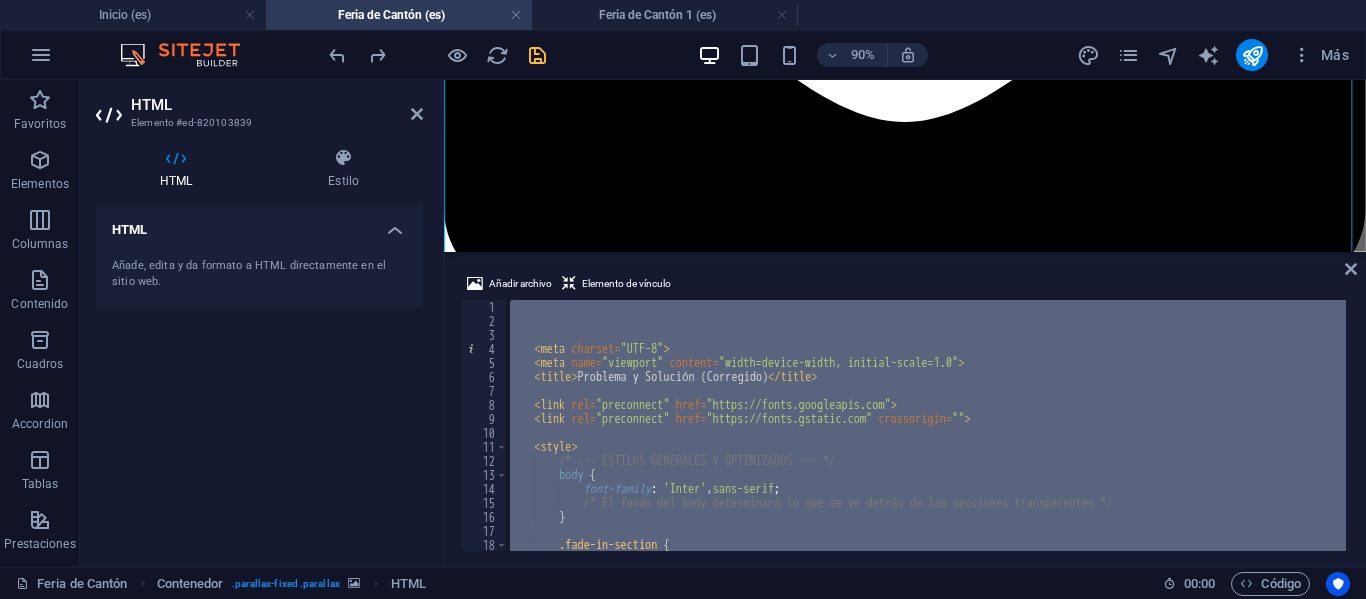 scroll, scrollTop: 60, scrollLeft: 0, axis: vertical 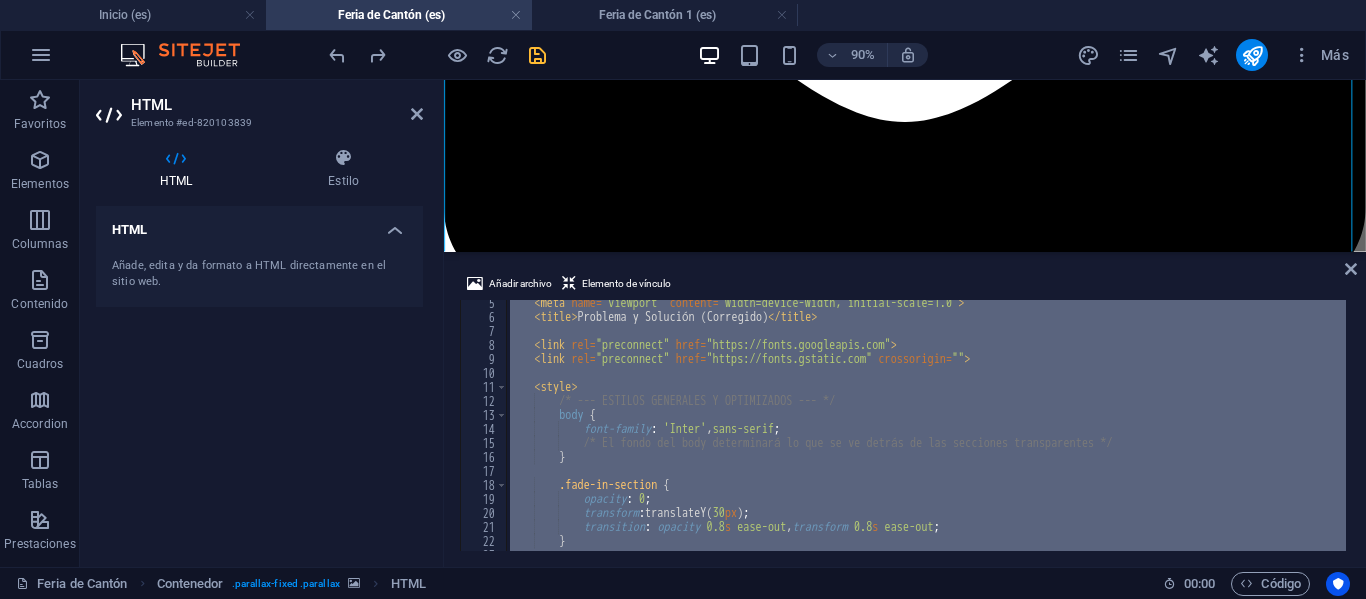 click on "< meta   name = "viewport"   content = "width=device-width, initial-scale=1.0" >      < title > Problema y Solución (Corregido) </ title >           <link   rel = "preconnect"   href = "https://fonts.googleapis.com" >      <link   rel = "preconnect"   href = "https://fonts.gstatic.com"   crossorigin = "" >      <style >           /* --- ESTILOS GENERALES Y OPTIMIZADOS --- */           body   {                font-family :   ' Inter ' ,  sans-serif ;                /* El fondo del body determinará lo que se ve detrás de las secciones transparentes */           }           .fade-in-section   {                opacity :   0 ;                transform :  translateY( 30 px ) ;                transition :   opacity   0.8 s   ease-out ,  transform   0.8 s   ease-out ;           }" at bounding box center [926, 425] 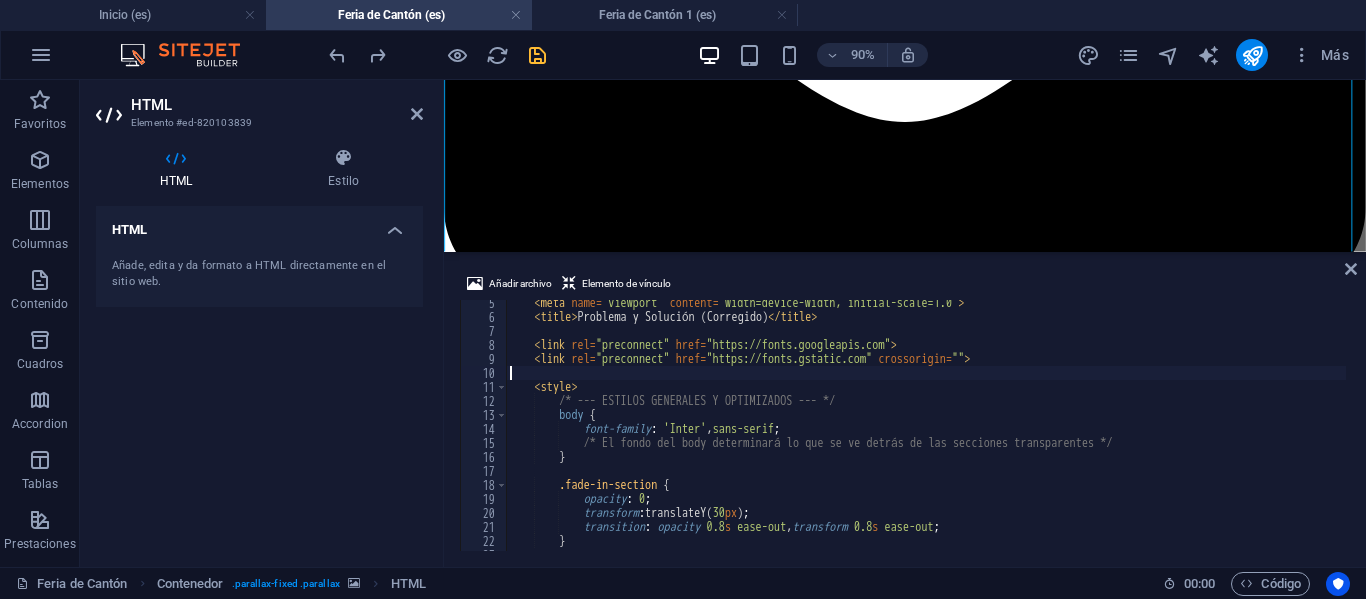 scroll, scrollTop: 120, scrollLeft: 0, axis: vertical 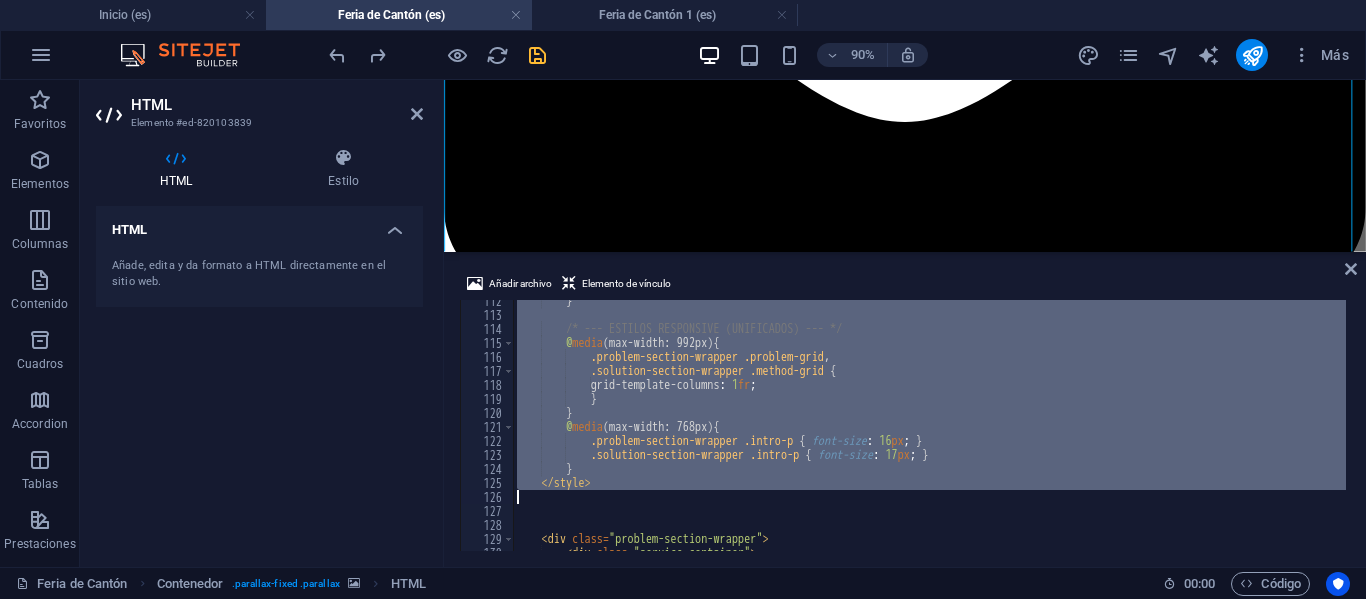 drag, startPoint x: 489, startPoint y: 329, endPoint x: 440, endPoint y: 493, distance: 171.16367 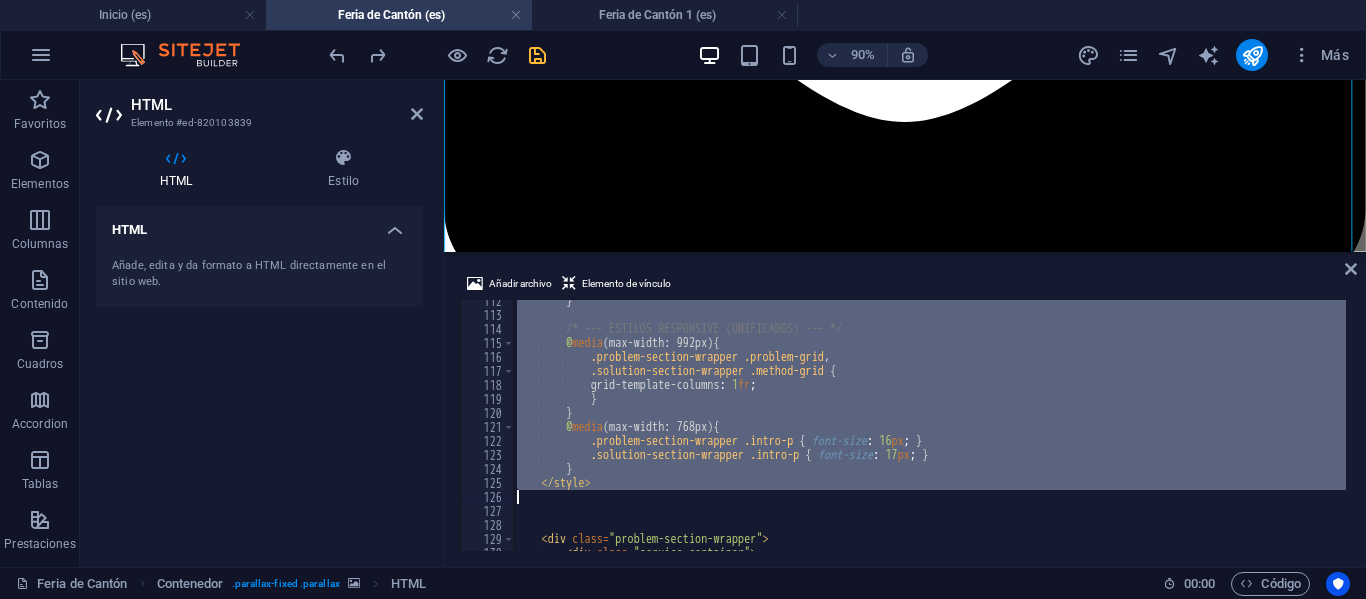 paste on "</style>" 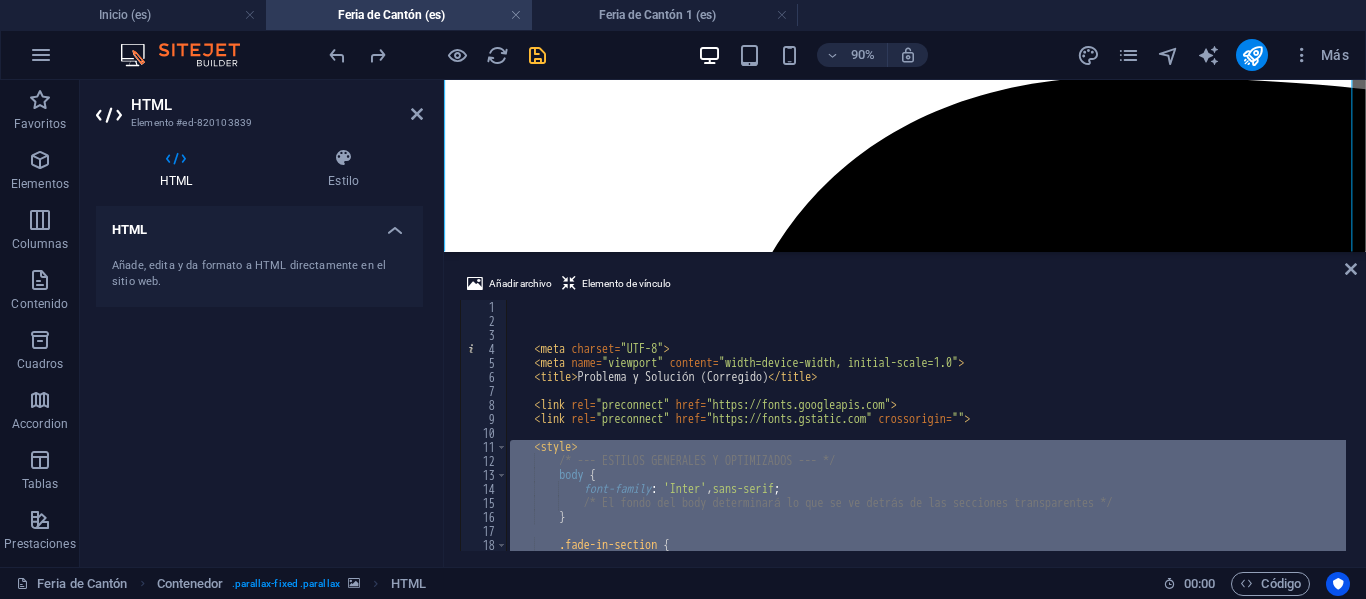 scroll, scrollTop: 60, scrollLeft: 0, axis: vertical 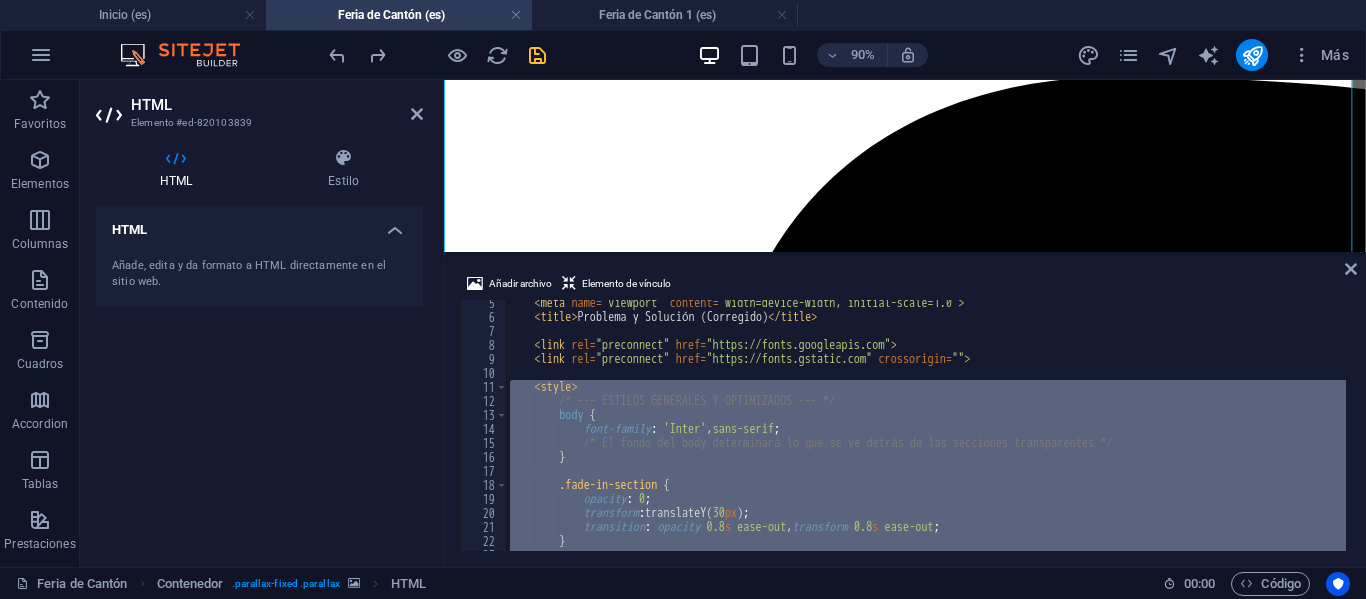 click on "< meta   name = "viewport"   content = "width=device-width, initial-scale=1.0" >      < title > Problema y Solución (Corregido) </ title >           <link   rel = "preconnect"   href = "https://fonts.googleapis.com" >      <link   rel = "preconnect"   href = "https://fonts.gstatic.com"   crossorigin = "" >      <style >           /* --- ESTILOS GENERALES Y OPTIMIZADOS --- */           body   {                font-family :   ' Inter ' ,  sans-serif ;                /* El fondo del body determinará lo que se ve detrás de las secciones transparentes */           }           .fade-in-section   {                opacity :   0 ;                transform :  translateY( 30 px ) ;                transition :   opacity   0.8 s   ease-out ,  transform   0.8 s   ease-out ;           }" at bounding box center (926, 425) 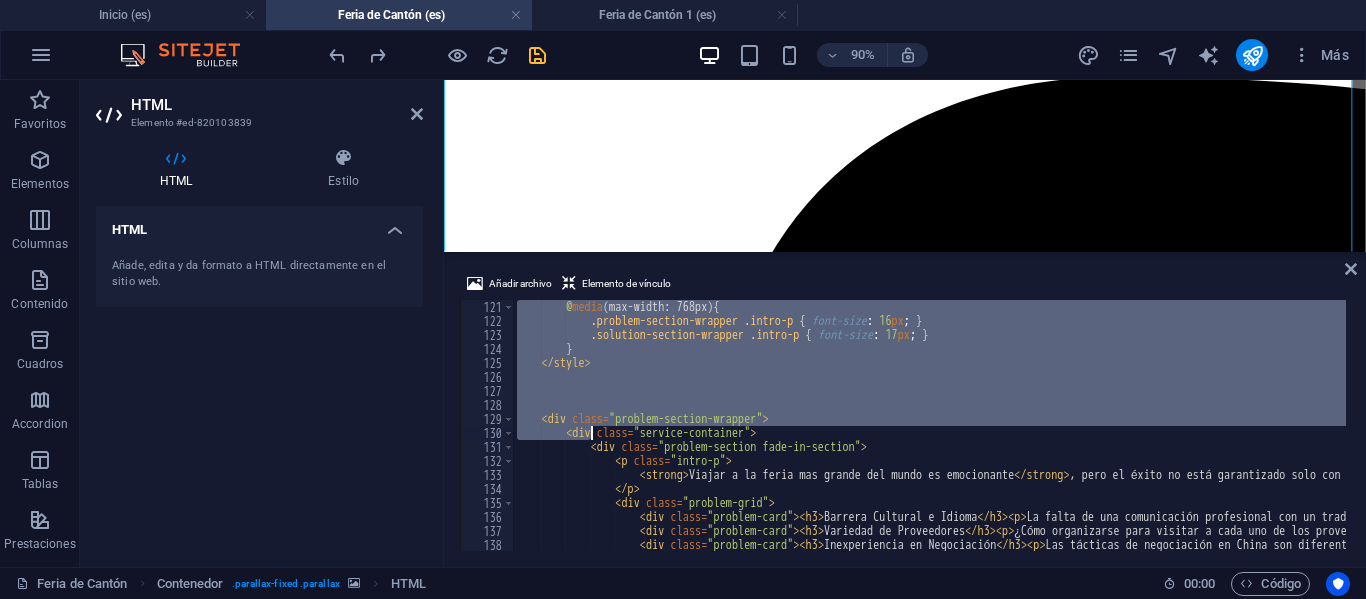 scroll, scrollTop: 1680, scrollLeft: 0, axis: vertical 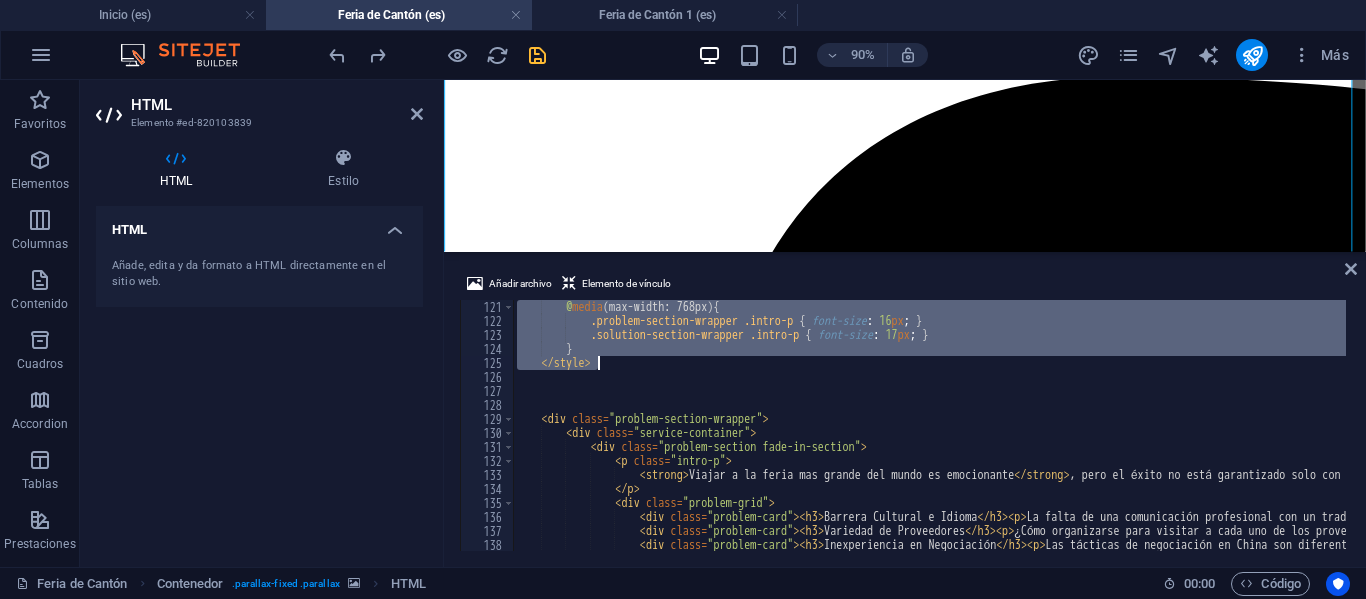 drag, startPoint x: 539, startPoint y: 388, endPoint x: 597, endPoint y: 361, distance: 63.97656 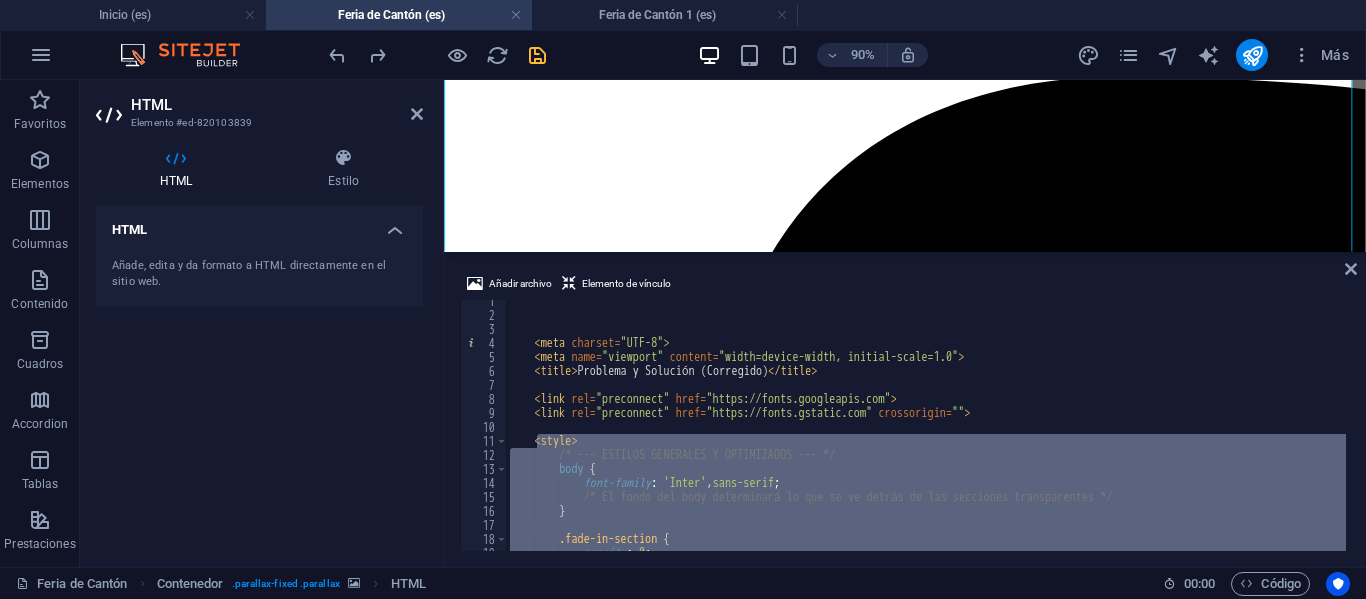 scroll, scrollTop: 7, scrollLeft: 0, axis: vertical 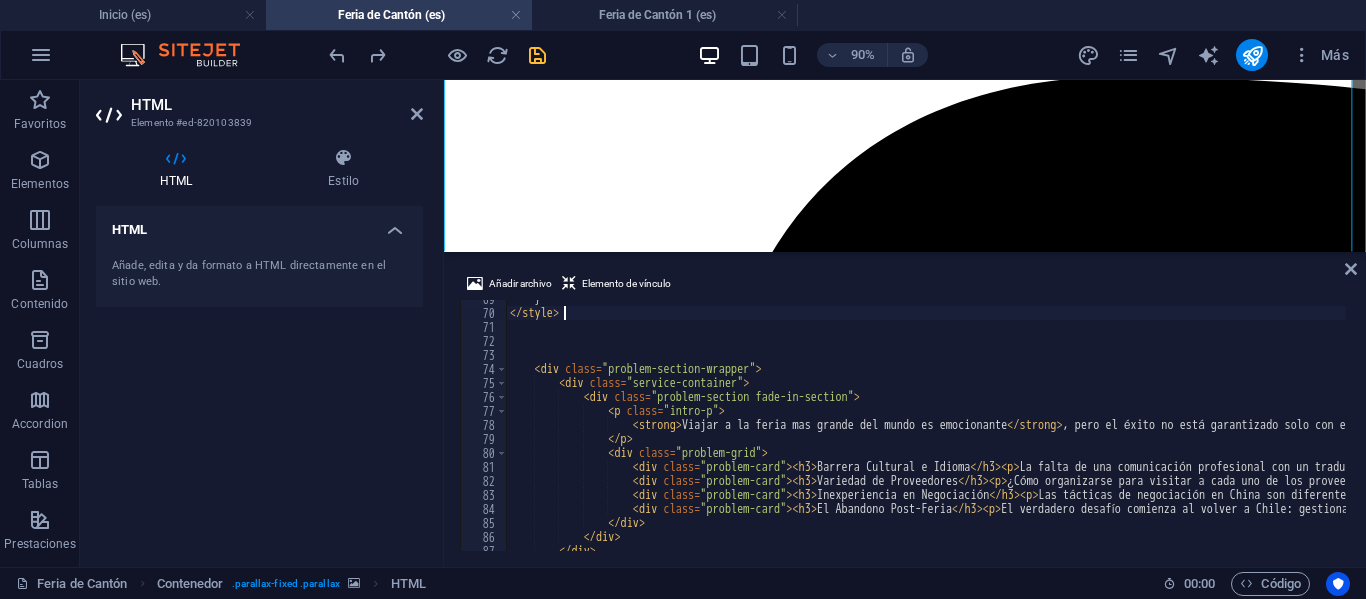 click on "Viajar a la feria mas grande del mundo es emocionante , pero el éxito no está garantizado solo con el pasaje de aéreo. La mayoría de los empresarios que viajan solos se enfrentan a los mismos obstáculos que terminan costando tiempo, dinero y oportunidades." at bounding box center [2218, 429] 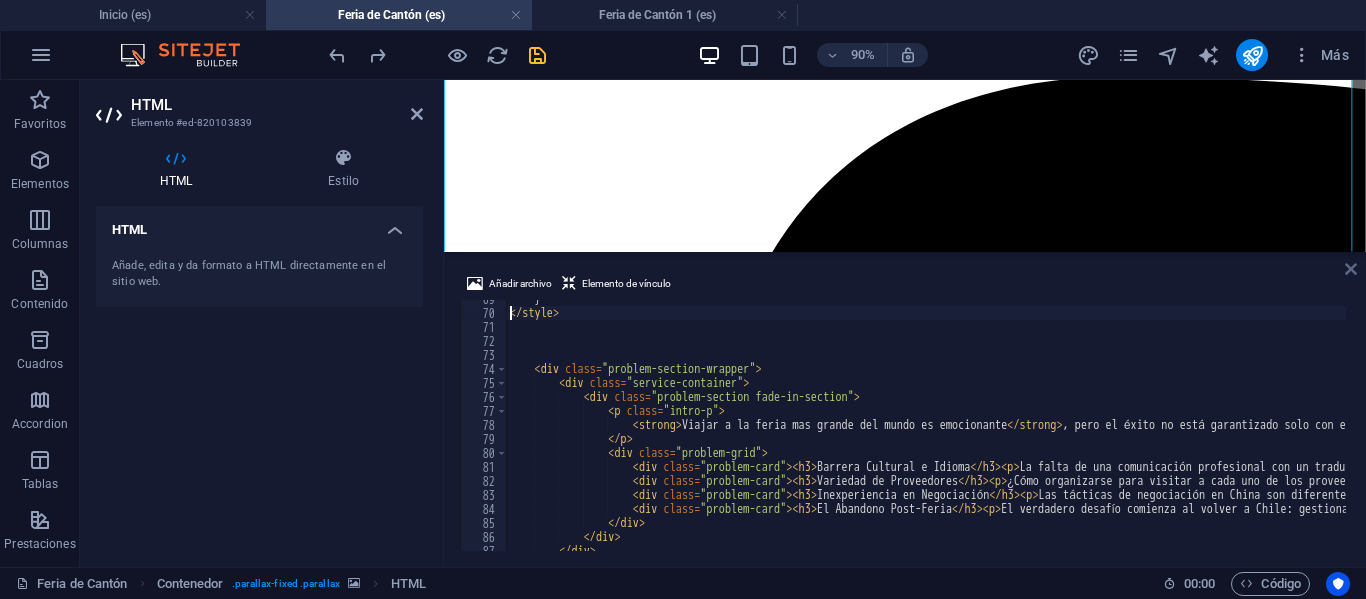 click at bounding box center [1351, 269] 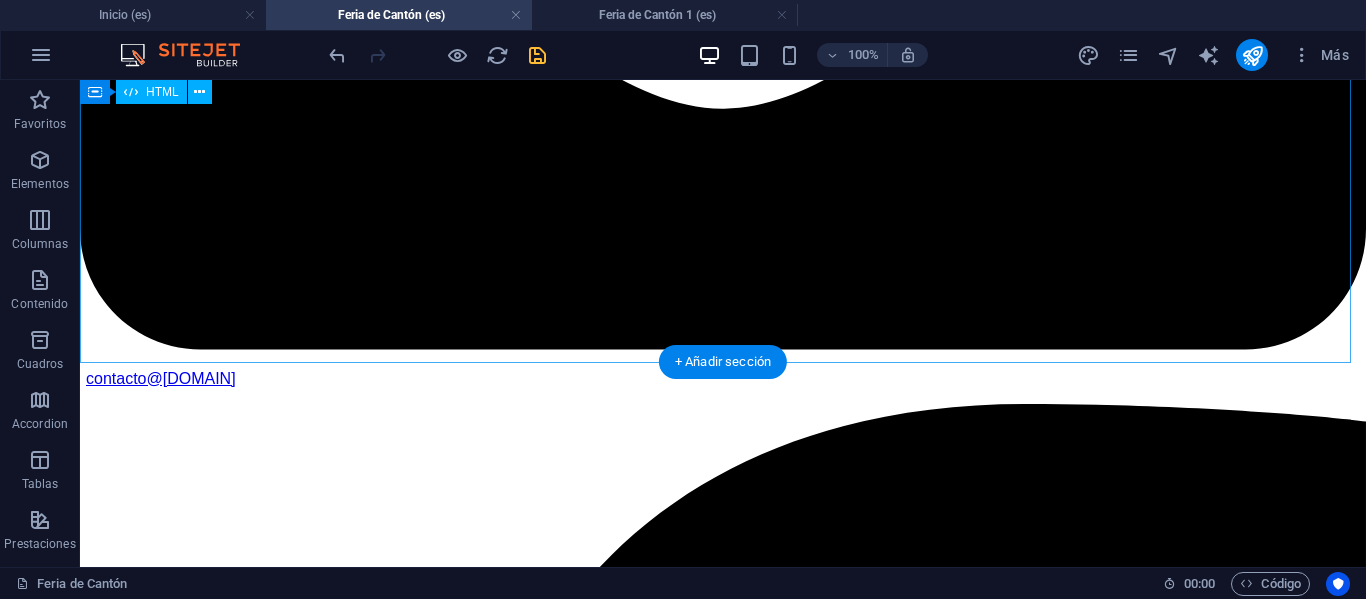 scroll, scrollTop: 2700, scrollLeft: 0, axis: vertical 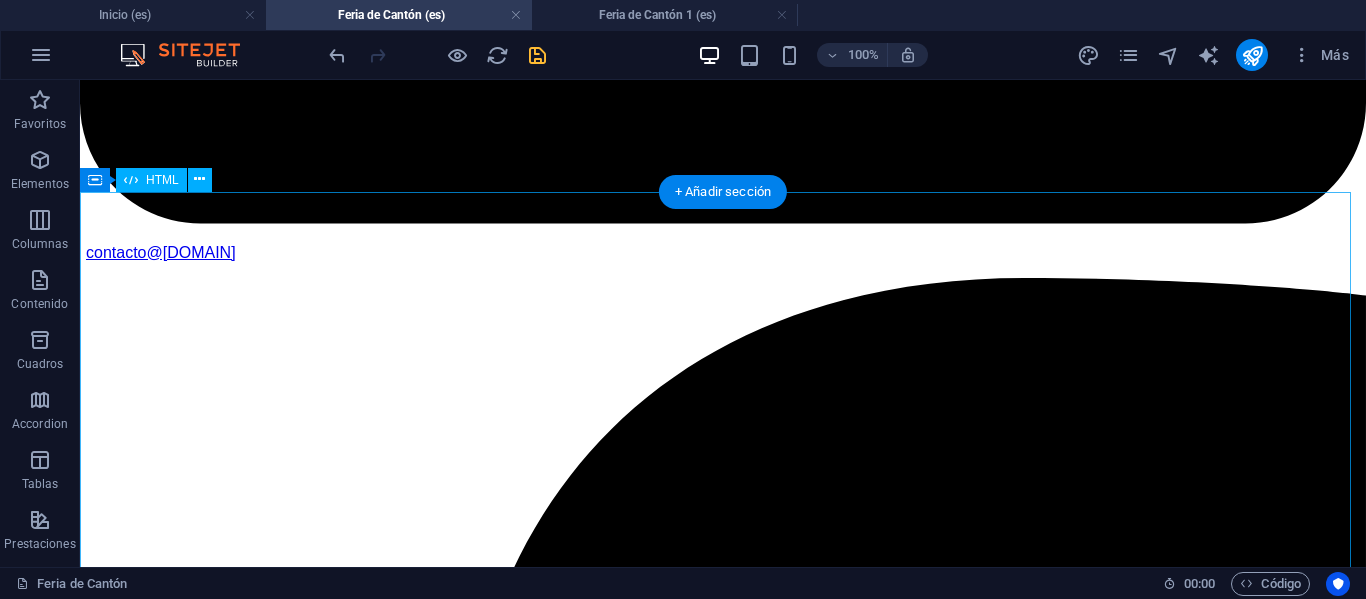 click on "IMACHINA - Planes Interactivos (Corregido)
Tres Planes, Un Objetivo: Tú Éxito Empresarial
Selecciona el plan que te acomode, y prepárate para la mejor experiencia de negocios en la Feria de Cantón.
MÁS POPULAR Plan Business Paquete todo incluido para una experiencia completa y sin preocupaciones. Workshop Online de Preparación. Pasajes Aéreos SCL-HKG (Round Trip) Traslados y Alojamientos en China. Cena de Bienvenida y Networking. Acreditación de Ingreso a Feria. Traductor Chino-Español Grupal. Desayunos Buffet en Hotel. Almuerzos Incluidos en Feria. Turismo en Guangzhou. Gestión Primera Importación Post-Feria. Ver Precios Tipo de Habitación:   Compartida   Doble   Single Fase de Interés: Fase 1 Fase 2 Fase 3 Fases 1 + 2 Fases 2 + 3 Feria Completa (3 Fases) Precio Final -- Tu Nombre: Tu Correo: Inscribirme en Plan Business ¡Inscripción Enviada! Cerrar
. -- ." at bounding box center (723, 9800) 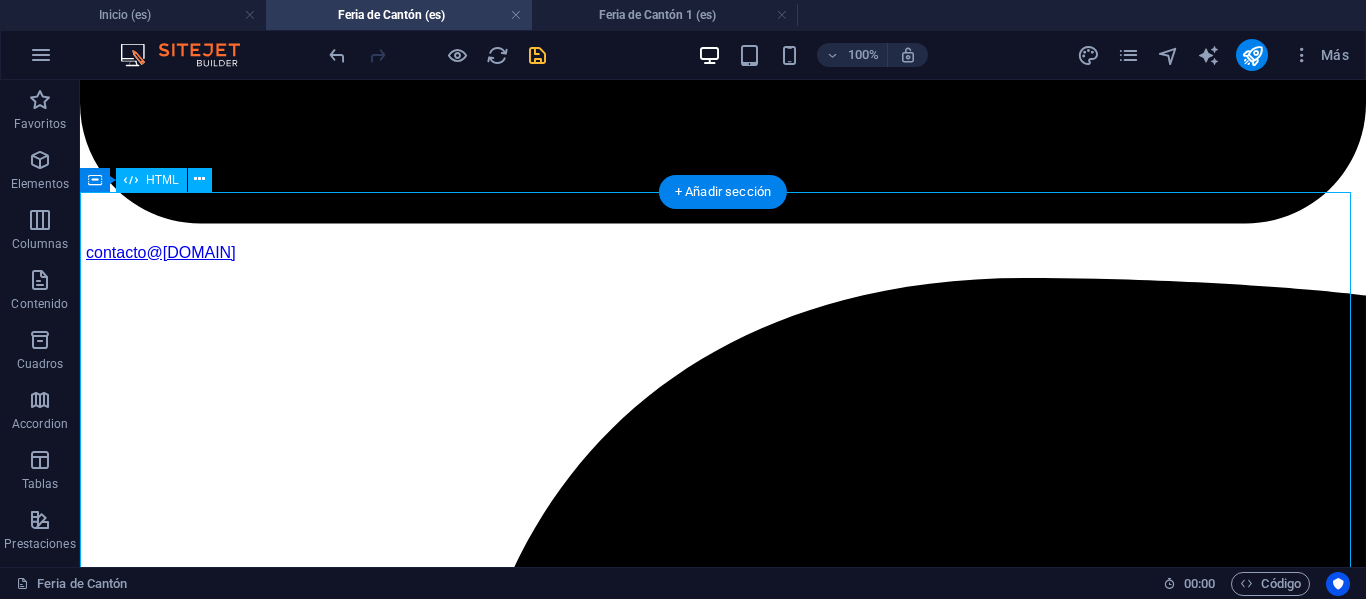 click on "IMACHINA - Planes Interactivos (Corregido)
Tres Planes, Un Objetivo: Tú Éxito Empresarial
Selecciona el plan que te acomode, y prepárate para la mejor experiencia de negocios en la Feria de Cantón.
MÁS POPULAR Plan Business Paquete todo incluido para una experiencia completa y sin preocupaciones. Workshop Online de Preparación. Pasajes Aéreos SCL-HKG (Round Trip) Traslados y Alojamientos en China. Cena de Bienvenida y Networking. Acreditación de Ingreso a Feria. Traductor Chino-Español Grupal. Desayunos Buffet en Hotel. Almuerzos Incluidos en Feria. Turismo en Guangzhou. Gestión Primera Importación Post-Feria. Ver Precios Tipo de Habitación:   Compartida   Doble   Single Fase de Interés: Fase 1 Fase 2 Fase 3 Fases 1 + 2 Fases 2 + 3 Feria Completa (3 Fases) Precio Final -- Tu Nombre: Tu Correo: Inscribirme en Plan Business ¡Inscripción Enviada! Cerrar
. -- ." at bounding box center [723, 9800] 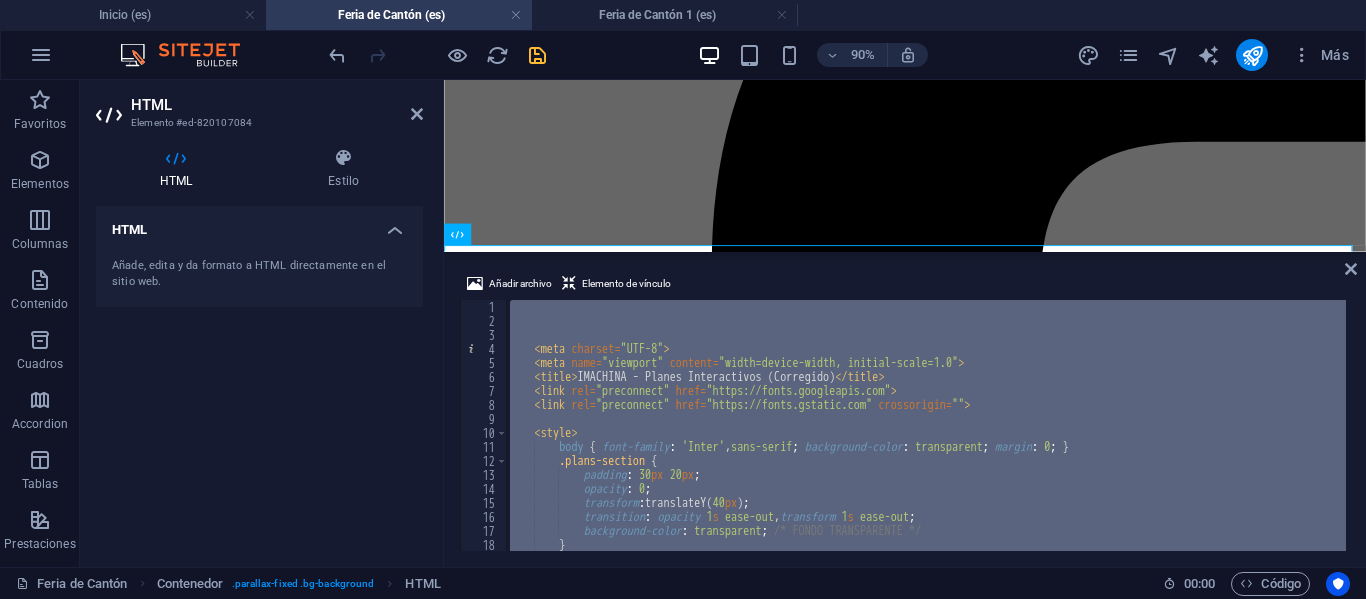 scroll, scrollTop: 60, scrollLeft: 0, axis: vertical 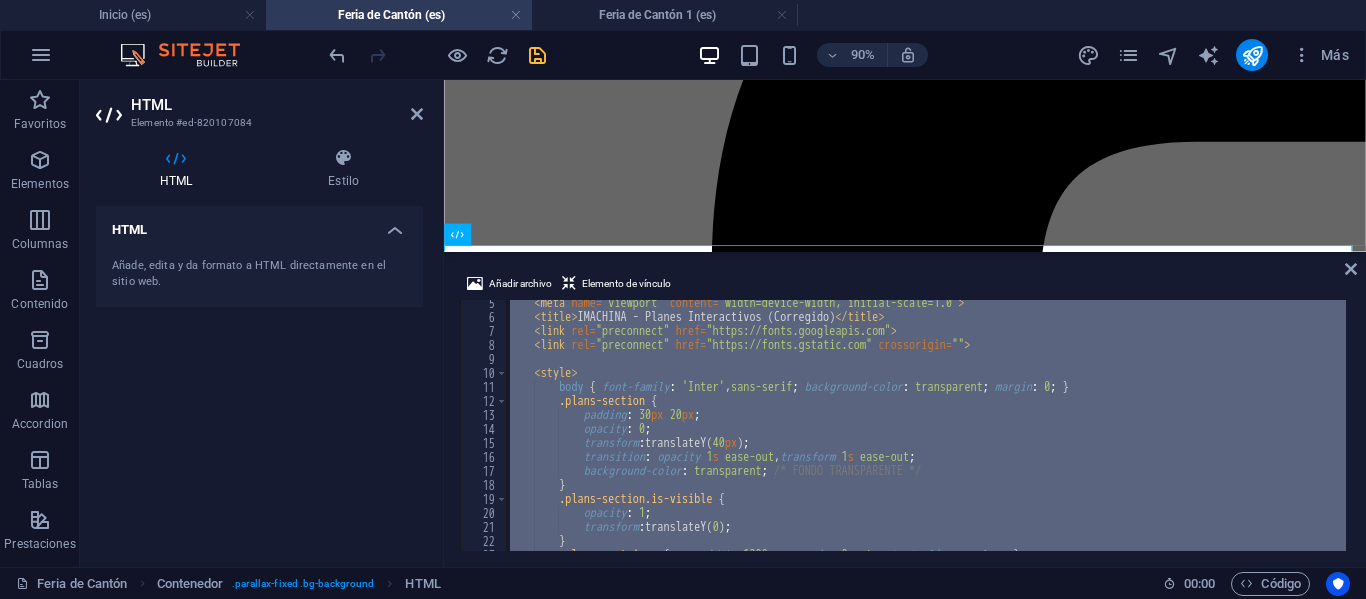 click on "< meta   name = "viewport"   content = "width=device-width, initial-scale=1.0" >      < title > IMACHINA - Planes Interactivos (Corregido) </ title >      < link   rel = "preconnect"   href = "https://fonts.googleapis.com" >      < link   rel = "preconnect"   href = "https://fonts.gstatic.com"   crossorigin = "" >      < style >           body   {   font-family :   ' Inter ' ,  sans-serif ;   background-color :   transparent ;   margin :   0 ;   }           .plans-section   {                padding :   30 px   20 px ;                opacity :   0 ;                transform :  translateY( 40 px ) ;                transition :   opacity   1 s   ease-out ,  transform   1 s   ease-out ;                background-color :   transparent ;   /* FONDO TRANSPARENTE */           }           .plans-section.is-visible   {                opacity :   1 ;                transform :  translateY( 0 ) ;           }           .plans-container   {   max-width :   1200 px ;   margin :   0   auto ;   text-align :   center ;" at bounding box center (926, 425) 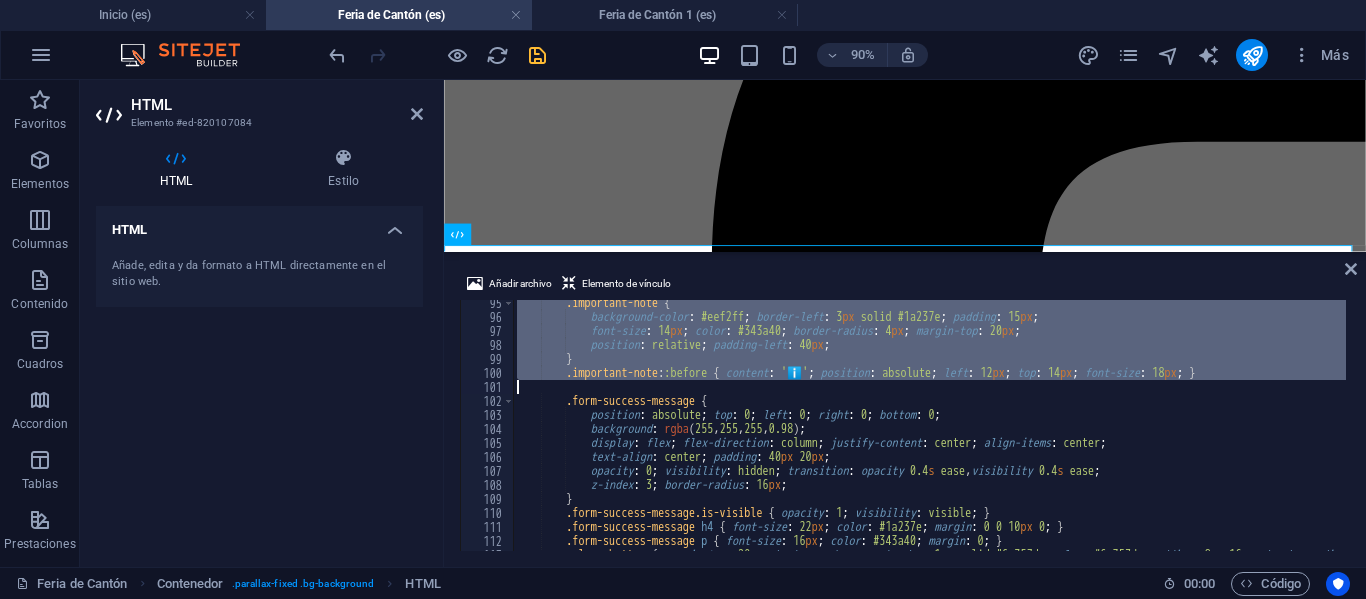 scroll, scrollTop: 1440, scrollLeft: 0, axis: vertical 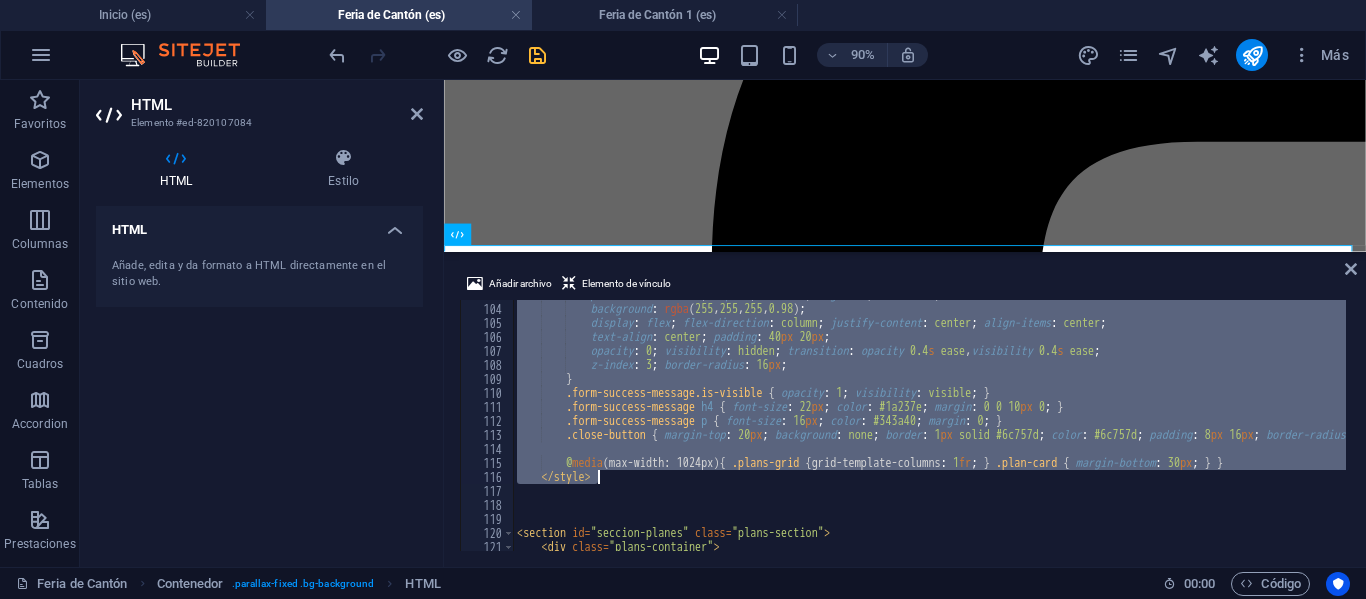 drag, startPoint x: 539, startPoint y: 374, endPoint x: 600, endPoint y: 473, distance: 116.284134 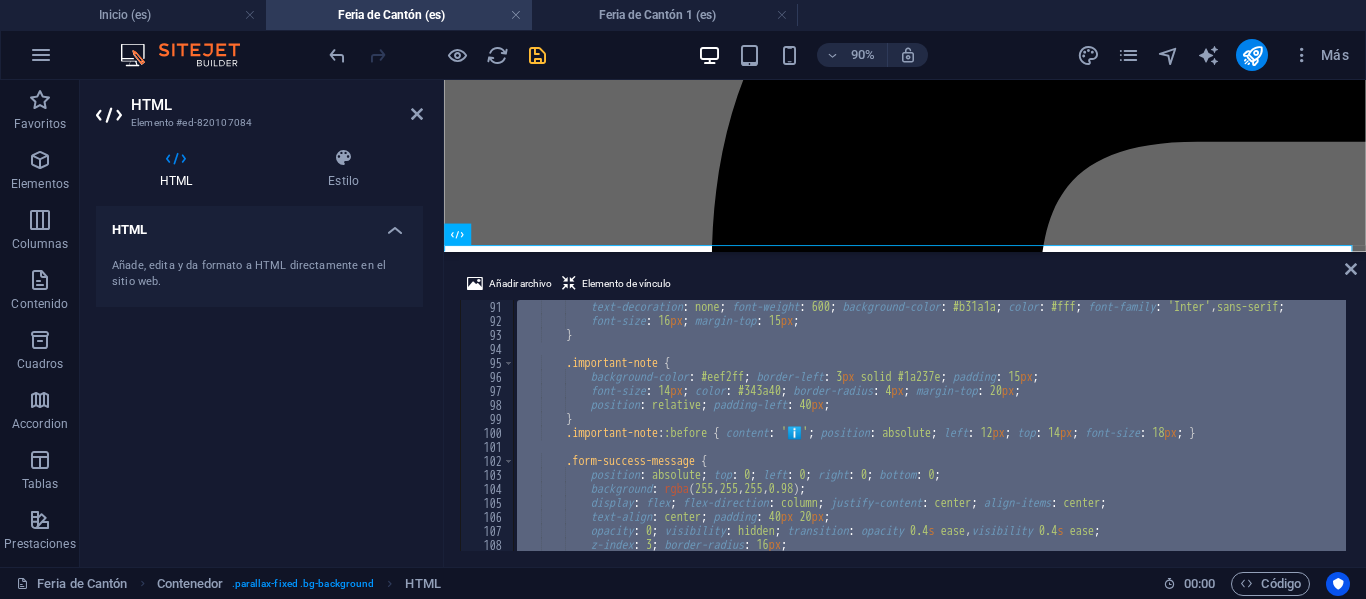 scroll, scrollTop: 1140, scrollLeft: 0, axis: vertical 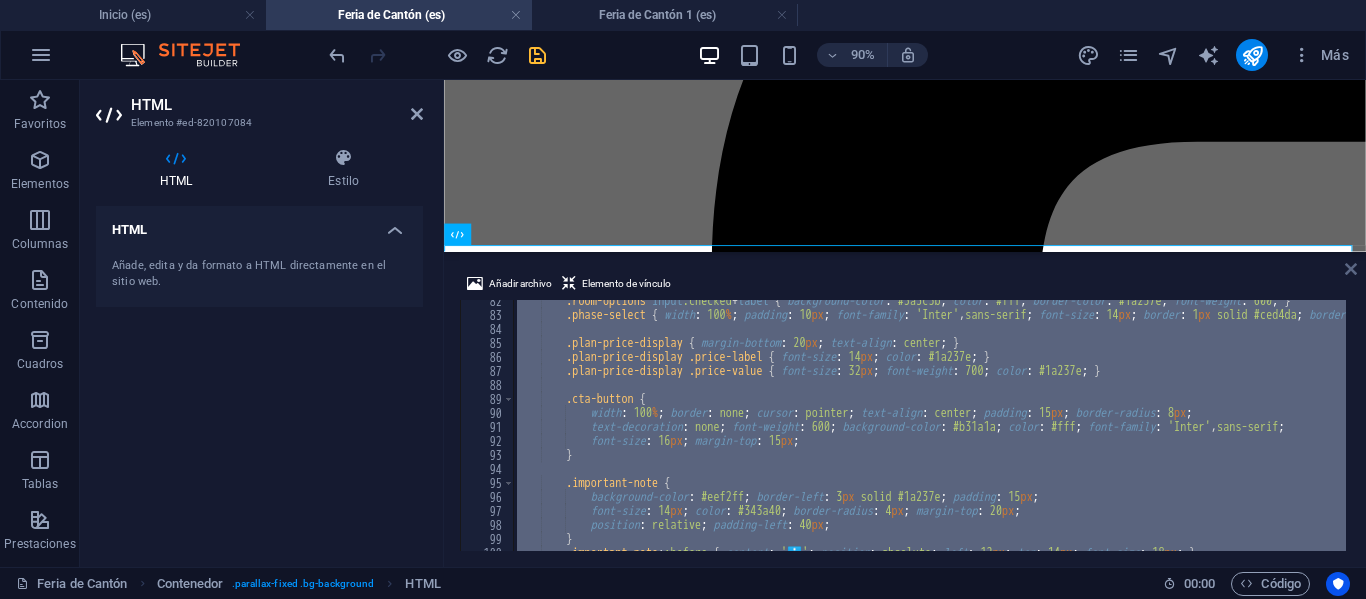 click at bounding box center (1351, 269) 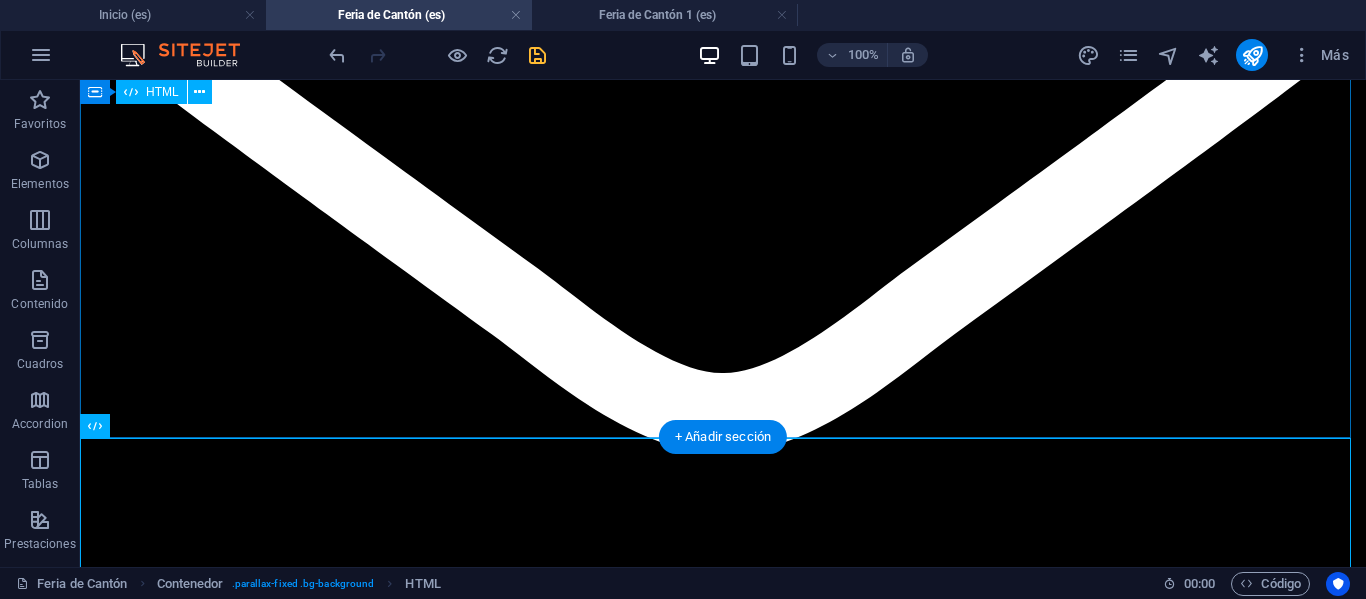 scroll, scrollTop: 2200, scrollLeft: 0, axis: vertical 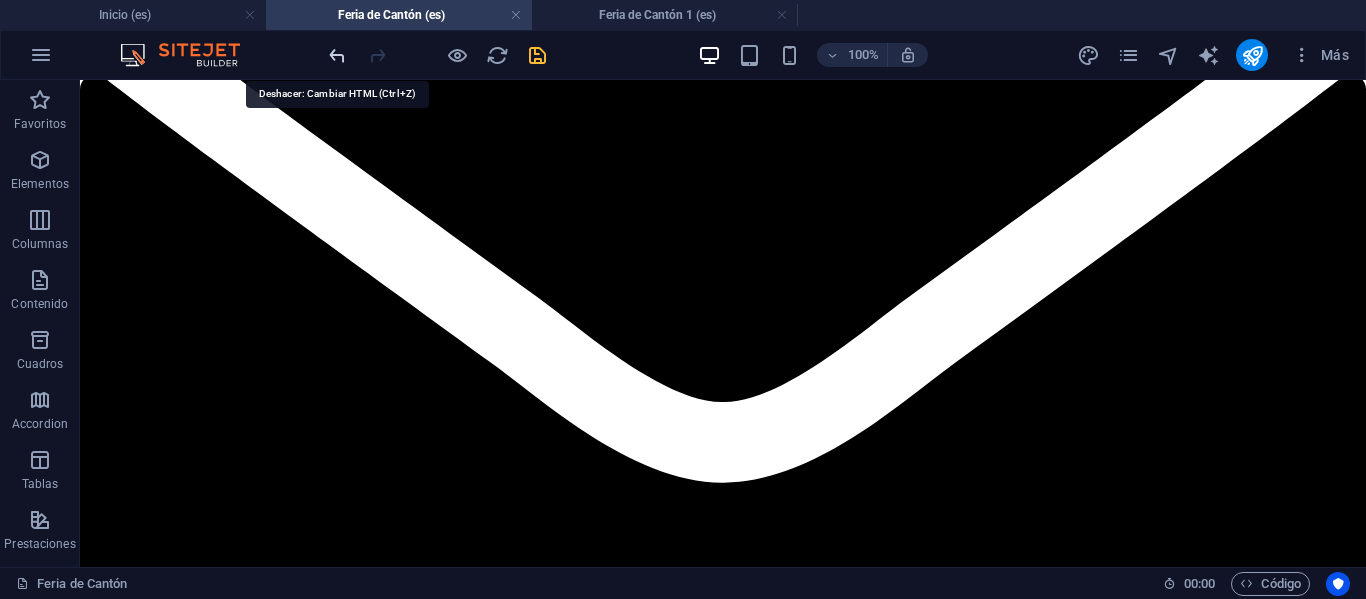 click at bounding box center (337, 55) 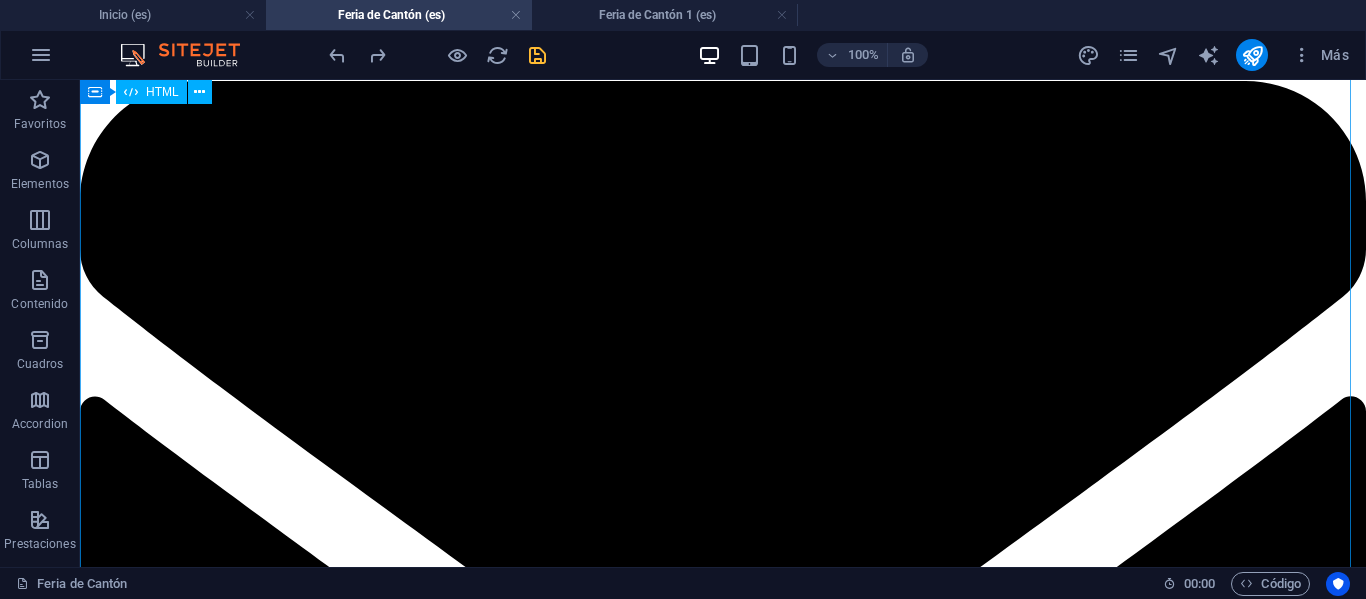 scroll, scrollTop: 1700, scrollLeft: 0, axis: vertical 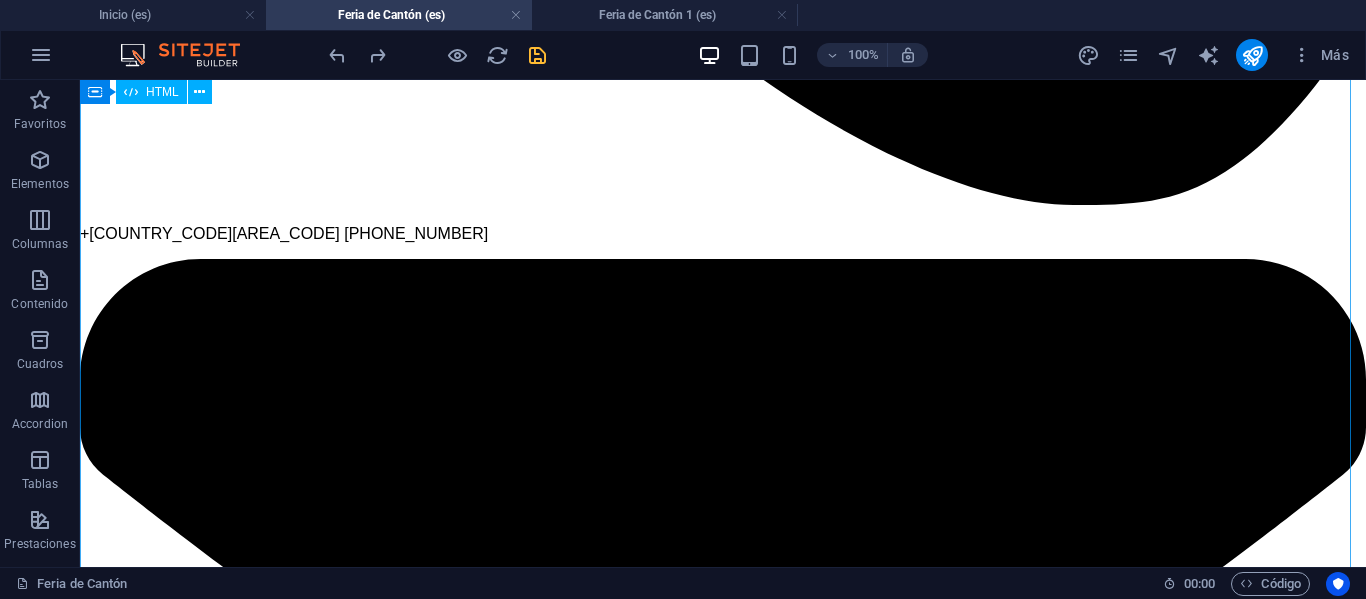 click on "Problema y Solución (Corregido)
Viajar a la feria mas grande del mundo es emocionante , pero el éxito no está garantizado solo con el pasaje de aéreo. La mayoría de los empresarios que viajan solos se enfrentan a los mismos obstáculos que terminan costando tiempo, dinero y oportunidades.
Barrera Cultural e Idioma La falta de una comunicación profesional con un traductor que entienda de negocios lleva a malentendidos y acuerdos débiles.
Variedad de Proveedores ¿Cómo organizarse para visitar a cada uno de los proveedores? Este es un problema habitual y corres el riesgo de perder reales oportunidades para tú negocio.
Inexperiencia en Negociación
El Abandono Post-Feria
"PREPARACIÓN"" at bounding box center (723, 9728) 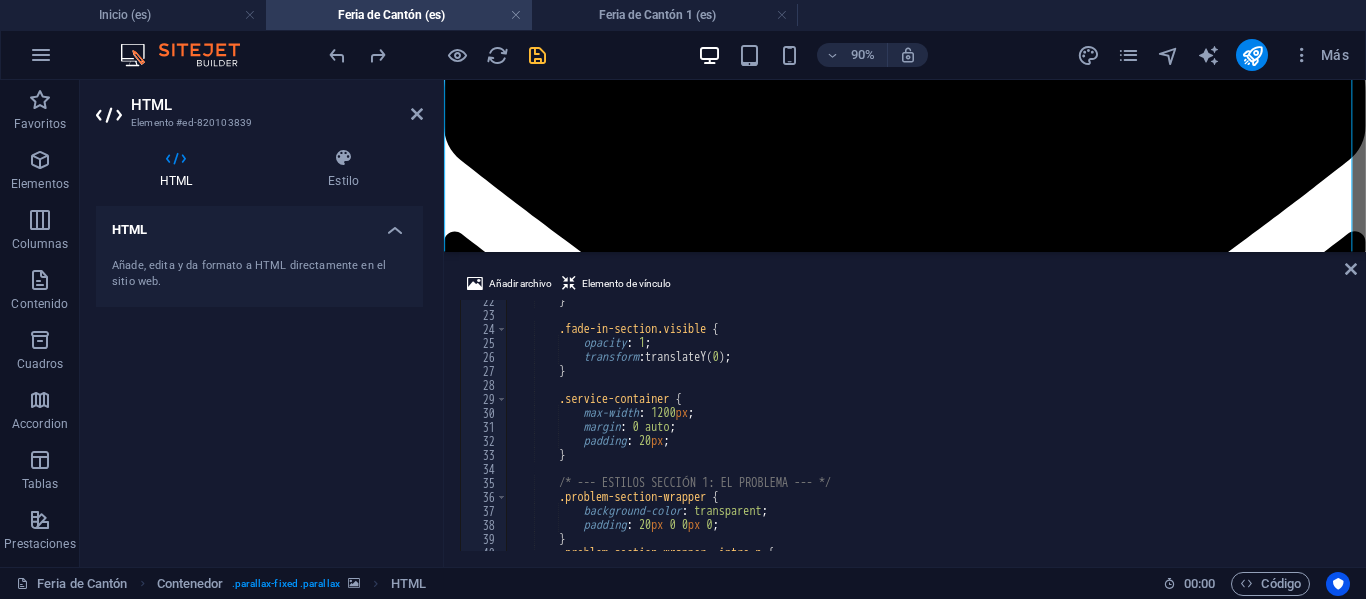 scroll, scrollTop: 0, scrollLeft: 0, axis: both 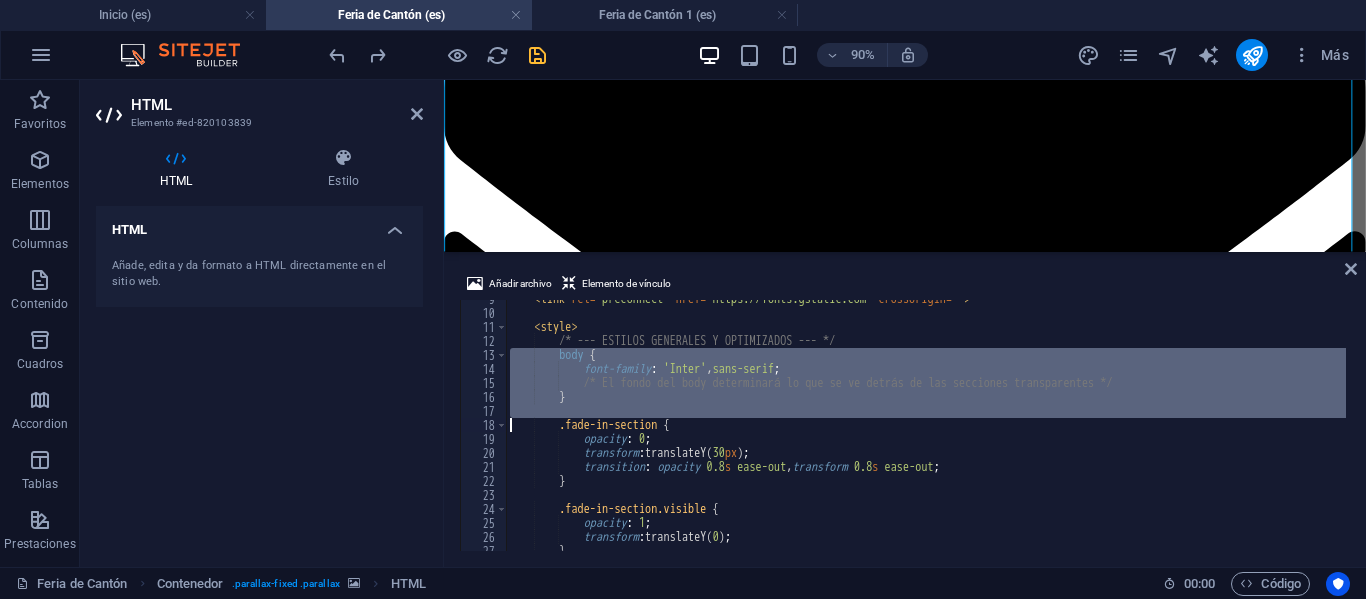 drag, startPoint x: 488, startPoint y: 358, endPoint x: 483, endPoint y: 421, distance: 63.1981 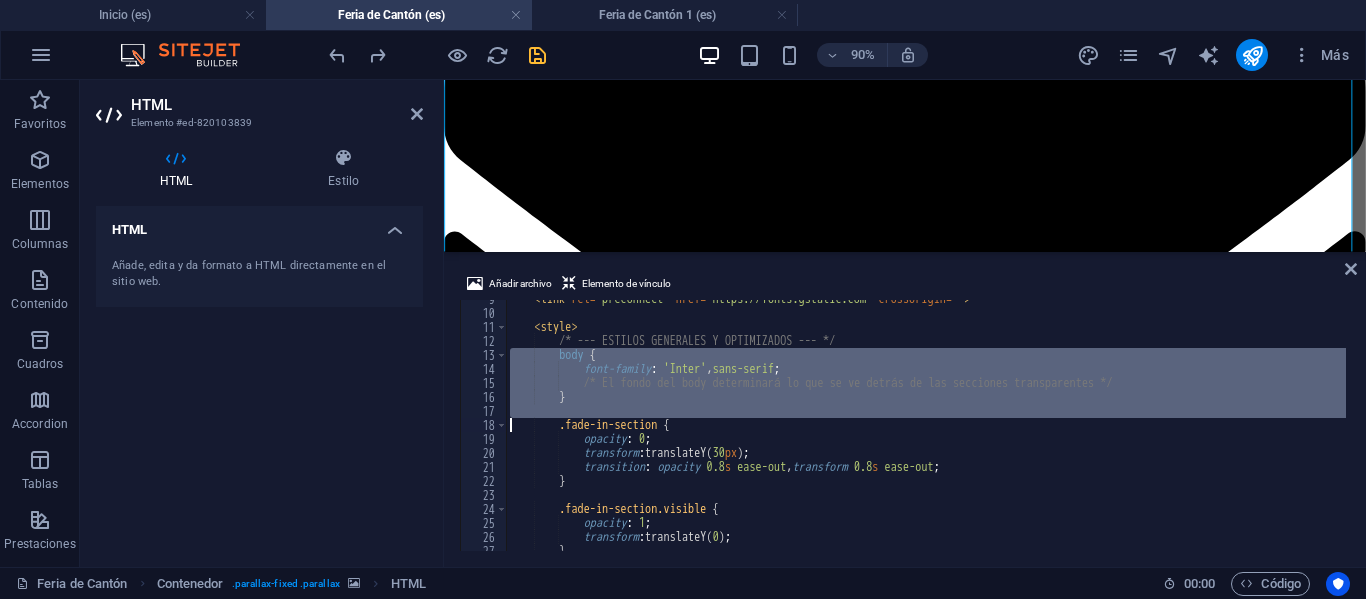 type on "}" 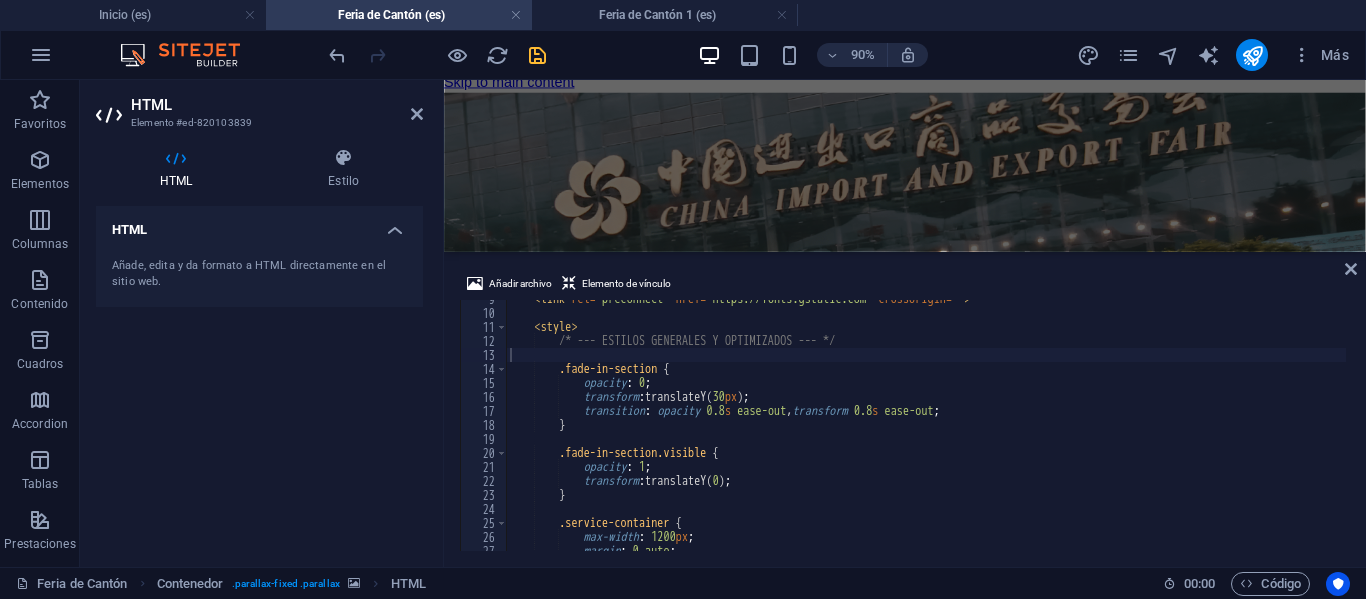 scroll, scrollTop: 0, scrollLeft: 0, axis: both 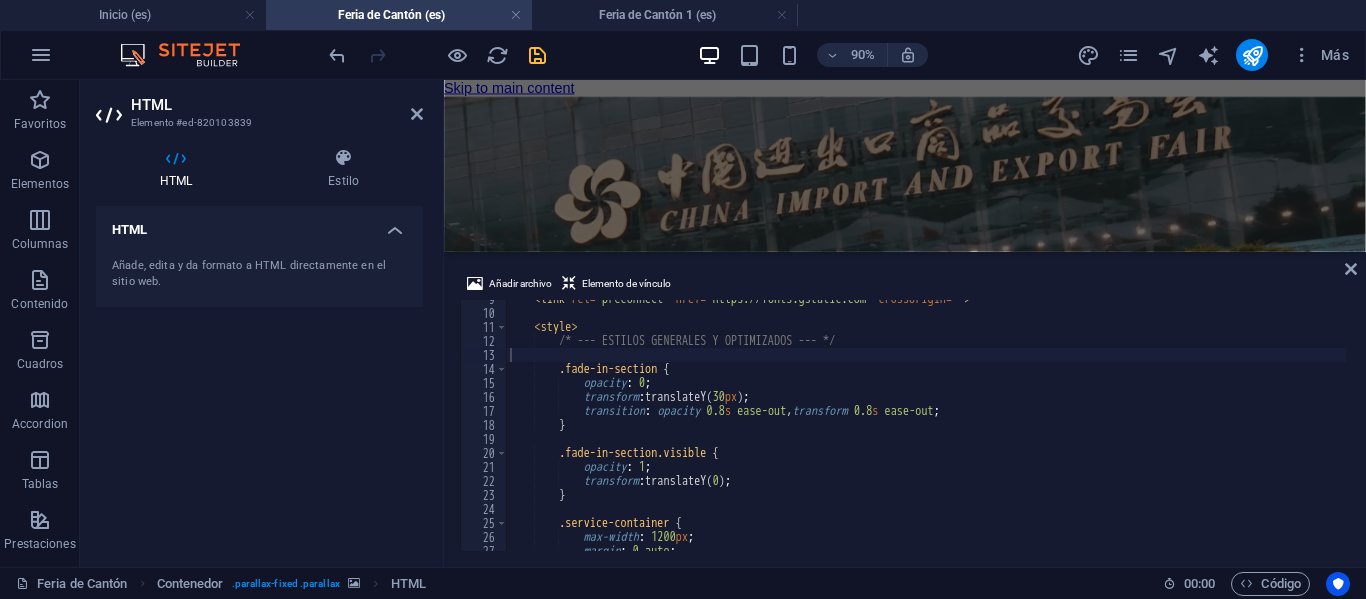 click on "< link   rel = "preconnect"   href = "https://fonts.gstatic.com"   crossorigin = "" >      < style >           /* --- ESTILOS GENERALES Y OPTIMIZADOS --- */           .fade-in-section   {                opacity :   0 ;                transform :  translateY( 30 px ) ;                transition :   opacity   0.8 s   ease-out ,  transform   0.8 s   ease-out ;           }           .fade-in-section.visible   {                opacity :   1 ;                transform :  translateY( 0 ) ;           }                     .service-container   {                max-width :   1200 px ;                margin :   0   auto ;" at bounding box center (2218, 429) 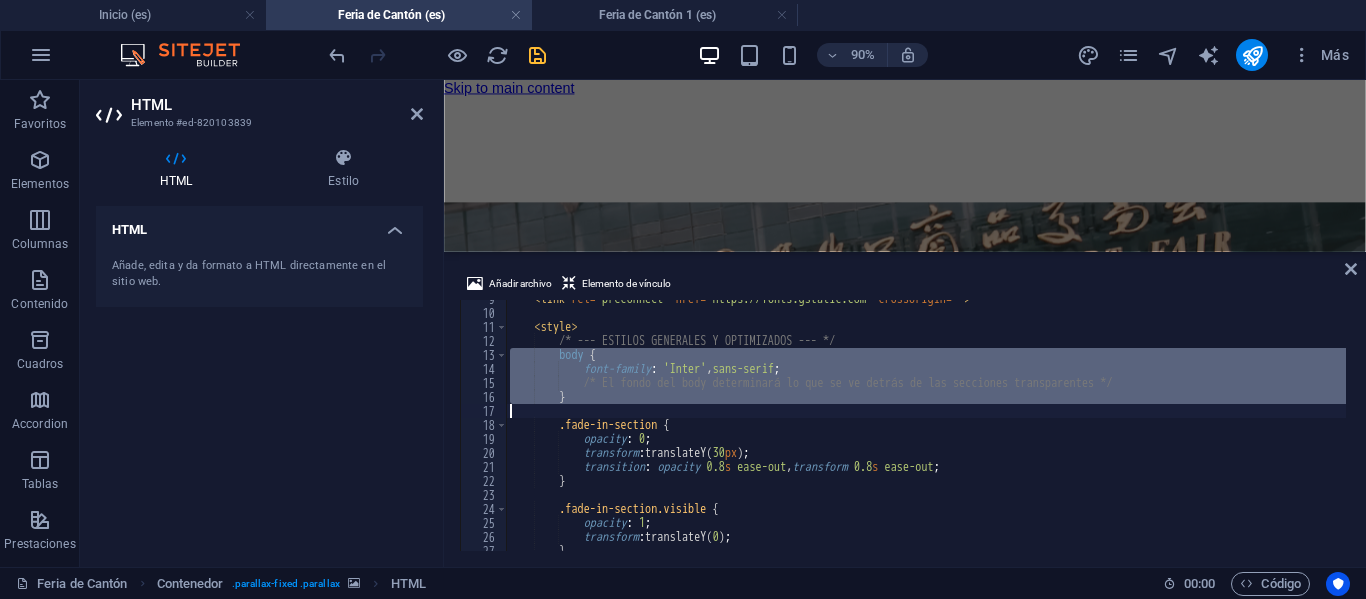 click on "•" at bounding box center [926, 425] 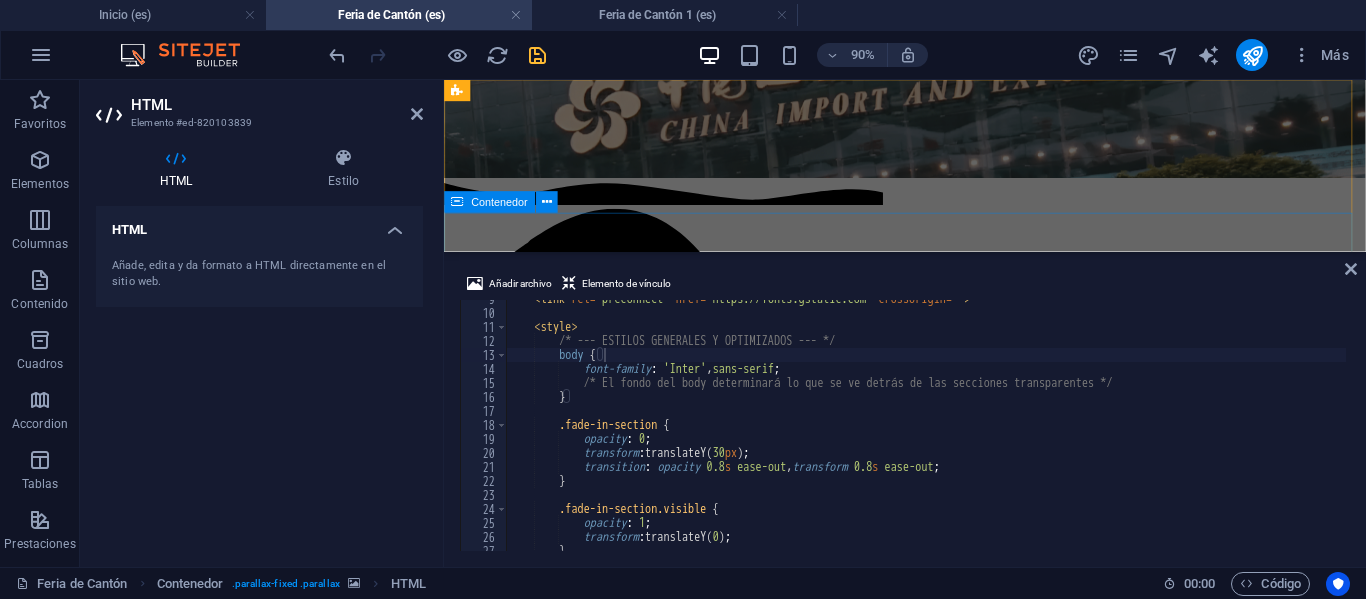 scroll, scrollTop: 0, scrollLeft: 0, axis: both 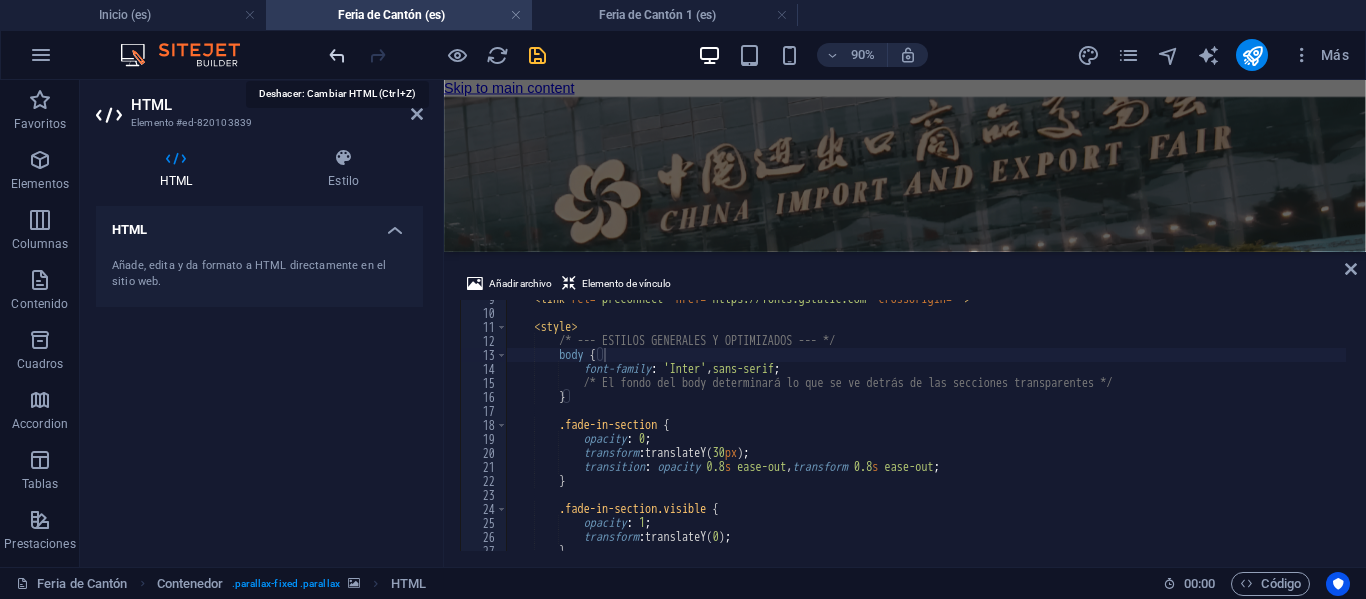 click at bounding box center (337, 55) 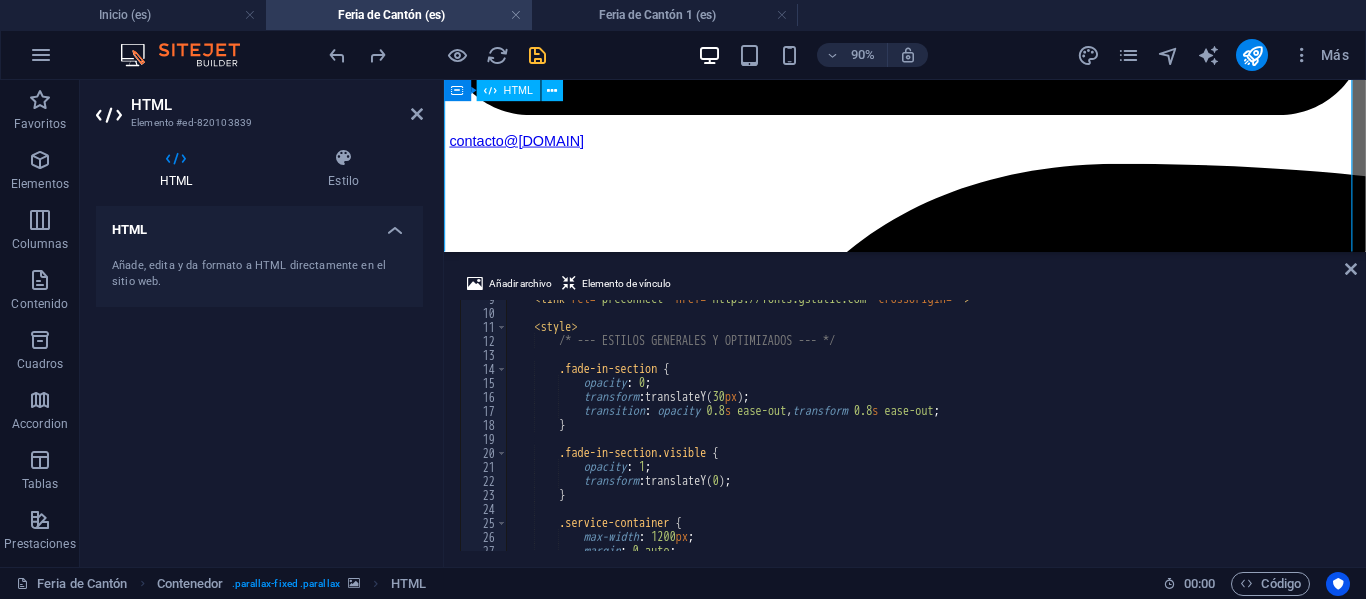 scroll, scrollTop: 2146, scrollLeft: 0, axis: vertical 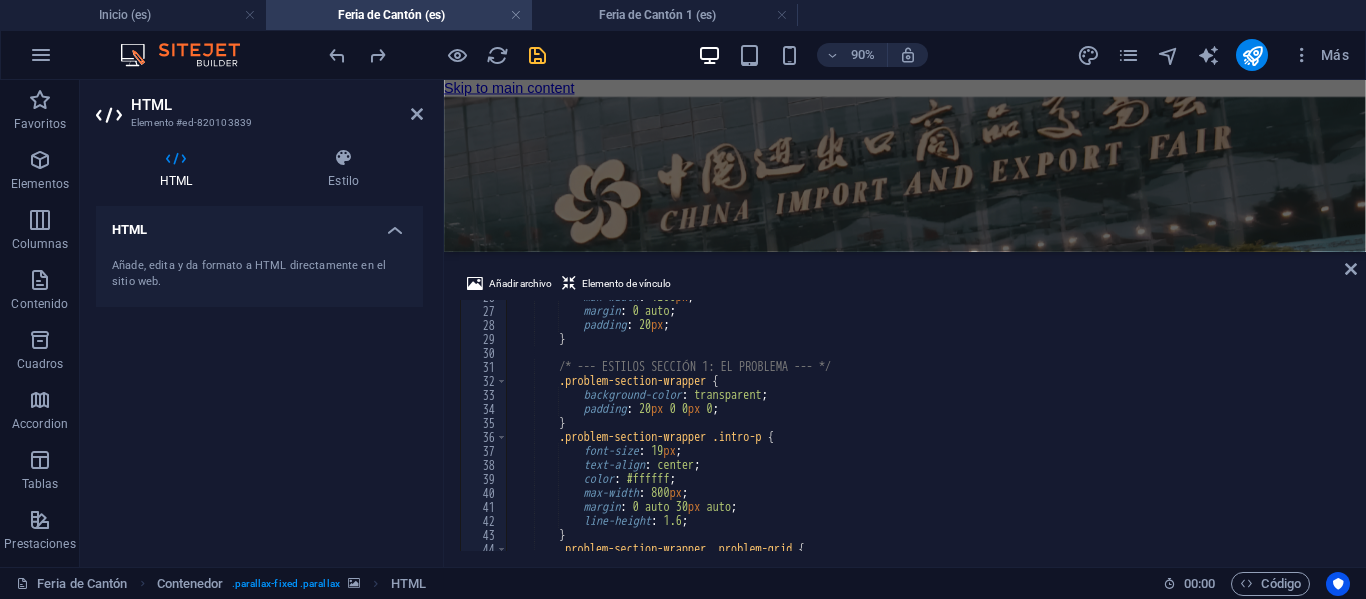 click on "max-width :   1200 px ;                margin :   0   auto ;                padding :   20 px ;           }           /* --- ESTILOS SECCIÓN 1: EL PROBLEMA --- */           .problem-section-wrapper   {                background-color :   transparent ;                padding :   20 px   0   0 px   0 ;           }           .problem-section-wrapper   .intro-p   {                font-size :   19 px ;                text-align :   center ;                color :   #ffffff ;                max-width :   800 px ;                margin :   0   auto   30 px   auto ;                line-height :   1.6 ;           }           .problem-section-wrapper   .problem-grid   {" at bounding box center [2218, 427] 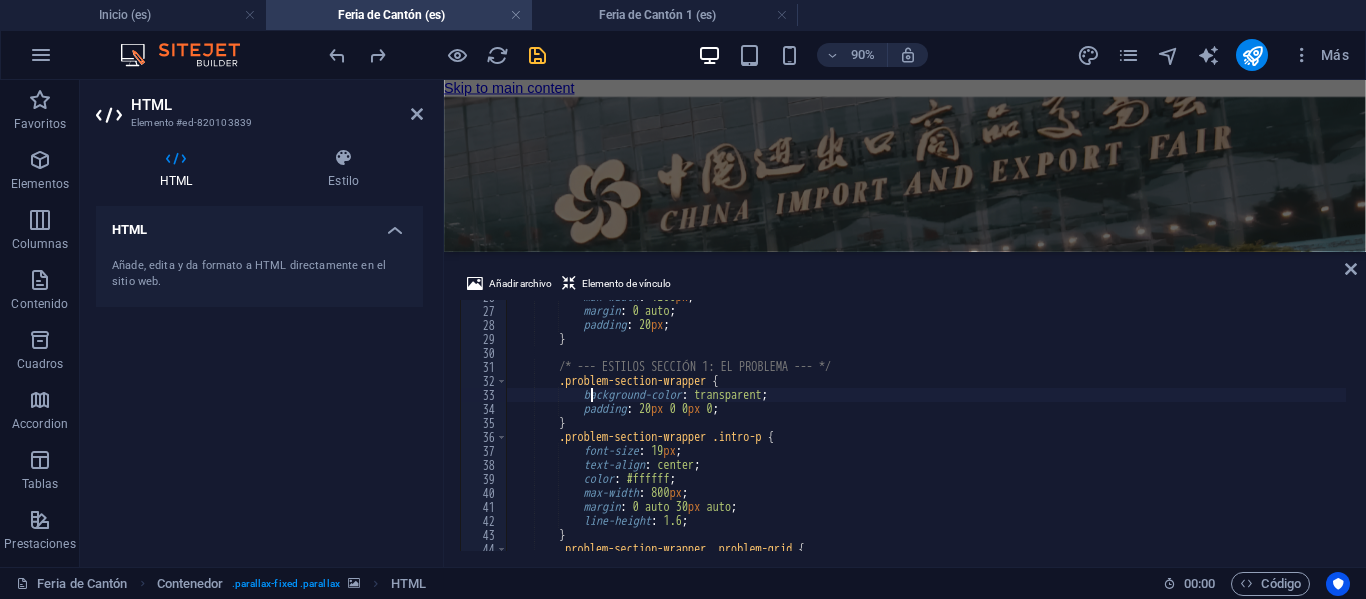 type on "background-color: transparent;" 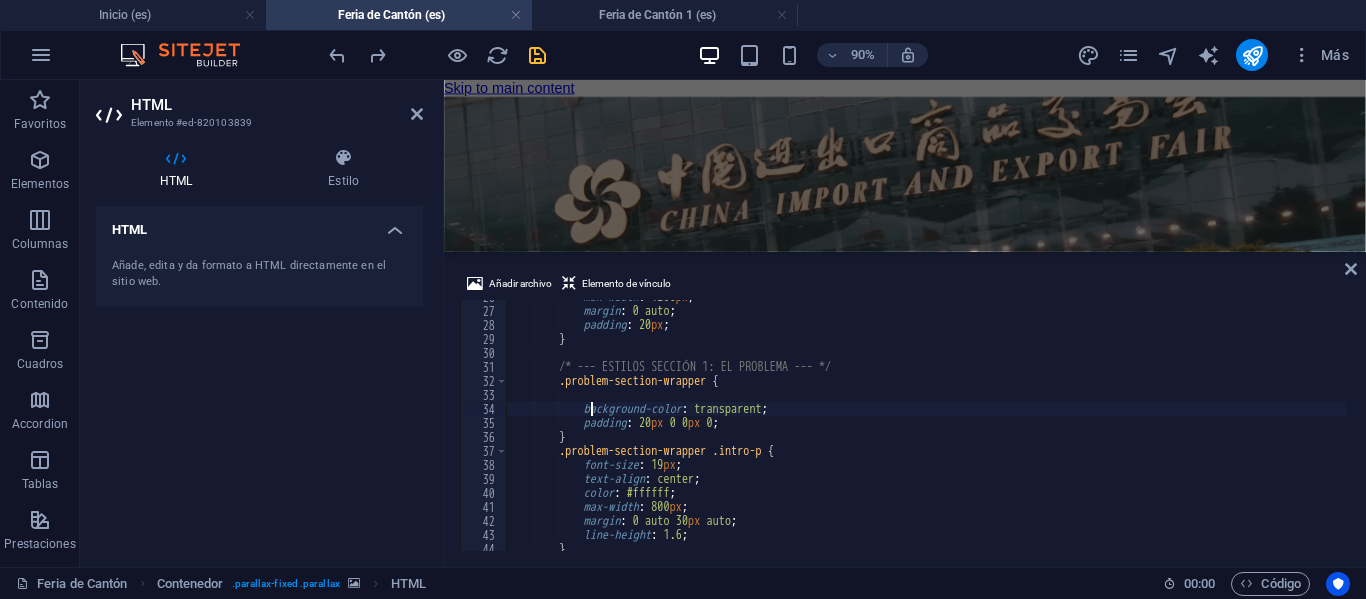 scroll, scrollTop: 0, scrollLeft: 6, axis: horizontal 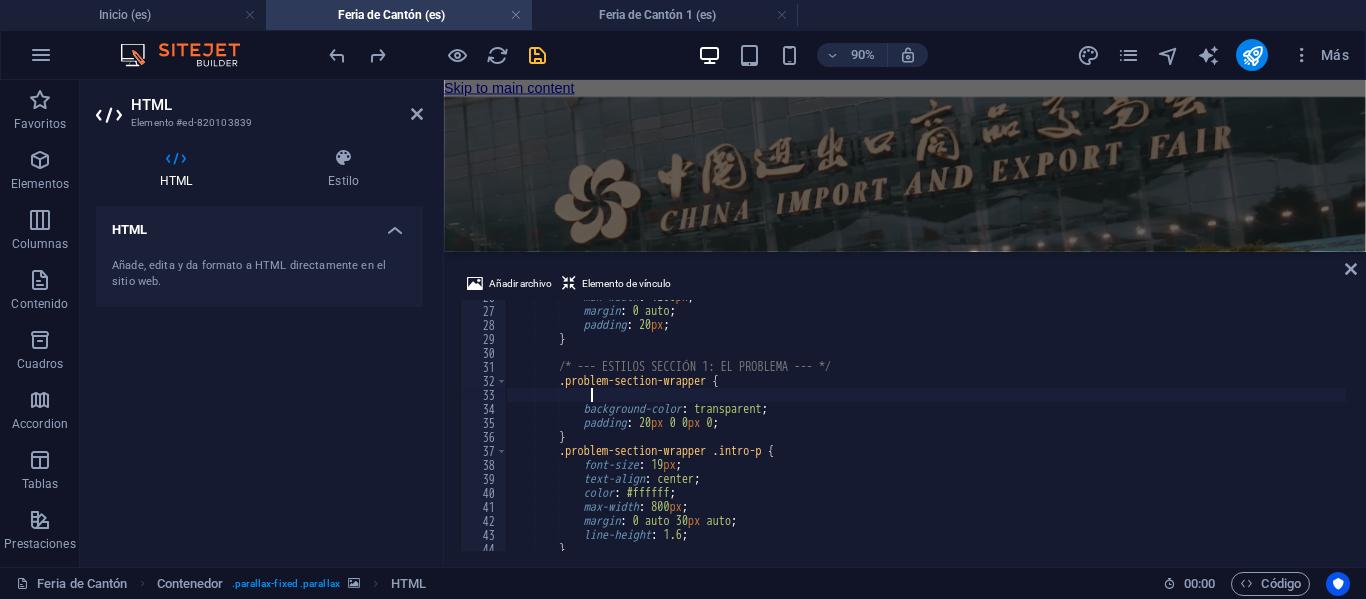 paste on "font-family: 'Inter', sans-serif;" 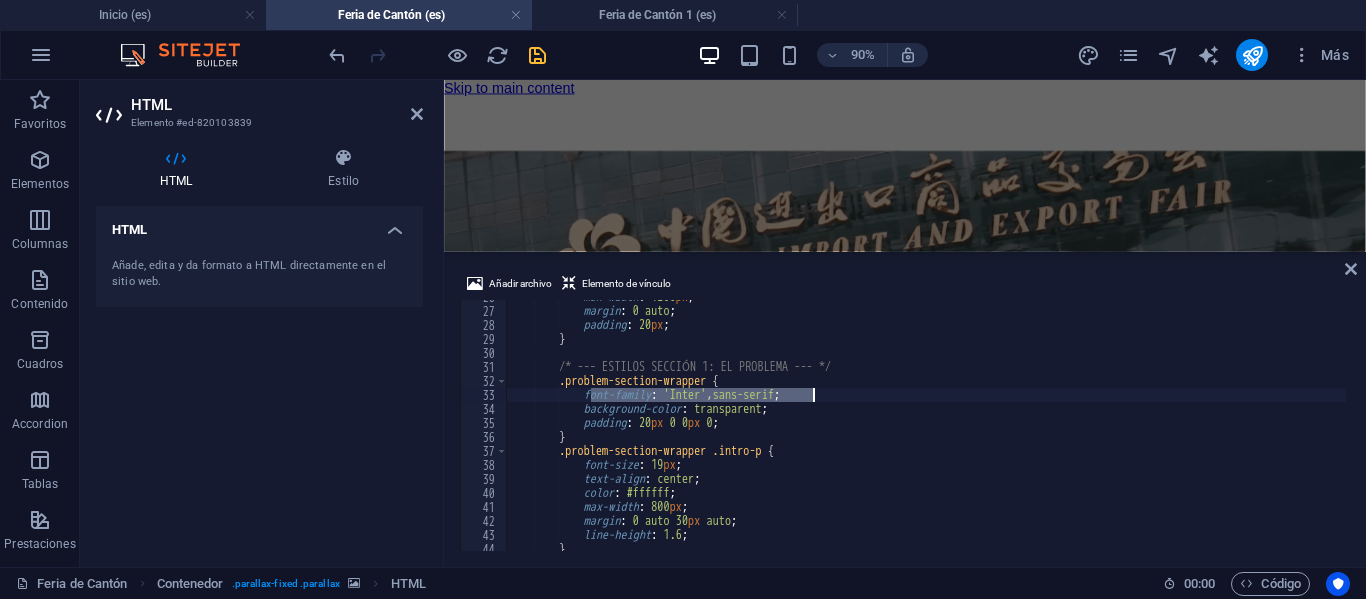 scroll, scrollTop: 2146, scrollLeft: 0, axis: vertical 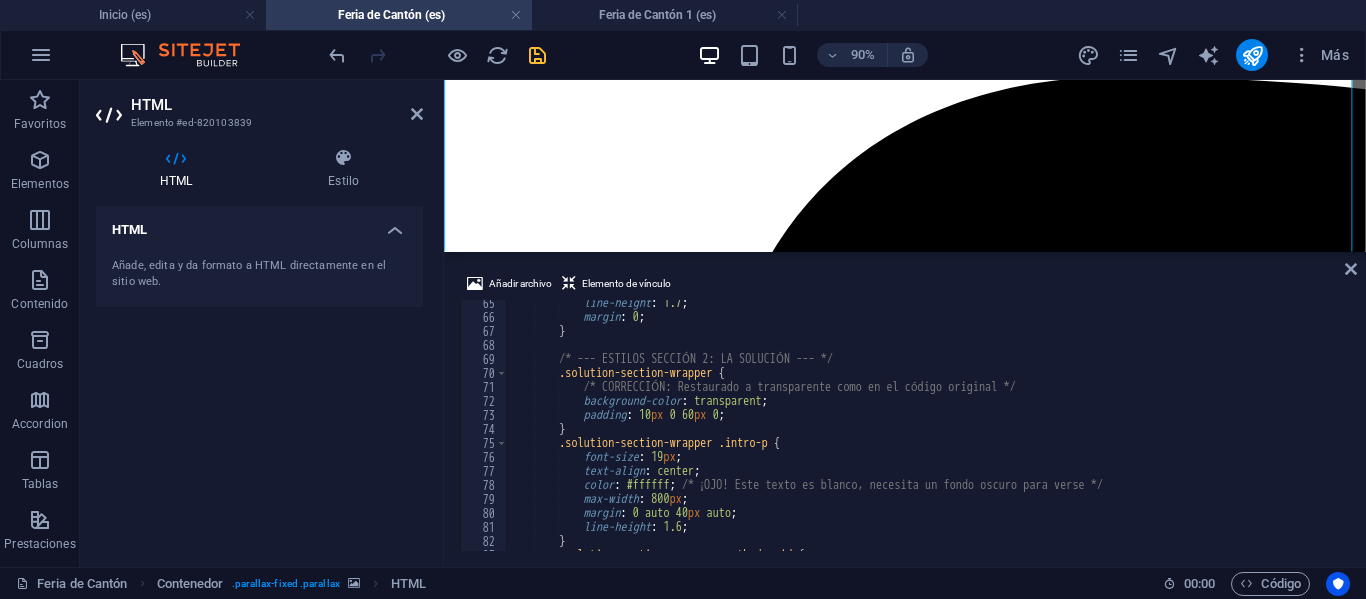 click on "line-height :   1.7 ;                margin :   0 ;           }           /* --- ESTILOS SECCIÓN 2: LA SOLUCIÓN --- */           .solution-section-wrapper   {                /* CORRECCIÓN: Restaurado a transparente como en el código original */                background-color :   transparent ;                  padding :   10 px   0   60 px   0 ;           }           .solution-section-wrapper   .intro-p   {                font-size :   19 px ;                text-align :   center ;                color :   #ffffff ;   /* ¡OJO! Este texto es blanco, necesita un fondo oscuro para verse */                max-width :   800 px ;                margin :   0   auto   40 px   auto ;                line-height :   1.6 ;           }           .solution-section-wrapper   .method-grid   {" at bounding box center [2218, 433] 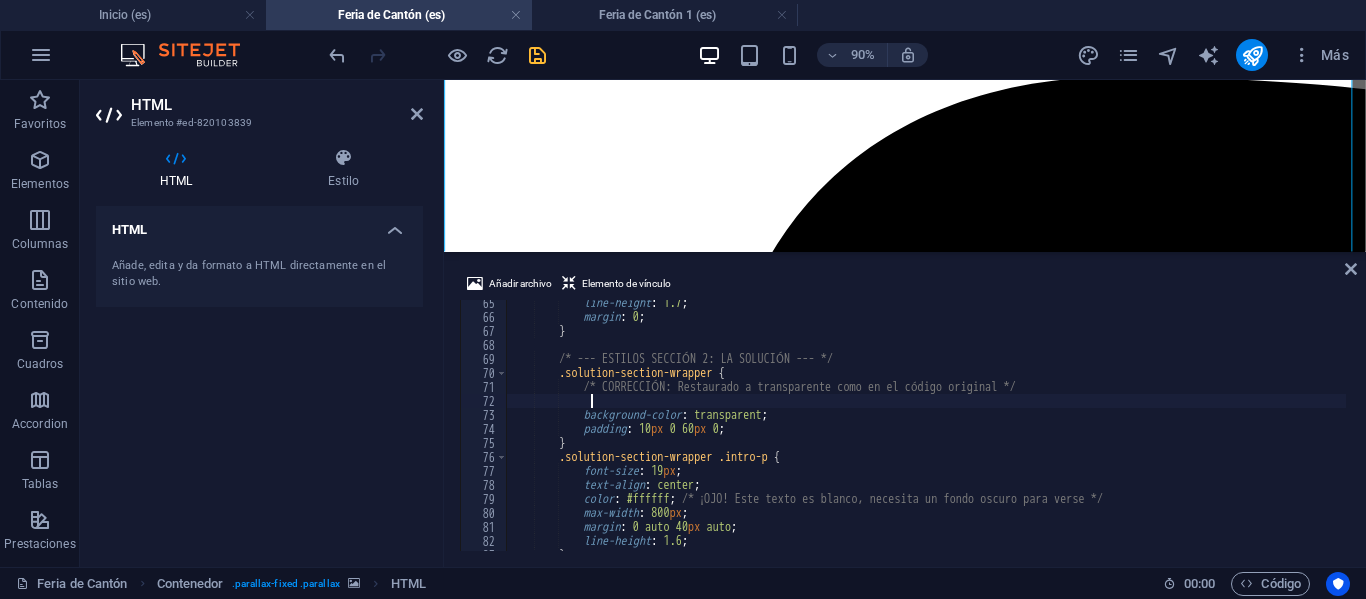 paste on "font-family: 'Inter', sans-serif;" 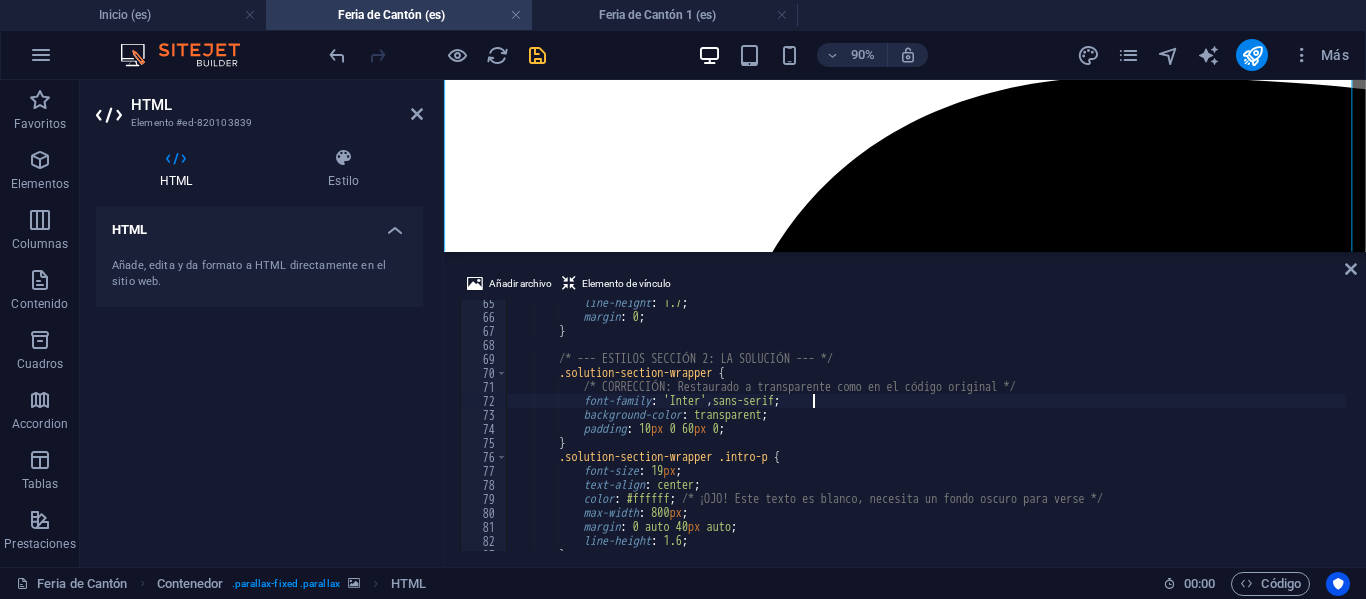 type on "font-family: 'Inter', sans-serif;" 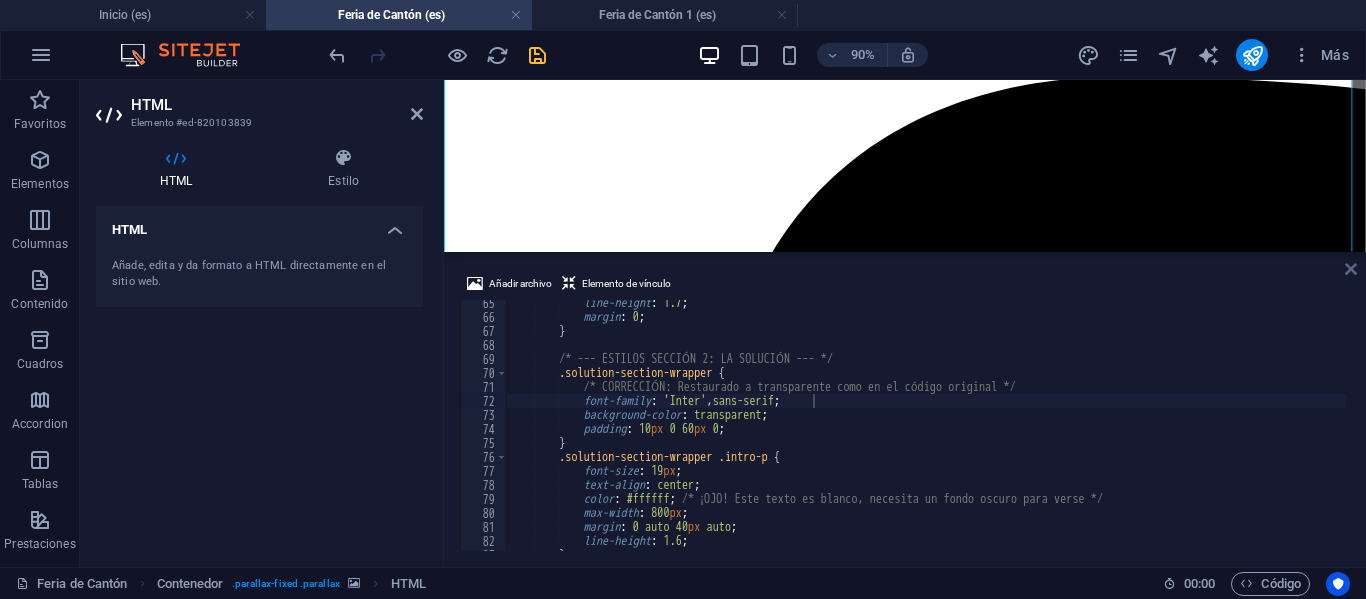 drag, startPoint x: 1347, startPoint y: 269, endPoint x: 1265, endPoint y: 189, distance: 114.56003 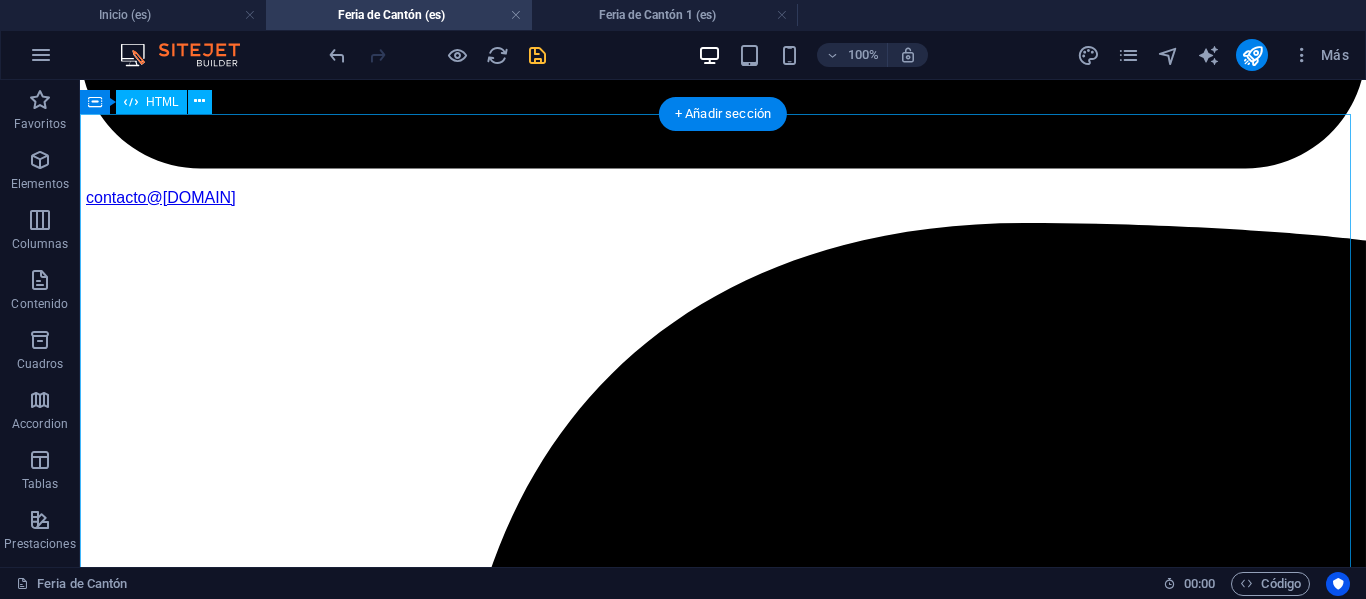scroll, scrollTop: 2800, scrollLeft: 0, axis: vertical 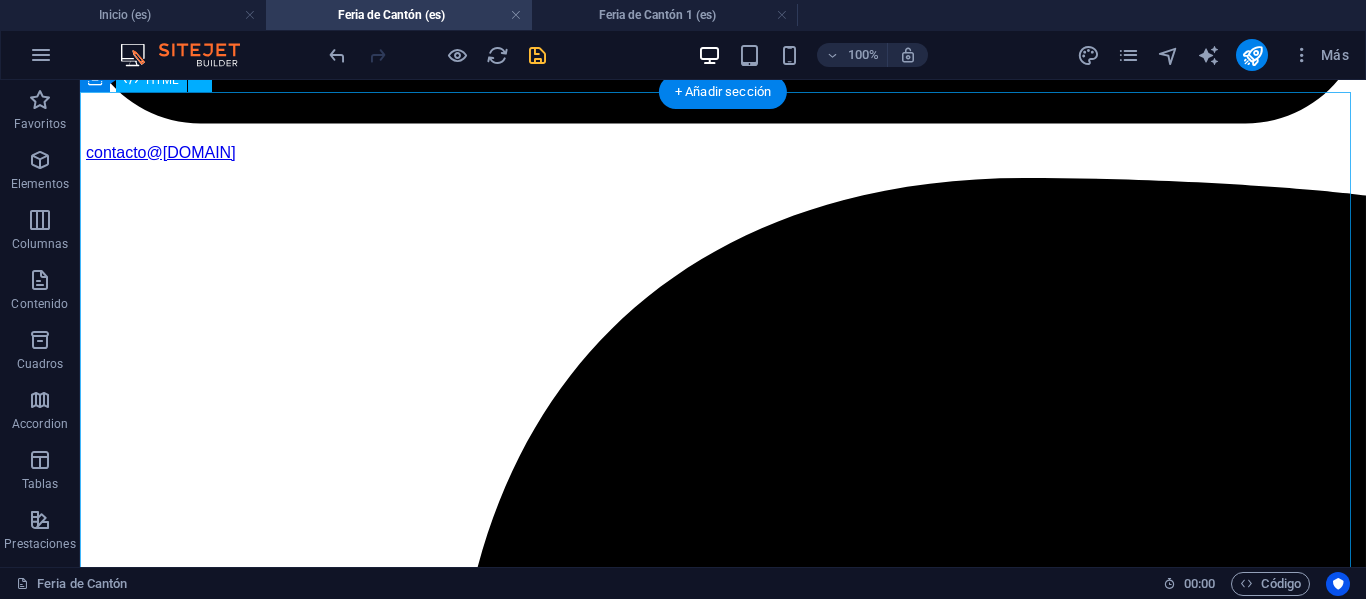 click on "IMACHINA - Planes Interactivos (Corregido)
Tres Planes, Un Objetivo: Tú Éxito Empresarial
Selecciona el plan que te acomode, y prepárate para la mejor experiencia de negocios en la Feria de Cantón.
MÁS POPULAR Plan Business Paquete todo incluido para una experiencia completa y sin preocupaciones. Workshop Online de Preparación. Pasajes Aéreos SCL-HKG (Round Trip) Traslados y Alojamientos en China. Cena de Bienvenida y Networking. Acreditación de Ingreso a Feria. Traductor Chino-Español Grupal. Desayunos Buffet en Hotel. Almuerzos Incluidos en Feria. Turismo en Guangzhou. Gestión Primera Importación Post-Feria. Ver Precios Tipo de Habitación:   Compartida   Doble   Single Fase de Interés: Fase 1 Fase 2 Fase 3 Fases 1 + 2 Fases 2 + 3 Feria Completa (3 Fases) Precio Final -- Tu Nombre: Tu Correo: Inscribirme en Plan Business ¡Inscripción Enviada! Cerrar
. -- ." at bounding box center [723, 9700] 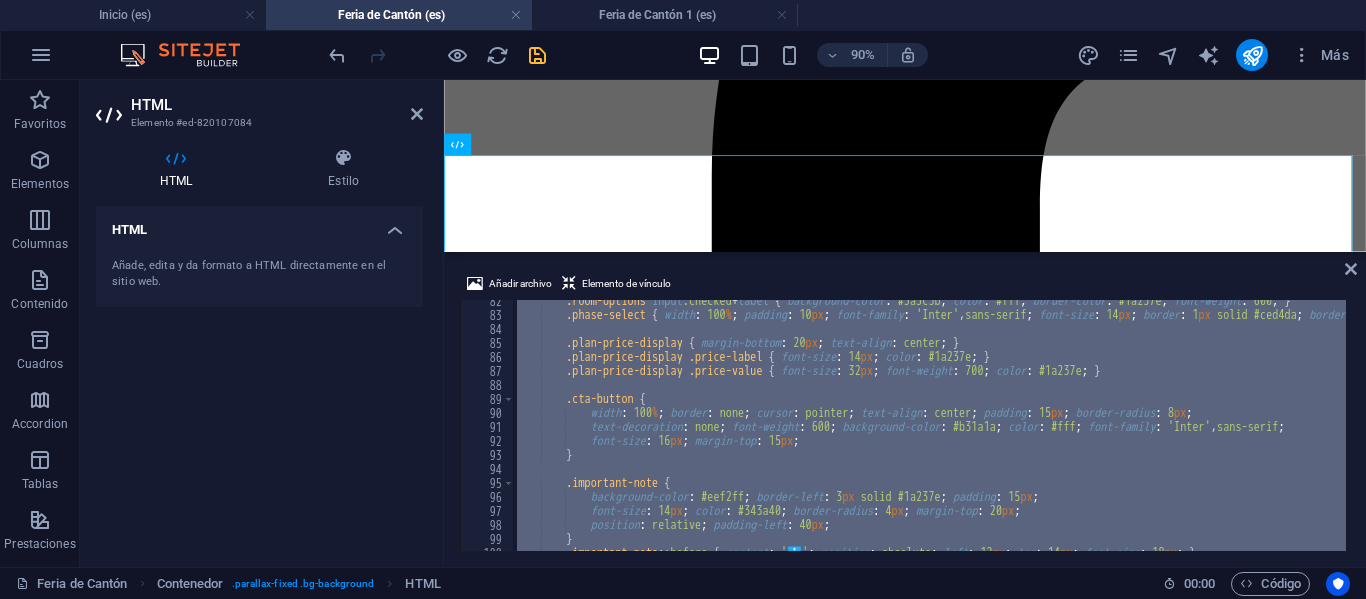 click on ".room-options   input :checked  +  label   {   background-color :   #3a3c3b ;   color :   #fff ;   border-color :   #1a237e ;   font-weight :   600 ;   }           .phase-select   {   width :   100 % ;   padding :   10 px ;   font-family :   ' Inter ' ,  sans-serif ;   font-size :   14 px ;   border :   1 px   solid   #ced4da ;   border-radius :   6 px ;   background-color :   #fff ;   }                     .plan-price-display   {   margin-bottom :   20 px ;   text-align :   center ;   }           .plan-price-display   .price-label   {   font-size :   14 px ;   color :   #1a237e ;   }           .plan-price-display   .price-value   {   font-size :   32 px ;   font-weight :   700 ;   color :   #1a237e ;   }                     .cta-button   {                width :   100 % ;   border :   none ;   cursor :   pointer ;   text-align :   center ;   padding :   15 px ;   border-radius :   8 px ;                text-decoration :   none ;   font-weight :   600 ;   background-color :   #b31a1a ;   color :   ;" at bounding box center (929, 425) 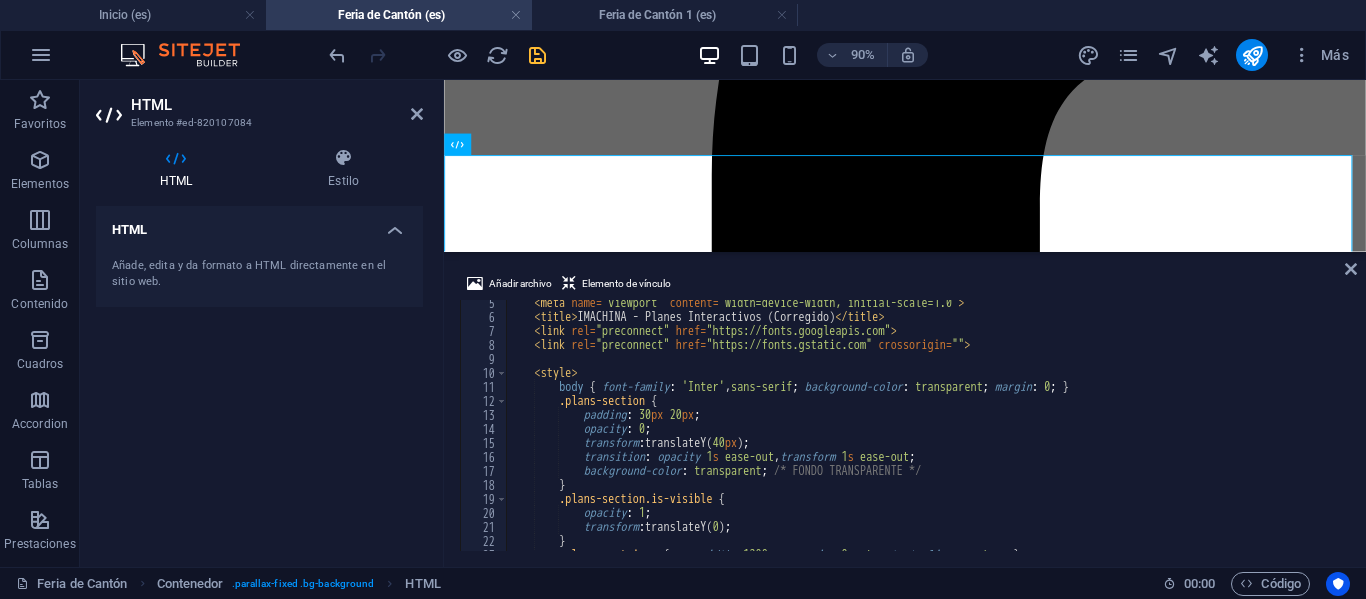 scroll, scrollTop: 0, scrollLeft: 0, axis: both 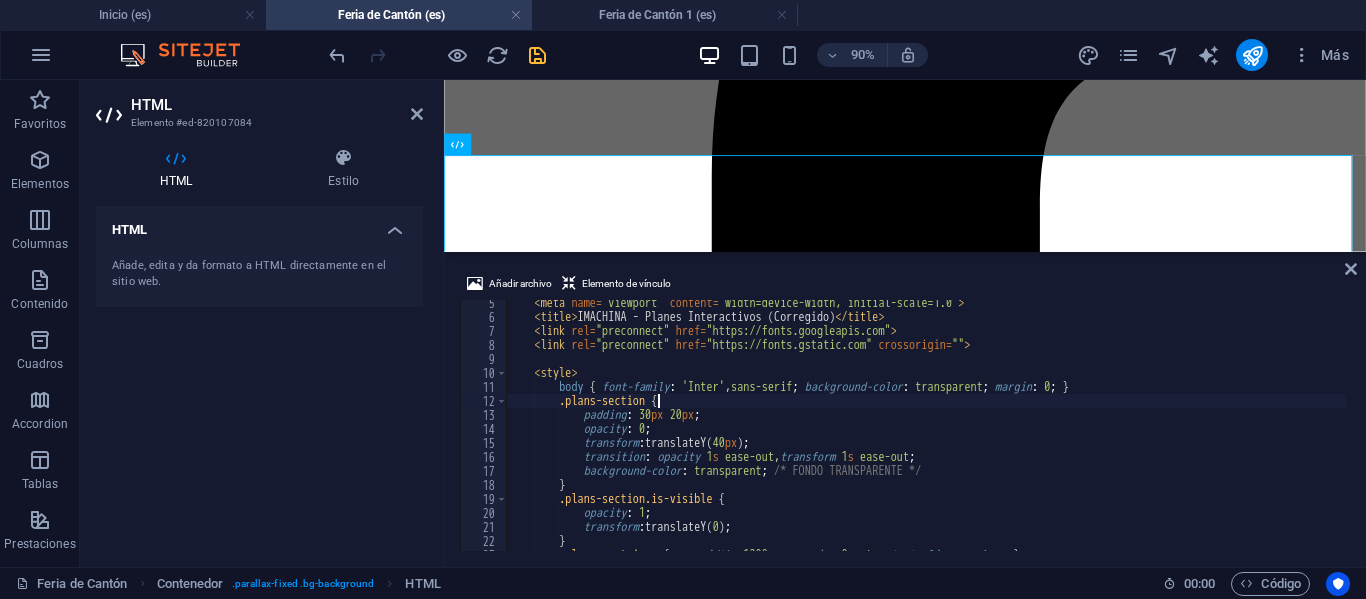 click on "11" at bounding box center [484, 387] 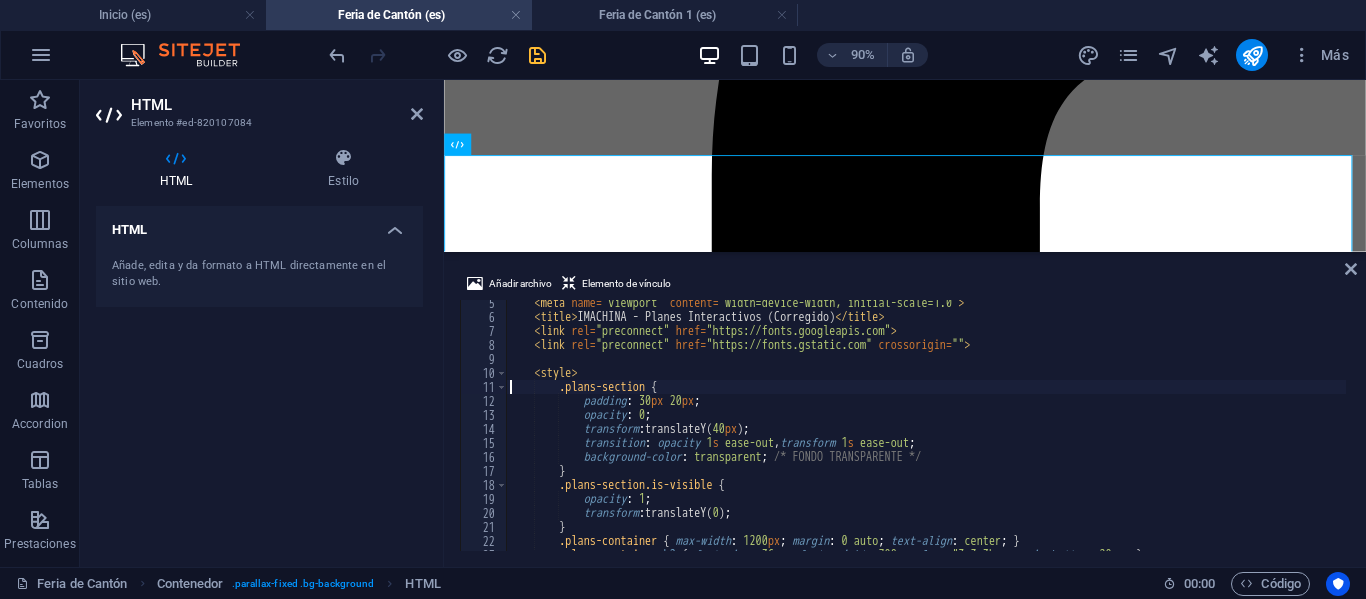 scroll, scrollTop: 2802, scrollLeft: 0, axis: vertical 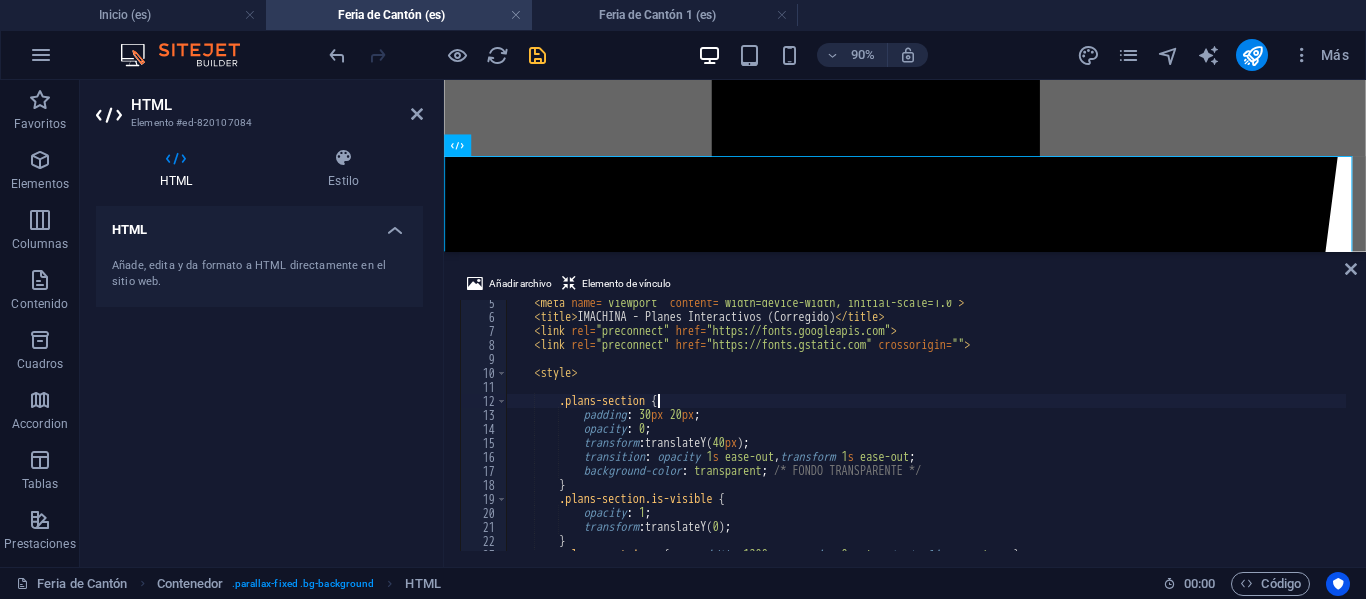 click on "< meta   name = "viewport"   content = "width=device-width, initial-scale=1.0" >      < title > IMACHINA - Planes Interactivos (Corregido) </ title >      <link   rel = "preconnect"   href = "https://fonts.googleapis.com" >      <link   rel = "preconnect"   href = "https://fonts.gstatic.com"   crossorigin = "" >      <style >           .plans-section   {                padding :   30 px   20 px ;                opacity :   0 ;                transform :  translateY( 40 px ) ;                transition :   opacity   1 s   ease-out ,  transform   1 s   ease-out ;                background-color :   transparent ;   /* FONDO TRANSPARENTE */           }           .plans-section.is-visible   {                opacity :   1 ;                transform :  translateY( 0 ) ;           }           .plans-container   {   max-width :   1200 px ;   margin :   0   auto ;   text-align :   center ;   }" at bounding box center [10108, 433] 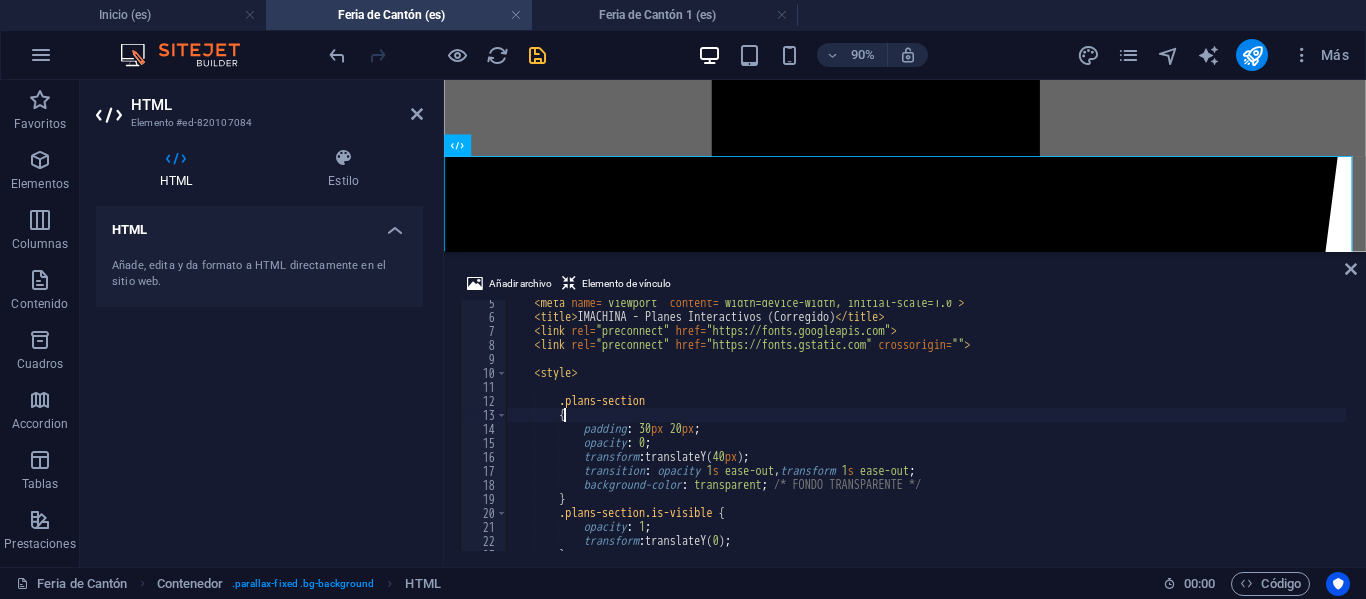 scroll, scrollTop: 0, scrollLeft: 3, axis: horizontal 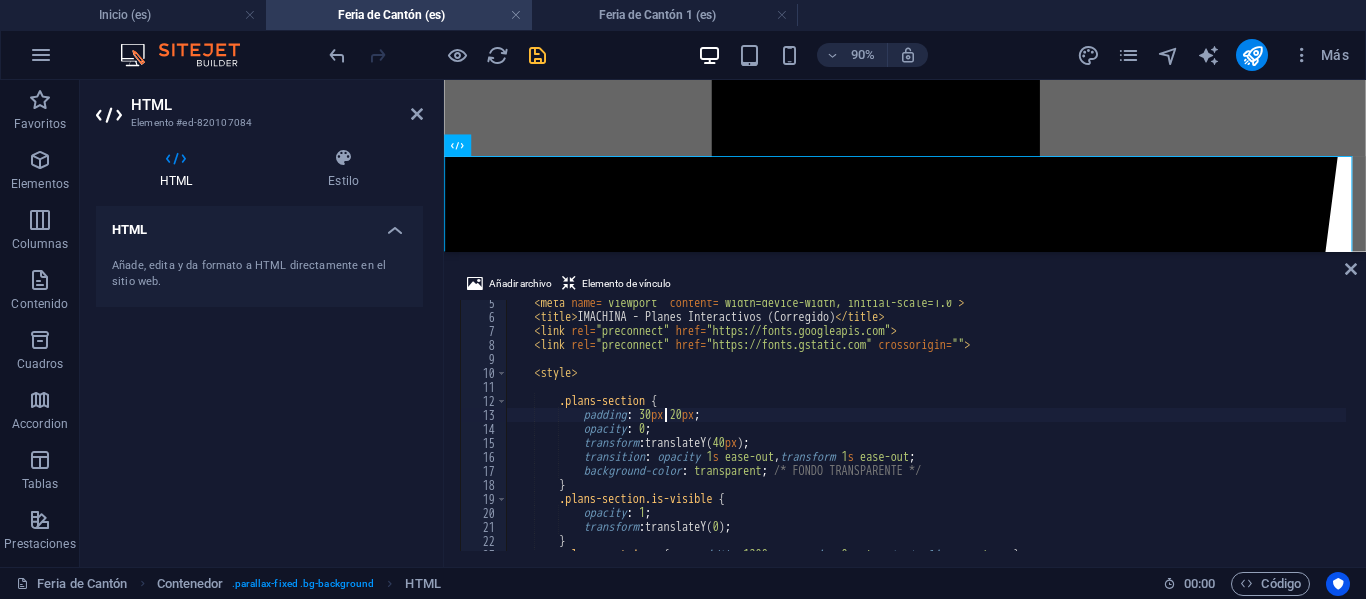 type on ".plans-section {" 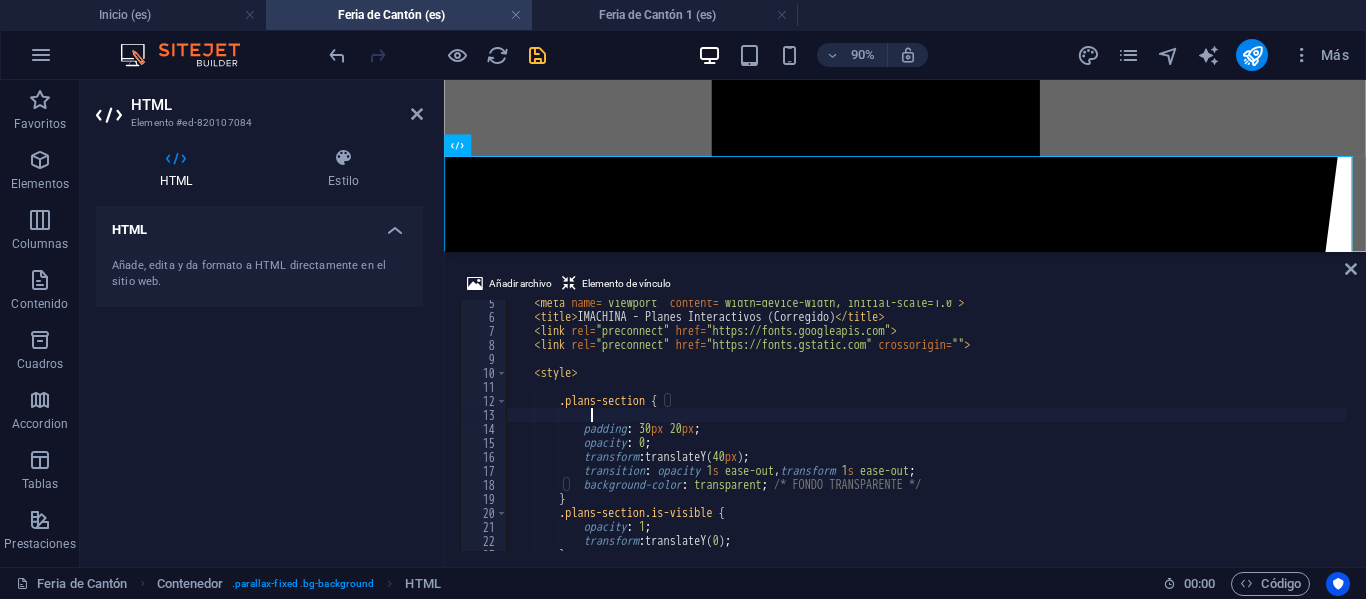 scroll, scrollTop: 0, scrollLeft: 5, axis: horizontal 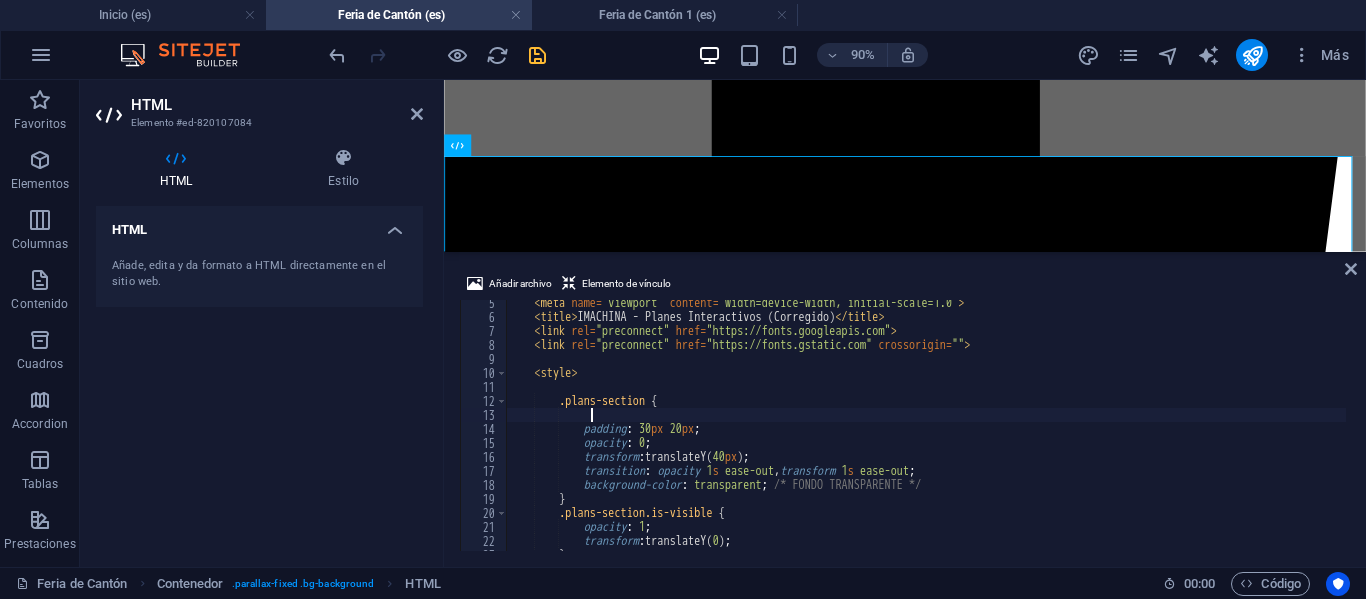 paste on "font-family: 'Inter', sans-serif;" 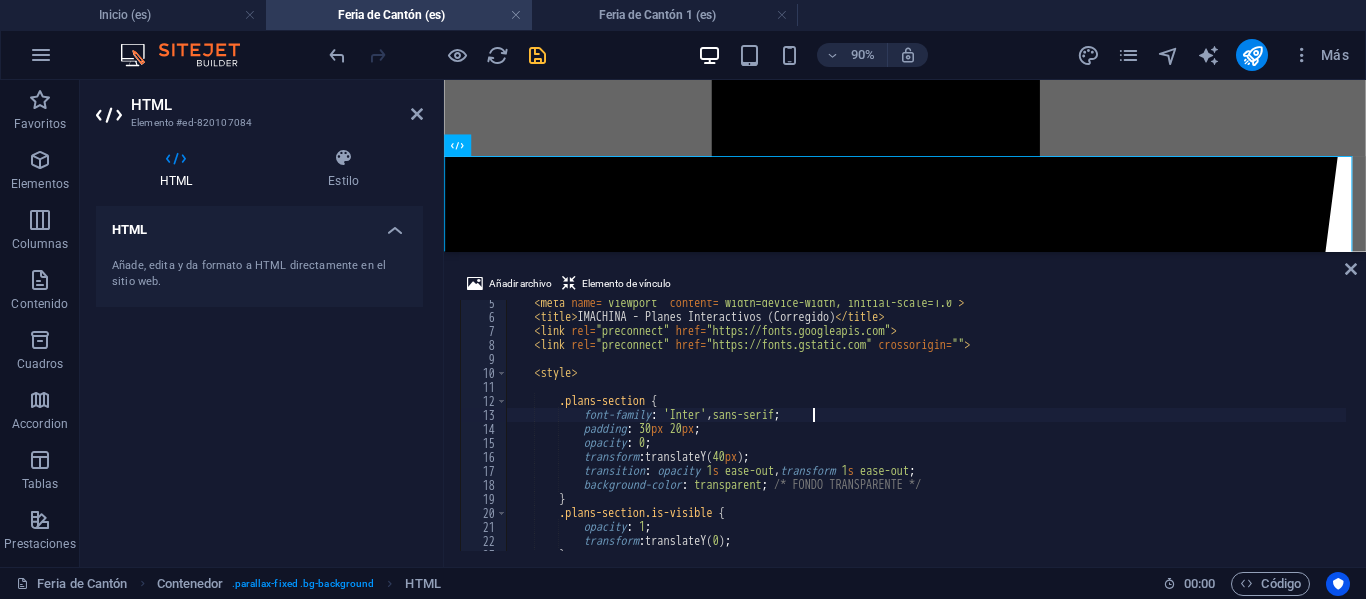 type on "font-family: 'Inter', sans-serif;" 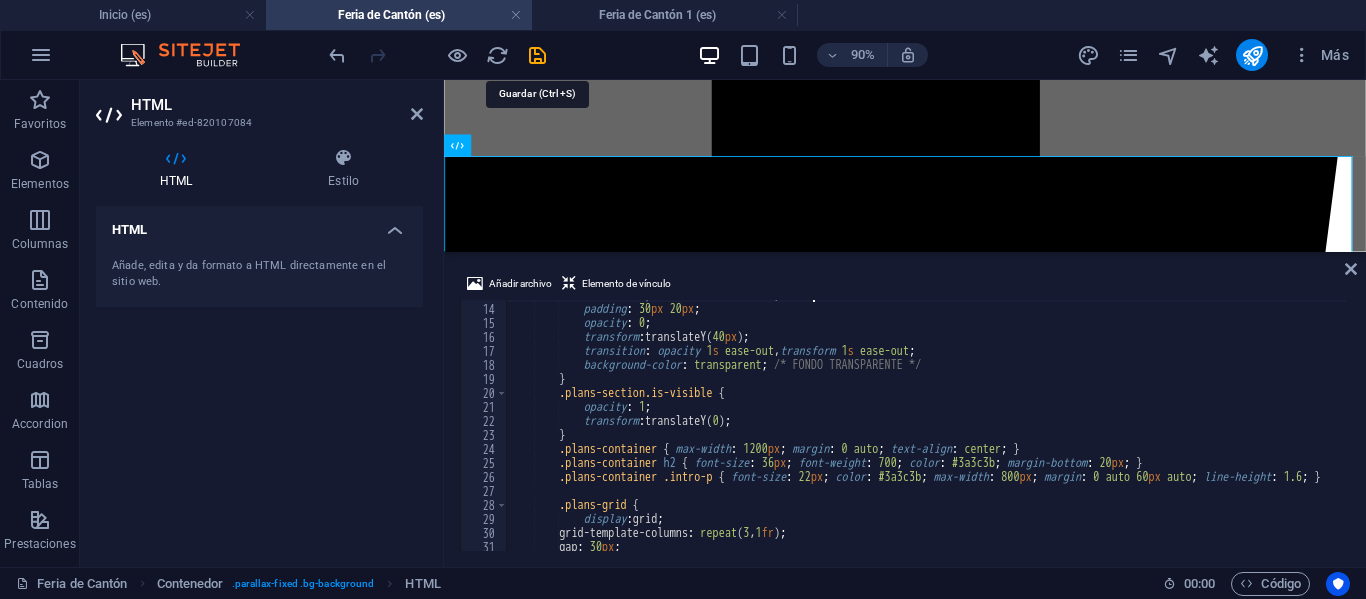 click at bounding box center (537, 55) 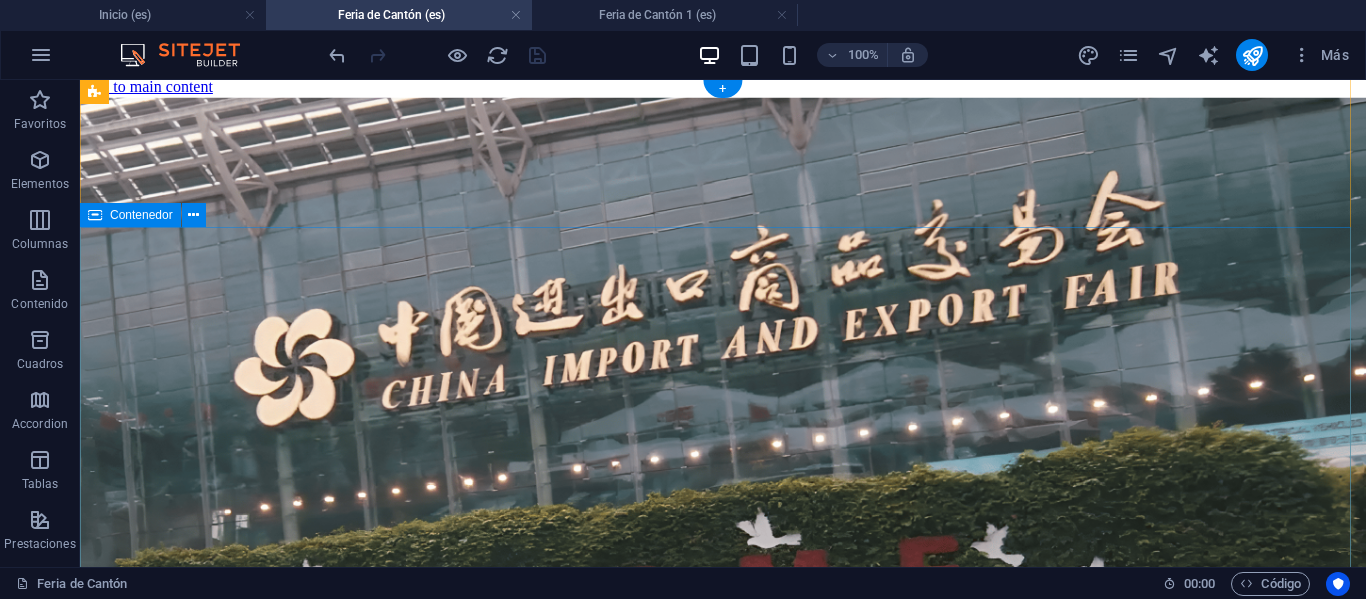 scroll, scrollTop: 0, scrollLeft: 0, axis: both 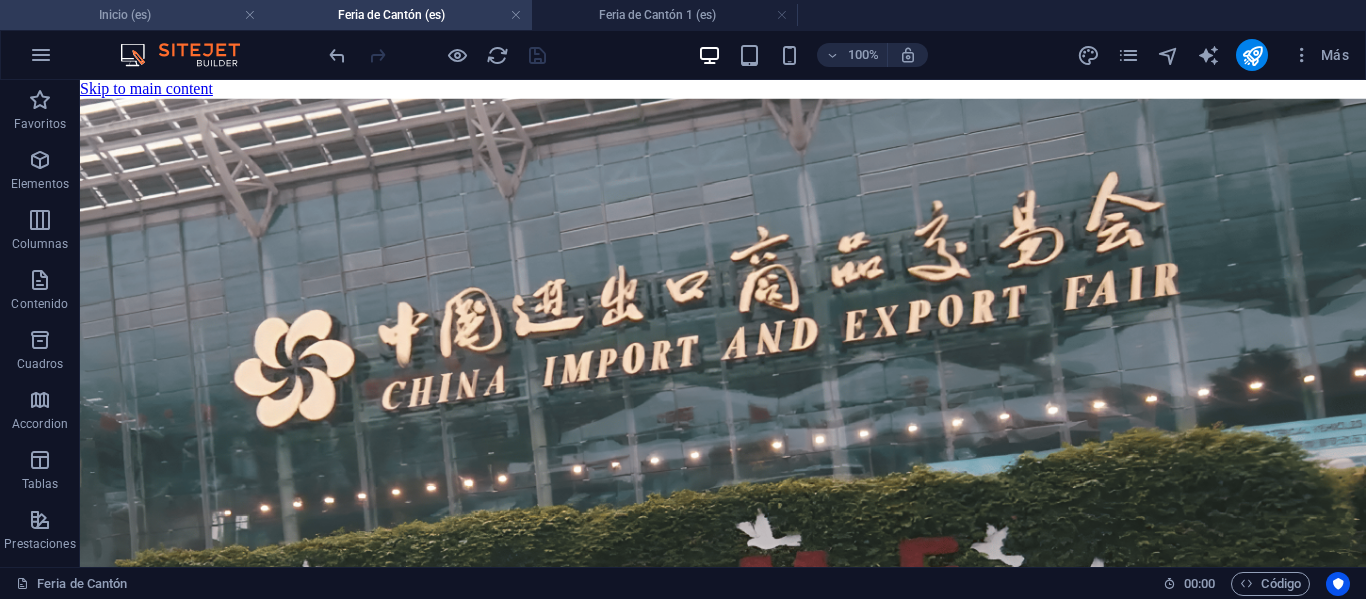 click on "Inicio (es)" at bounding box center (133, 15) 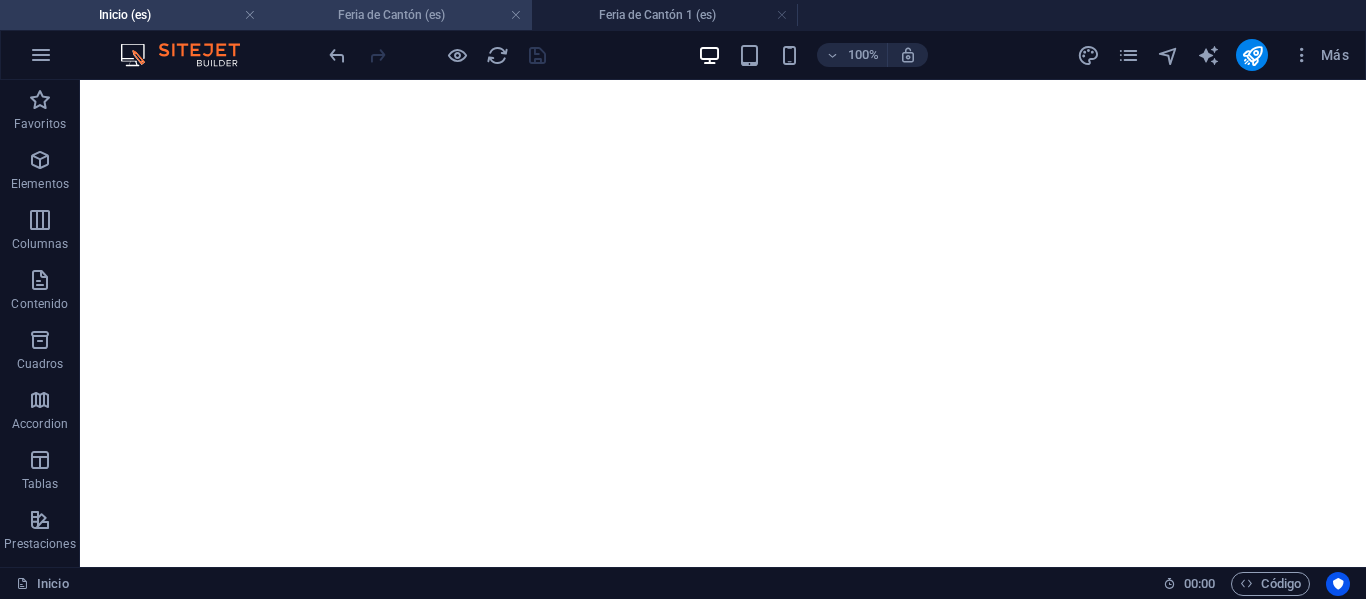 click on "Feria de Cantón (es)" at bounding box center (399, 15) 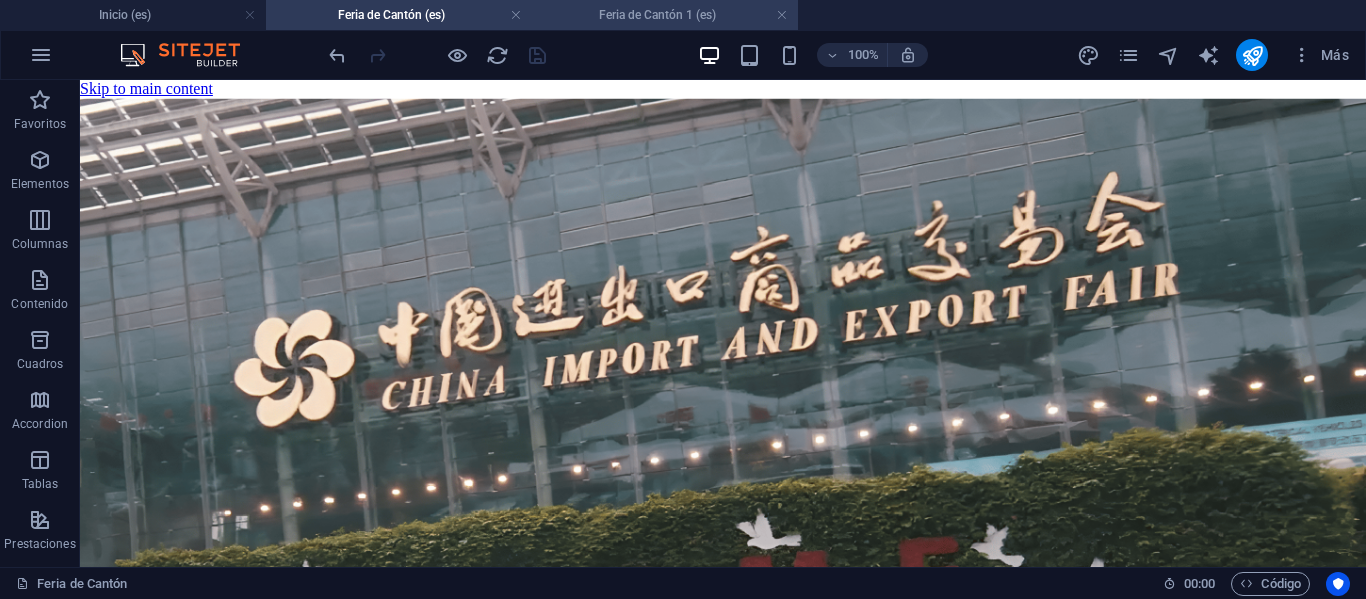 click on "Feria de Cantón 1 (es)" at bounding box center (665, 15) 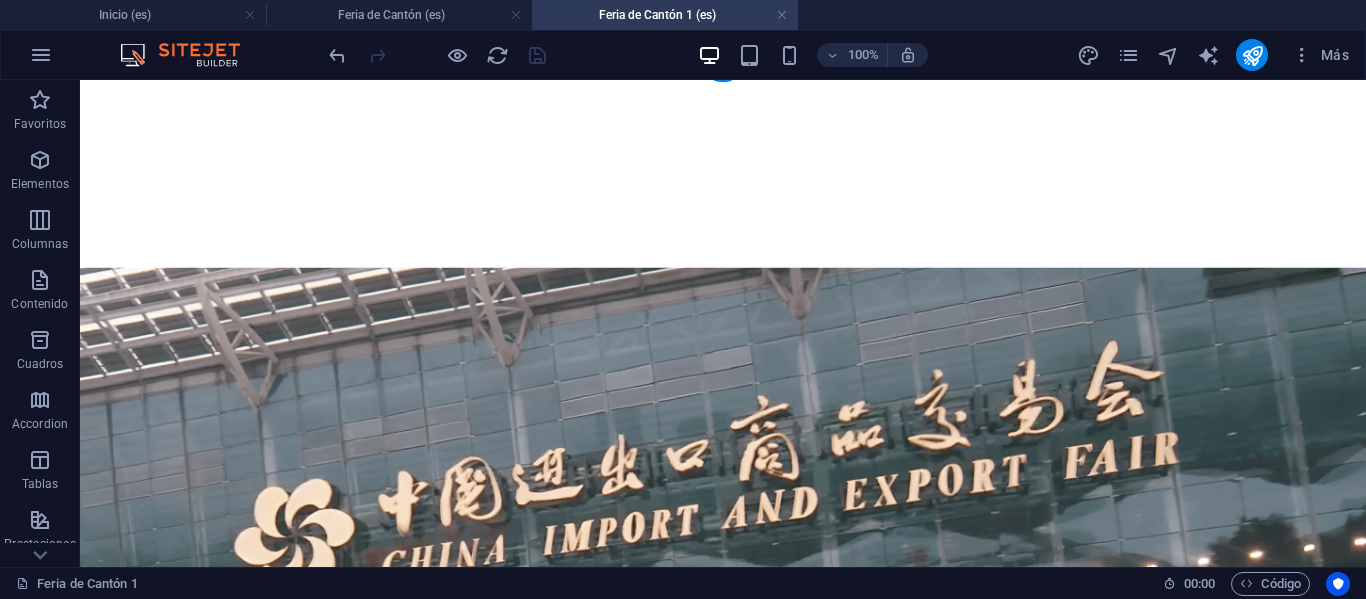 scroll, scrollTop: 0, scrollLeft: 0, axis: both 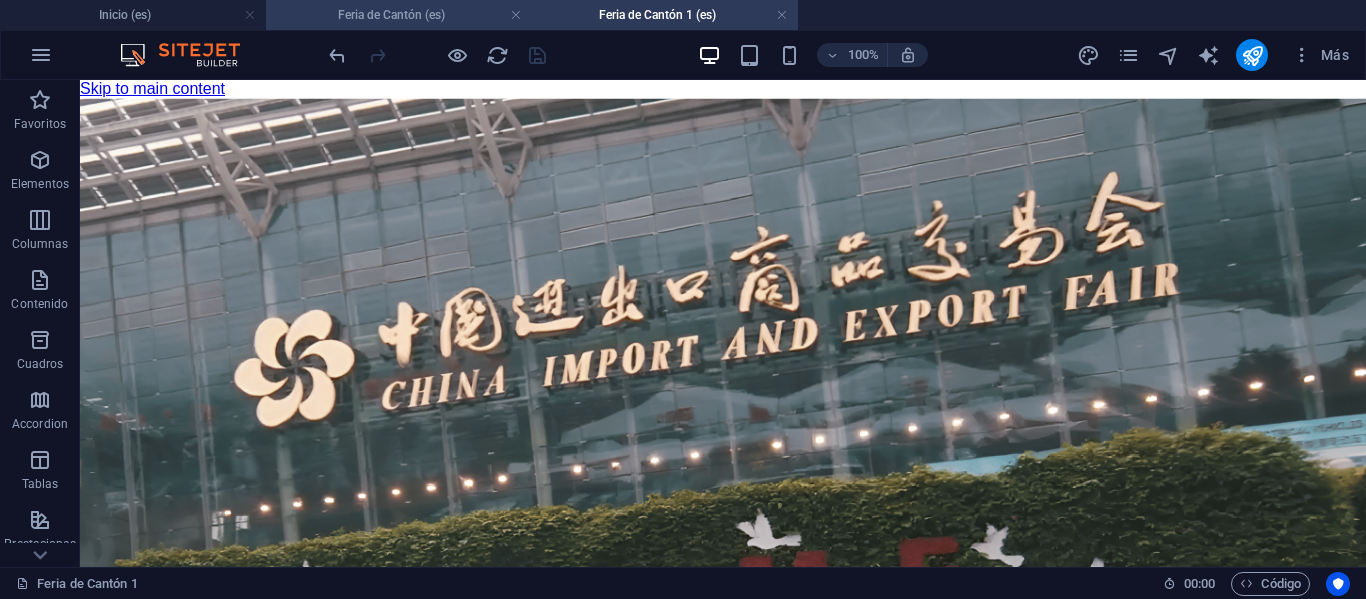 click on "Feria de Cantón (es)" at bounding box center [399, 15] 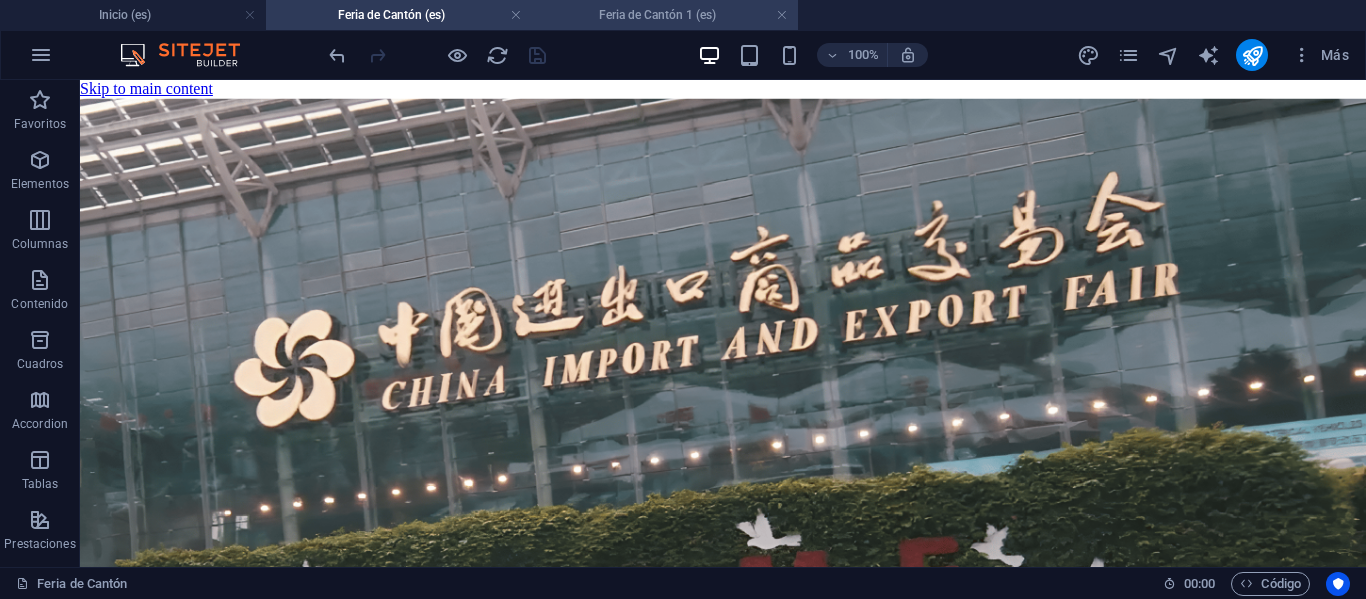 click on "Feria de Cantón 1 (es)" at bounding box center (665, 15) 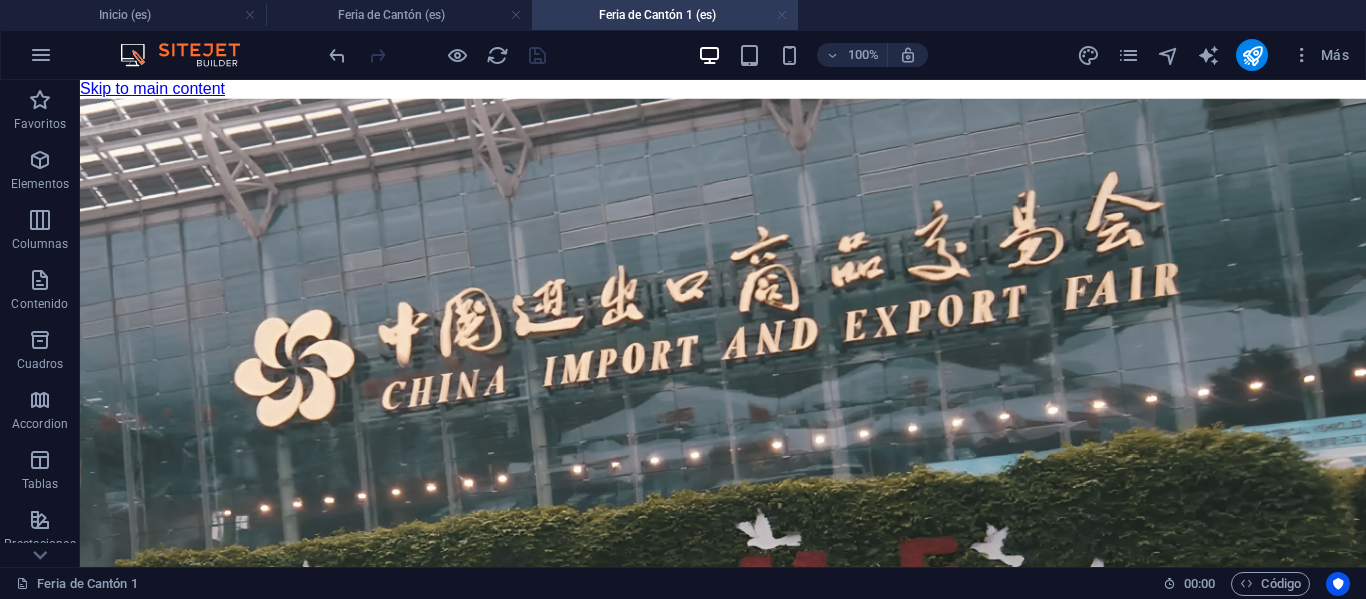 click at bounding box center [782, 15] 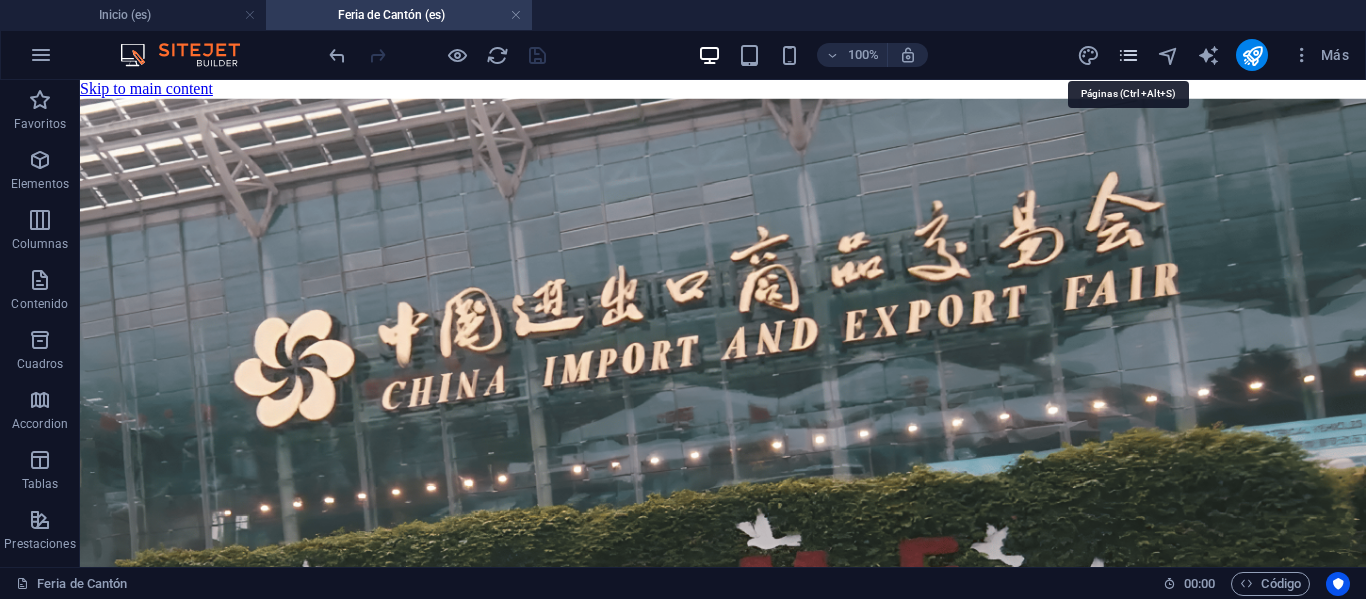 click at bounding box center [1128, 55] 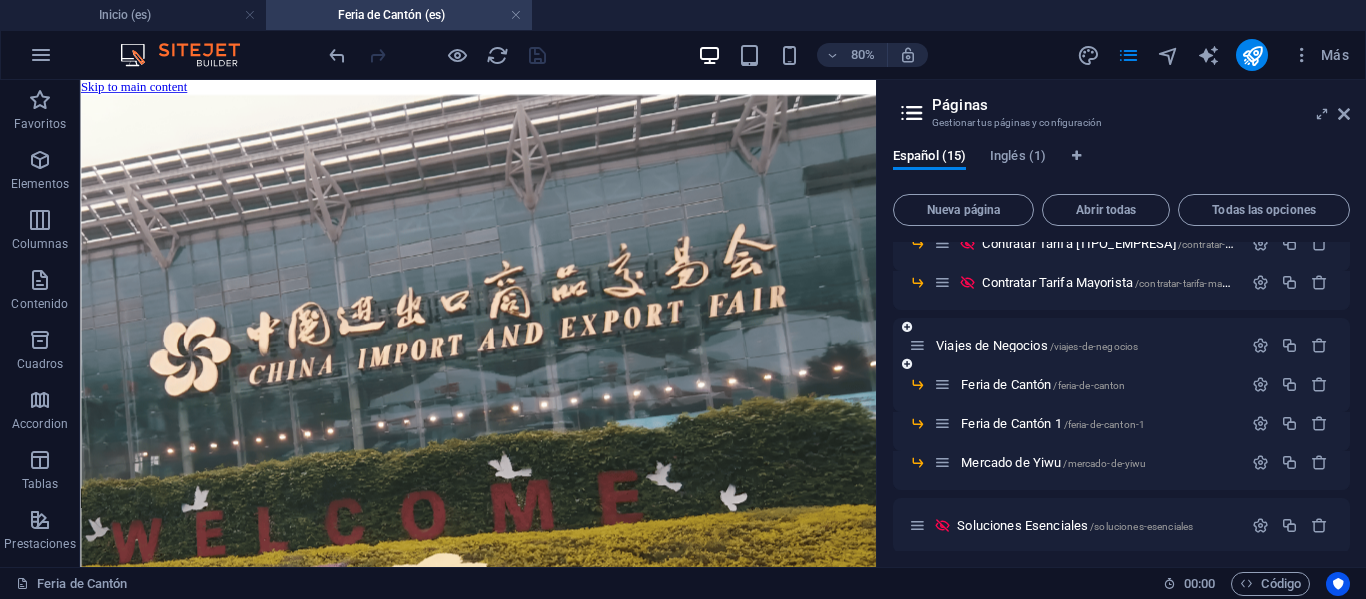 scroll, scrollTop: 300, scrollLeft: 0, axis: vertical 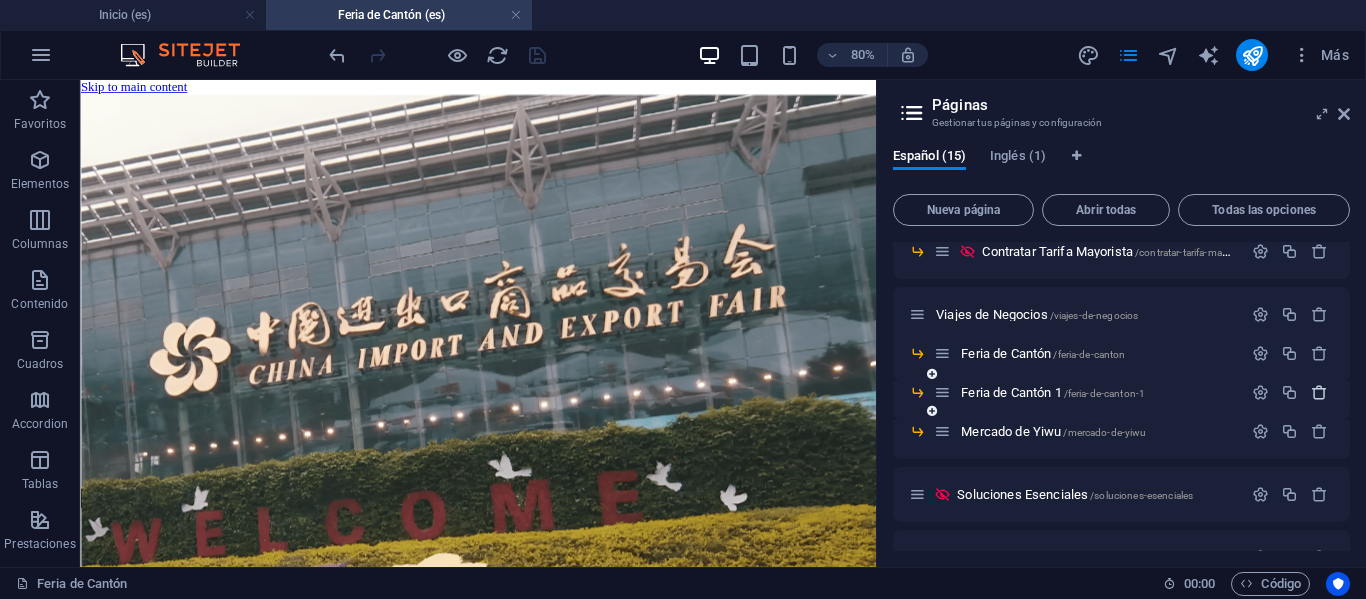 click at bounding box center [1319, 392] 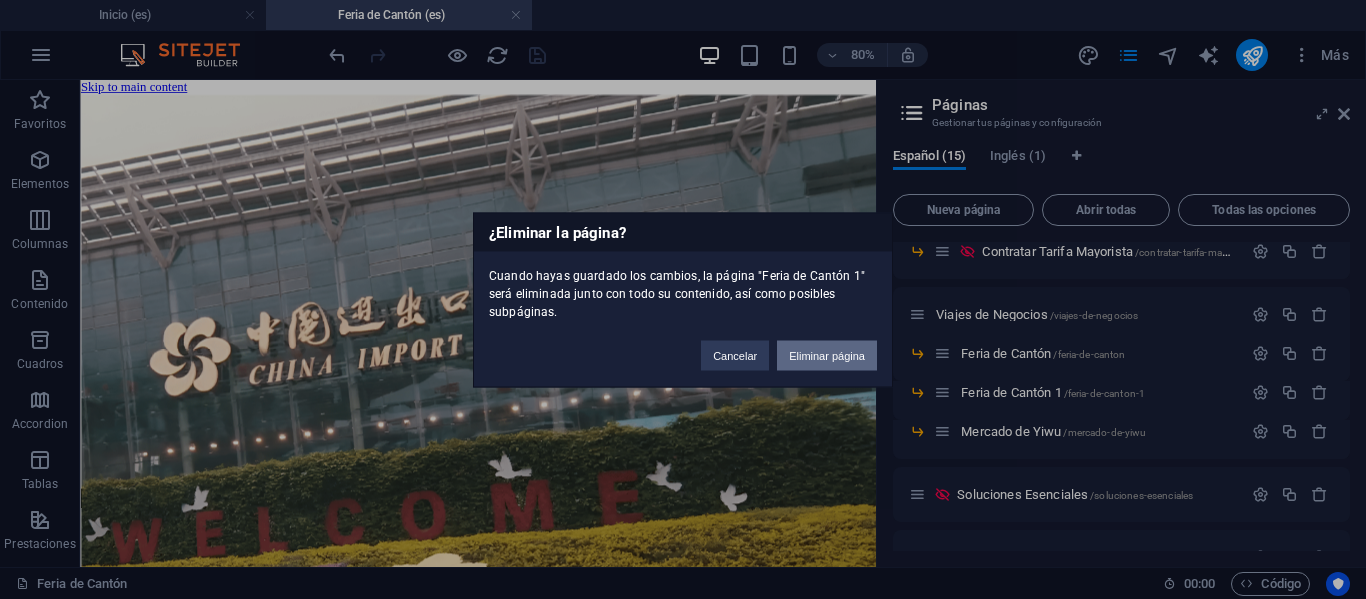 click on "Eliminar página" at bounding box center [827, 355] 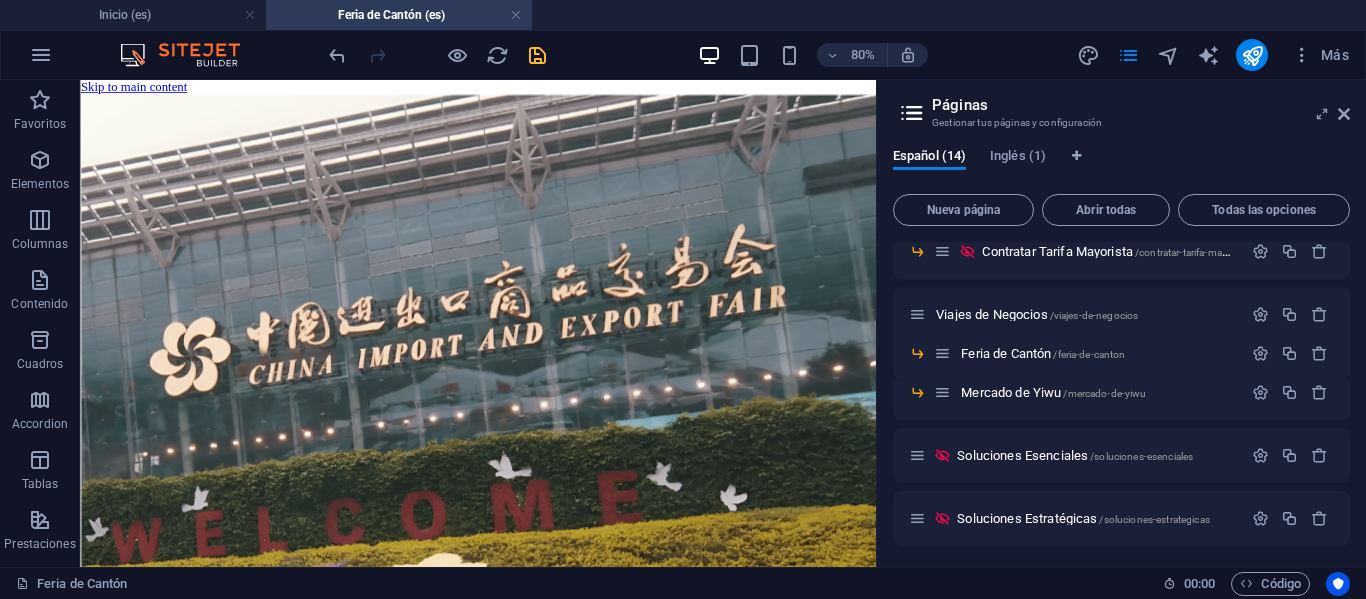 click at bounding box center (537, 55) 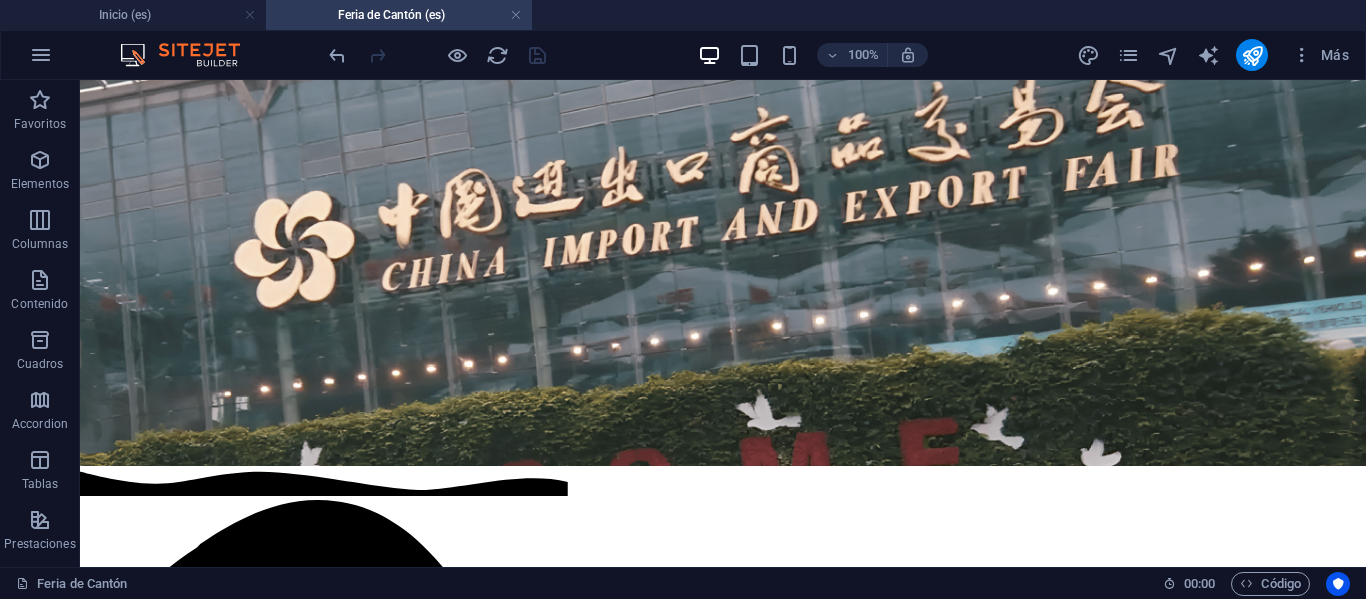 scroll, scrollTop: 0, scrollLeft: 0, axis: both 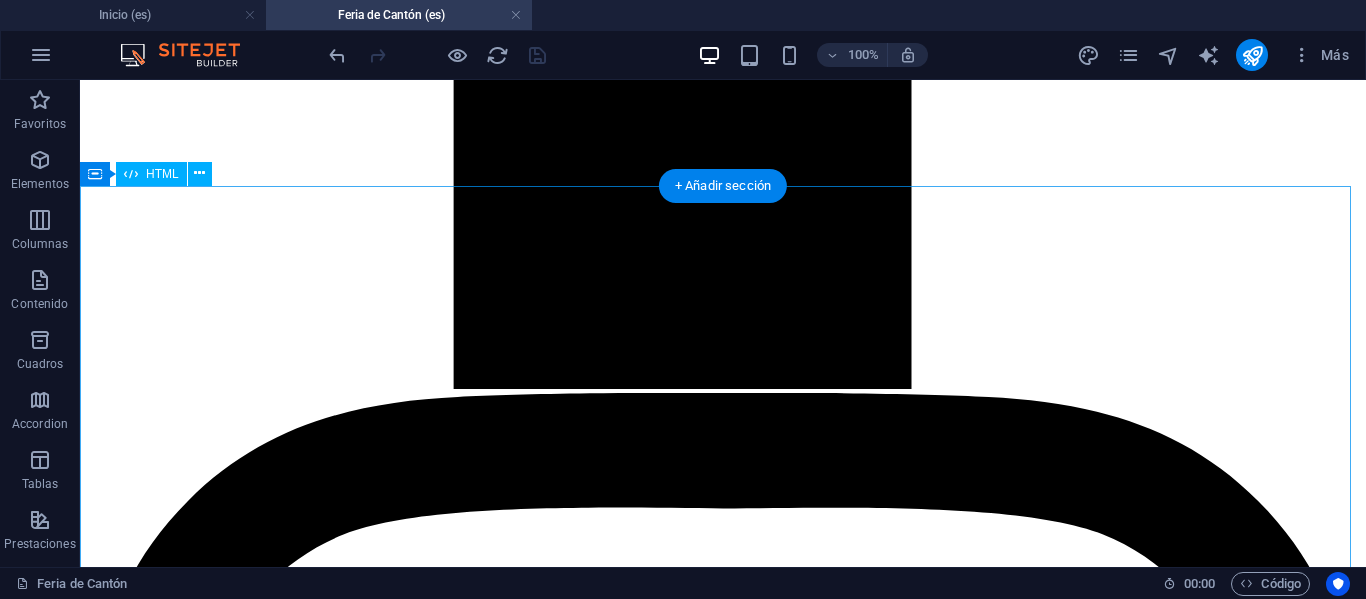 click on "¿Listo para Transformar tu Negocio?
Los cupos para nuestra Misión Comercial 360° son limitados para garantizar una experiencia personalizada y de alto impacto. No dejes pasar la oportunidad de dar el salto definitivo en tus importaciones.
✈️ ¡Reservar mi Cupo!
*Todas las postulaciones son revisadas por nuestro equipo.
Cupos Disponibles
22" at bounding box center [723, 10025] 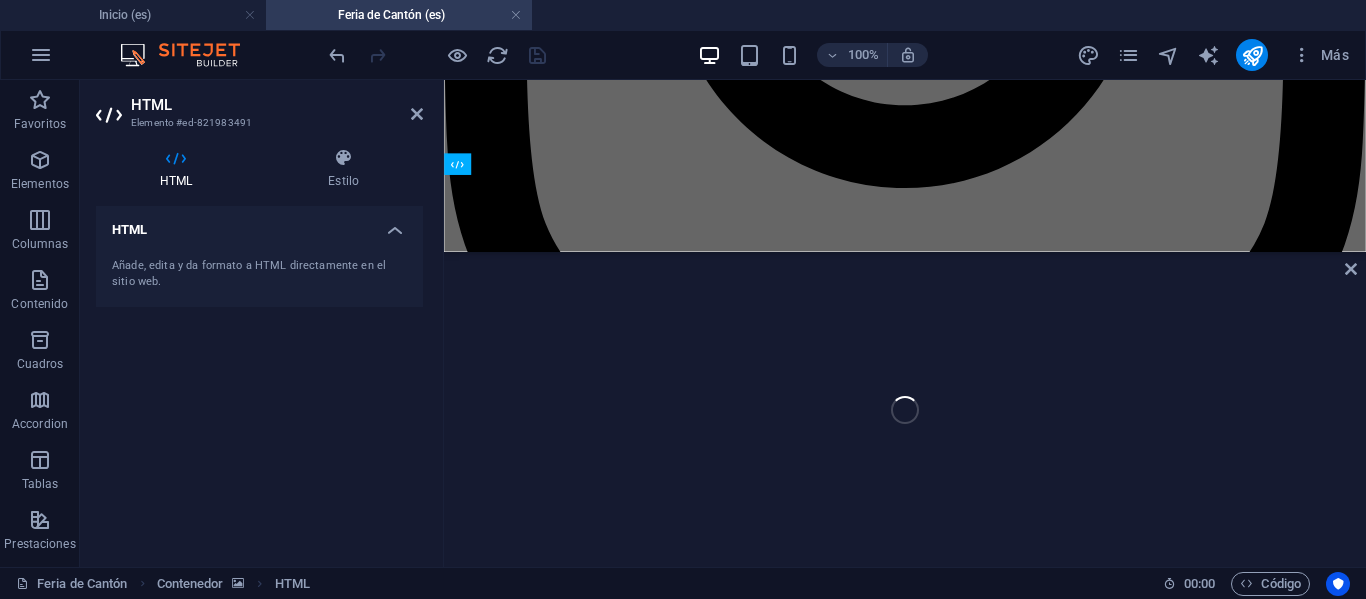 scroll, scrollTop: 6419, scrollLeft: 0, axis: vertical 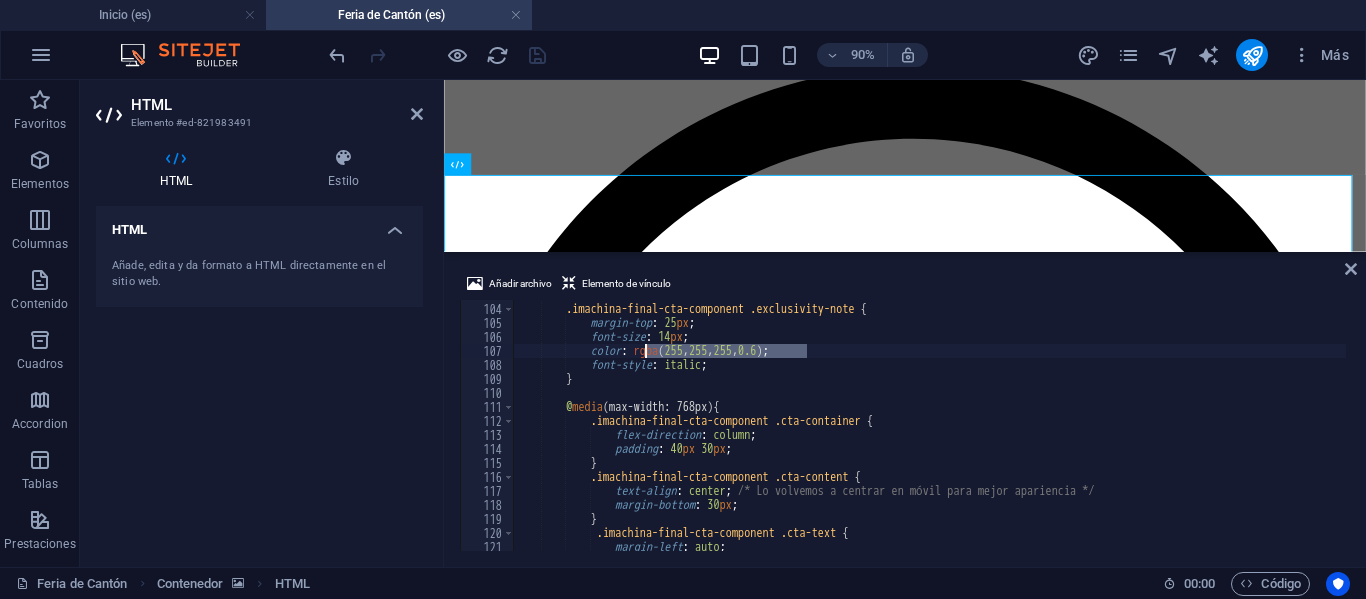 drag, startPoint x: 805, startPoint y: 351, endPoint x: 646, endPoint y: 351, distance: 159 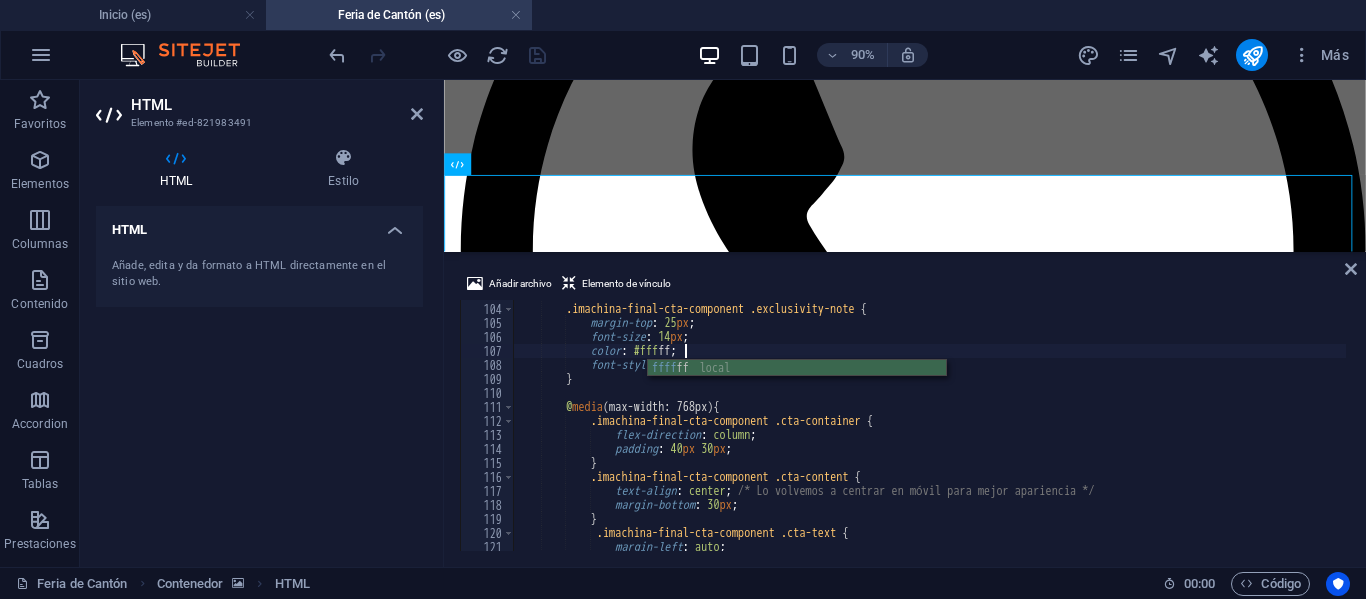 scroll, scrollTop: 0, scrollLeft: 13, axis: horizontal 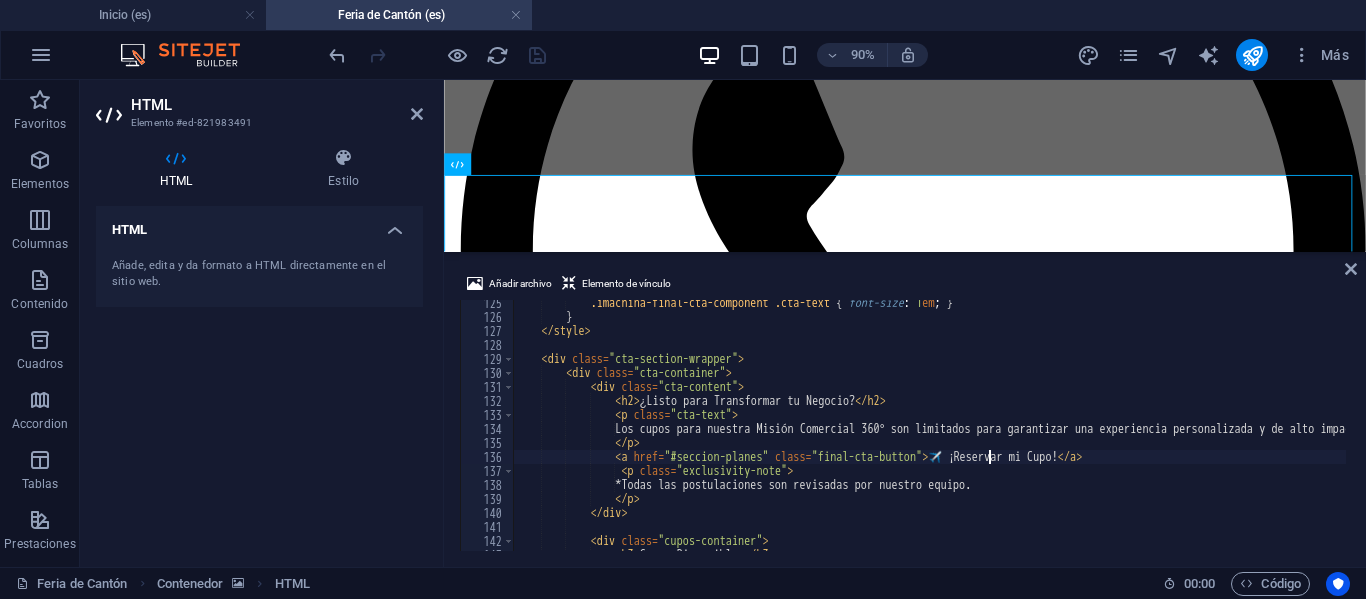 click on ".imachina-final-cta-component   .cta-text   {   font-size :   1 em ;   }           }      </ style >      <div   class = "cta-section-wrapper" >           <div   class = "cta-container" >                <div   class = "cta-content" >                     <h2 > ¿Listo para Transformar tu Negocio? </ h2 >                     <p   class = "cta-text" >                         Los cupos para nuestra Misión Comercial 360° son limitados para garantizar una experiencia personalizada y de alto impacto. No dejes pasar la oportunidad de dar el salto definitivo en tus importaciones.                     </ p >                     <a   href = "#seccion-planes"   class = "final-cta-button" > ✈️ ¡Reservar mi Cupo! </ a >                       <p   class = "exclusivity-note" >                         *Todas las postulaciones son revisadas por nuestro equipo.                     </ p >                </ div >                               <div   class = "cupos-container" >                     <h3" at bounding box center [1265, 433] 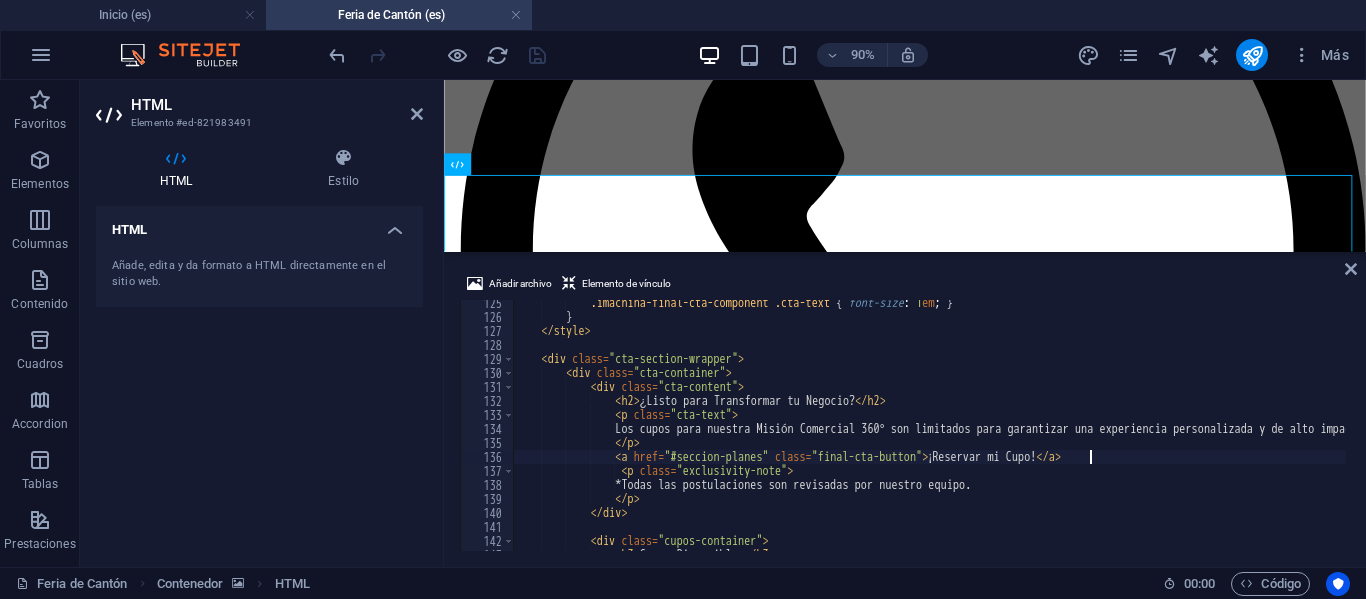 paste on "✈️" 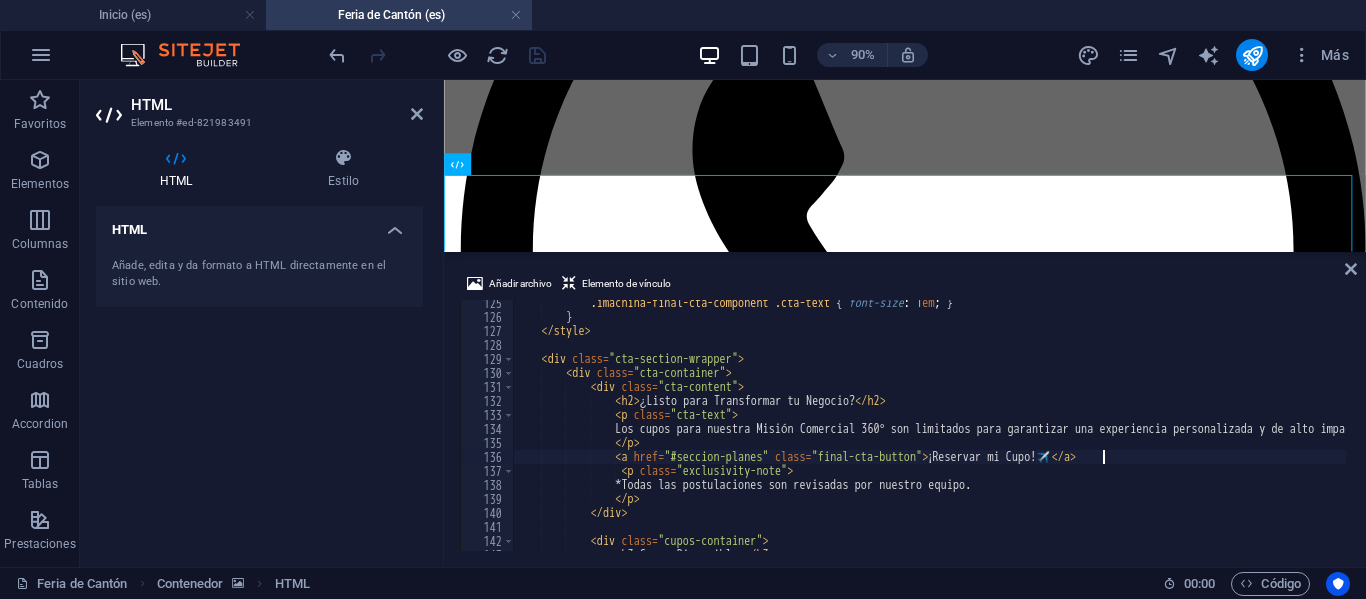 type on "<a href="#seccion-planes" class="final-cta-button">¡Reservar mi Cupo!✈️</a>" 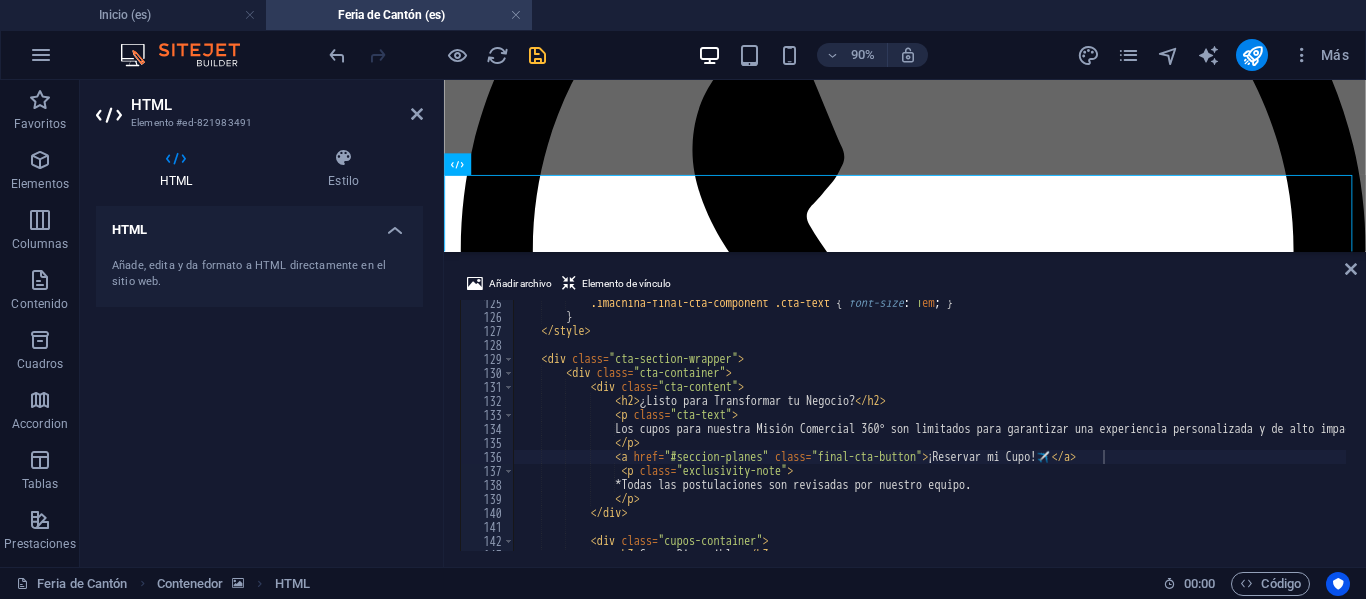 click at bounding box center [437, 55] 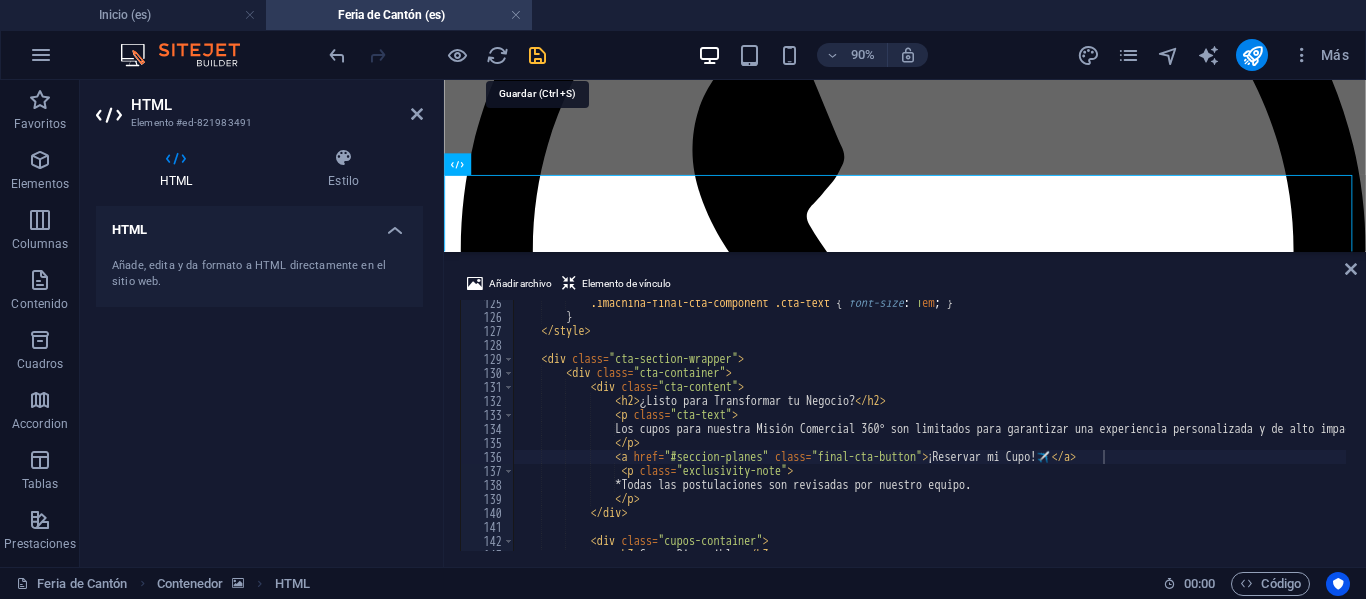 click at bounding box center [537, 55] 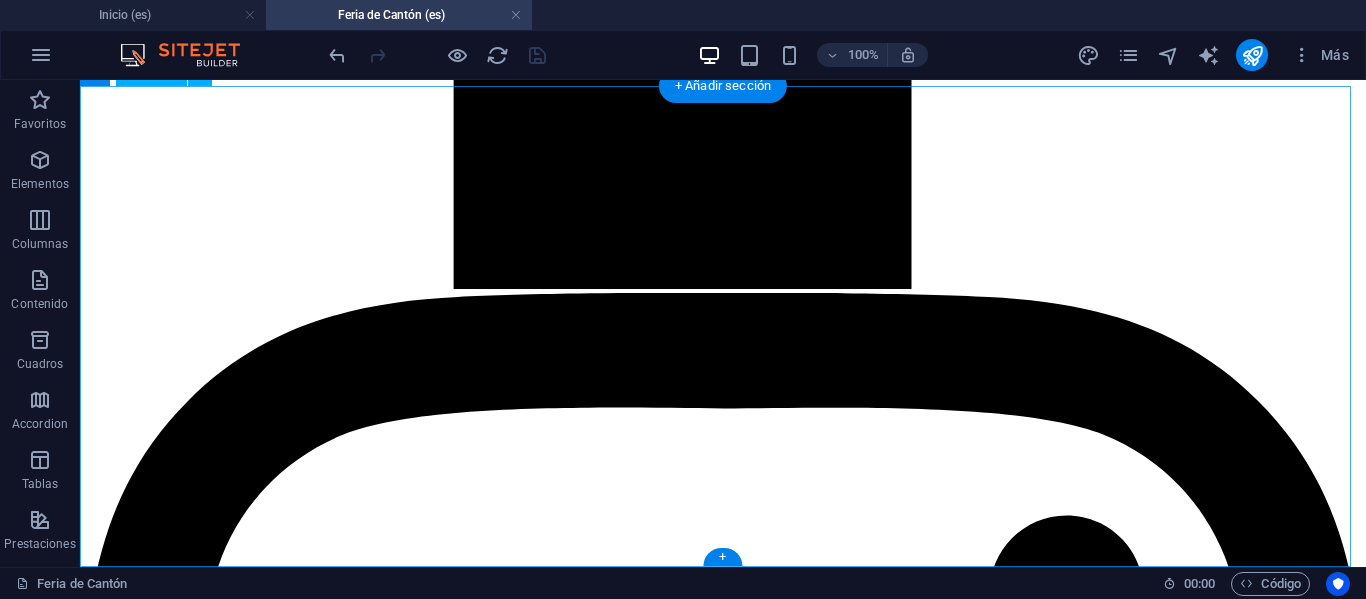 click on "¿Listo para Transformar tu Negocio?
Los cupos para nuestra Misión Comercial 360° son limitados para garantizar una experiencia personalizada y de alto impacto. No dejes pasar la oportunidad de dar el salto definitivo en tus importaciones.
¡Reservar mi Cupo!✈️
*Todas las postulaciones son revisadas por nuestro equipo.
Cupos Disponibles
22" at bounding box center (723, 9925) 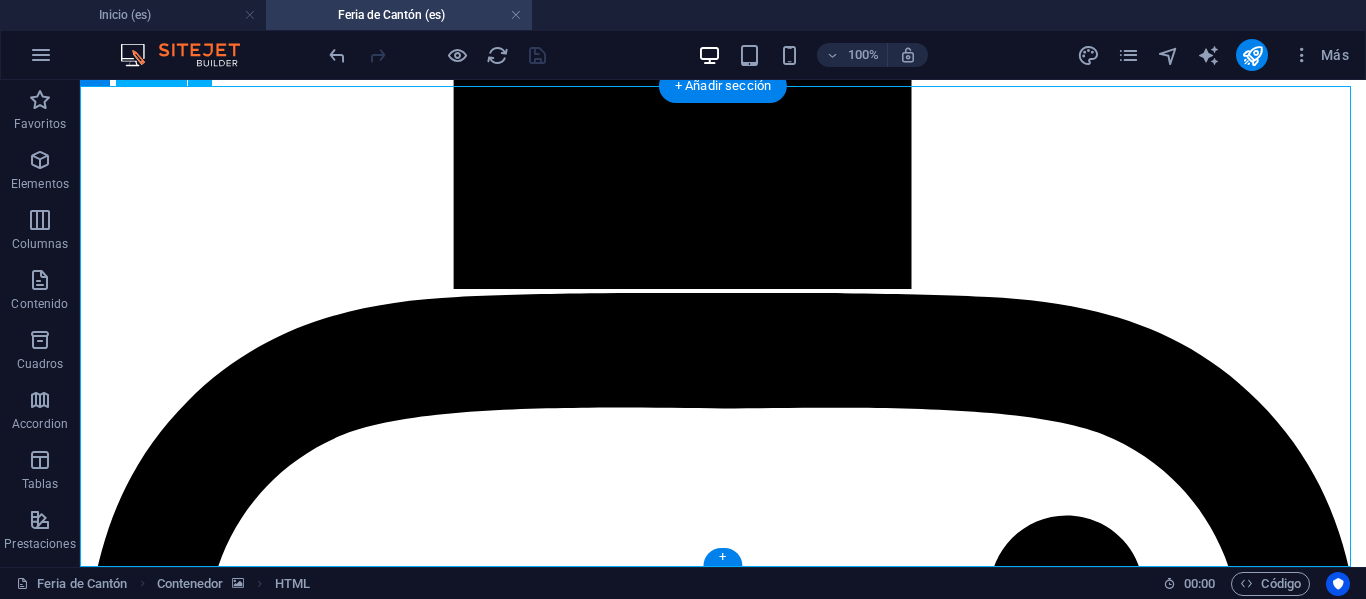 click on "¿Listo para Transformar tu Negocio?
Los cupos para nuestra Misión Comercial 360° son limitados para garantizar una experiencia personalizada y de alto impacto. No dejes pasar la oportunidad de dar el salto definitivo en tus importaciones.
¡Reservar mi Cupo!✈️
*Todas las postulaciones son revisadas por nuestro equipo.
Cupos Disponibles
22" at bounding box center [723, 9925] 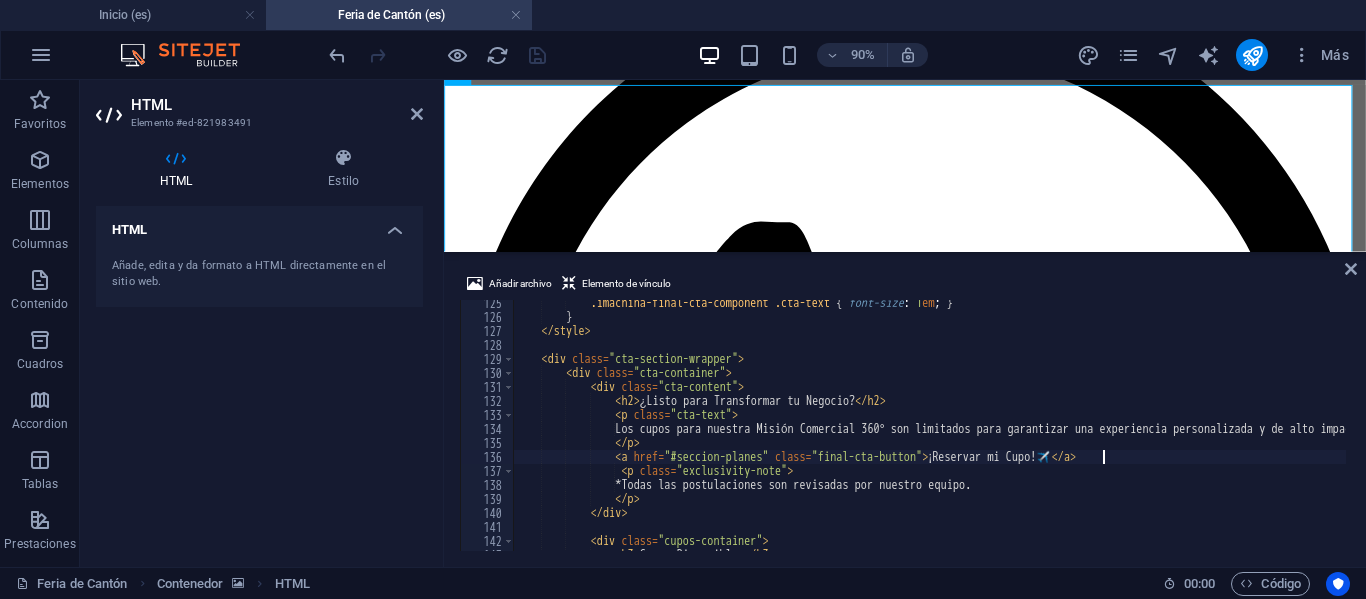 click on ".imachina-final-cta-component   .cta-text   {   font-size :   1 em ;   }           }      </ style >      < div   class = "cta-section-wrapper" >           < div   class = "cta-container" >                < div   class = "cta-content" >                     < h2 > ¿Listo para Transformar tu Negocio? </ h2 >                     < p   class = "cta-text" >                         Los cupos para nuestra Misión Comercial 360° son limitados para garantizar una experiencia personalizada y de alto impacto. No dejes pasar la oportunidad de dar el salto definitivo en tus importaciones.                     </ p >                     < a   href = "#seccion-planes"   class = "final-cta-button" > ¡Reservar mi Cupo!✈️ </ a >                       < p   class = "exclusivity-note" >                         *Todas las postulaciones son revisadas por nuestro equipo.                     </ p >                </ div >                               < div   class = "cupos-container" >                     < h3" at bounding box center [1265, 433] 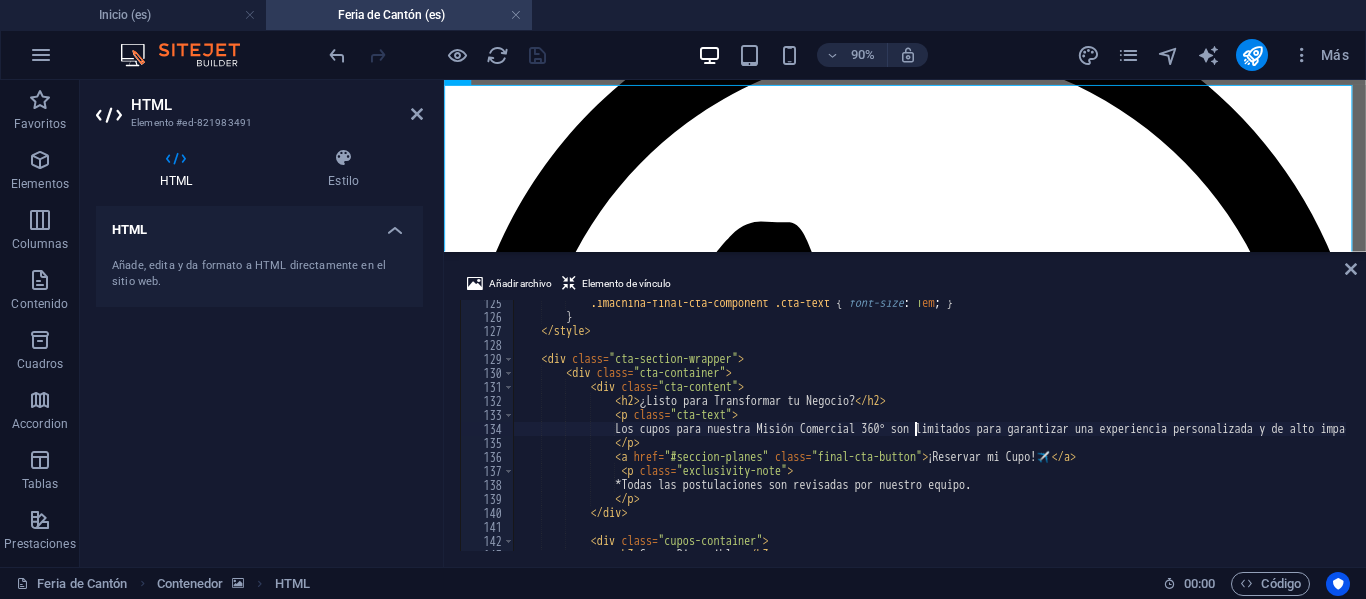 scroll, scrollTop: 0, scrollLeft: 32, axis: horizontal 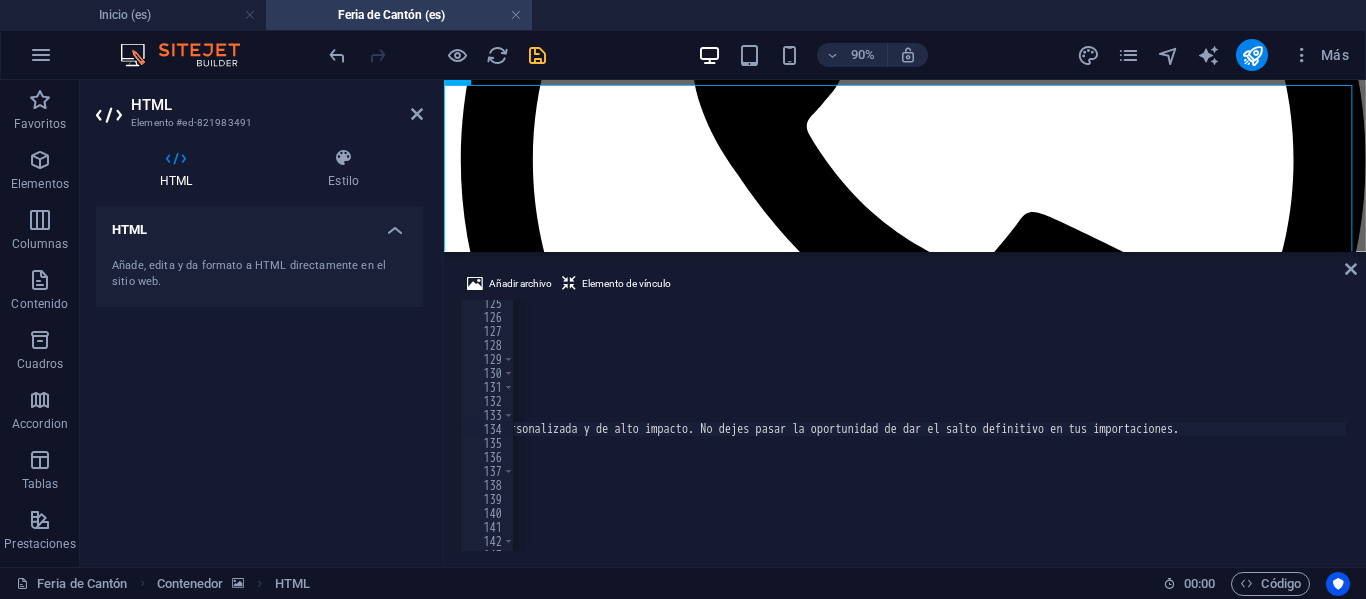 click on ".imachina-final-cta-component   .cta-text   {   font-size :   1 em ;   }           }      </ style >      <div   class = "cta-section-wrapper" >           <div   class = "cta-container" >                <div   class = "cta-content" >                     <h2 > ¿Listo para Transformar tu Negocio? </ h2 >                     <p   class = "cta-text" >                         Los cupos para nuestra Misión Comercial Cantón 360° son limitados, para garantizar una experiencia personalizada y de alto impacto. No dejes pasar la oportunidad de dar el salto definitivo en tus importaciones.                     </ p >                     <a   href = "#seccion-planes"   class = "final-cta-button" > ¡Reservar mi Cupo!✈️ </ a >                       <p   class = "exclusivity-note" >                         *Todas las postulaciones son revisadas por nuestro equipo.                     </ p >                </ div >                               <div   class = "cupos-container" >                <" at bounding box center (567, 433) 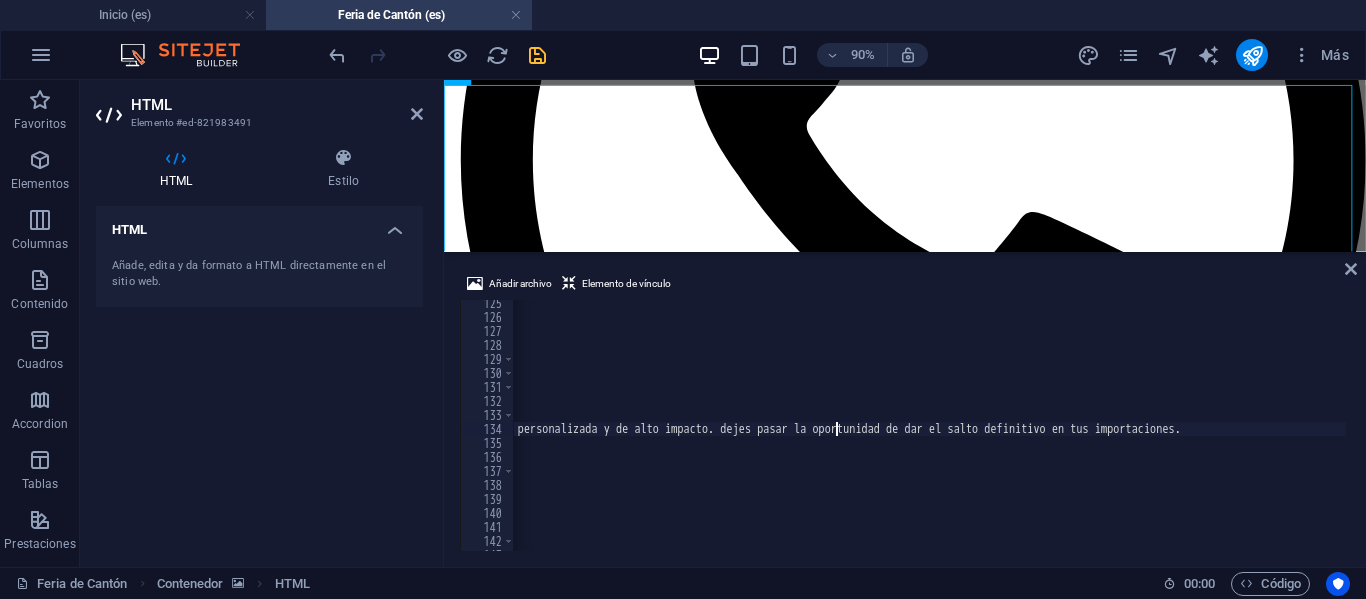 scroll, scrollTop: 0, scrollLeft: 691, axis: horizontal 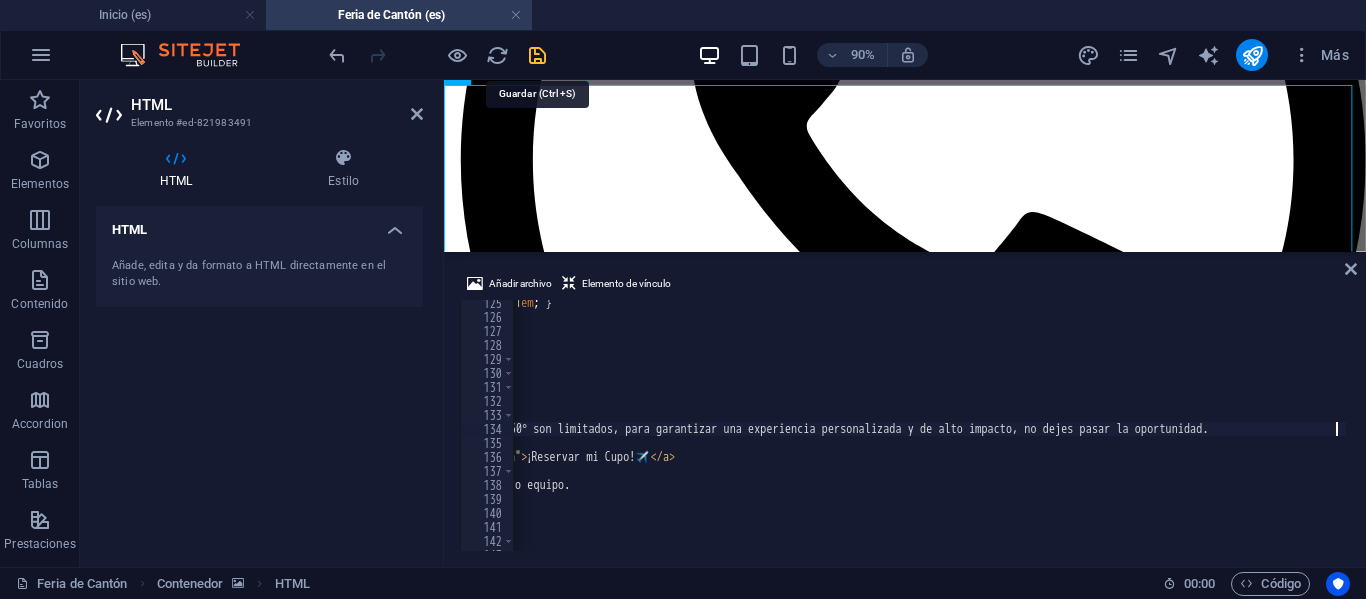 type on "Los cupos para nuestra Misión Comercial Cantón 360° son limitados, para garantizar una experiencia personalizada y de alto impacto, no dejes pasar la oportunidad." 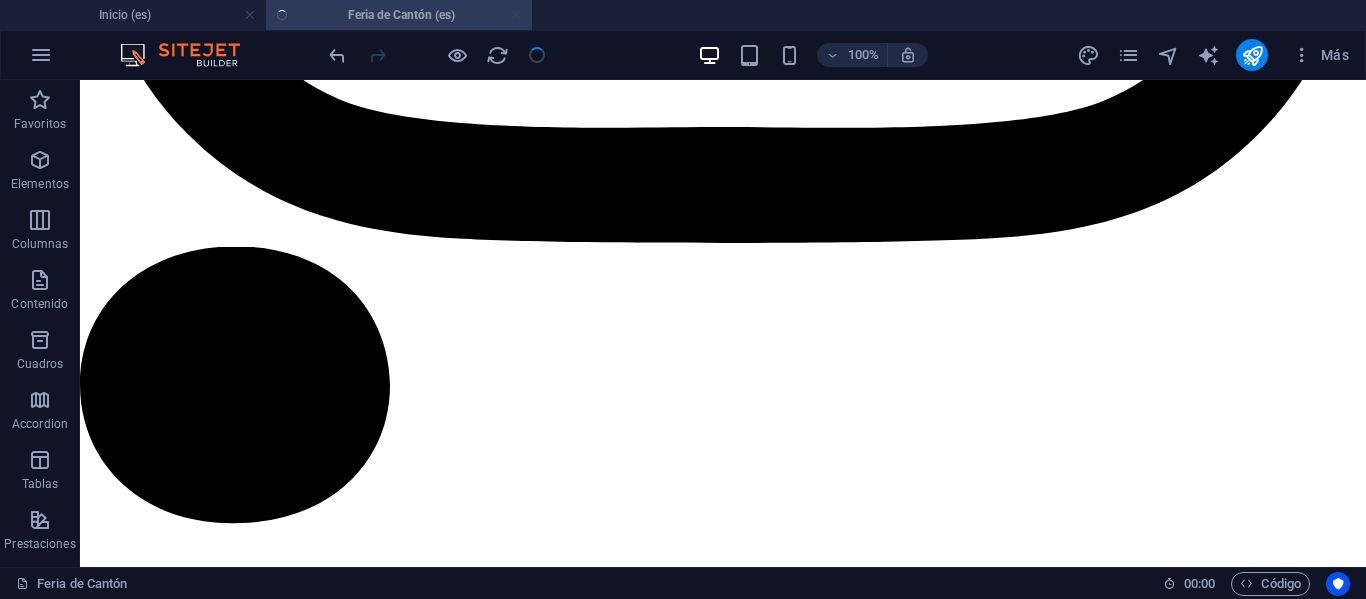 scroll, scrollTop: 5183, scrollLeft: 0, axis: vertical 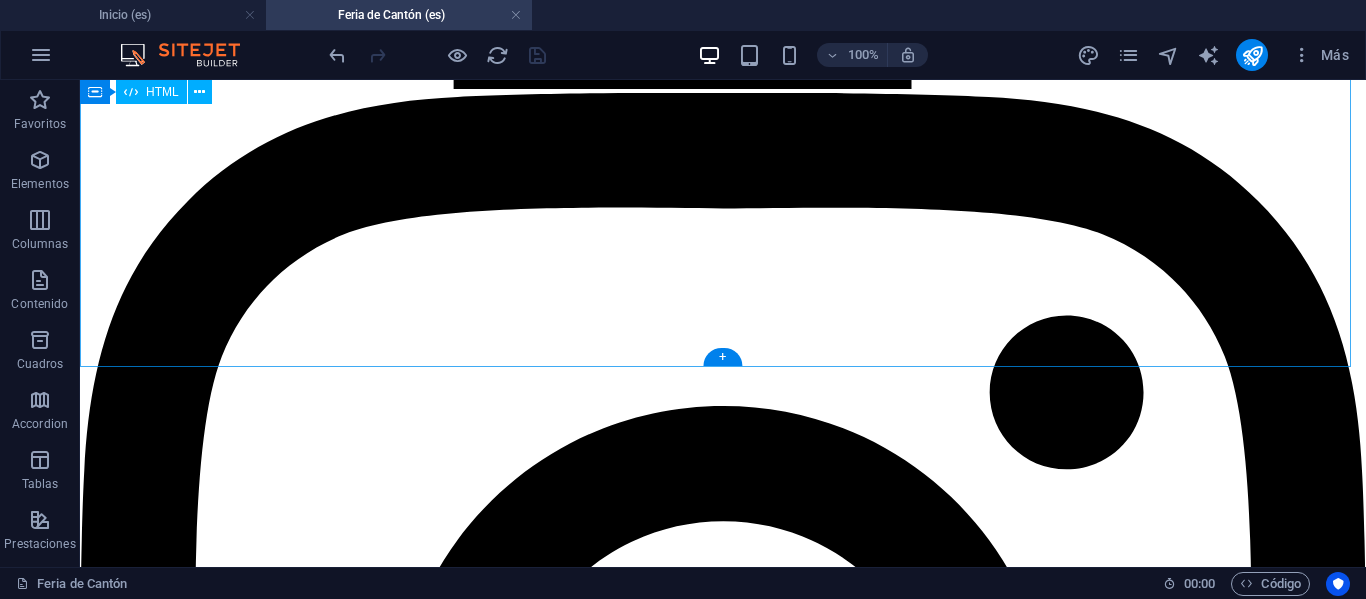 click on "¿Listo para Transformar tu Negocio?
Los cupos para nuestra Misión Comercial Cantón 360° son limitados, para garantizar una experiencia personalizada y de alto impacto, no dejes pasar la oportunidad.
¡Reservar mi Cupo!✈️
*Todas las postulaciones son revisadas por nuestro equipo.
Cupos Disponibles
22" at bounding box center (723, 9725) 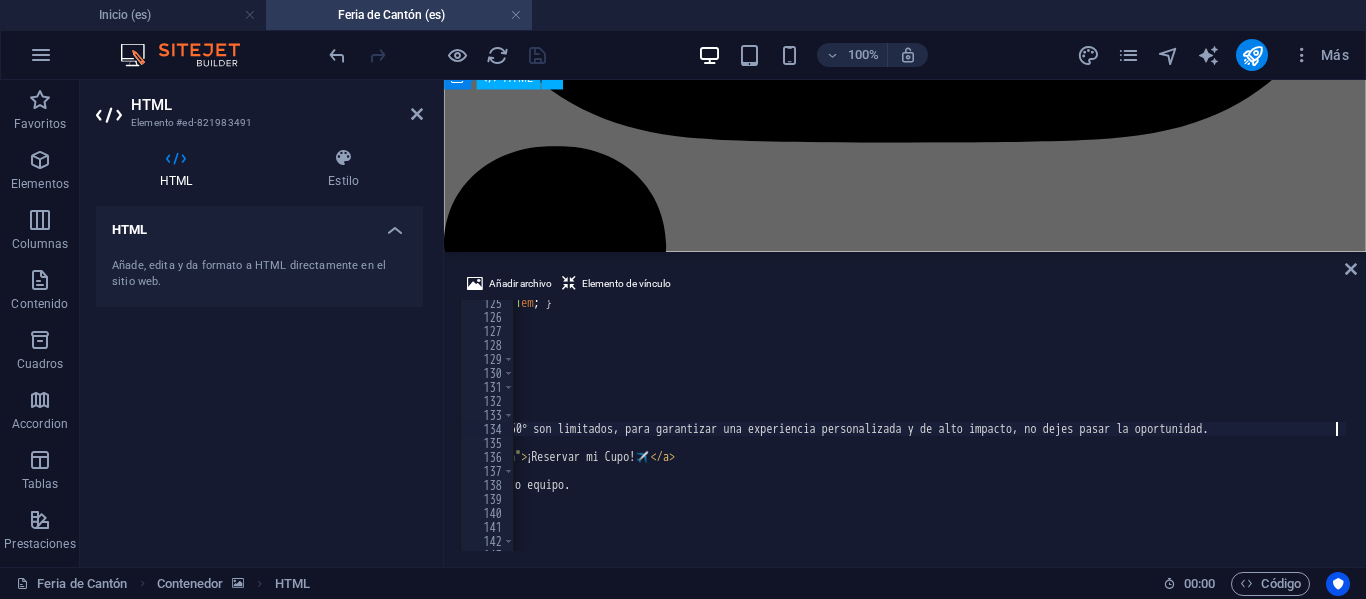 scroll, scrollTop: 6514, scrollLeft: 0, axis: vertical 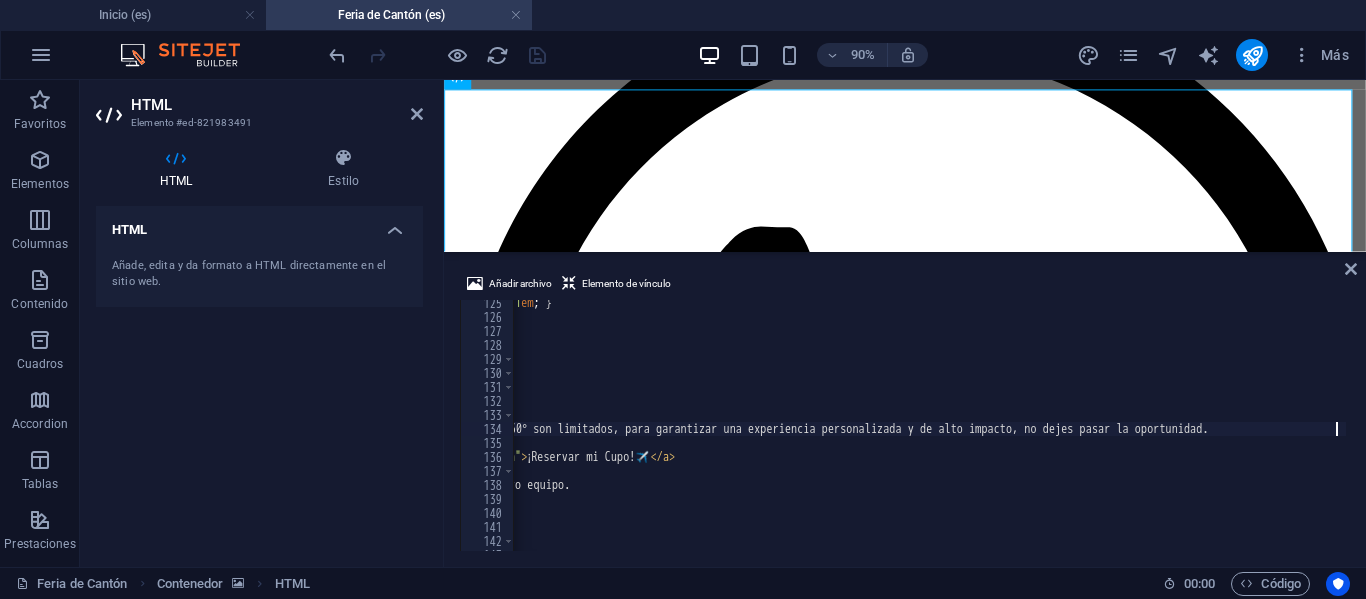click on ".imachina-final-cta-component   .cta-text   {   font-size :   1 em ;   }           }      </ style >      < div   class = "cta-section-wrapper" >           < div   class = "cta-container" >                < div   class = "cta-content" >                     < h2 > ¿Listo para Transformar tu Negocio? </ h2 >                     < p   class = "cta-text" >                         Los cupos para nuestra Misión Comercial Cantón 360° son limitados, para garantizar una experiencia personalizada y de alto impacto, no dejes pasar la oportunidad.                     </ p >                     < a   href = "#seccion-planes"   class = "final-cta-button" > ¡Reservar mi Cupo!✈️ </ a >                       < p   class = "exclusivity-note" >                         *Todas las postulaciones son revisadas por nuestro equipo.                     </ p >                </ div >                               < div   class = "cupos-container" >                     < h3 > Cupos Disponibles </ h3 >" at bounding box center [729, 433] 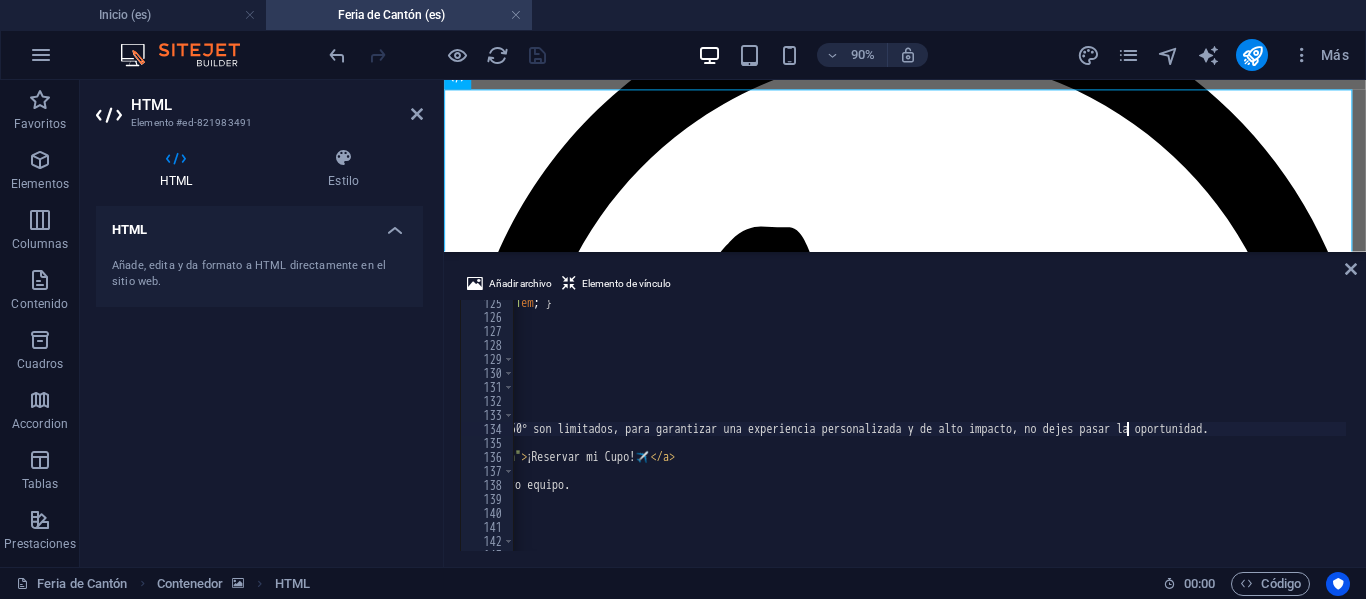 scroll, scrollTop: 1740, scrollLeft: 0, axis: vertical 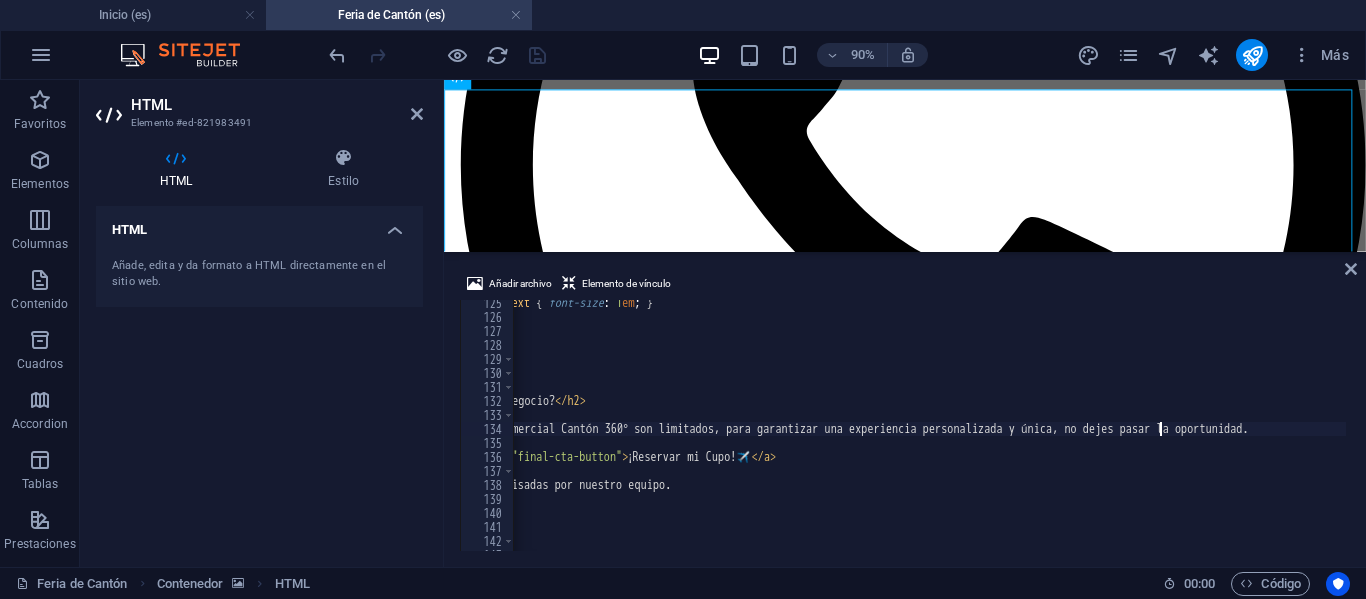 type on "Los cupos para nuestra Misión Comercial Cantón 360° son limitados, para garantizar una experiencia personalizada y única, no dejes pasar la oportunidad." 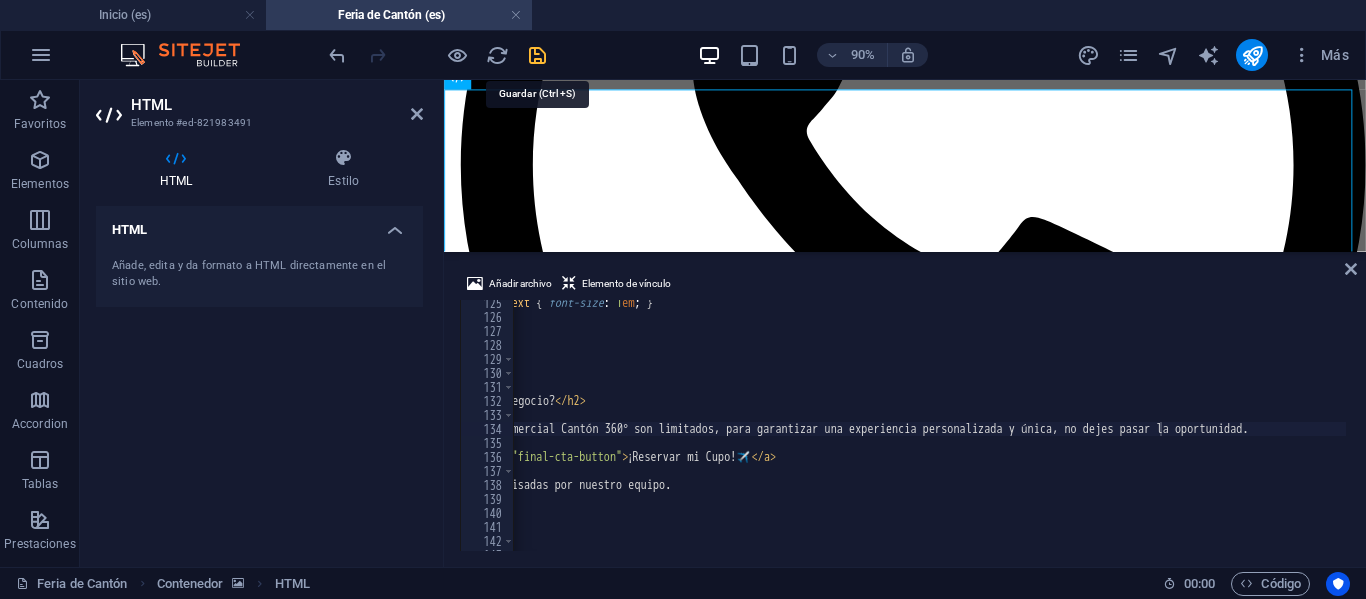 click at bounding box center (537, 55) 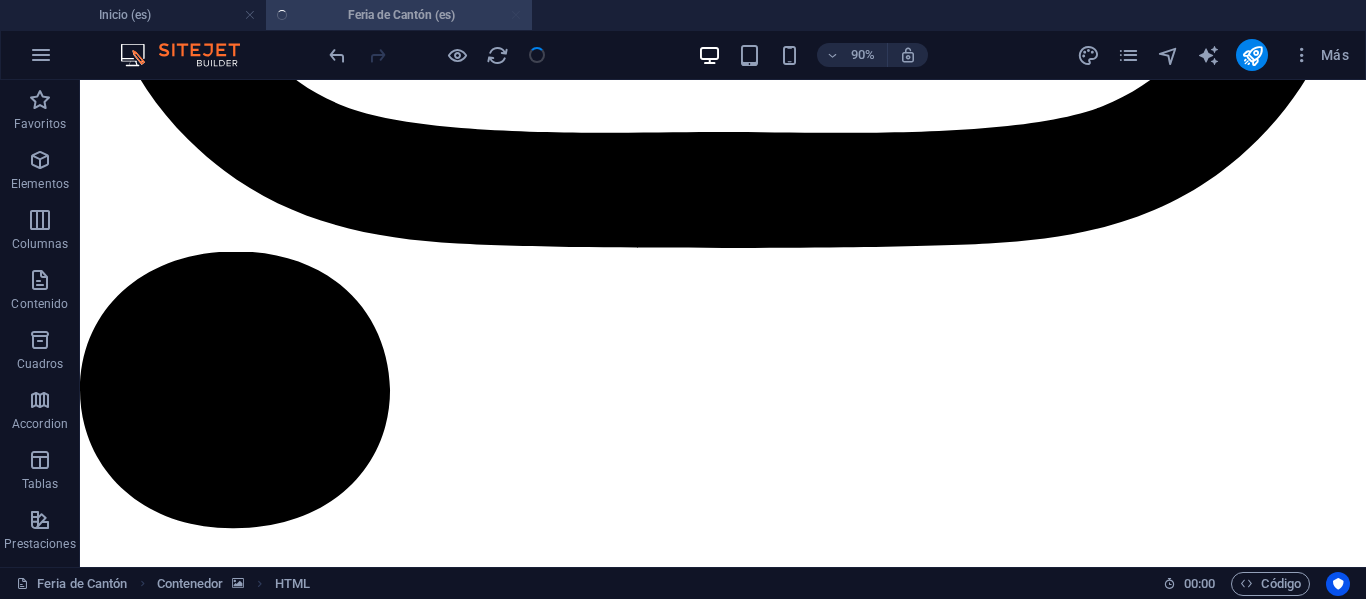 scroll, scrollTop: 5178, scrollLeft: 0, axis: vertical 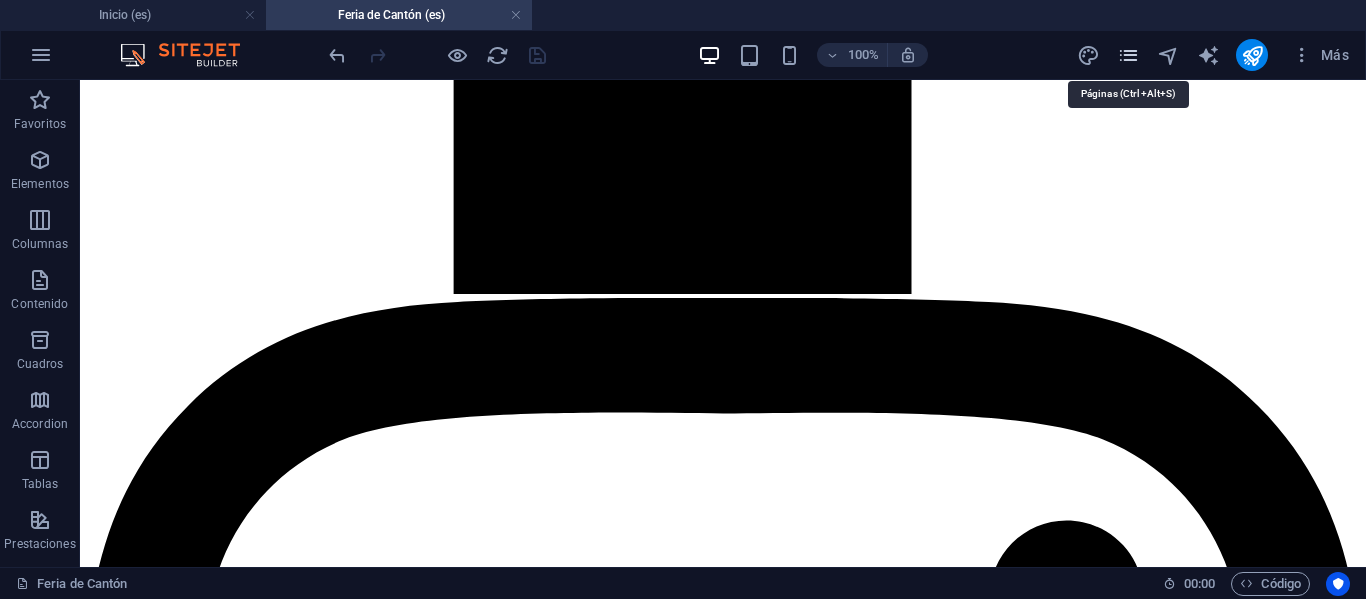 click at bounding box center [1128, 55] 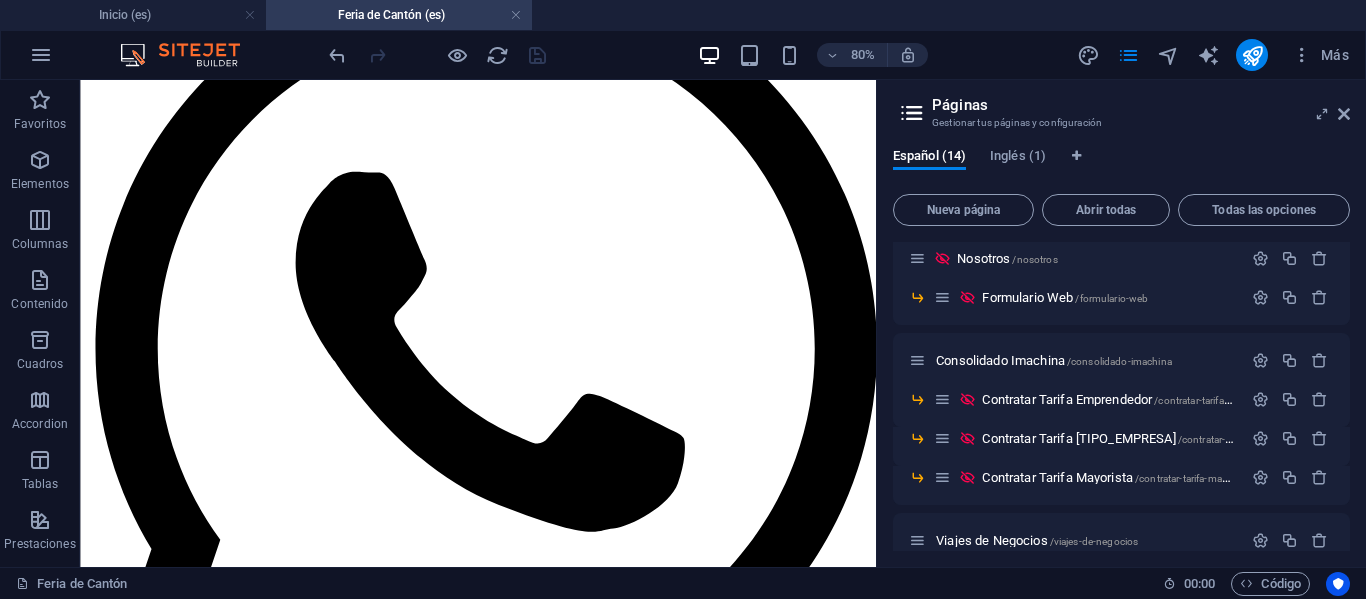 scroll, scrollTop: 100, scrollLeft: 0, axis: vertical 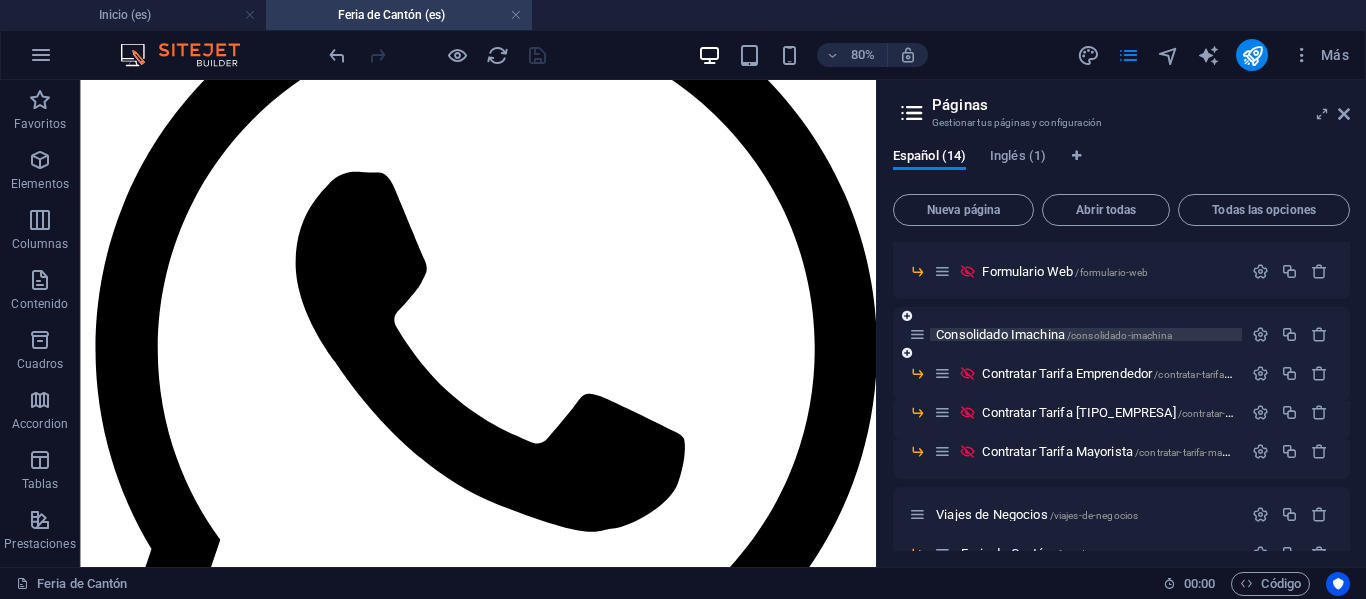 click on "Consolidado Imachina /consolidado-imachina" at bounding box center [1054, 334] 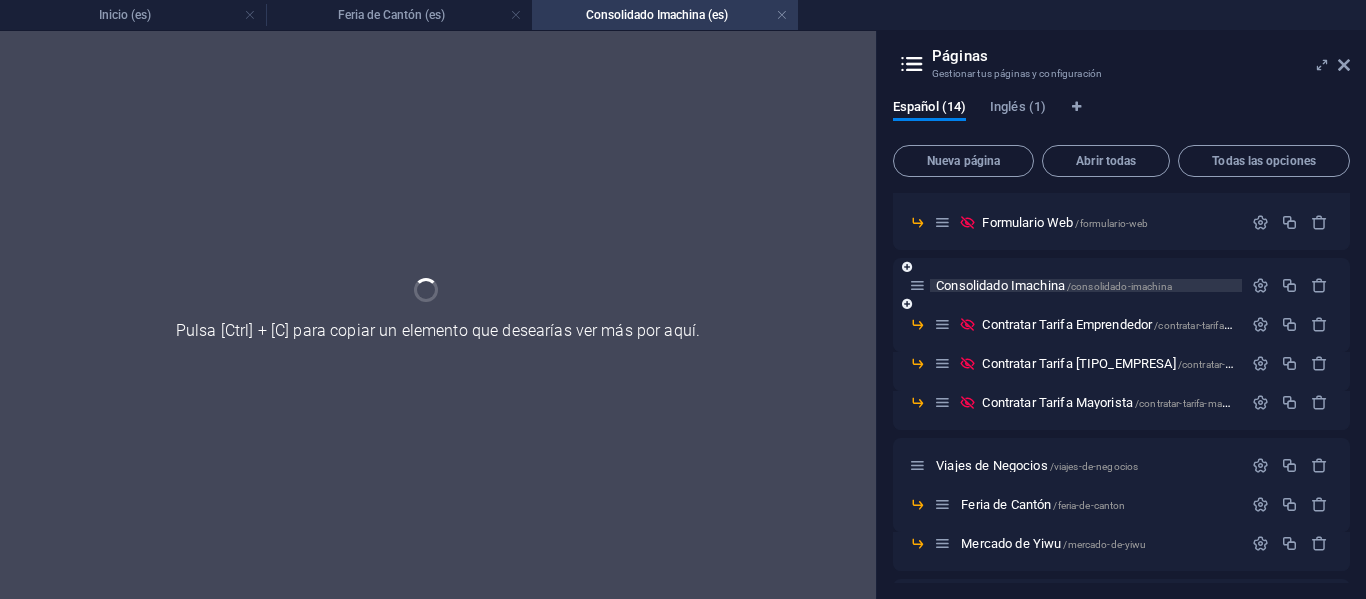 scroll, scrollTop: 0, scrollLeft: 0, axis: both 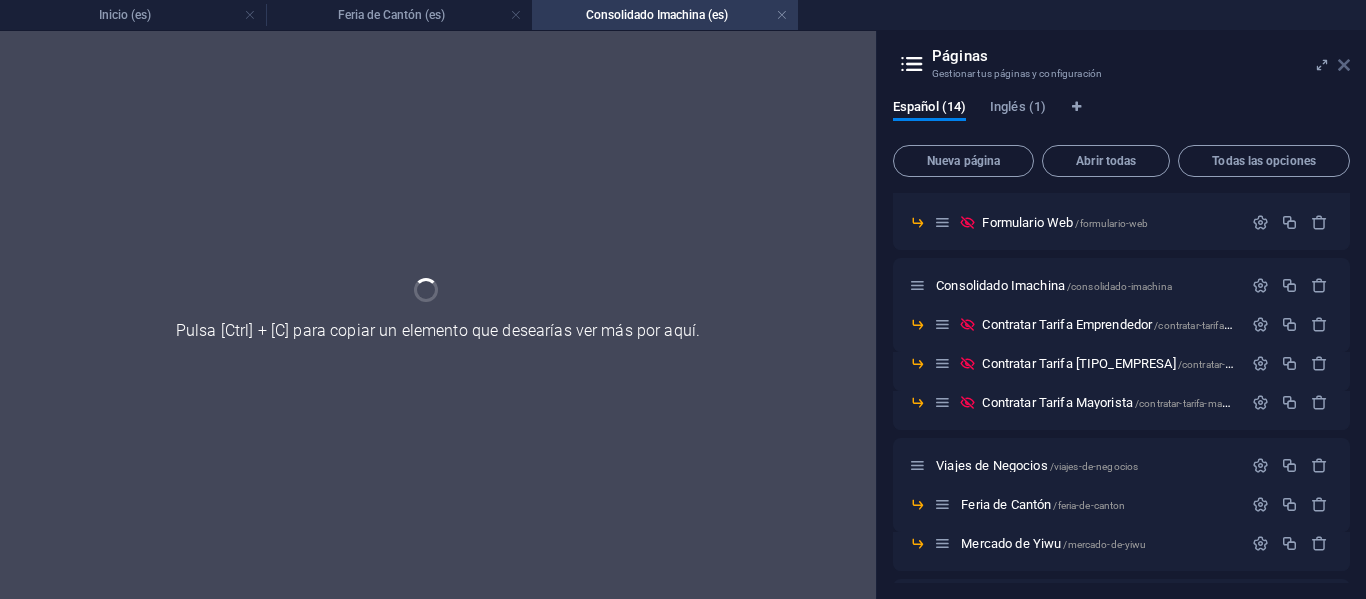 click at bounding box center (1344, 65) 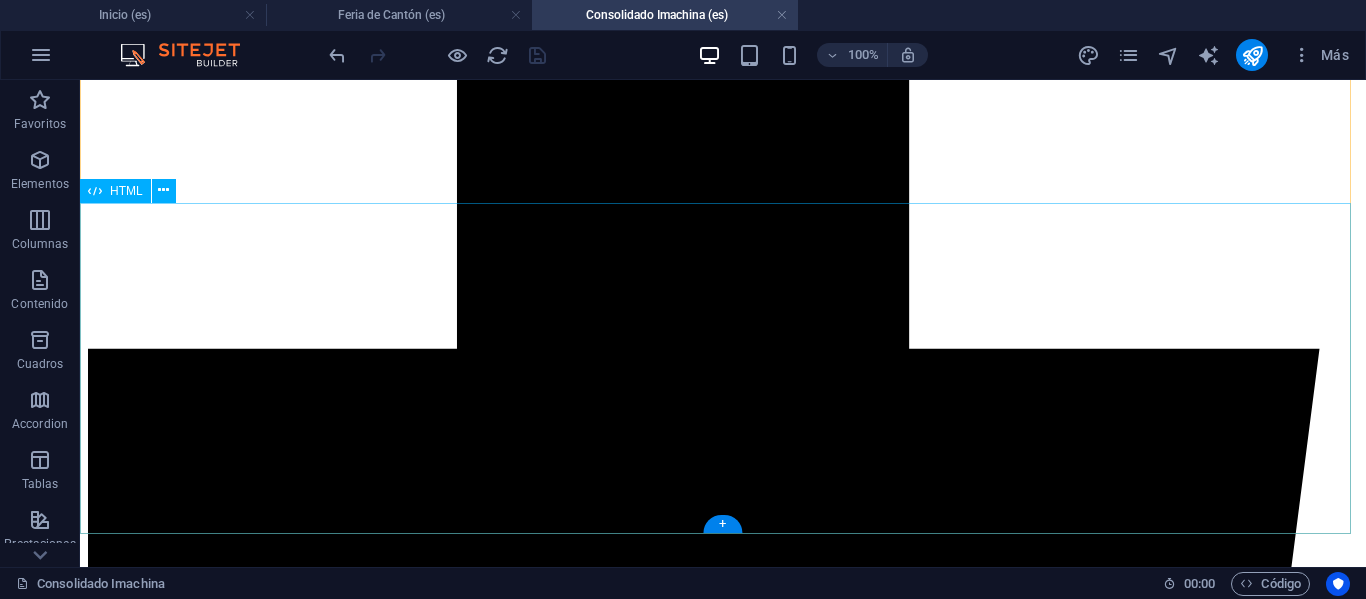 scroll, scrollTop: 3566, scrollLeft: 0, axis: vertical 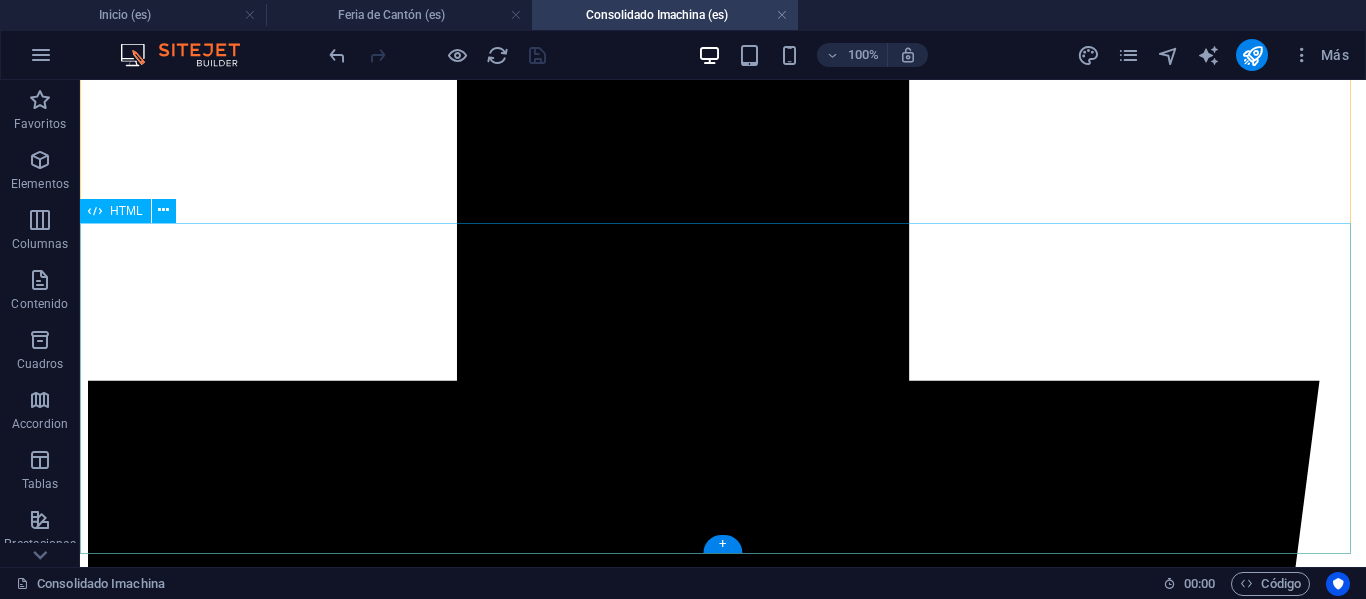 click on "¿LISTO PARA IMPORTAR?
SOLICITA TÚ PRIMERA ASESORÍA TOTALMENTE GRATIS
Agendar Asesoría
×" at bounding box center [723, 11248] 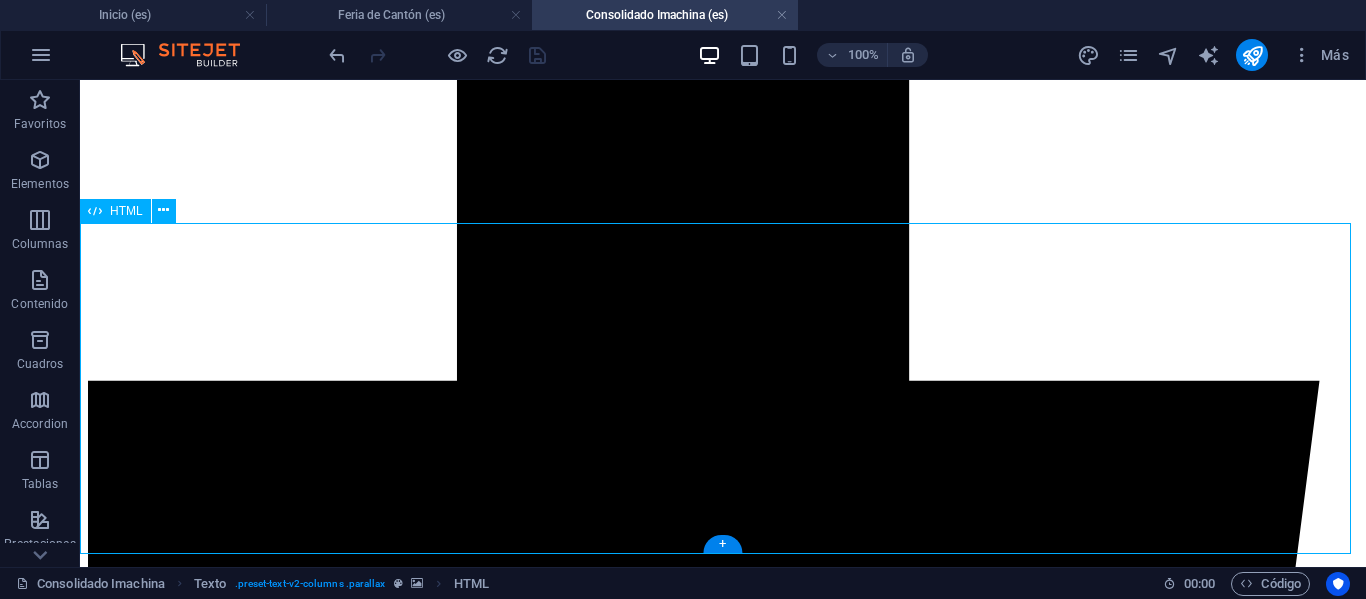click on "¿LISTO PARA IMPORTAR?
SOLICITA TÚ PRIMERA ASESORÍA TOTALMENTE GRATIS
Agendar Asesoría
×" at bounding box center [723, 11248] 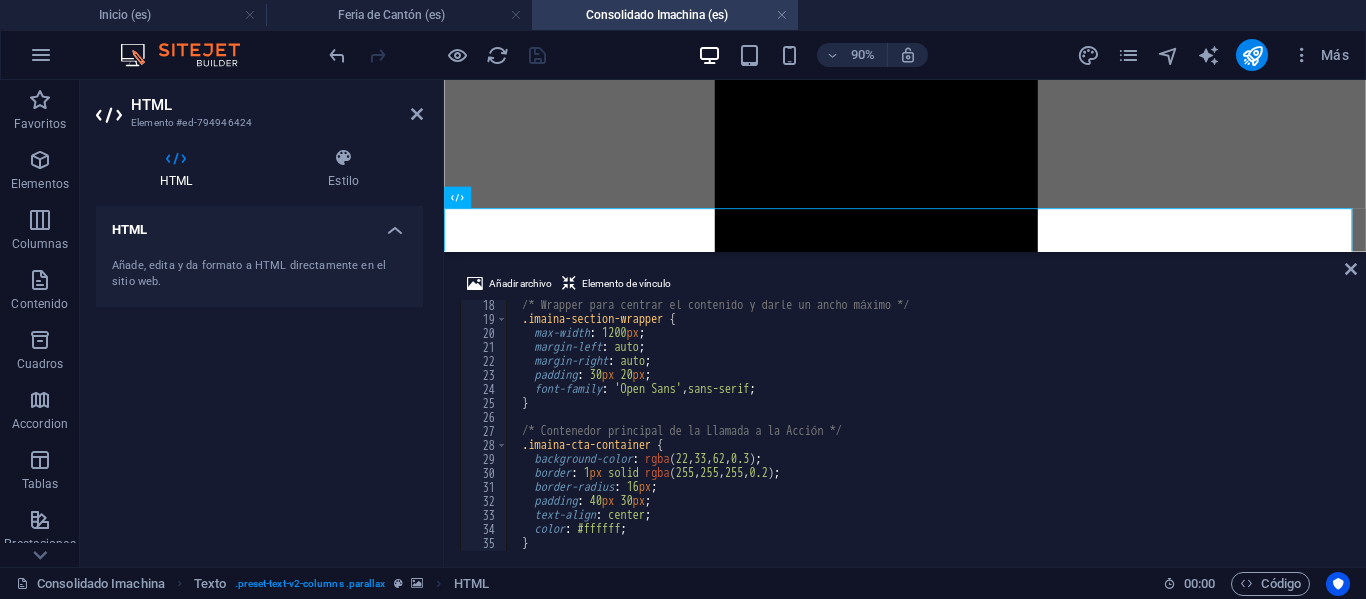 scroll, scrollTop: 240, scrollLeft: 0, axis: vertical 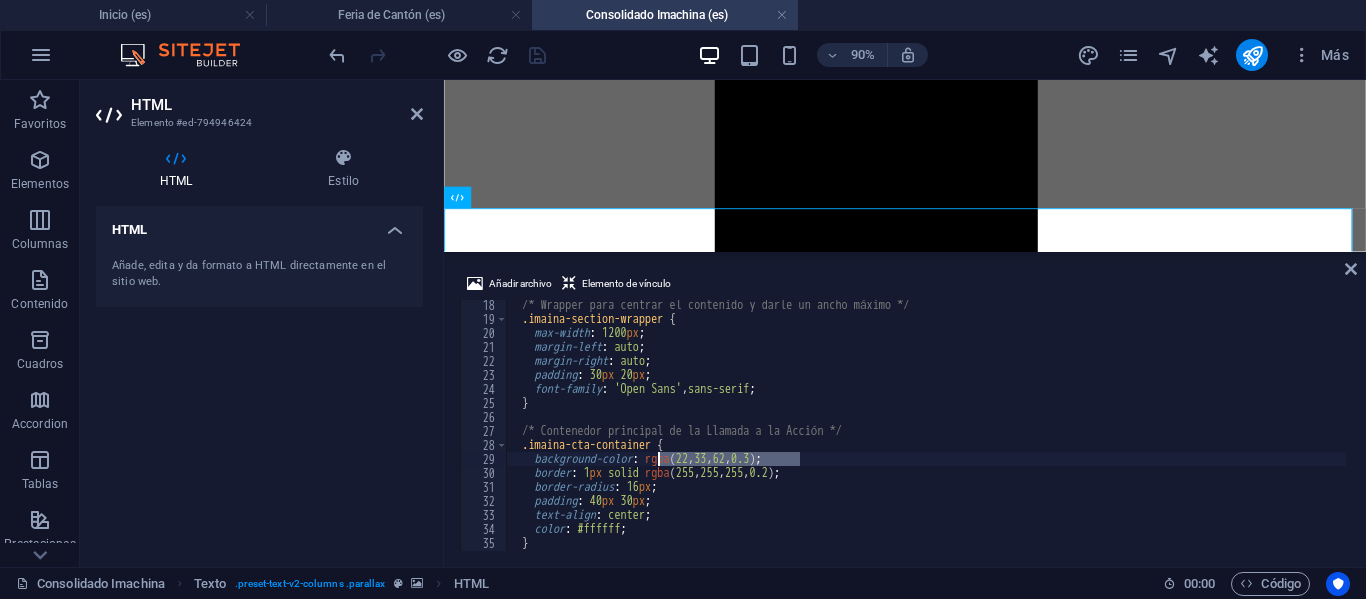 drag, startPoint x: 798, startPoint y: 461, endPoint x: 661, endPoint y: 462, distance: 137.00365 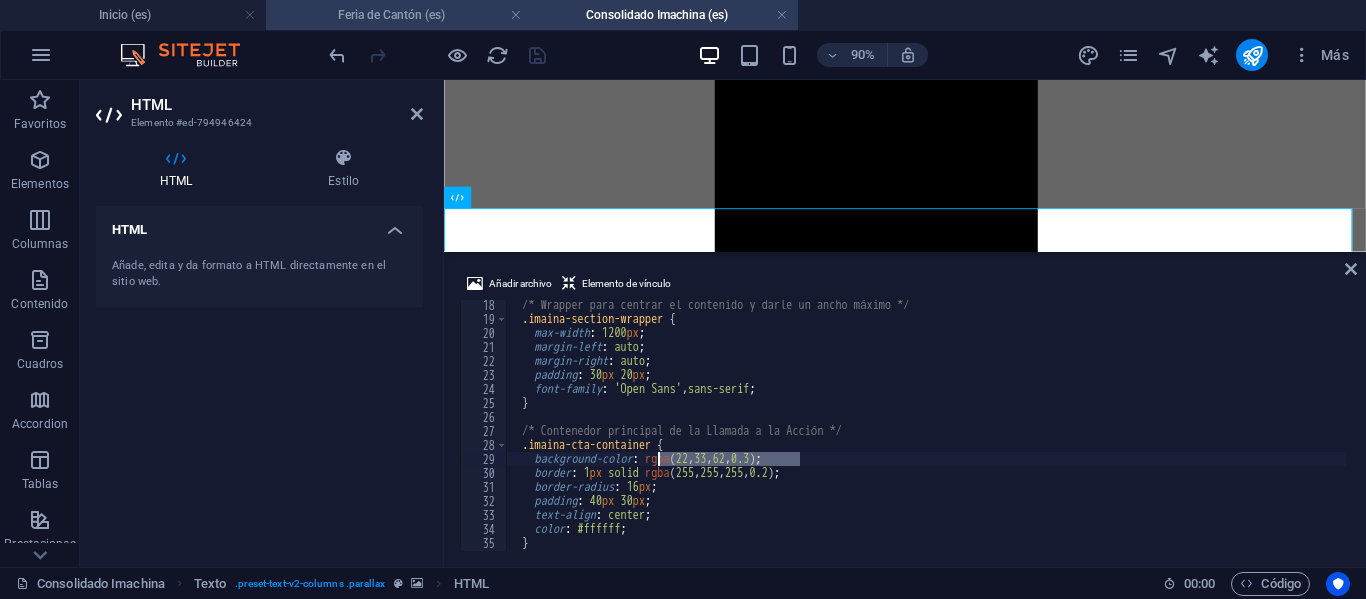 click on "Feria de Cantón (es)" at bounding box center [399, 15] 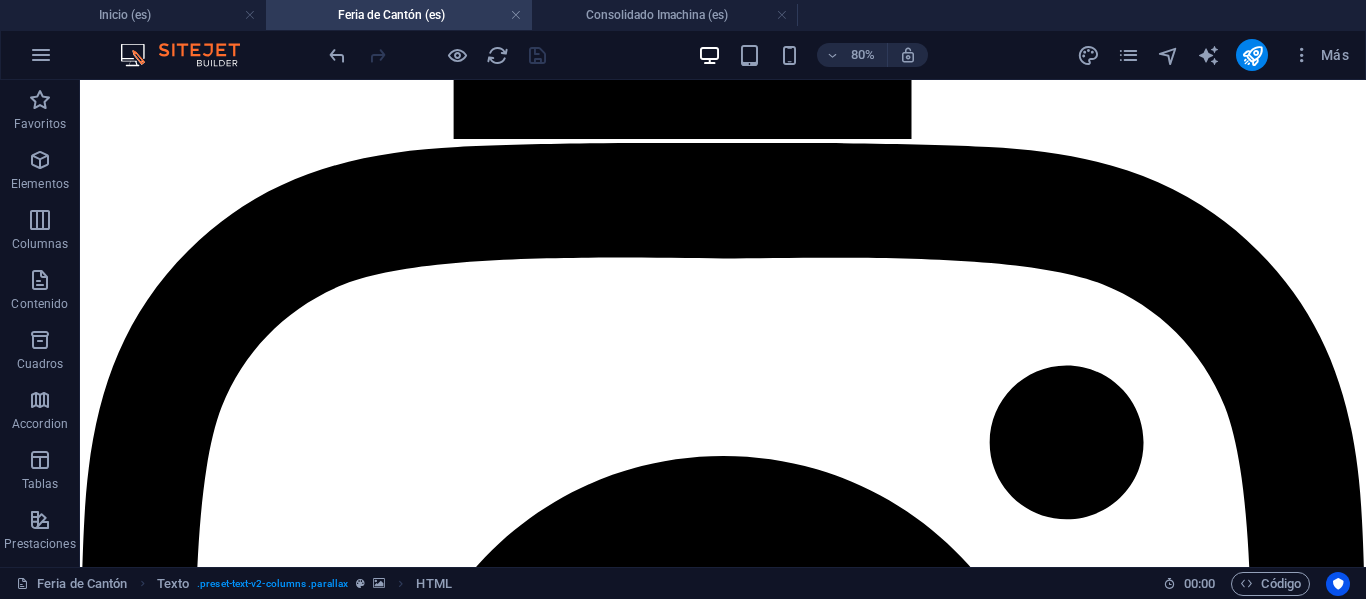 scroll, scrollTop: 0, scrollLeft: 0, axis: both 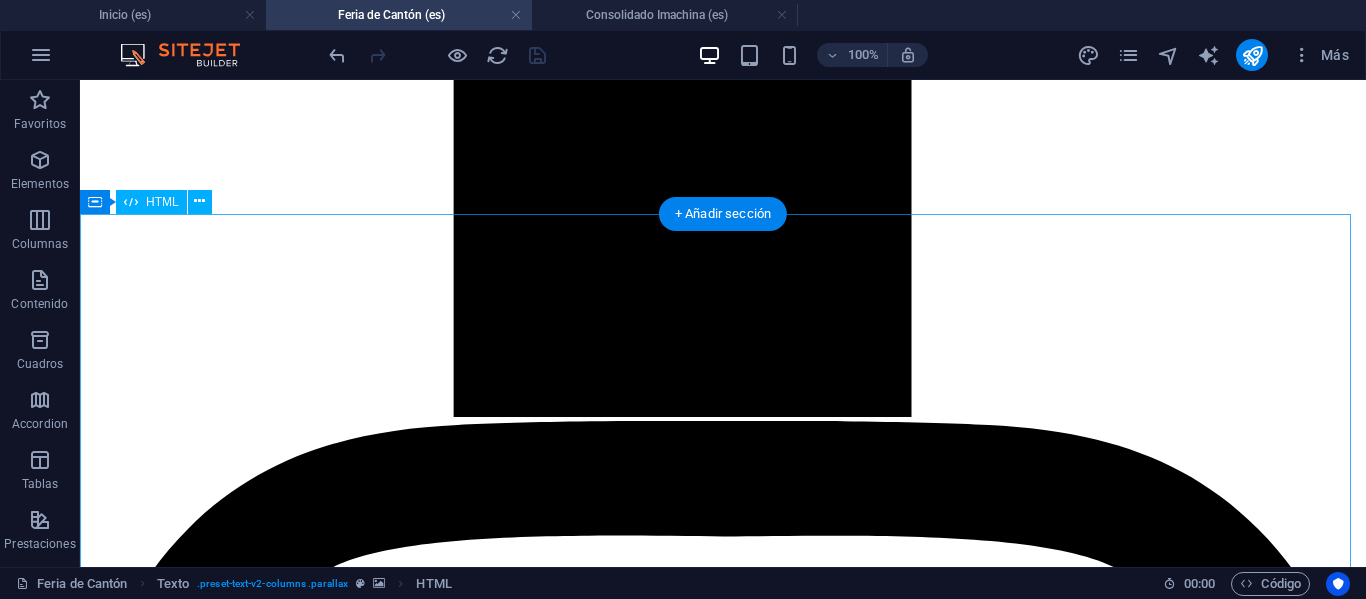 click on "¿Listo para Transformar tu Negocio?
Los cupos para nuestra Misión Comercial Cantón 360° son limitados, para garantizar una experiencia personalizada y única, no dejes pasar la oportunidad.
¡Reservar mi Cupo!✈️
*Todas las postulaciones son revisadas por nuestro equipo.
Cupos Disponibles
22" at bounding box center [723, 10011] 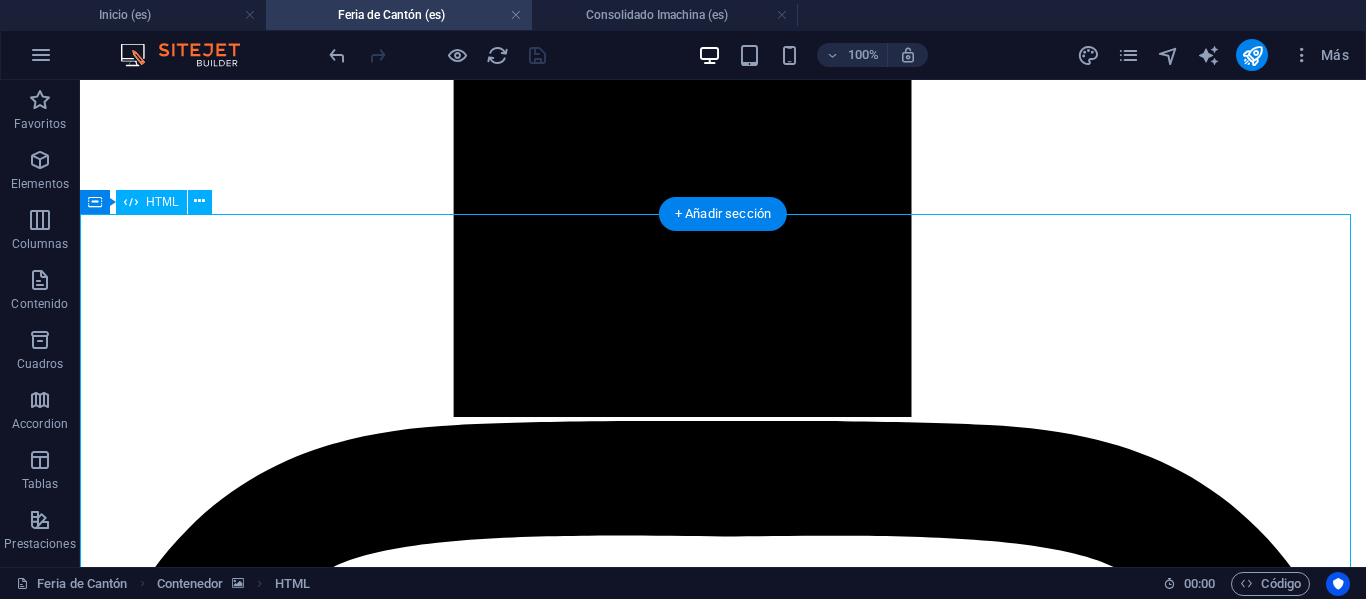 click on "¿Listo para Transformar tu Negocio?
Los cupos para nuestra Misión Comercial Cantón 360° son limitados, para garantizar una experiencia personalizada y única, no dejes pasar la oportunidad.
¡Reservar mi Cupo!✈️
*Todas las postulaciones son revisadas por nuestro equipo.
Cupos Disponibles
22" at bounding box center (723, 10011) 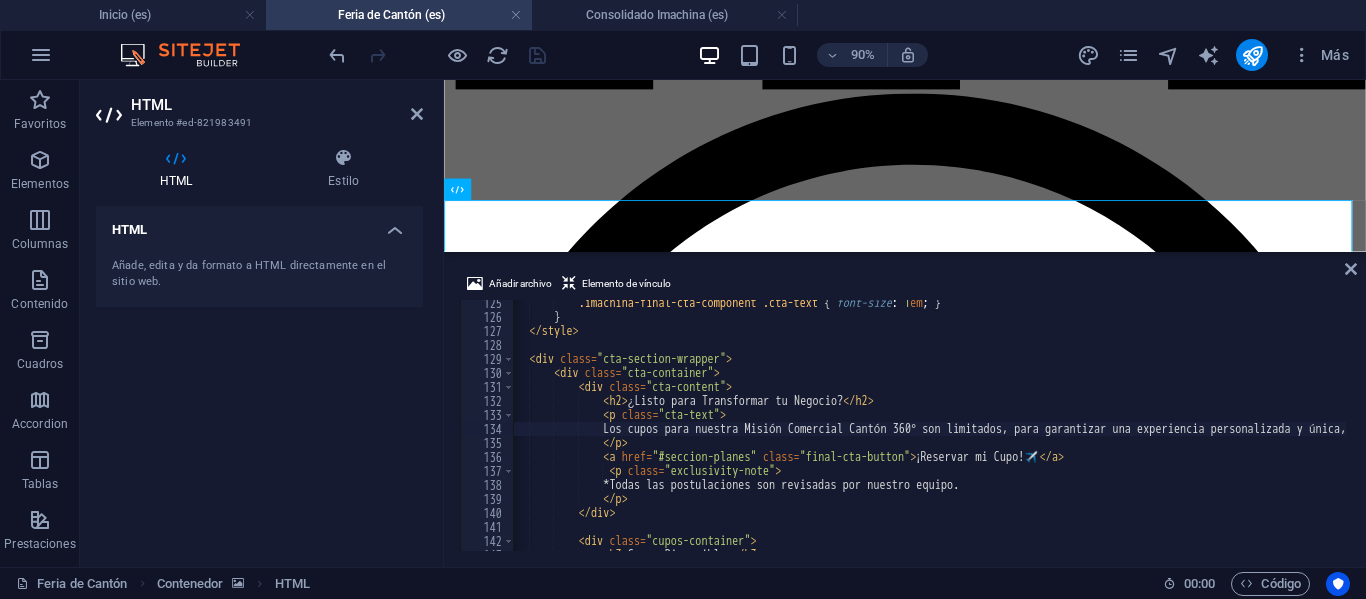 scroll, scrollTop: 0, scrollLeft: 55, axis: horizontal 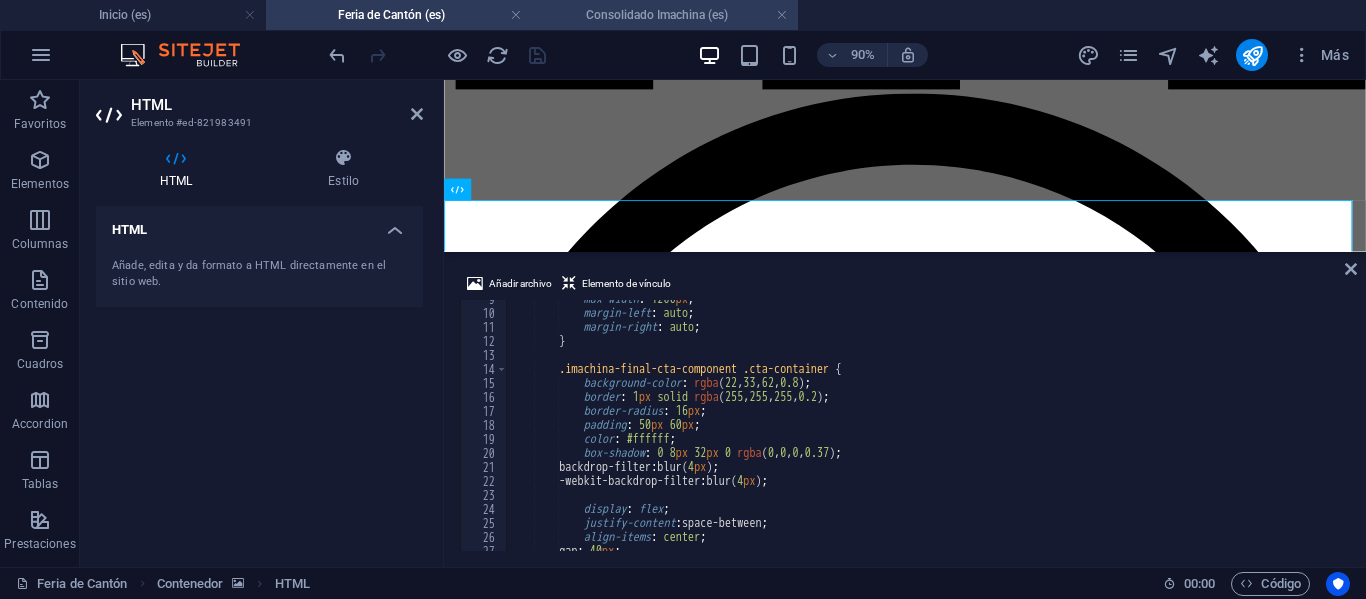 click on "Consolidado Imachina (es)" at bounding box center (665, 15) 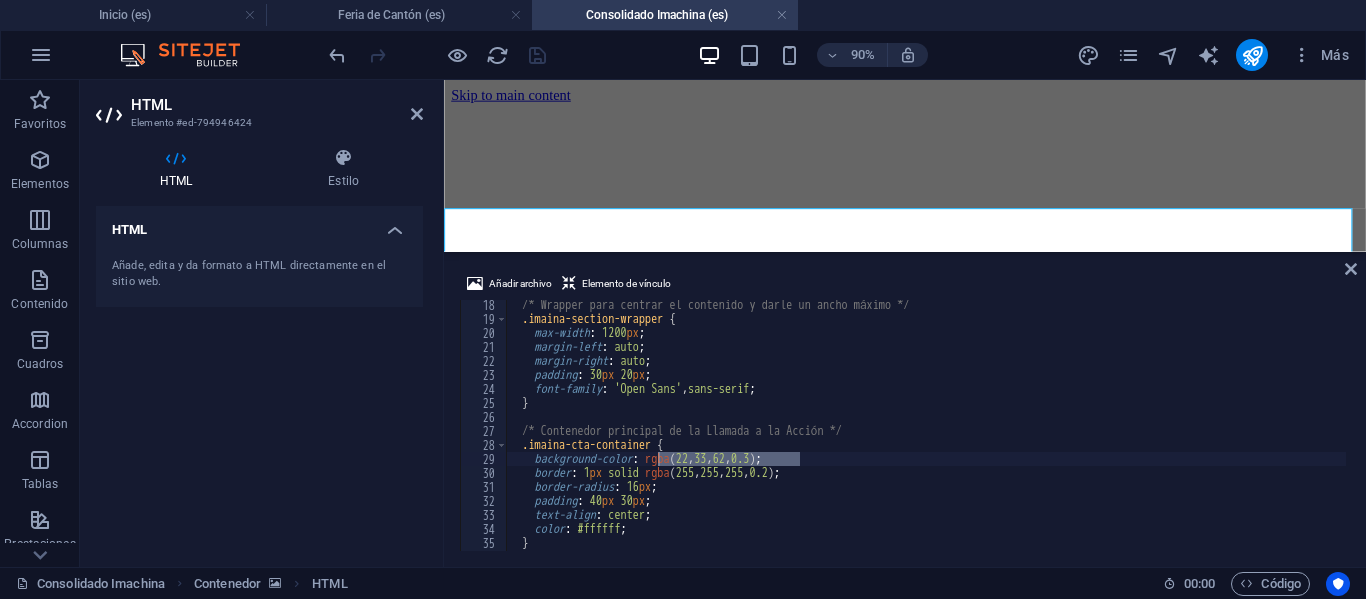 scroll, scrollTop: 3532, scrollLeft: 0, axis: vertical 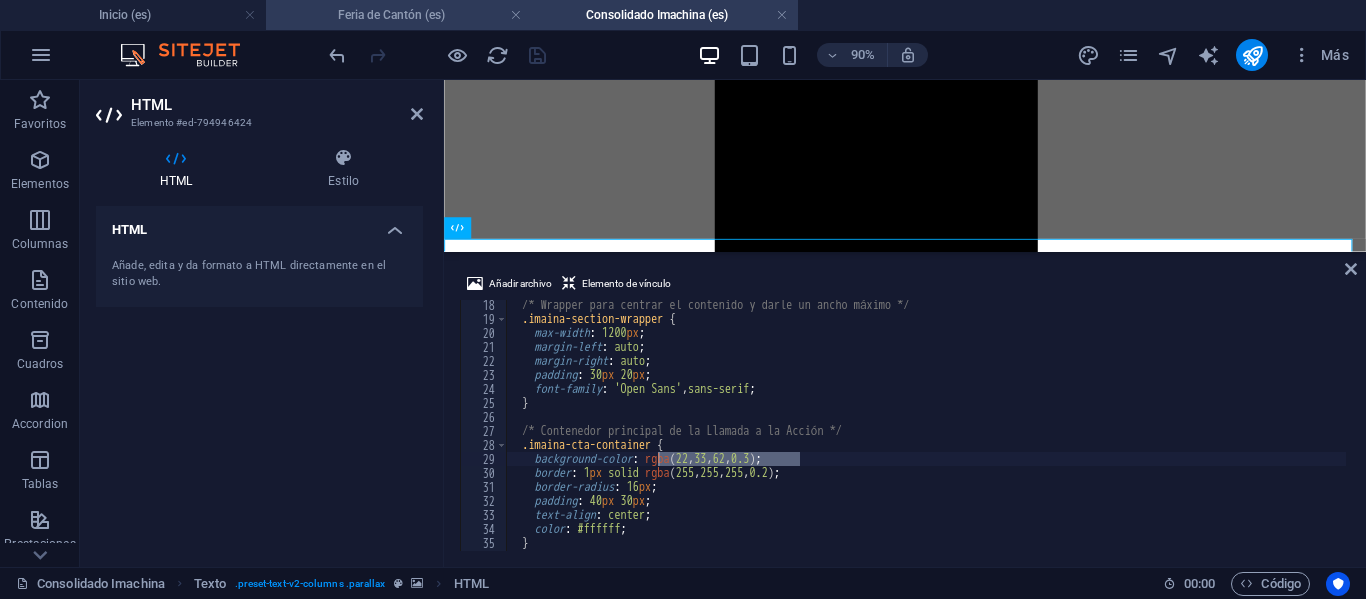 click on "Feria de Cantón (es)" at bounding box center (399, 15) 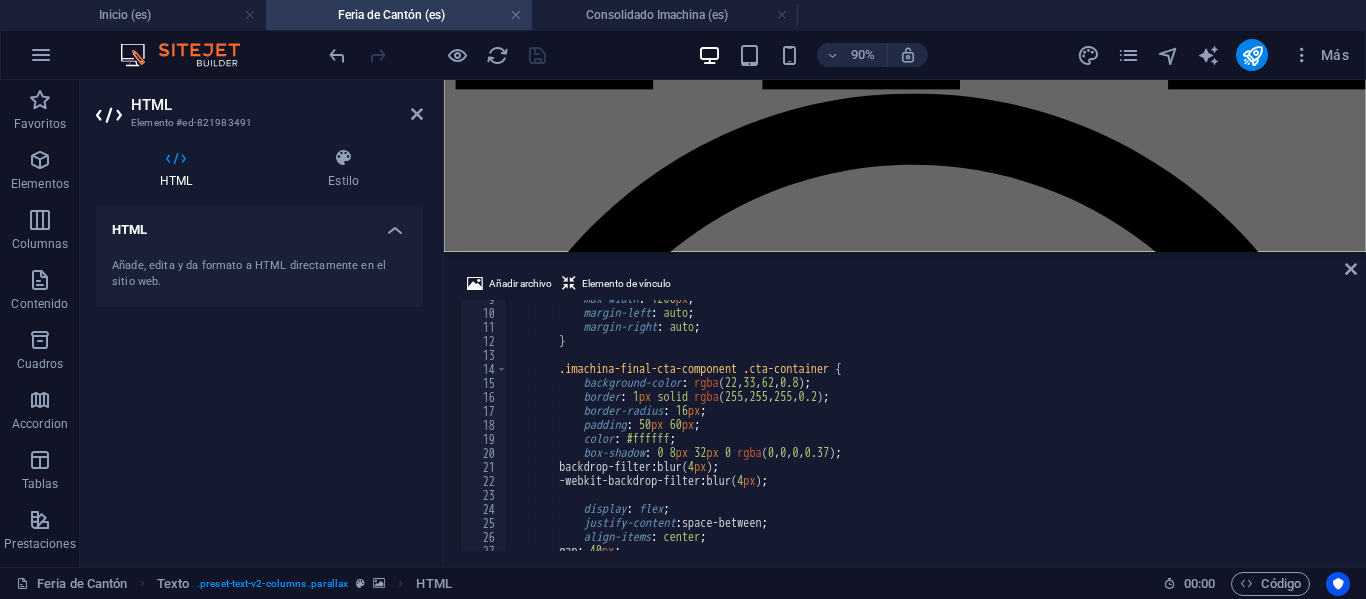 scroll, scrollTop: 0, scrollLeft: 0, axis: both 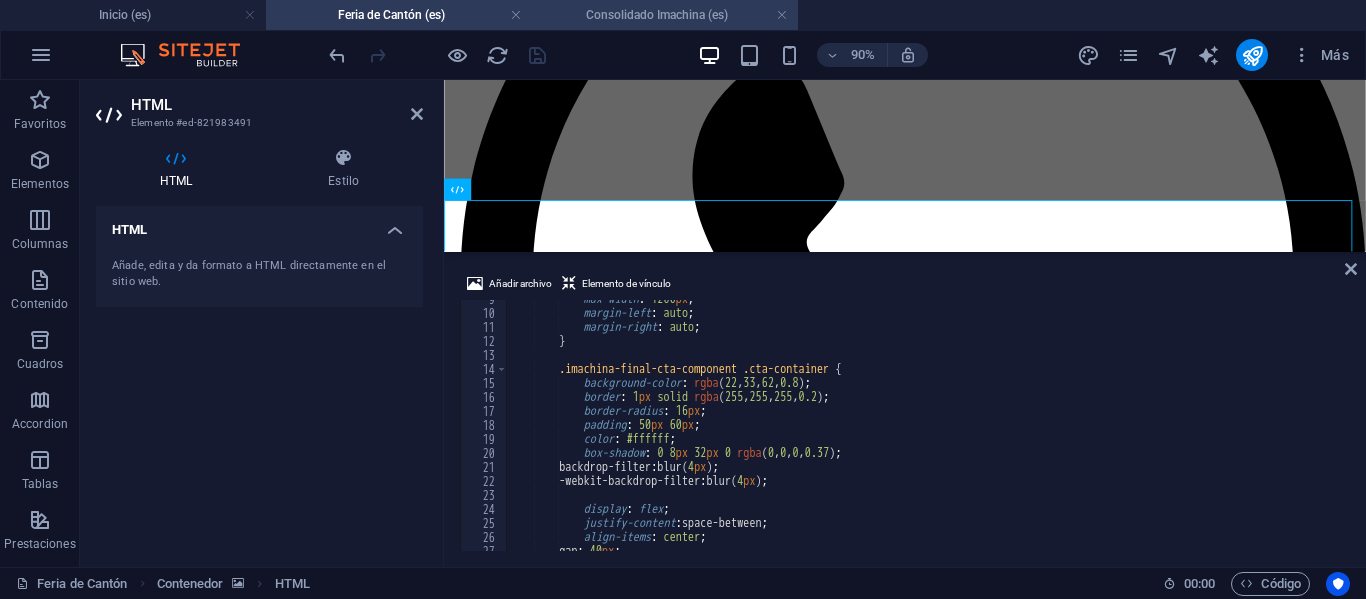 click on "Consolidado Imachina (es)" at bounding box center (665, 15) 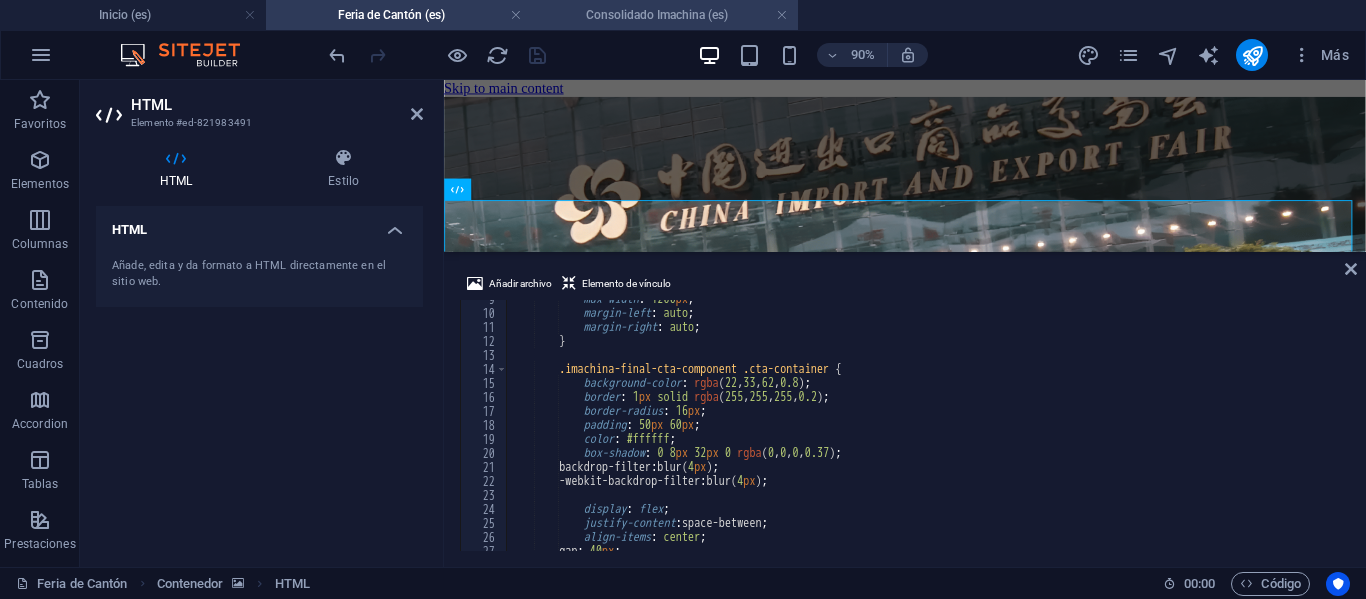 scroll, scrollTop: 3498, scrollLeft: 0, axis: vertical 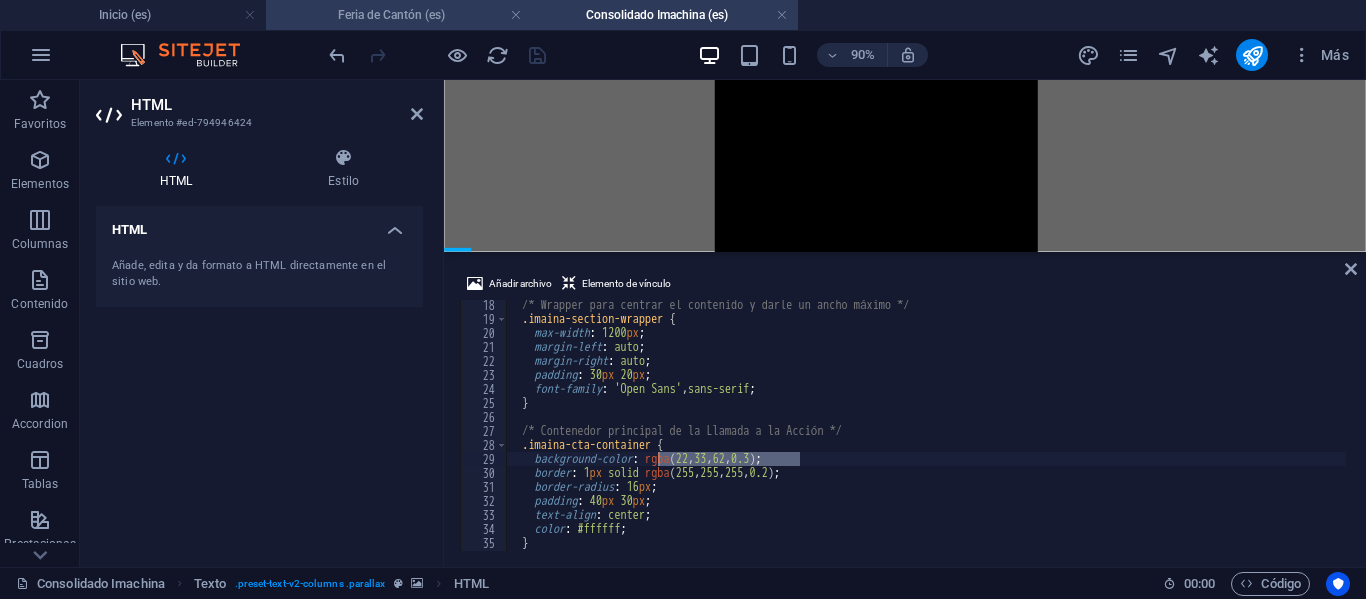 click on "Feria de Cantón (es)" at bounding box center (399, 15) 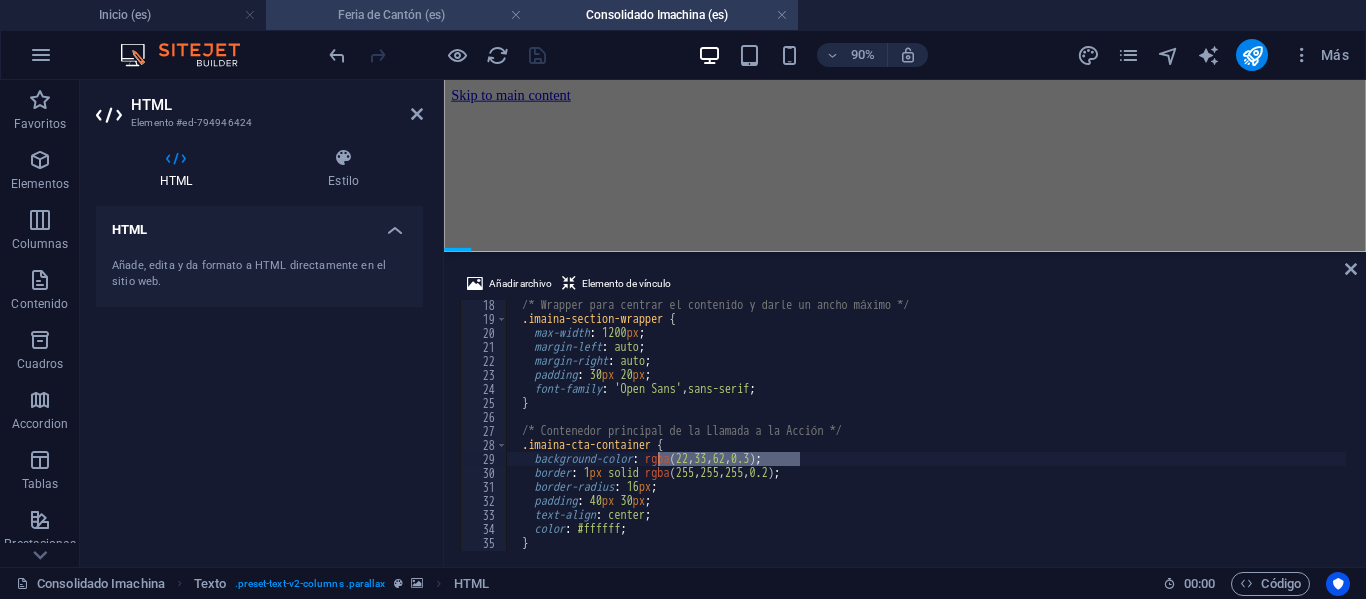 scroll, scrollTop: 6391, scrollLeft: 0, axis: vertical 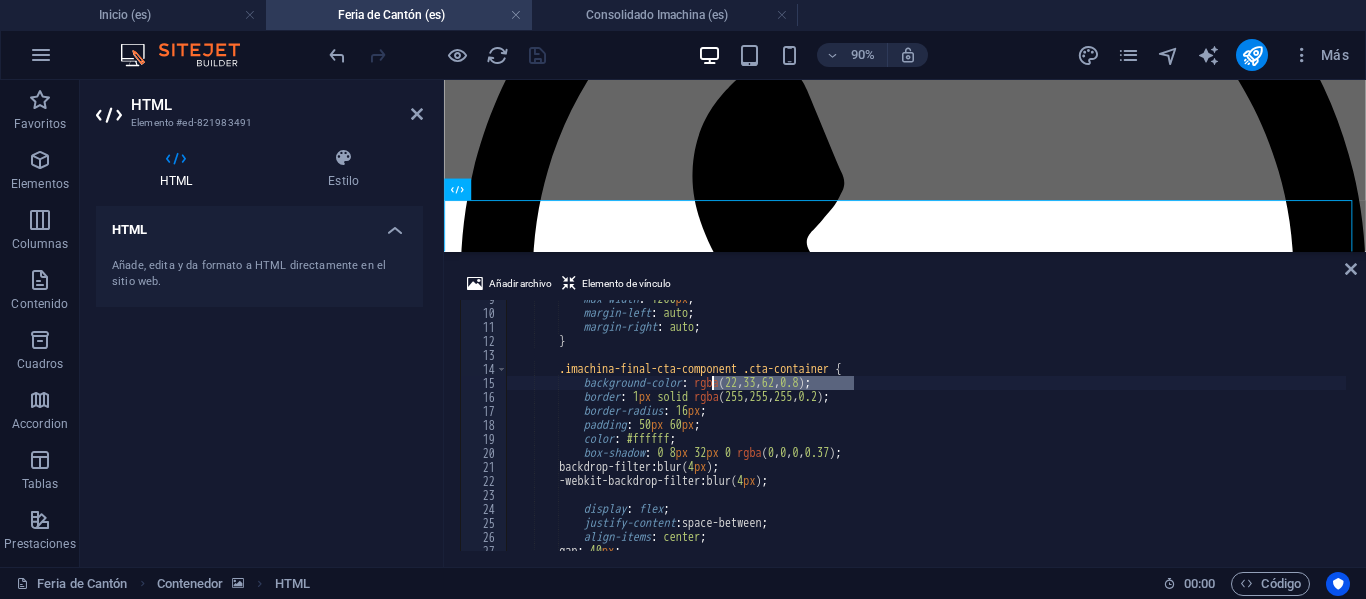 drag, startPoint x: 852, startPoint y: 385, endPoint x: 715, endPoint y: 386, distance: 137.00365 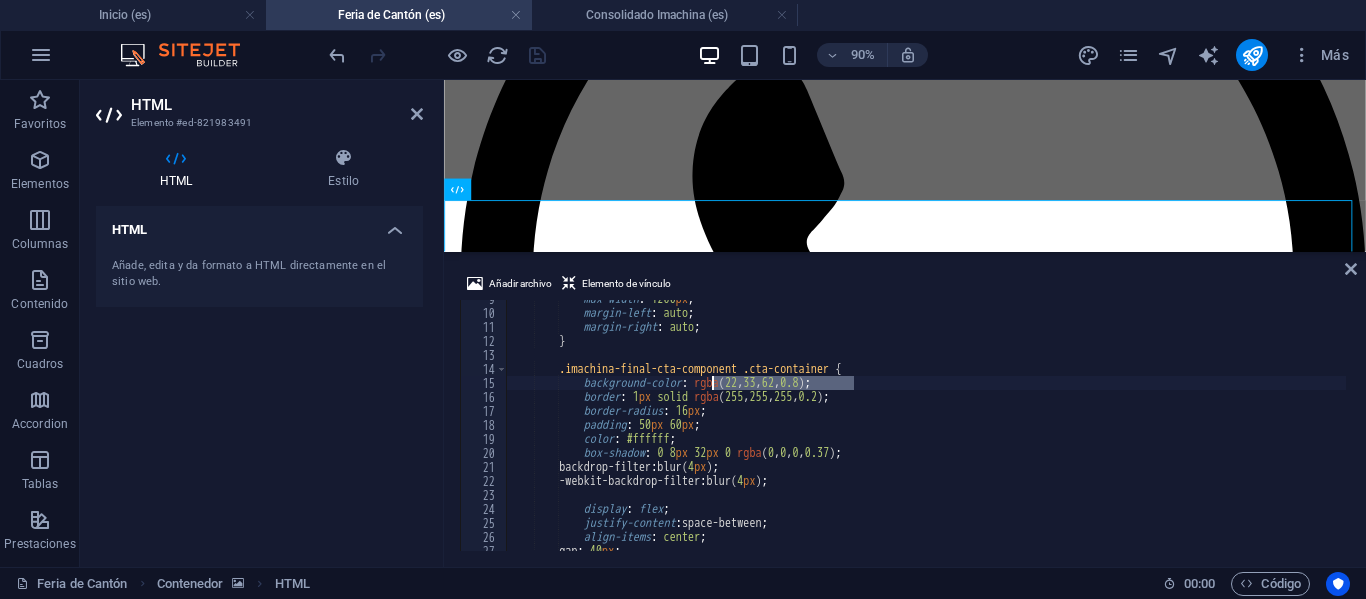 paste on "3" 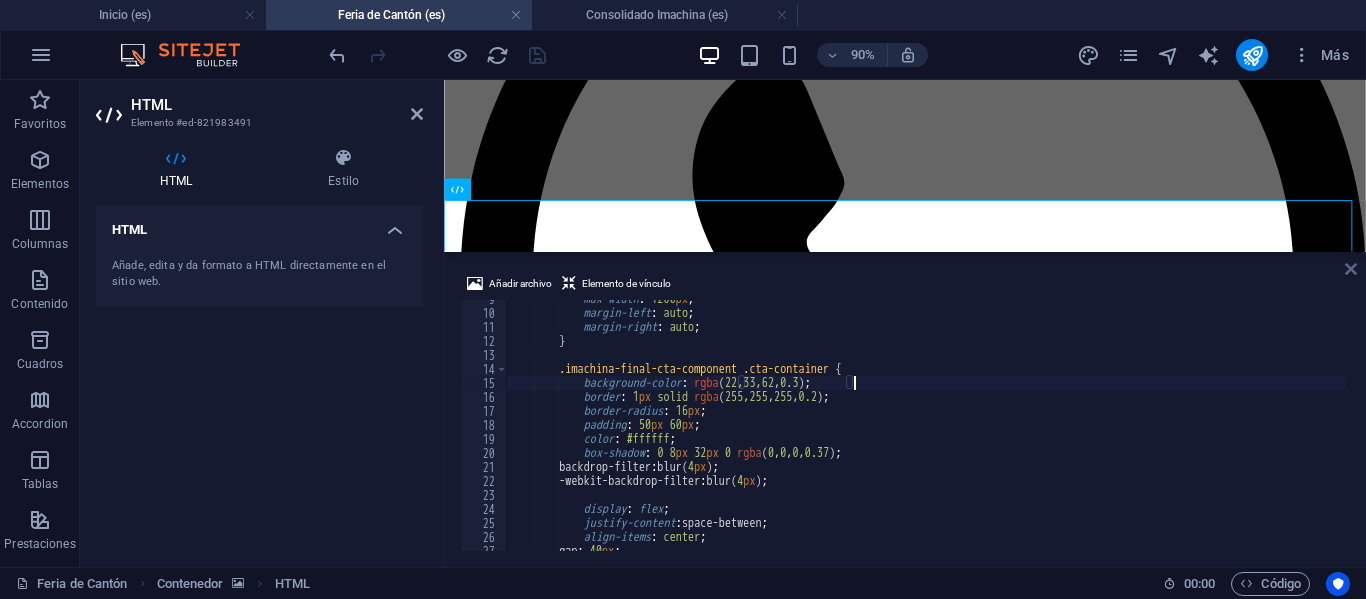click at bounding box center (1351, 269) 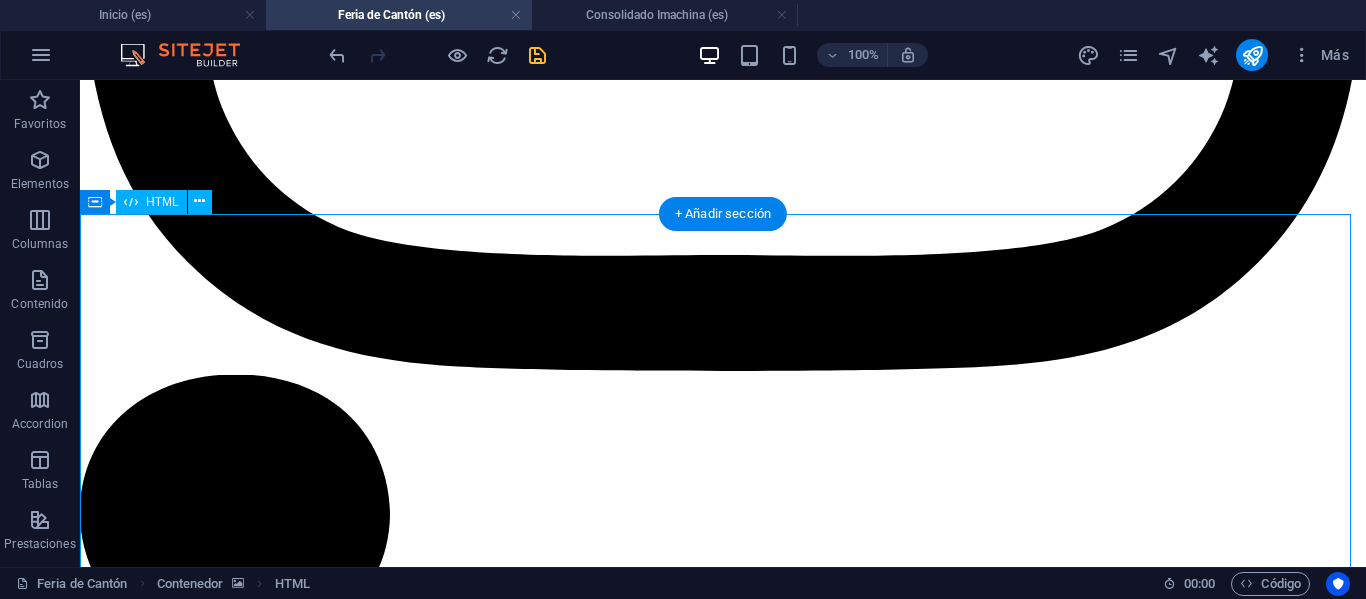 scroll, scrollTop: 5055, scrollLeft: 0, axis: vertical 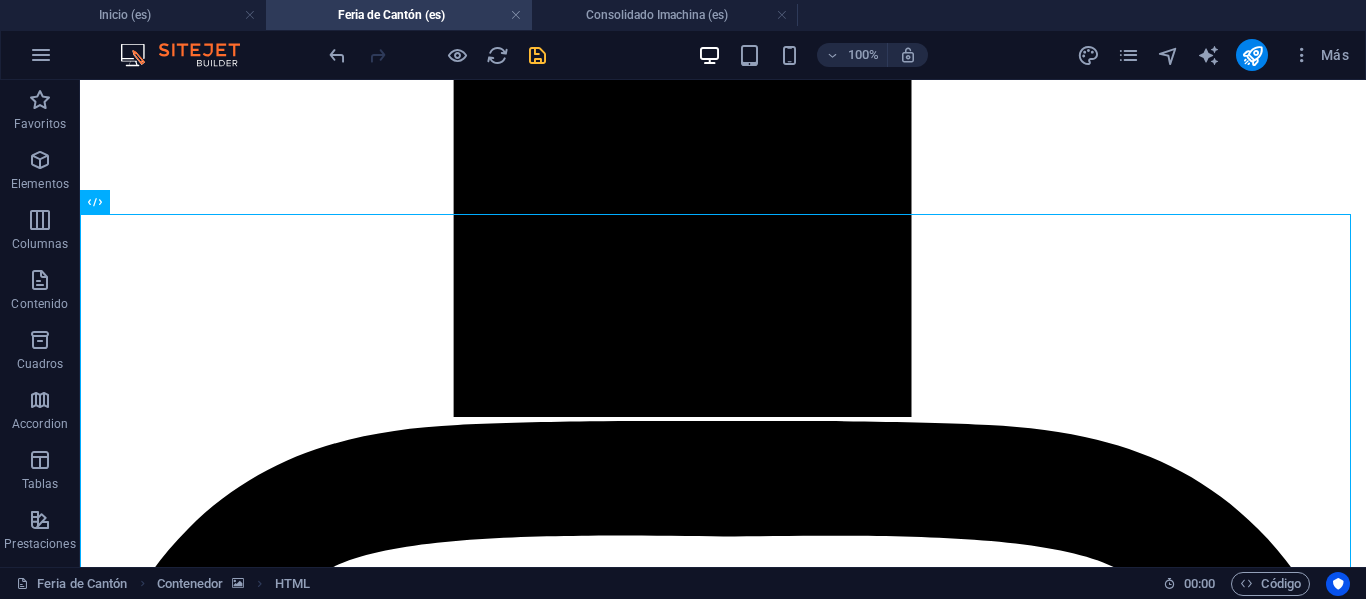 click at bounding box center [537, 55] 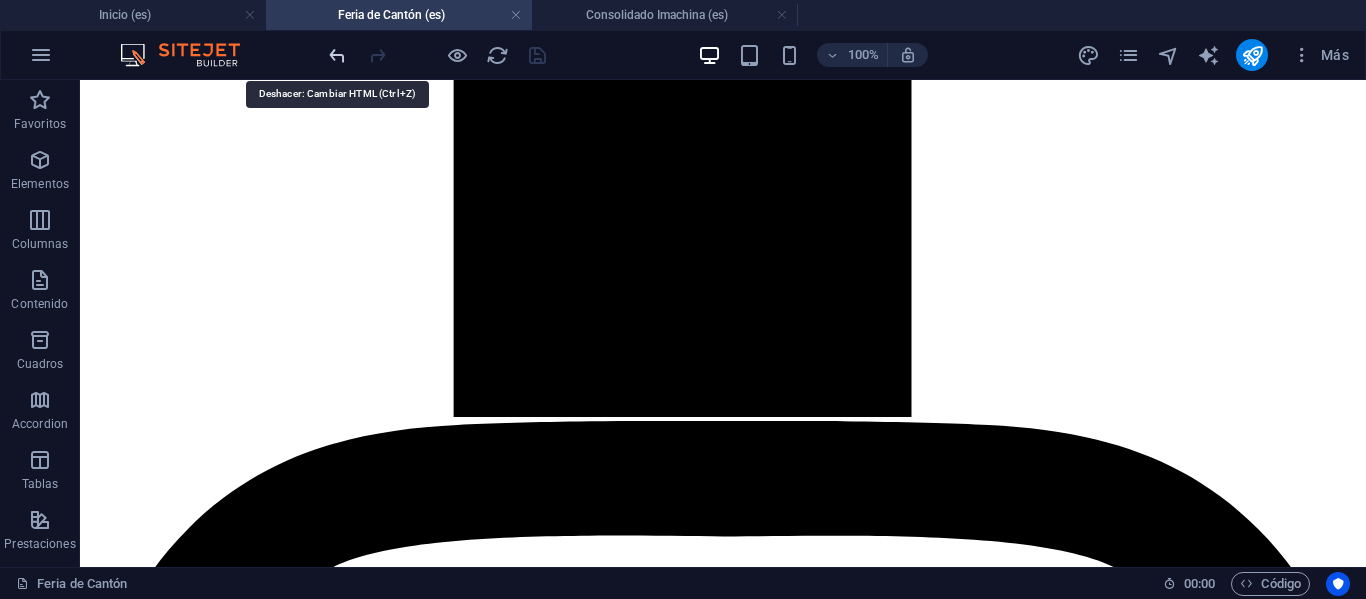 click at bounding box center [337, 55] 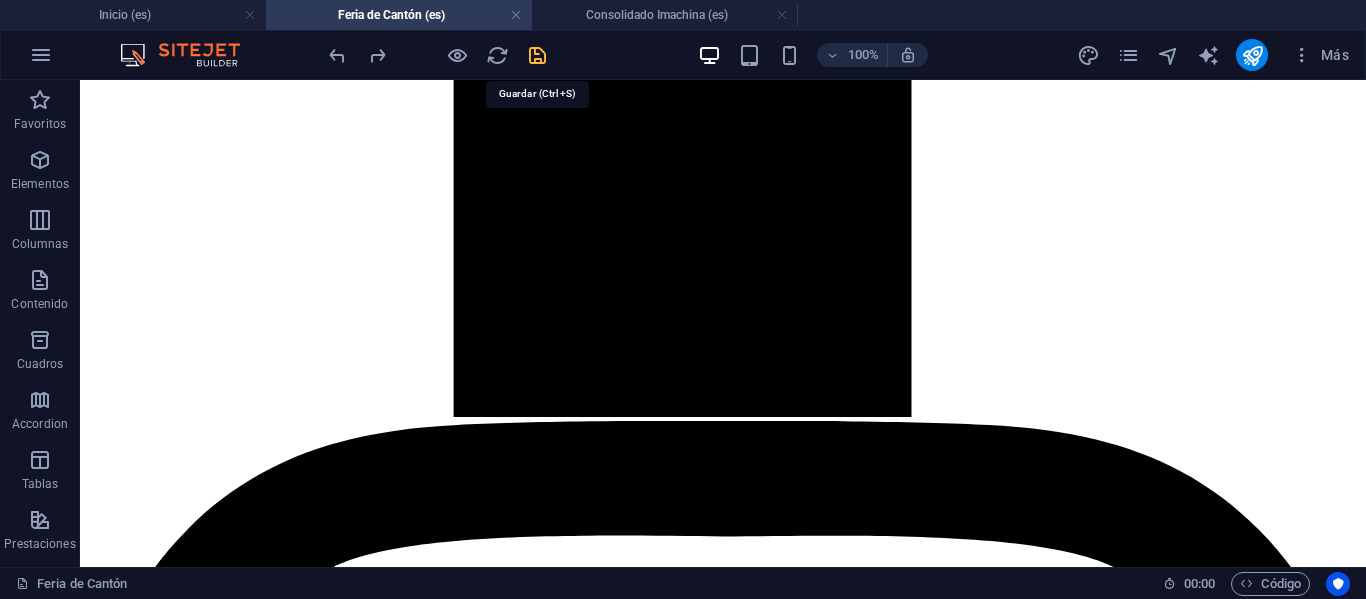 click at bounding box center (537, 55) 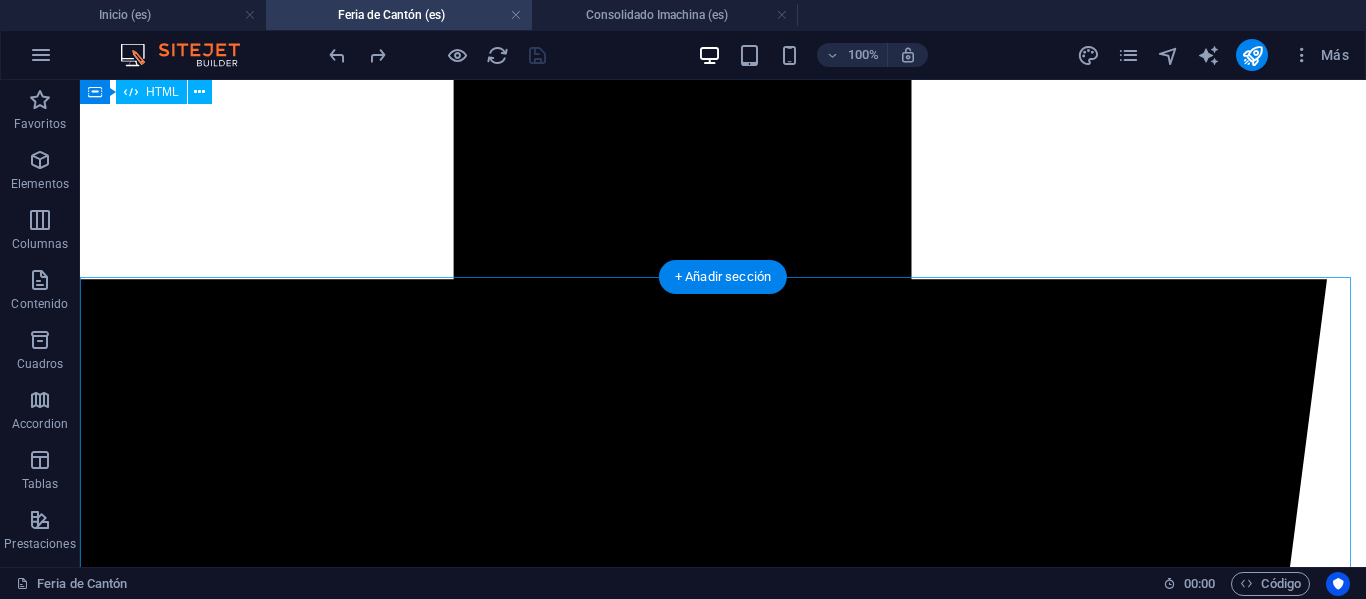 scroll, scrollTop: 3555, scrollLeft: 0, axis: vertical 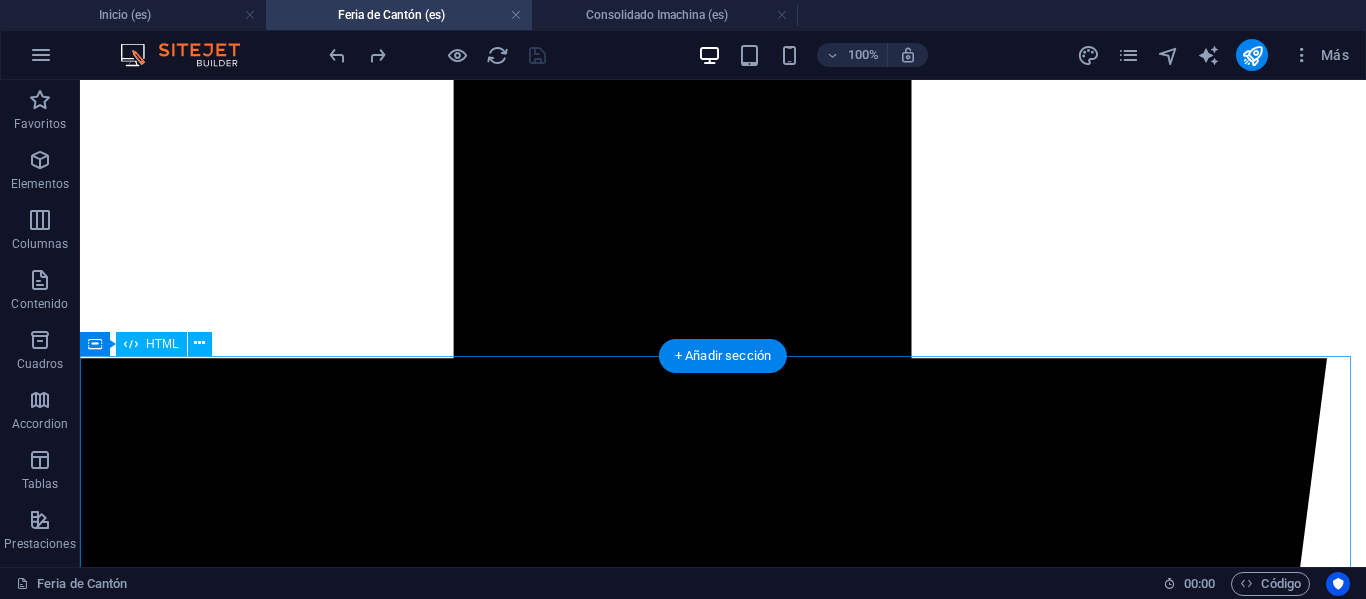 click on "PROGRAMA MISIÓN COMERCIAL CANTÓN 360°
Planes Business / Executive  12 Días de Viaje -  Plan Global  8 Días de Viaje.
Nuestros programas están diseñados para optimizar cada minuto de tú viaje.
Día 1 Despegue al Éxito Empresarial Salida desde el Aeropuerto de Santiago (SCL) en vuelo con destino a conexión internacional.
Día 2 Rumbo a Hong Kong Vuelo de conexión que te acercará al centro de negocios más dinámico del mundo.
Día 3 Recibimiento y Estadía Recepción en el Aeropuerto de Hong Kong (HKG), traslado y check-in en hotel. Tarde de escapada libre y guiada para una primera impresión de la ciudad.
Día 4 Traslado a Guangzhou y Unión de Grupo Viaje en tren bala hasta Guangzhou, el epicentro de la feria. Check-In en hotel y participantes del  Plan Global  se integran al grupo.
Día 5 Día 10" at bounding box center [723, 10162] 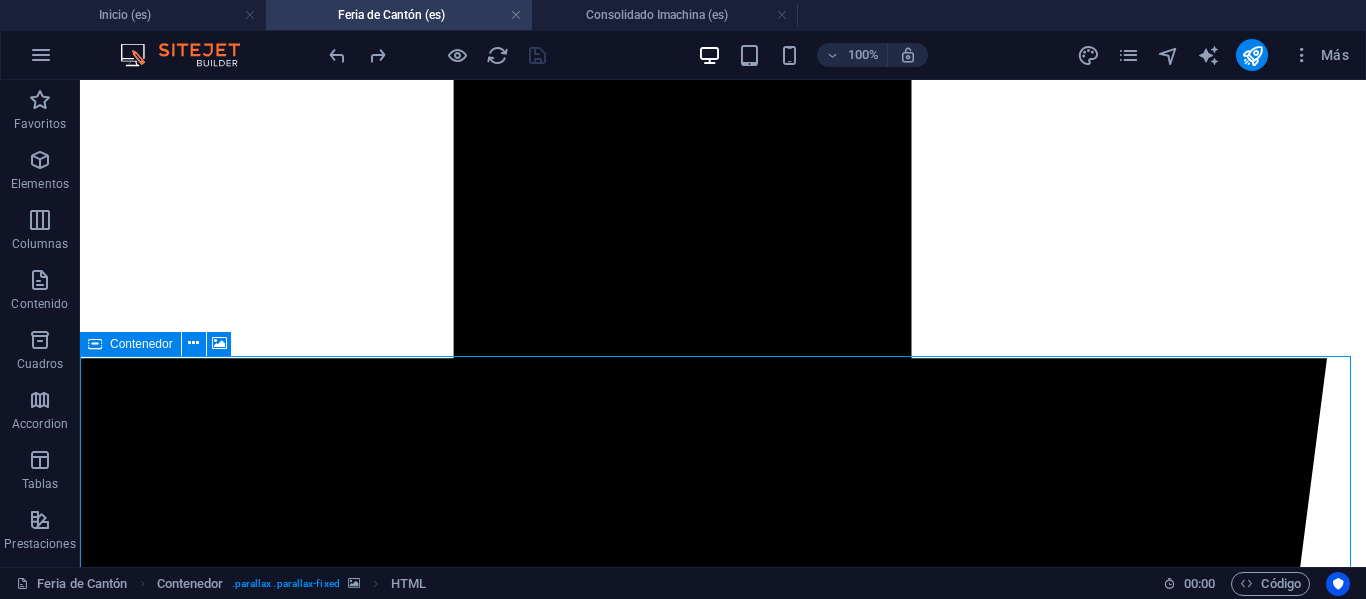 click on "Contenedor" at bounding box center [130, 344] 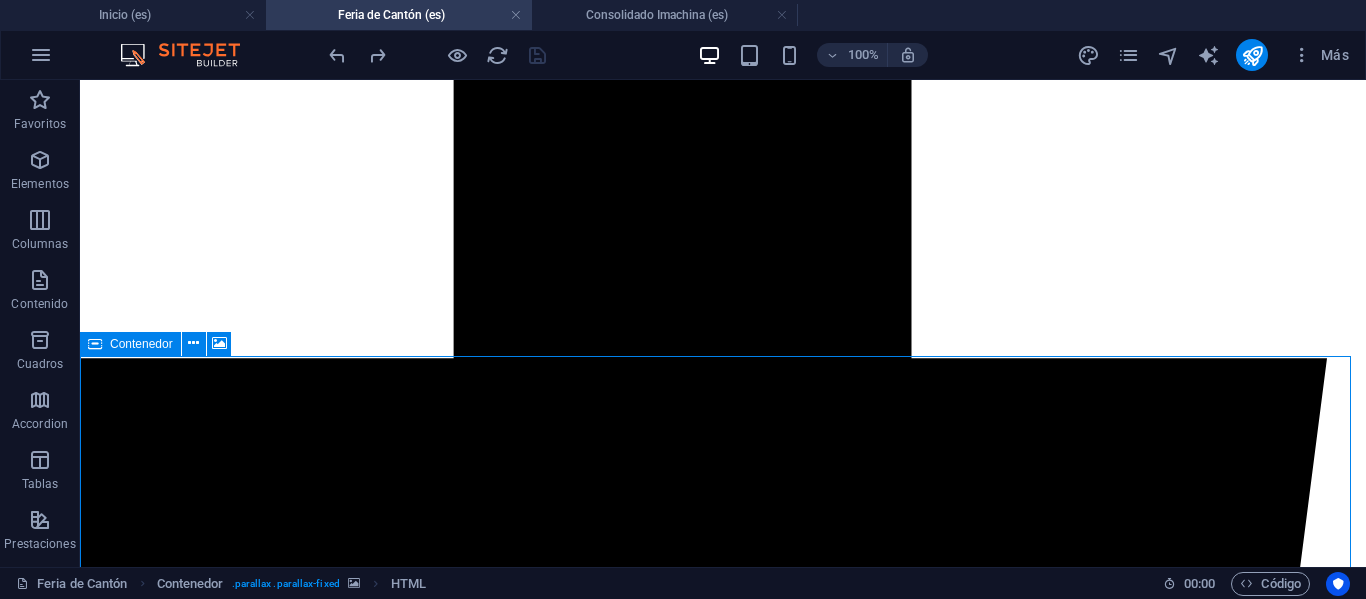 click on "Contenedor" at bounding box center (130, 344) 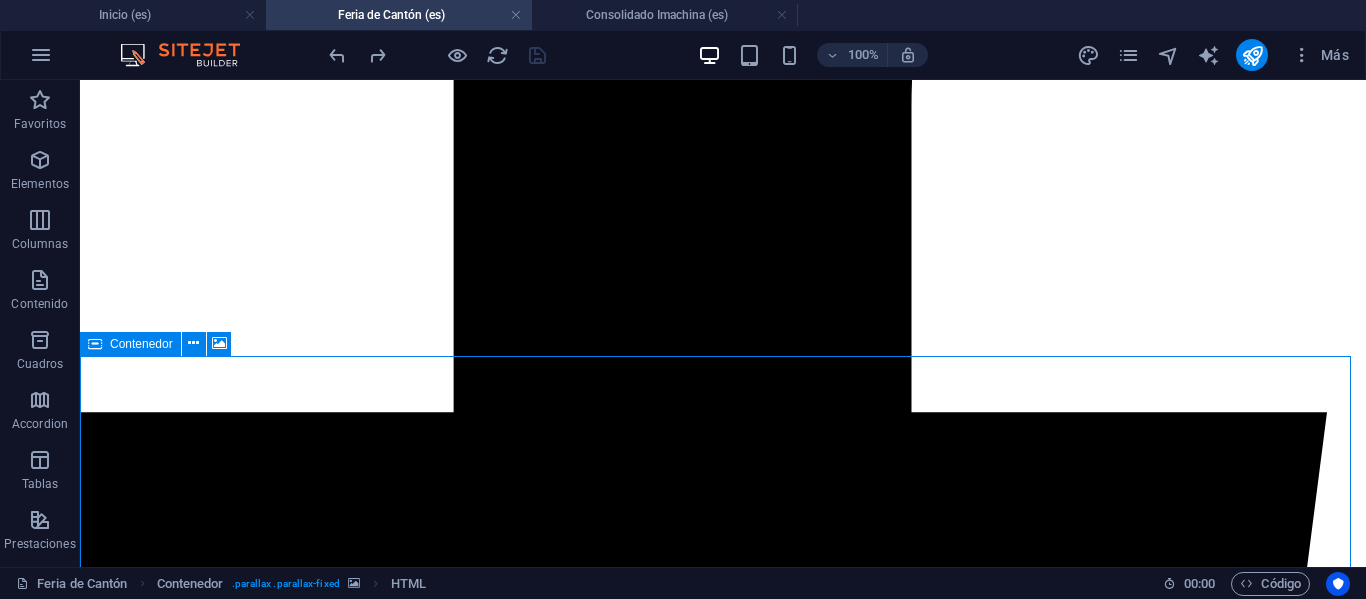 select on "waves" 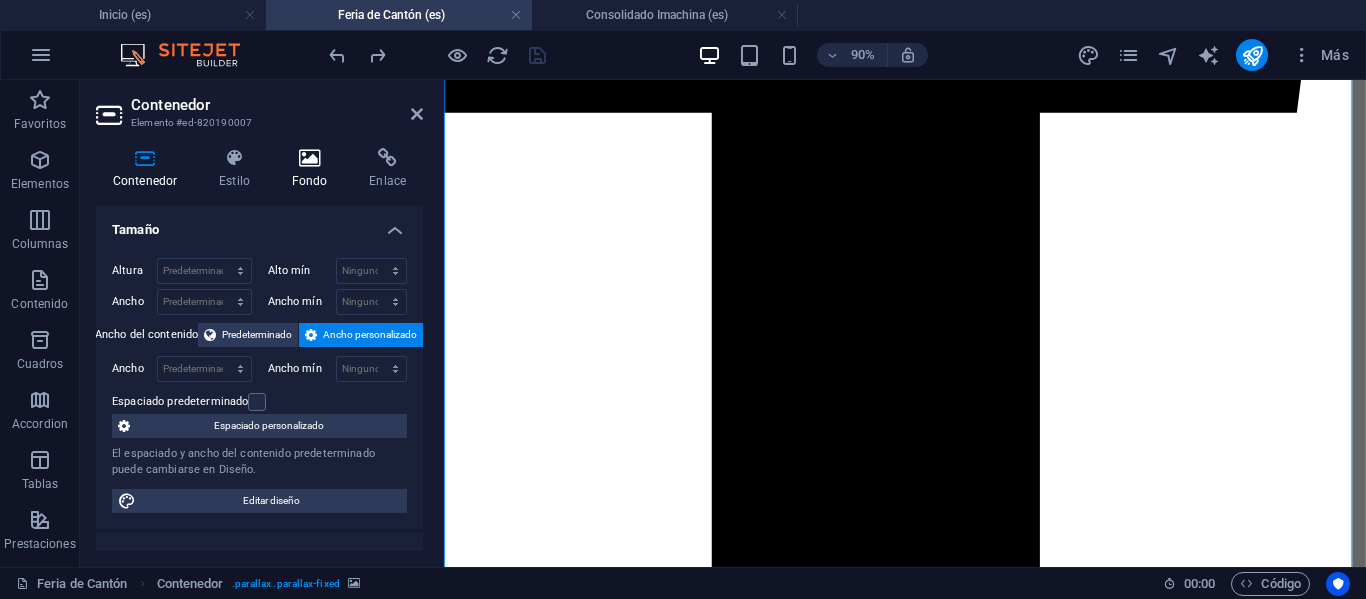 scroll, scrollTop: 5576, scrollLeft: 0, axis: vertical 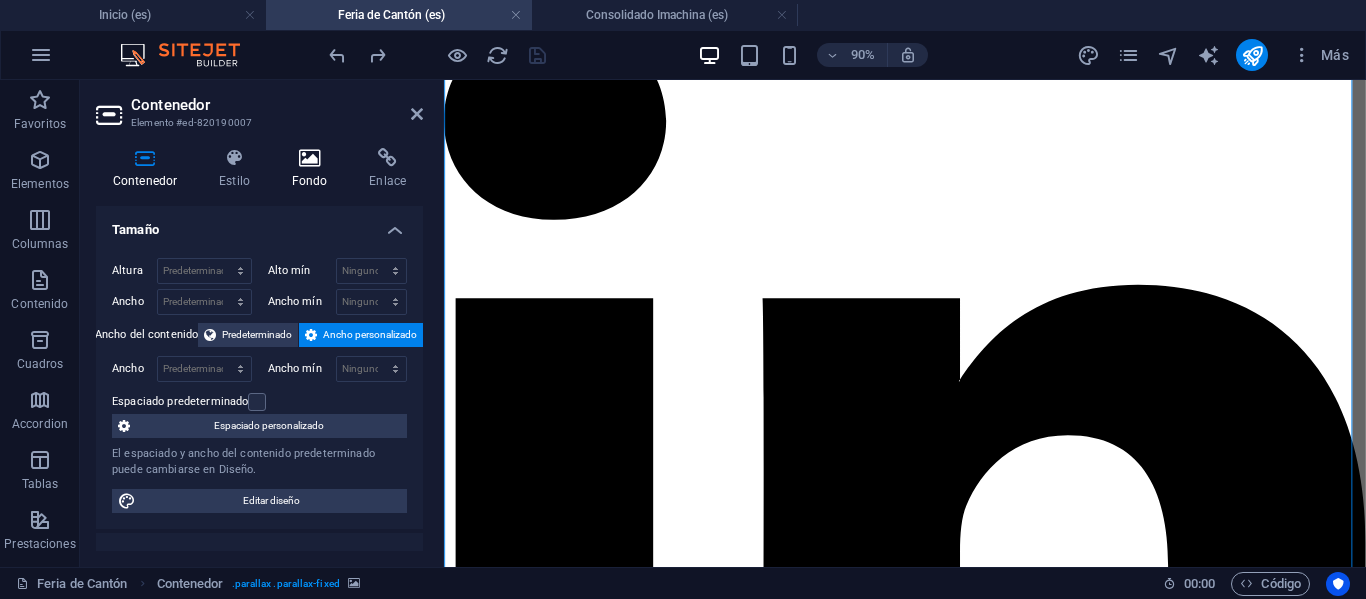 click at bounding box center [310, 158] 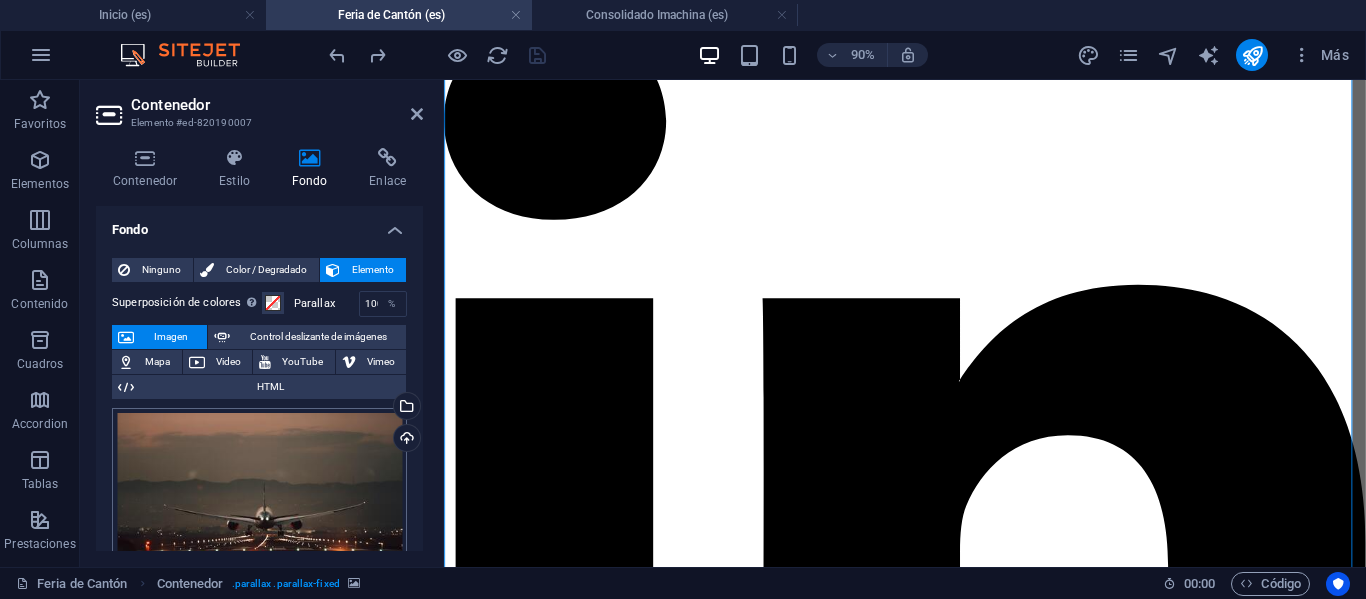 scroll, scrollTop: 100, scrollLeft: 0, axis: vertical 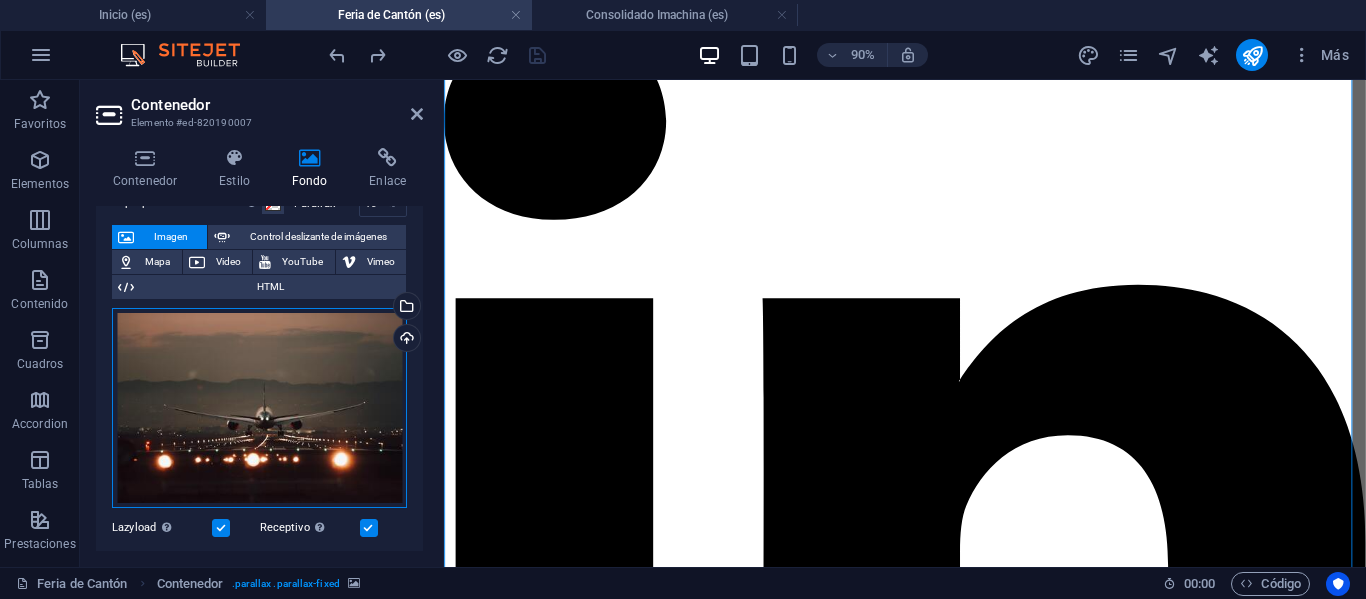 click on "Arrastra archivos aquí, haz clic para escoger archivos o  selecciona archivos de Archivos o de nuestra galería gratuita de fotos y vídeos" at bounding box center (259, 408) 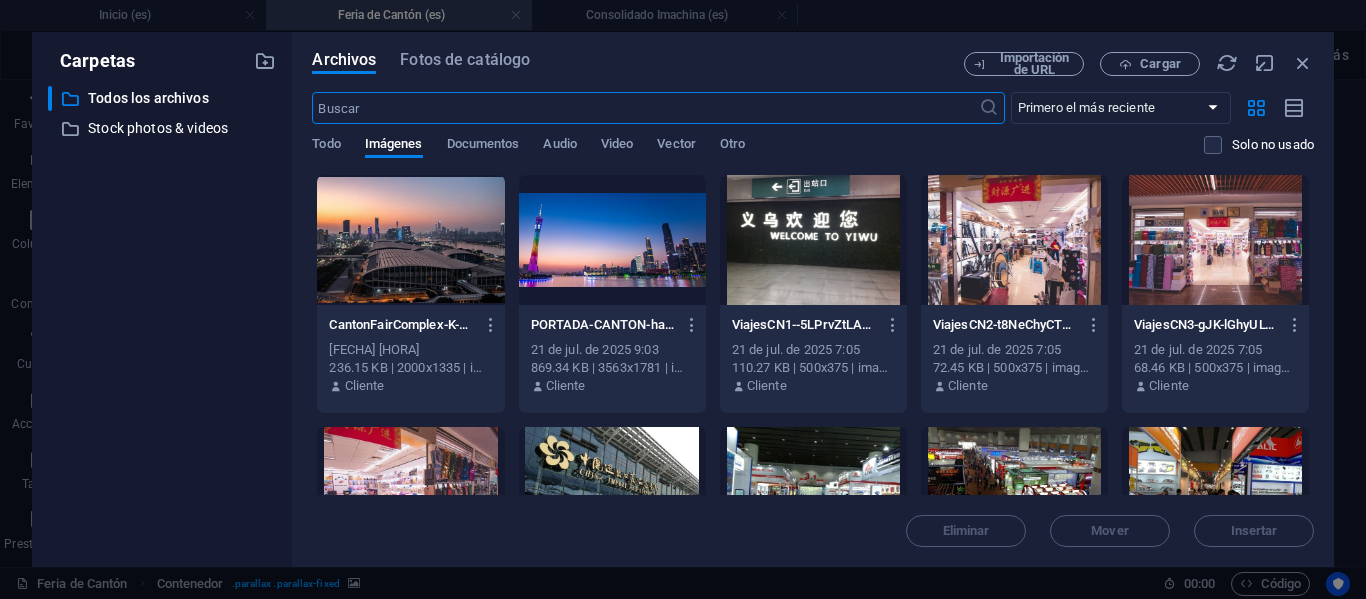 scroll, scrollTop: 4448, scrollLeft: 0, axis: vertical 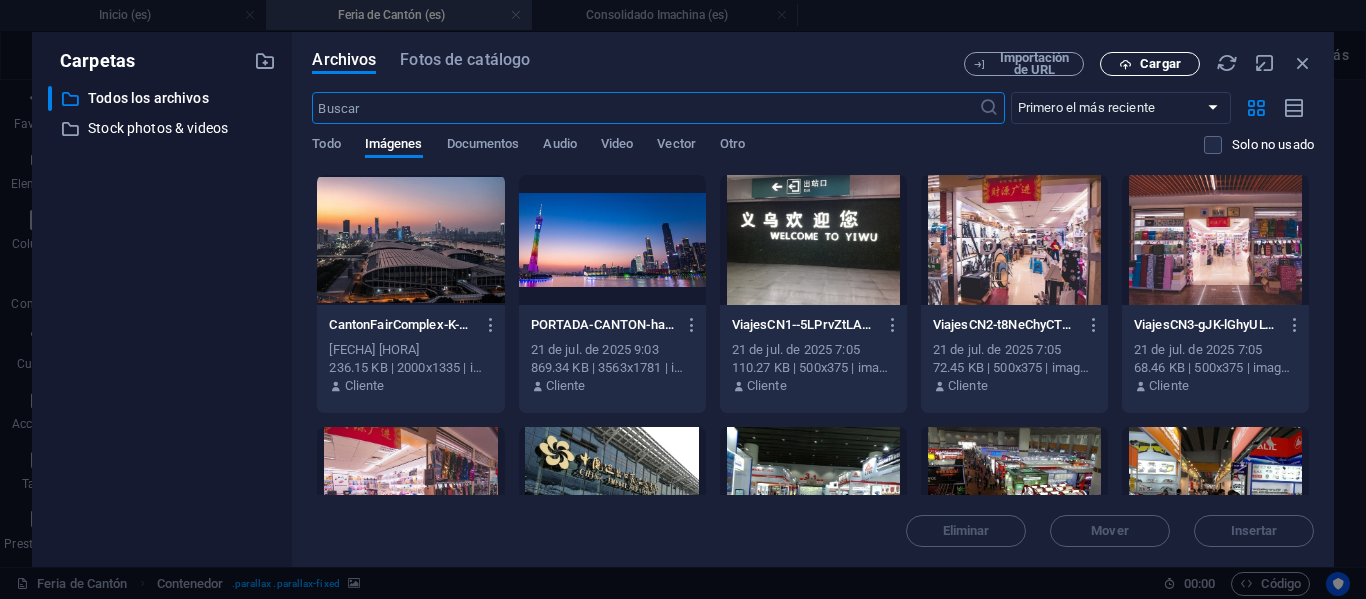 click on "Cargar" at bounding box center [1160, 64] 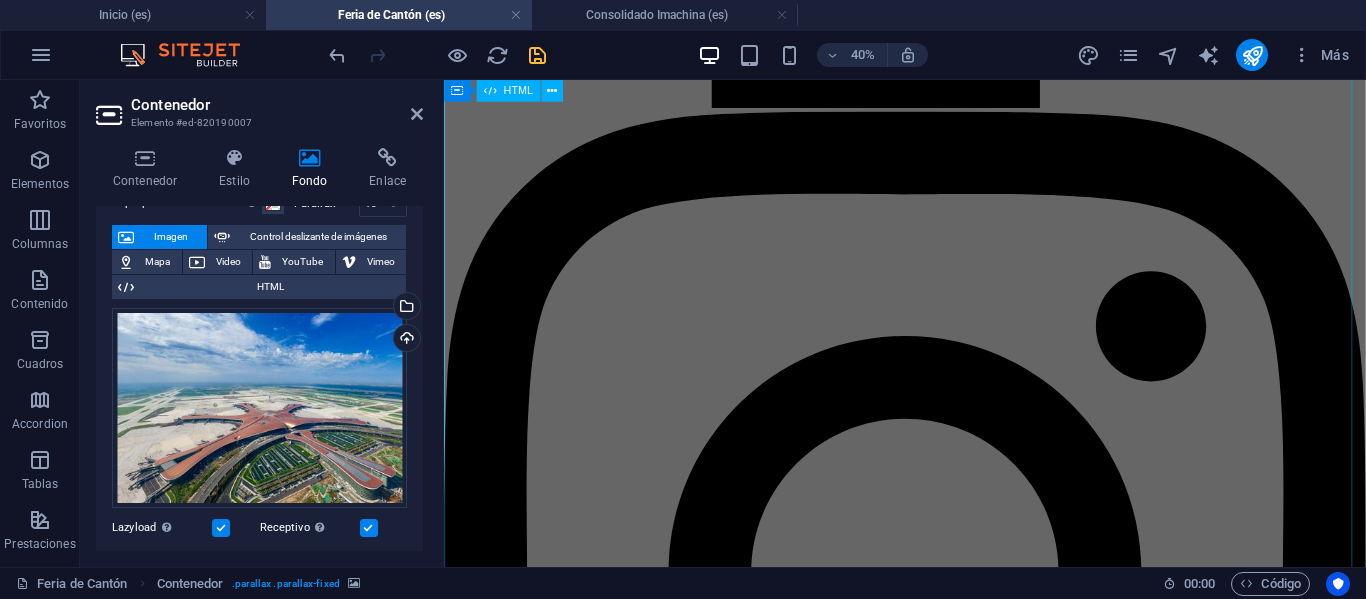 scroll, scrollTop: 5576, scrollLeft: 0, axis: vertical 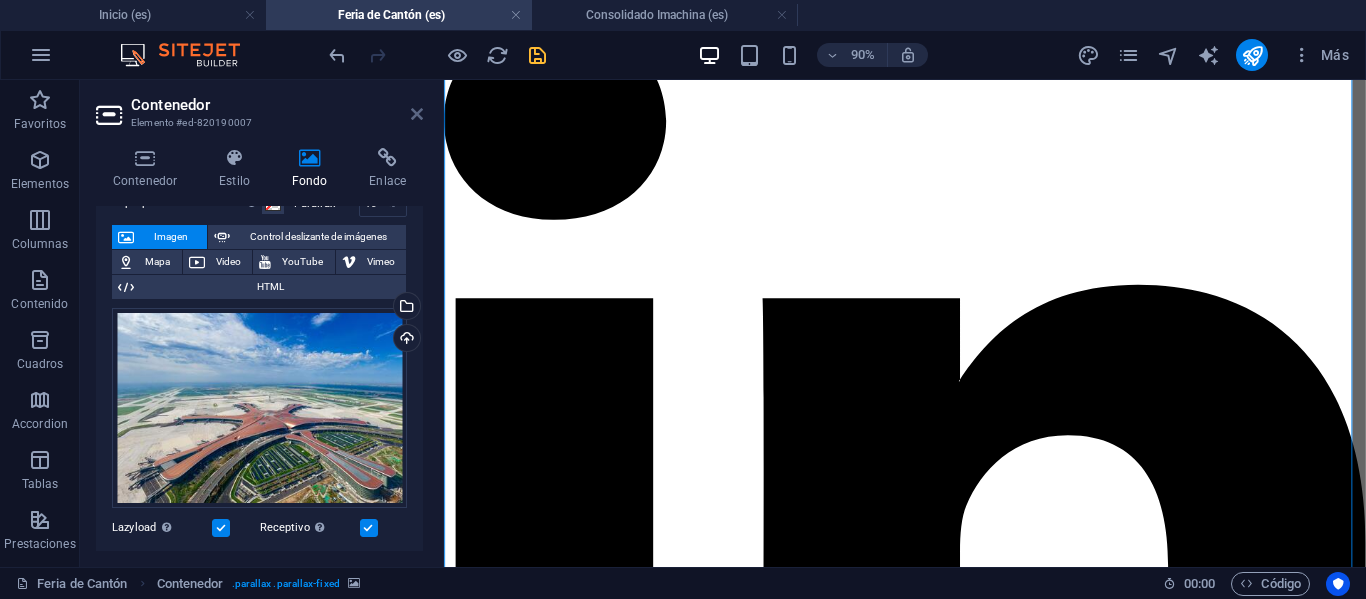 click at bounding box center (417, 114) 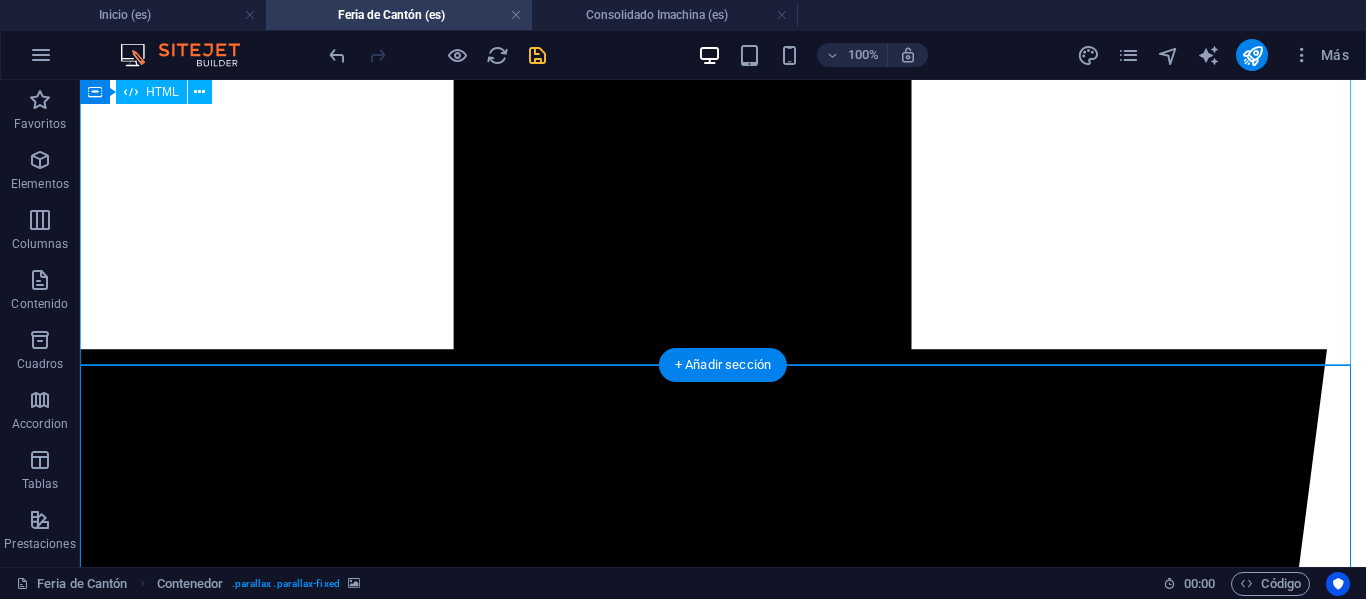 scroll, scrollTop: 3640, scrollLeft: 0, axis: vertical 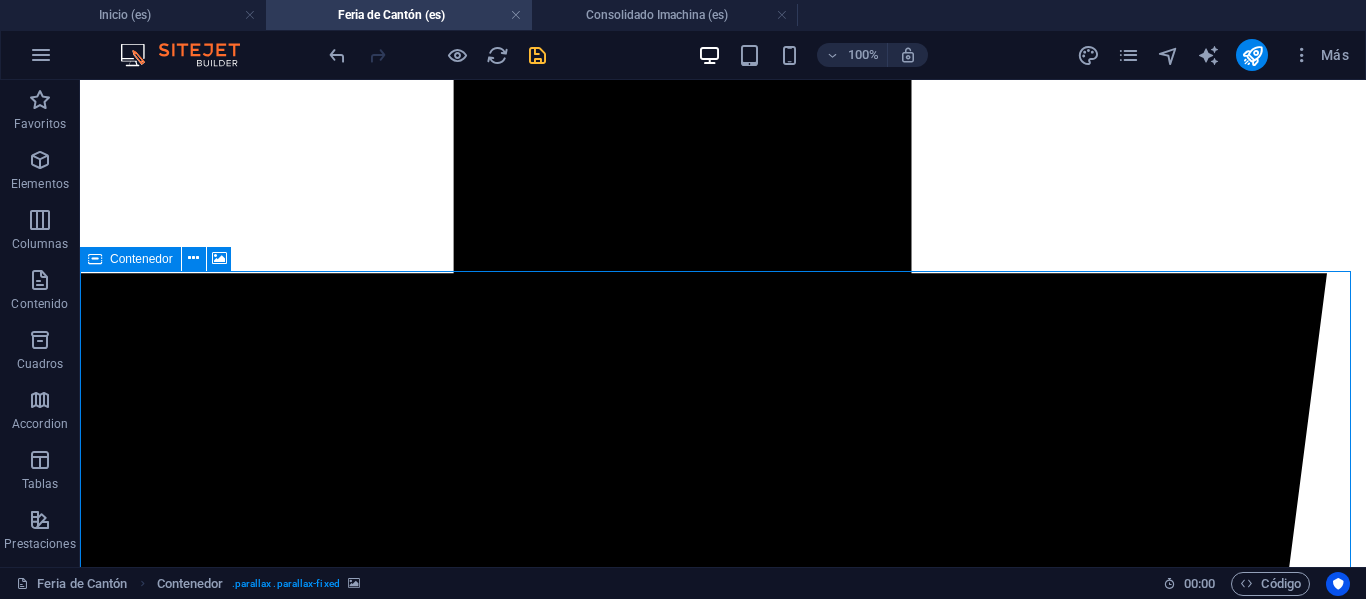 click on "Contenedor" at bounding box center (130, 259) 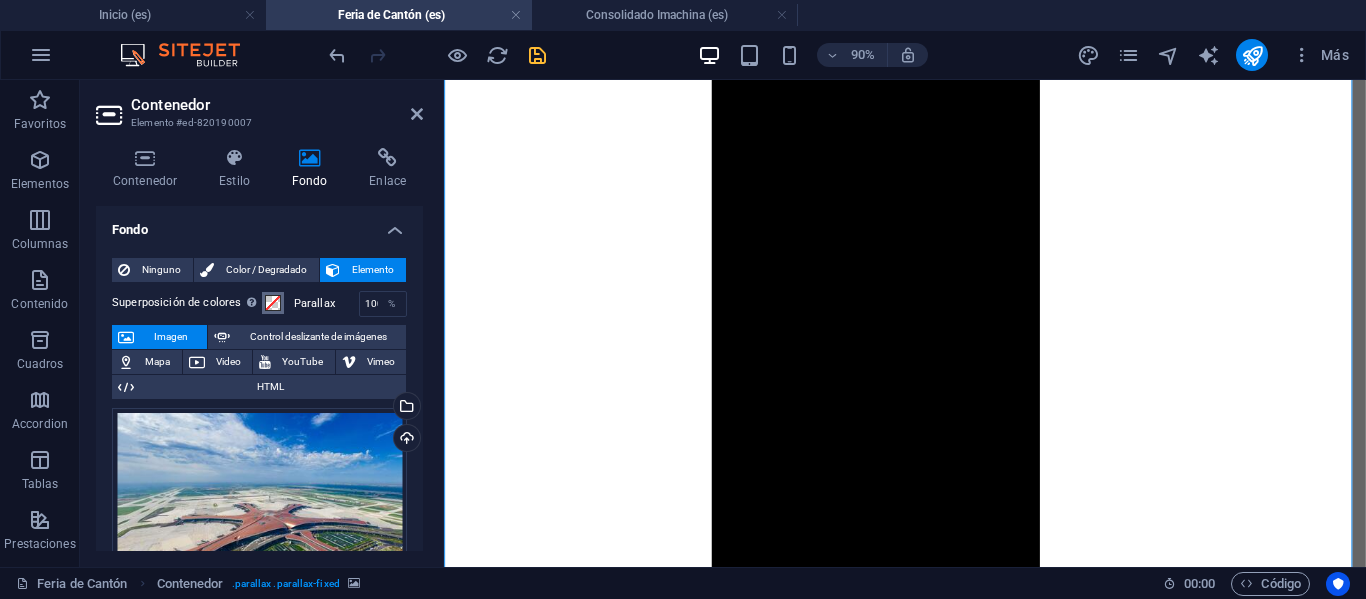 scroll, scrollTop: 5576, scrollLeft: 0, axis: vertical 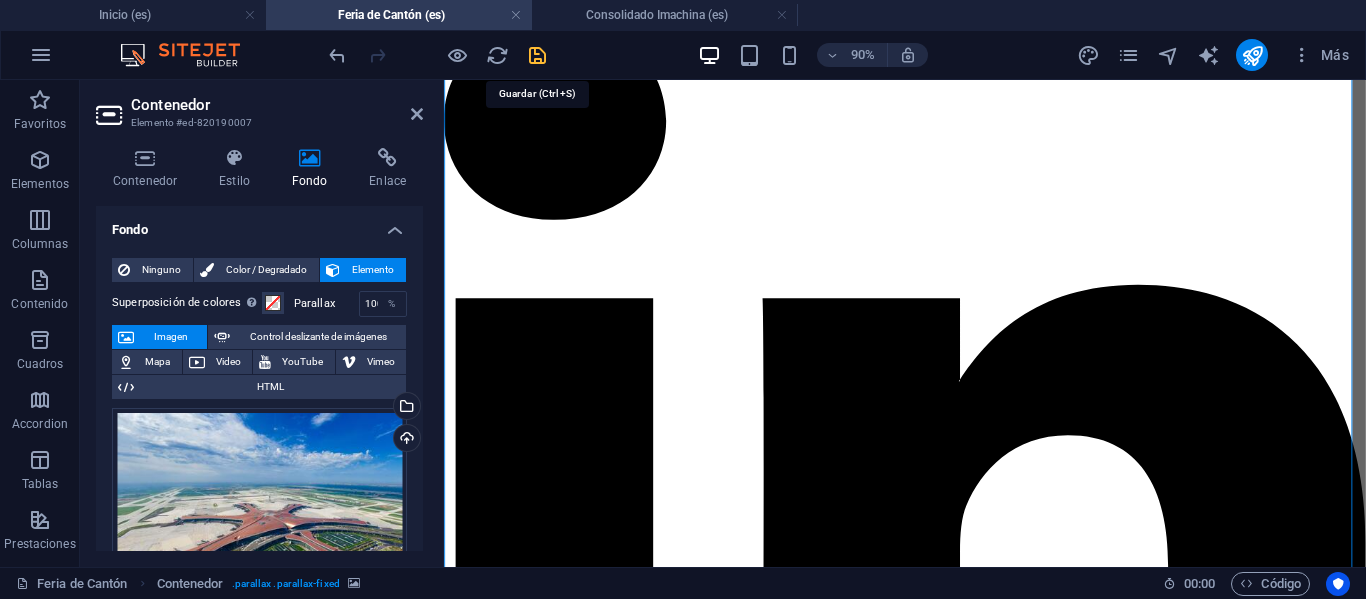 click at bounding box center (537, 55) 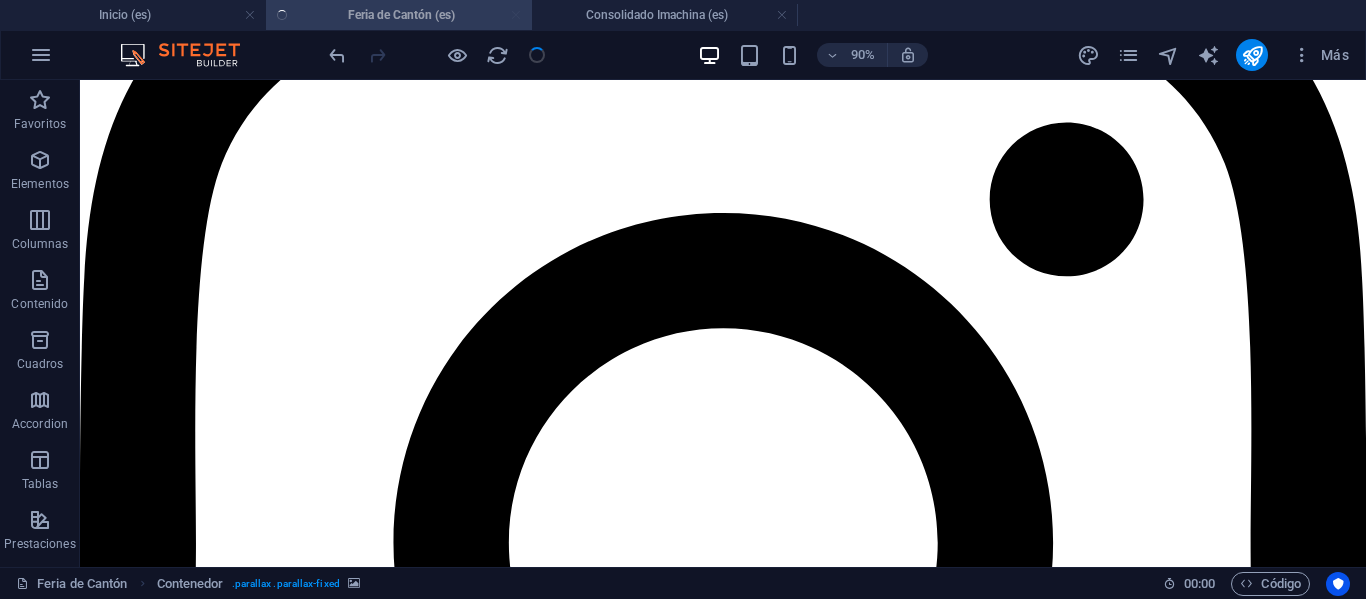 scroll, scrollTop: 4240, scrollLeft: 0, axis: vertical 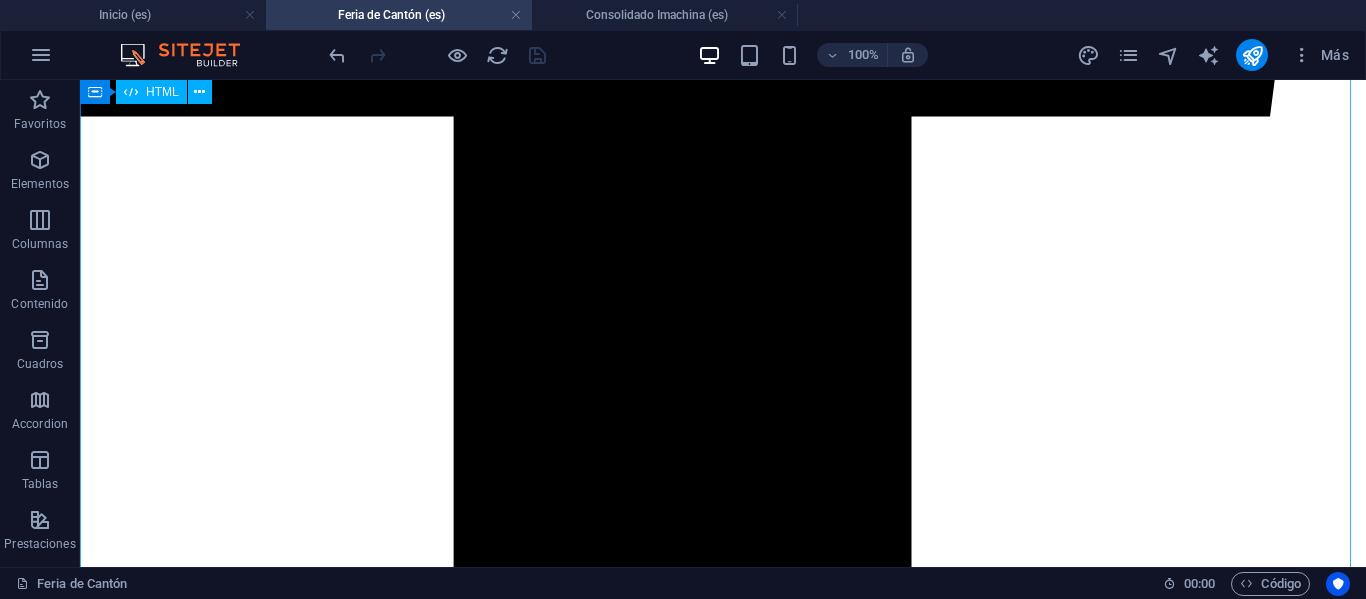 click on "PROGRAMA MISIÓN COMERCIAL CANTÓN 360°
Planes Business / Executive  12 Días de Viaje -  Plan Global  8 Días de Viaje.
Nuestros programas están diseñados para optimizar cada minuto de tú viaje.
Día 1 Despegue al Éxito Empresarial Salida desde el Aeropuerto de Santiago (SCL) en vuelo con destino a conexión internacional.
Día 2 Rumbo a Hong Kong Vuelo de conexión que te acercará al centro de negocios más dinámico del mundo.
Día 3 Recibimiento y Estadía Recepción en el Aeropuerto de Hong Kong (HKG), traslado y check-in en hotel. Tarde de escapada libre y guiada para una primera impresión de la ciudad.
Día 4 Traslado a Guangzhou y Unión de Grupo Viaje en tren bala hasta Guangzhou, el epicentro de la feria. Check-In en hotel y participantes del  Plan Global  se integran al grupo.
Día 5 Día 10" at bounding box center (723, 9477) 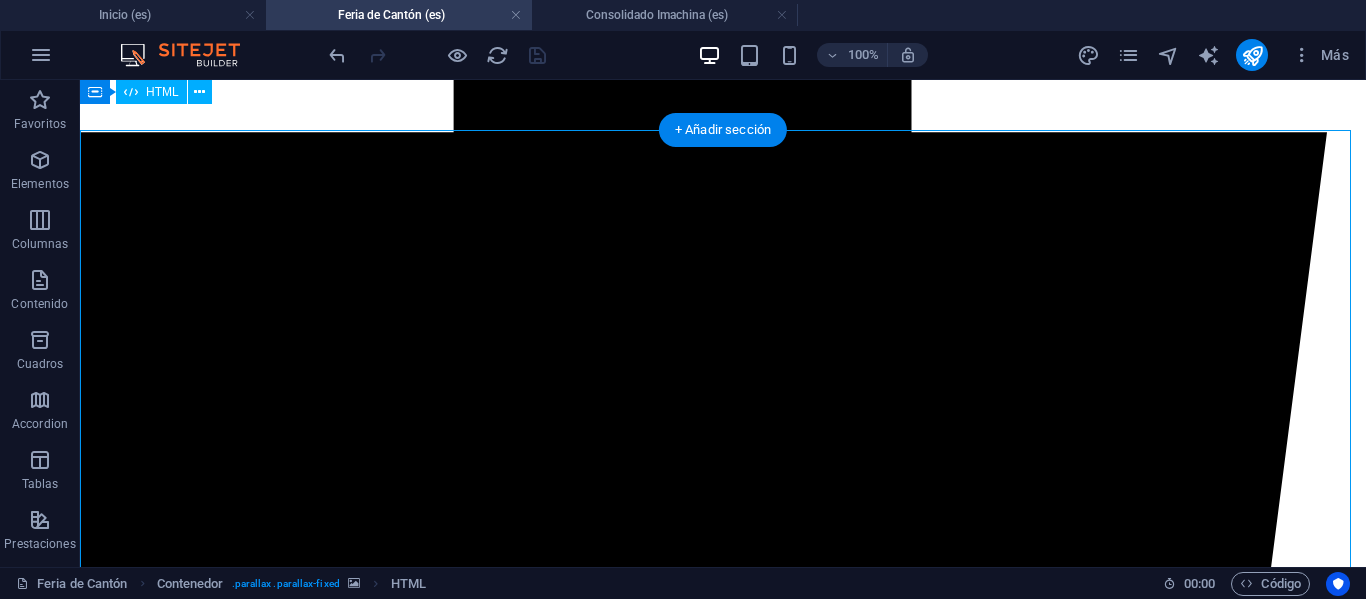 scroll, scrollTop: 3740, scrollLeft: 0, axis: vertical 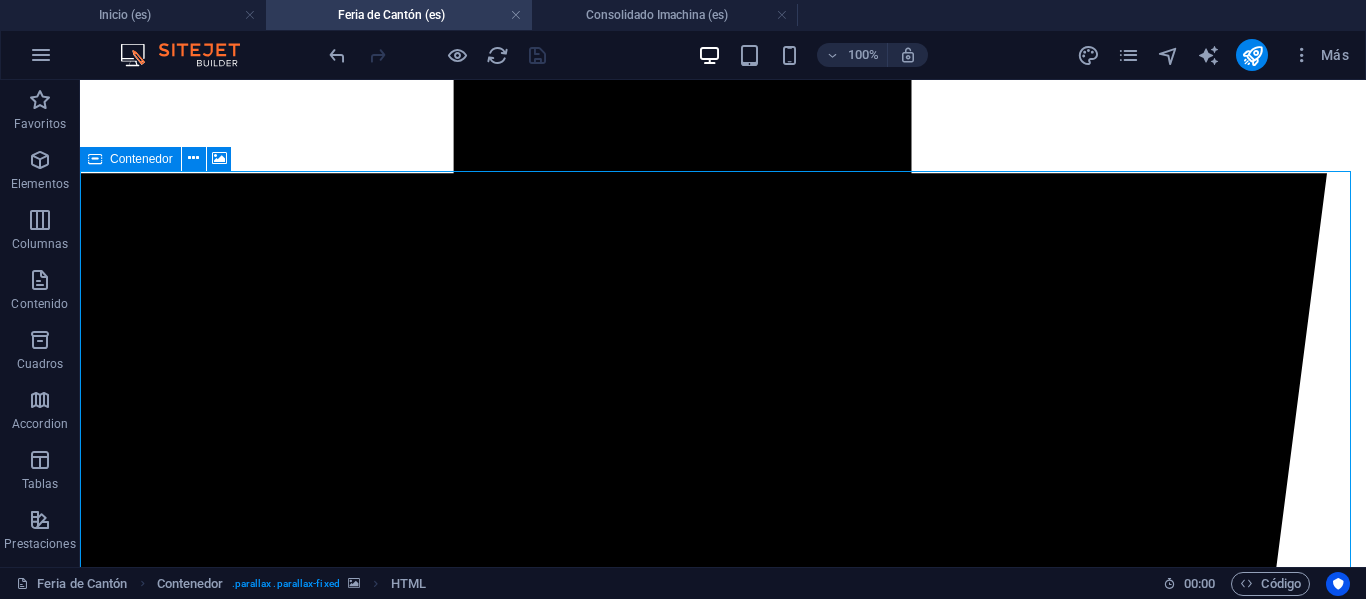 click at bounding box center (95, 159) 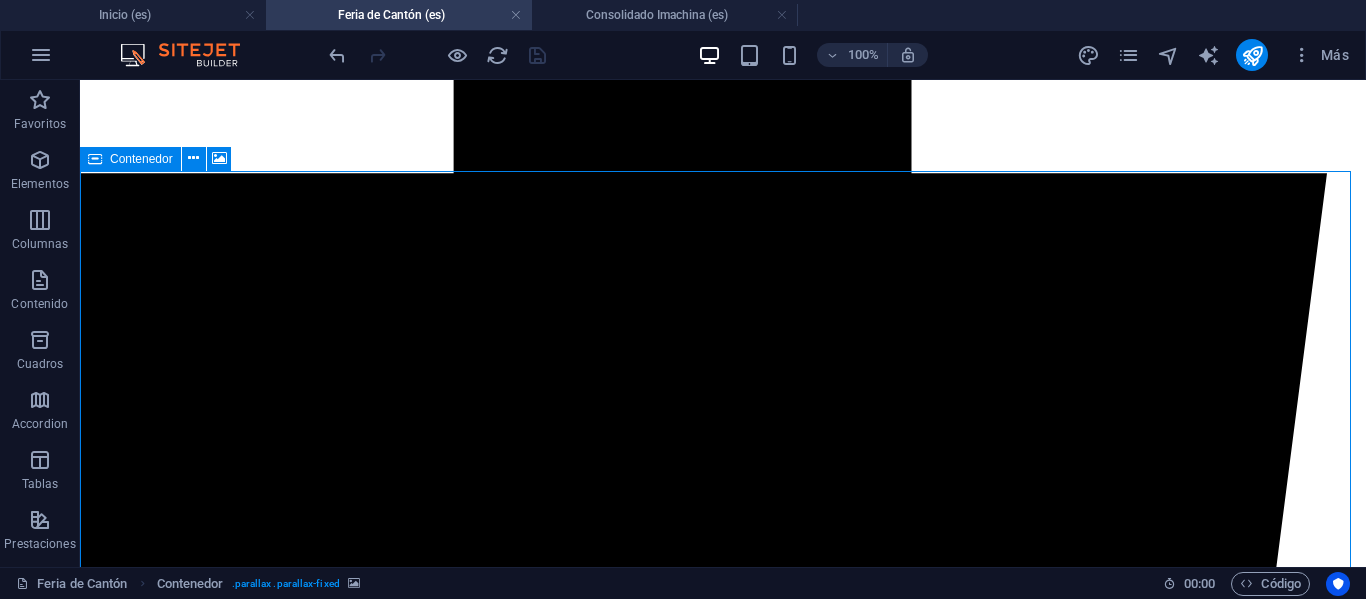click at bounding box center [95, 159] 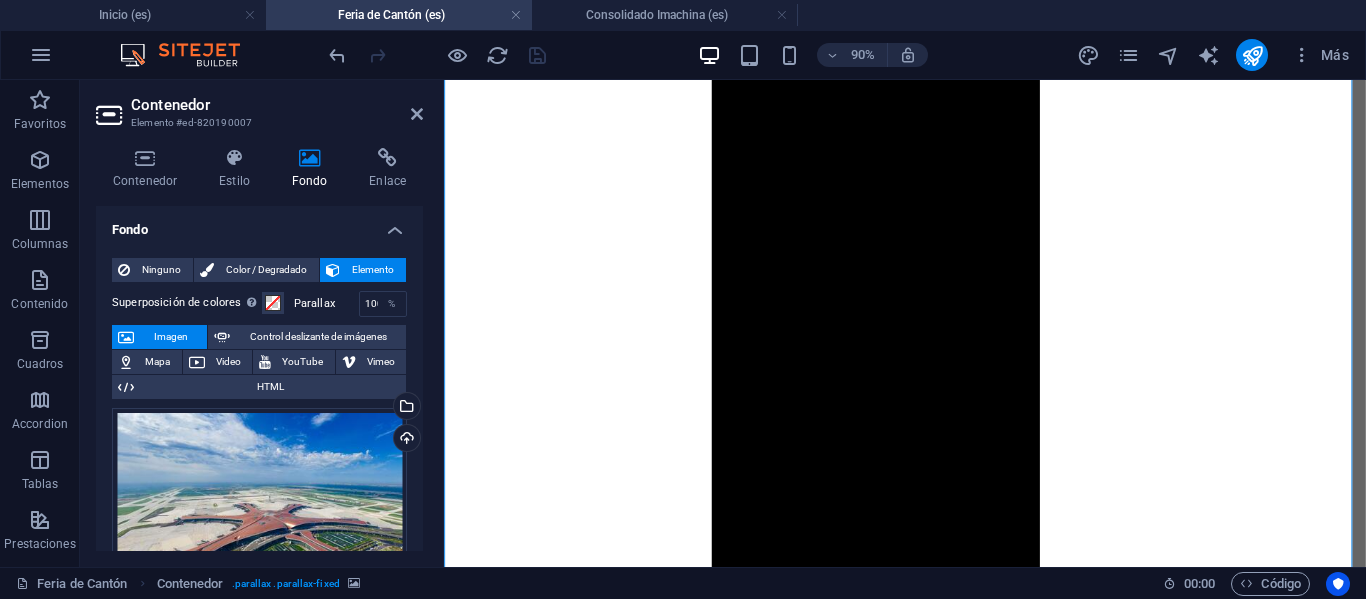scroll, scrollTop: 5576, scrollLeft: 0, axis: vertical 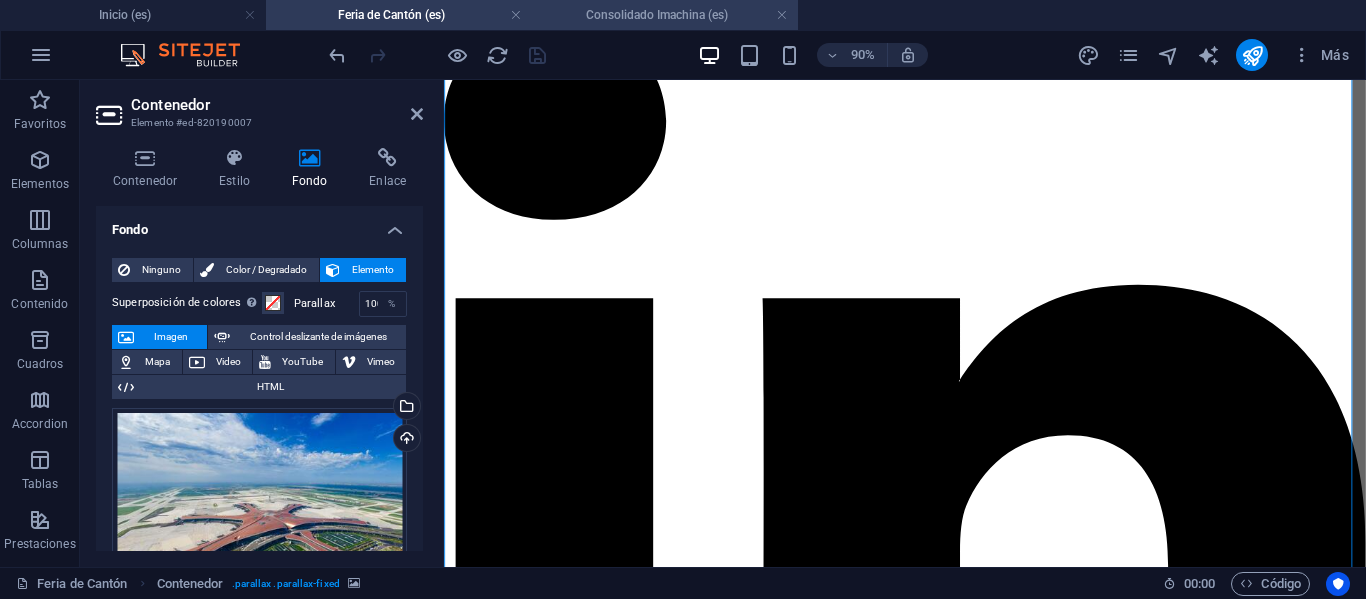 click on "Consolidado Imachina (es)" at bounding box center [665, 15] 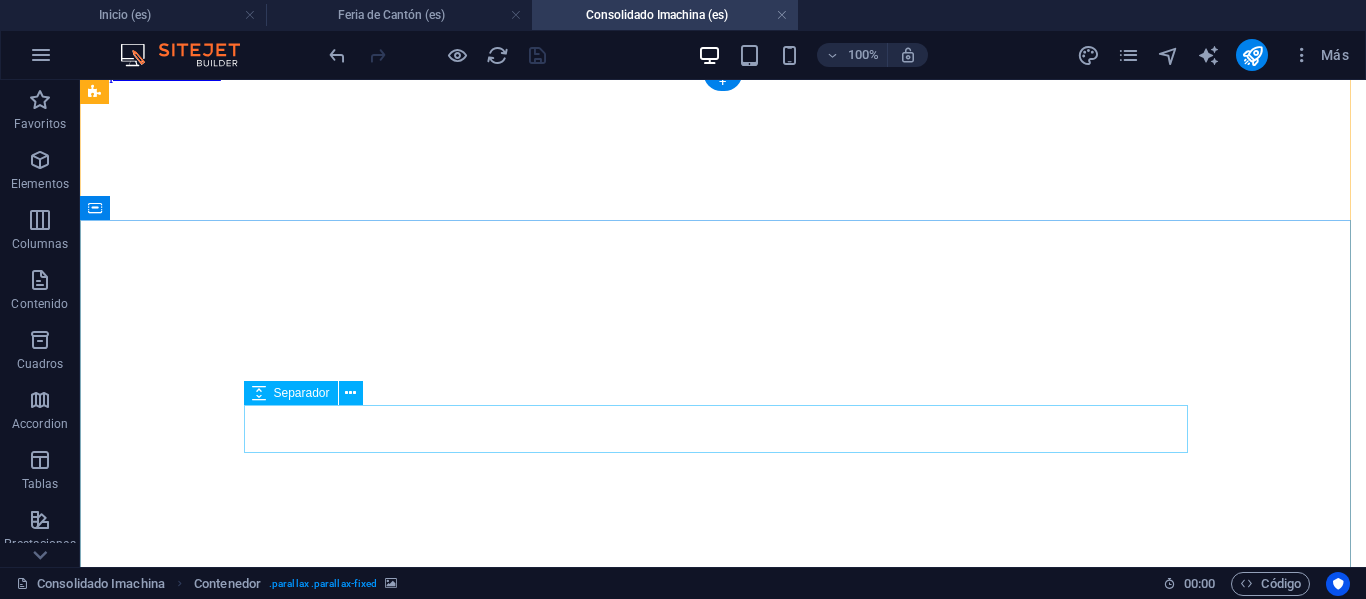 scroll, scrollTop: 0, scrollLeft: 0, axis: both 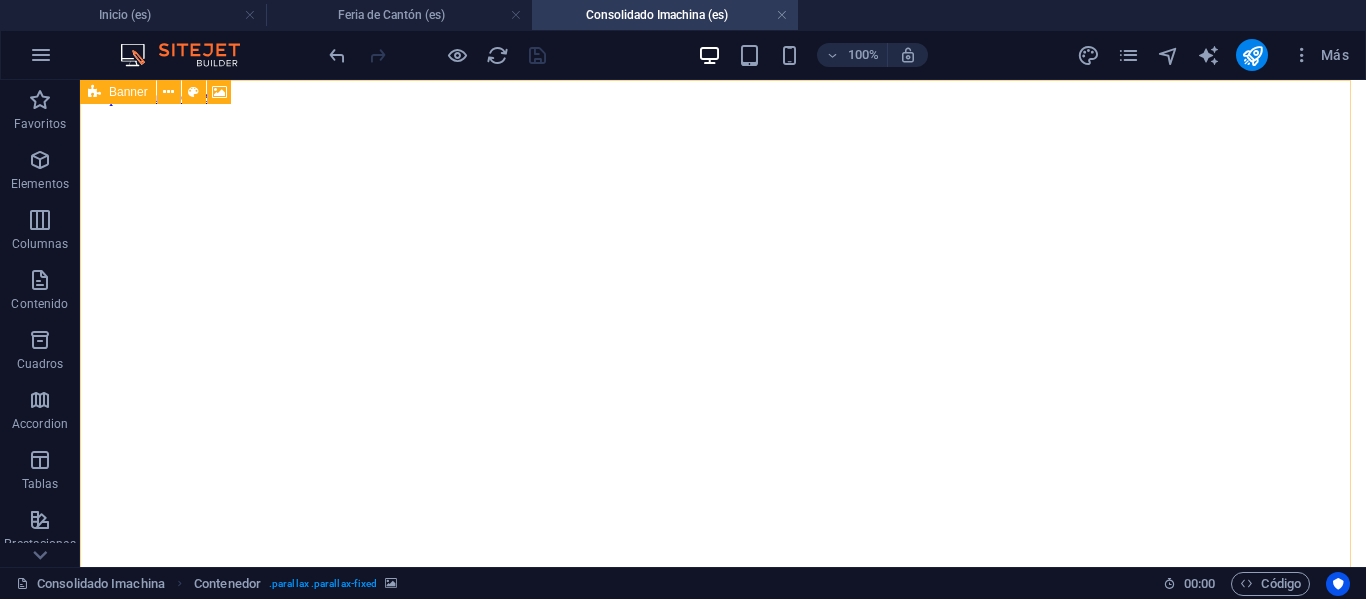 click on "Banner" at bounding box center (118, 92) 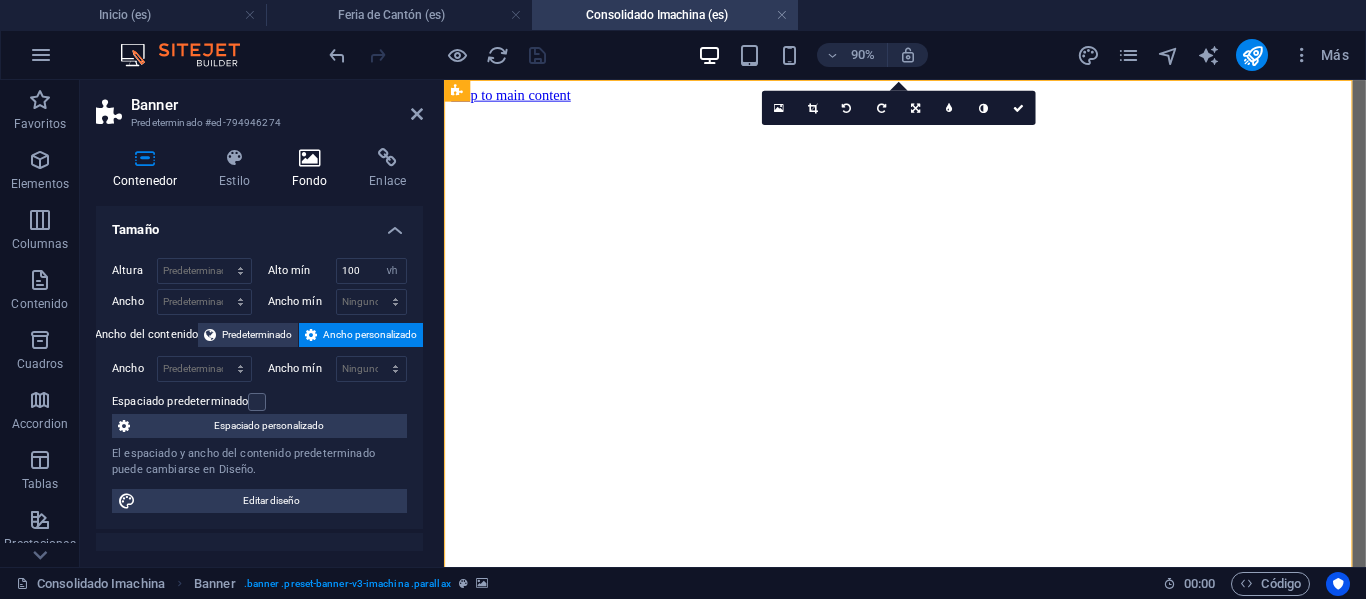 click on "Fondo" at bounding box center (314, 169) 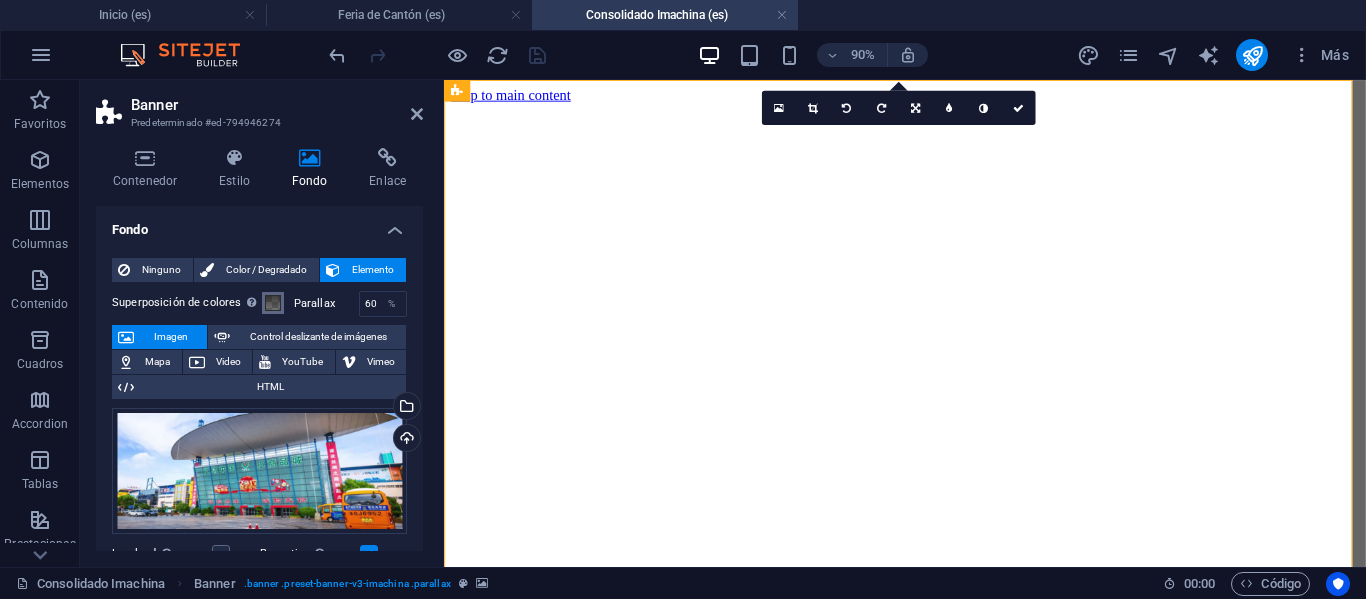 click at bounding box center [273, 303] 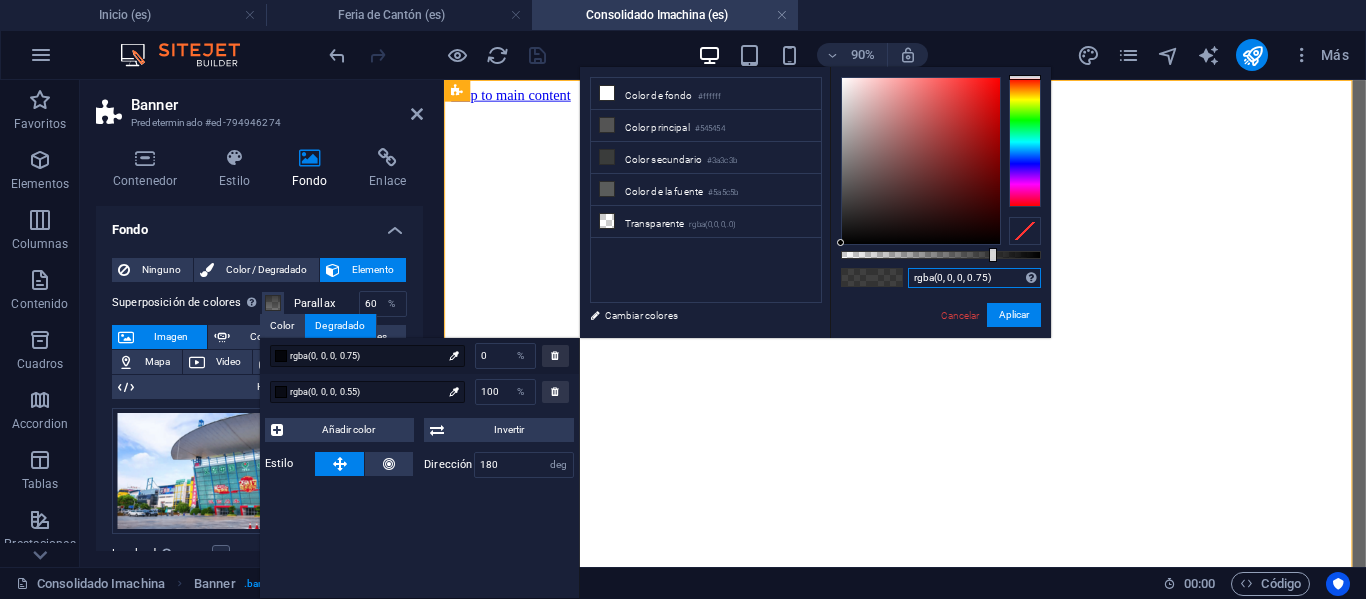click on "rgba(0, 0, 0, 0.75)" at bounding box center [974, 278] 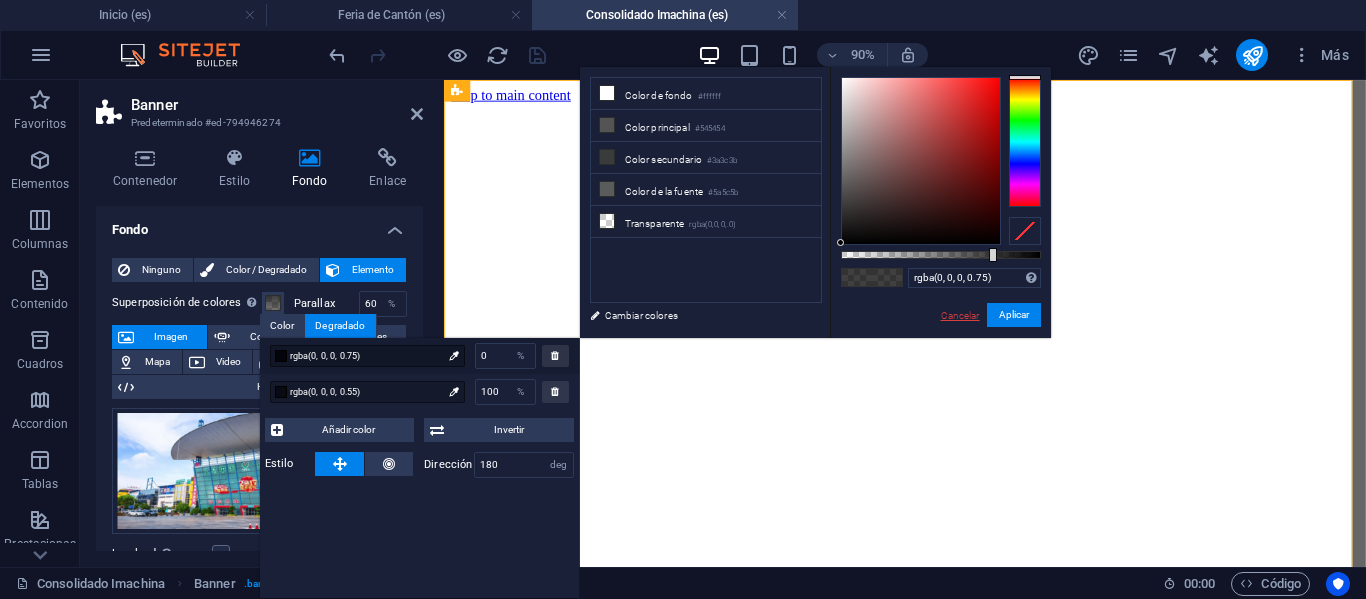 click on "Cancelar" at bounding box center (960, 315) 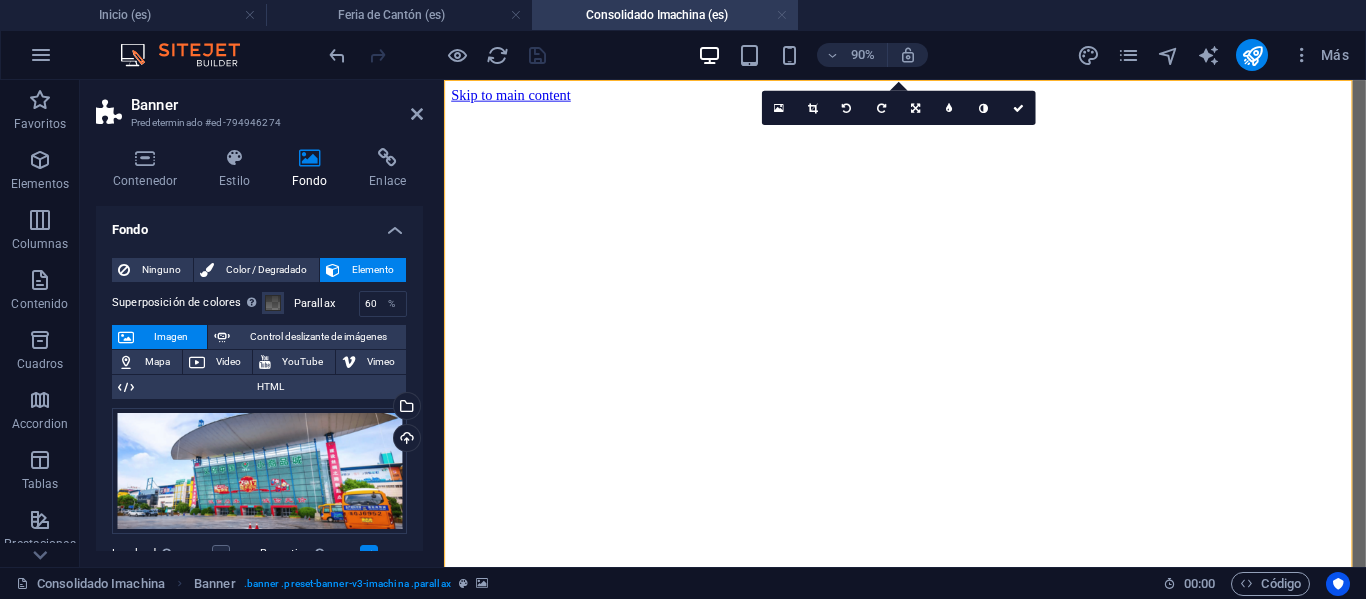 click at bounding box center (782, 15) 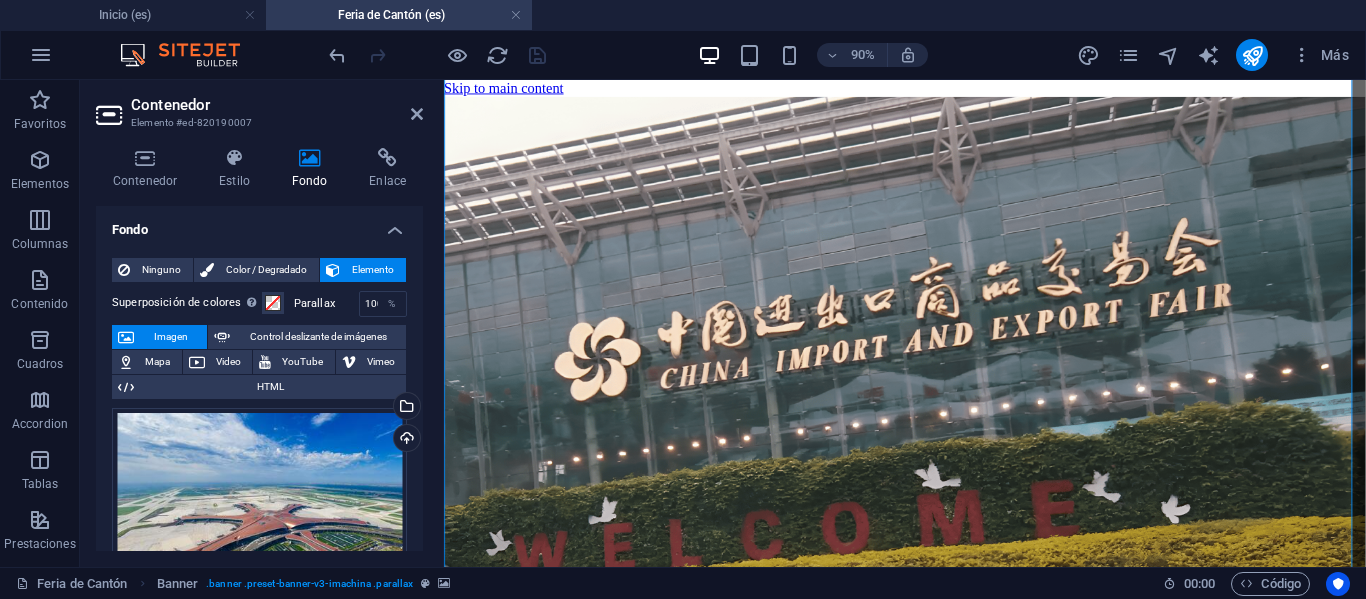 scroll, scrollTop: 5576, scrollLeft: 0, axis: vertical 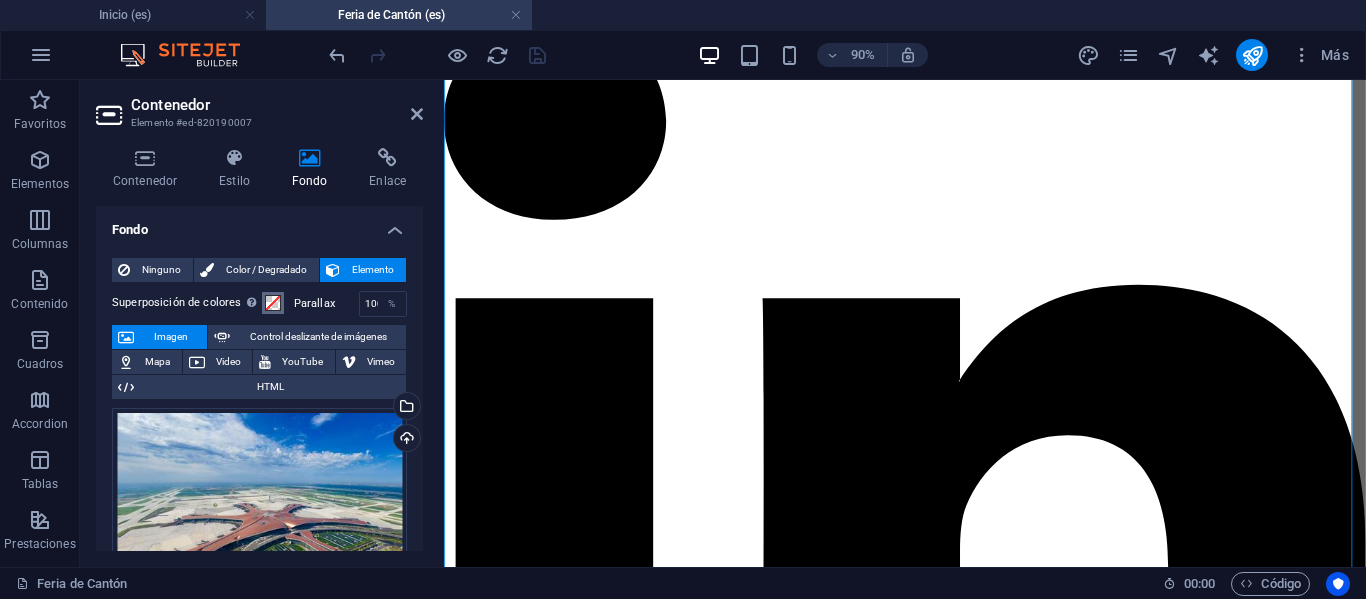 click at bounding box center (273, 303) 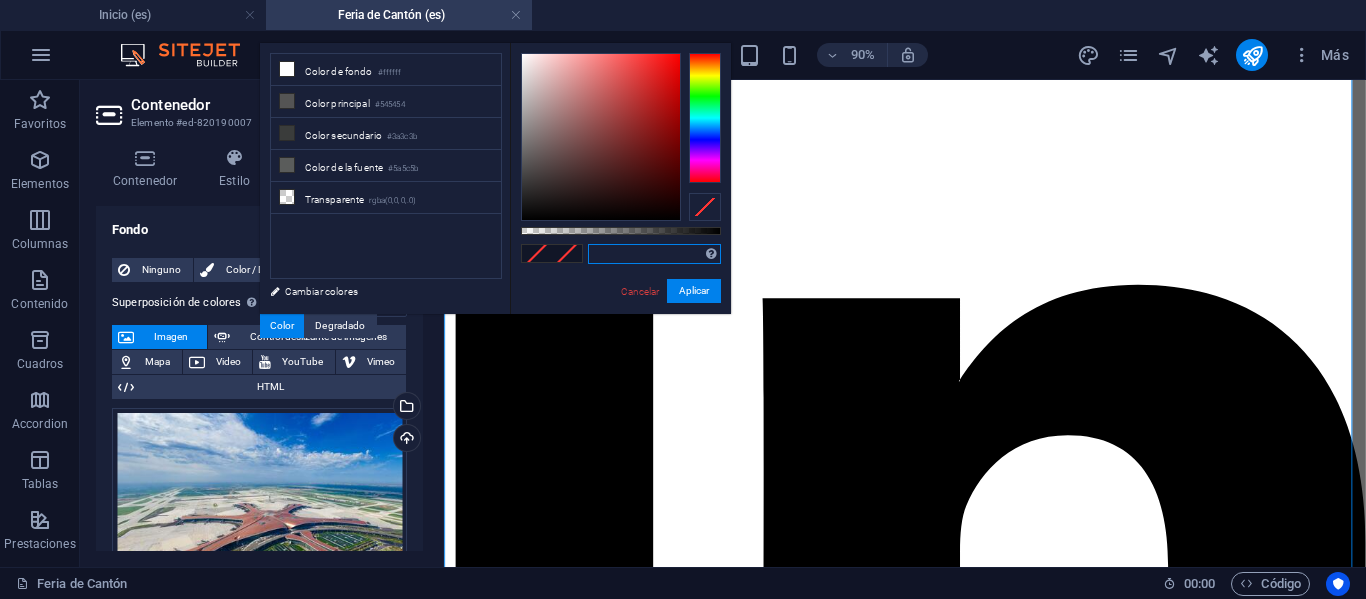 click at bounding box center [654, 254] 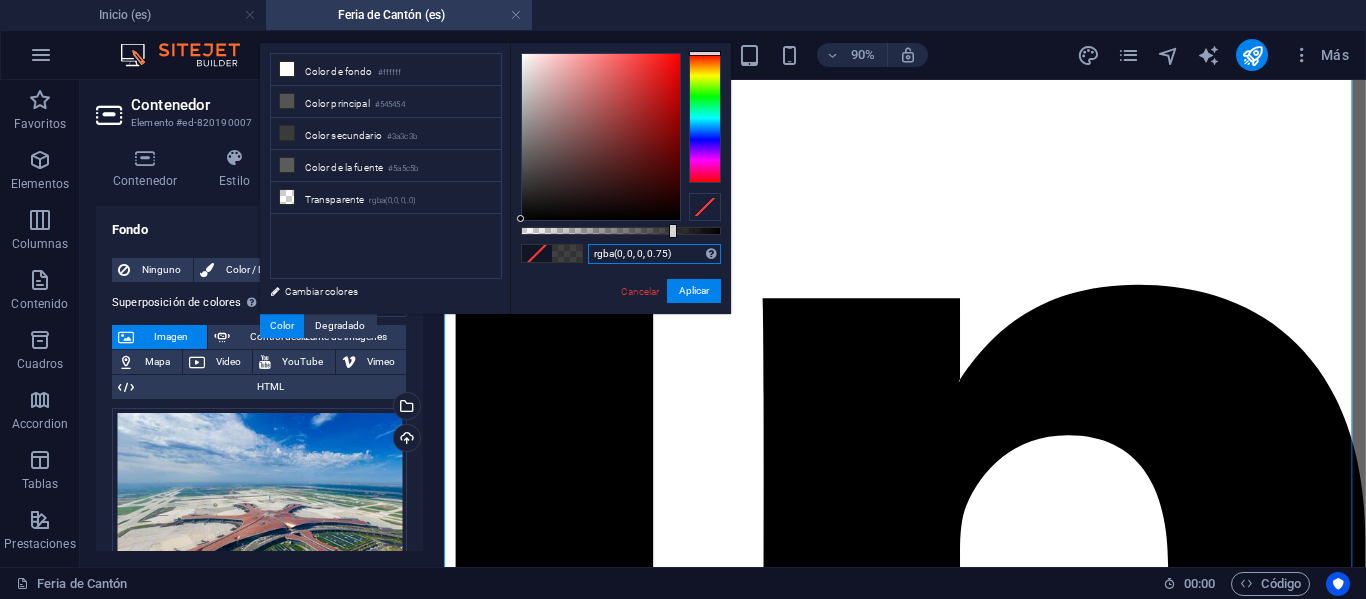 click on "rgba(0, 0, 0, 0.75)" at bounding box center (654, 254) 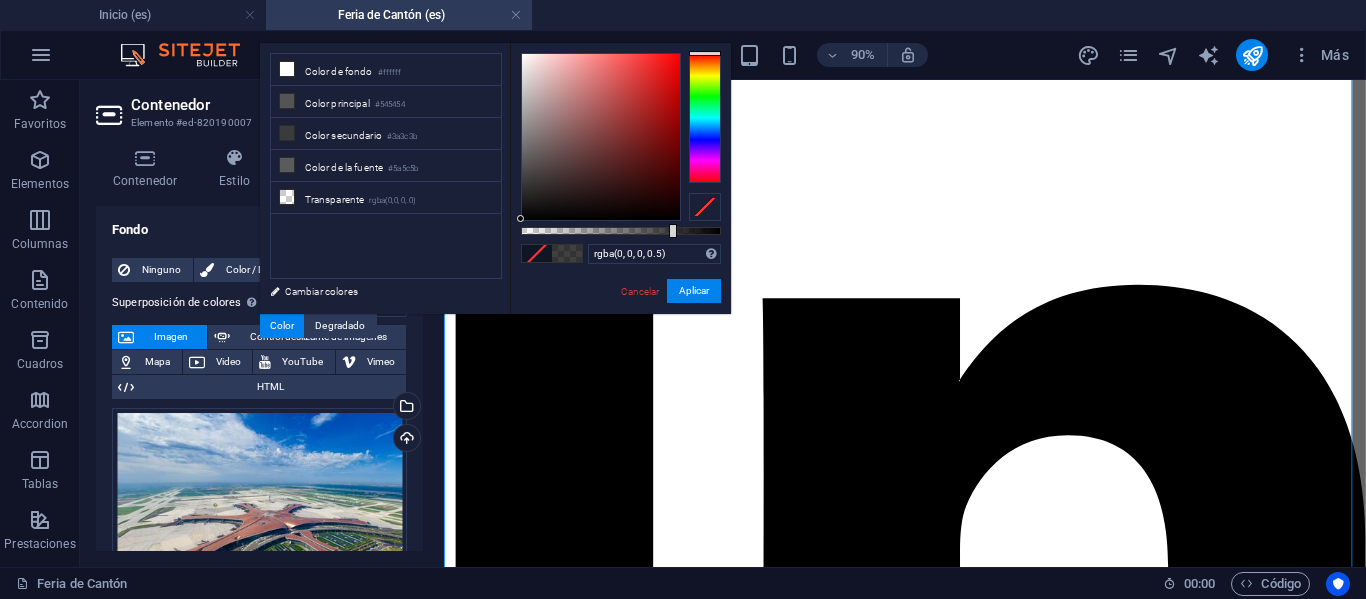 click on "rgba(0, 0, 0, 0.5) Formatos soportados #0852ed rgb(8, 82, 237) rgba(8, 82, 237, 90%) hsv(221,97,93) hsl(221, 93%, 48%) Cancelar Aplicar" at bounding box center [620, 323] 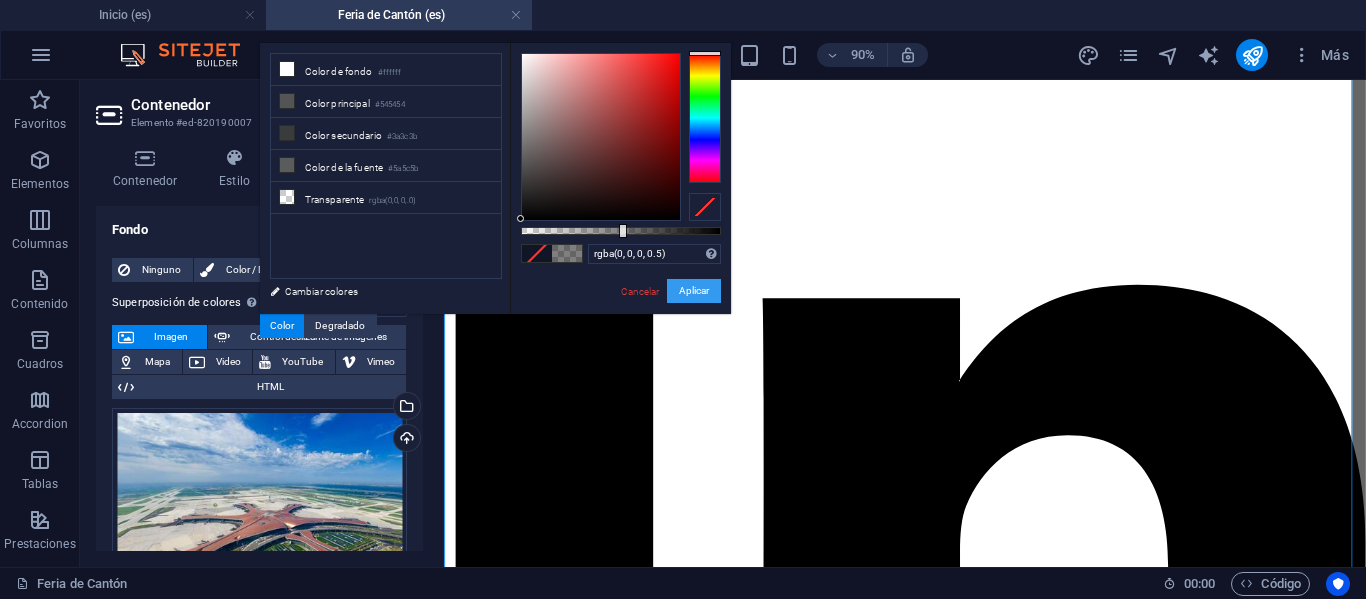 click on "Aplicar" at bounding box center [694, 291] 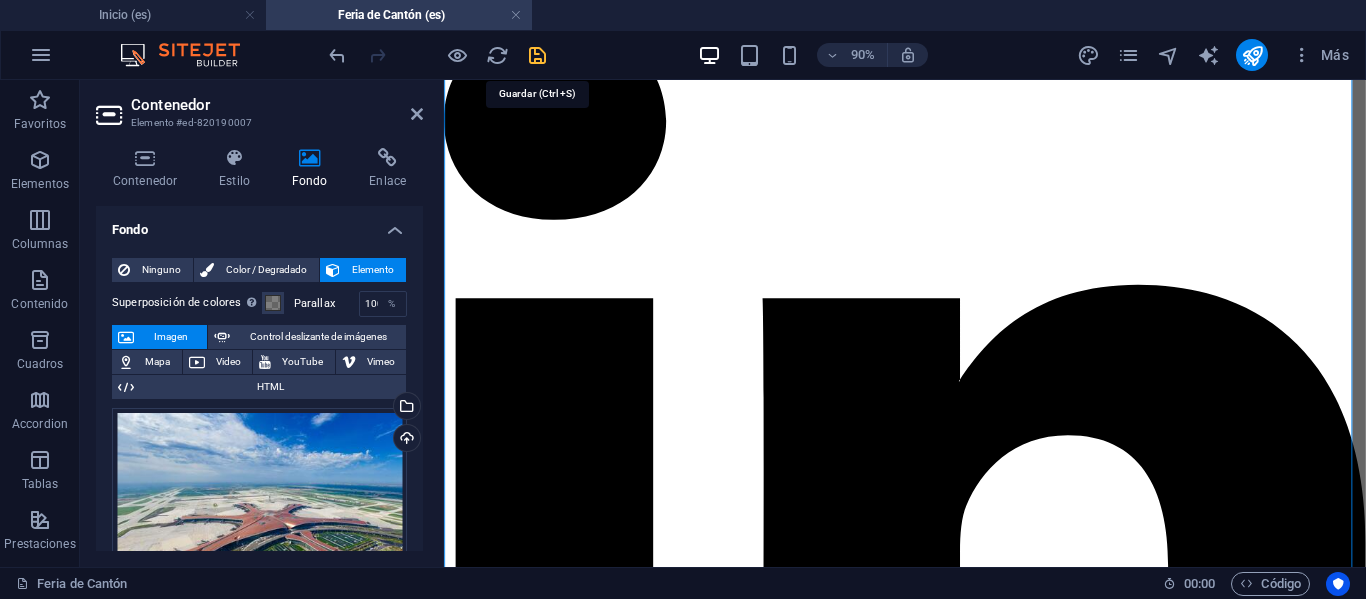 drag, startPoint x: 545, startPoint y: 62, endPoint x: 465, endPoint y: 5, distance: 98.229324 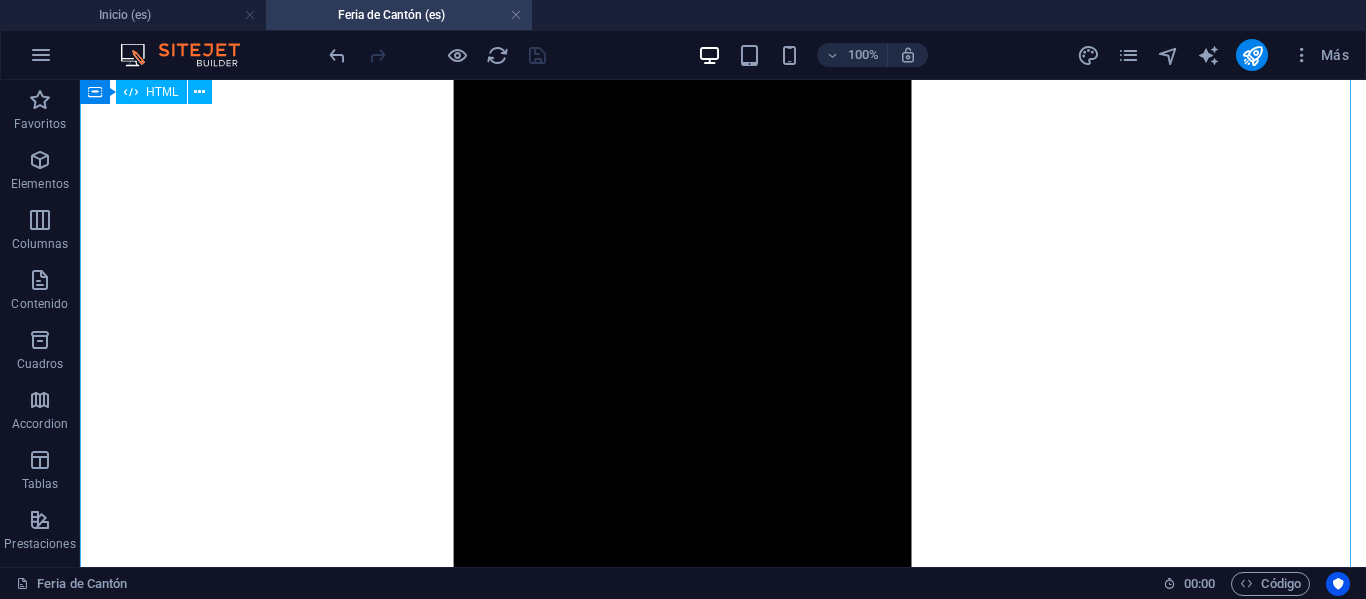 scroll, scrollTop: 4440, scrollLeft: 0, axis: vertical 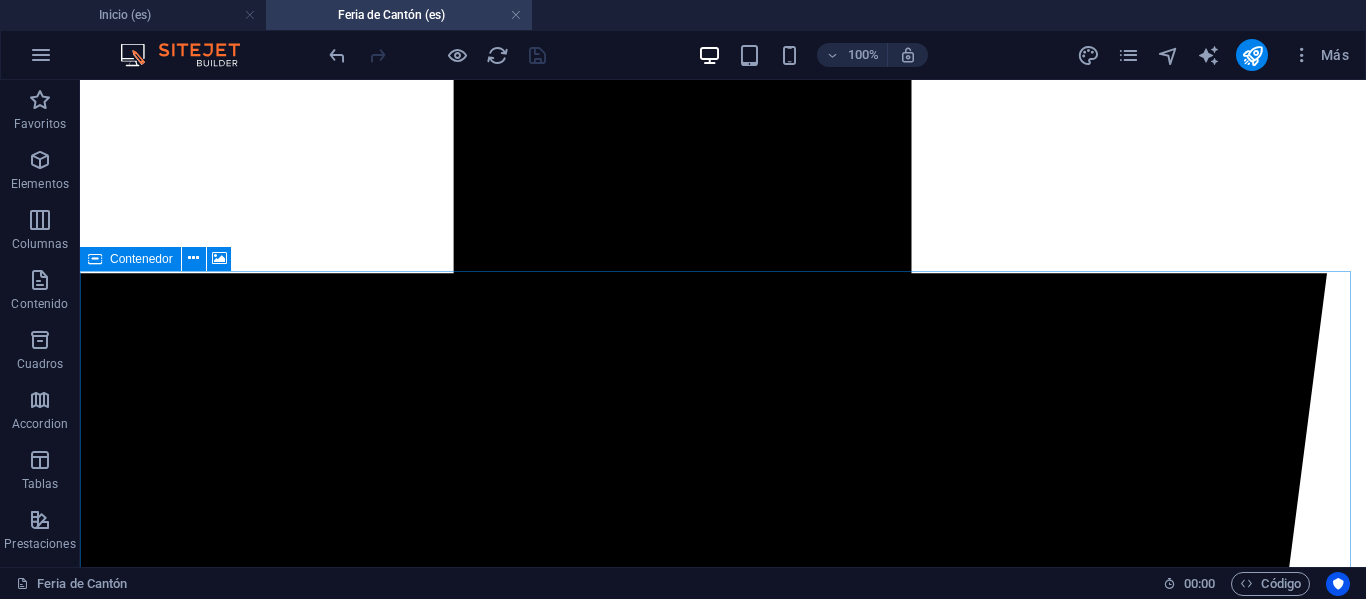 click on "Contenedor" at bounding box center [130, 259] 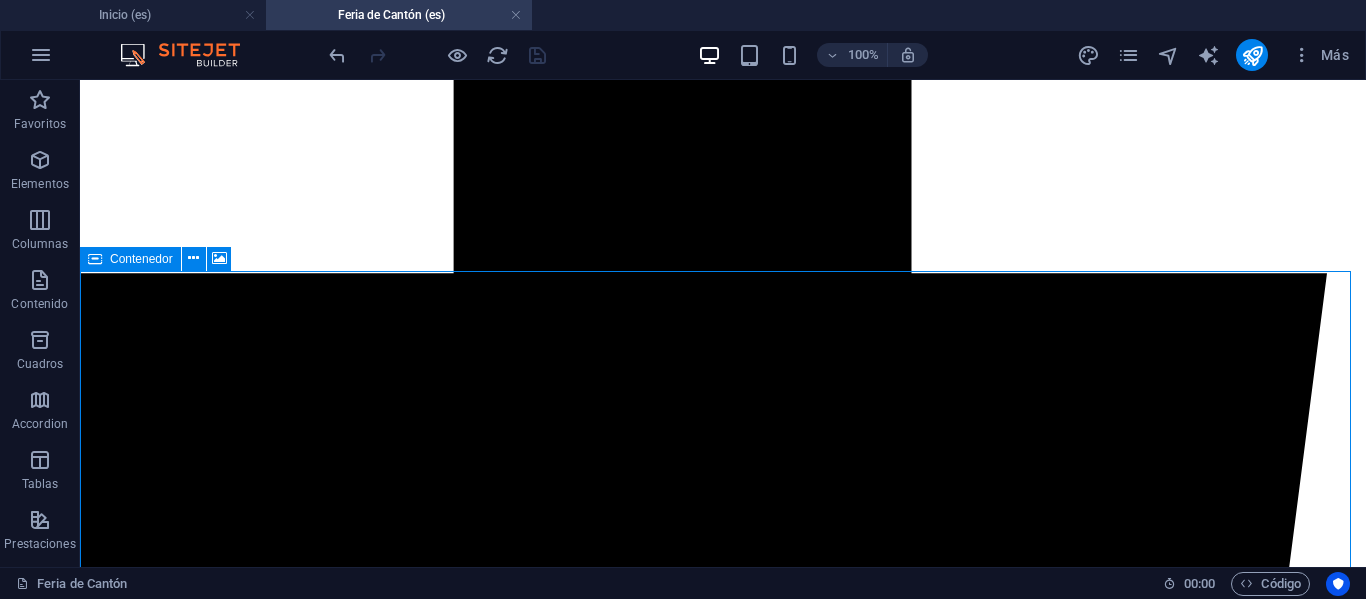 click on "Contenedor" at bounding box center [130, 259] 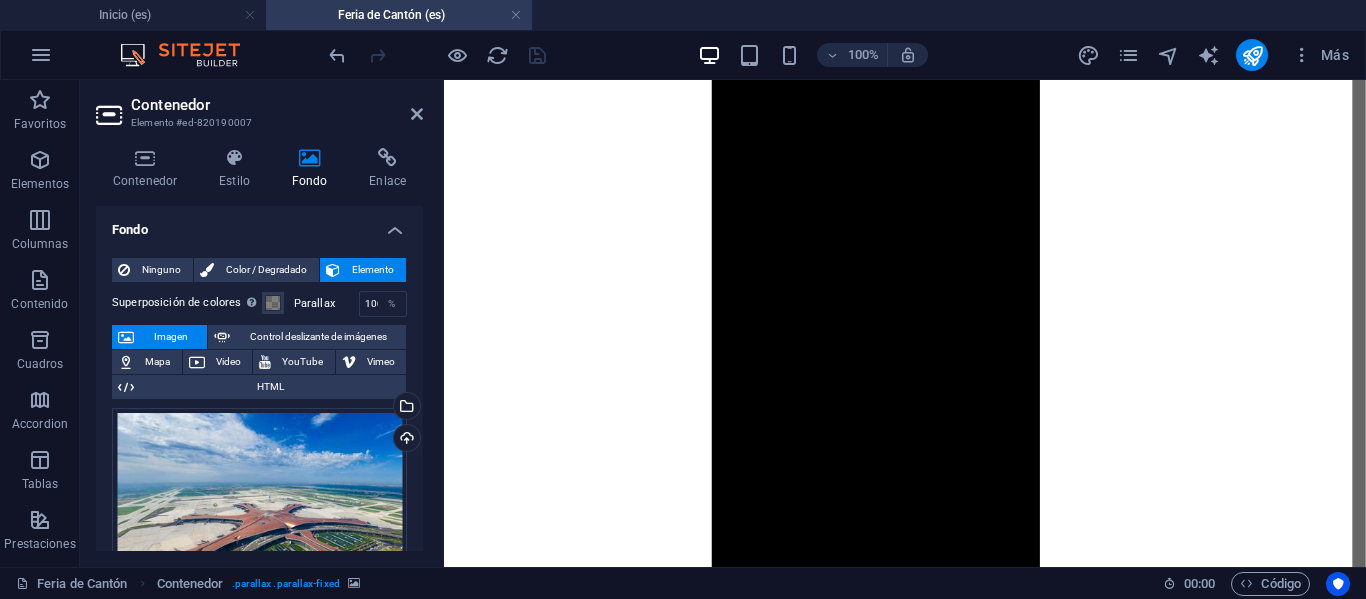 scroll, scrollTop: 5576, scrollLeft: 0, axis: vertical 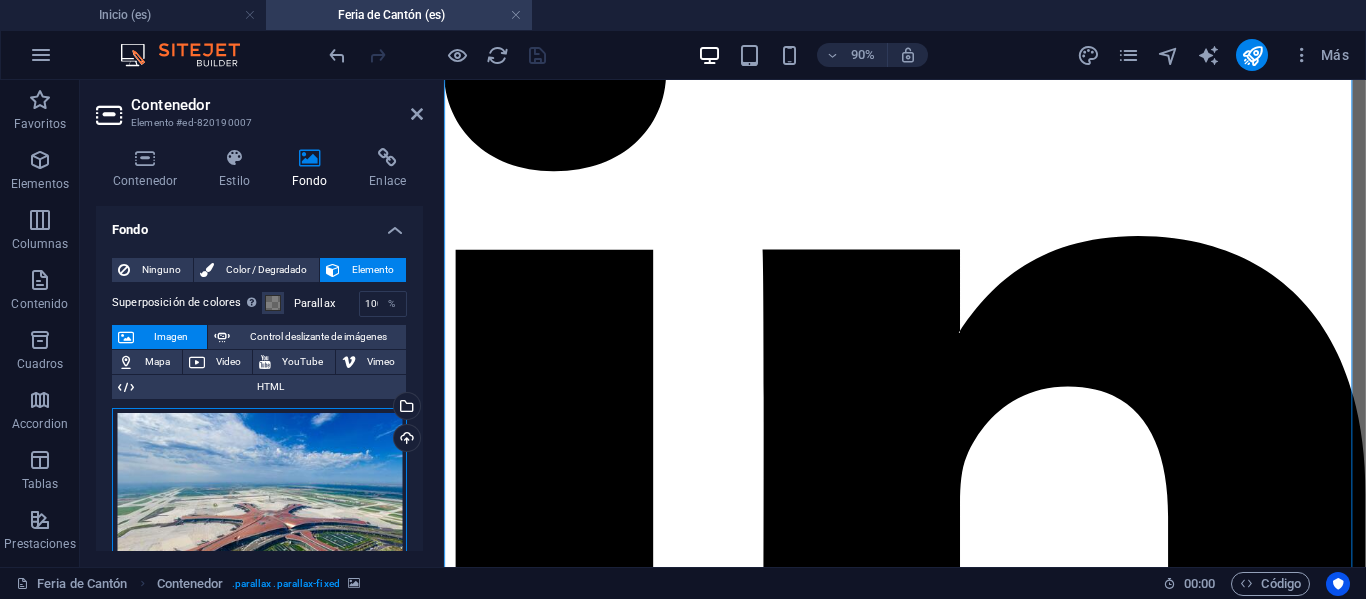 click on "Arrastra archivos aquí, haz clic para escoger archivos o  selecciona archivos de Archivos o de nuestra galería gratuita de fotos y vídeos" at bounding box center [259, 508] 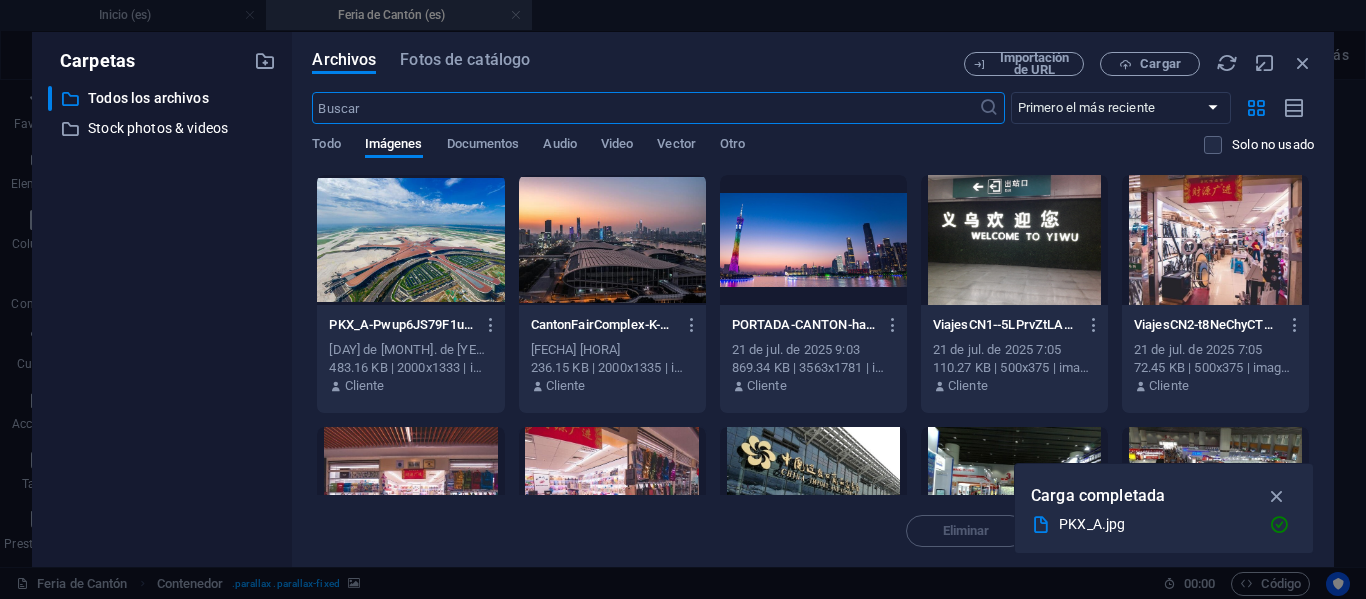 scroll, scrollTop: 4448, scrollLeft: 0, axis: vertical 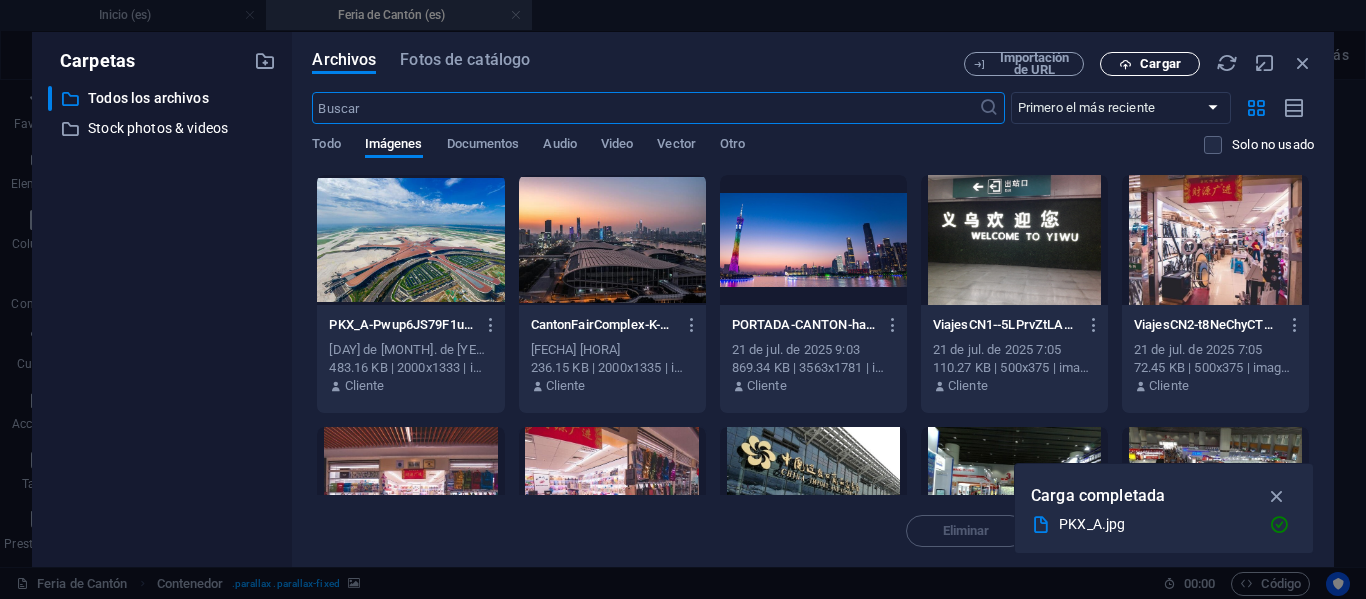 click on "Cargar" at bounding box center [1160, 64] 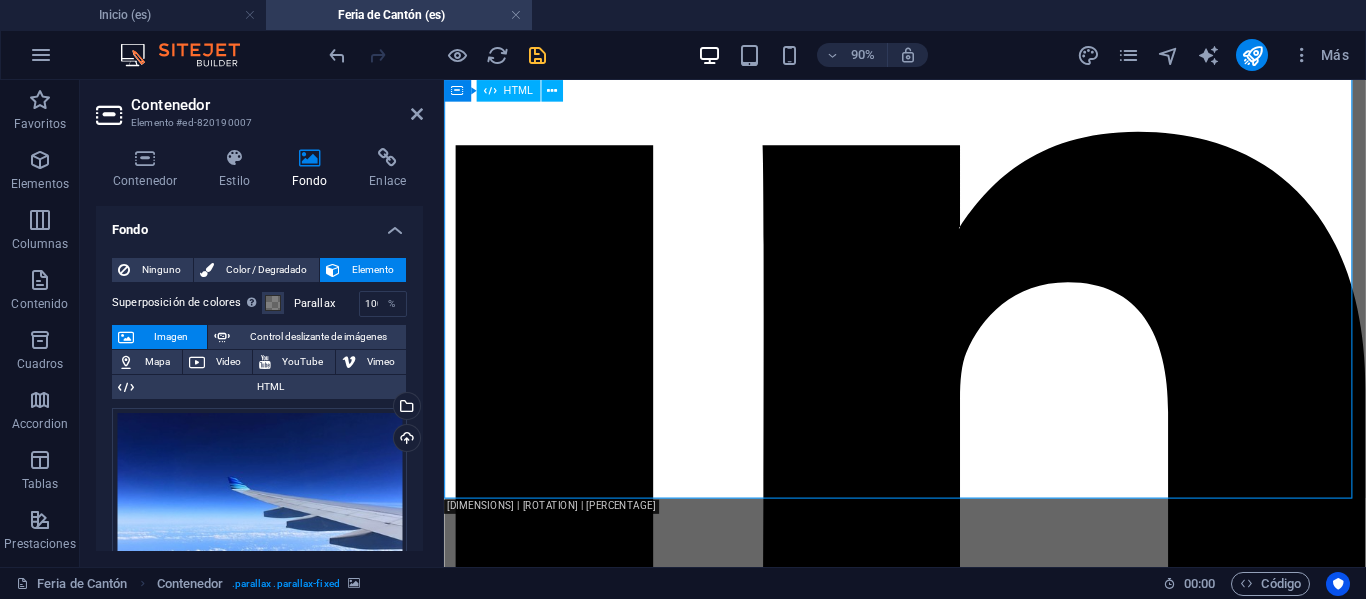 scroll, scrollTop: 5676, scrollLeft: 0, axis: vertical 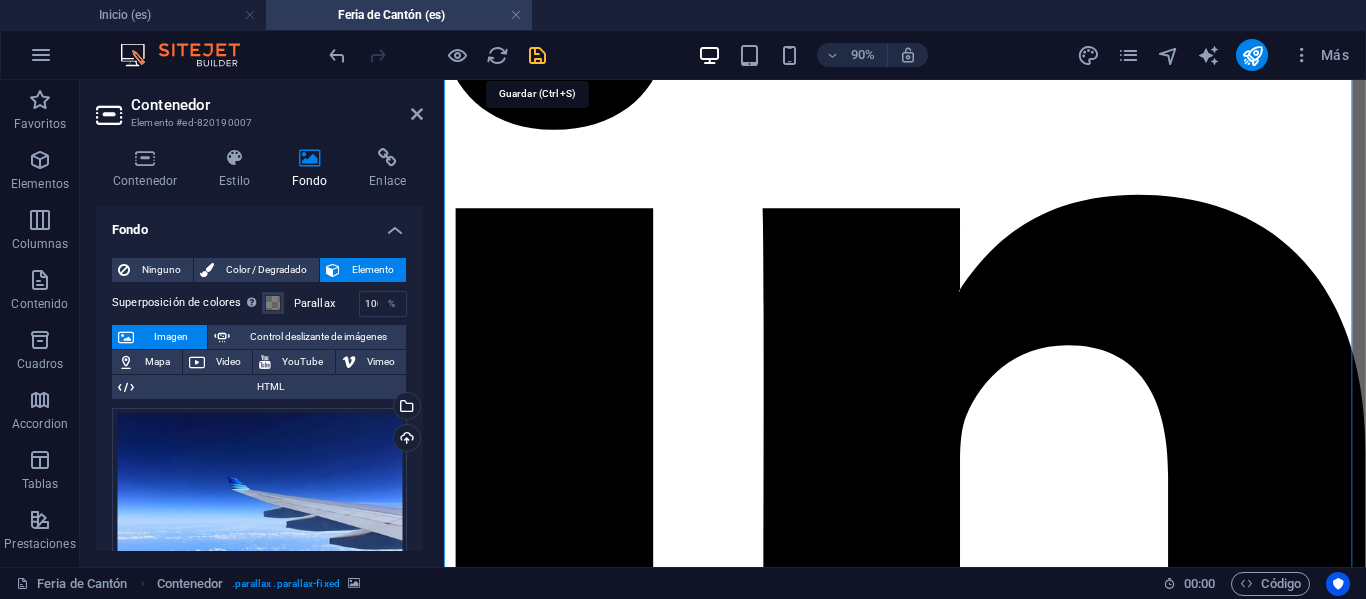click at bounding box center [537, 55] 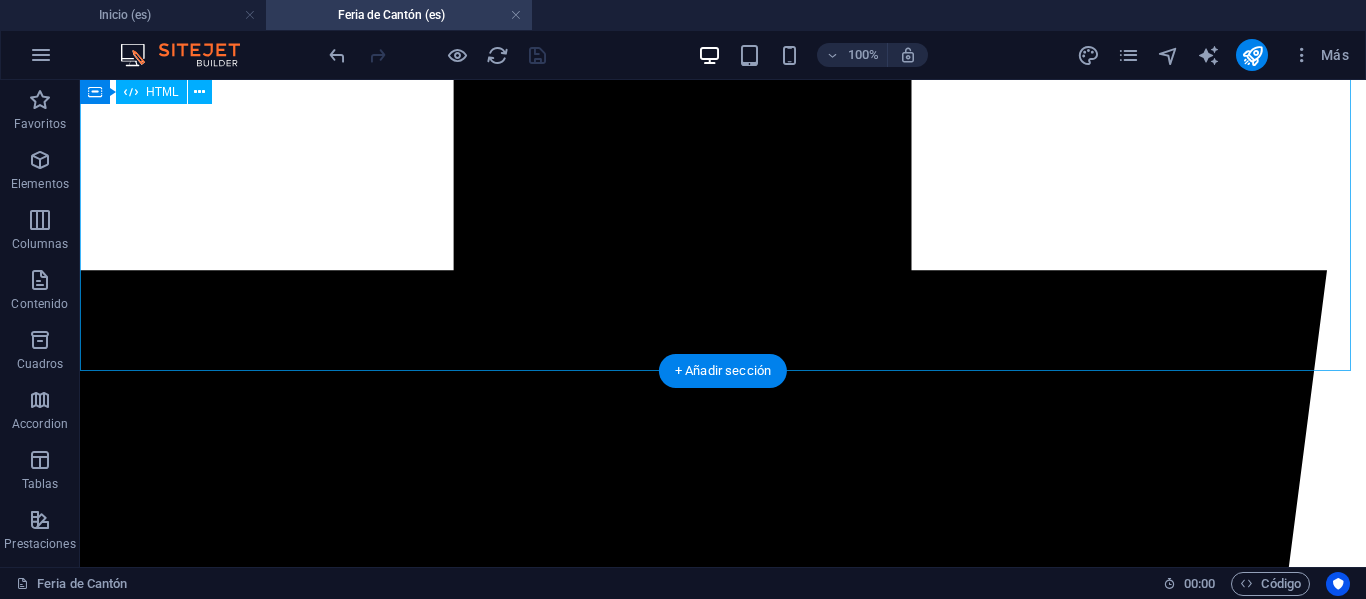 scroll, scrollTop: 3540, scrollLeft: 0, axis: vertical 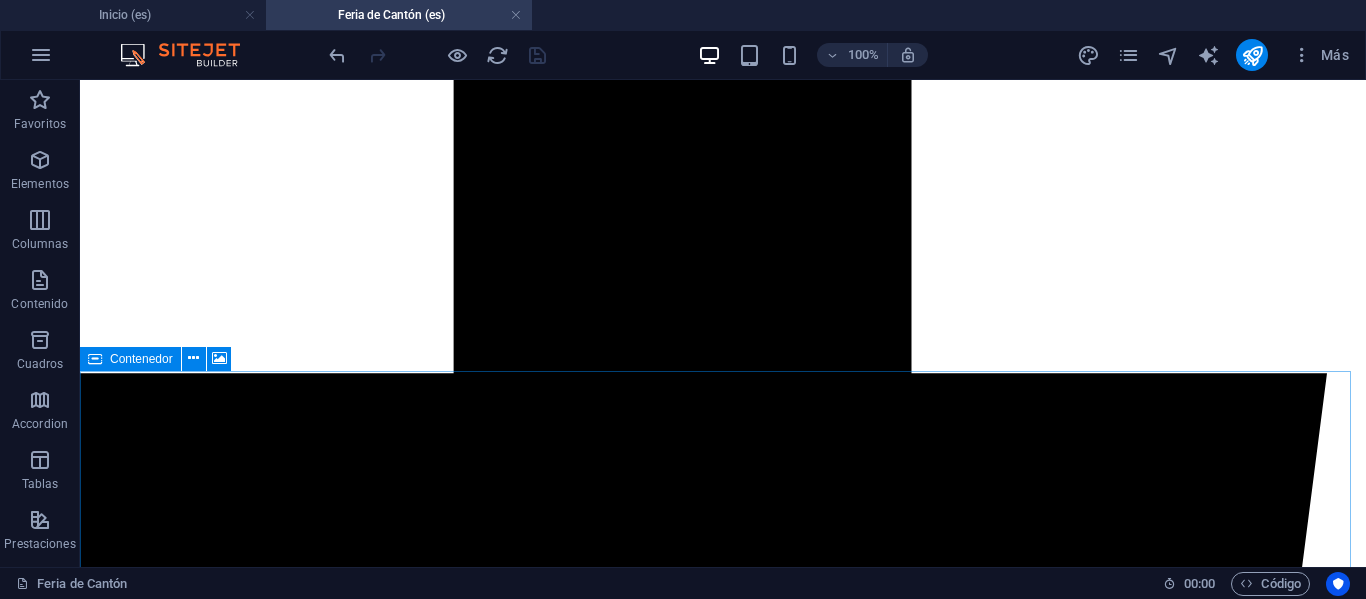 click at bounding box center (95, 359) 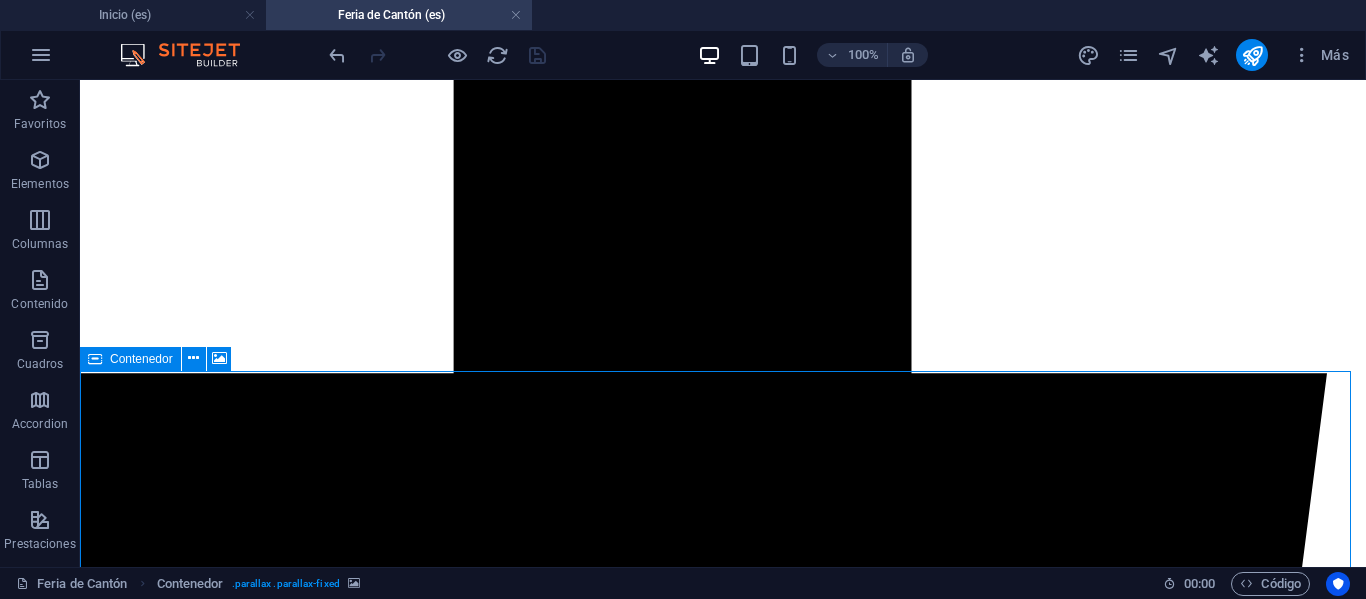 click at bounding box center [95, 359] 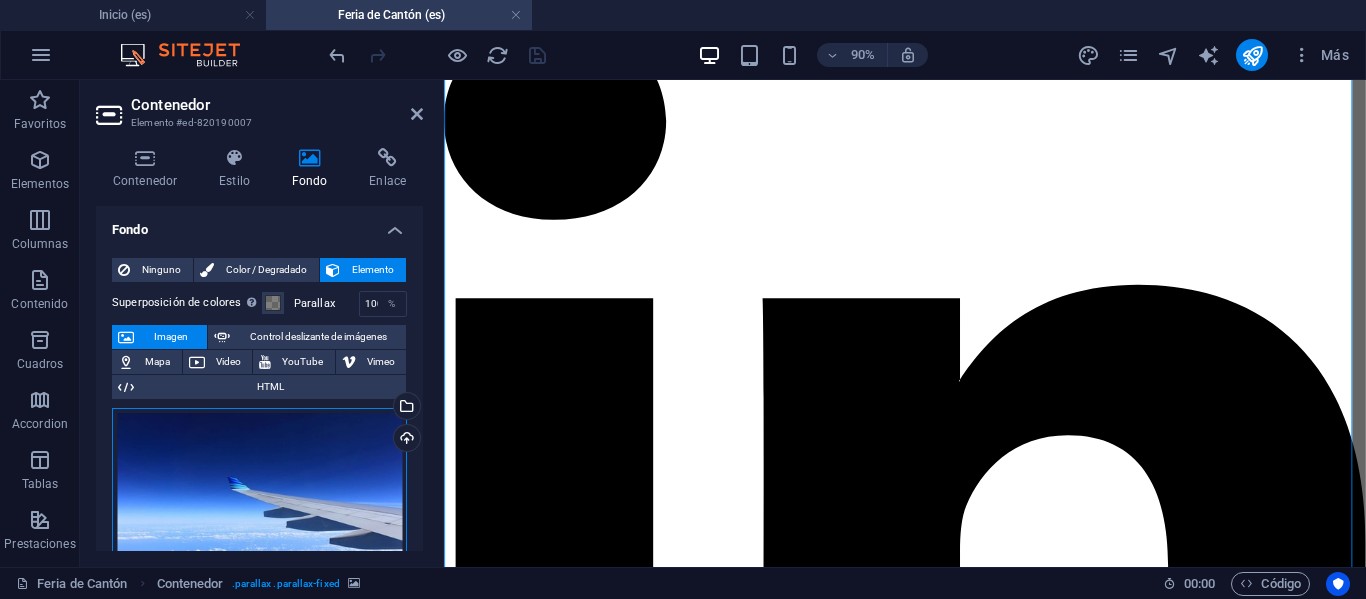 click on "Arrastra archivos aquí, haz clic para escoger archivos o  selecciona archivos de Archivos o de nuestra galería gratuita de fotos y vídeos" at bounding box center (259, 508) 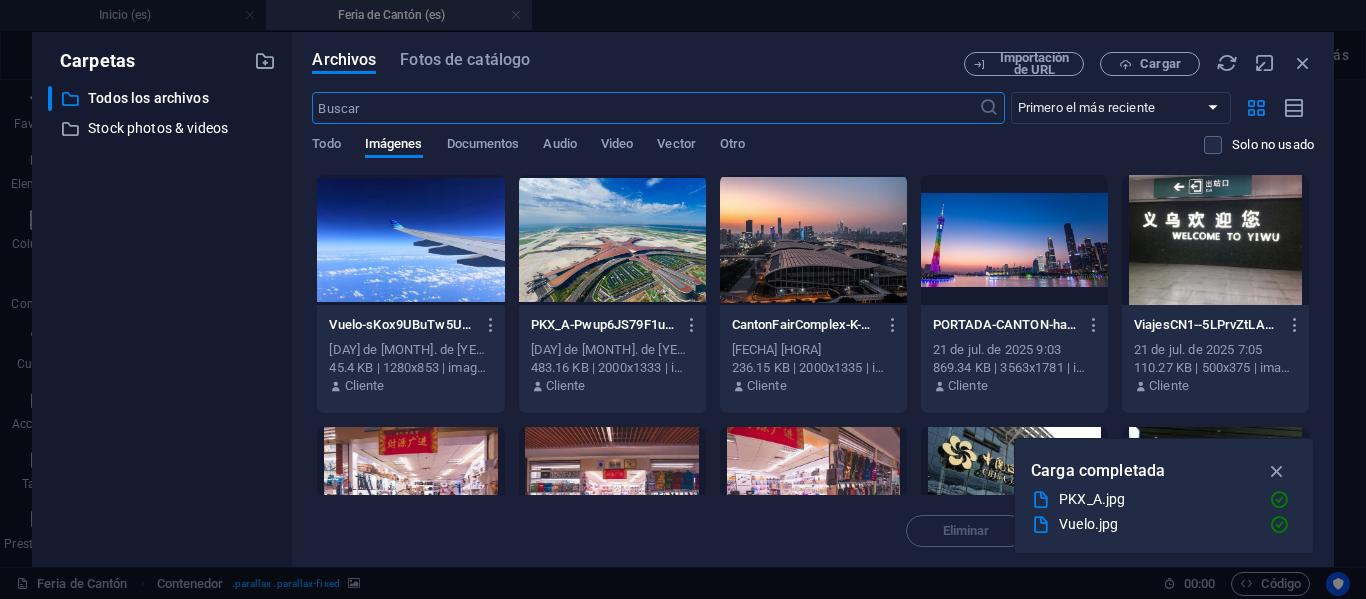 scroll, scrollTop: 4448, scrollLeft: 0, axis: vertical 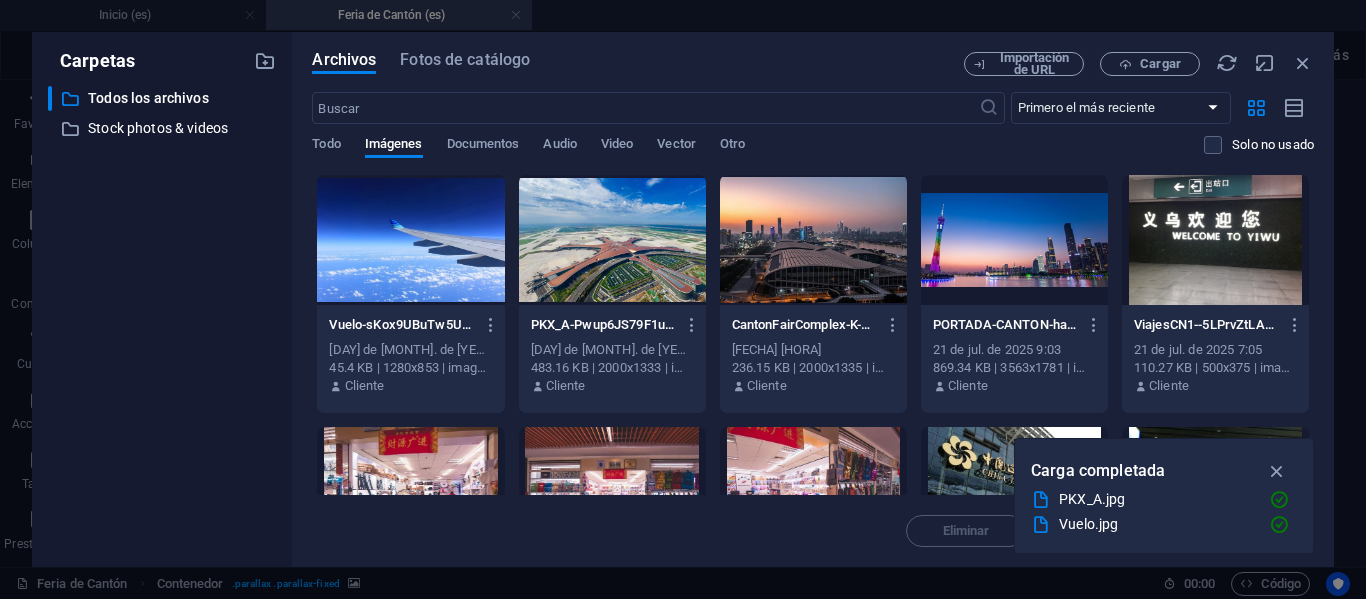 click at bounding box center [612, 240] 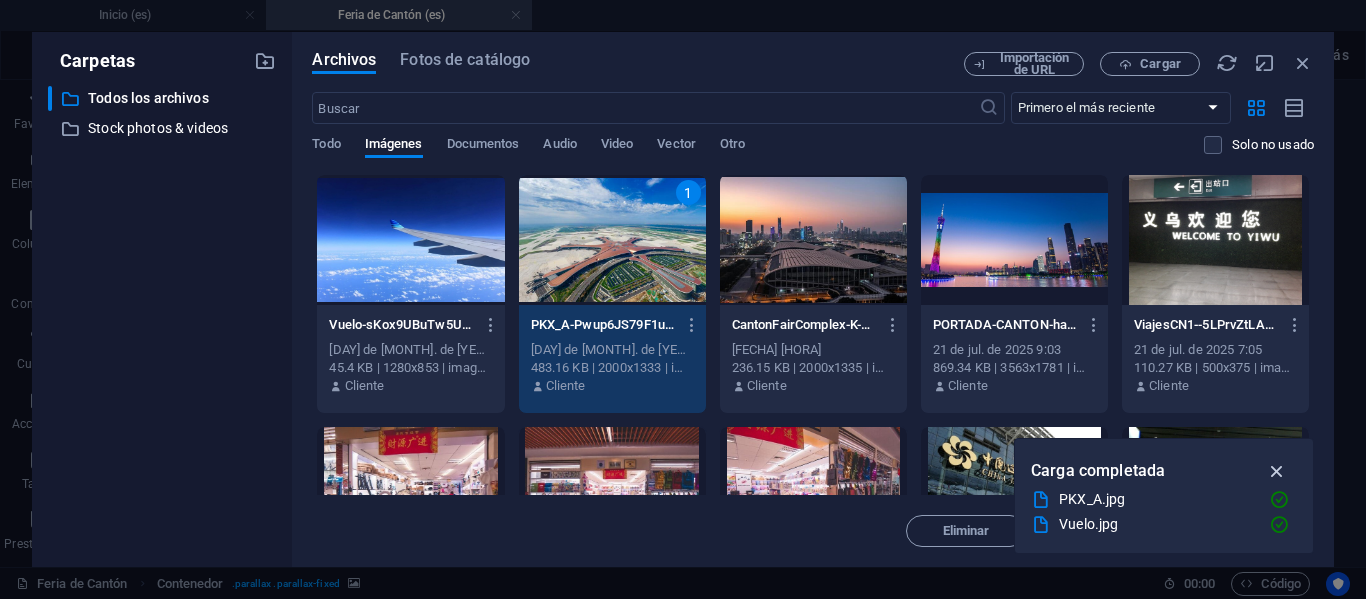 click at bounding box center (1277, 471) 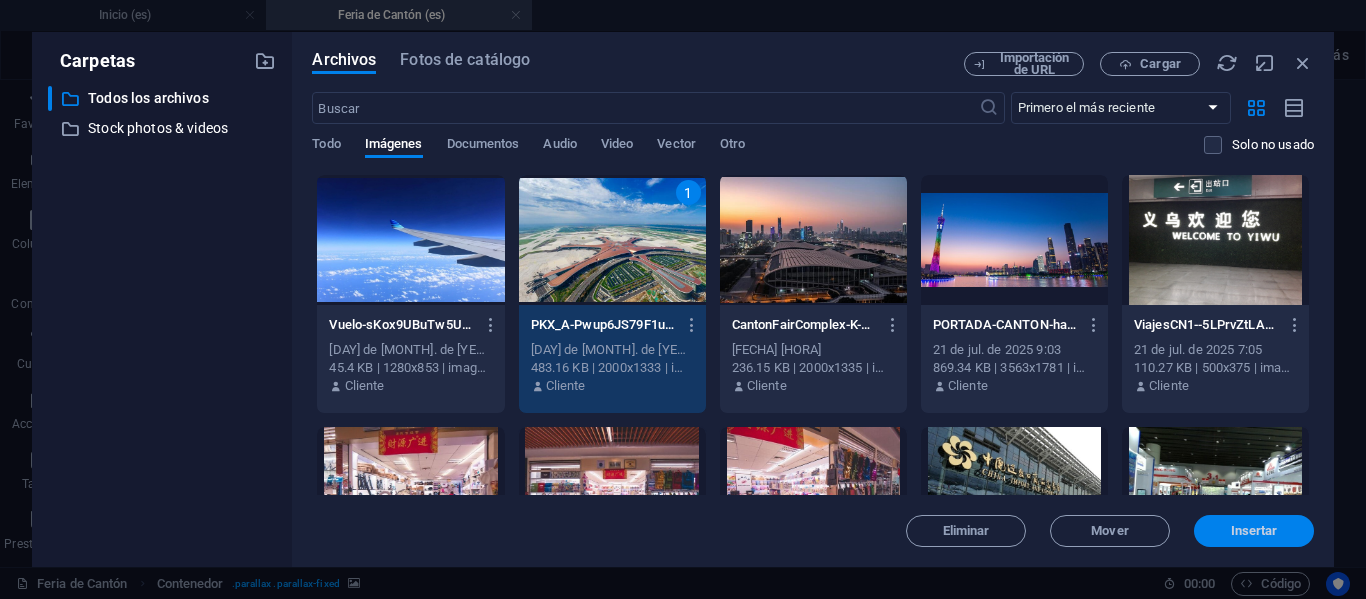drag, startPoint x: 1246, startPoint y: 530, endPoint x: 865, endPoint y: 491, distance: 382.99088 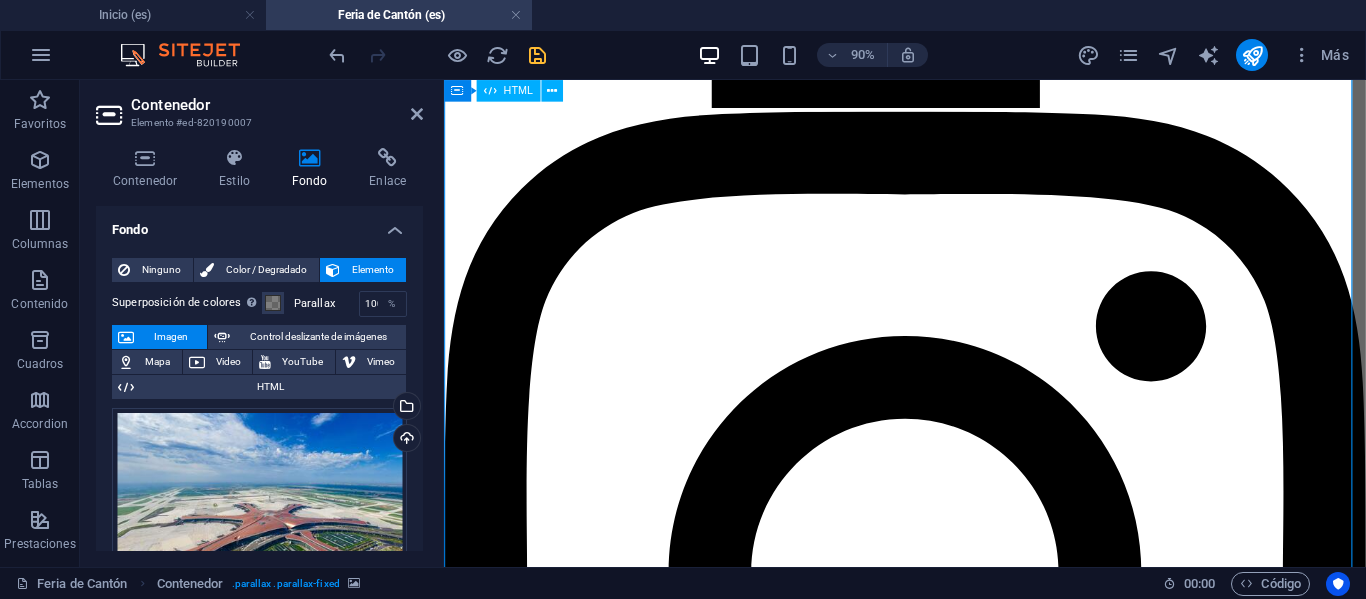 scroll, scrollTop: 5576, scrollLeft: 0, axis: vertical 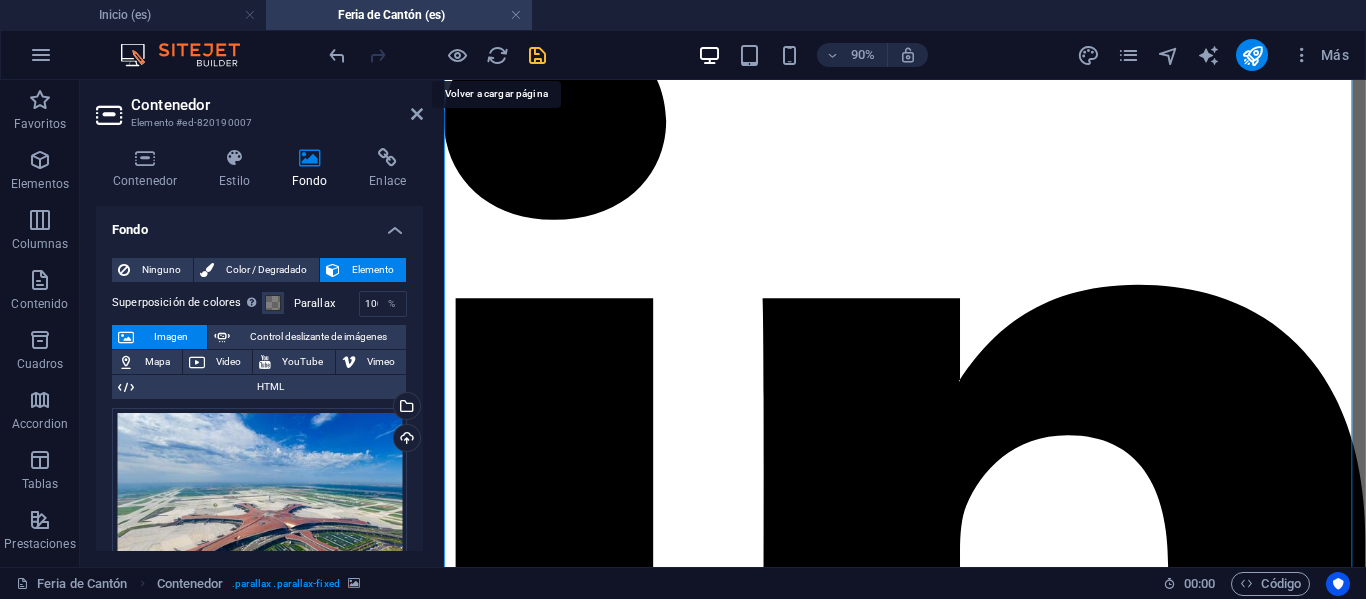 click at bounding box center (437, 55) 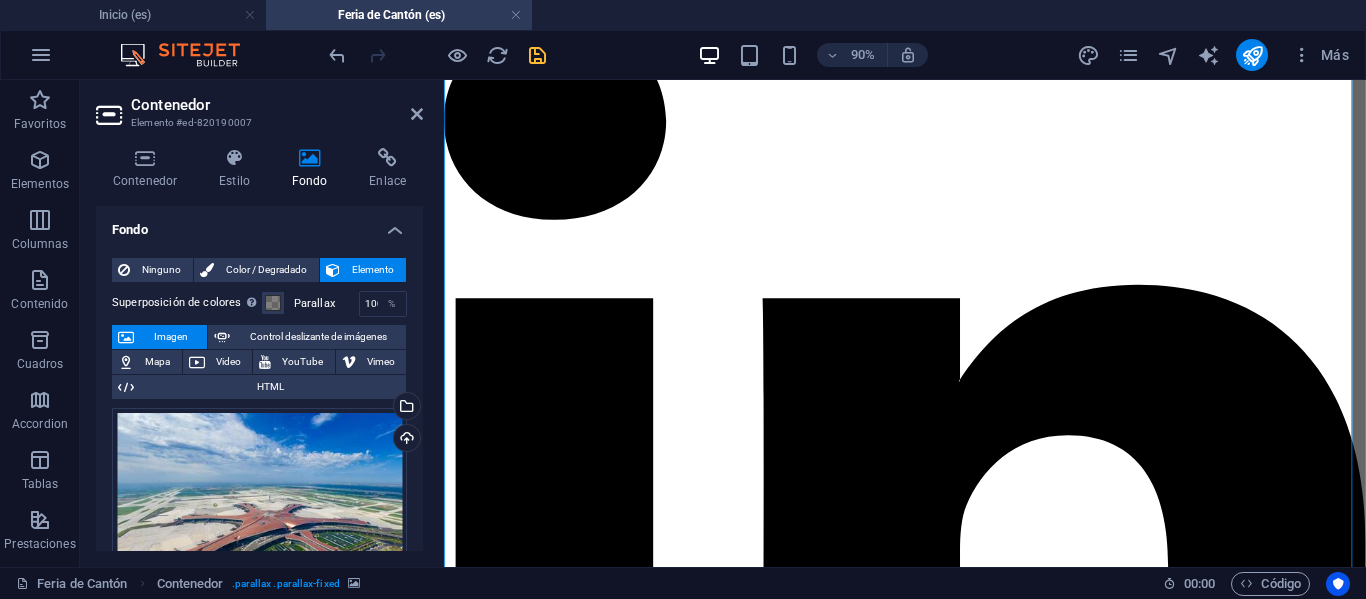 click at bounding box center (537, 55) 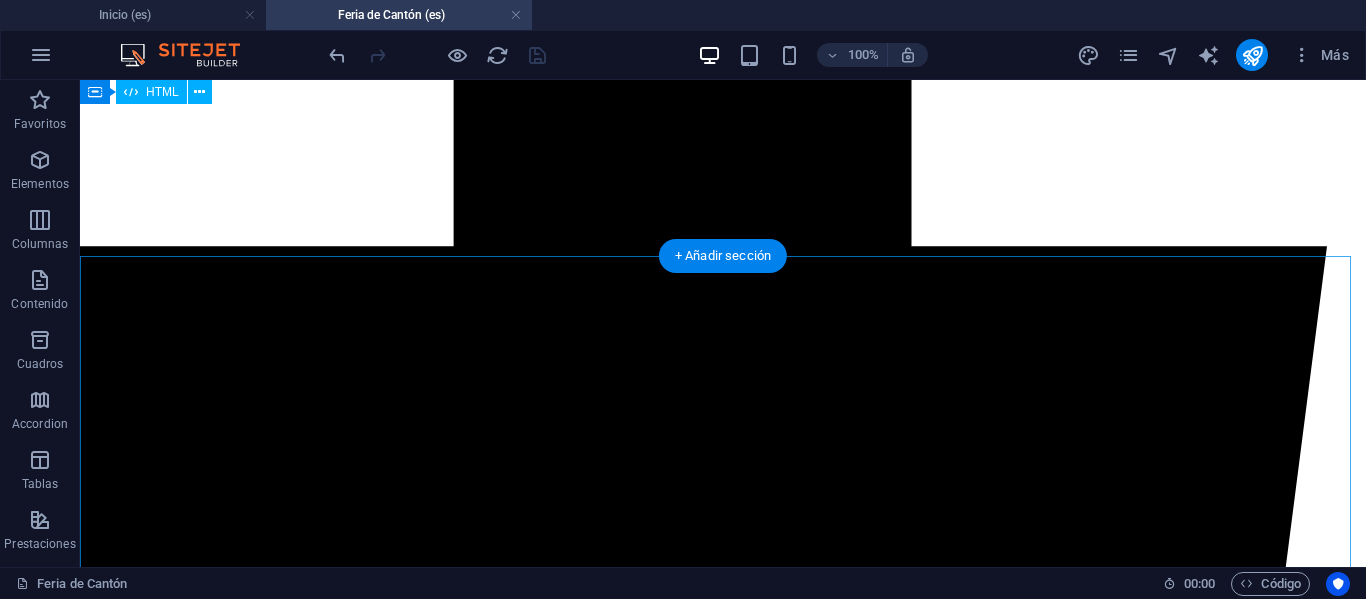 scroll, scrollTop: 3640, scrollLeft: 0, axis: vertical 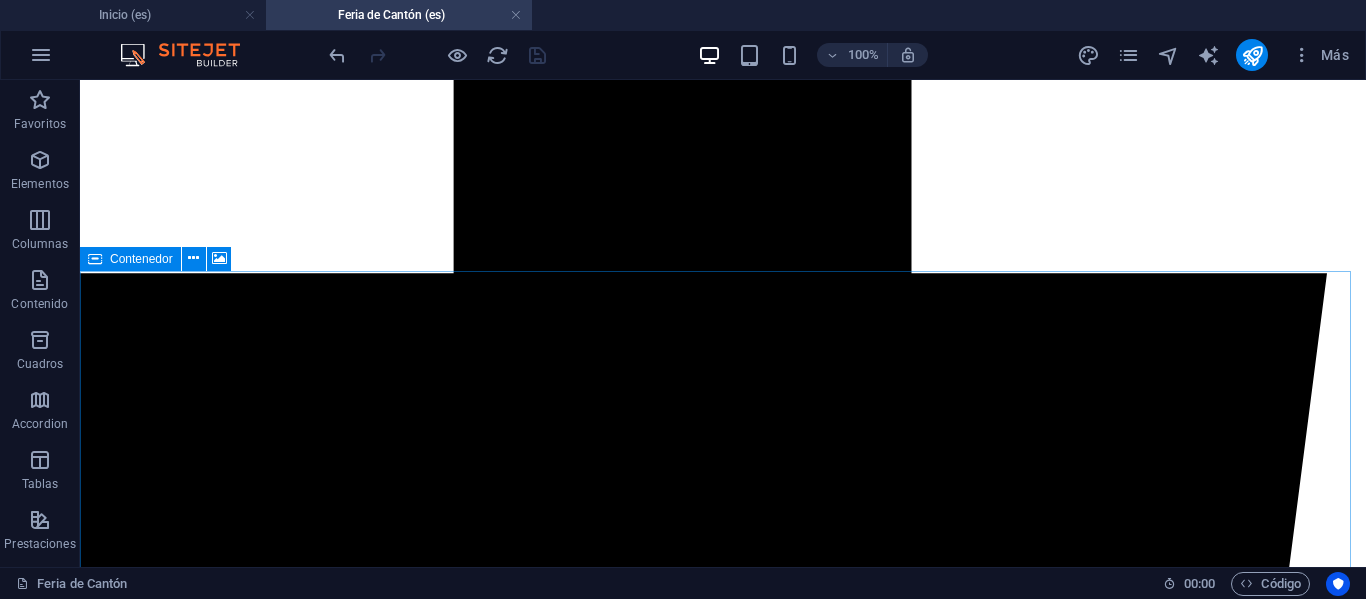 click on "Contenedor" at bounding box center (130, 259) 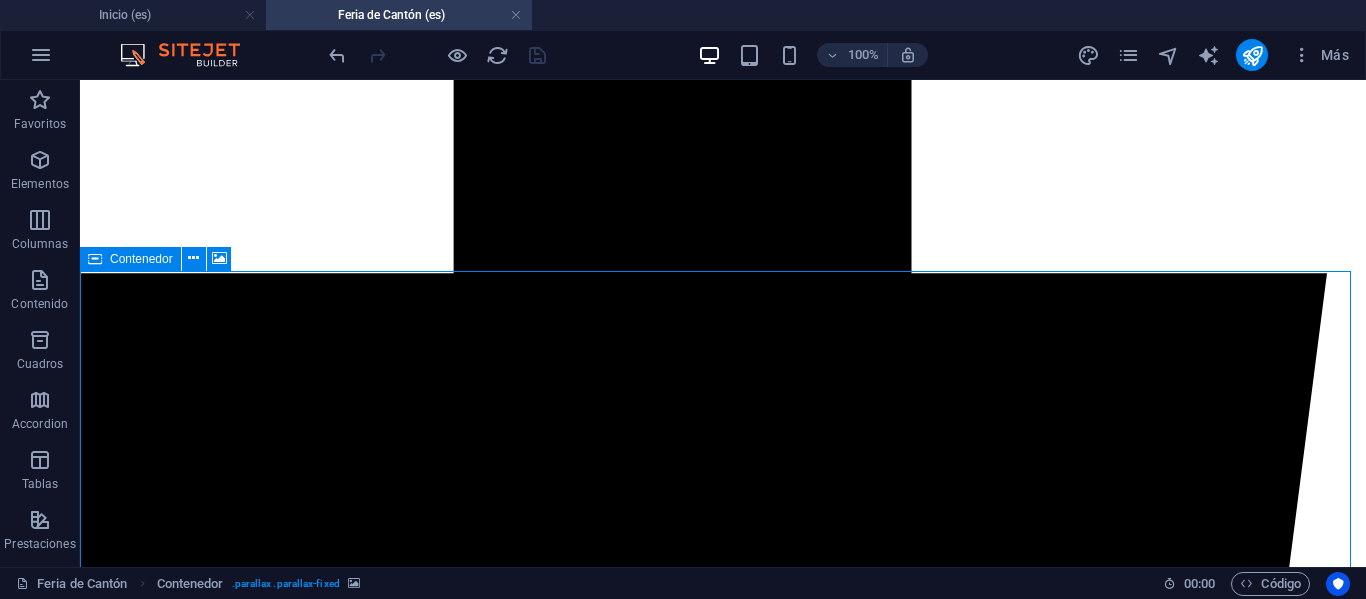 click on "Contenedor" at bounding box center [130, 259] 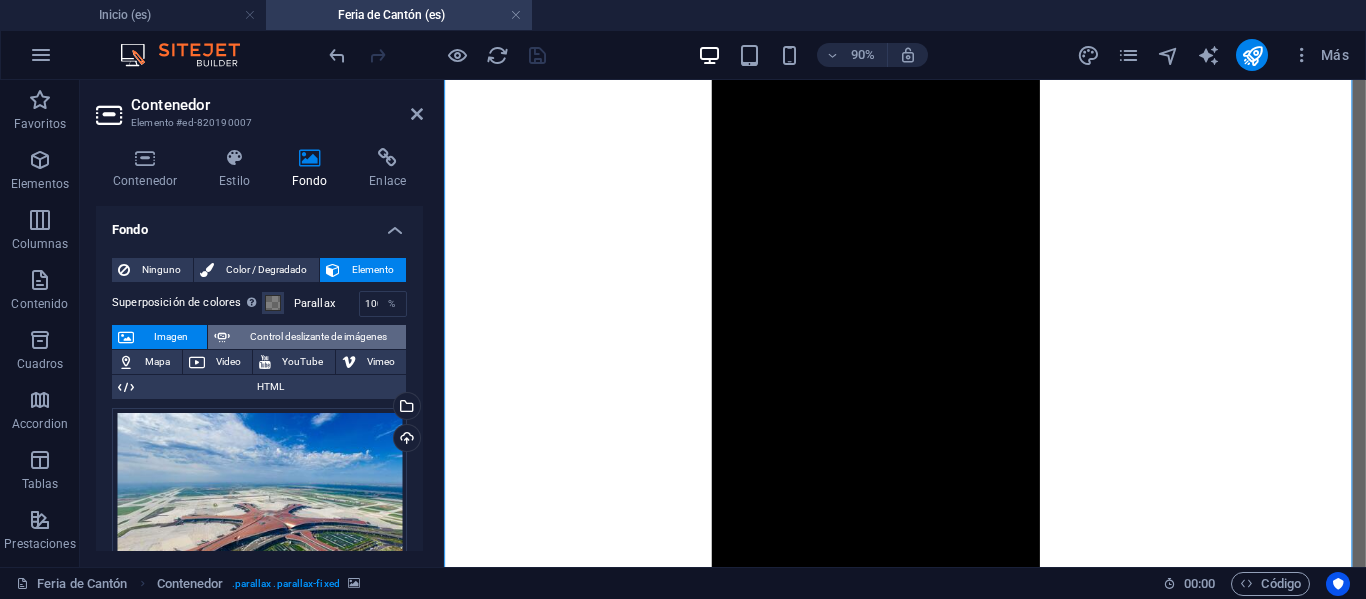 scroll, scrollTop: 5576, scrollLeft: 0, axis: vertical 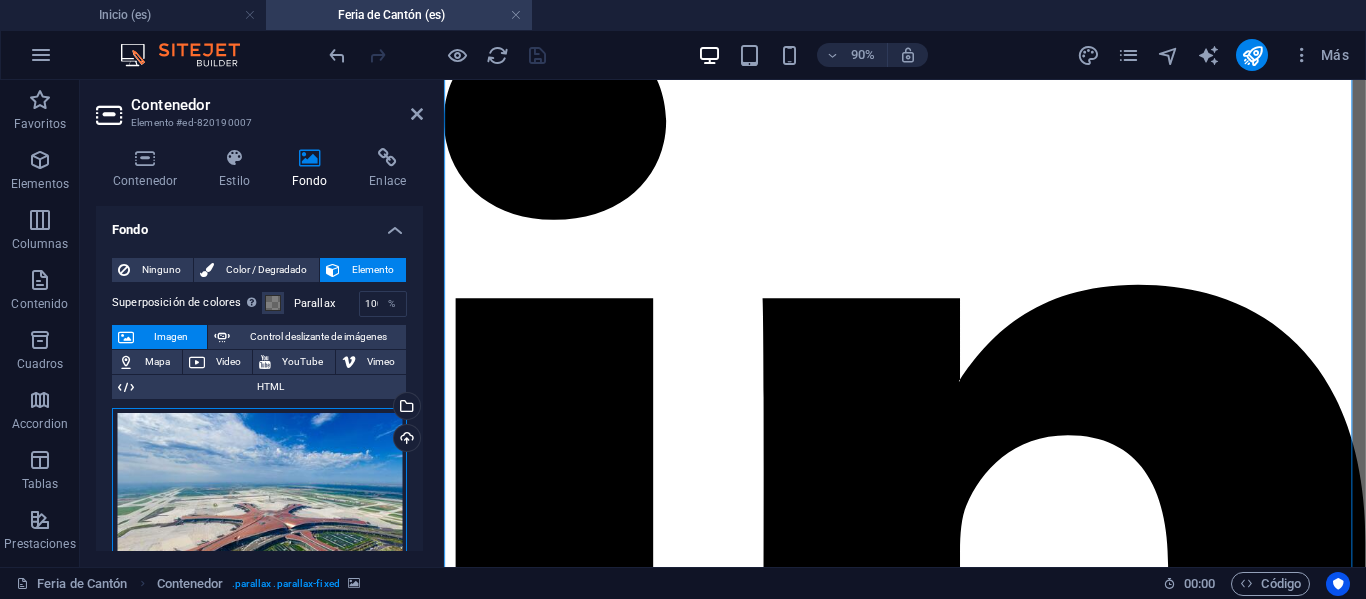 click on "Arrastra archivos aquí, haz clic para escoger archivos o  selecciona archivos de Archivos o de nuestra galería gratuita de fotos y vídeos" at bounding box center [259, 508] 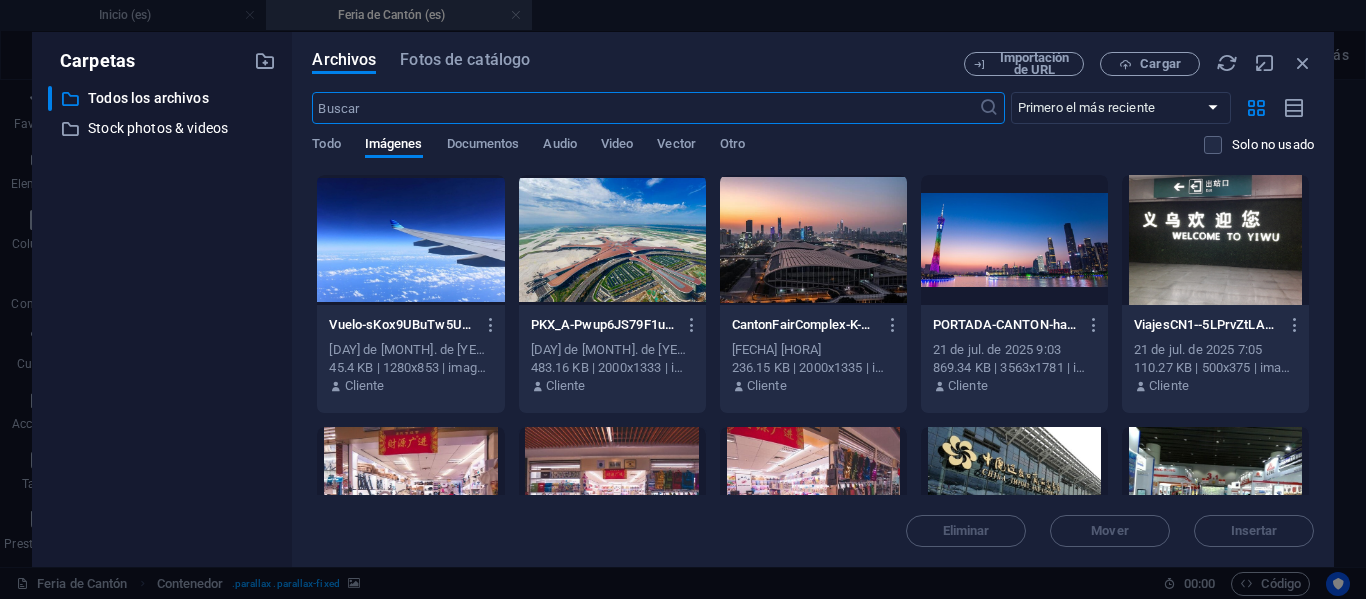 scroll, scrollTop: 4448, scrollLeft: 0, axis: vertical 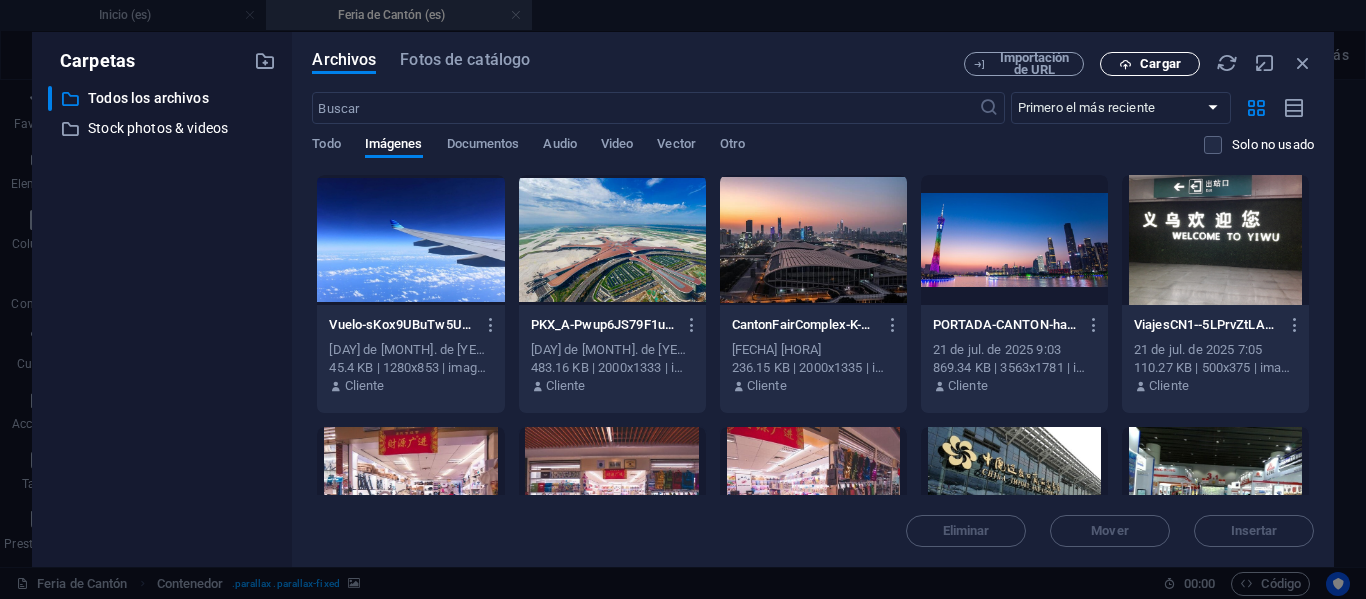 click on "Cargar" at bounding box center [1160, 64] 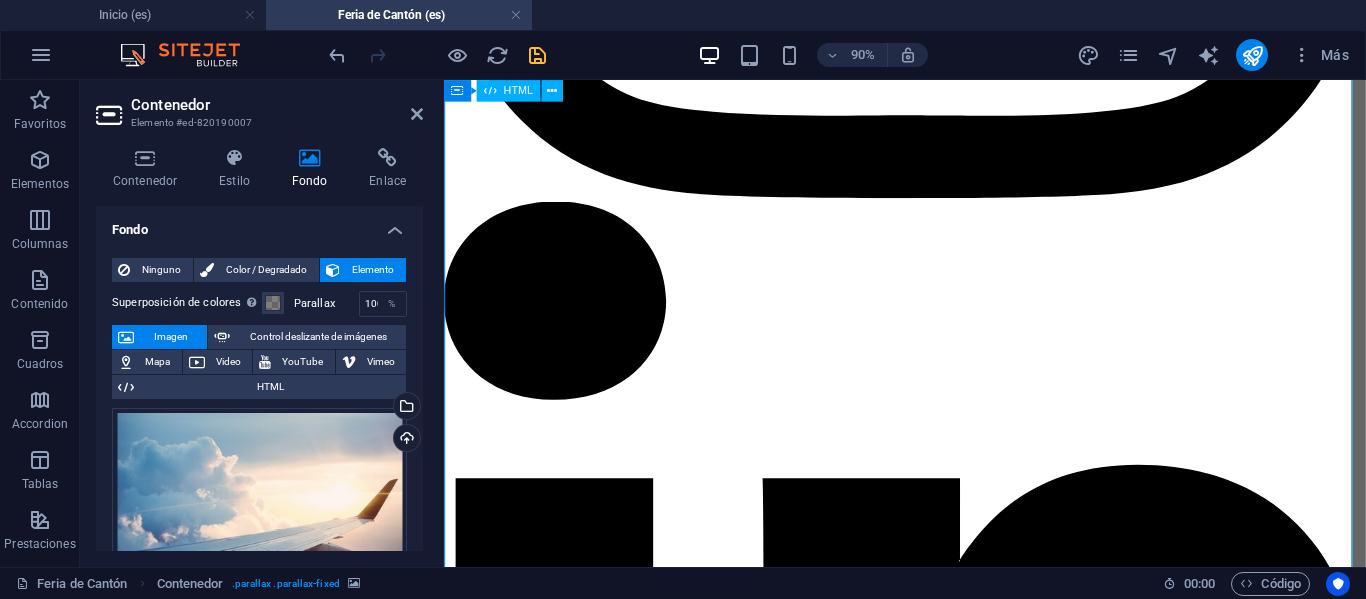 scroll, scrollTop: 4976, scrollLeft: 0, axis: vertical 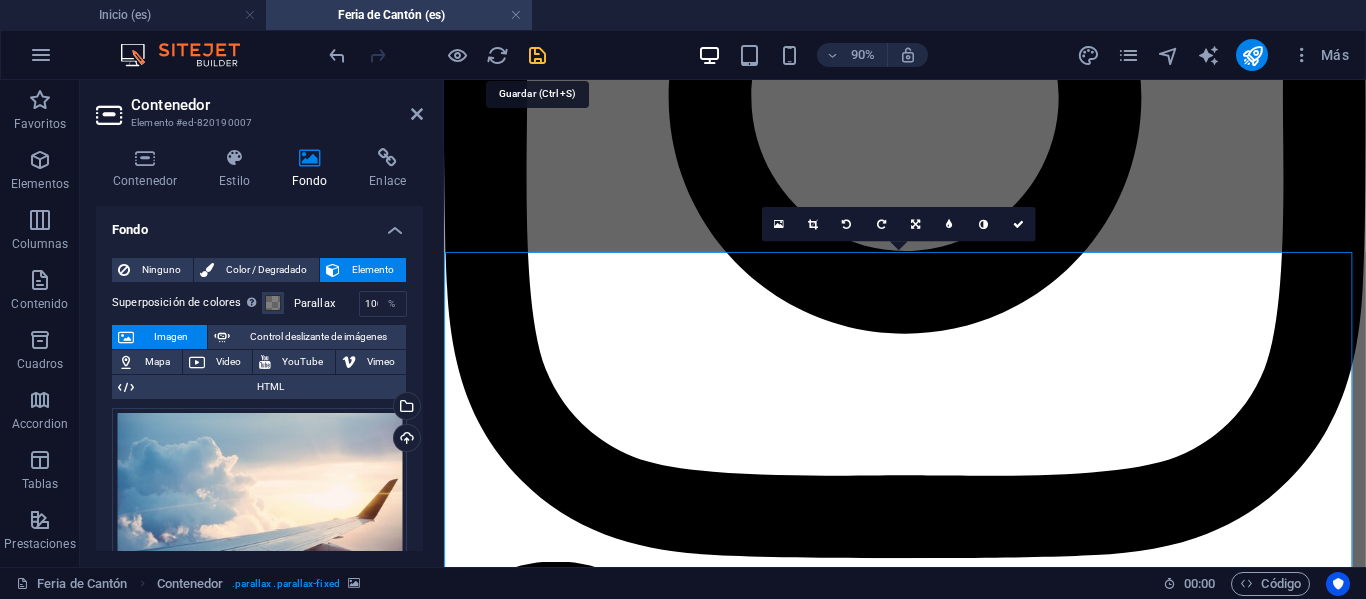 click at bounding box center [537, 55] 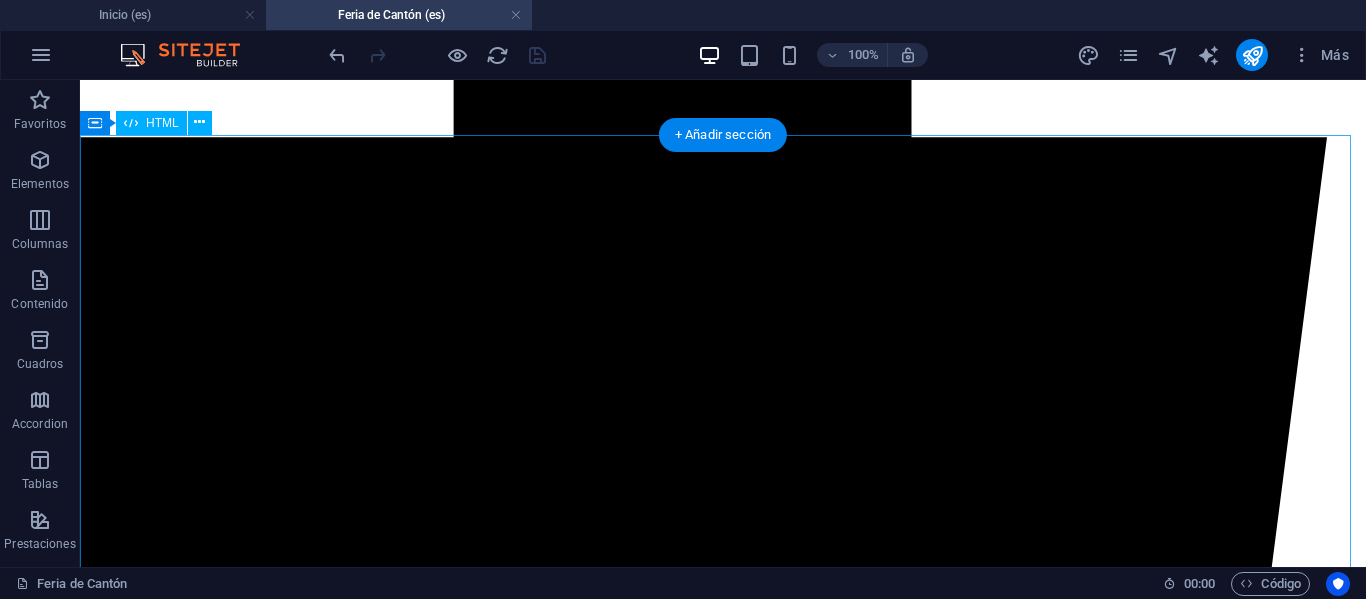 scroll, scrollTop: 3676, scrollLeft: 0, axis: vertical 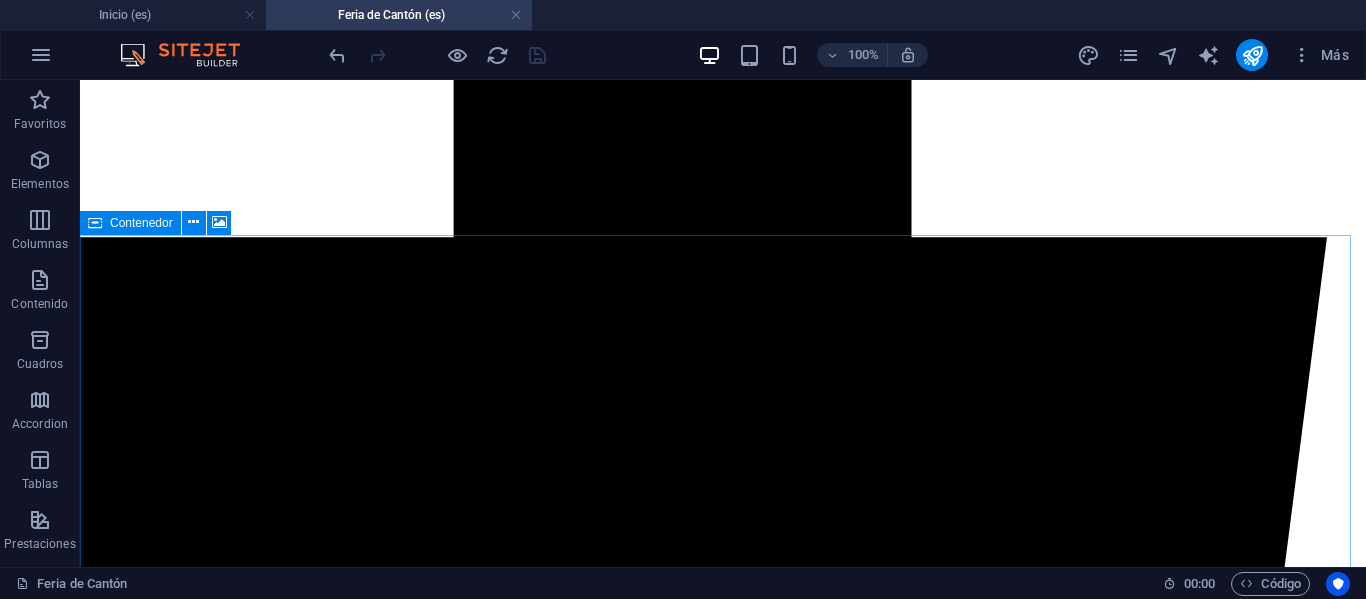 click on "Contenedor" at bounding box center [130, 223] 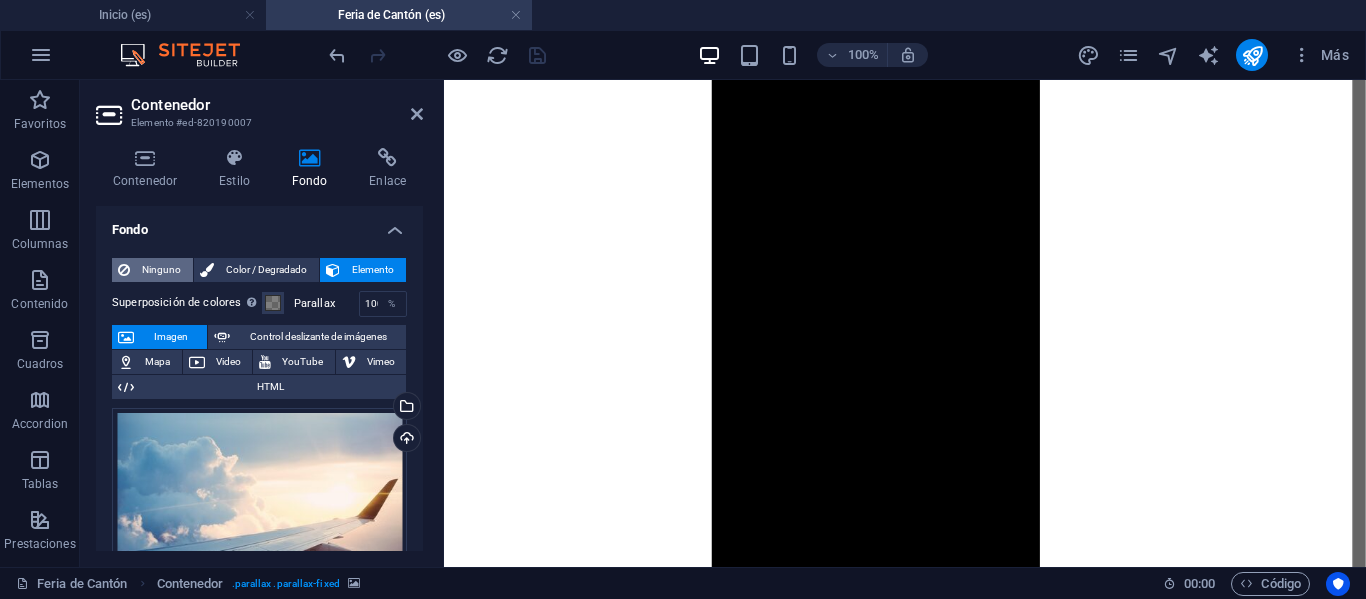 scroll, scrollTop: 5576, scrollLeft: 0, axis: vertical 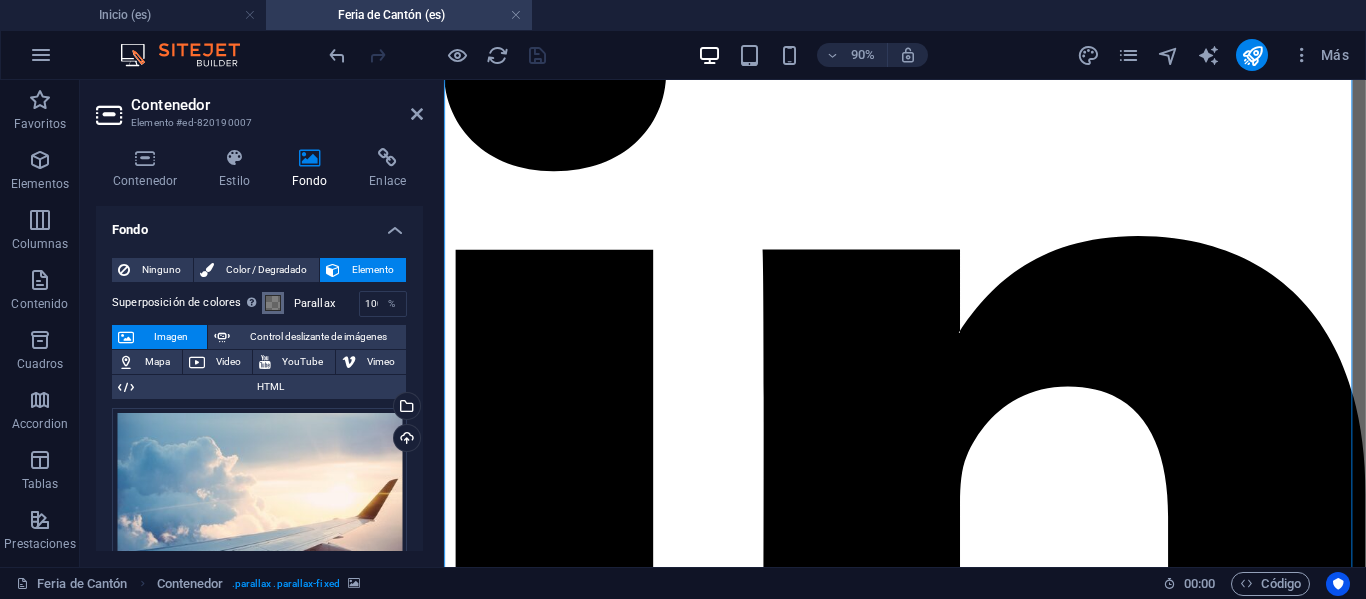 click at bounding box center (273, 303) 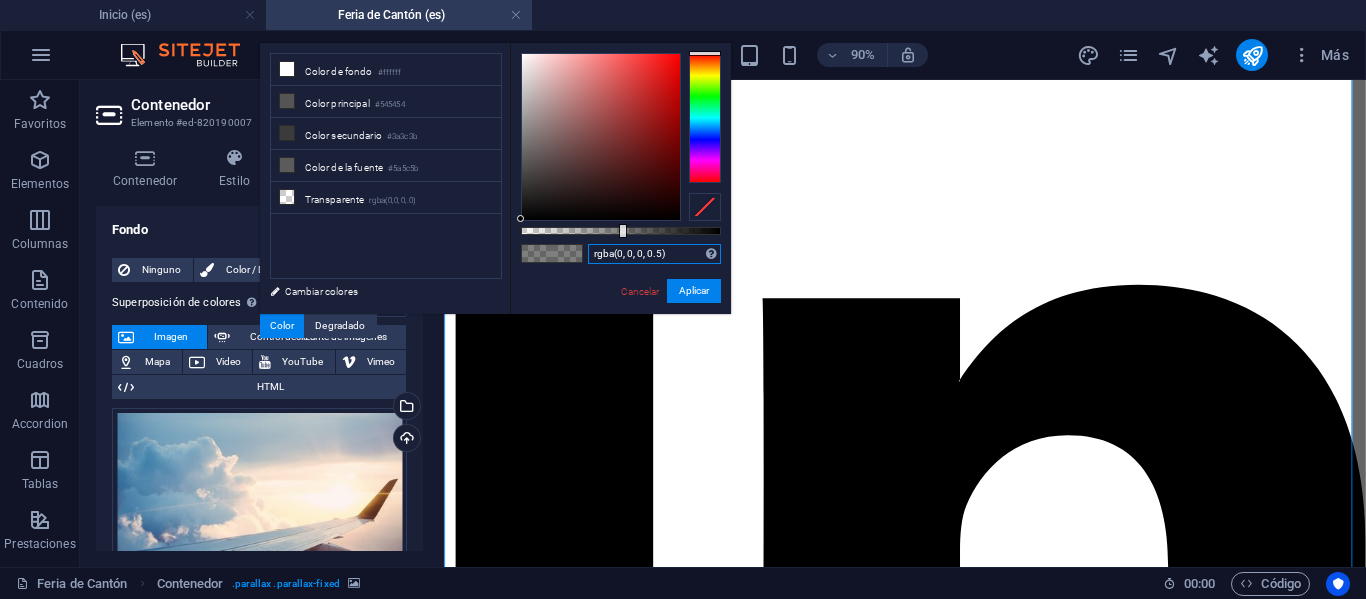 click on "rgba(0, 0, 0, 0.5)" at bounding box center [654, 254] 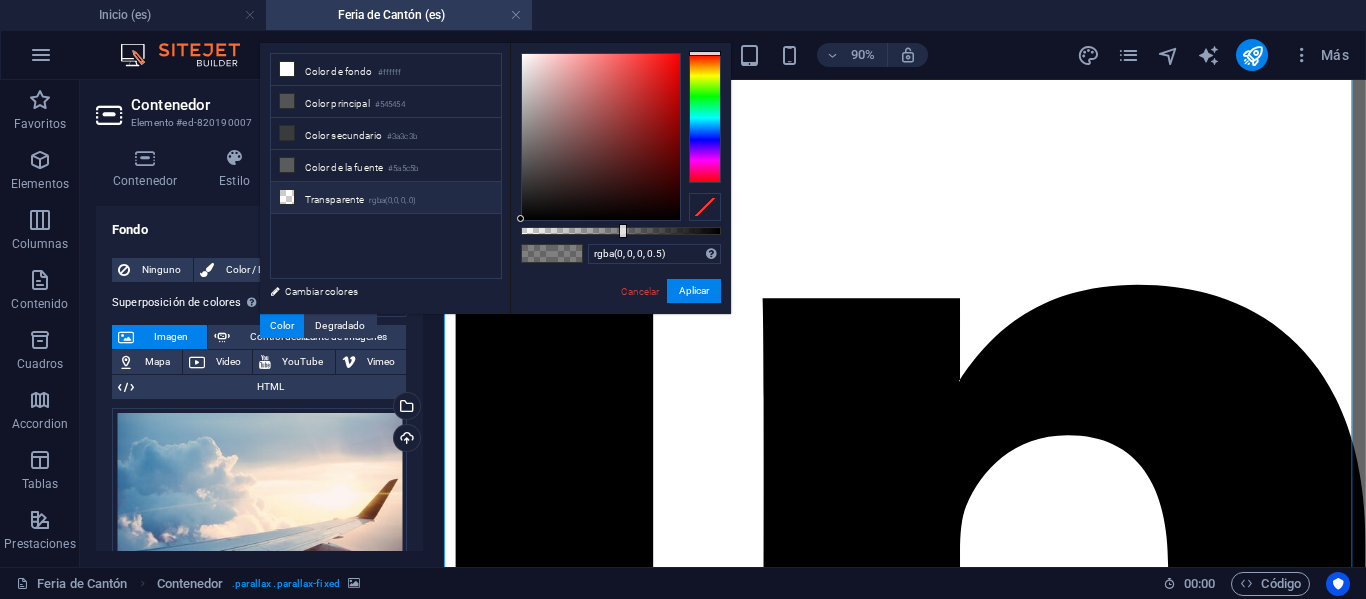 click on "Transparente
rgba(0,0,0,.0)" at bounding box center [386, 198] 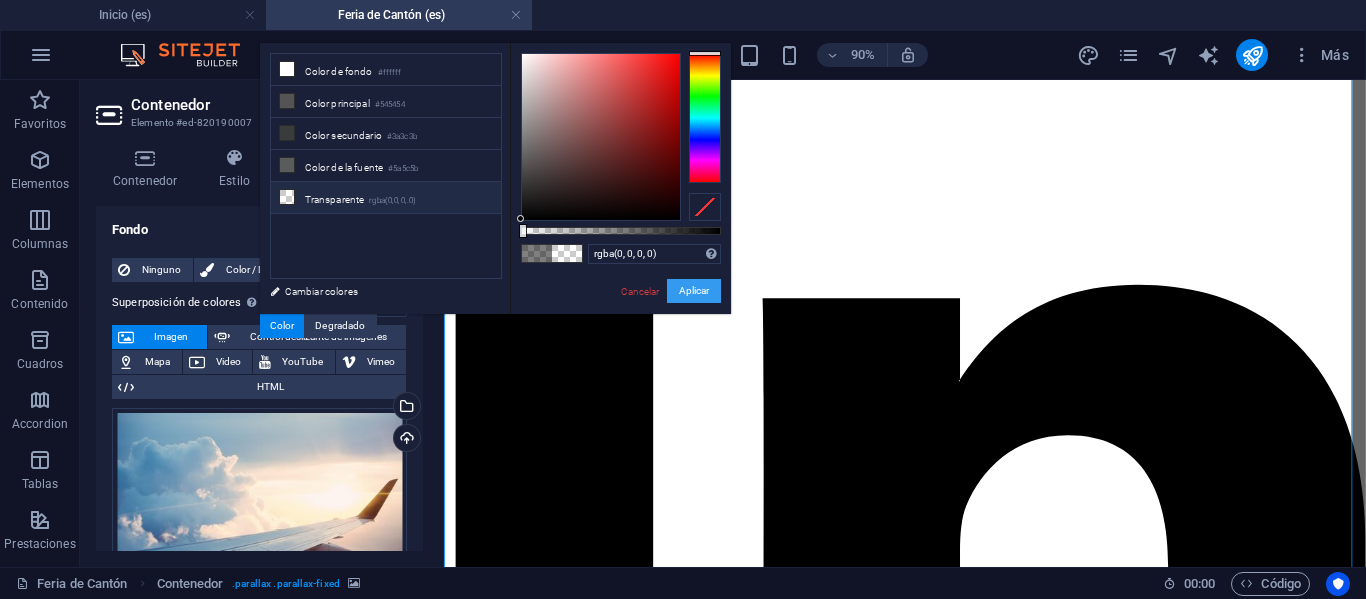 click on "Aplicar" at bounding box center [694, 291] 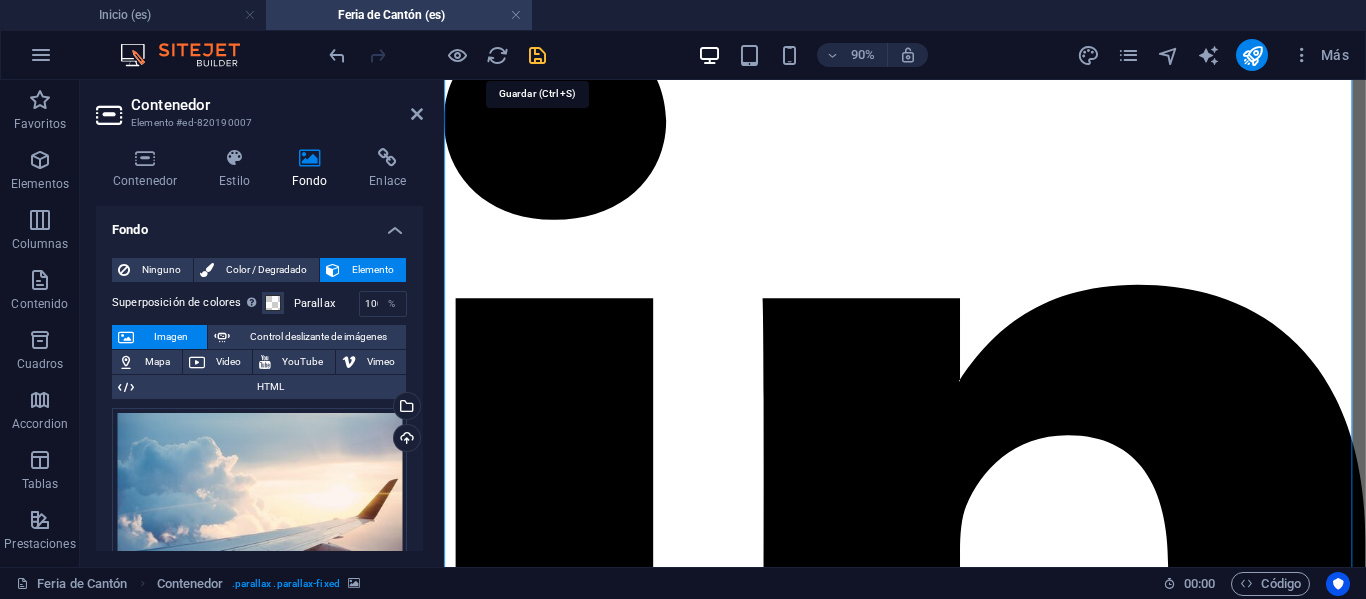 click at bounding box center [537, 55] 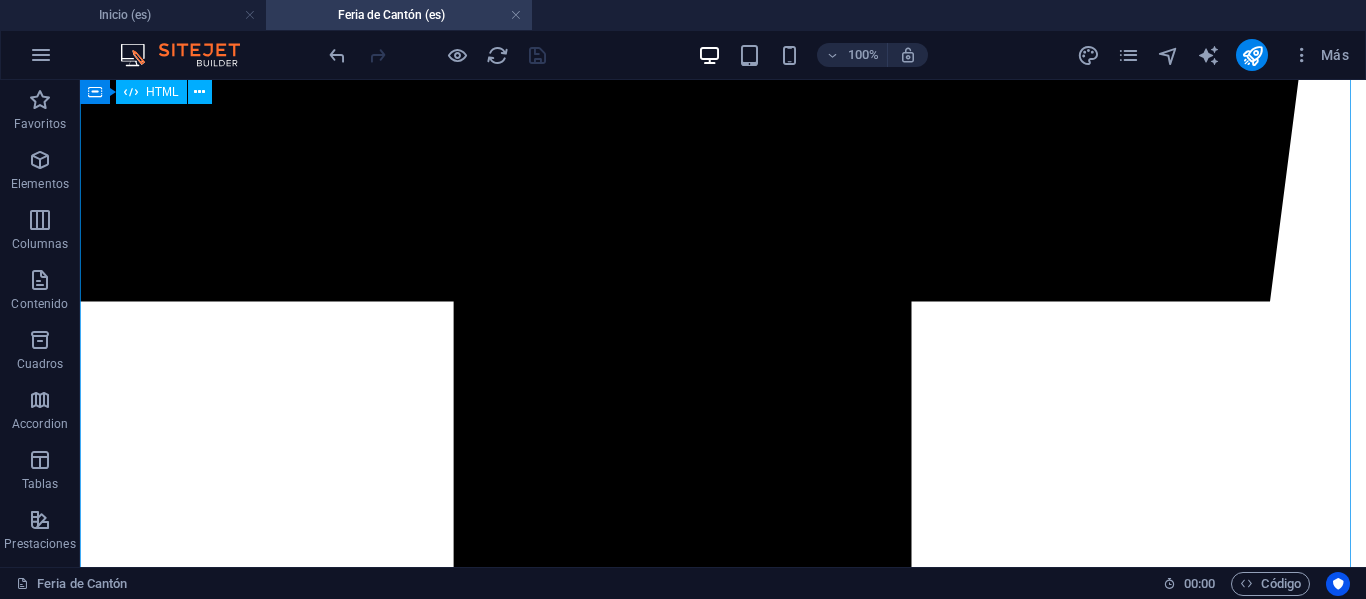 scroll, scrollTop: 4040, scrollLeft: 0, axis: vertical 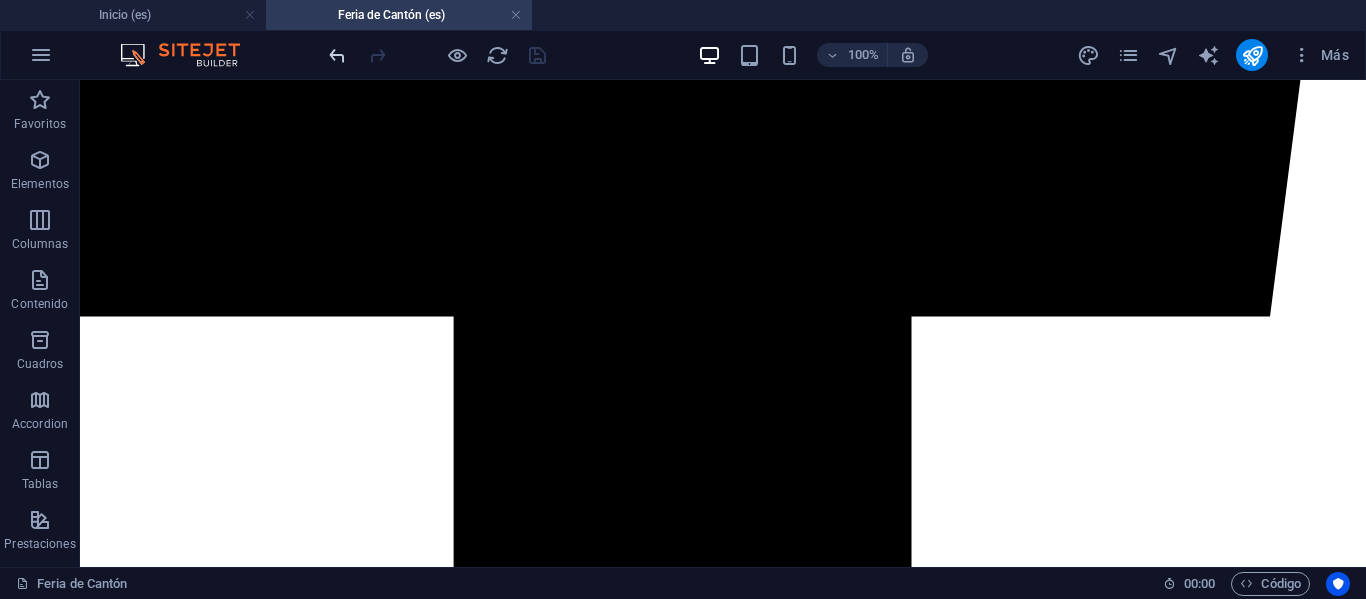 click at bounding box center (337, 55) 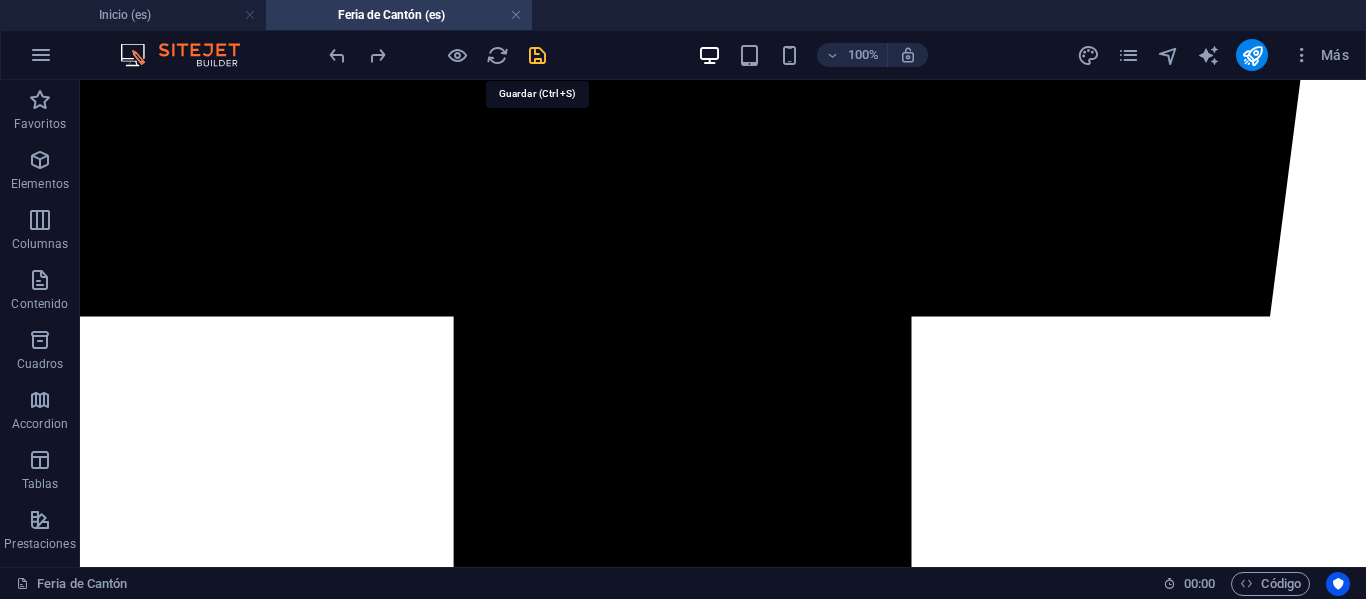 click at bounding box center [537, 55] 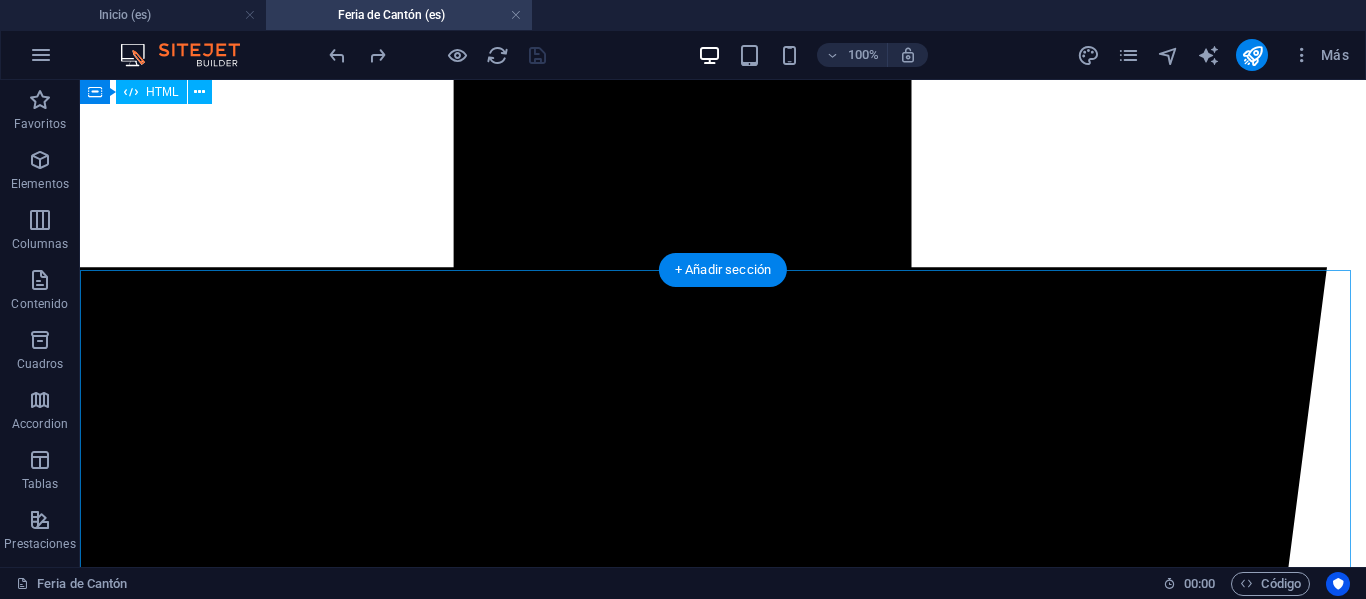 scroll, scrollTop: 3640, scrollLeft: 0, axis: vertical 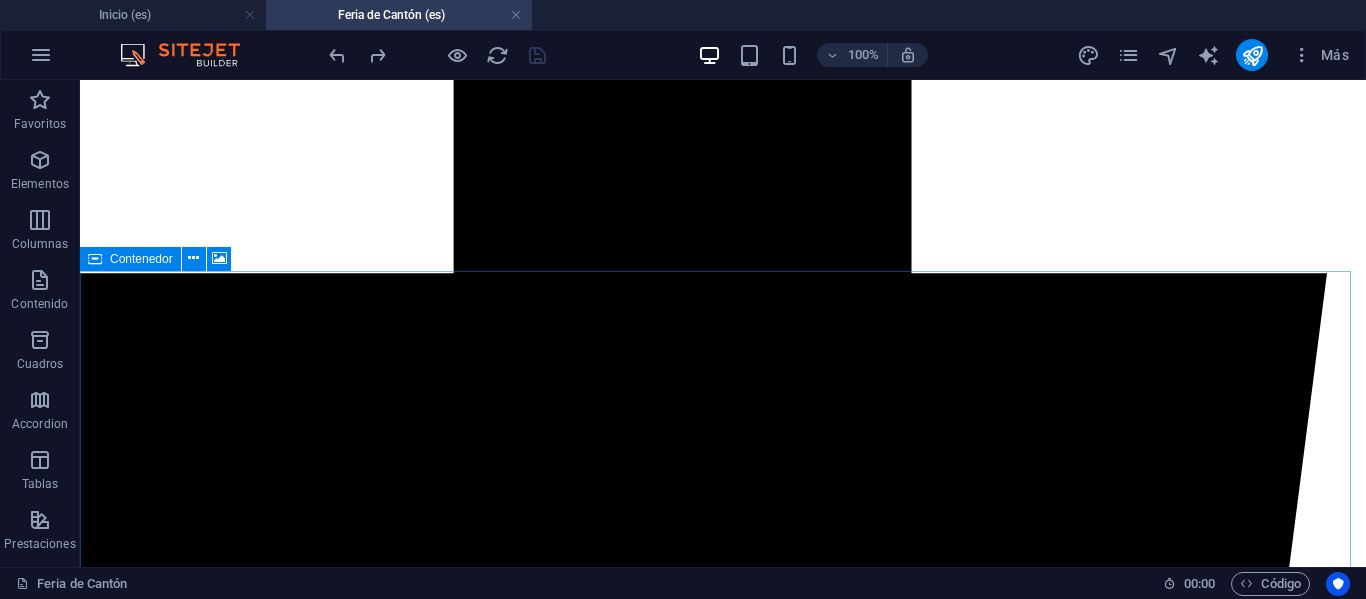 click on "Contenedor" at bounding box center (130, 259) 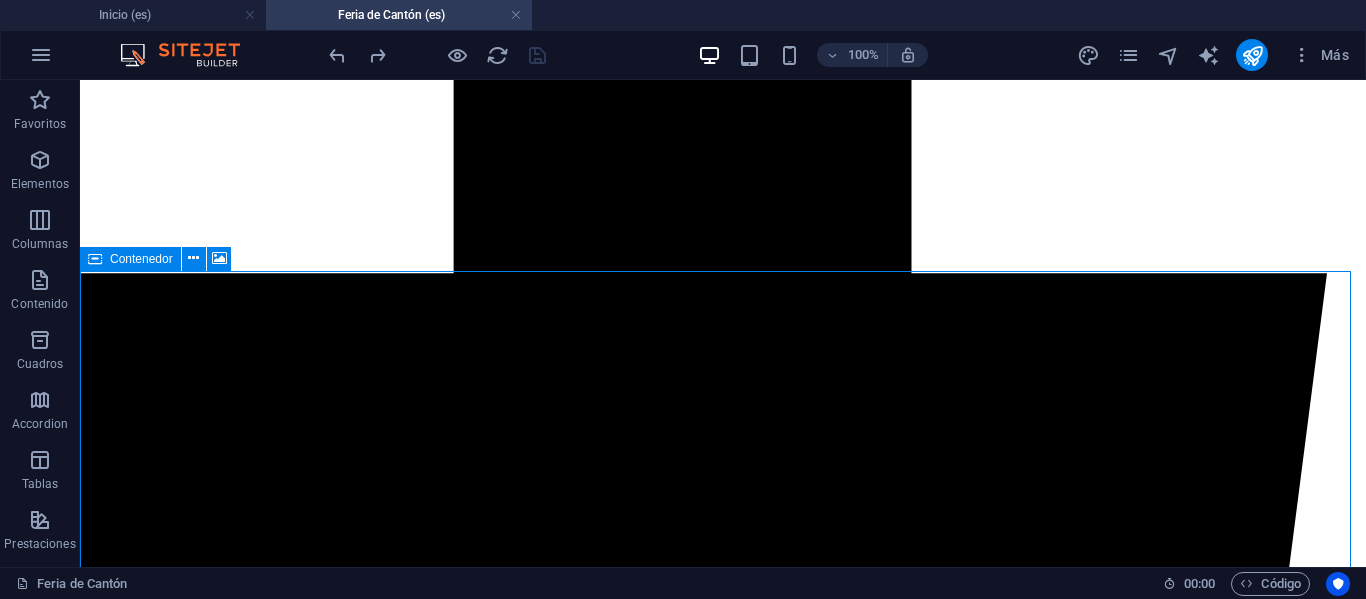click on "Contenedor" at bounding box center [130, 259] 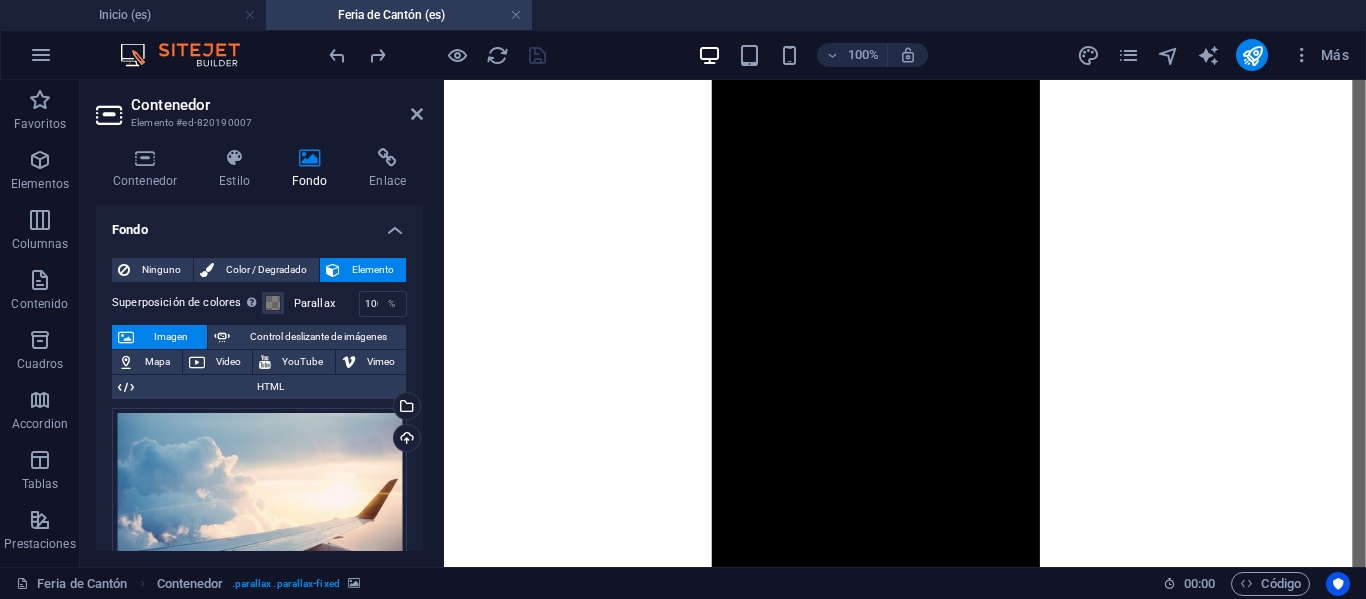 scroll, scrollTop: 5576, scrollLeft: 0, axis: vertical 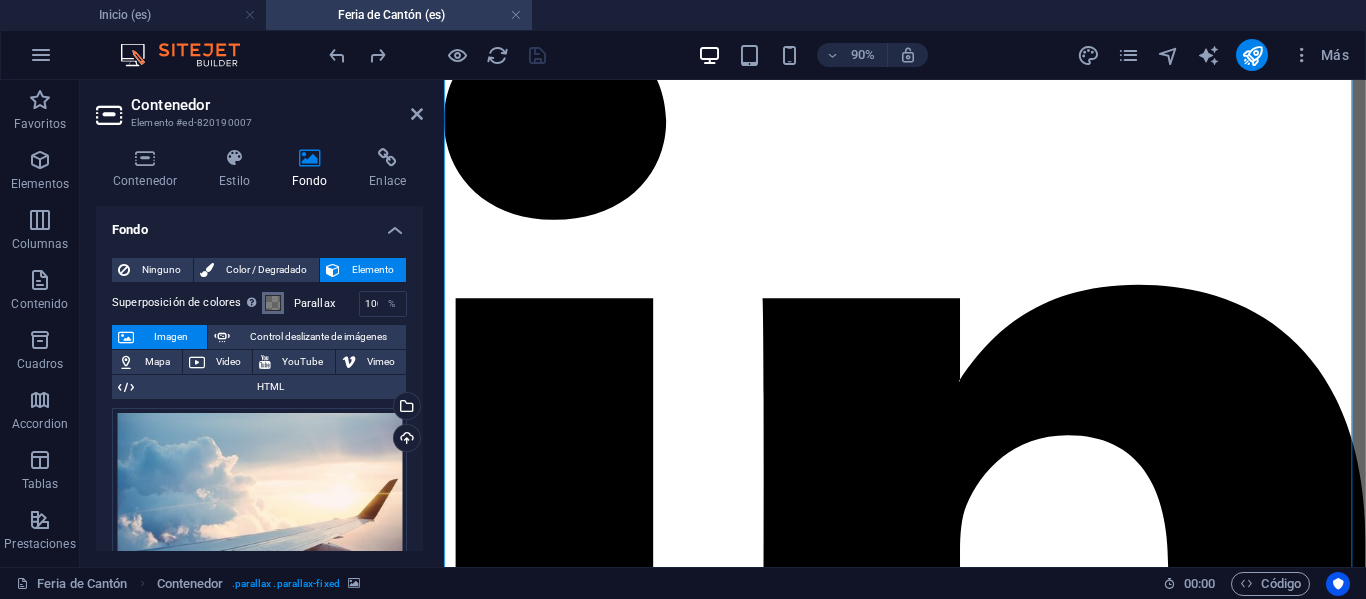 click at bounding box center (273, 303) 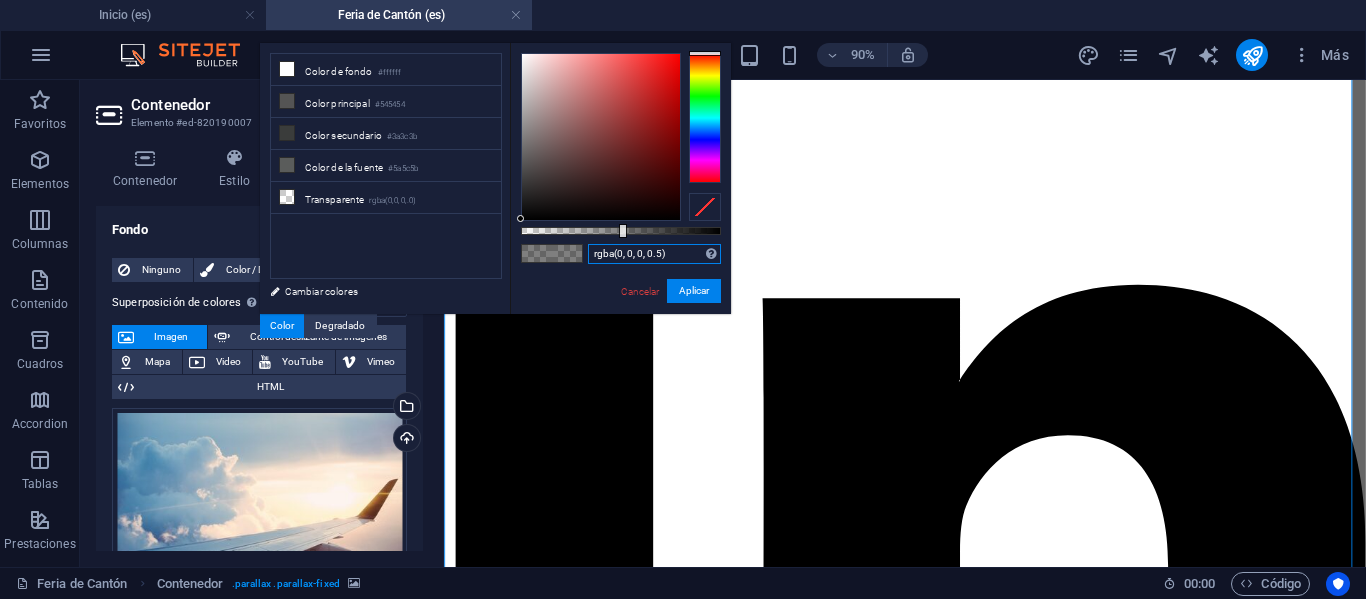 click on "rgba(0, 0, 0, 0.5)" at bounding box center [654, 254] 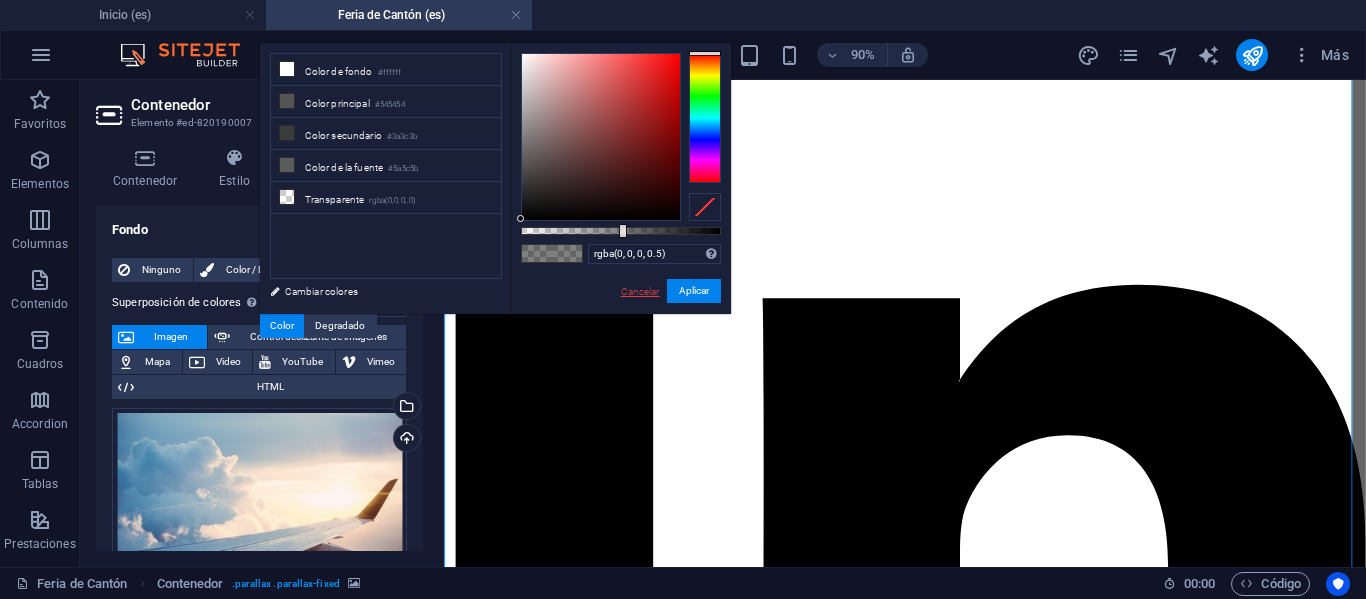 click on "Cancelar" at bounding box center [640, 291] 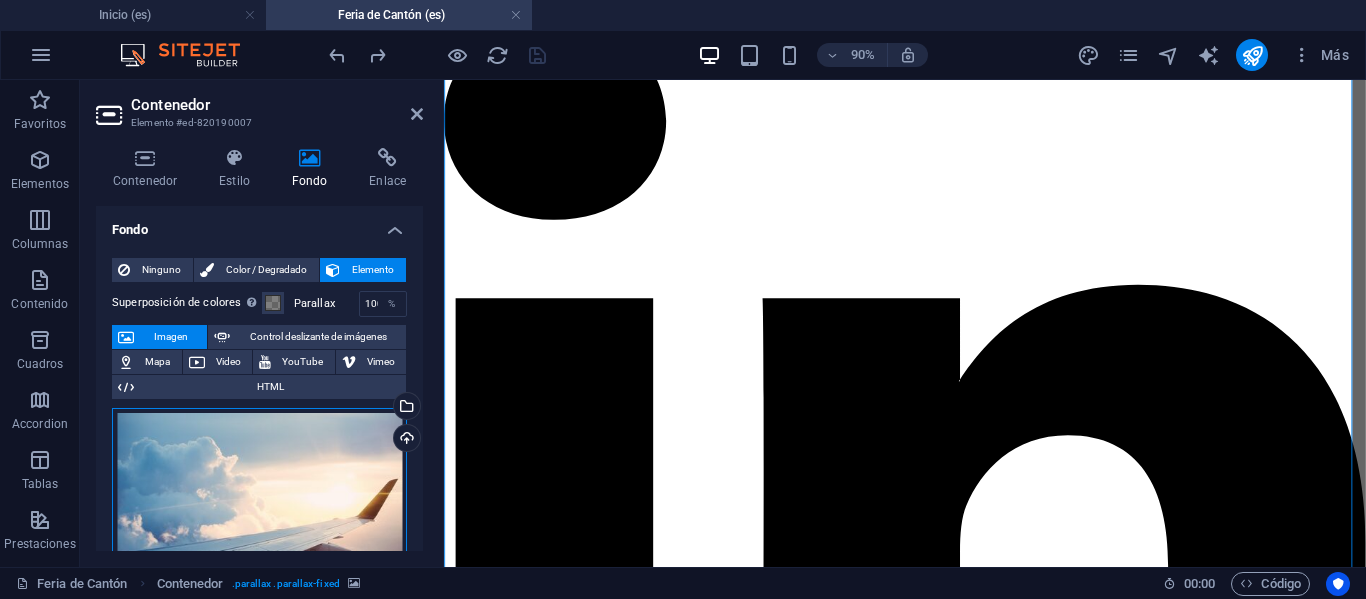 click on "Arrastra archivos aquí, haz clic para escoger archivos o  selecciona archivos de Archivos o de nuestra galería gratuita de fotos y vídeos" at bounding box center (259, 508) 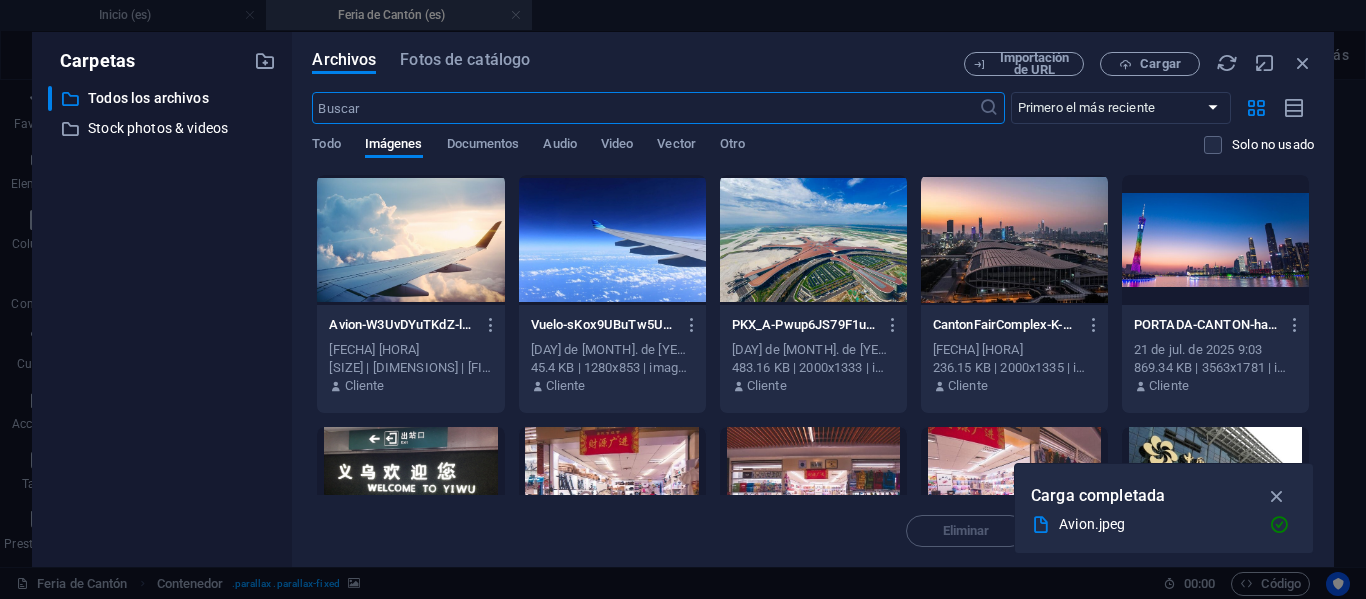 scroll, scrollTop: 4448, scrollLeft: 0, axis: vertical 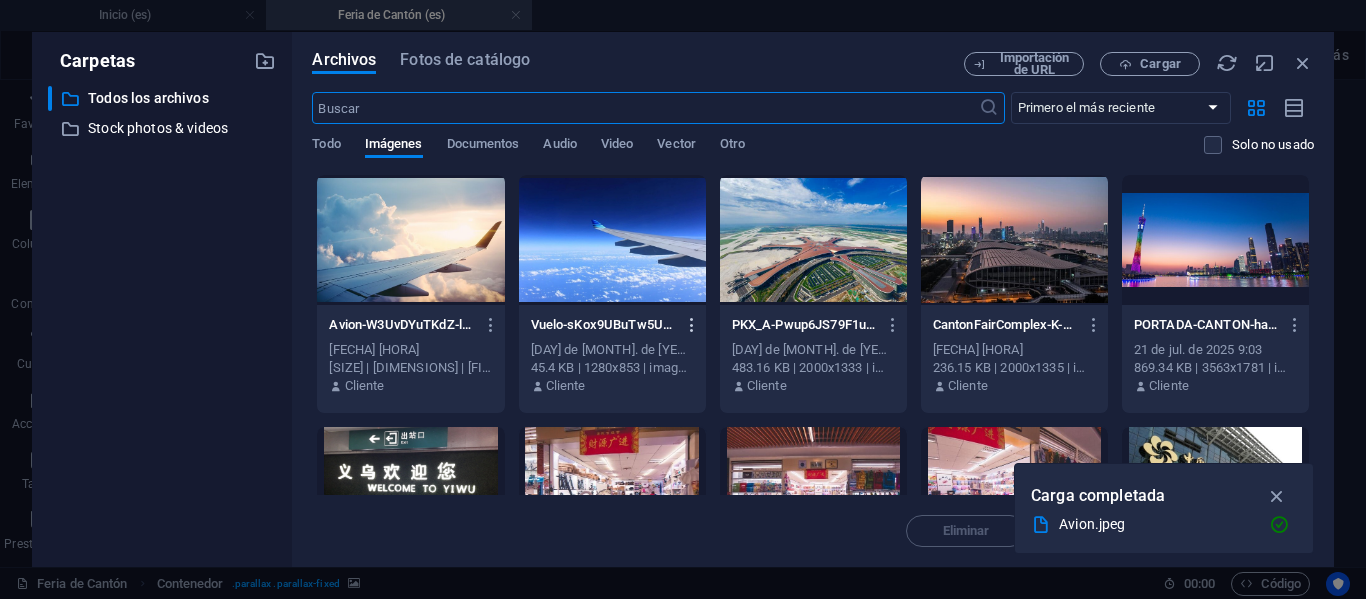 click at bounding box center [692, 325] 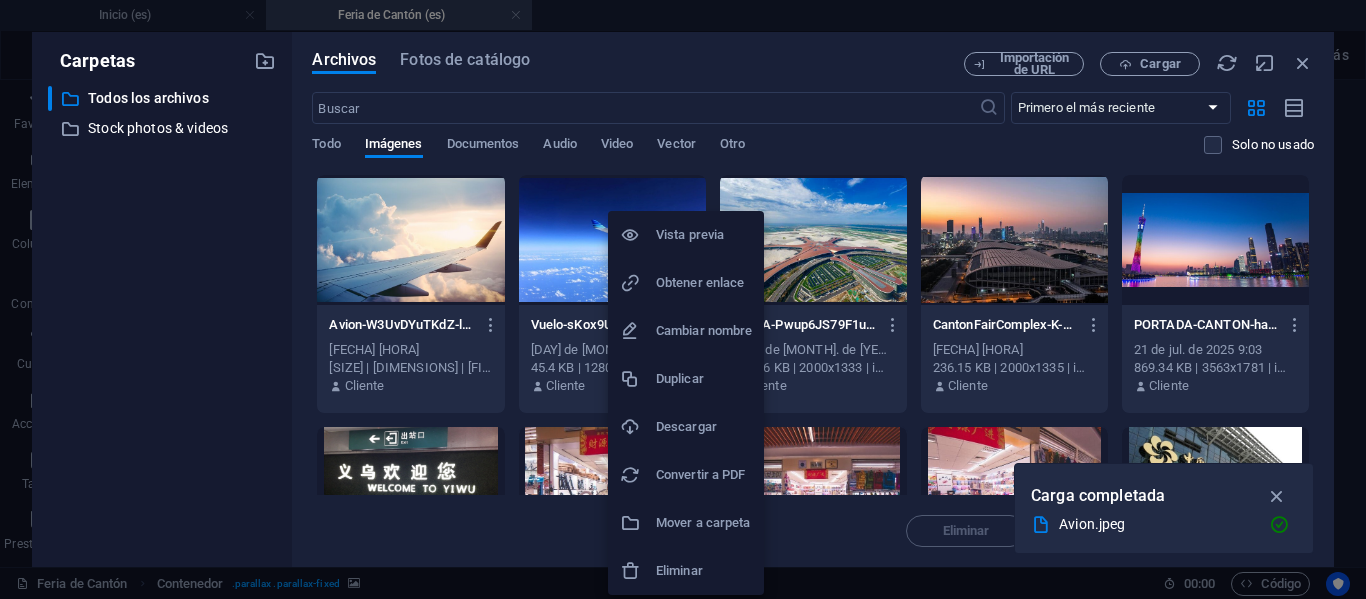 click at bounding box center [683, 299] 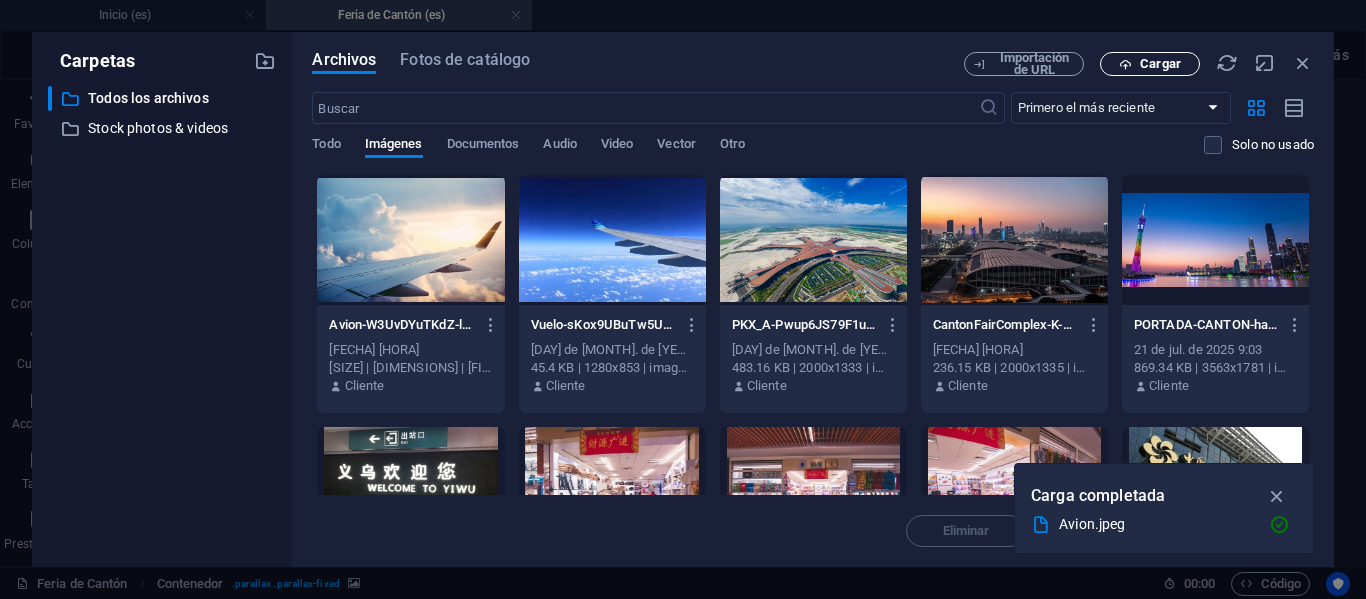 click on "Cargar" at bounding box center (1160, 64) 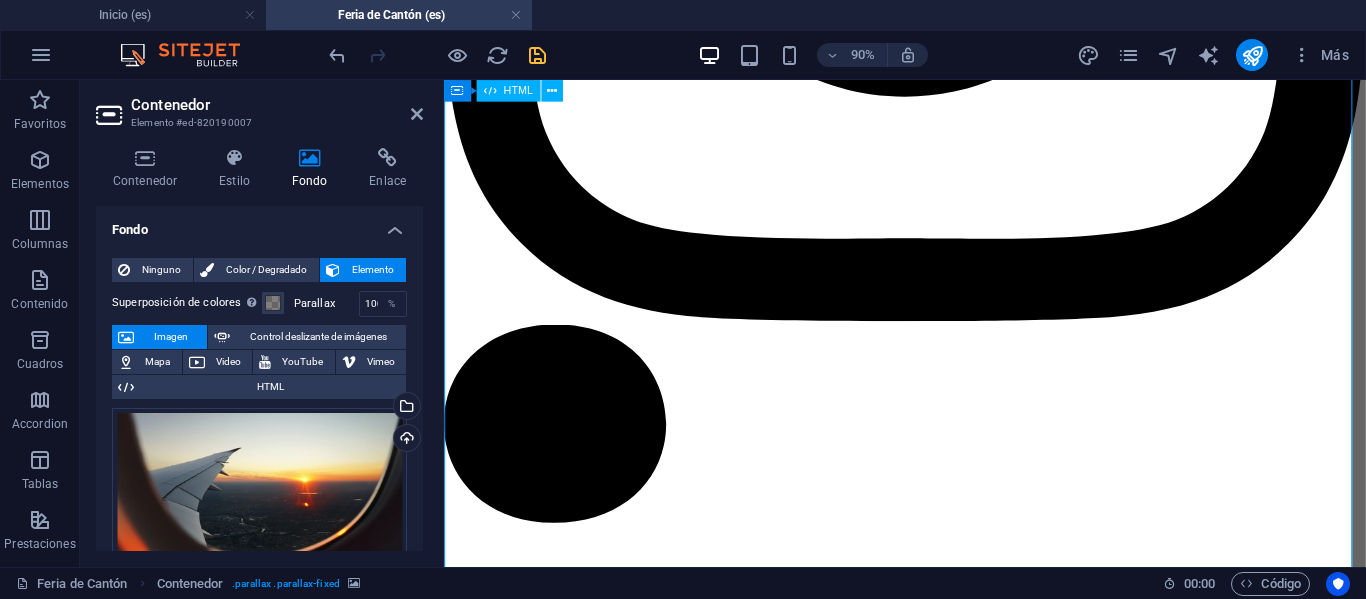 scroll, scrollTop: 5176, scrollLeft: 0, axis: vertical 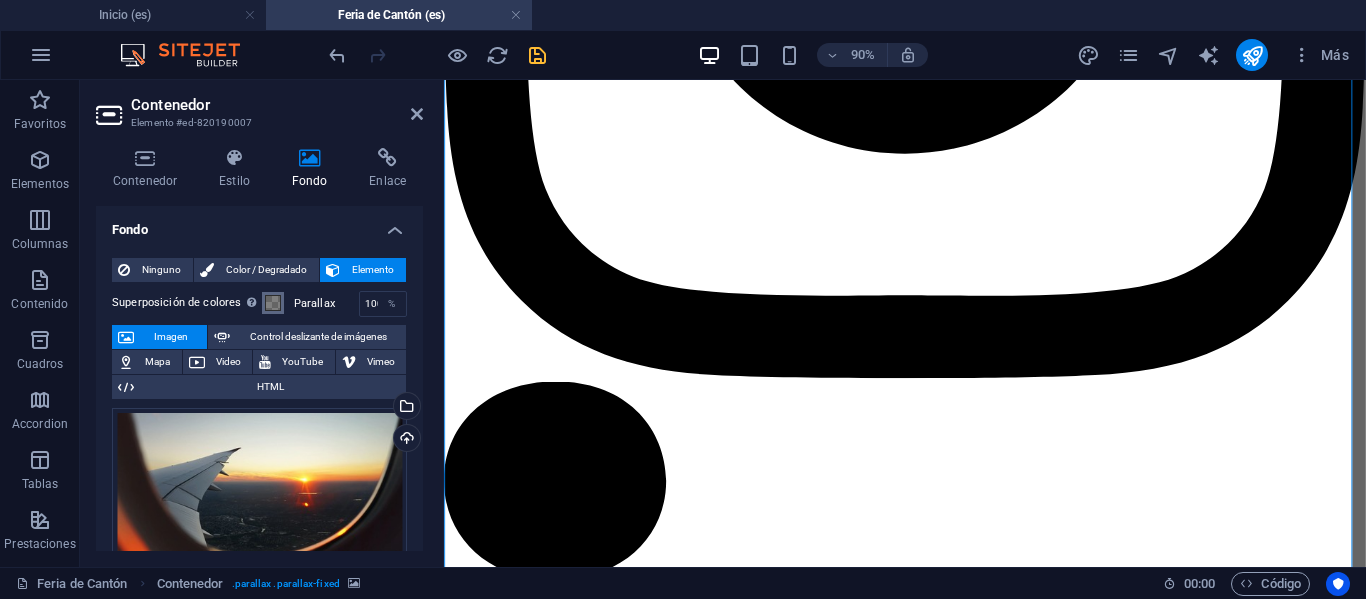 click at bounding box center (273, 303) 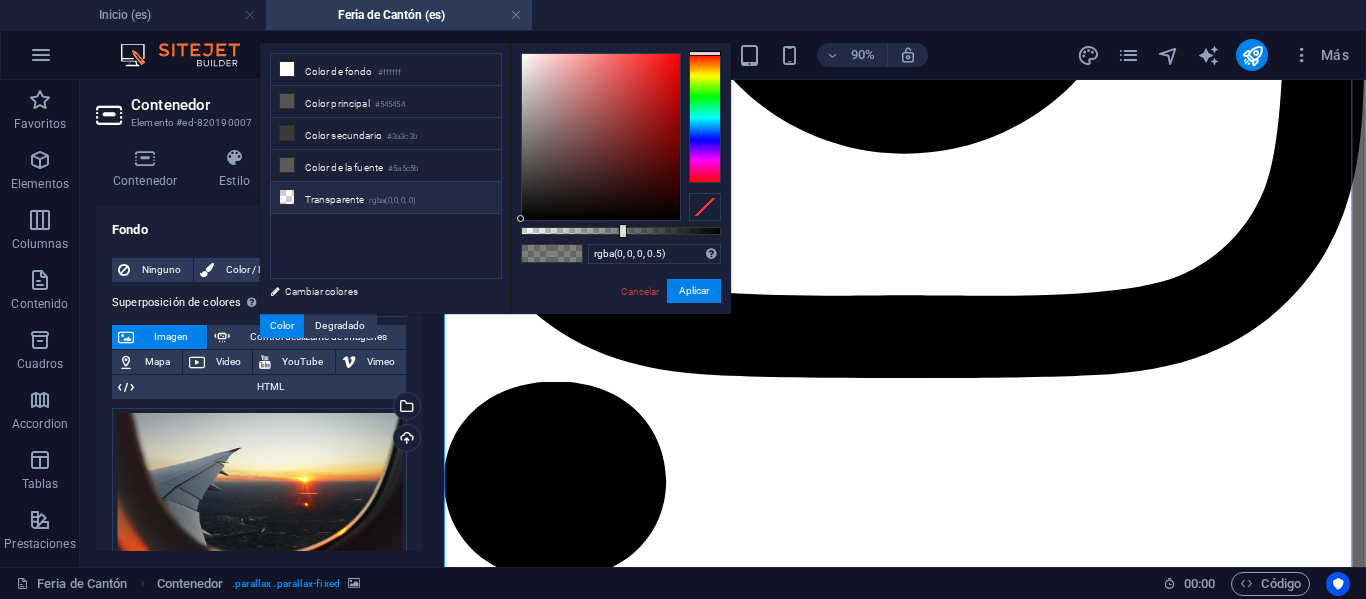 click on "rgba(0,0,0,.0)" at bounding box center (392, 201) 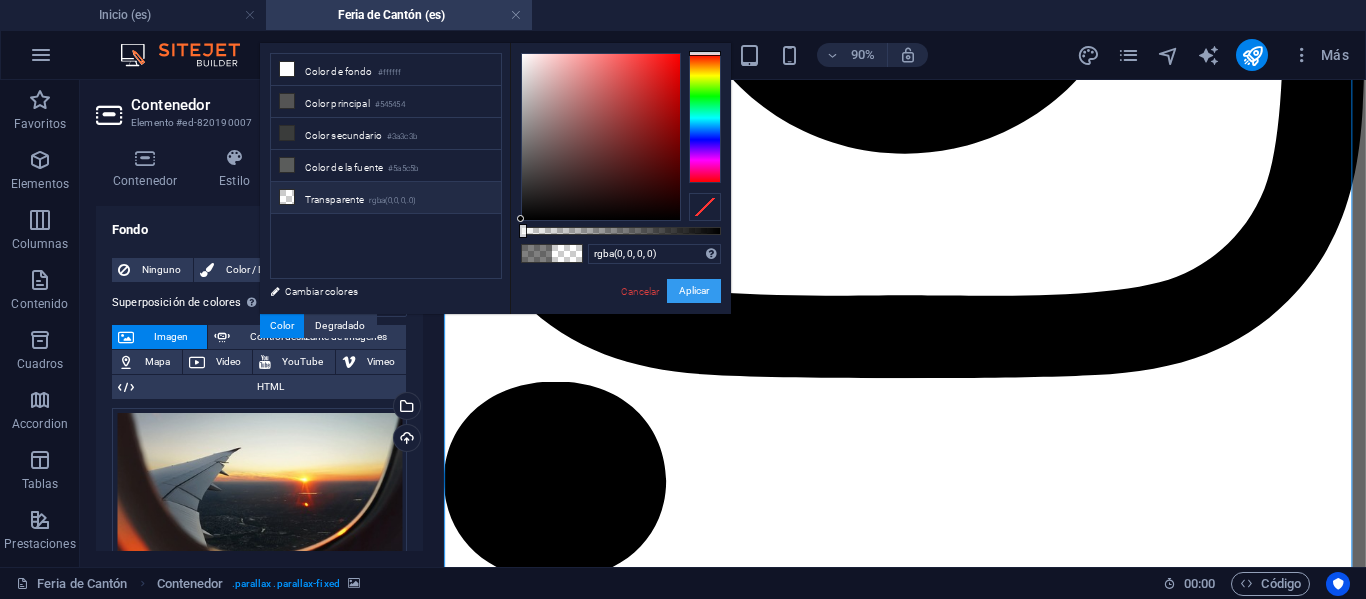 click on "Aplicar" at bounding box center (694, 291) 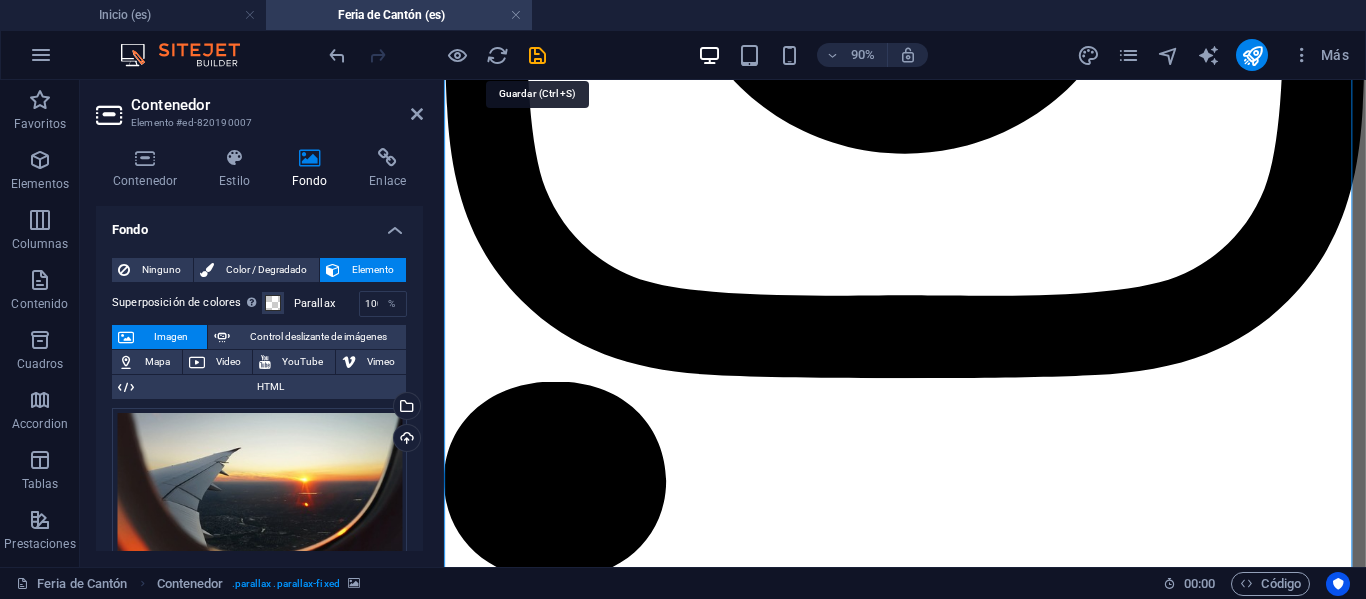 click at bounding box center [537, 55] 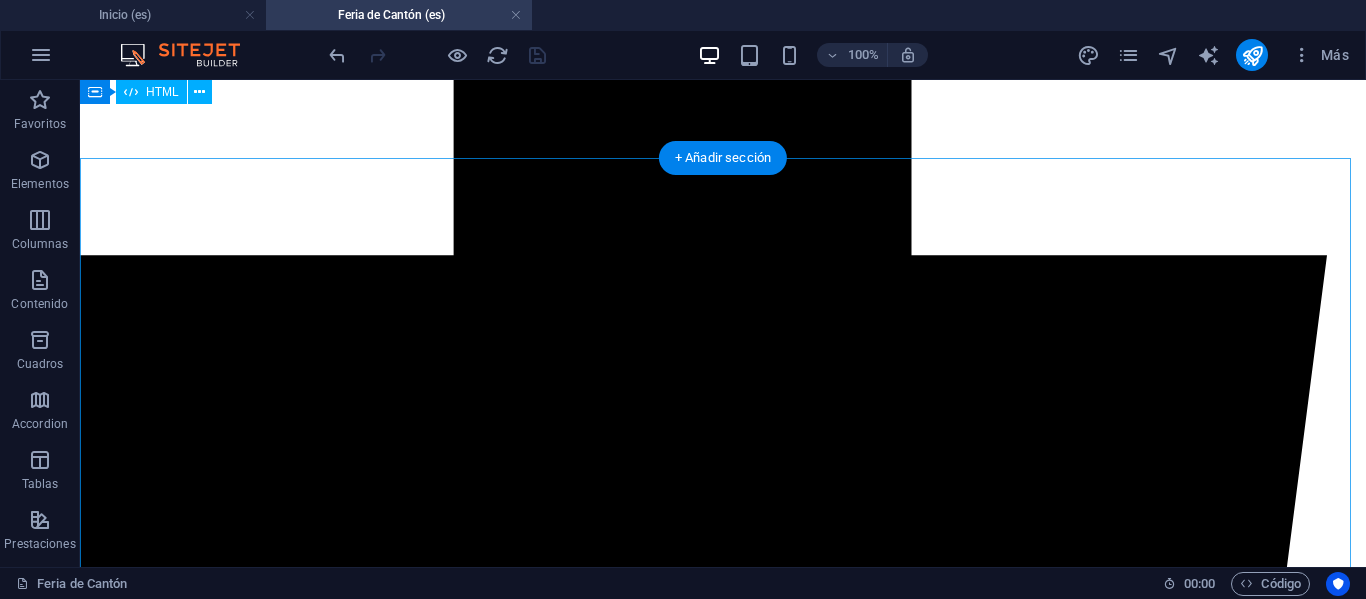 scroll, scrollTop: 3540, scrollLeft: 0, axis: vertical 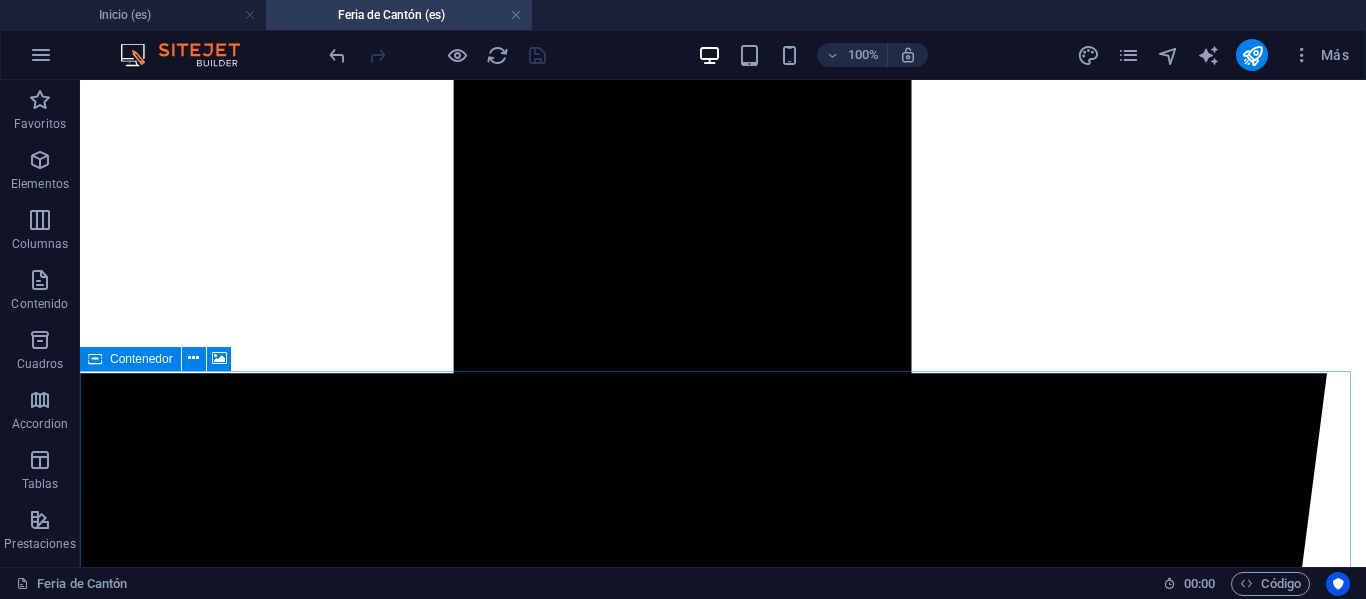 click on "Contenedor" at bounding box center [130, 359] 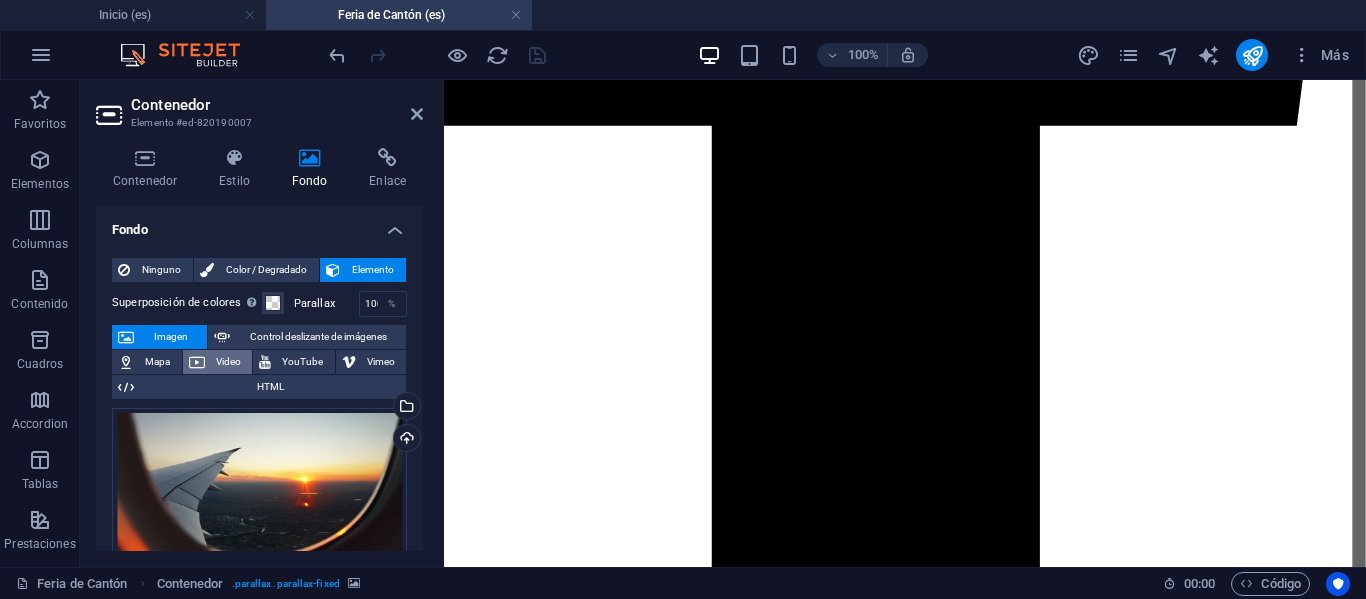 scroll, scrollTop: 5576, scrollLeft: 0, axis: vertical 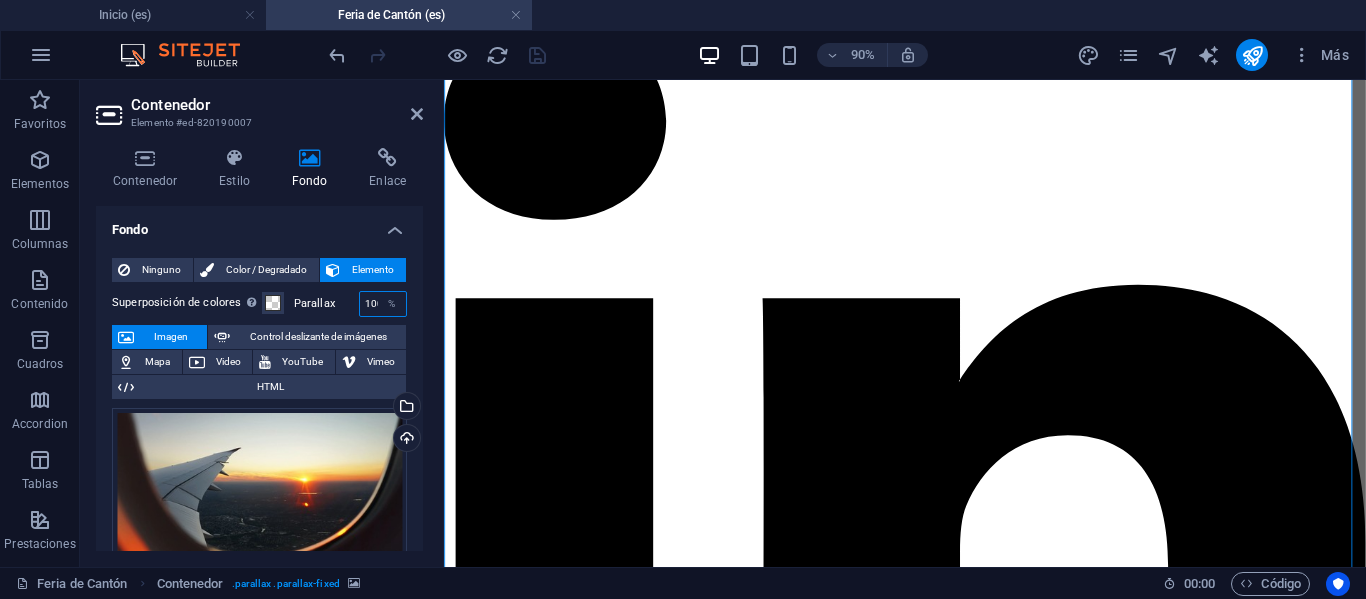 click on "100" at bounding box center (383, 304) 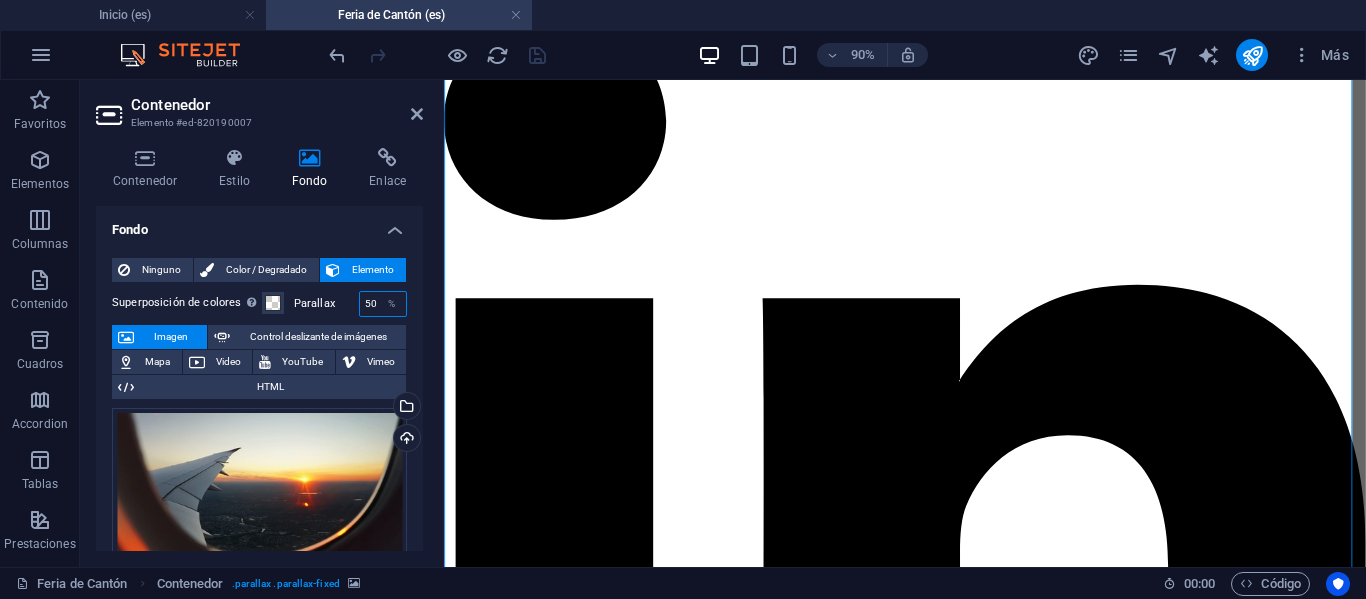 type on "50" 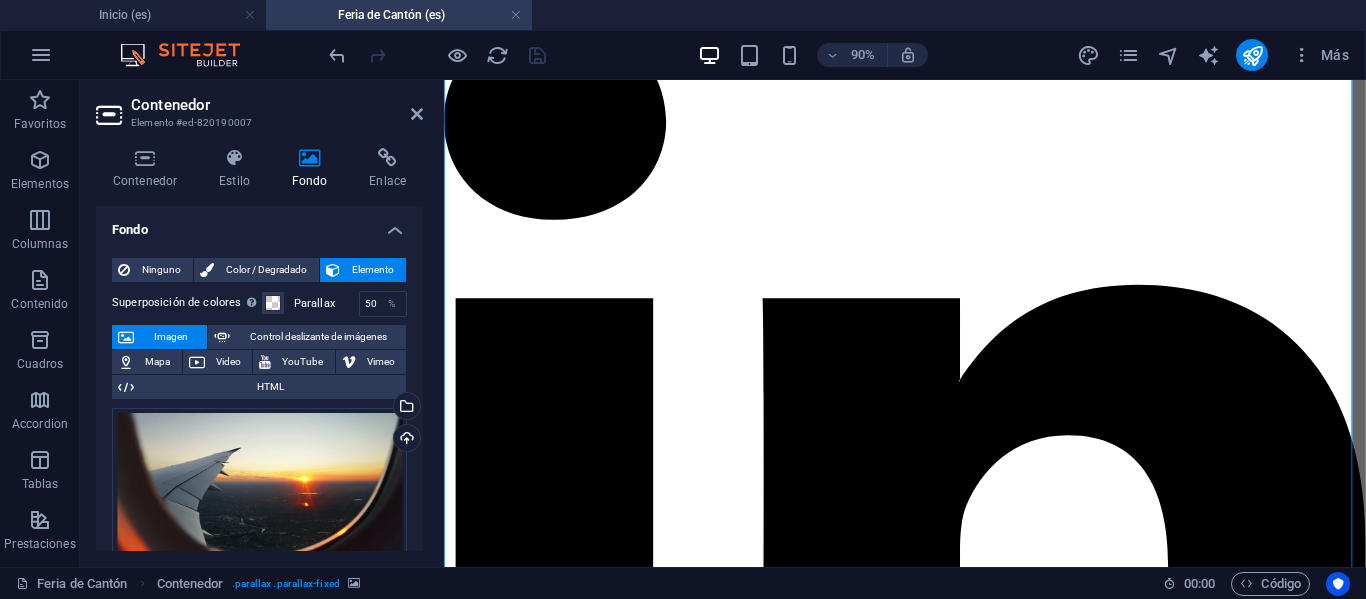 type 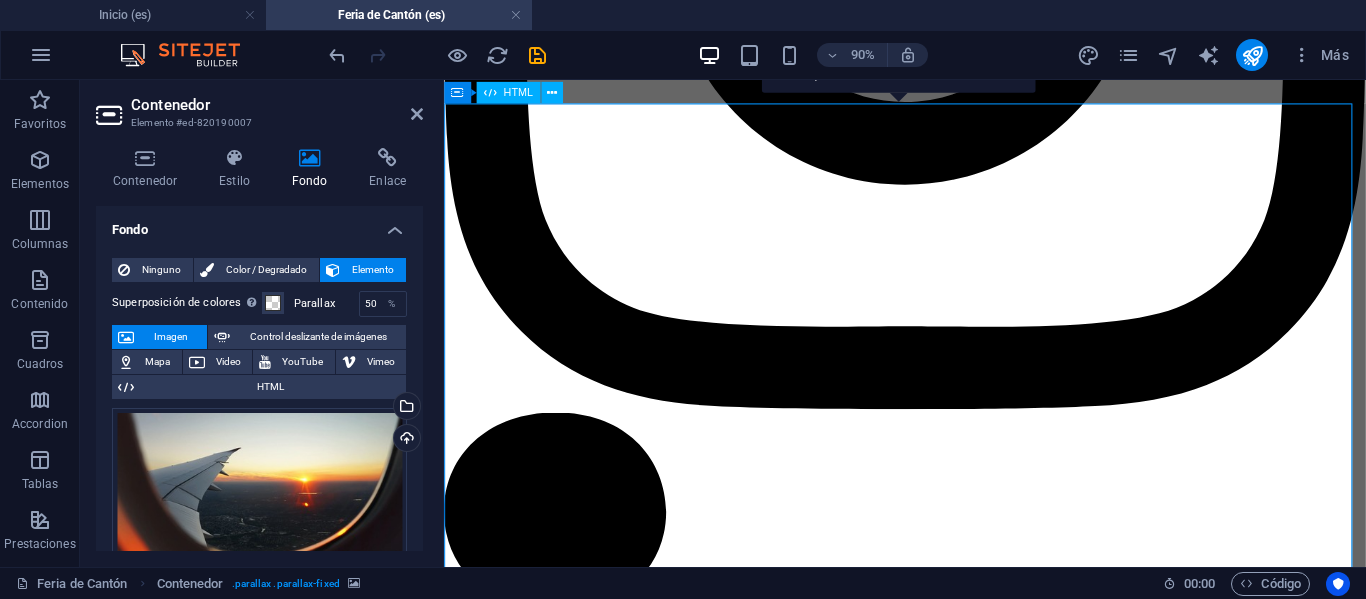 scroll, scrollTop: 5176, scrollLeft: 0, axis: vertical 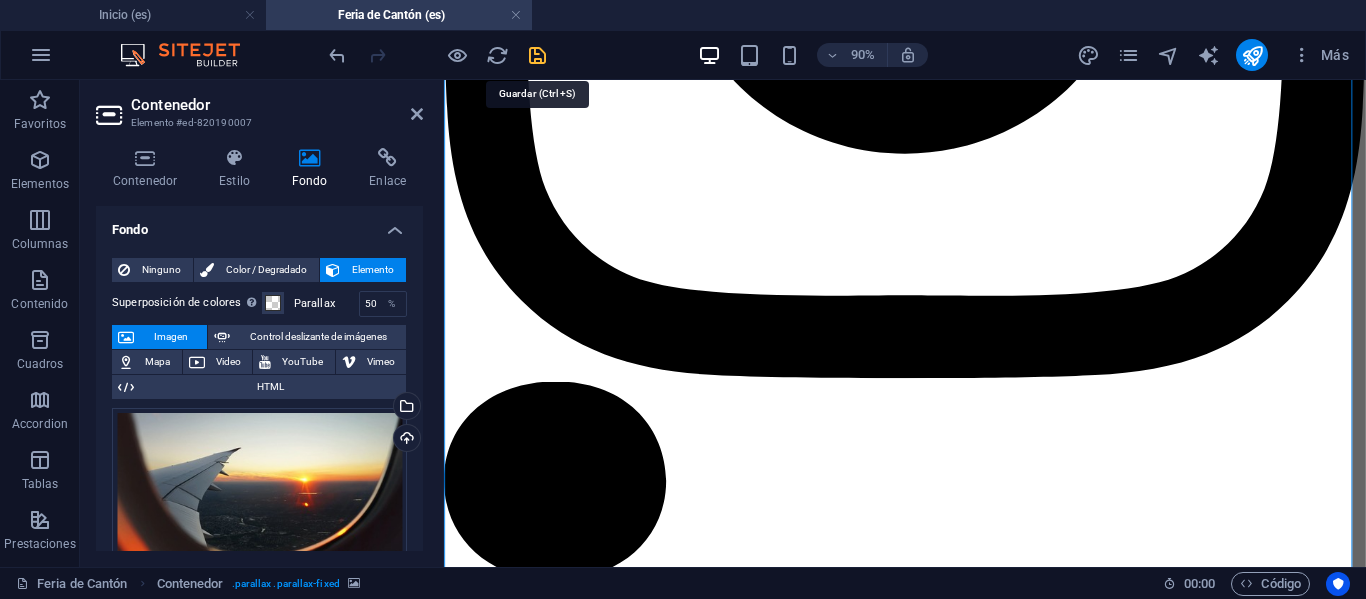 click at bounding box center [537, 55] 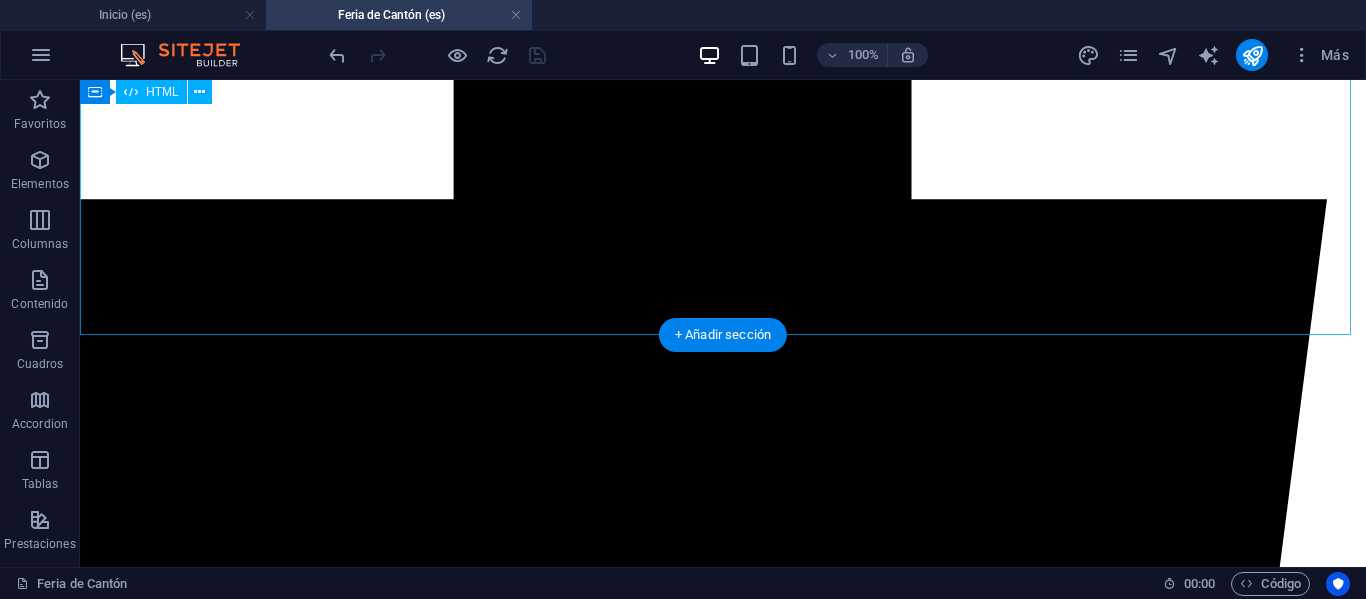 scroll, scrollTop: 3576, scrollLeft: 0, axis: vertical 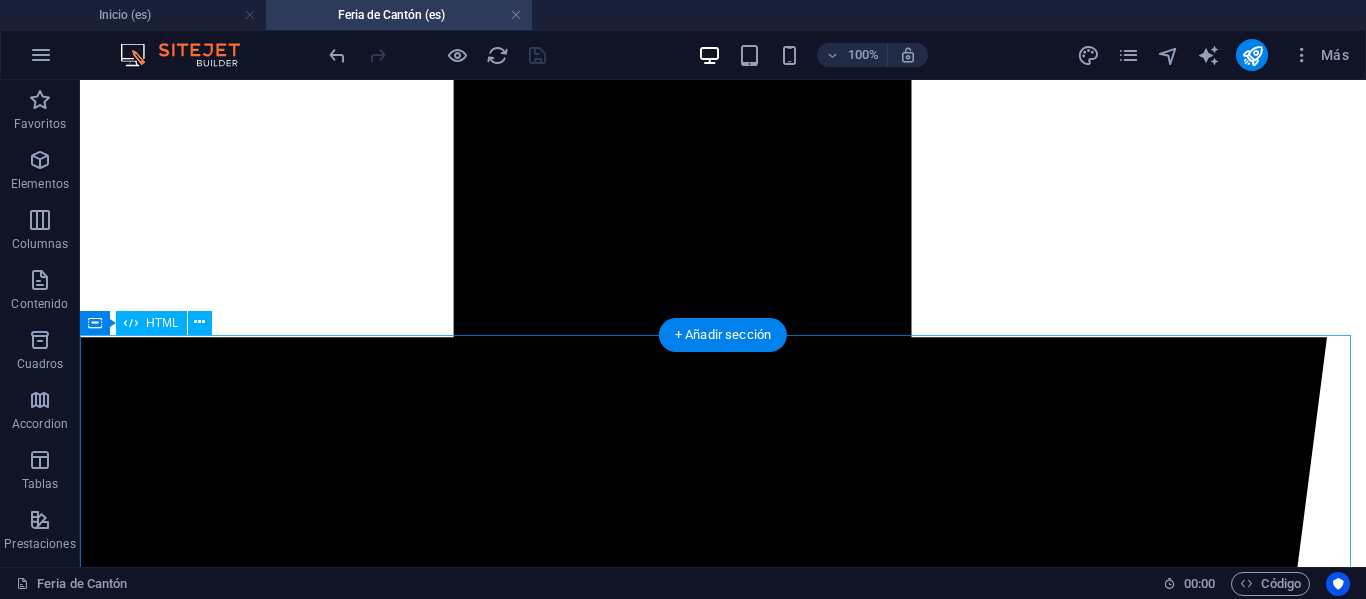 click on "PROGRAMA MISIÓN COMERCIAL CANTÓN 360°
Planes Business / Executive  12 Días de Viaje -  Plan Global  8 Días de Viaje.
Nuestros programas están diseñados para optimizar cada minuto de tú viaje.
Día 1 Despegue al Éxito Empresarial Salida desde el Aeropuerto de Santiago (SCL) en vuelo con destino a conexión internacional.
Día 2 Rumbo a Hong Kong Vuelo de conexión que te acercará al centro de negocios más dinámico del mundo.
Día 3 Recibimiento y Estadía Recepción en el Aeropuerto de Hong Kong (HKG), traslado y check-in en hotel. Tarde de escapada libre y guiada para una primera impresión de la ciudad.
Día 4 Traslado a Guangzhou y Unión de Grupo Viaje en tren bala hasta Guangzhou, el epicentro de la feria. Check-In en hotel y participantes del  Plan Global  se integran al grupo.
Día 5 Día 10" at bounding box center (723, 11064) 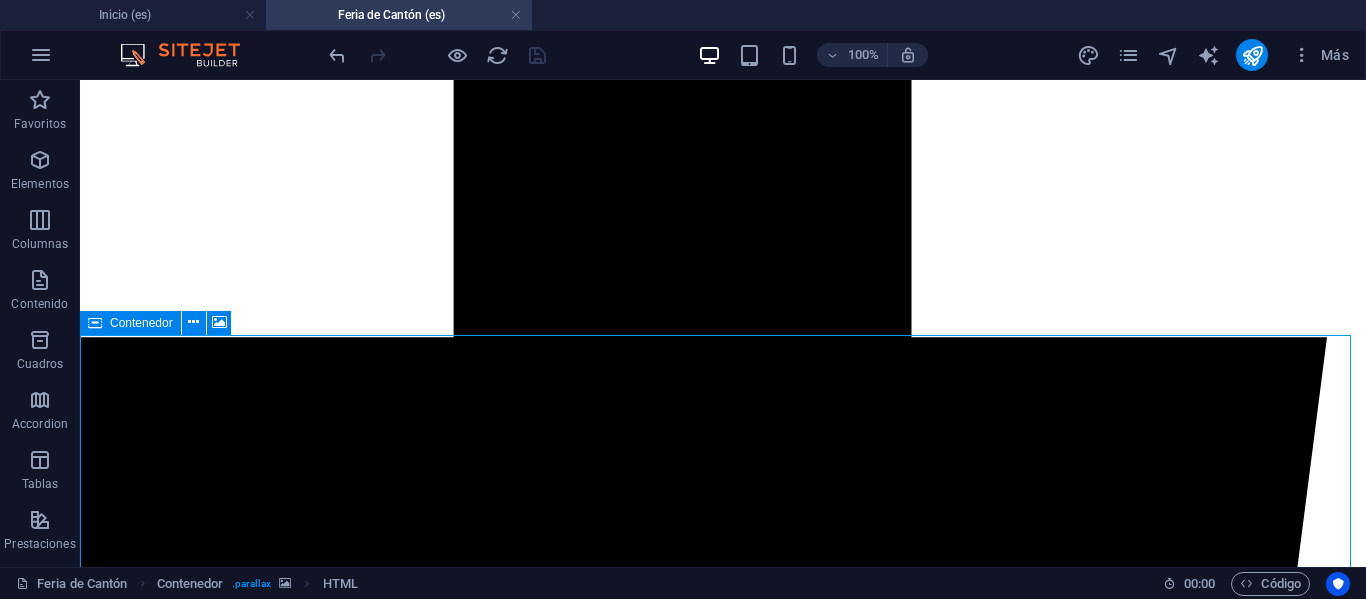 click on "Contenedor" at bounding box center [130, 323] 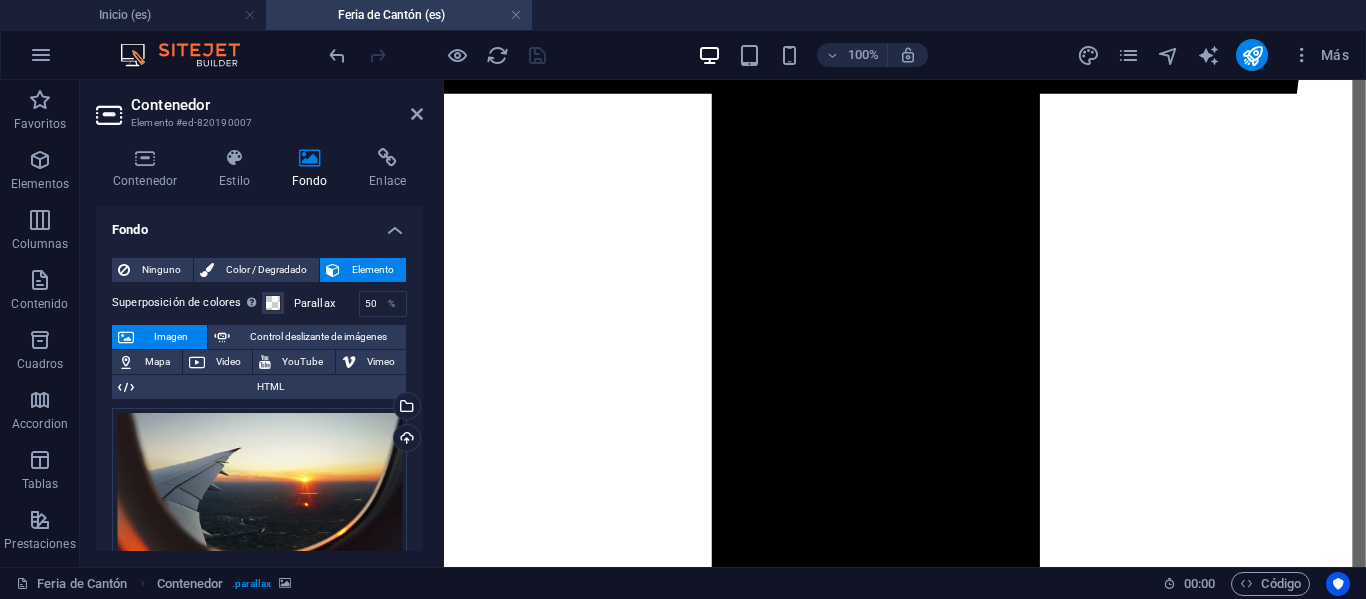 scroll, scrollTop: 5576, scrollLeft: 0, axis: vertical 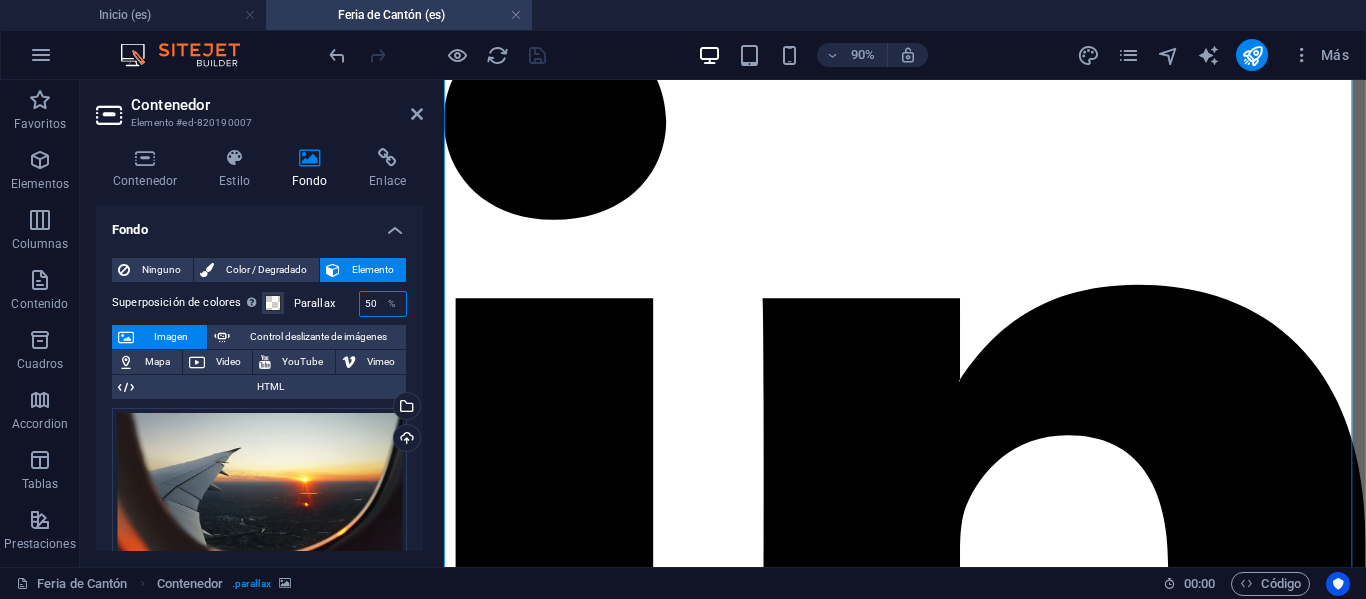 click on "50" at bounding box center (383, 304) 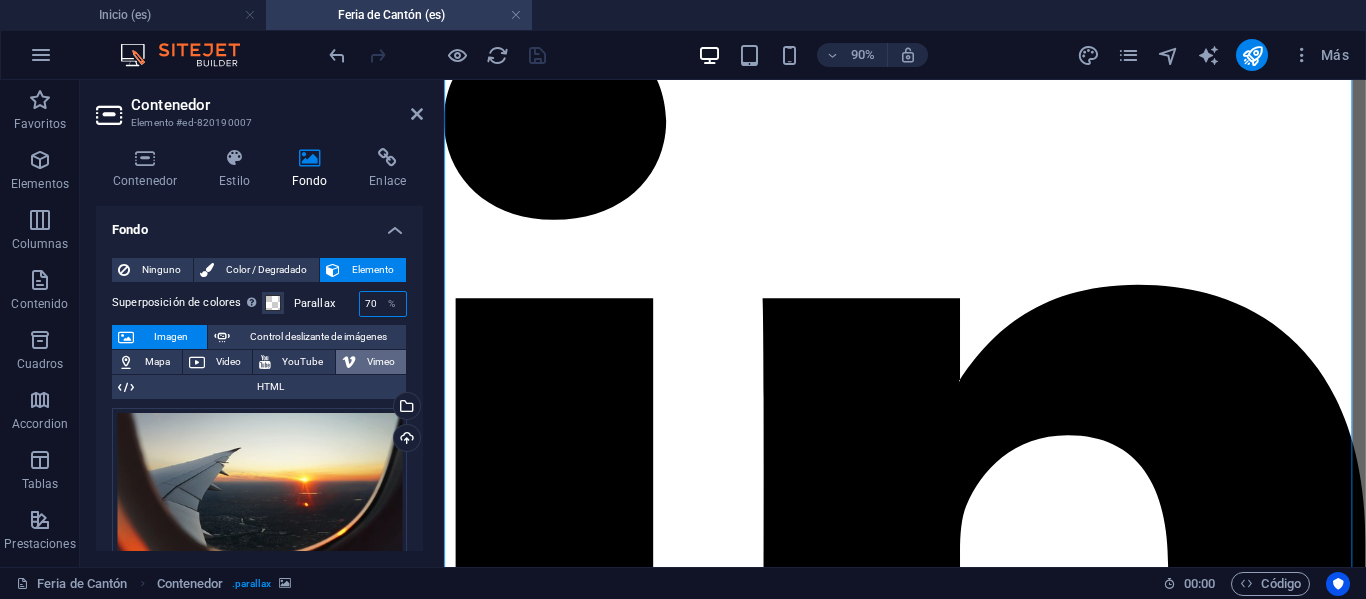 type on "70" 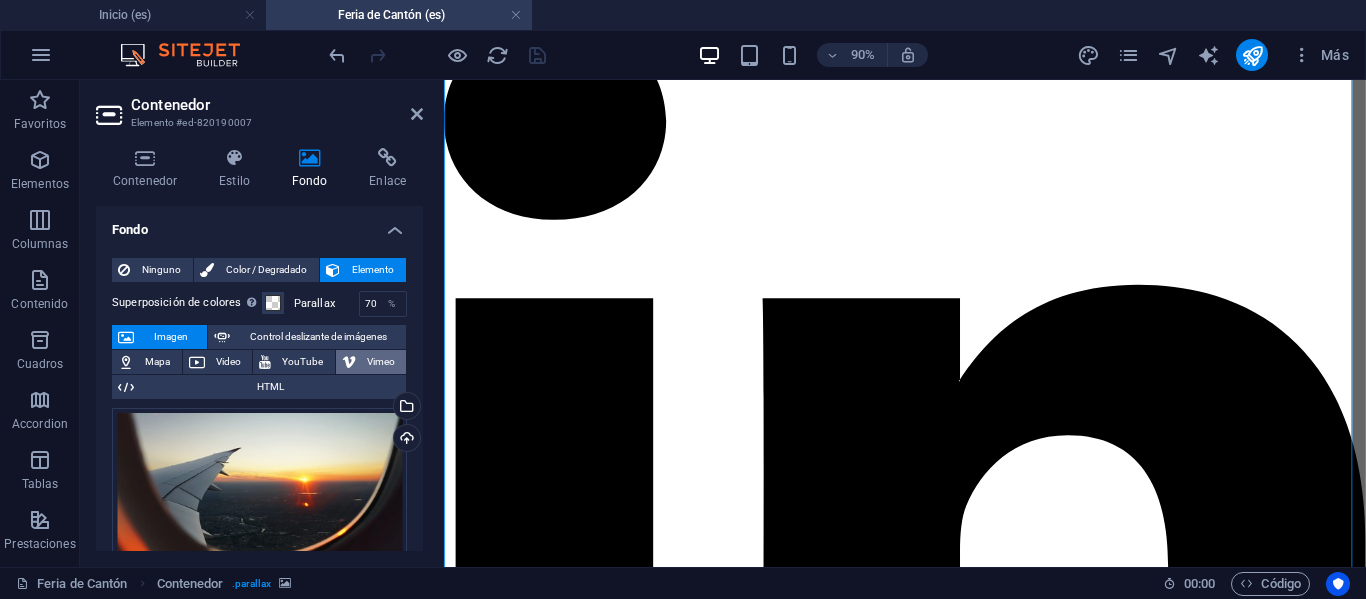 type 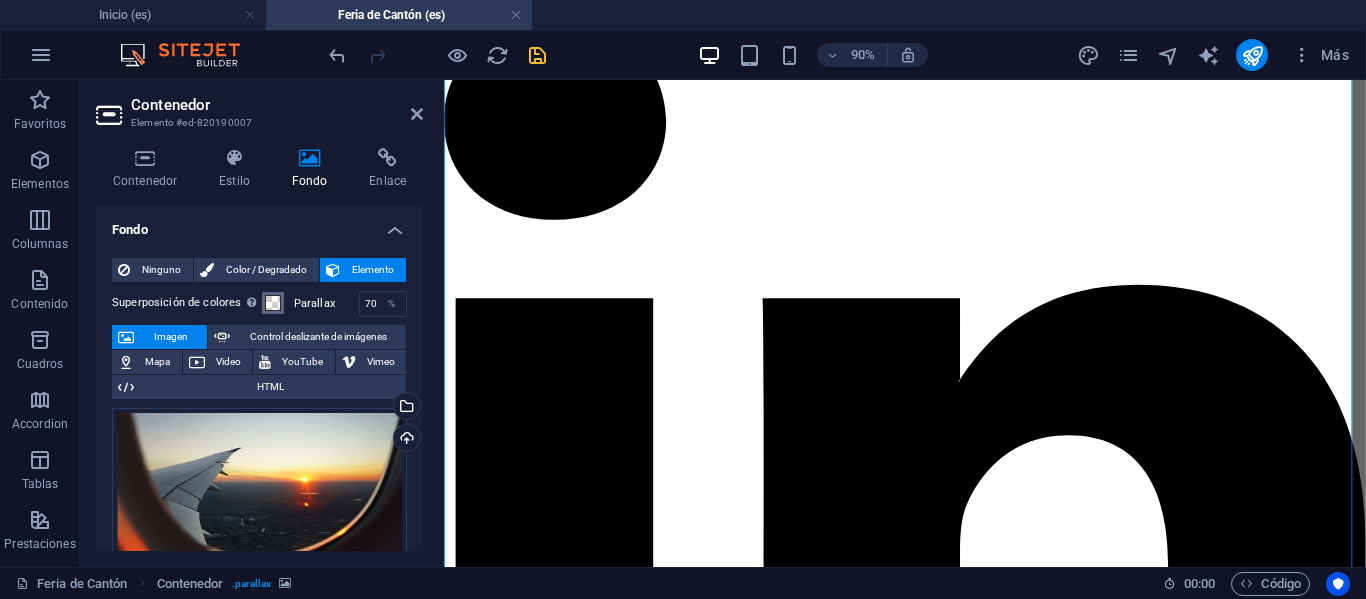 click at bounding box center [273, 303] 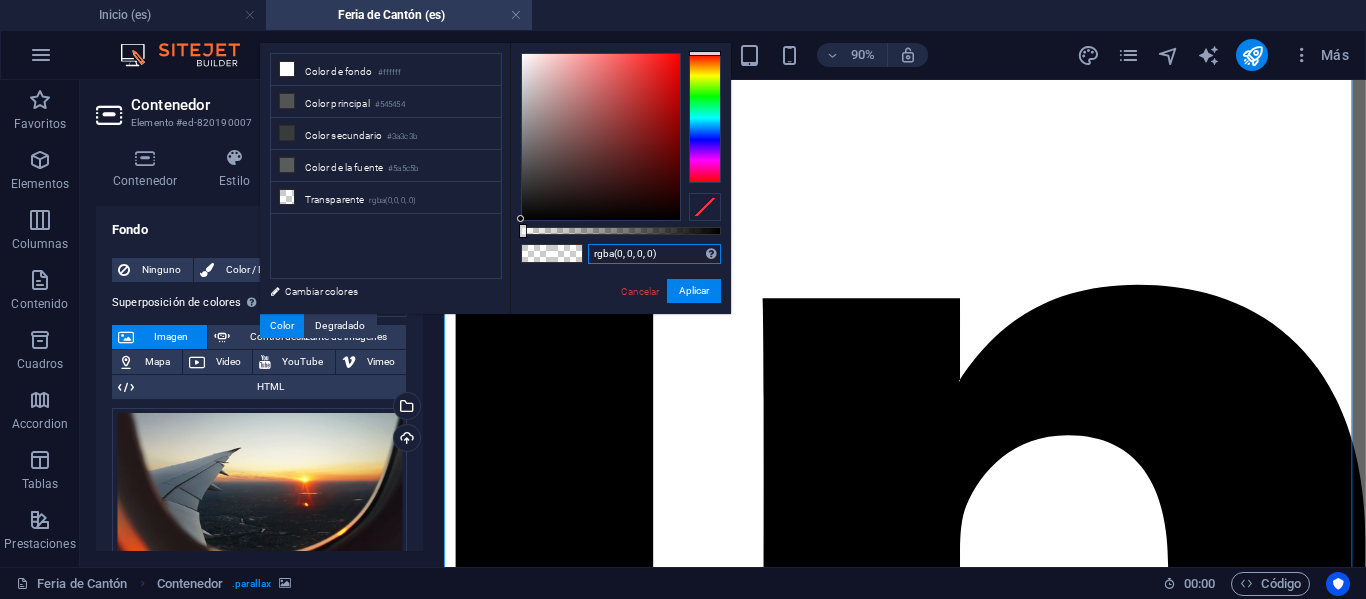 click on "rgba(0, 0, 0, 0)" at bounding box center (654, 254) 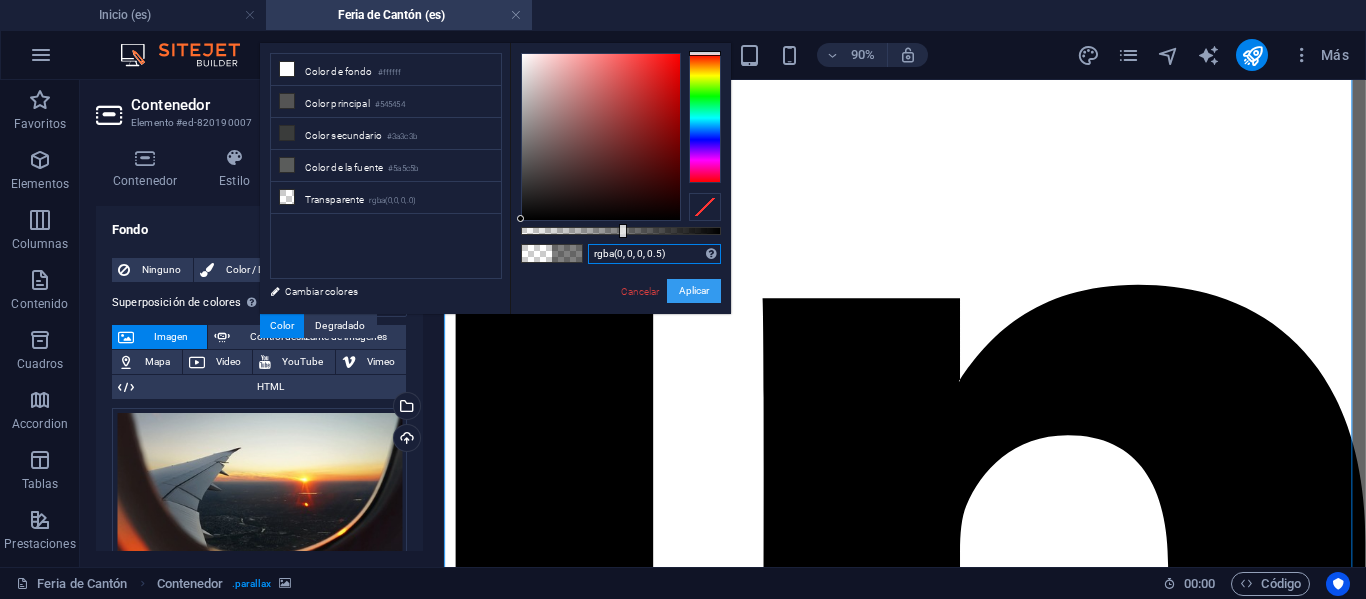 type on "rgba(0, 0, 0, 0.5)" 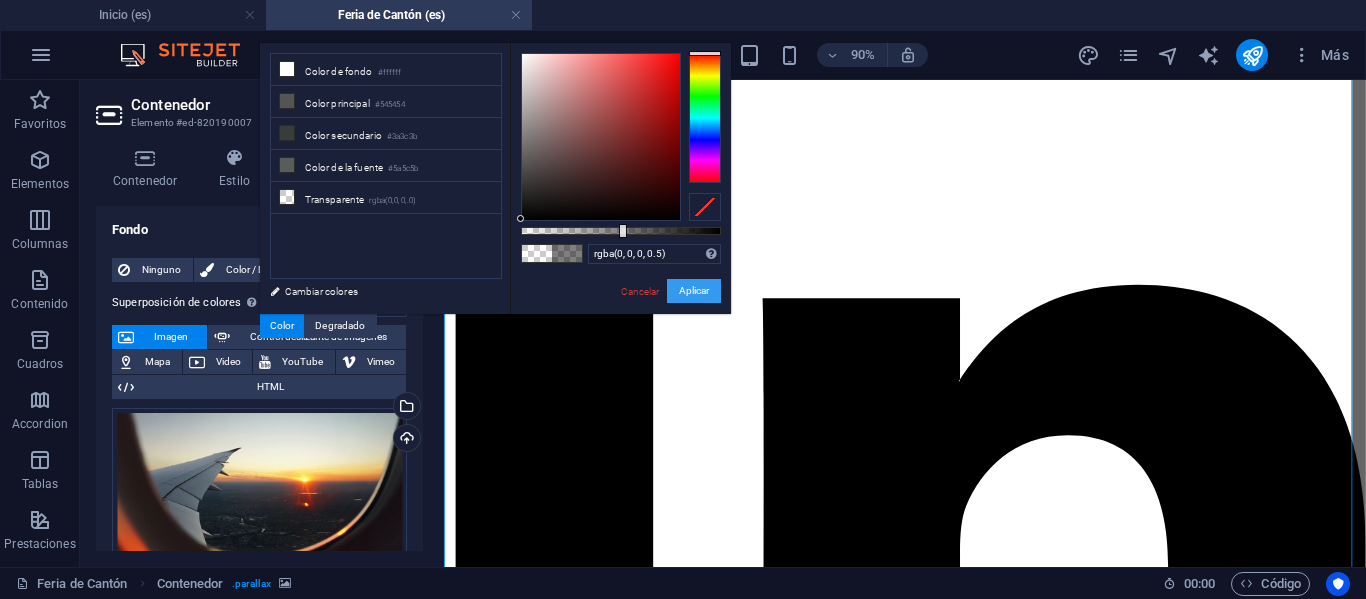 click on "Aplicar" at bounding box center (694, 291) 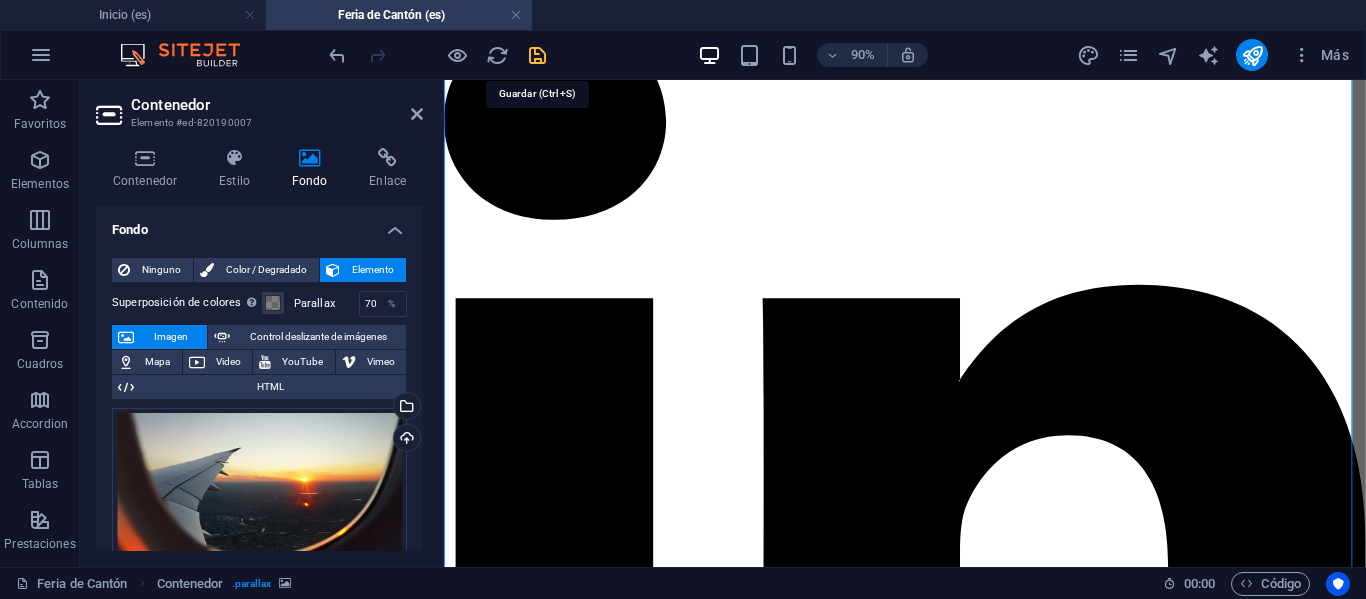 click at bounding box center [537, 55] 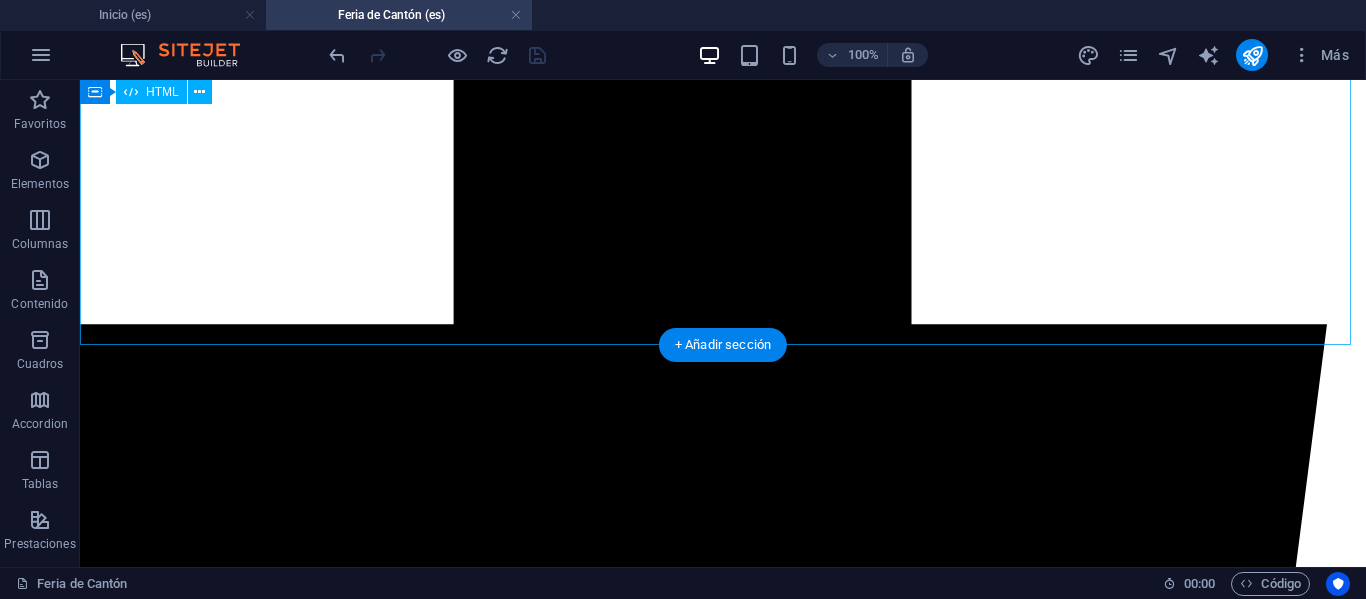 scroll, scrollTop: 3566, scrollLeft: 0, axis: vertical 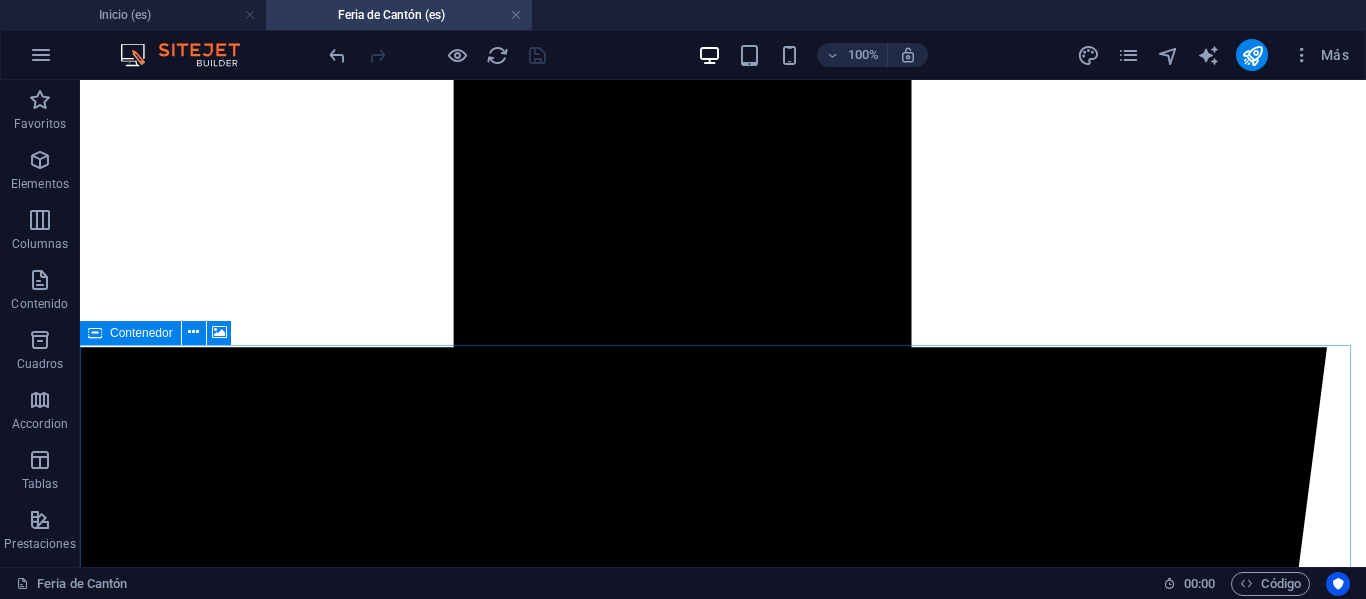click at bounding box center [95, 333] 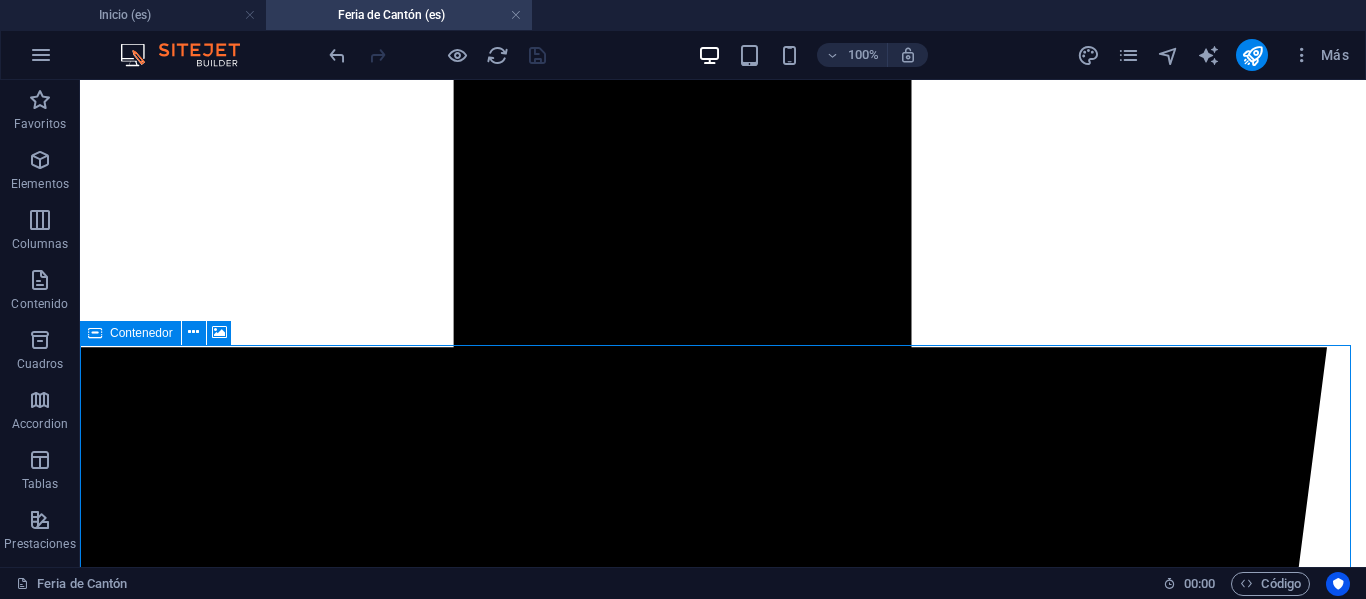 click at bounding box center [95, 333] 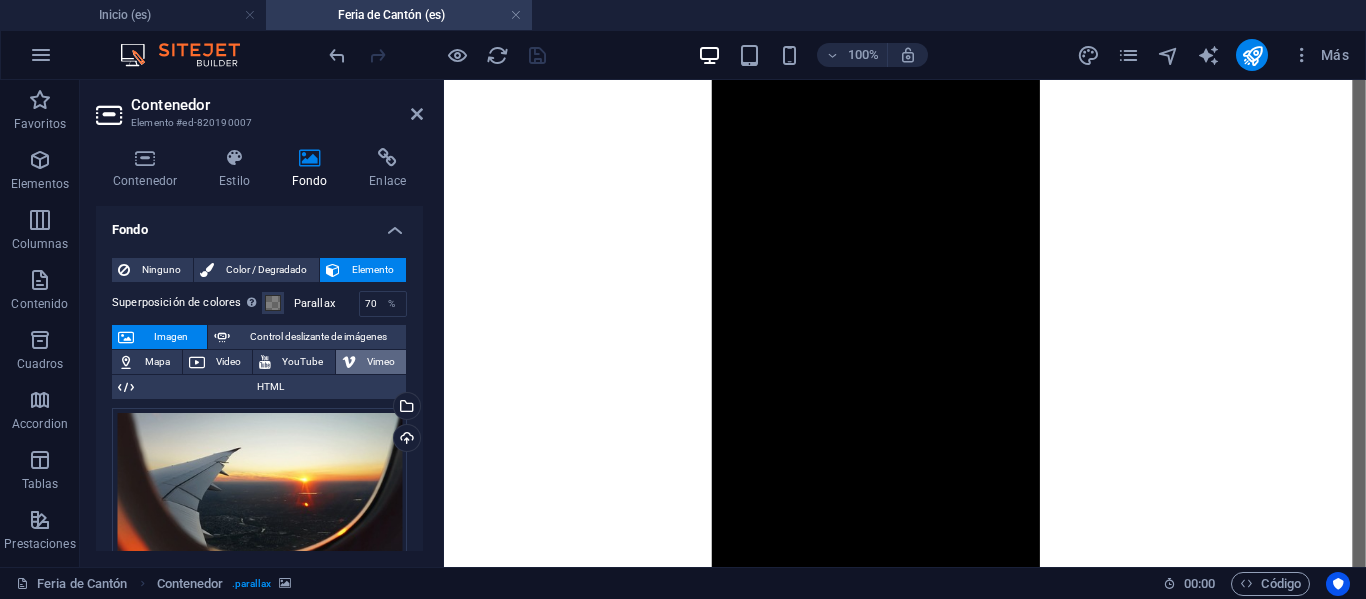 scroll, scrollTop: 5576, scrollLeft: 0, axis: vertical 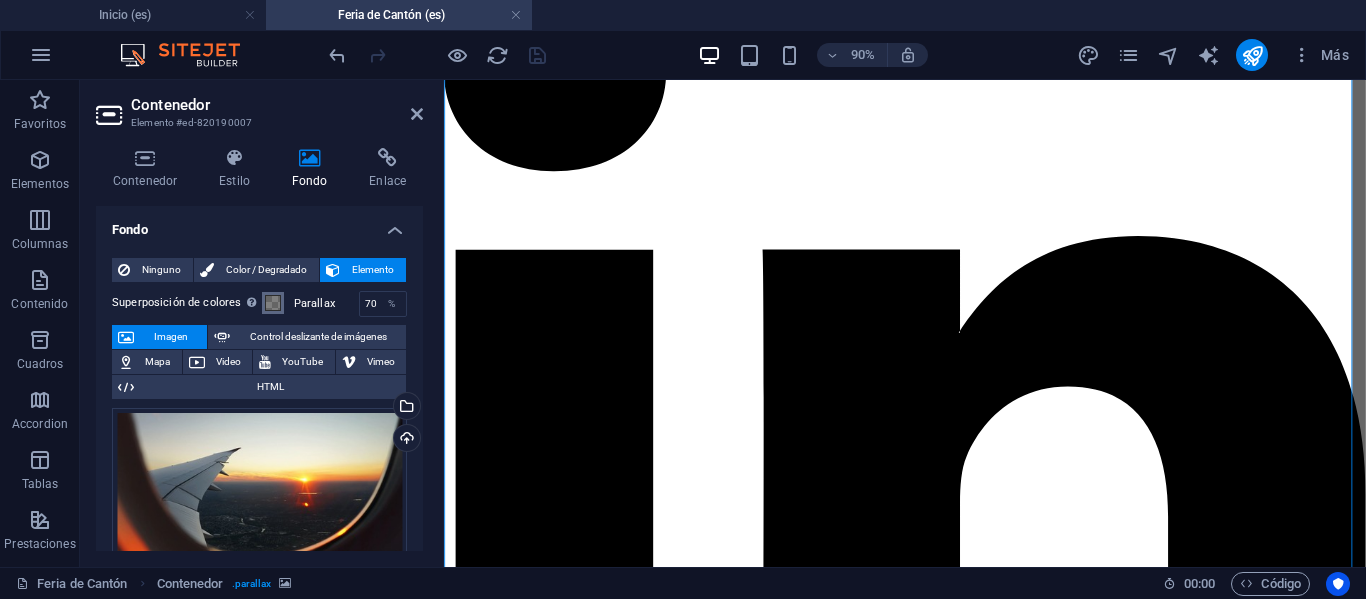 click at bounding box center (273, 303) 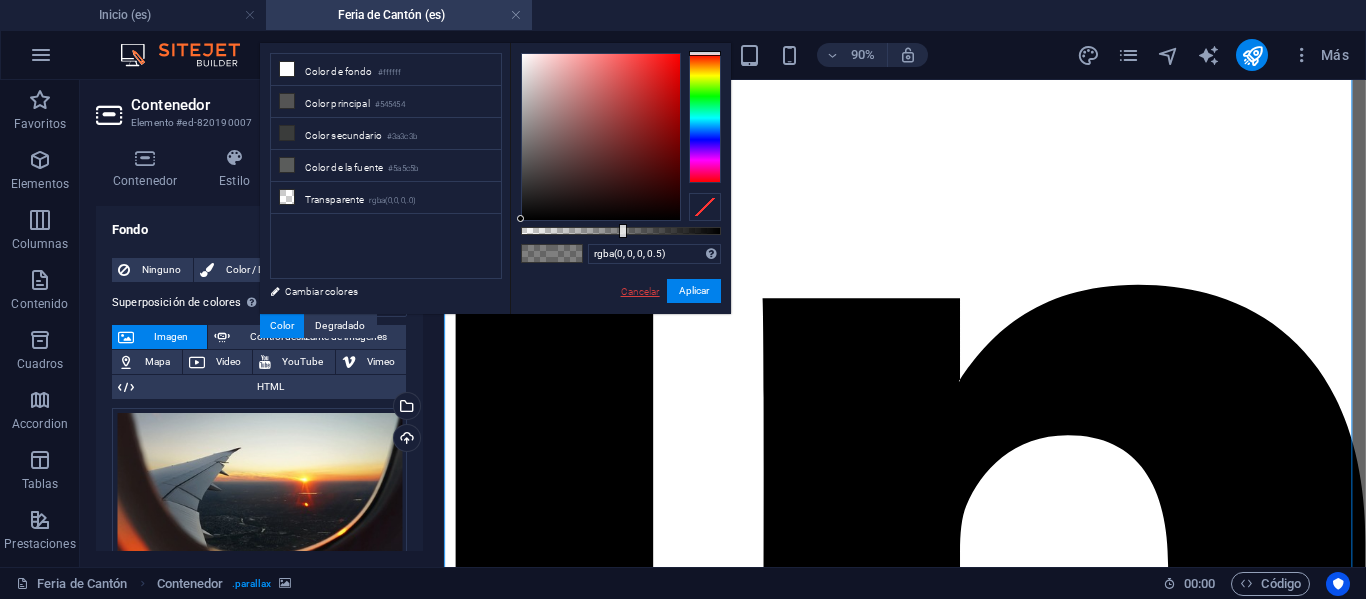 click on "Cancelar" at bounding box center (640, 291) 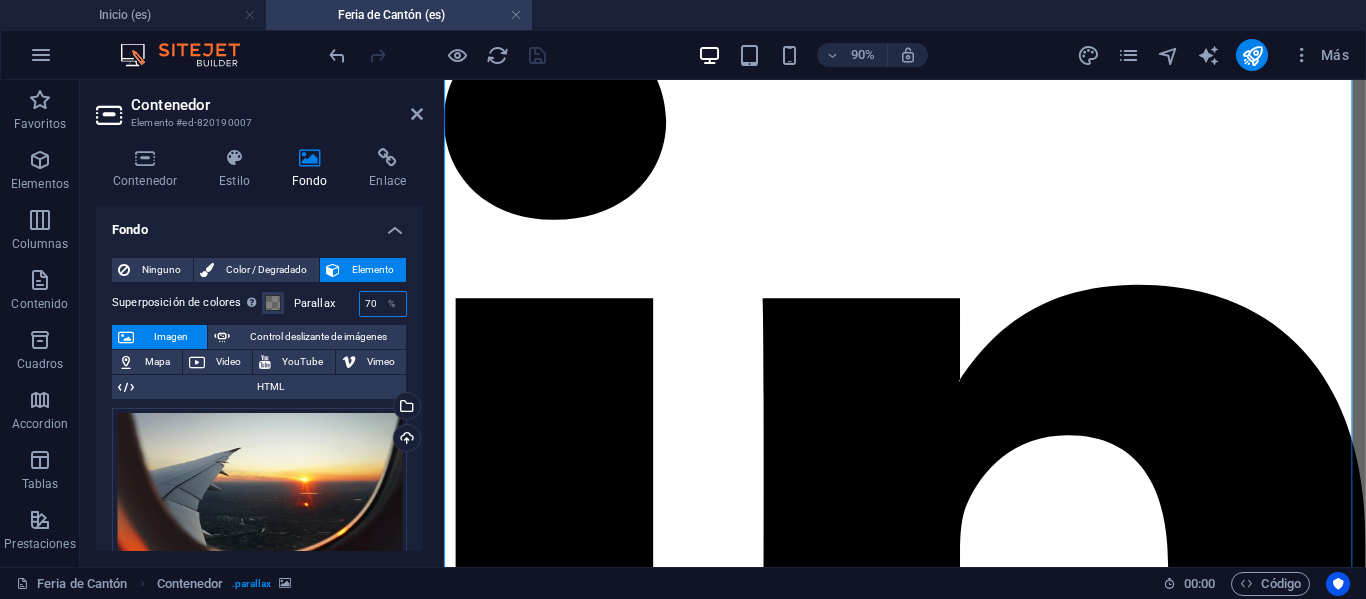 click on "70" at bounding box center (383, 304) 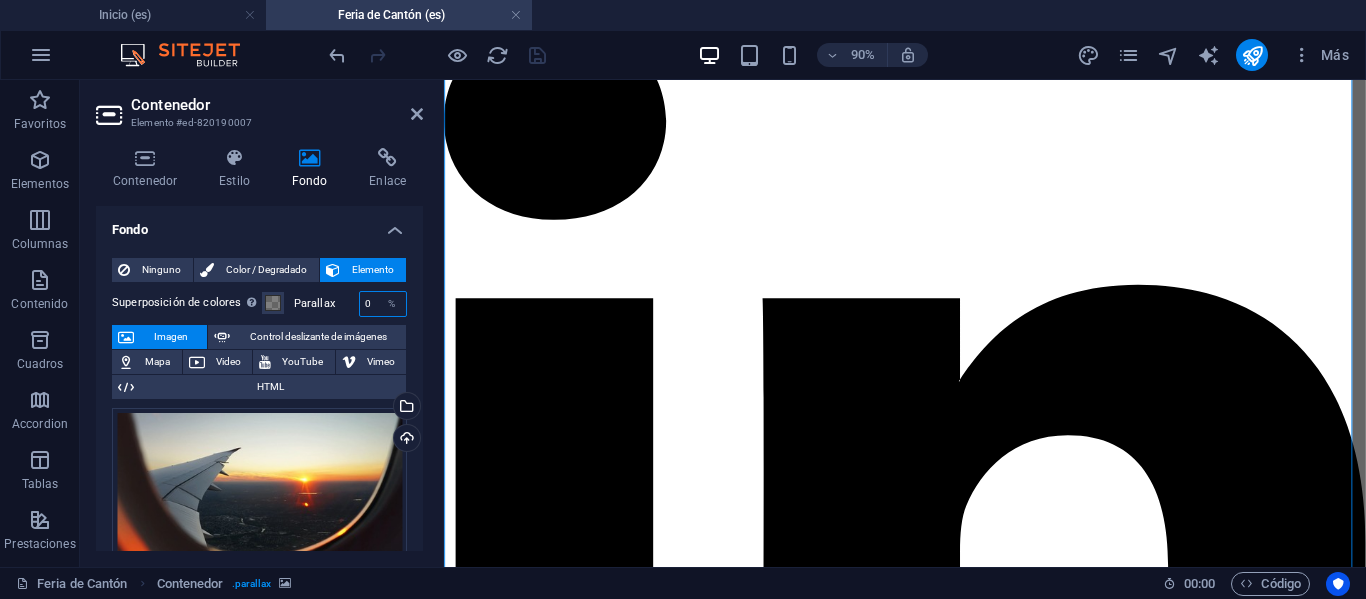 type on "0" 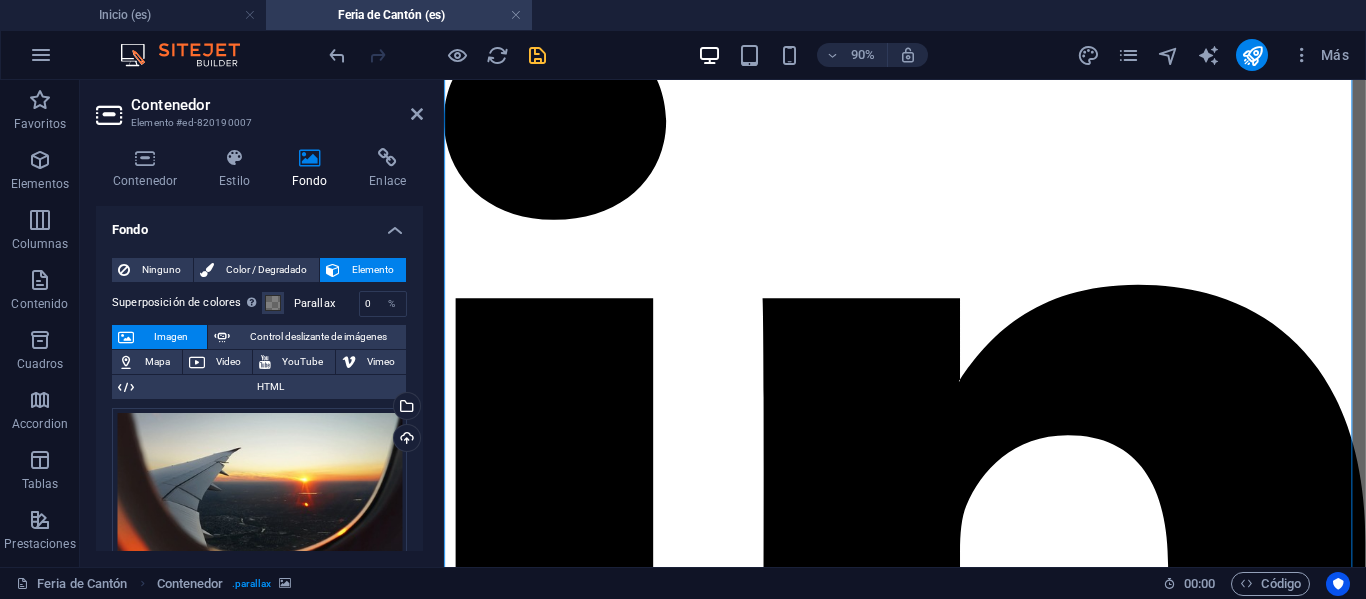 type 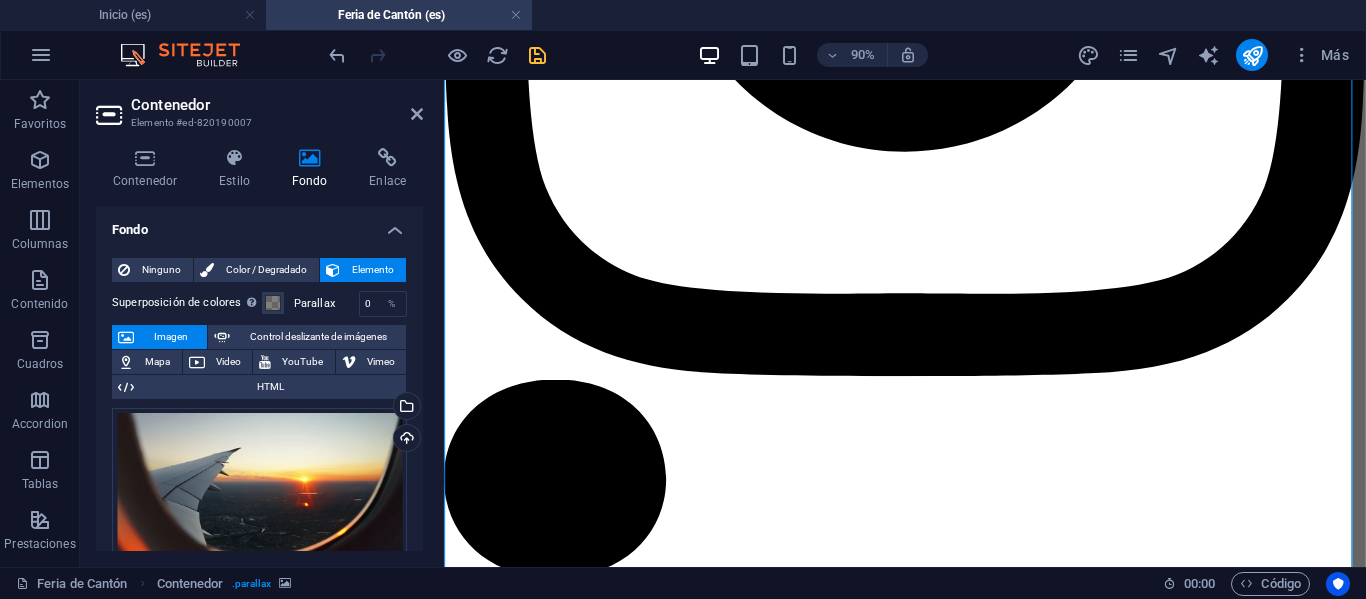 scroll, scrollTop: 5276, scrollLeft: 0, axis: vertical 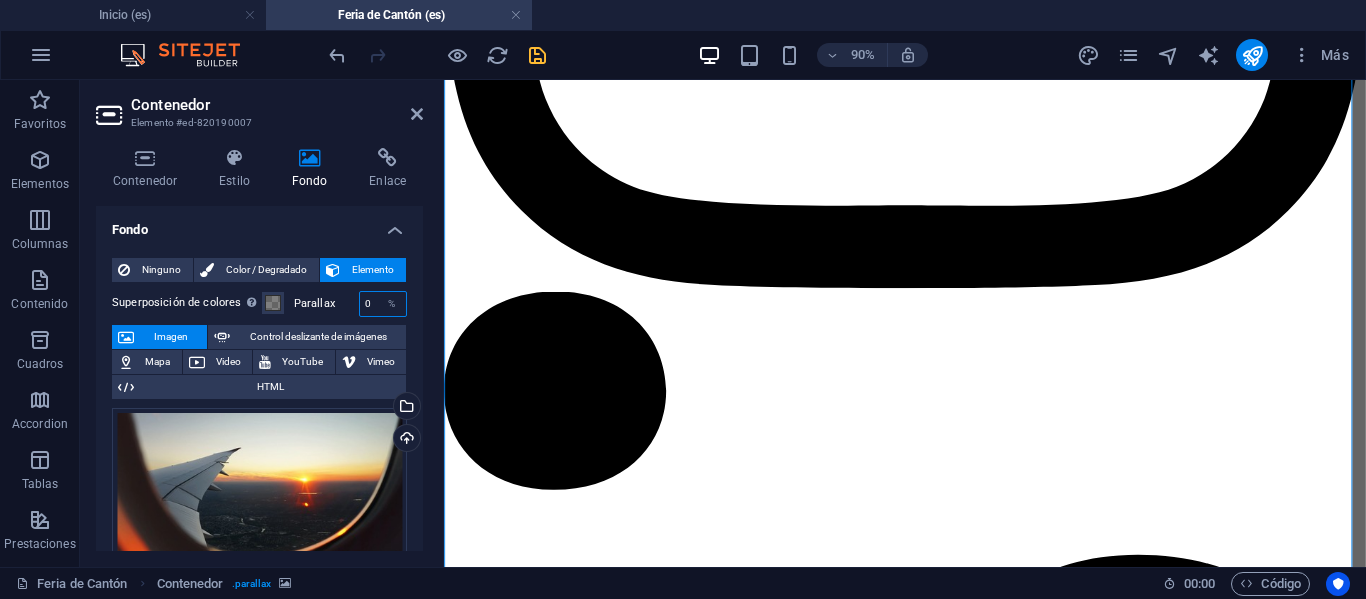 click on "0" at bounding box center [383, 304] 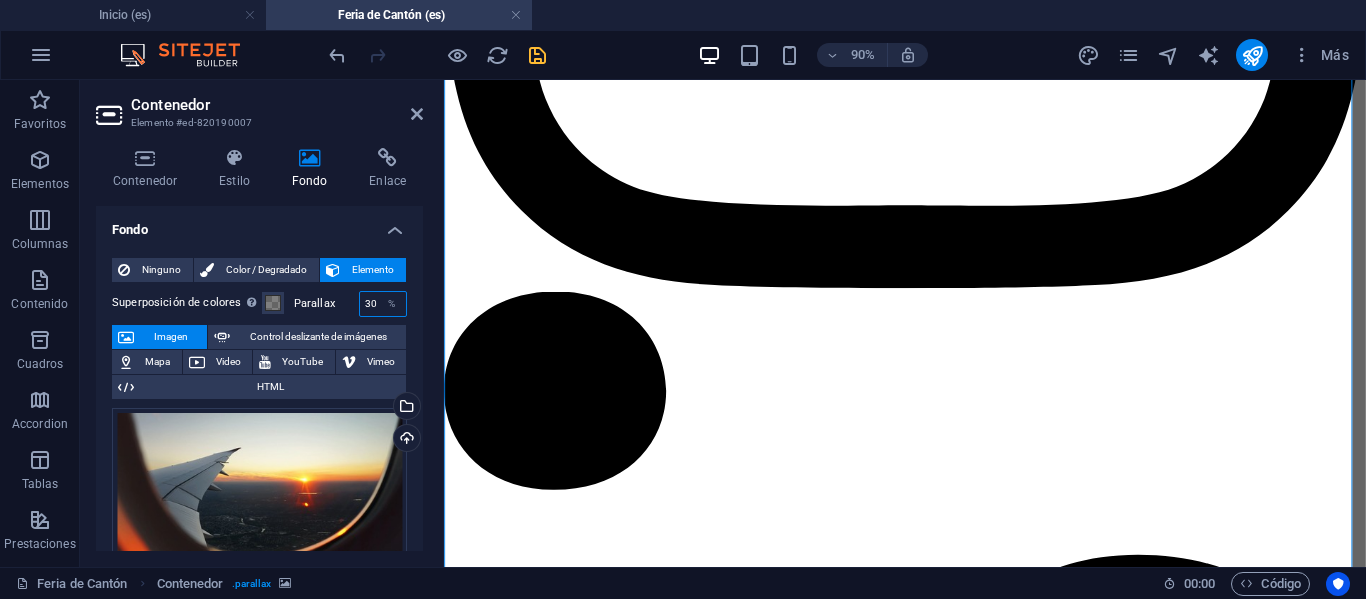 click on "30" at bounding box center (383, 304) 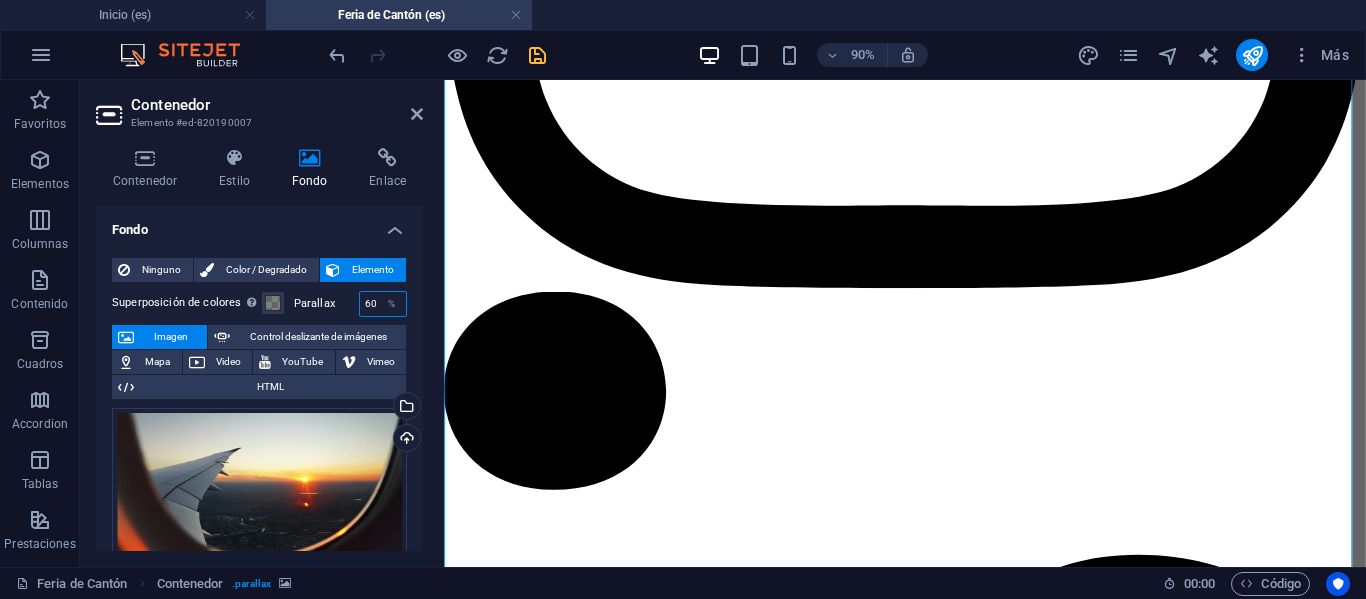 click on "60" at bounding box center (383, 304) 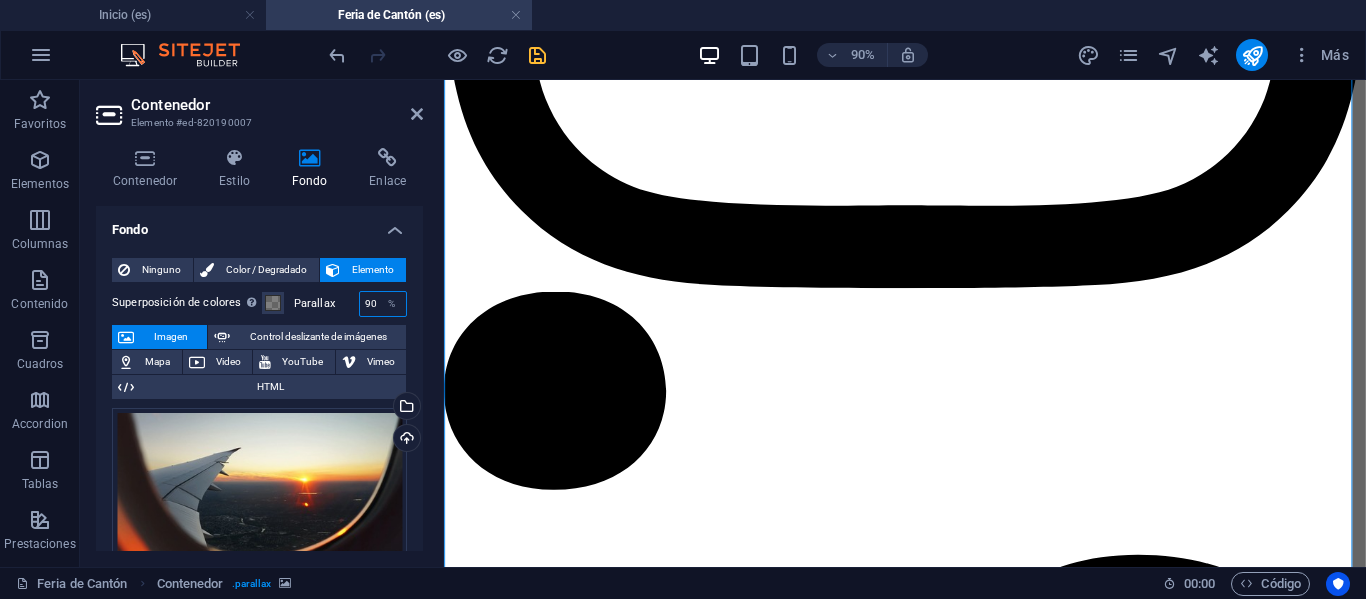 click on "90" at bounding box center (383, 304) 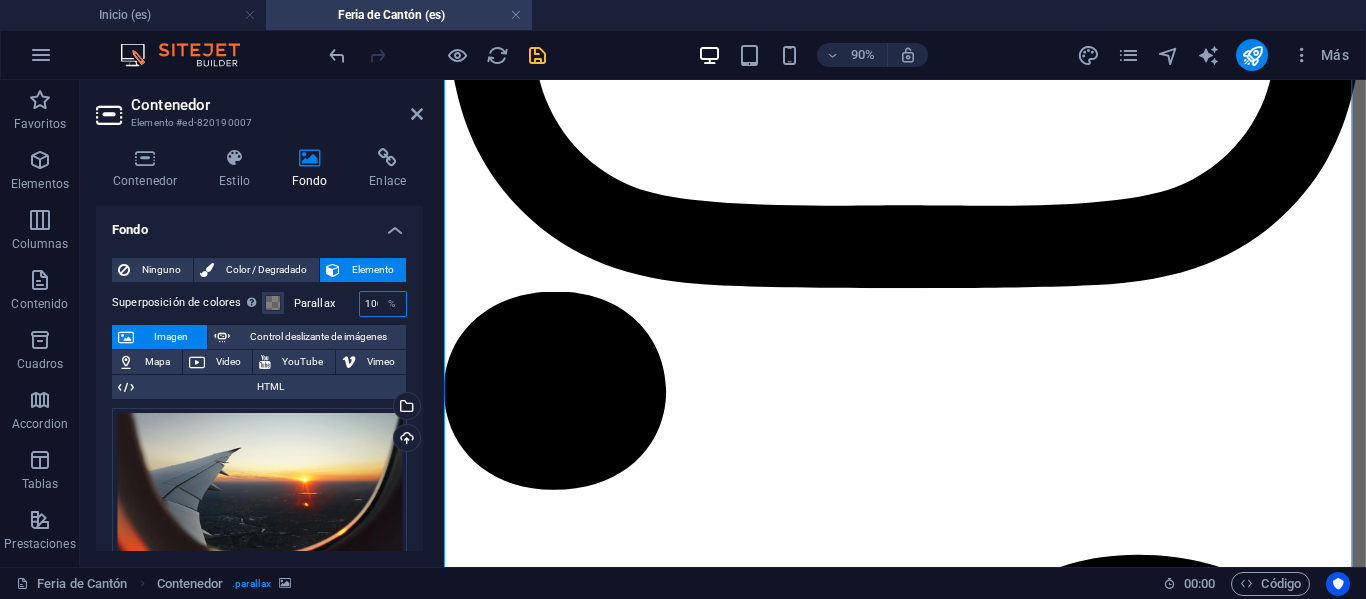 scroll, scrollTop: 0, scrollLeft: 5, axis: horizontal 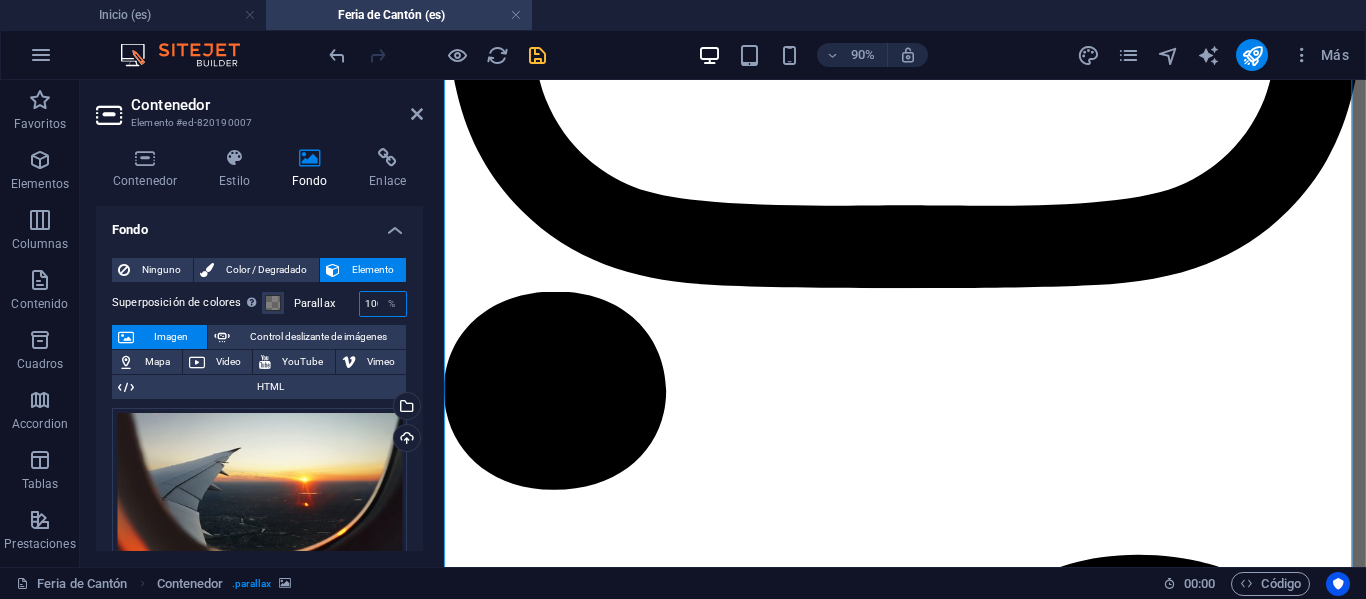 click on "100" at bounding box center (383, 304) 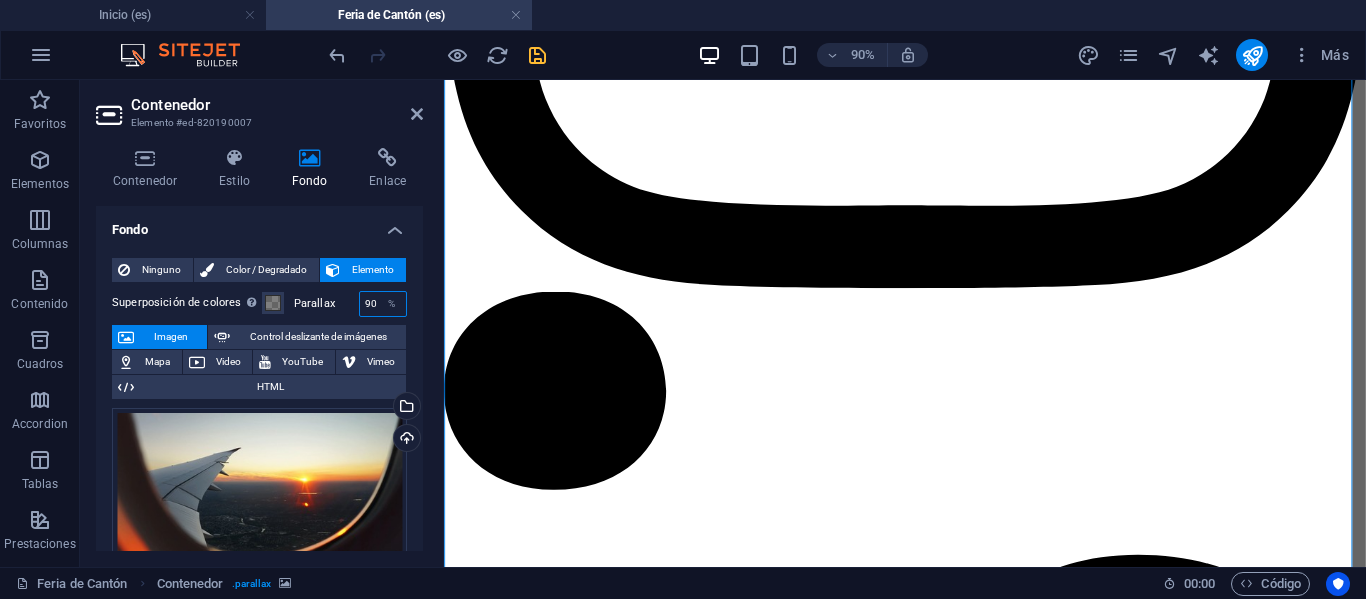 type on "90" 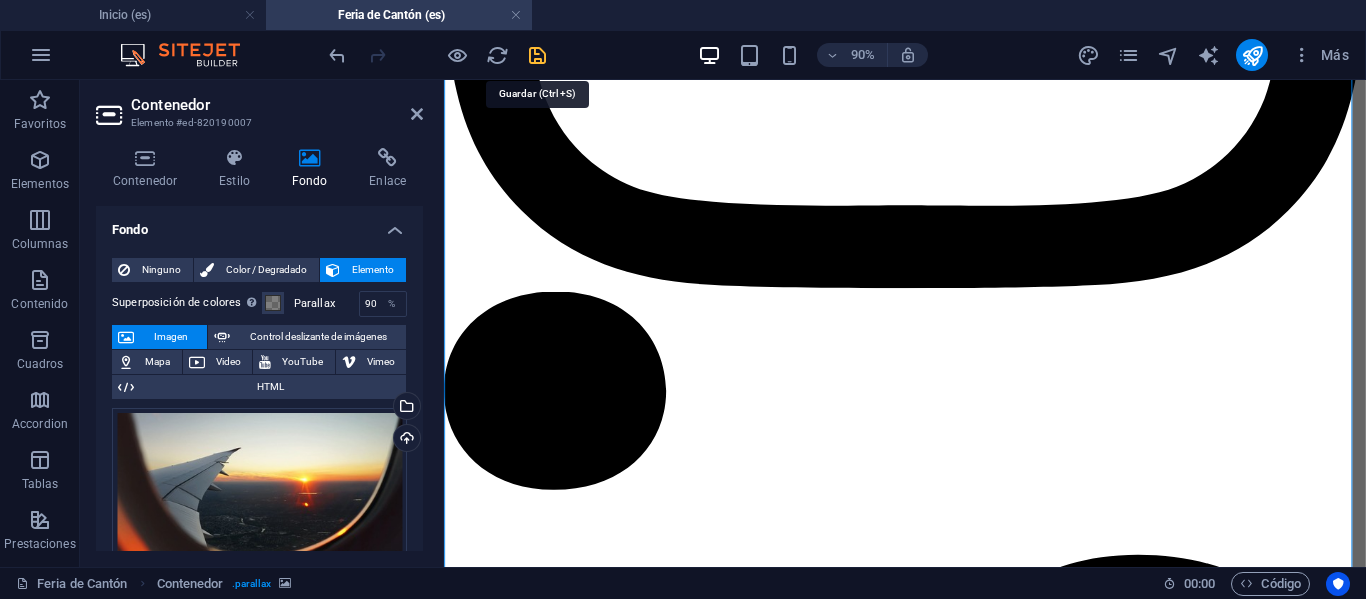 click at bounding box center [537, 55] 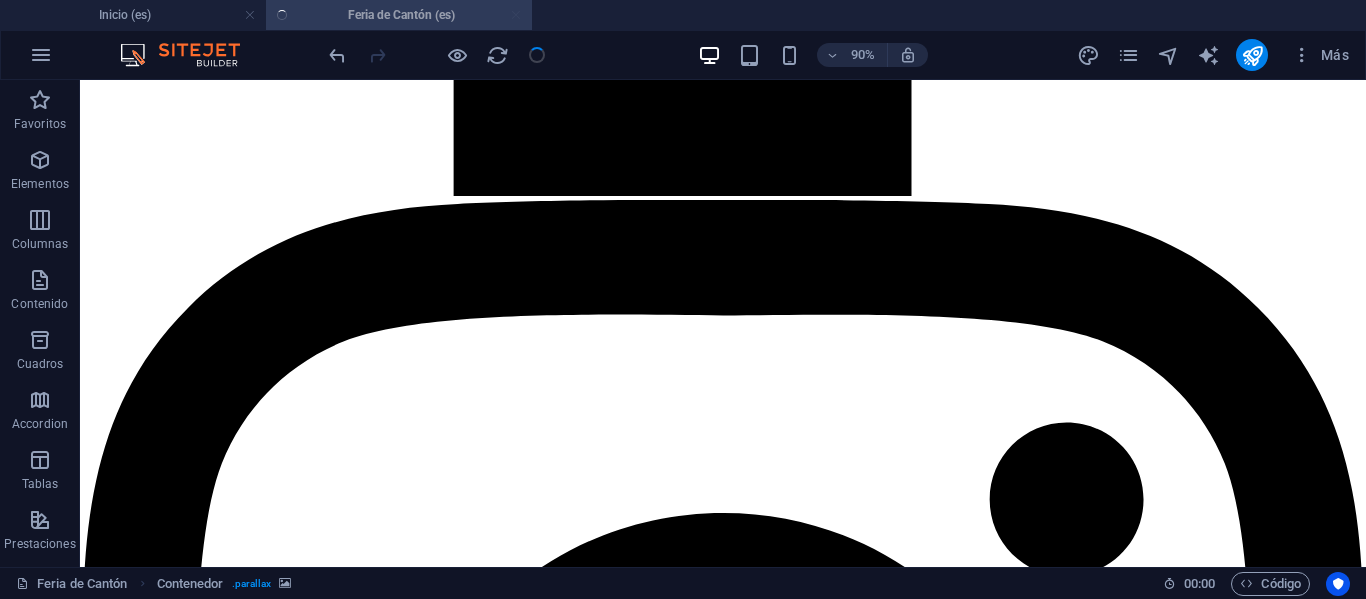 scroll, scrollTop: 4266, scrollLeft: 0, axis: vertical 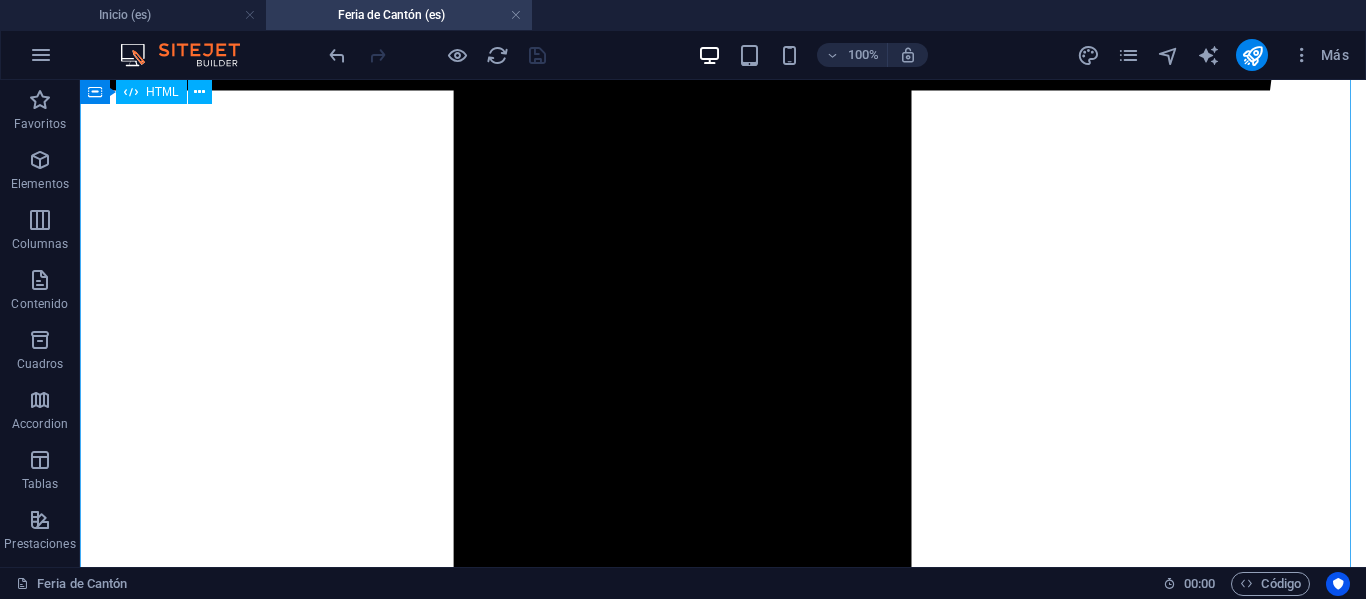 click on "PROGRAMA MISIÓN COMERCIAL CANTÓN 360°
Planes Business / Executive  12 Días de Viaje -  Plan Global  8 Días de Viaje.
Nuestros programas están diseñados para optimizar cada minuto de tú viaje.
Día 1 Despegue al Éxito Empresarial Salida desde el Aeropuerto de Santiago (SCL) en vuelo con destino a conexión internacional.
Día 2 Rumbo a Hong Kong Vuelo de conexión que te acercará al centro de negocios más dinámico del mundo.
Día 3 Recibimiento y Estadía Recepción en el Aeropuerto de Hong Kong (HKG), traslado y check-in en hotel. Tarde de escapada libre y guiada para una primera impresión de la ciudad.
Día 4 Traslado a Guangzhou y Unión de Grupo Viaje en tren bala hasta Guangzhou, el epicentro de la feria. Check-In en hotel y participantes del  Plan Global  se integran al grupo.
Día 5 Día 10" at bounding box center (723, 10026) 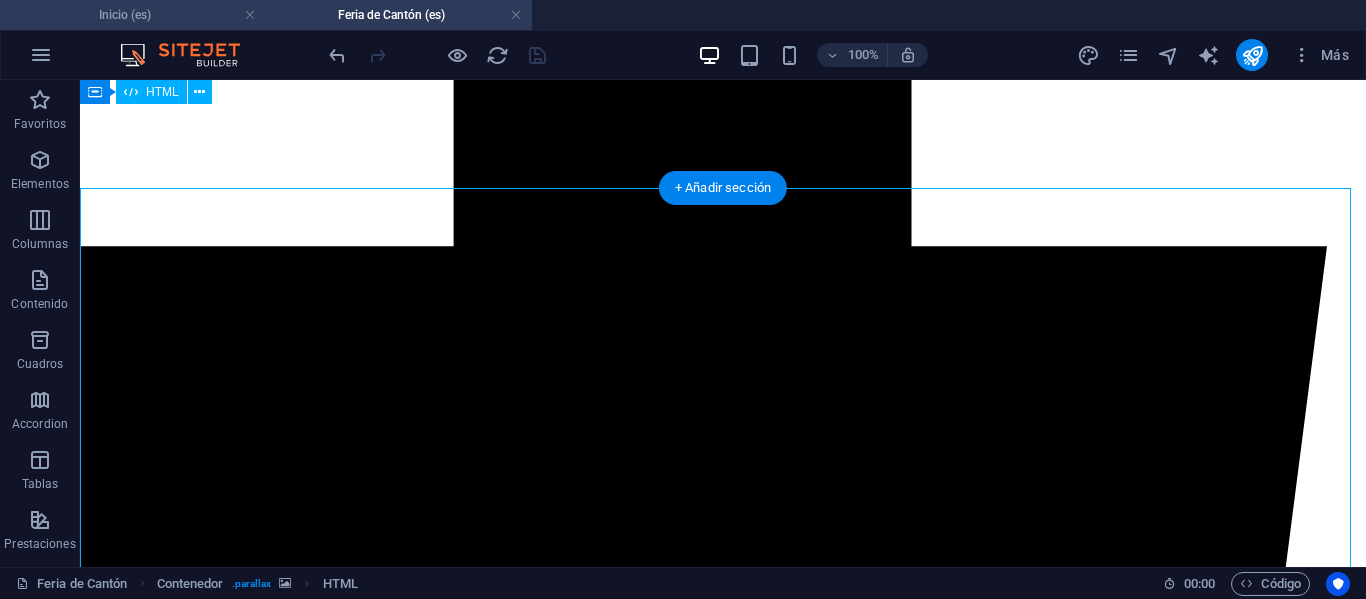 scroll, scrollTop: 3666, scrollLeft: 0, axis: vertical 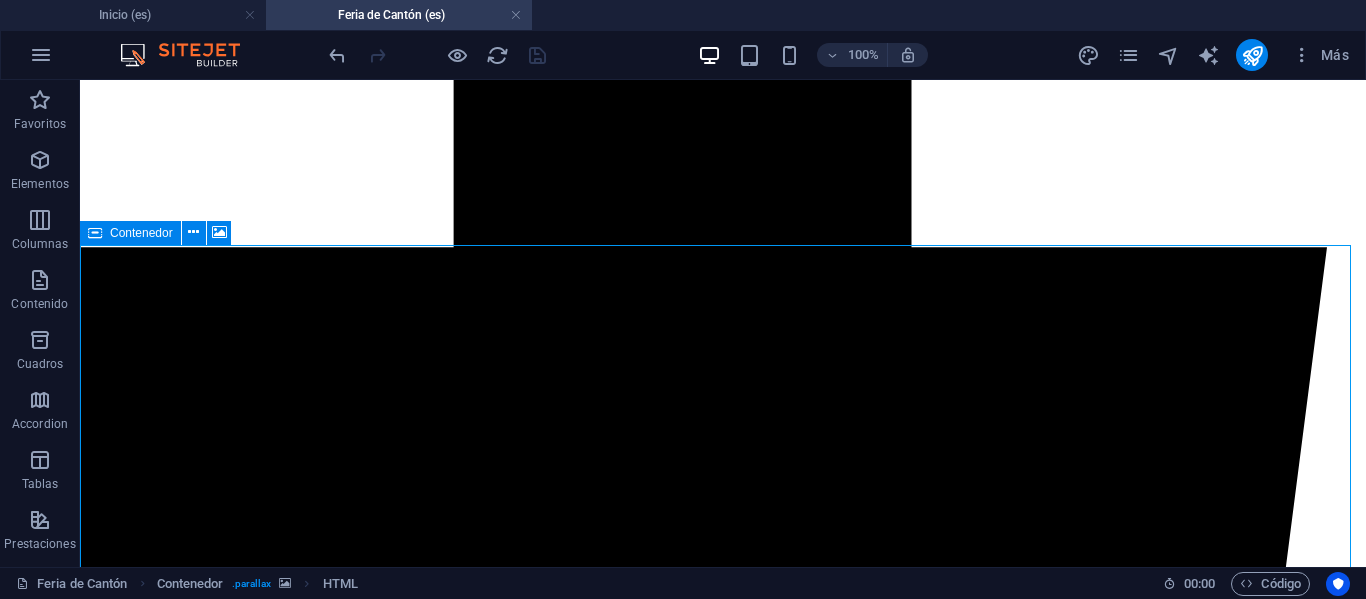 click at bounding box center [95, 233] 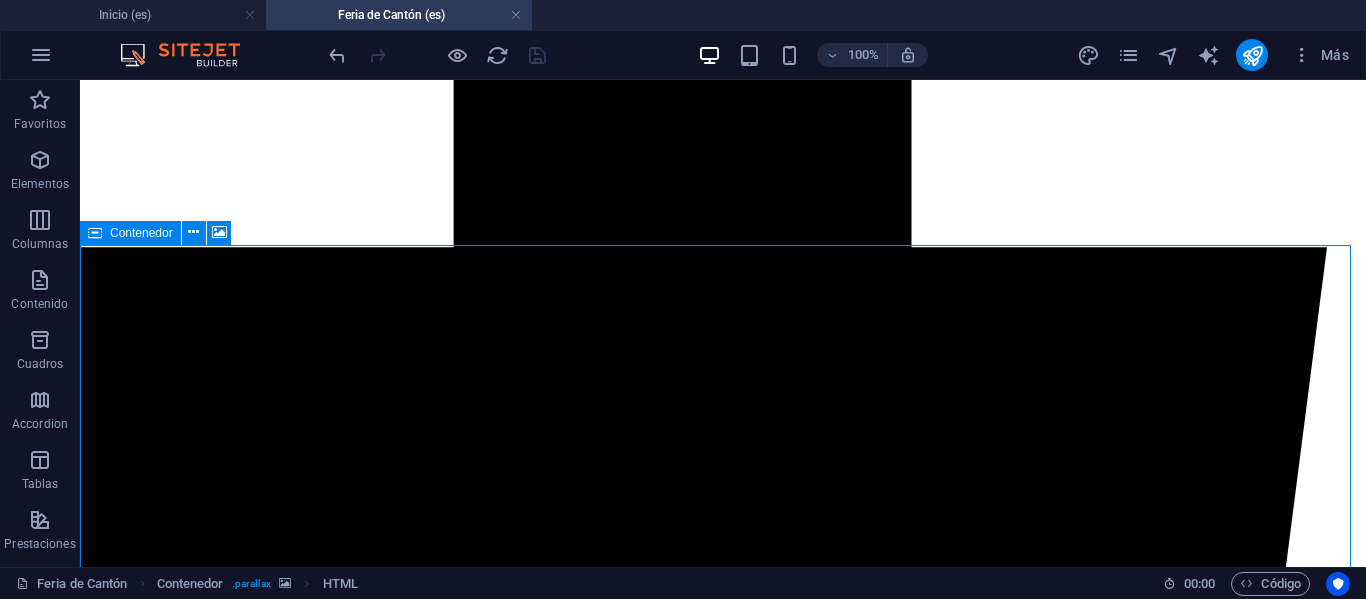 click at bounding box center [95, 233] 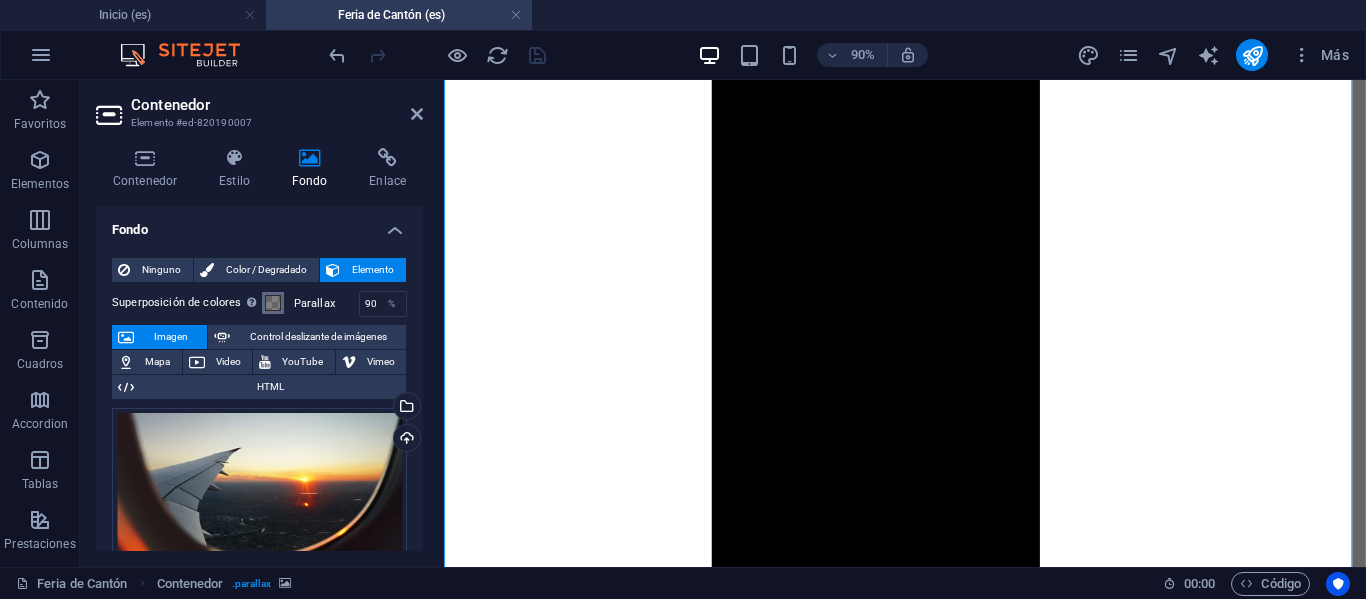 scroll, scrollTop: 5576, scrollLeft: 0, axis: vertical 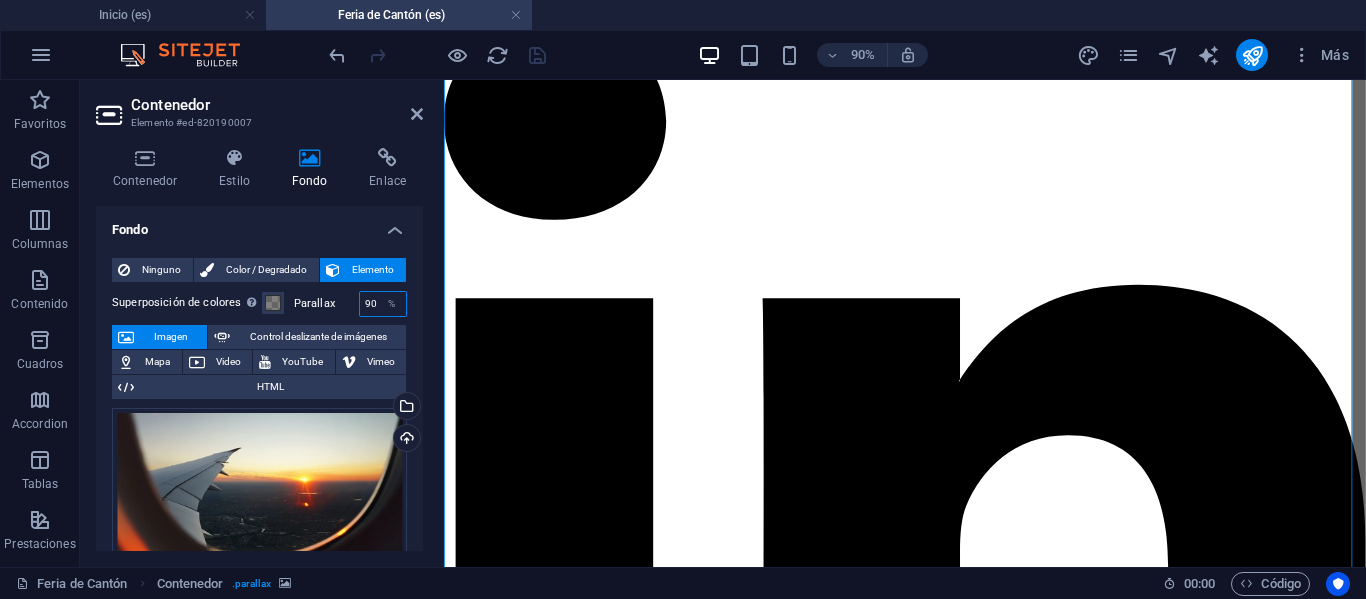 click on "90" at bounding box center (383, 304) 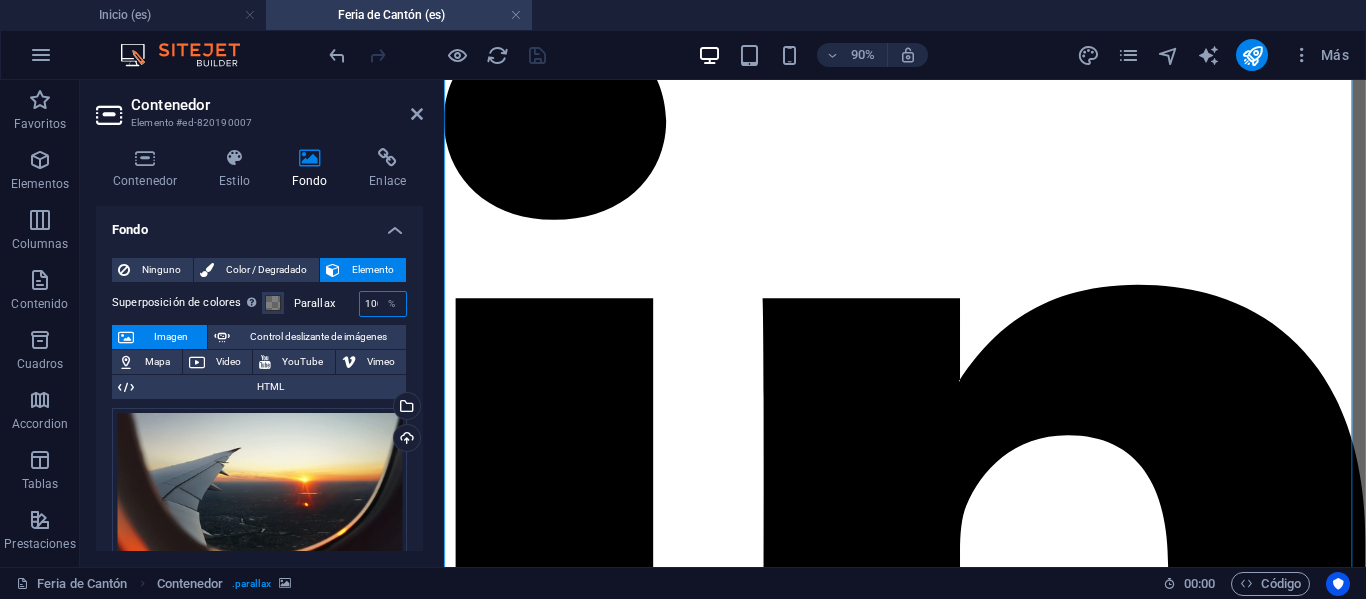 scroll, scrollTop: 0, scrollLeft: 5, axis: horizontal 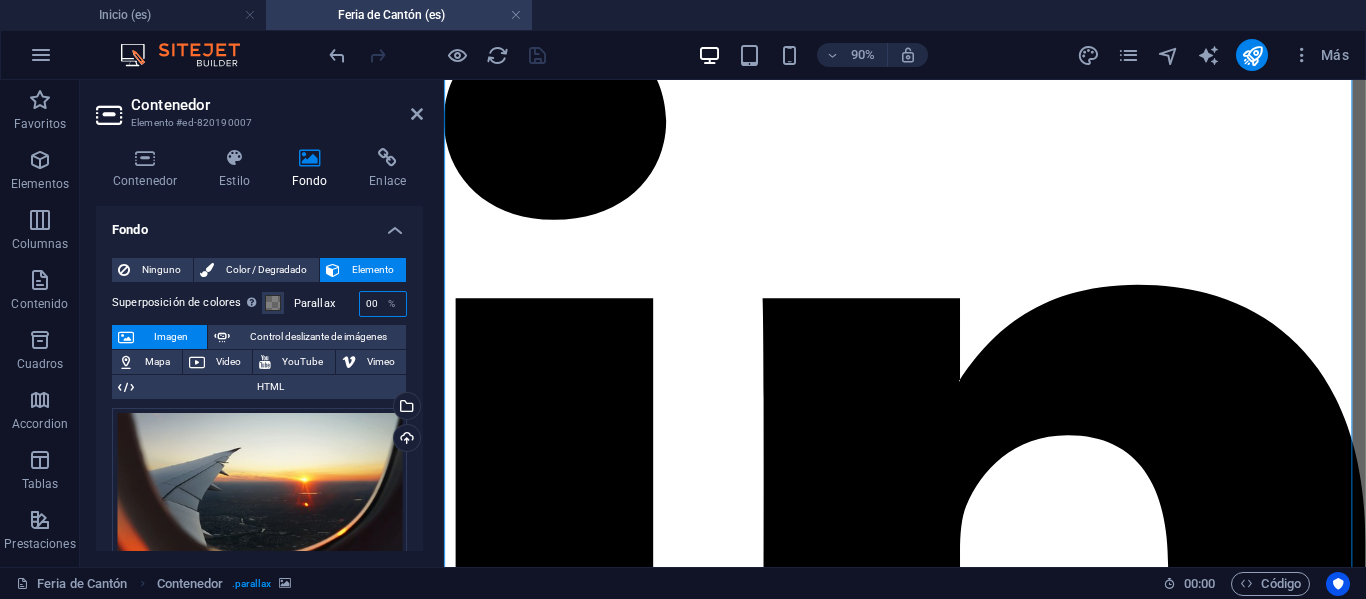 type on "100" 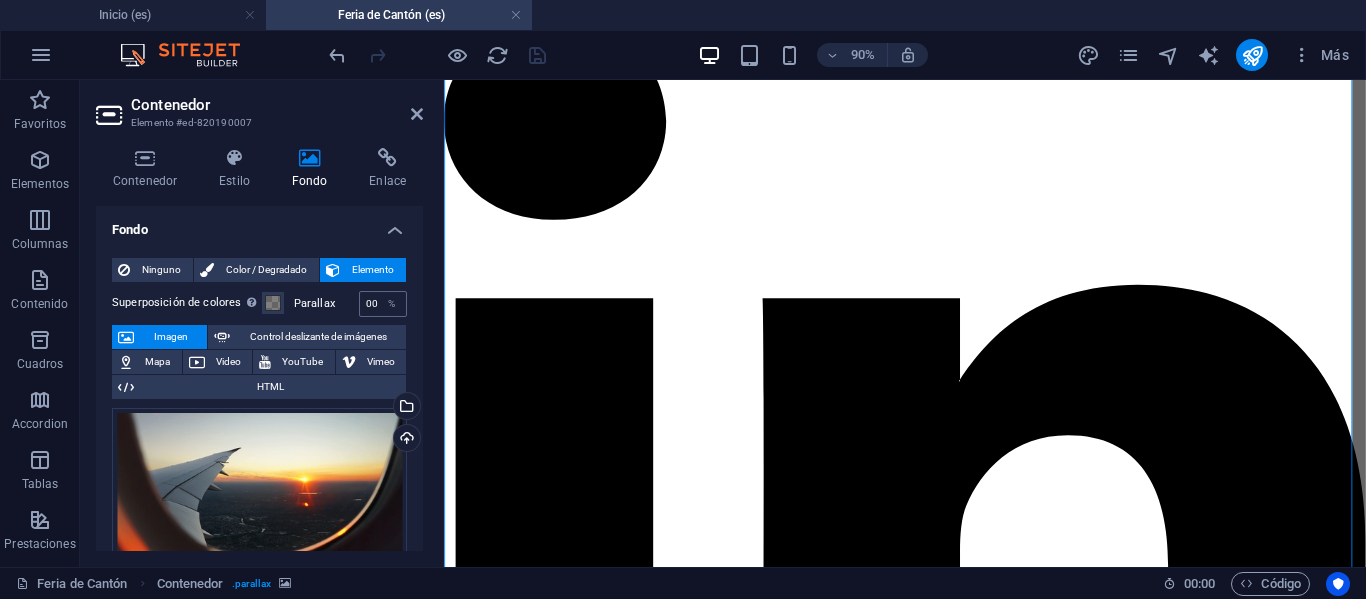 type 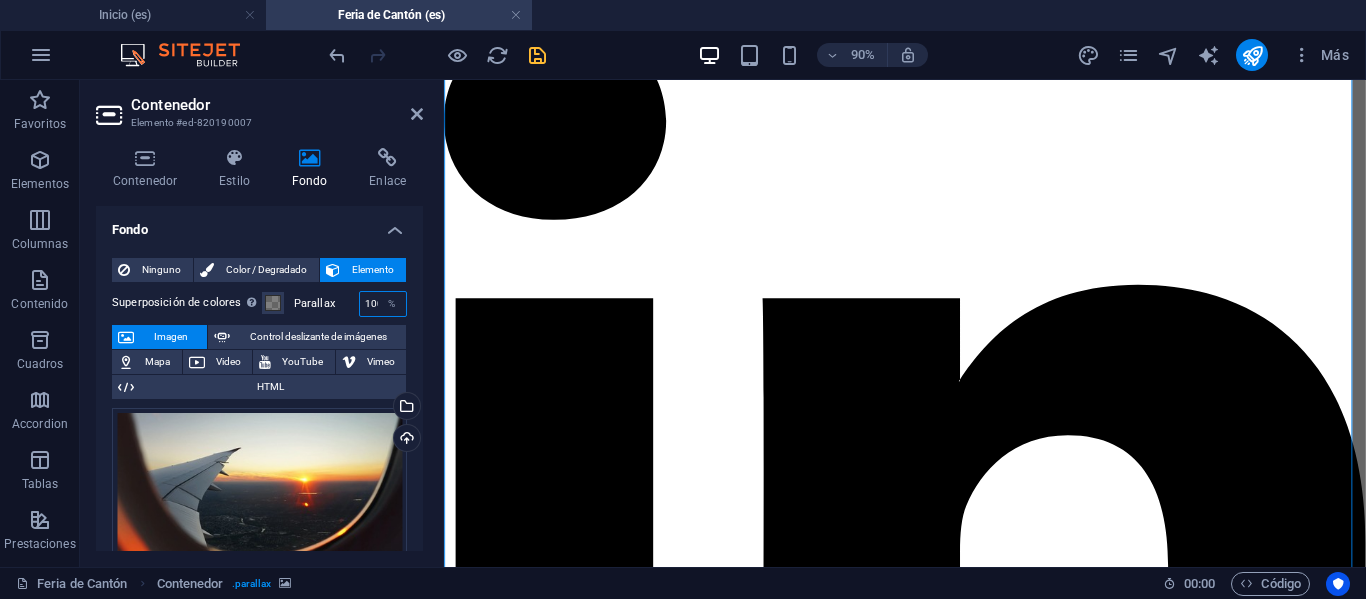 click on "100" at bounding box center (383, 304) 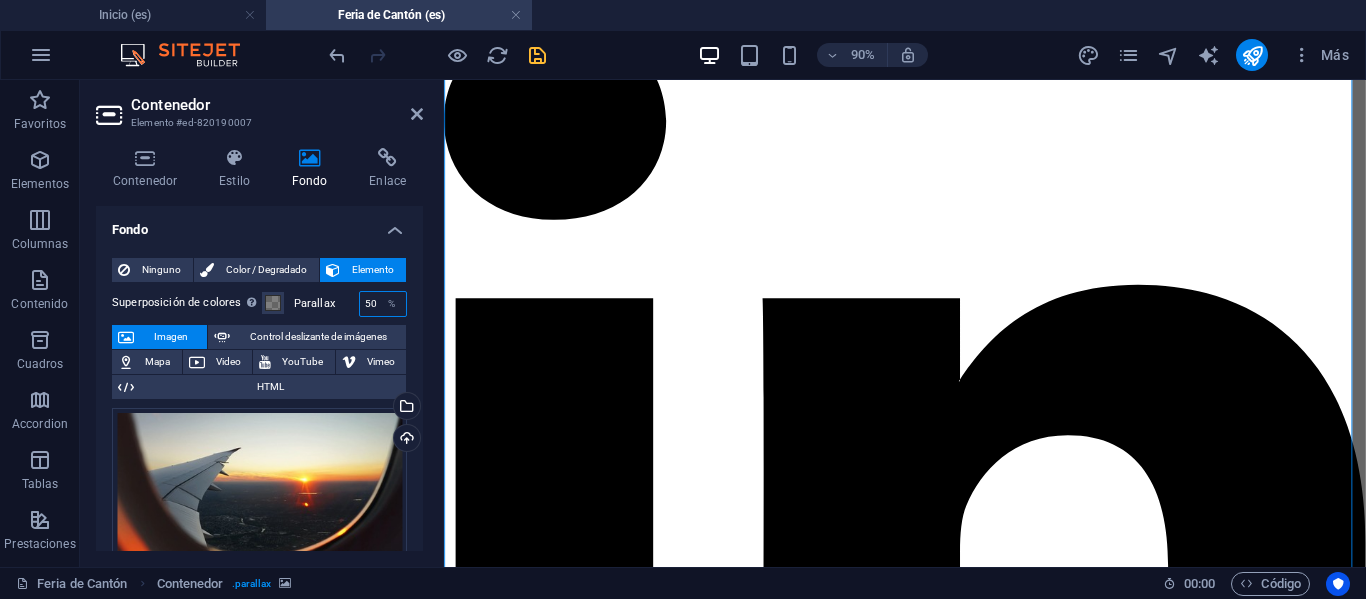 click on "50" at bounding box center [383, 304] 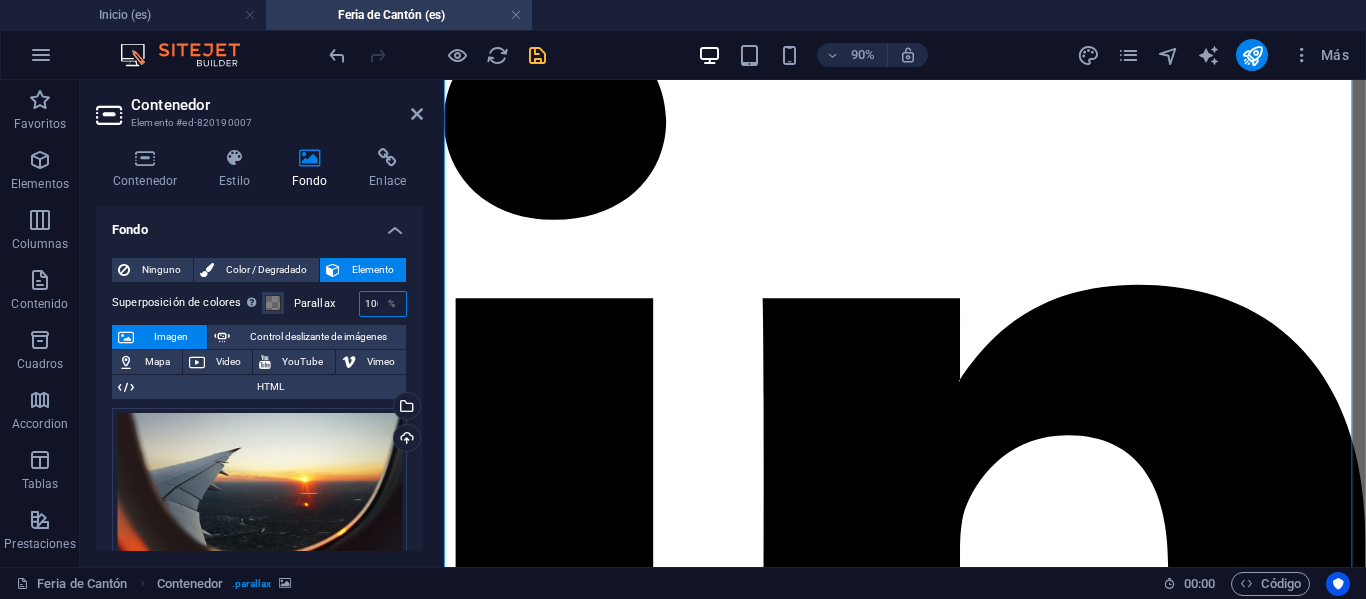scroll, scrollTop: 0, scrollLeft: 5, axis: horizontal 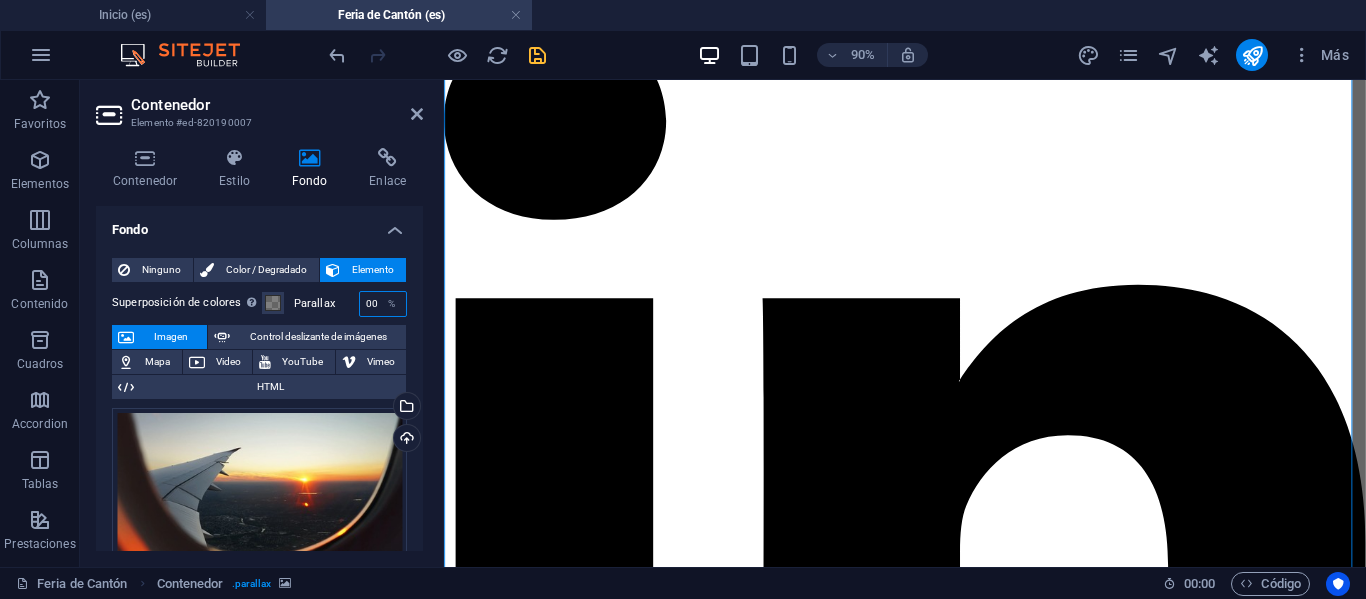 type on "100" 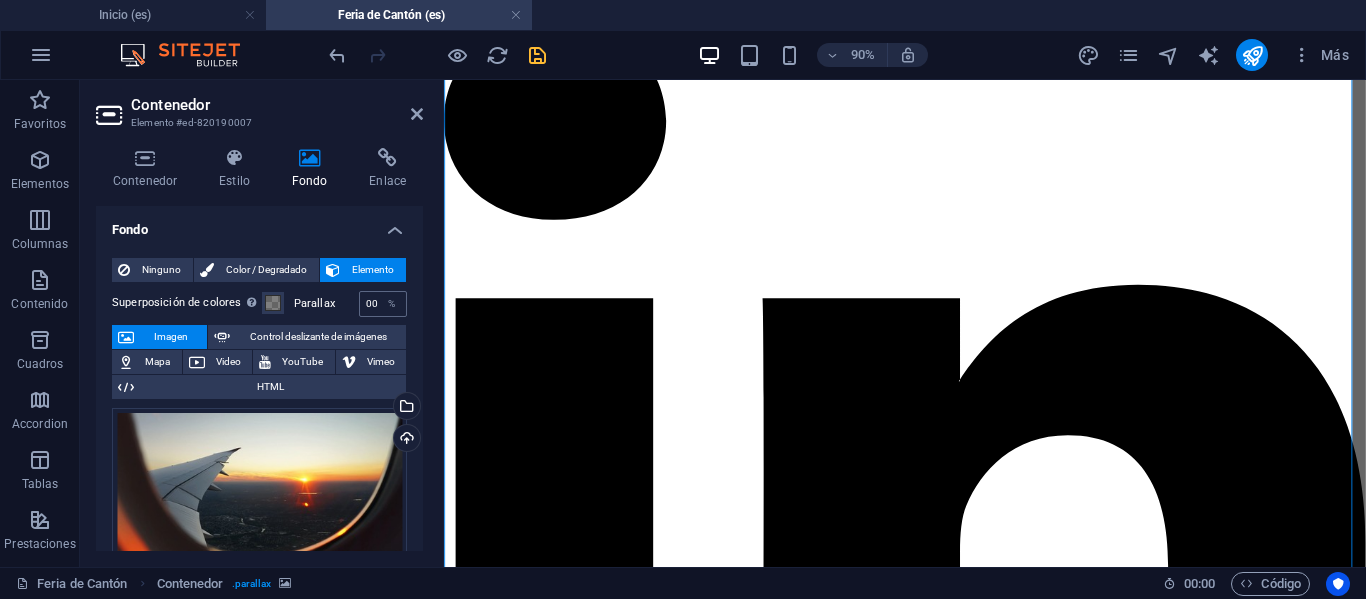 scroll, scrollTop: 0, scrollLeft: 0, axis: both 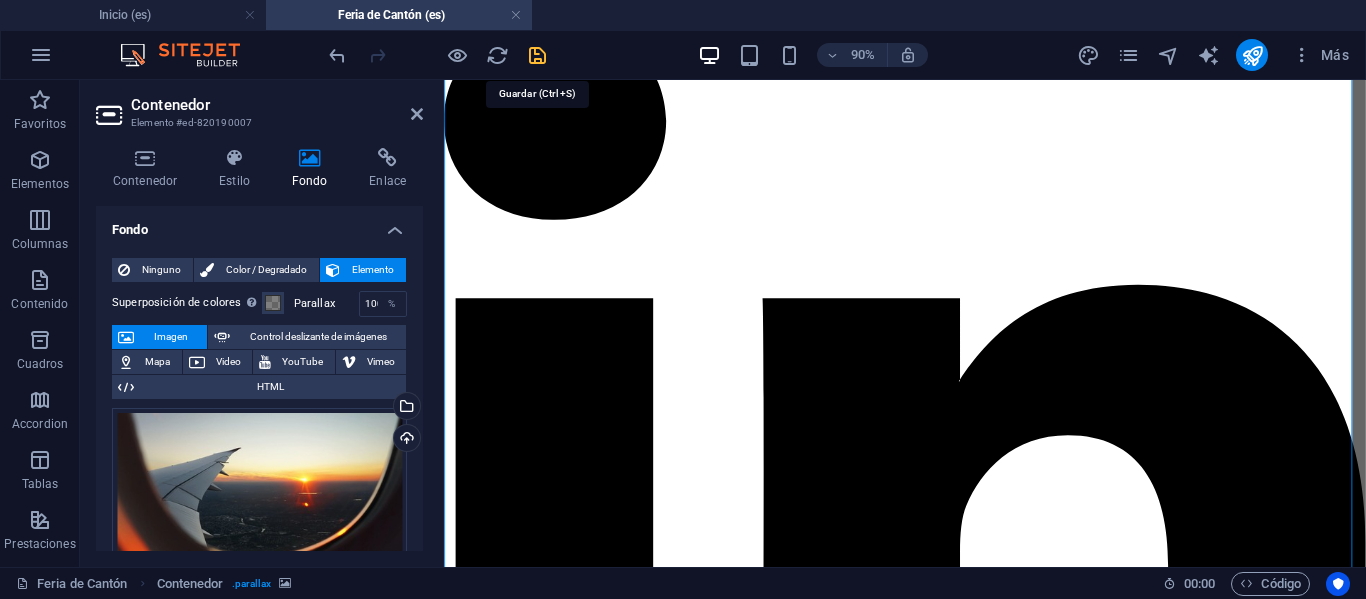 click at bounding box center [537, 55] 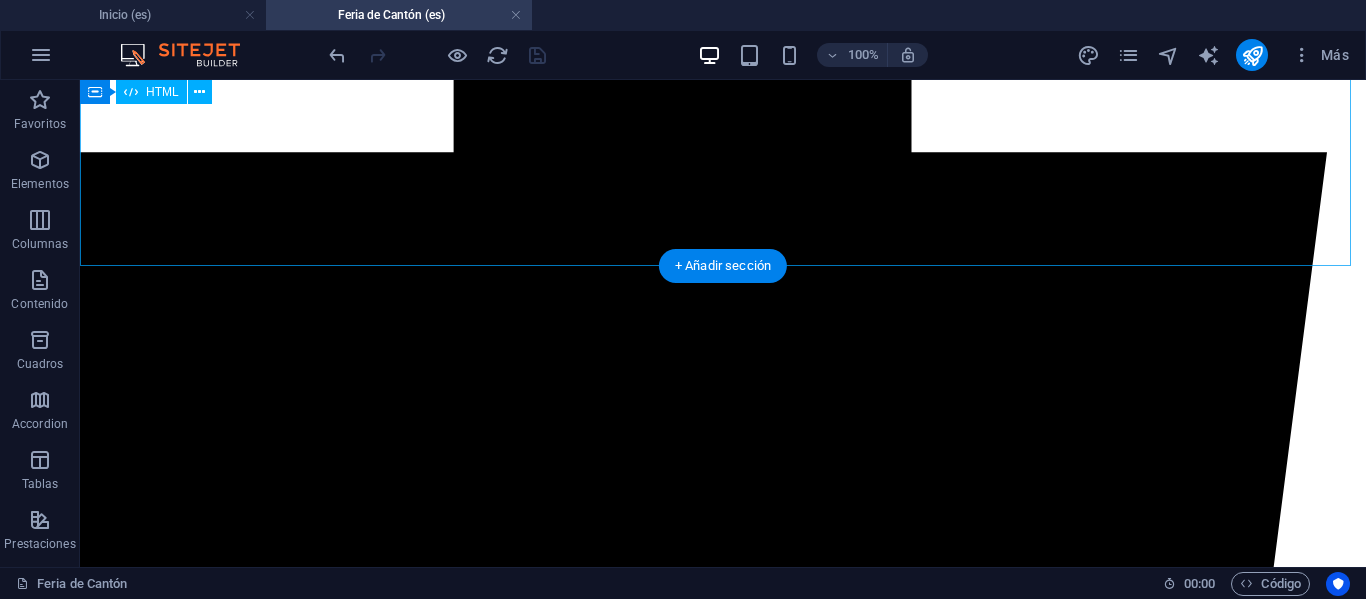 scroll, scrollTop: 3640, scrollLeft: 0, axis: vertical 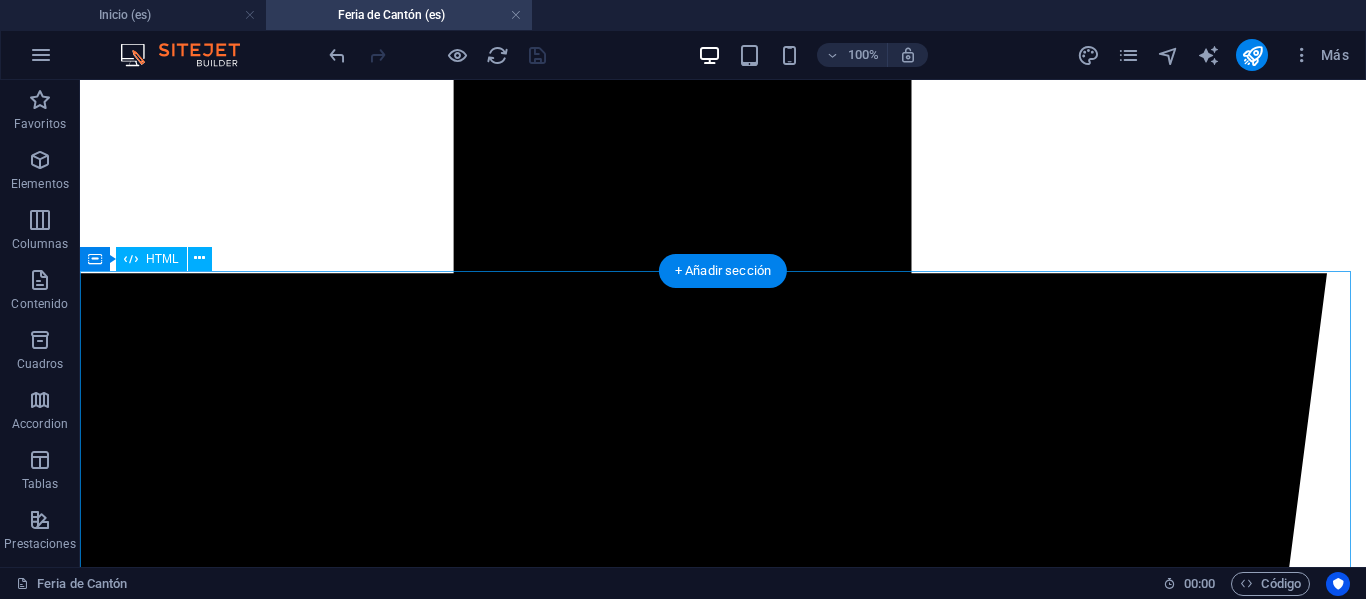 click on "PROGRAMA MISIÓN COMERCIAL CANTÓN 360°
Planes Business / Executive  12 Días de Viaje -  Plan Global  8 Días de Viaje.
Nuestros programas están diseñados para optimizar cada minuto de tú viaje.
Día 1 Despegue al Éxito Empresarial Salida desde el Aeropuerto de Santiago (SCL) en vuelo con destino a conexión internacional.
Día 2 Rumbo a Hong Kong Vuelo de conexión que te acercará al centro de negocios más dinámico del mundo.
Día 3 Recibimiento y Estadía Recepción en el Aeropuerto de Hong Kong (HKG), traslado y check-in en hotel. Tarde de escapada libre y guiada para una primera impresión de la ciudad.
Día 4 Traslado a Guangzhou y Unión de Grupo Viaje en tren bala hasta Guangzhou, el epicentro de la feria. Check-In en hotel y participantes del  Plan Global  se integran al grupo.
Día 5 Día 10" at bounding box center (723, 10077) 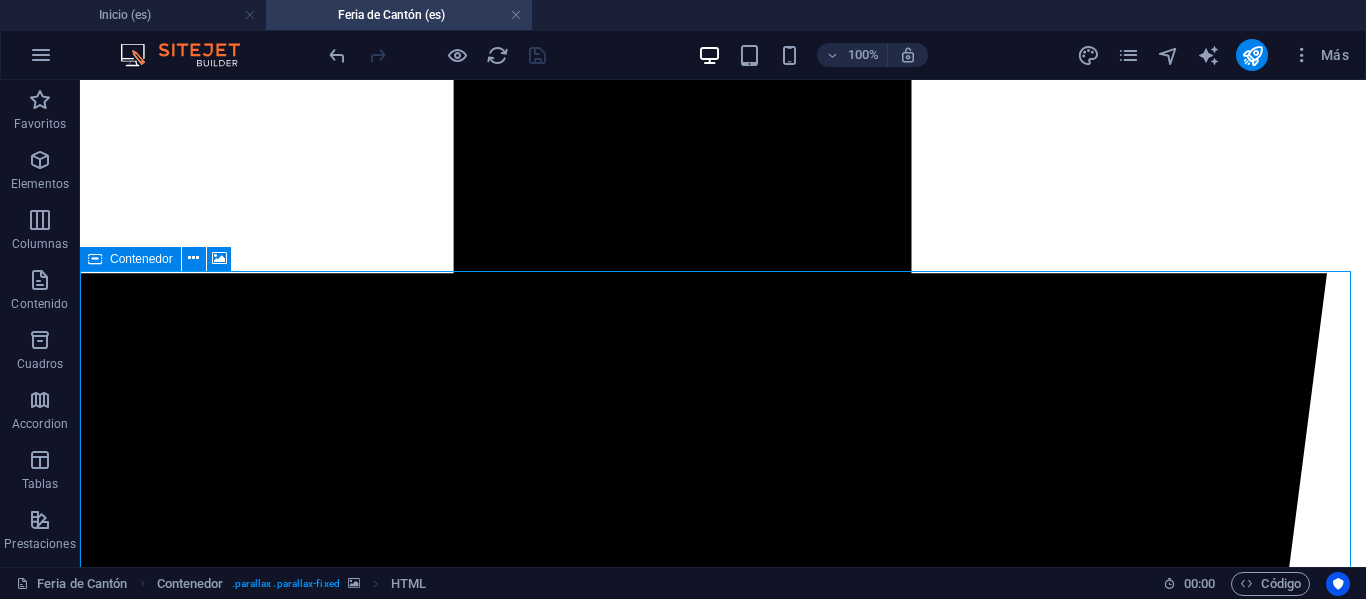 click at bounding box center [95, 259] 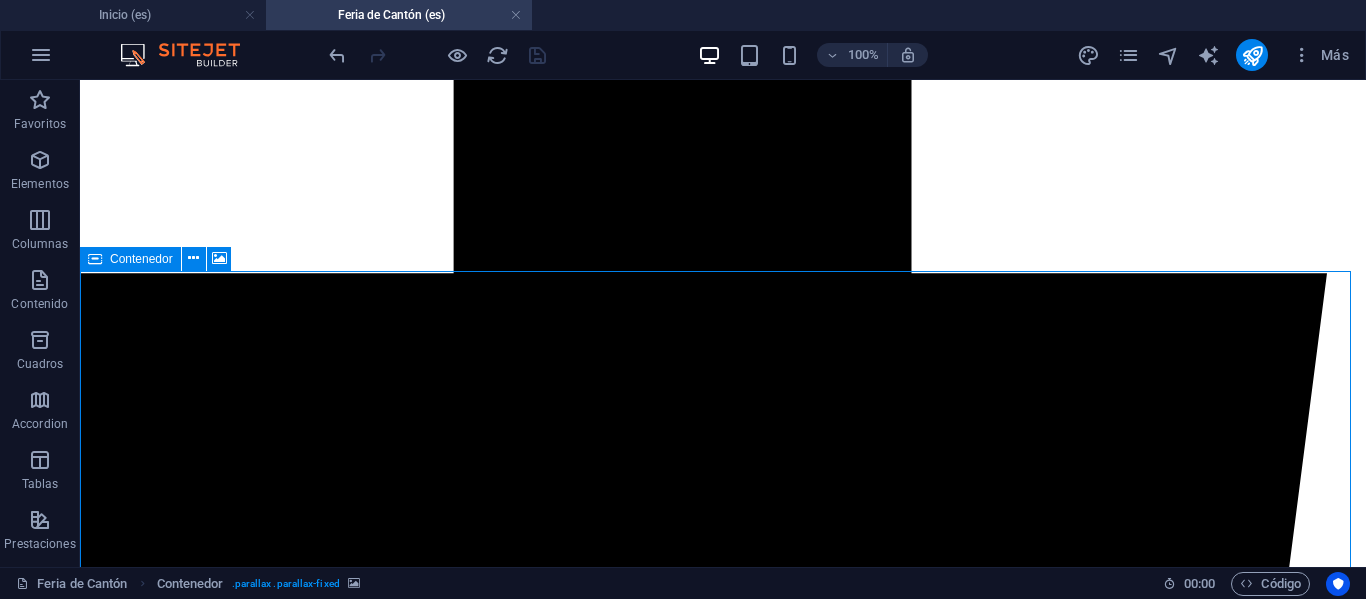 click at bounding box center (95, 259) 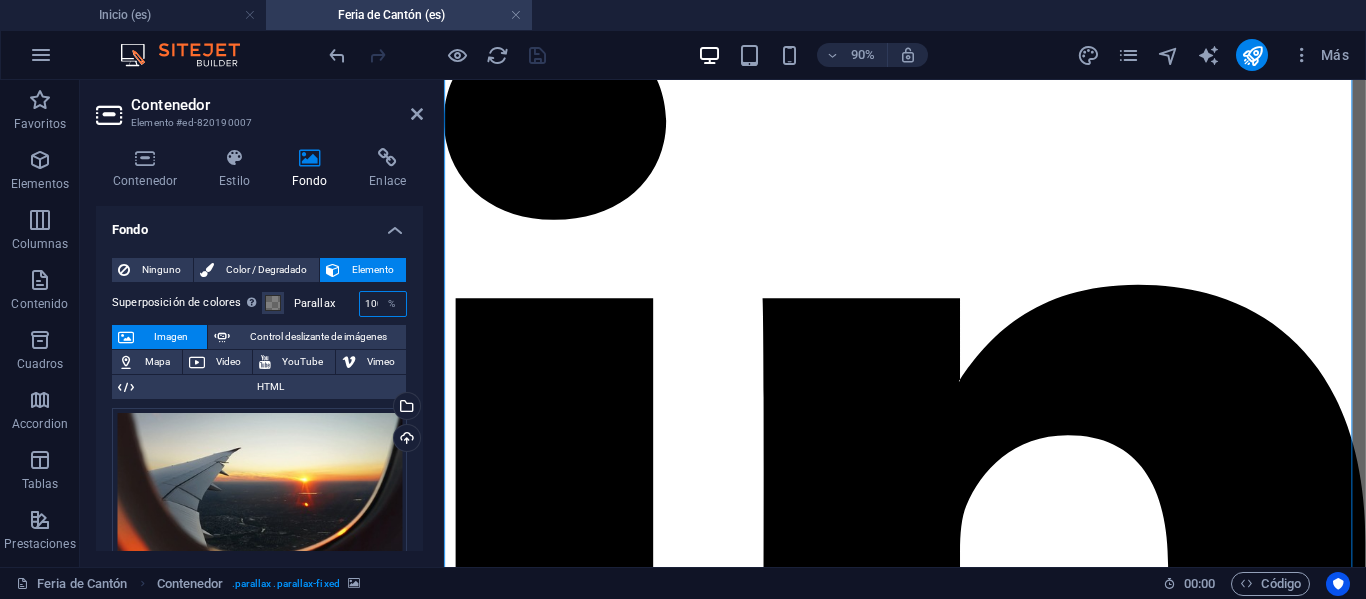 click on "100" at bounding box center [383, 304] 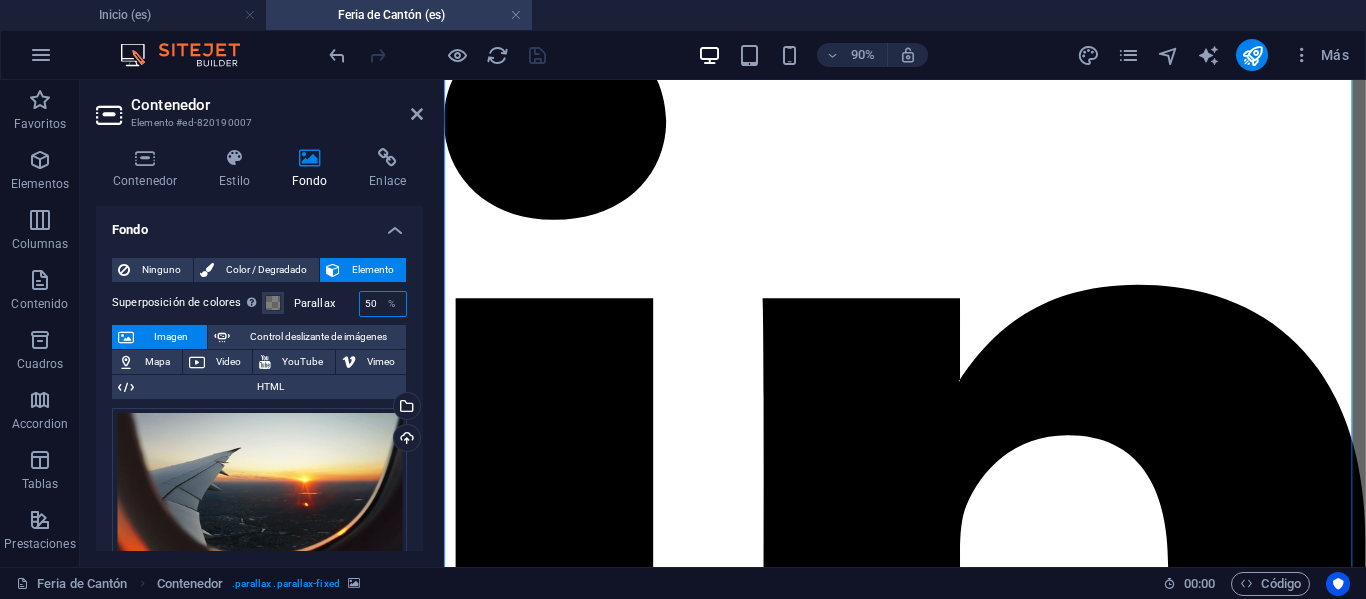 type on "50" 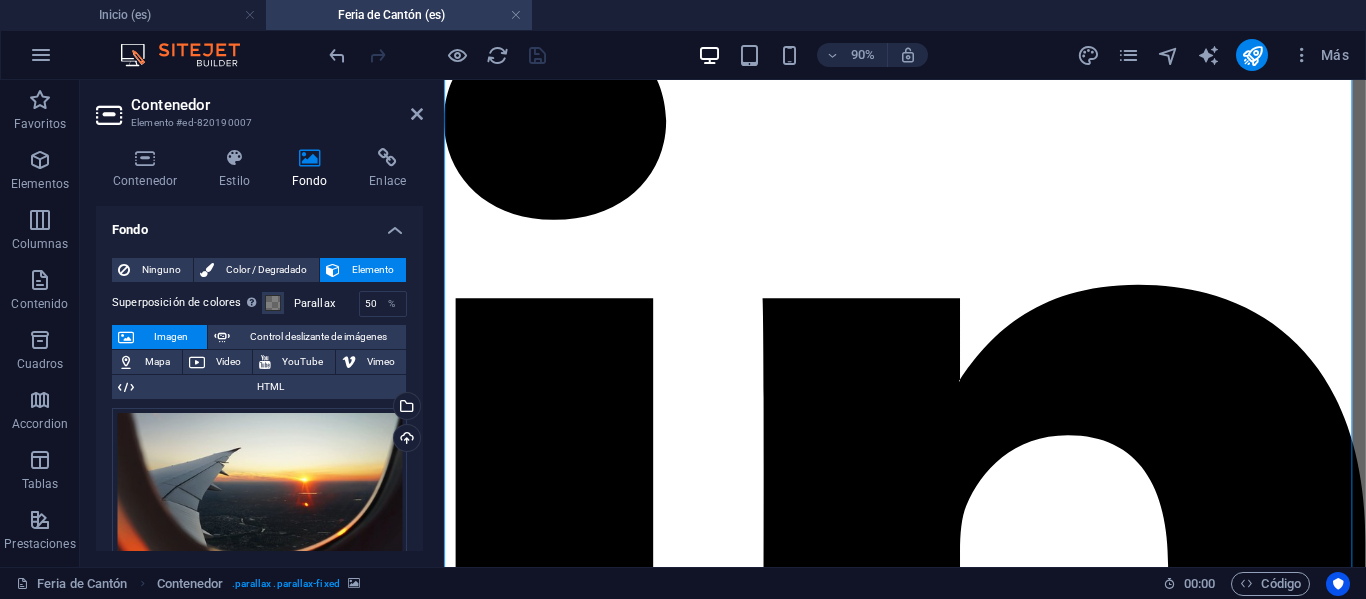 type 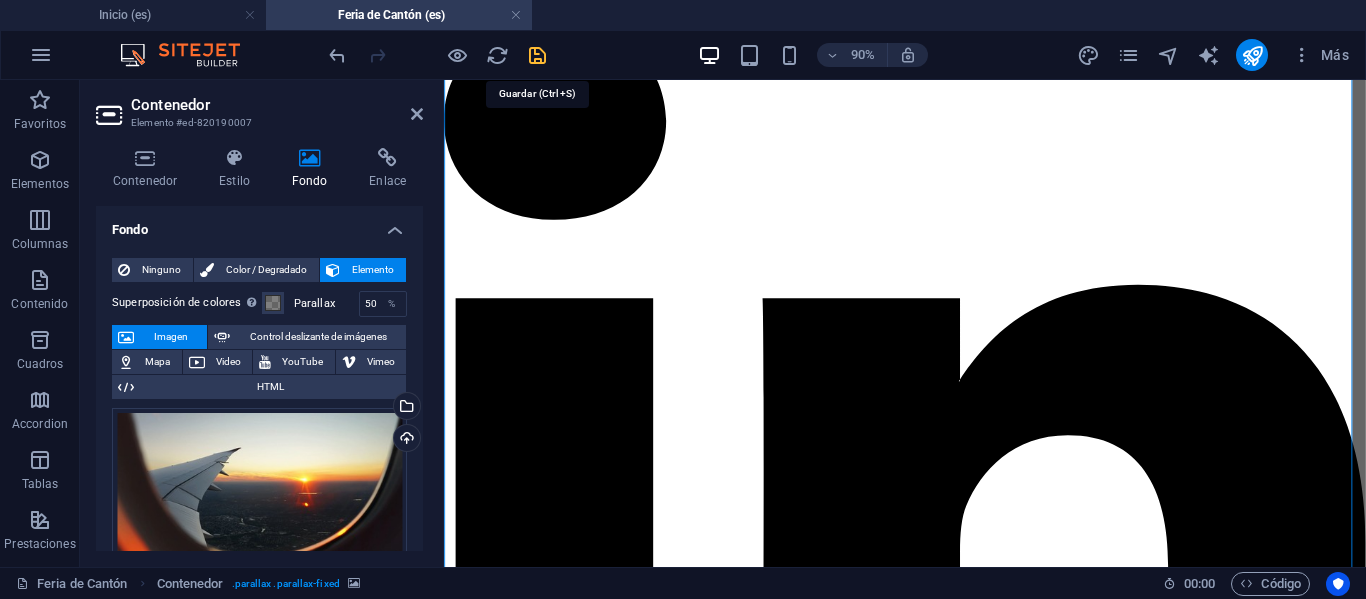 click at bounding box center [537, 55] 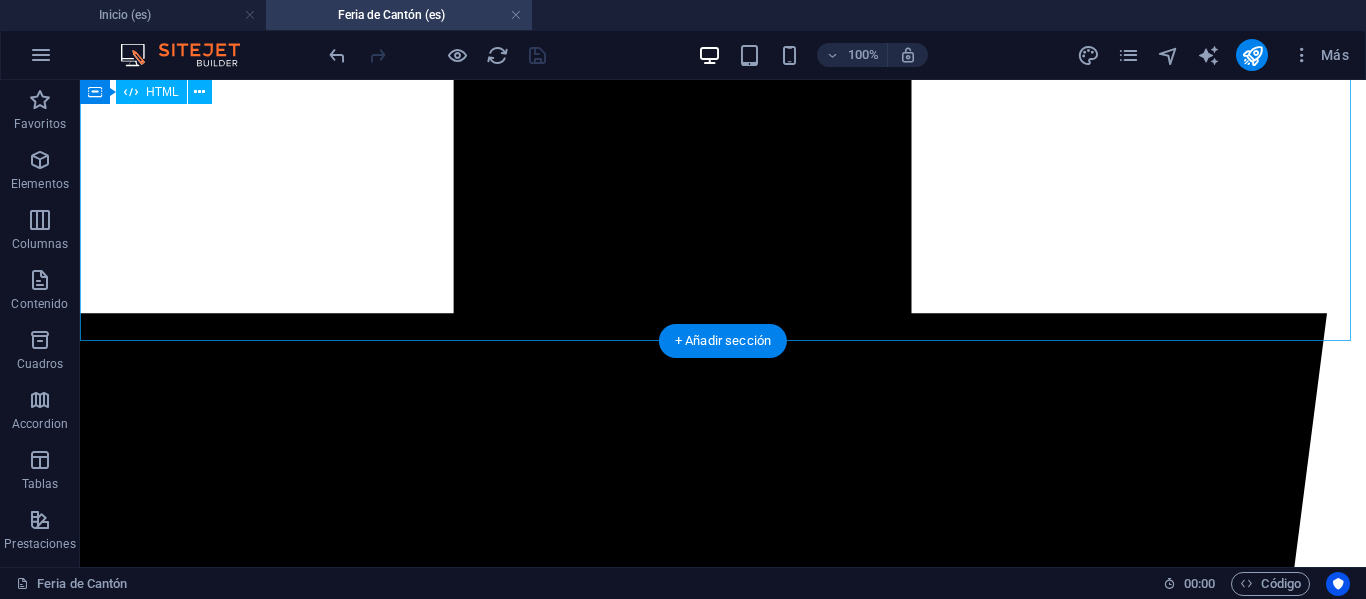 scroll, scrollTop: 3566, scrollLeft: 0, axis: vertical 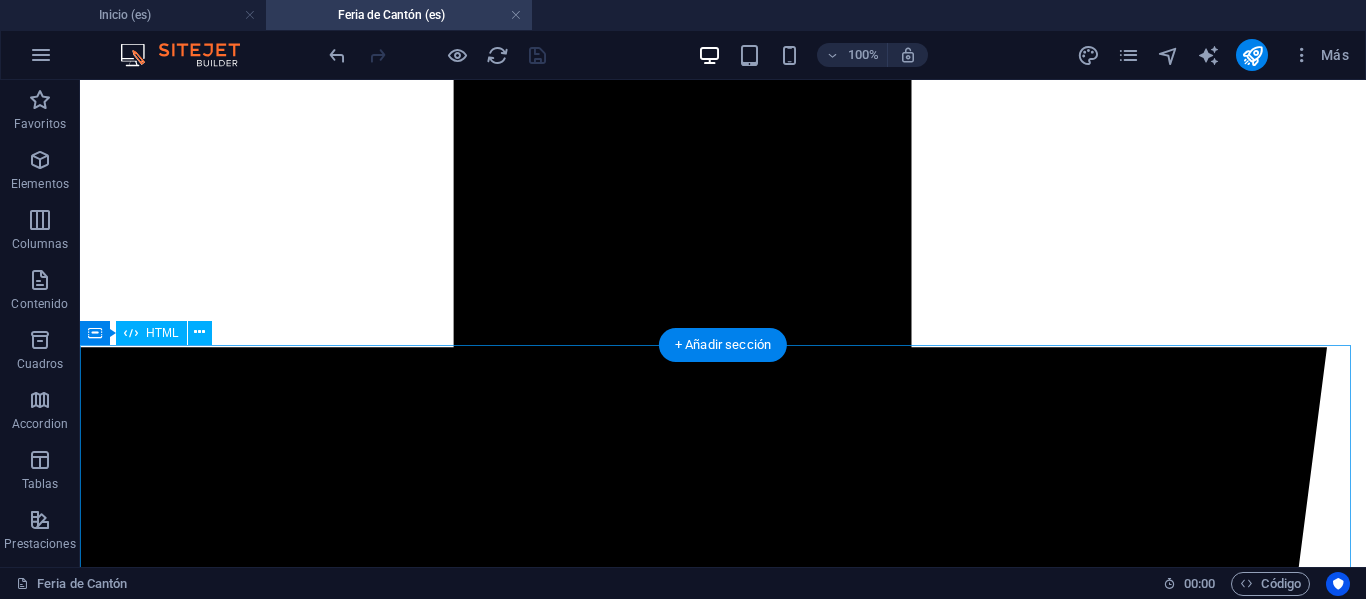 click on "PROGRAMA MISIÓN COMERCIAL CANTÓN 360°
Planes Business / Executive  12 Días de Viaje -  Plan Global  8 Días de Viaje.
Nuestros programas están diseñados para optimizar cada minuto de tú viaje.
Día 1 Despegue al Éxito Empresarial Salida desde el Aeropuerto de Santiago (SCL) en vuelo con destino a conexión internacional.
Día 2 Rumbo a Hong Kong Vuelo de conexión que te acercará al centro de negocios más dinámico del mundo.
Día 3 Recibimiento y Estadía Recepción en el Aeropuerto de Hong Kong (HKG), traslado y check-in en hotel. Tarde de escapada libre y guiada para una primera impresión de la ciudad.
Día 4 Traslado a Guangzhou y Unión de Grupo Viaje en tren bala hasta Guangzhou, el epicentro de la feria. Check-In en hotel y participantes del  Plan Global  se integran al grupo.
Día 5 Día 10" at bounding box center (723, 11074) 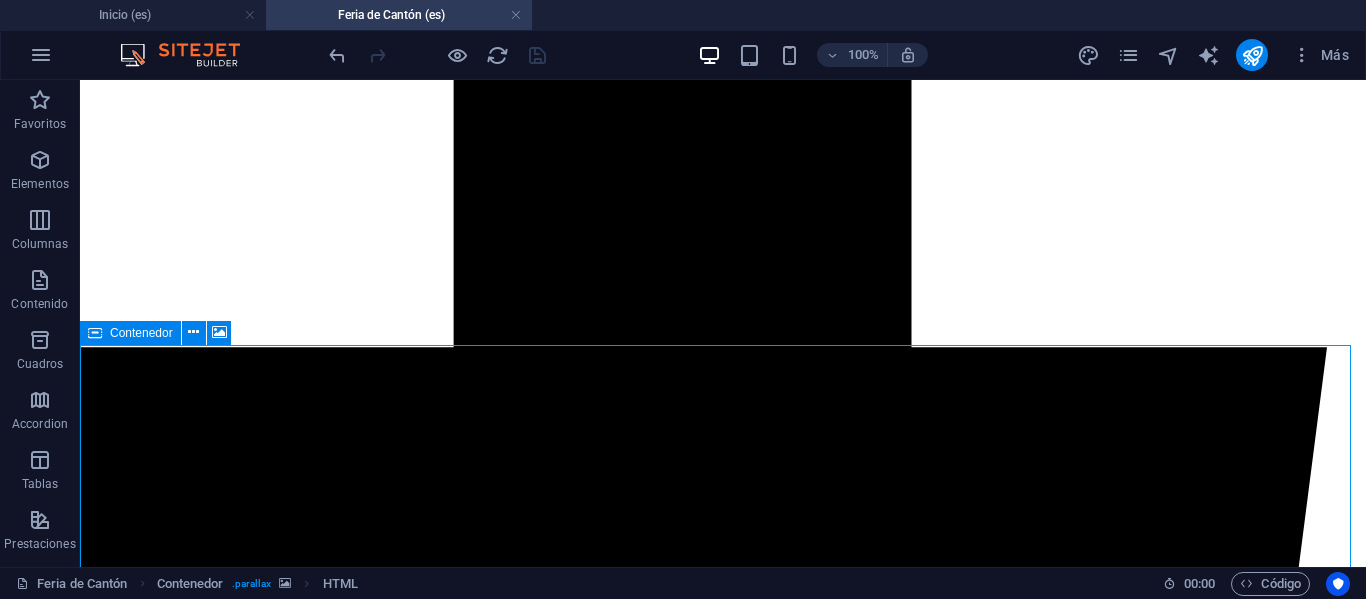 click at bounding box center [95, 333] 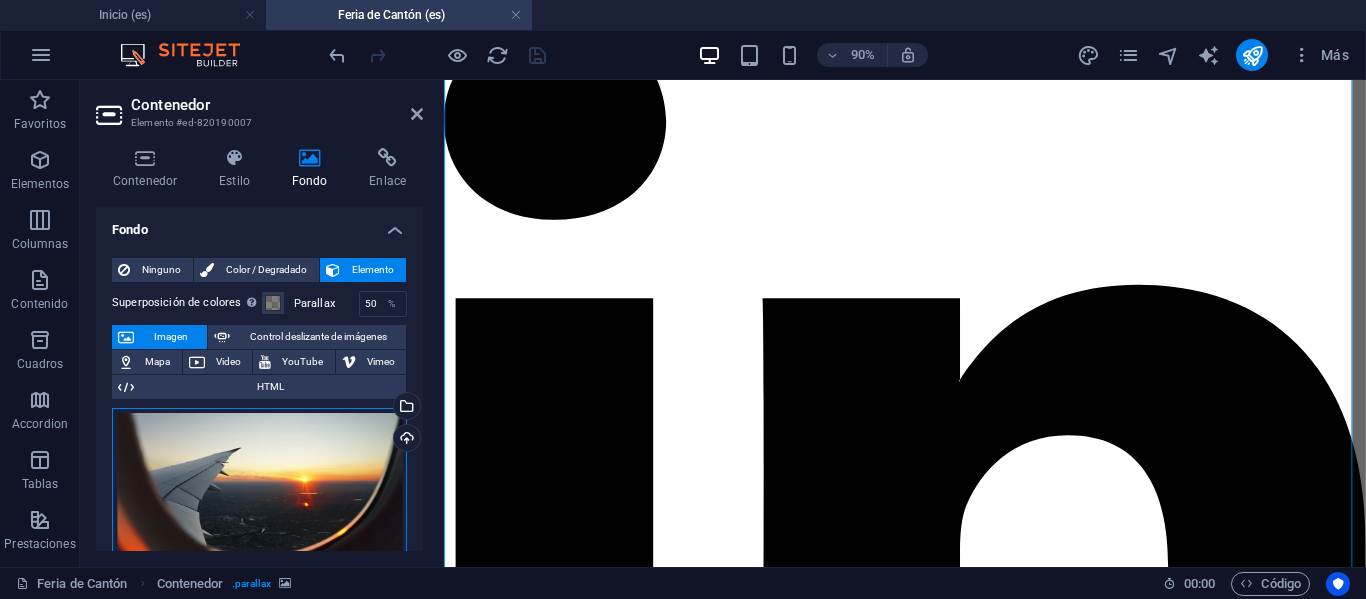 click on "Arrastra archivos aquí, haz clic para escoger archivos o  selecciona archivos de Archivos o de nuestra galería gratuita de fotos y vídeos" at bounding box center (259, 493) 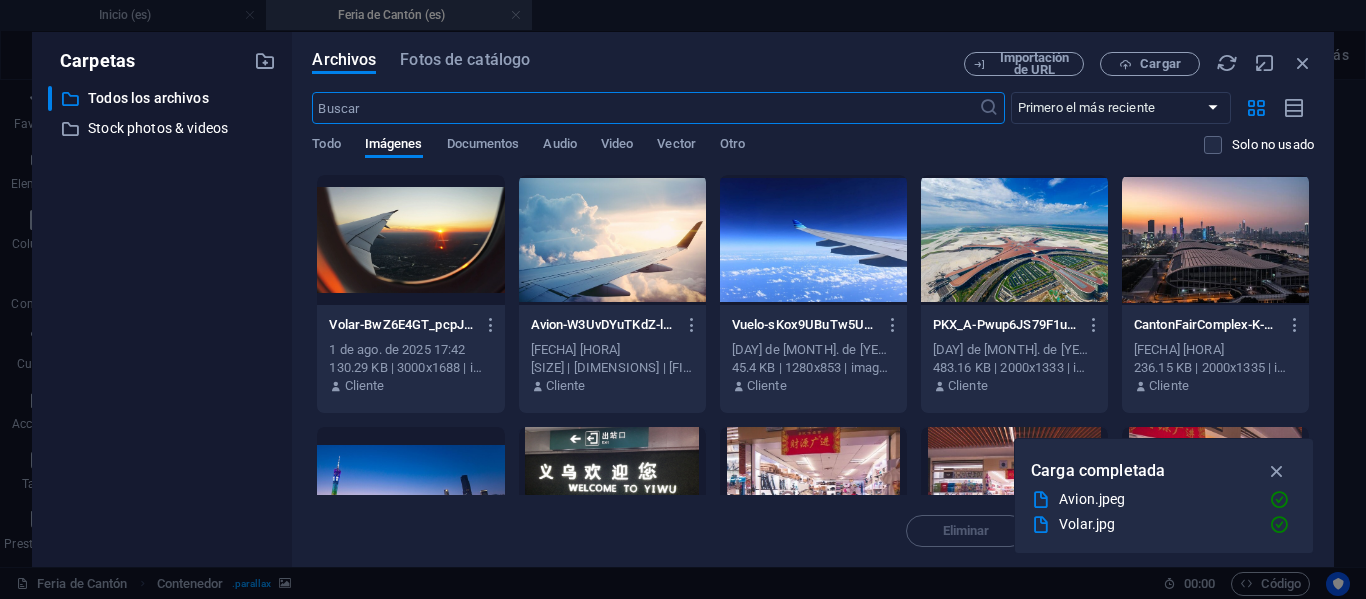 scroll, scrollTop: 4971, scrollLeft: 0, axis: vertical 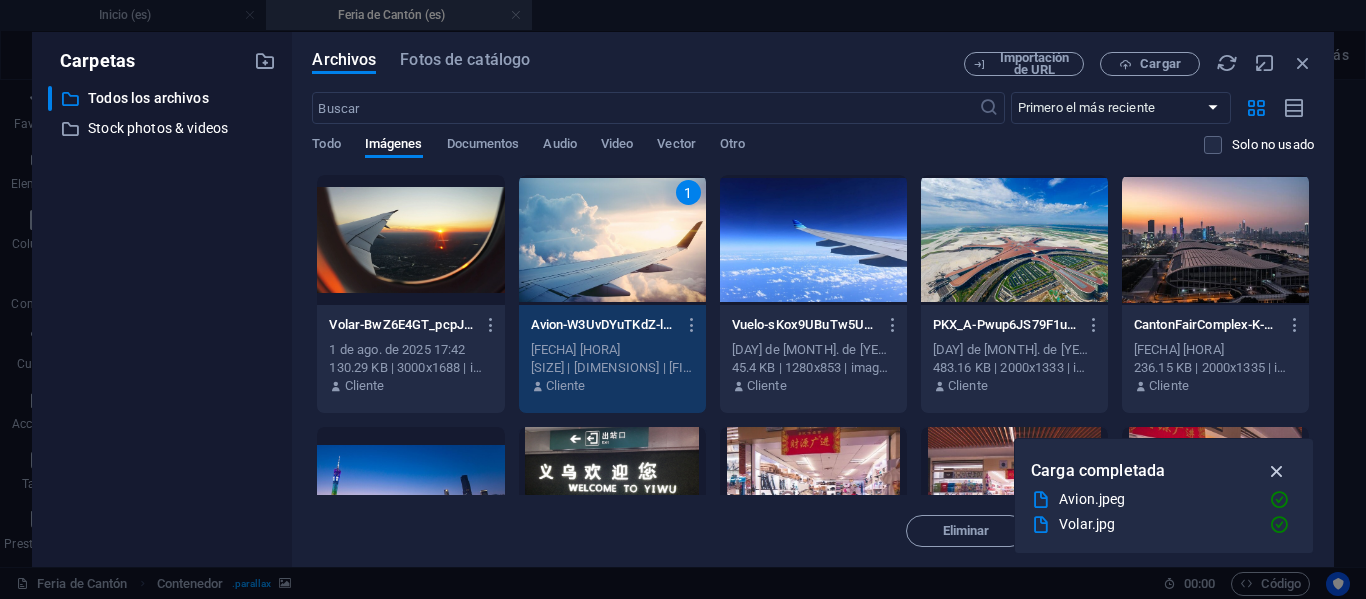 click at bounding box center [1277, 471] 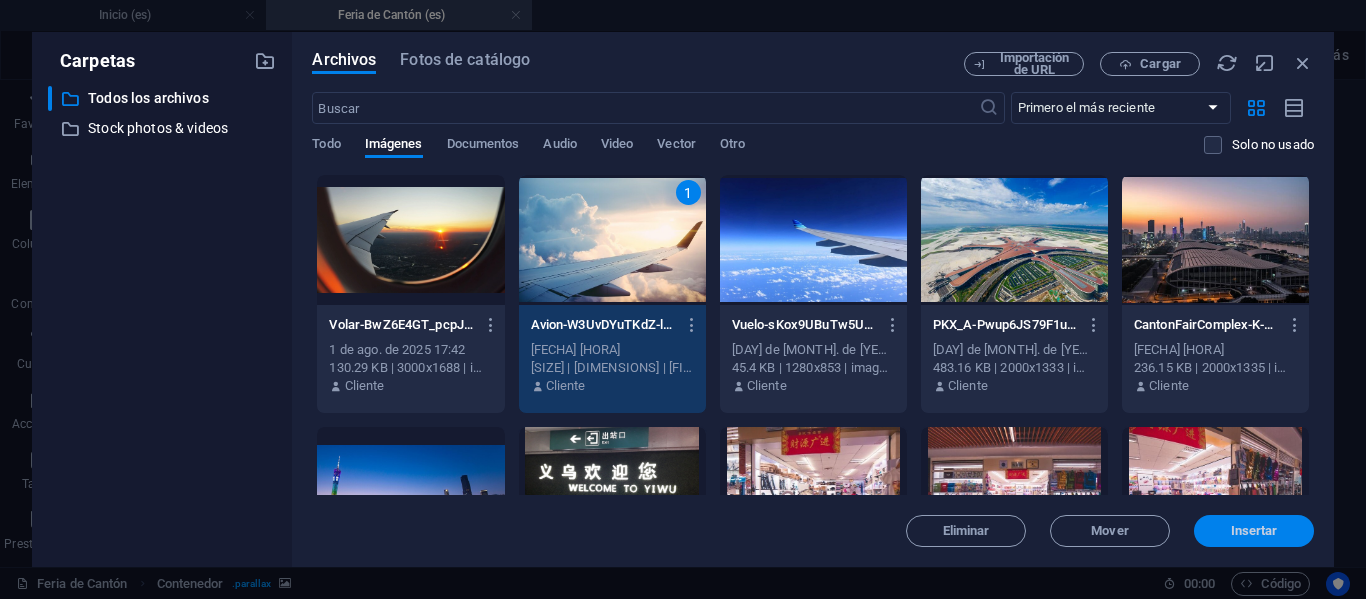 drag, startPoint x: 1247, startPoint y: 529, endPoint x: 864, endPoint y: 481, distance: 385.99612 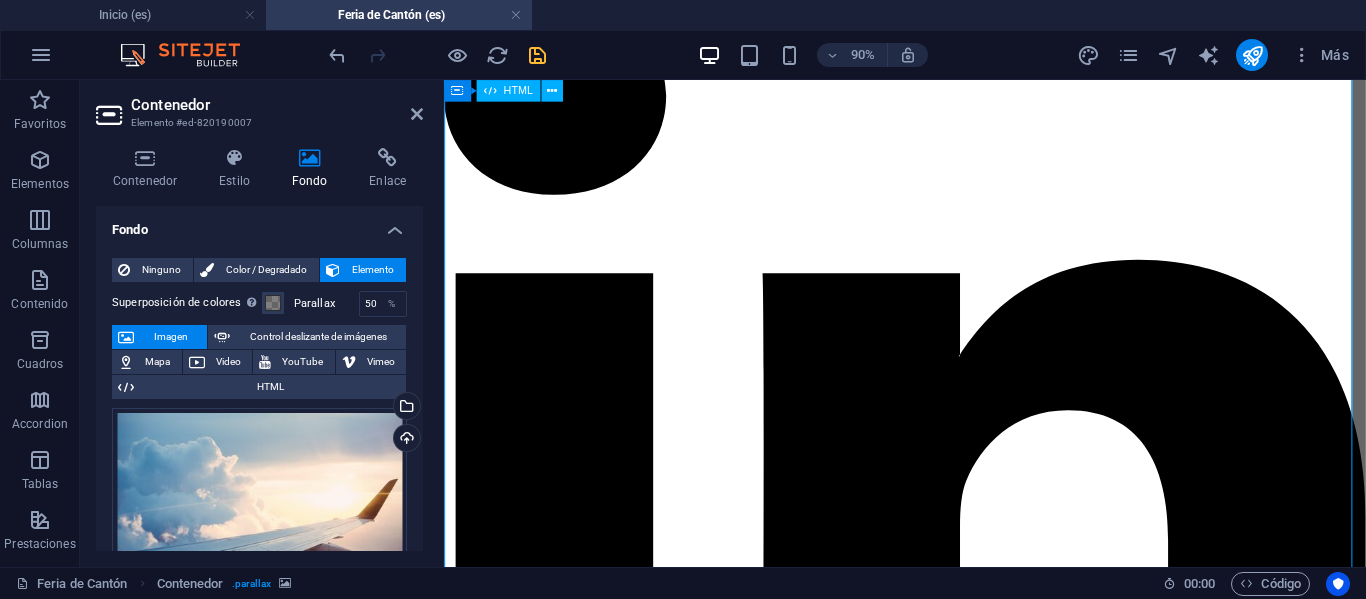 scroll, scrollTop: 5599, scrollLeft: 0, axis: vertical 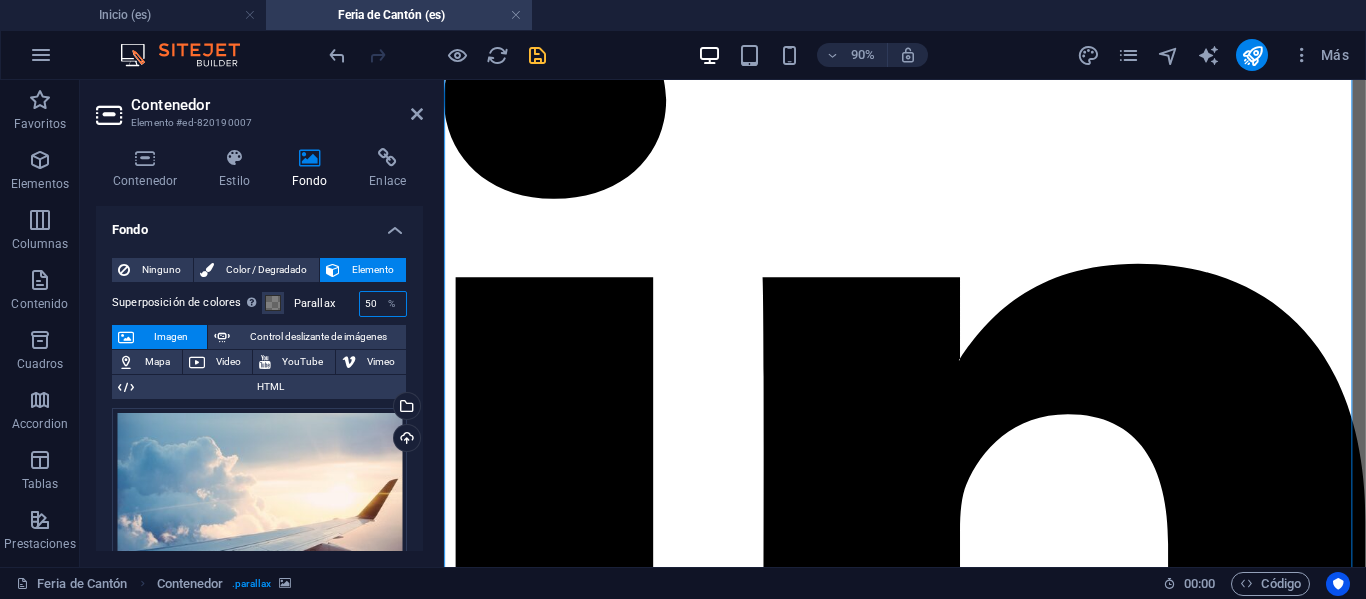 click on "50" at bounding box center [383, 304] 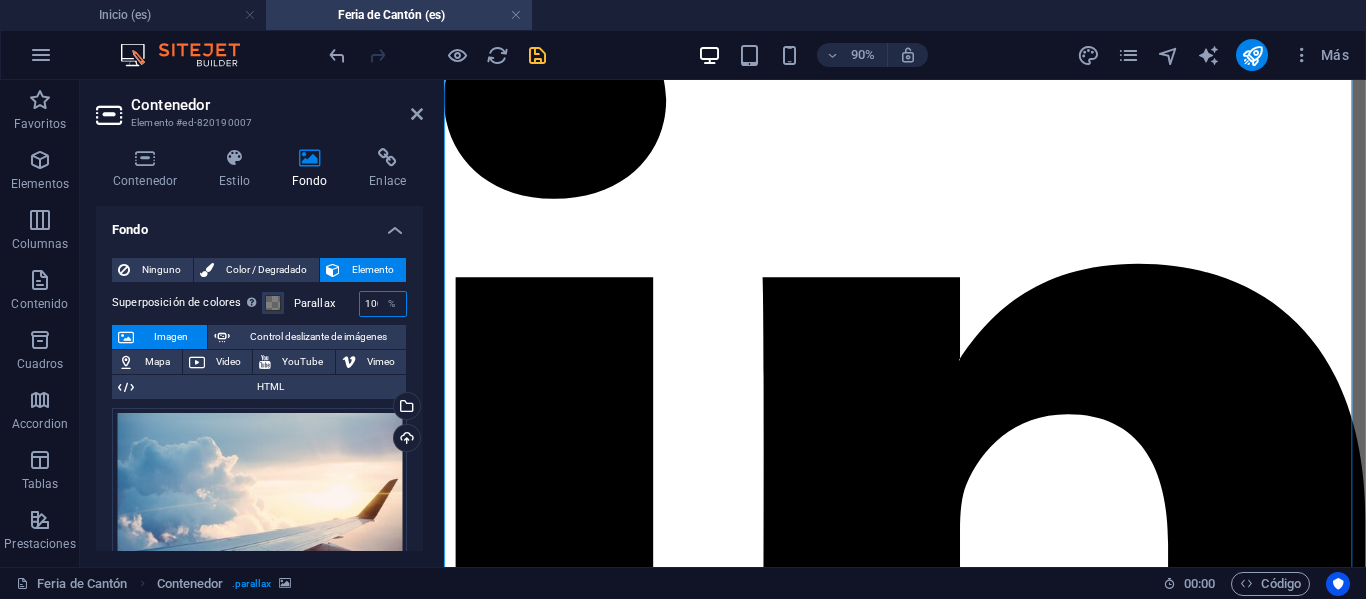 scroll, scrollTop: 0, scrollLeft: 5, axis: horizontal 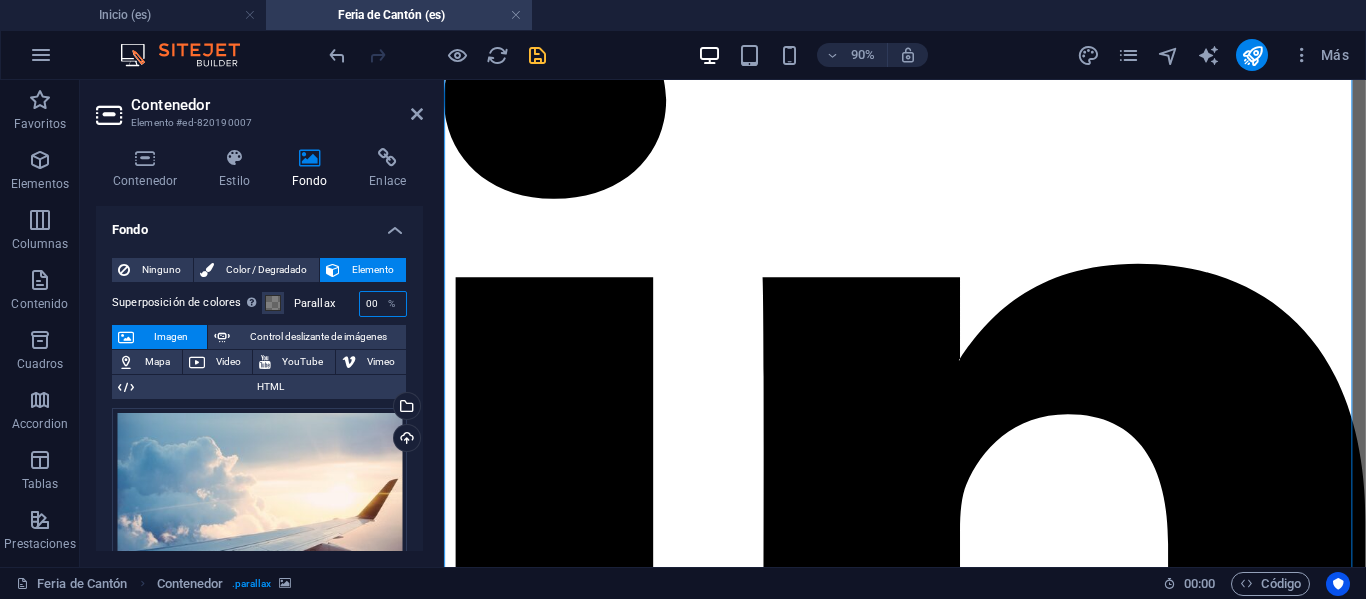 type on "100" 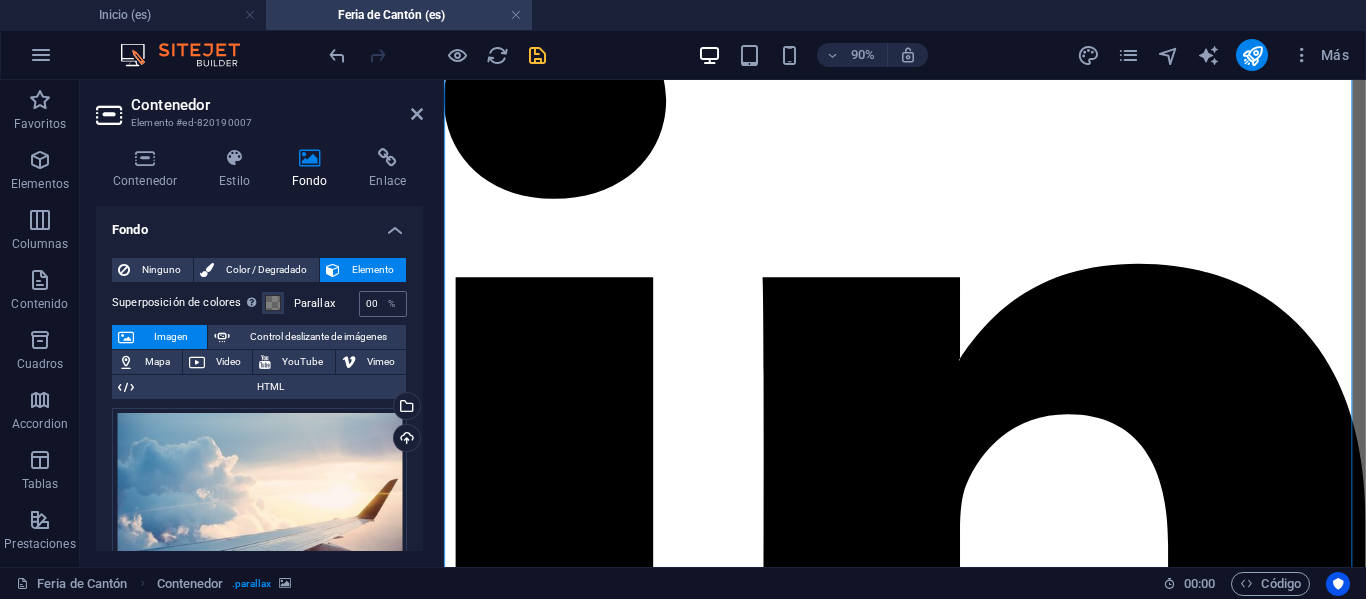type 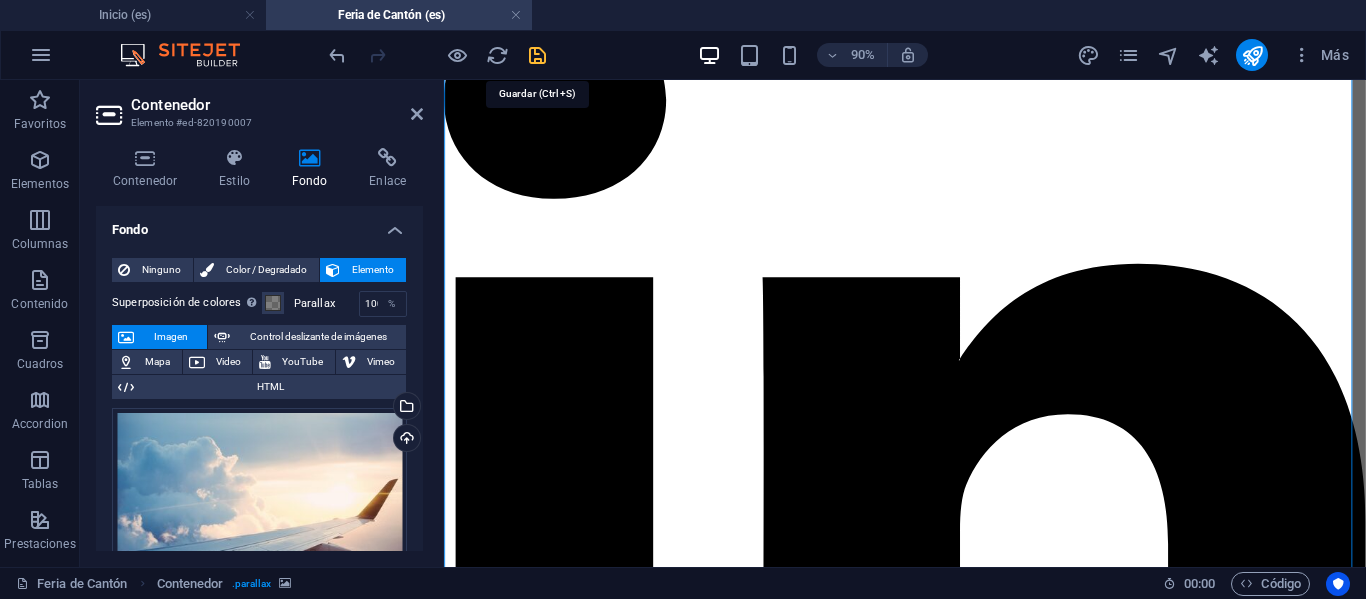 click at bounding box center (537, 55) 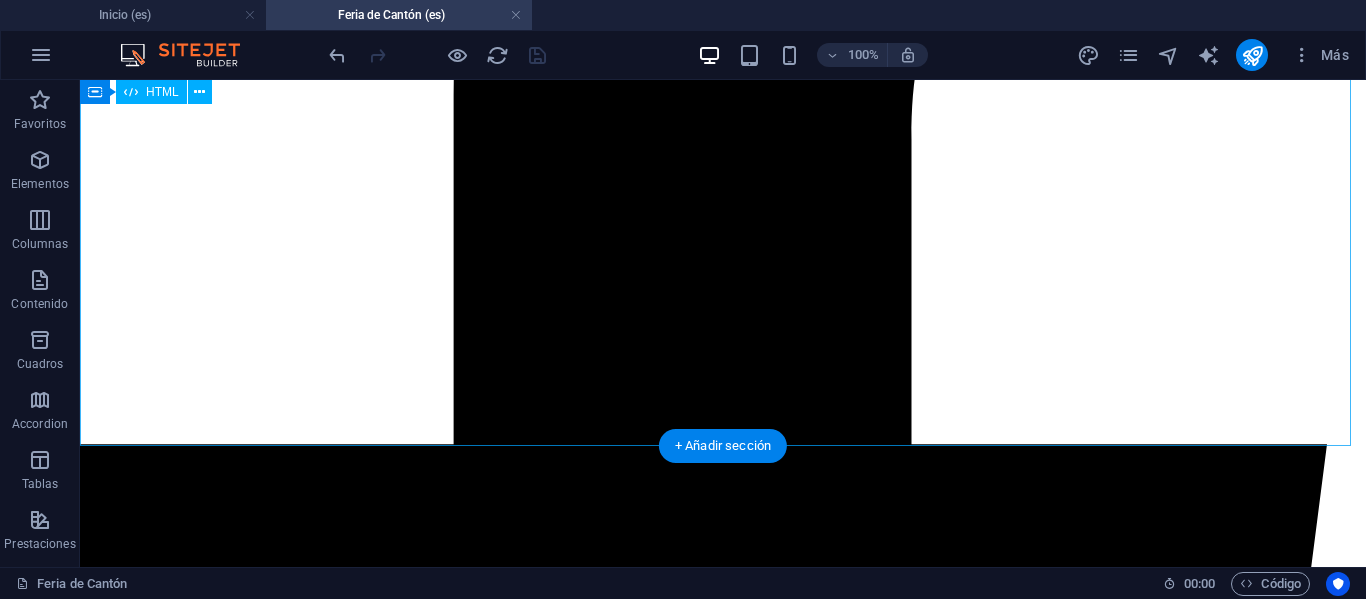 scroll, scrollTop: 3563, scrollLeft: 0, axis: vertical 